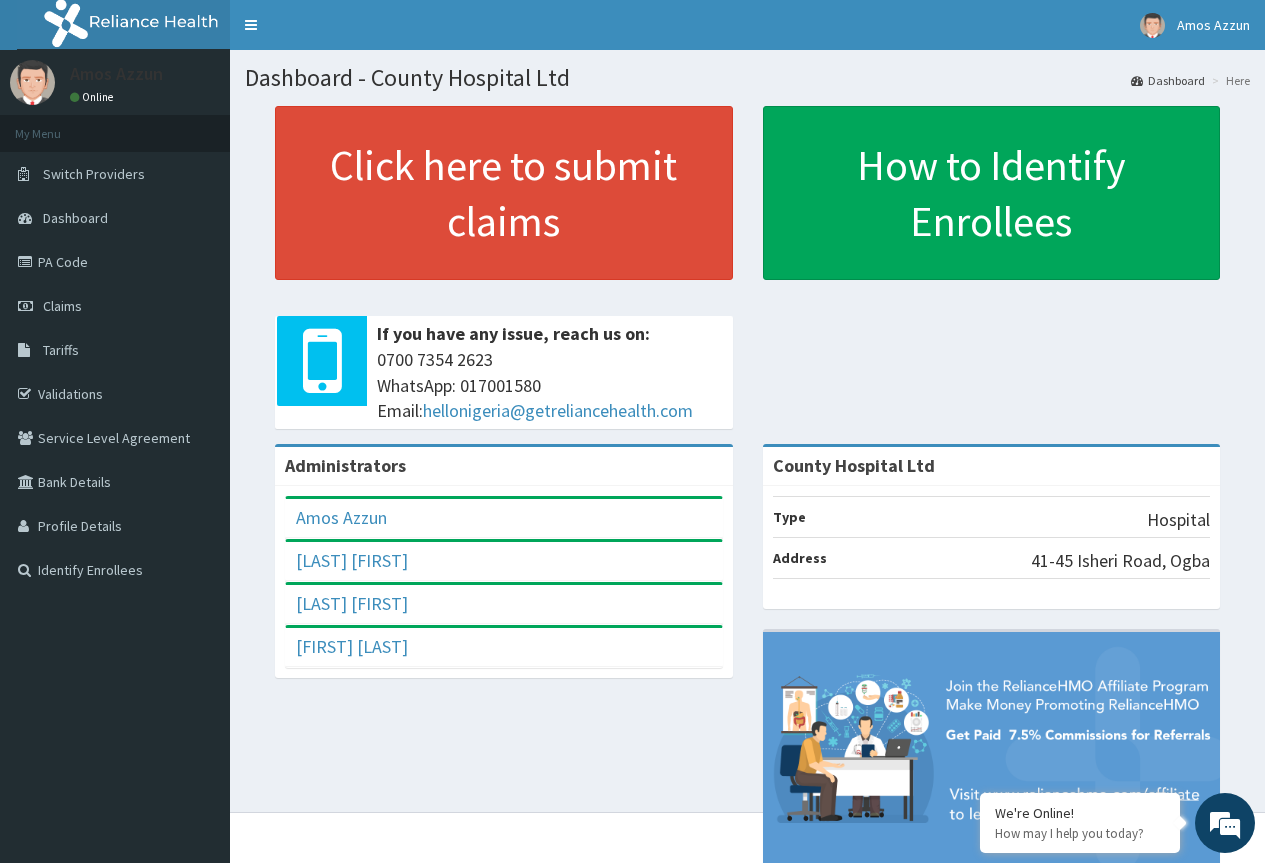 scroll, scrollTop: 0, scrollLeft: 0, axis: both 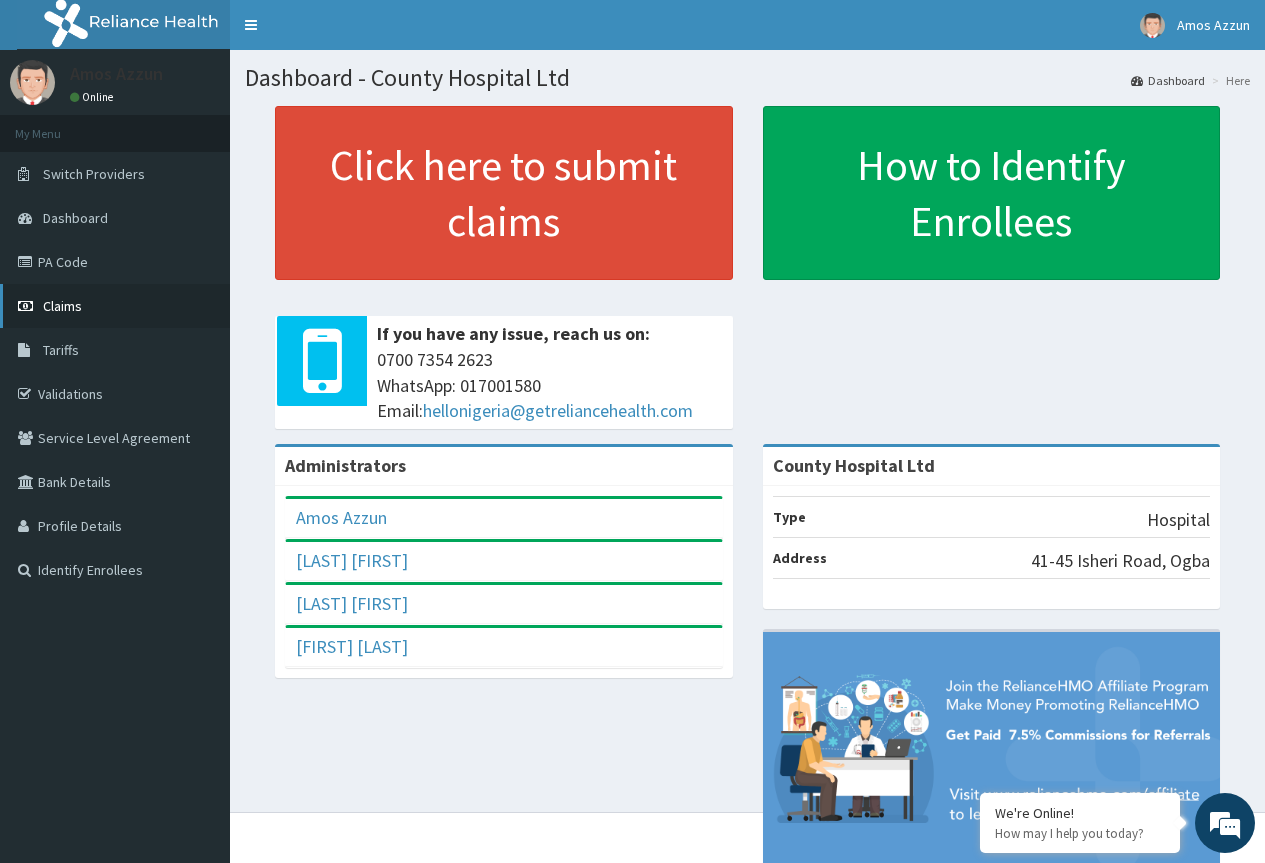 click on "Claims" at bounding box center (62, 306) 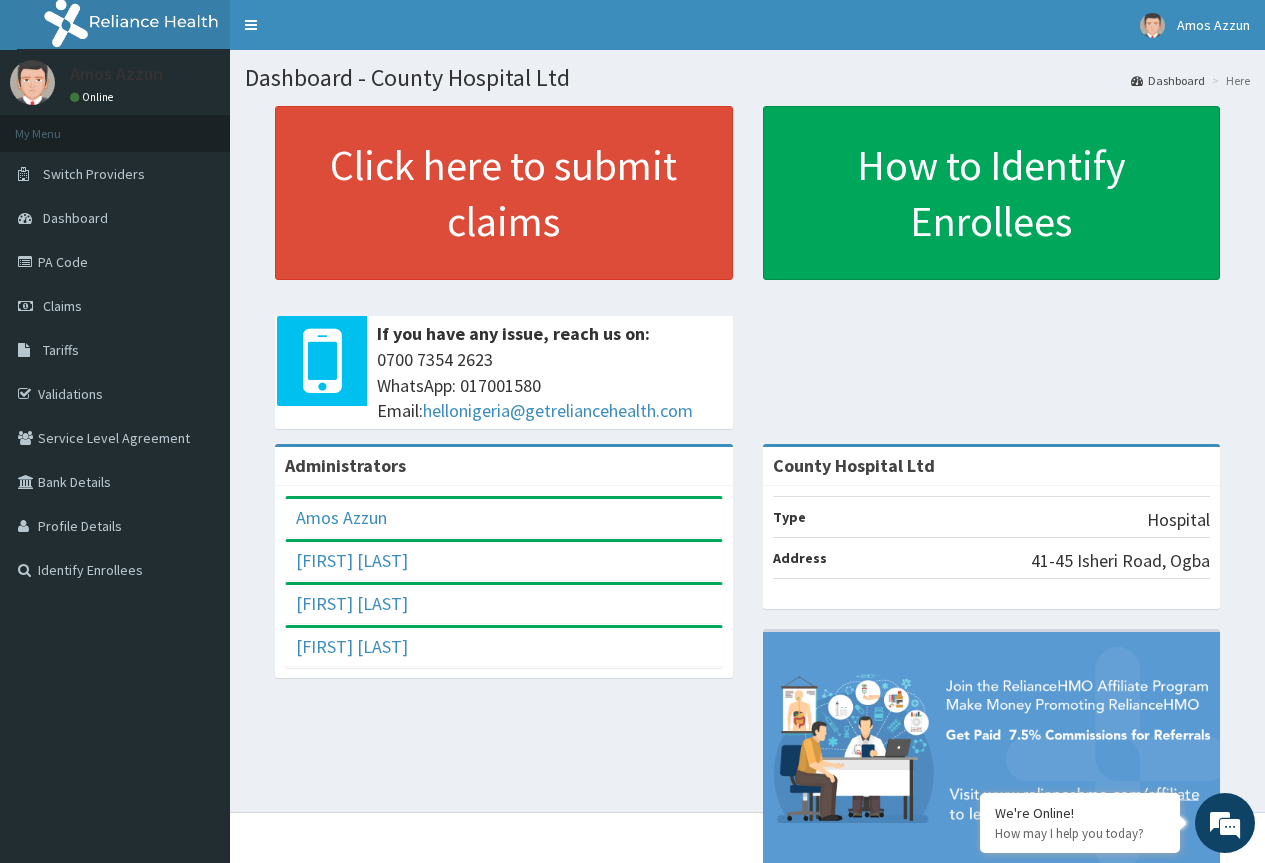 scroll, scrollTop: 0, scrollLeft: 0, axis: both 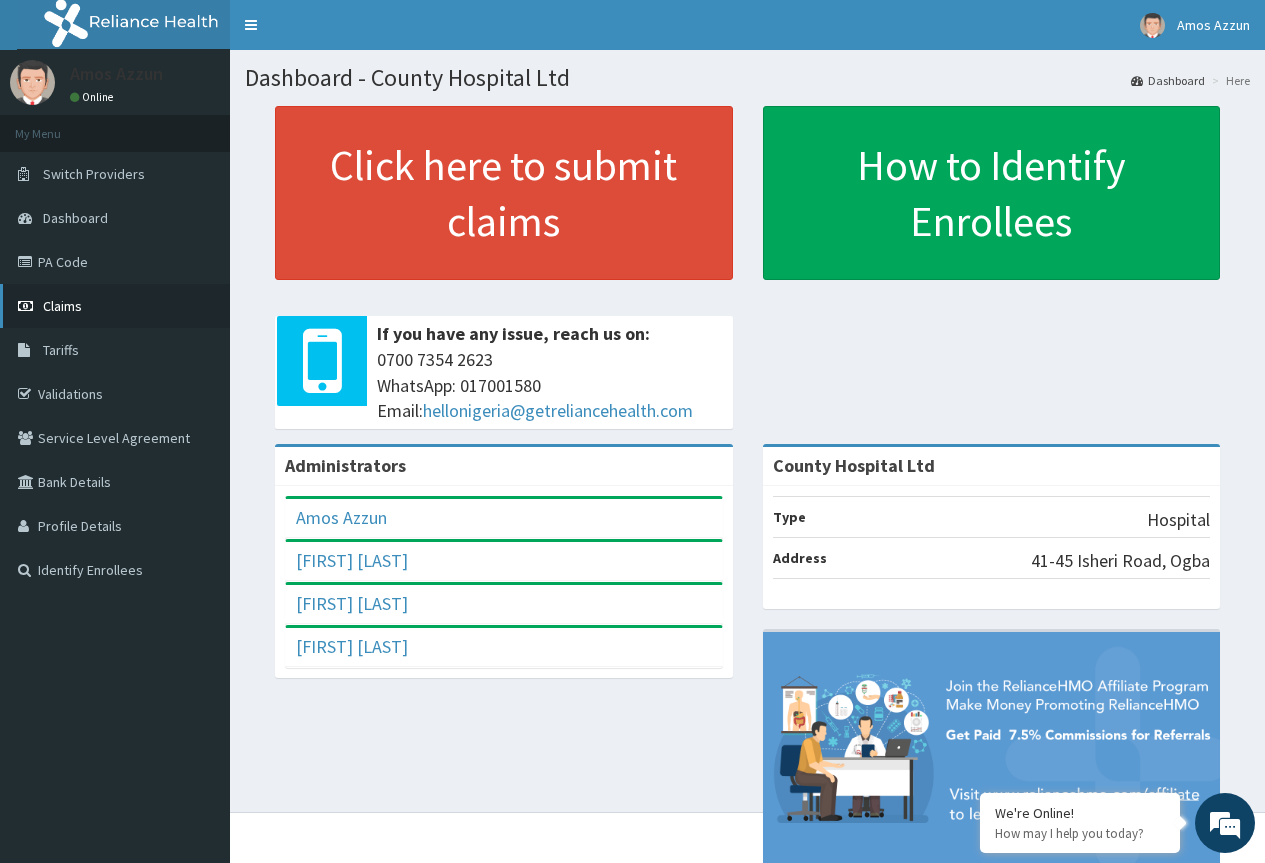 click on "Claims" at bounding box center (62, 306) 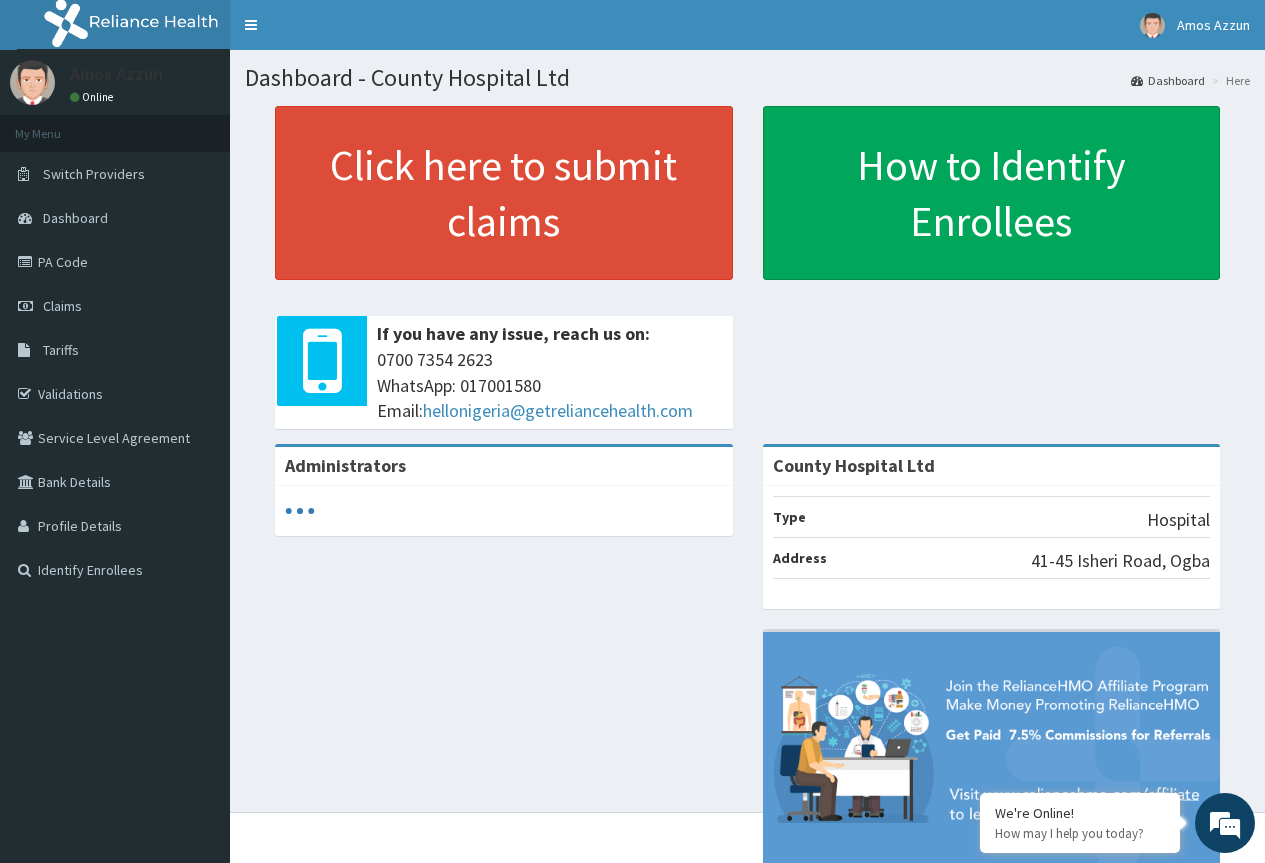 scroll, scrollTop: 0, scrollLeft: 0, axis: both 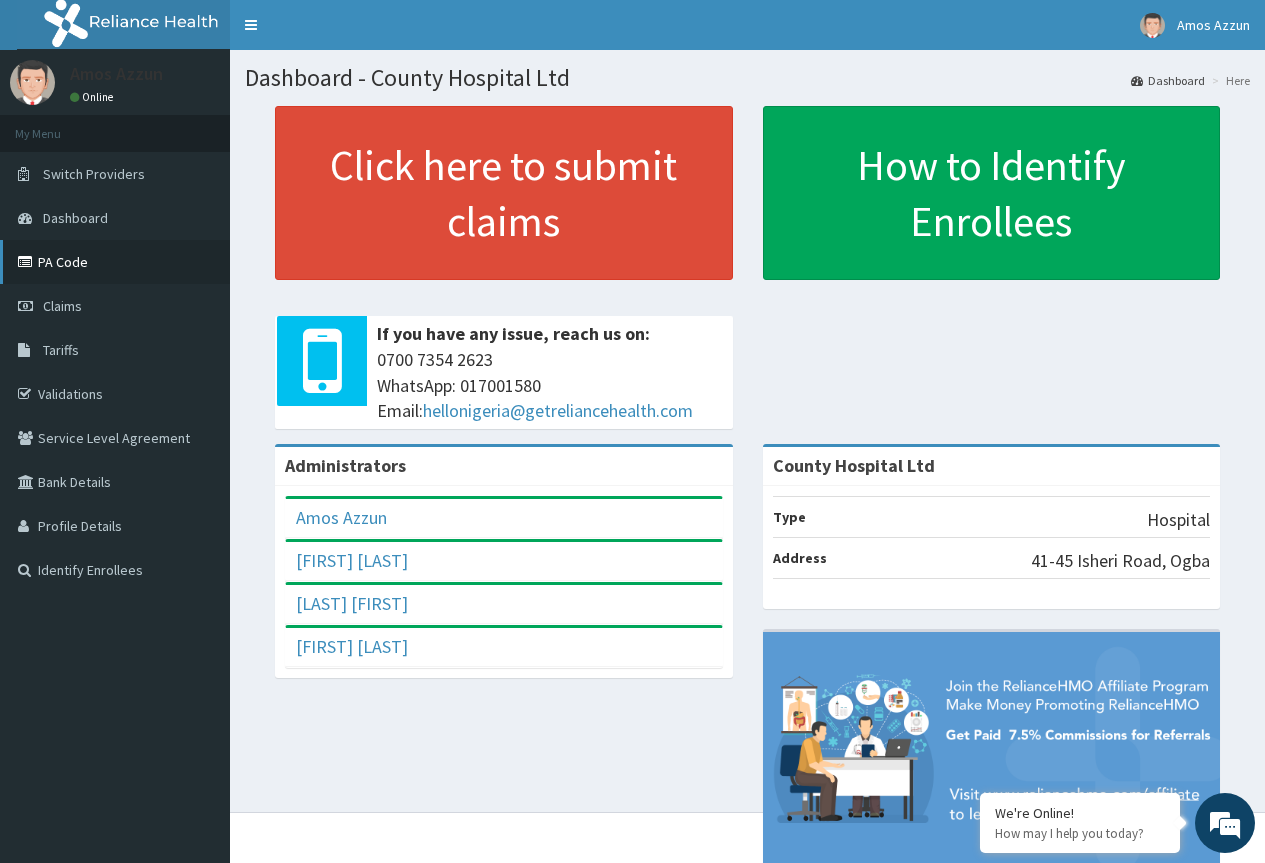 click on "PA Code" at bounding box center [115, 262] 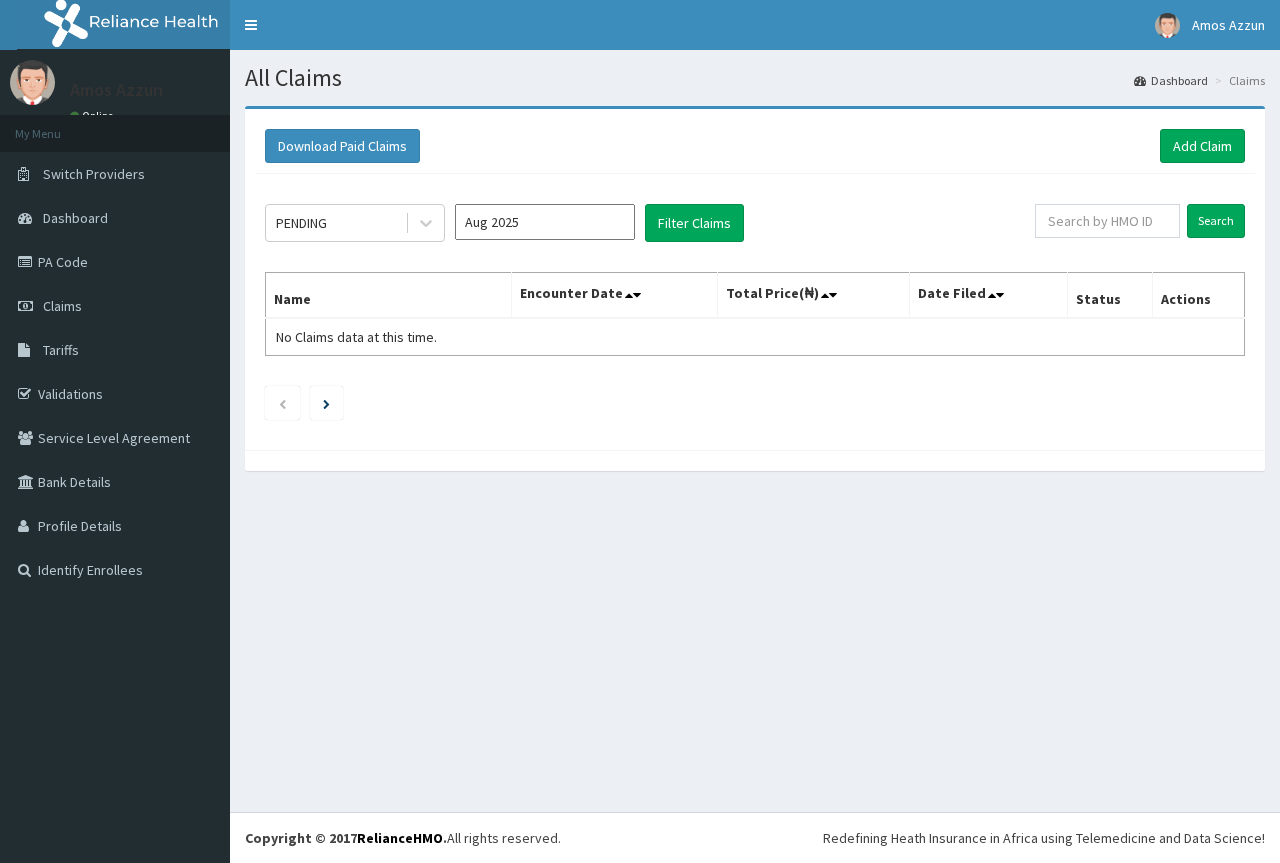 scroll, scrollTop: 0, scrollLeft: 0, axis: both 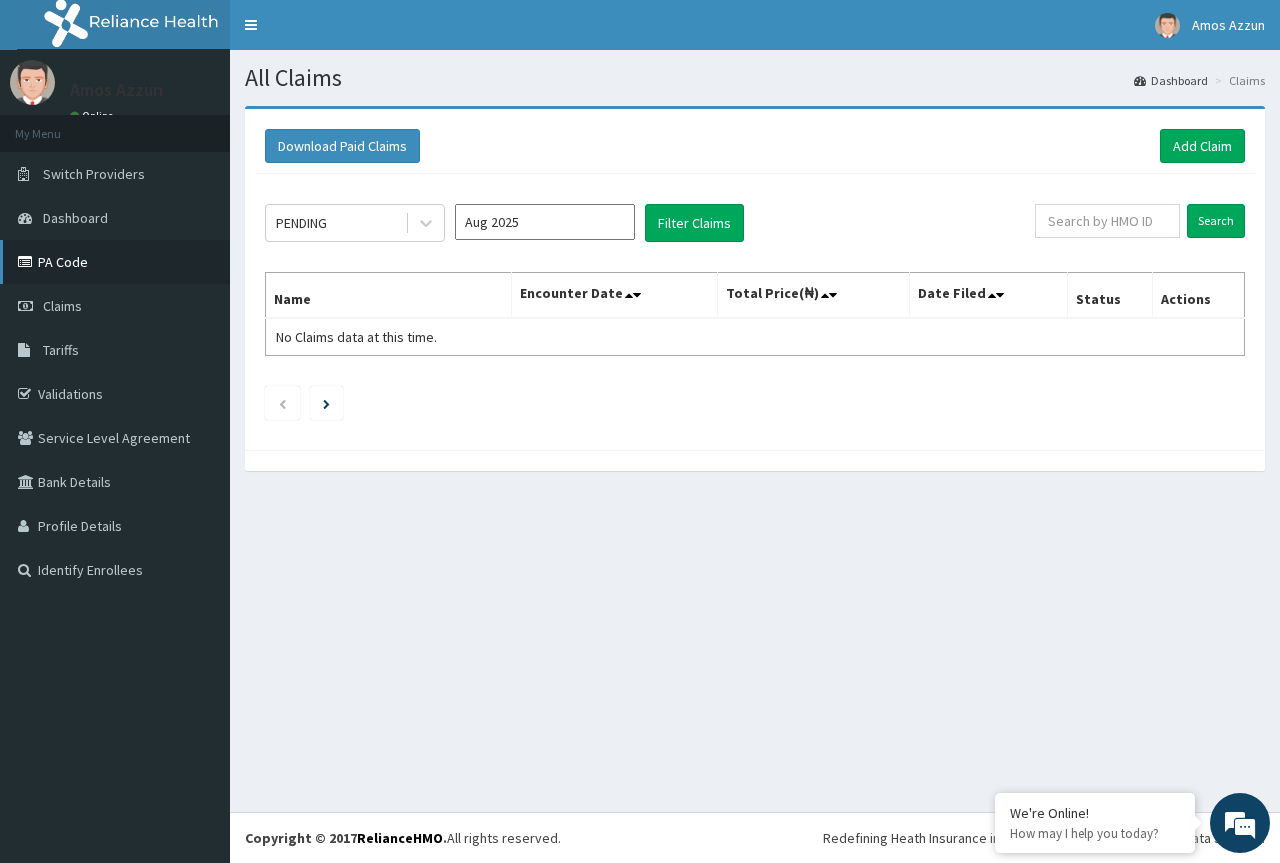 click on "PA Code" at bounding box center (115, 262) 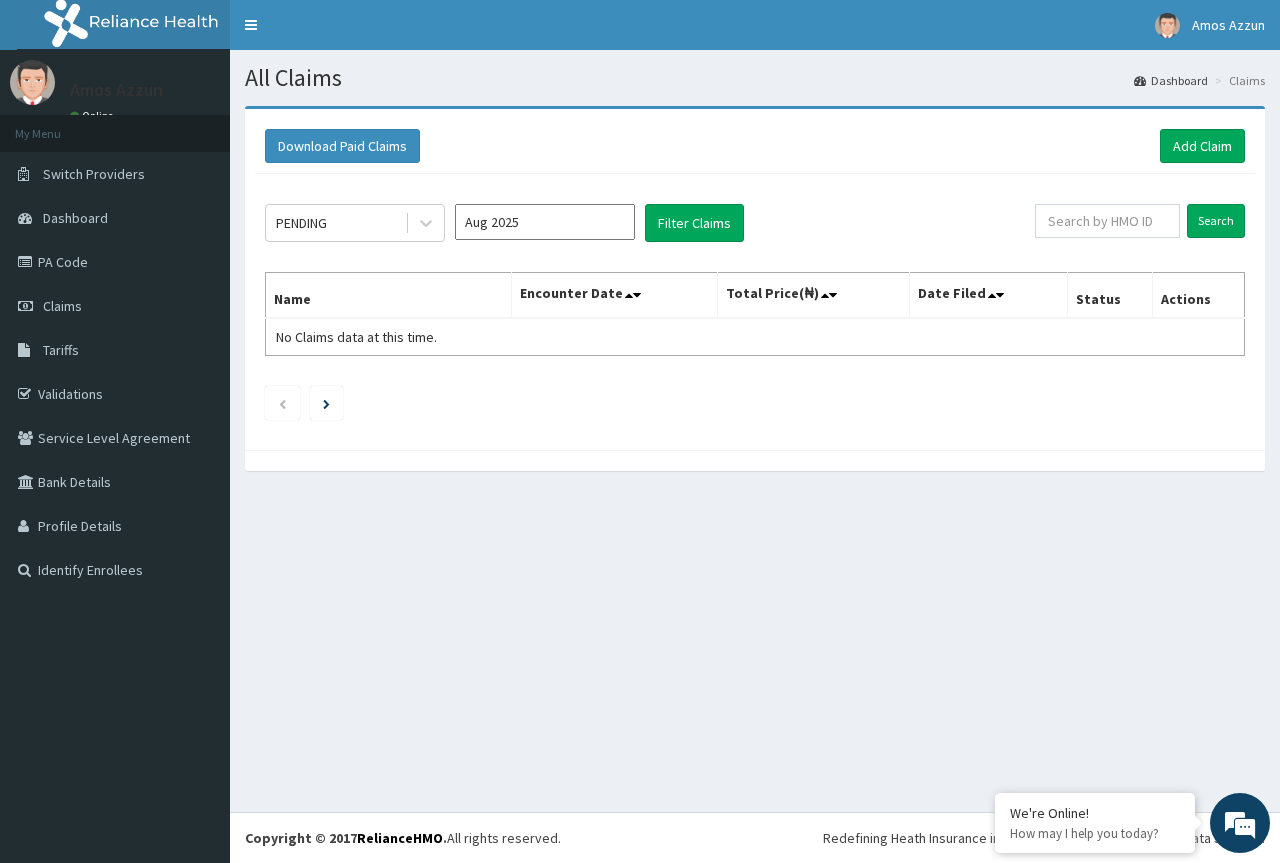 scroll, scrollTop: 0, scrollLeft: 0, axis: both 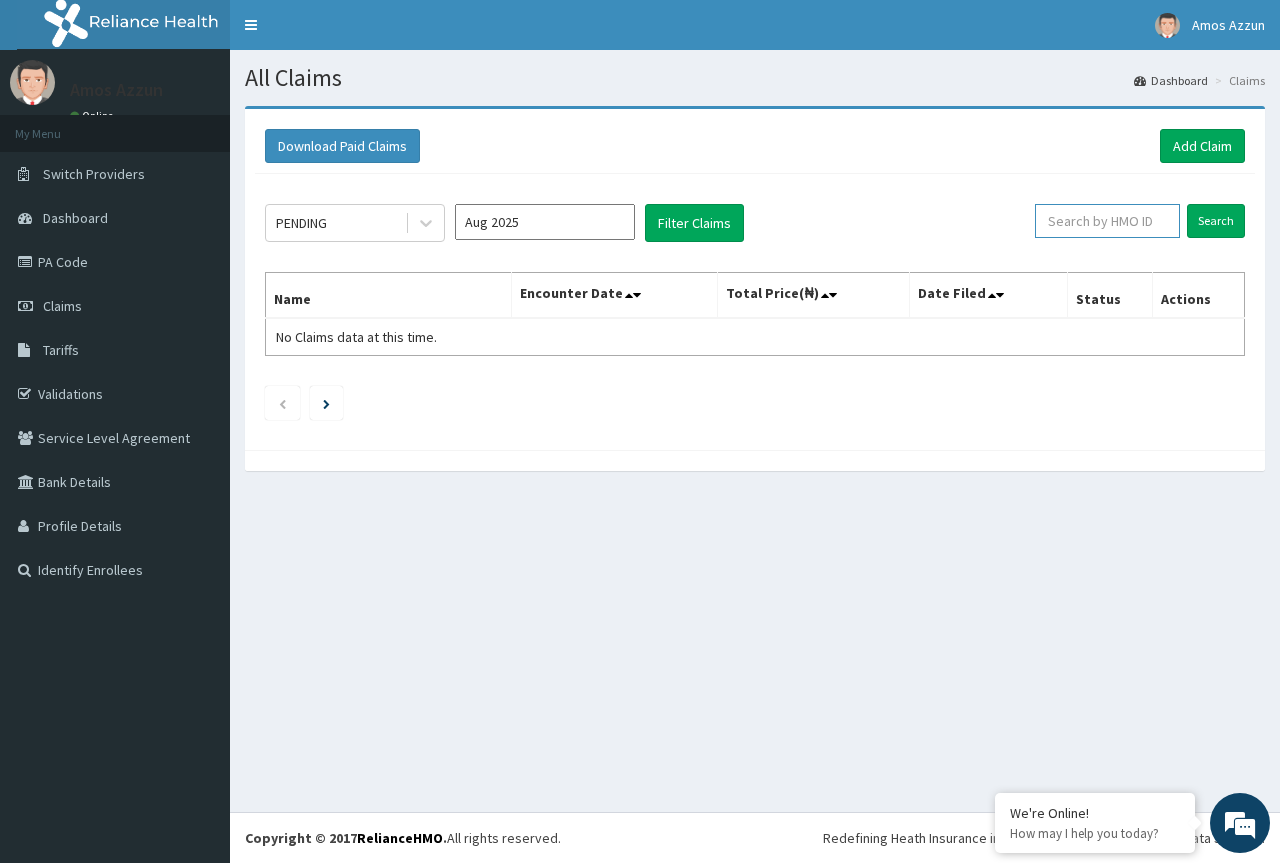 click at bounding box center [1107, 221] 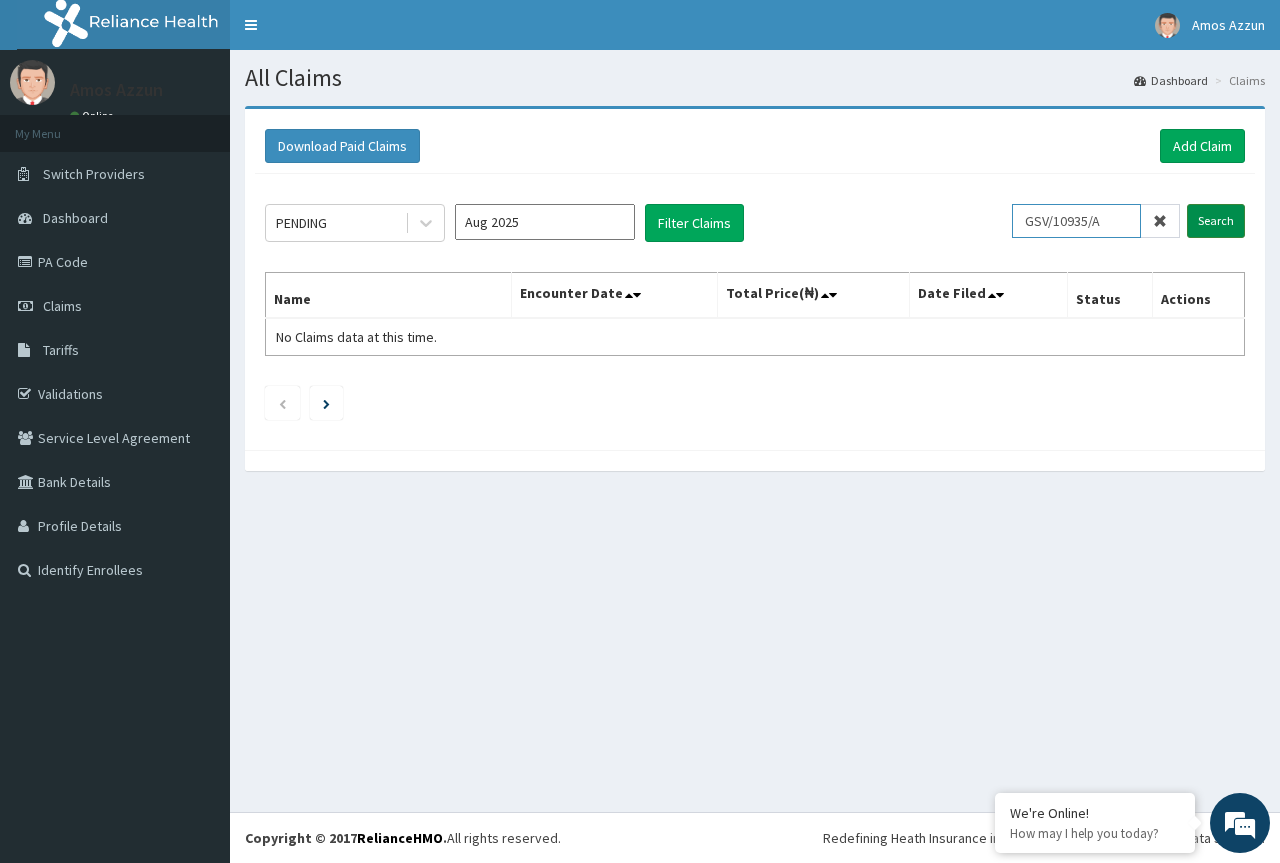 type on "GSV/10935/A" 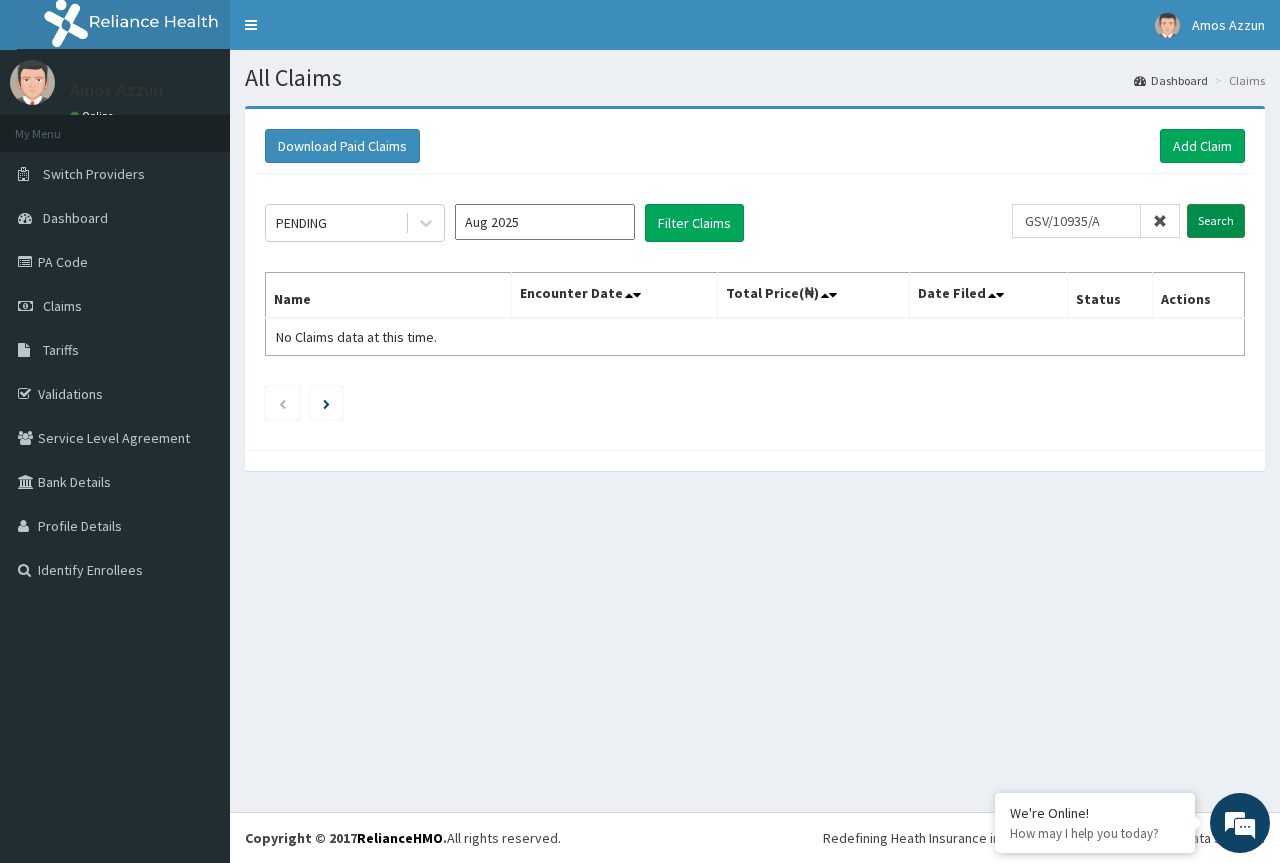 click on "Search" at bounding box center (1216, 221) 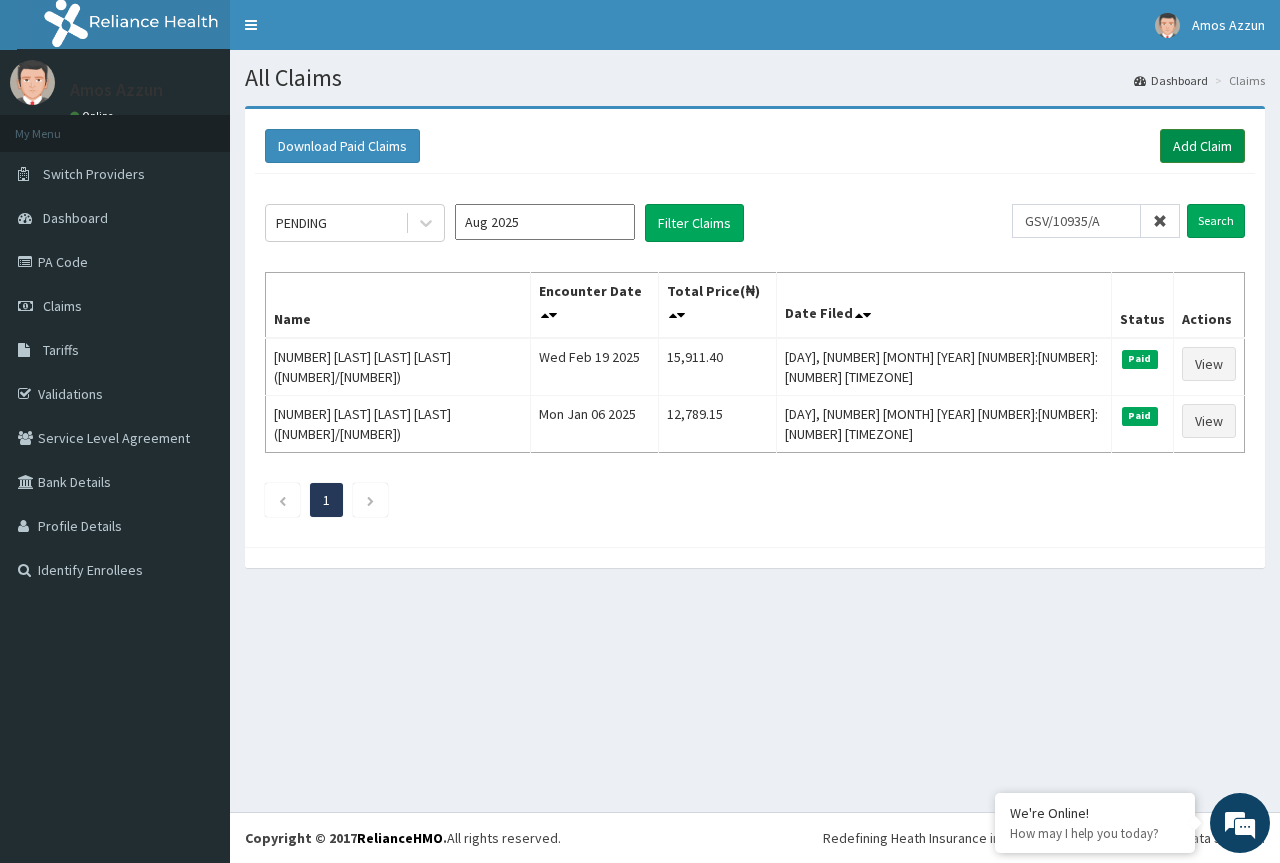 click on "Add Claim" at bounding box center [1202, 146] 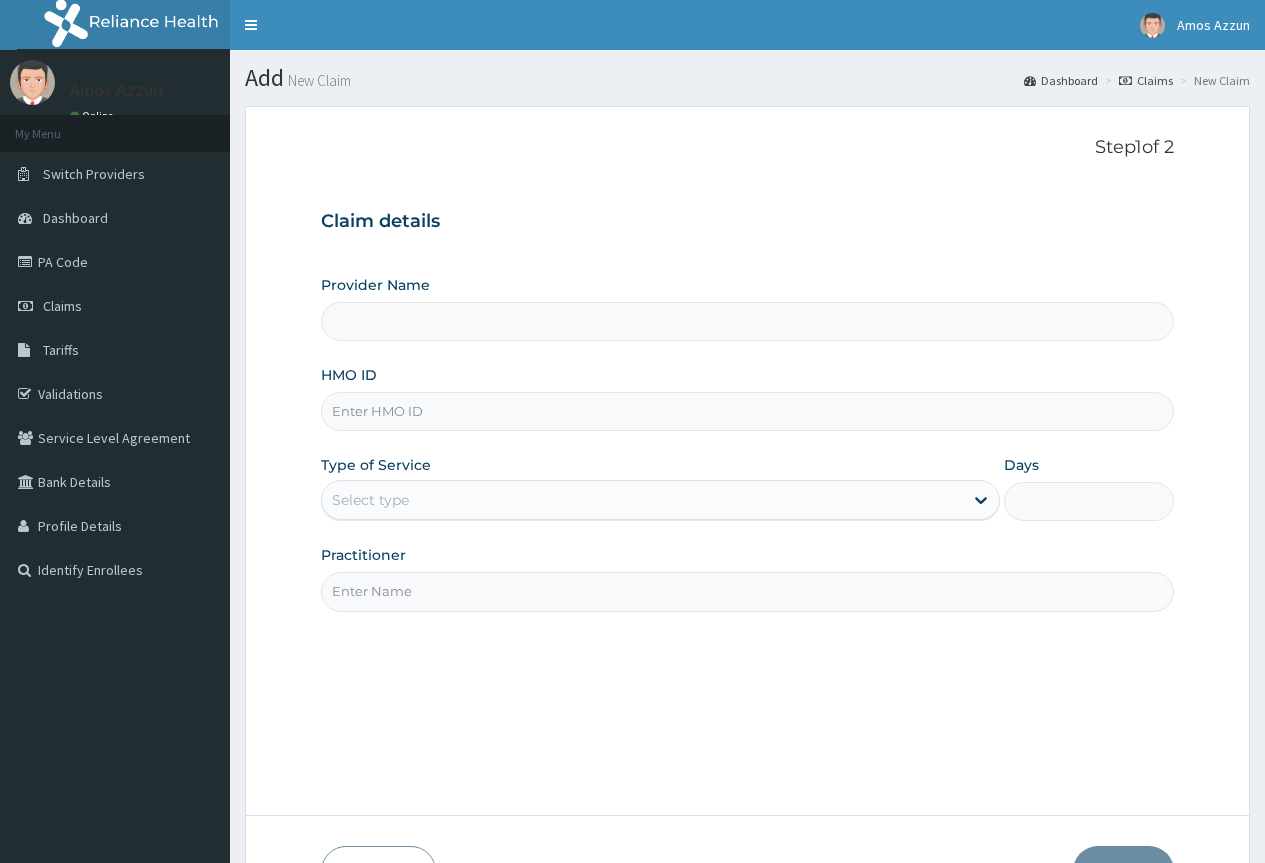 scroll, scrollTop: 0, scrollLeft: 0, axis: both 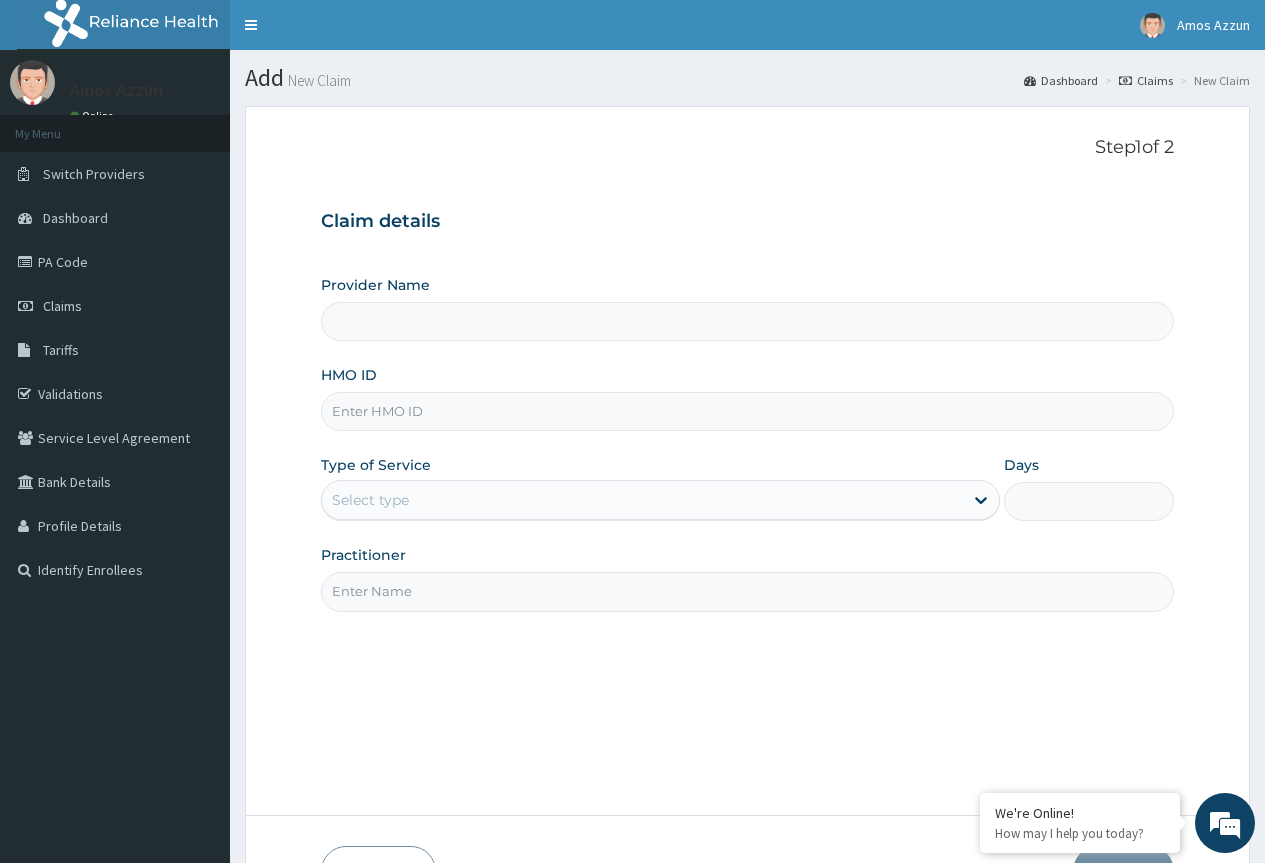 paste on "GSV/10935/A" 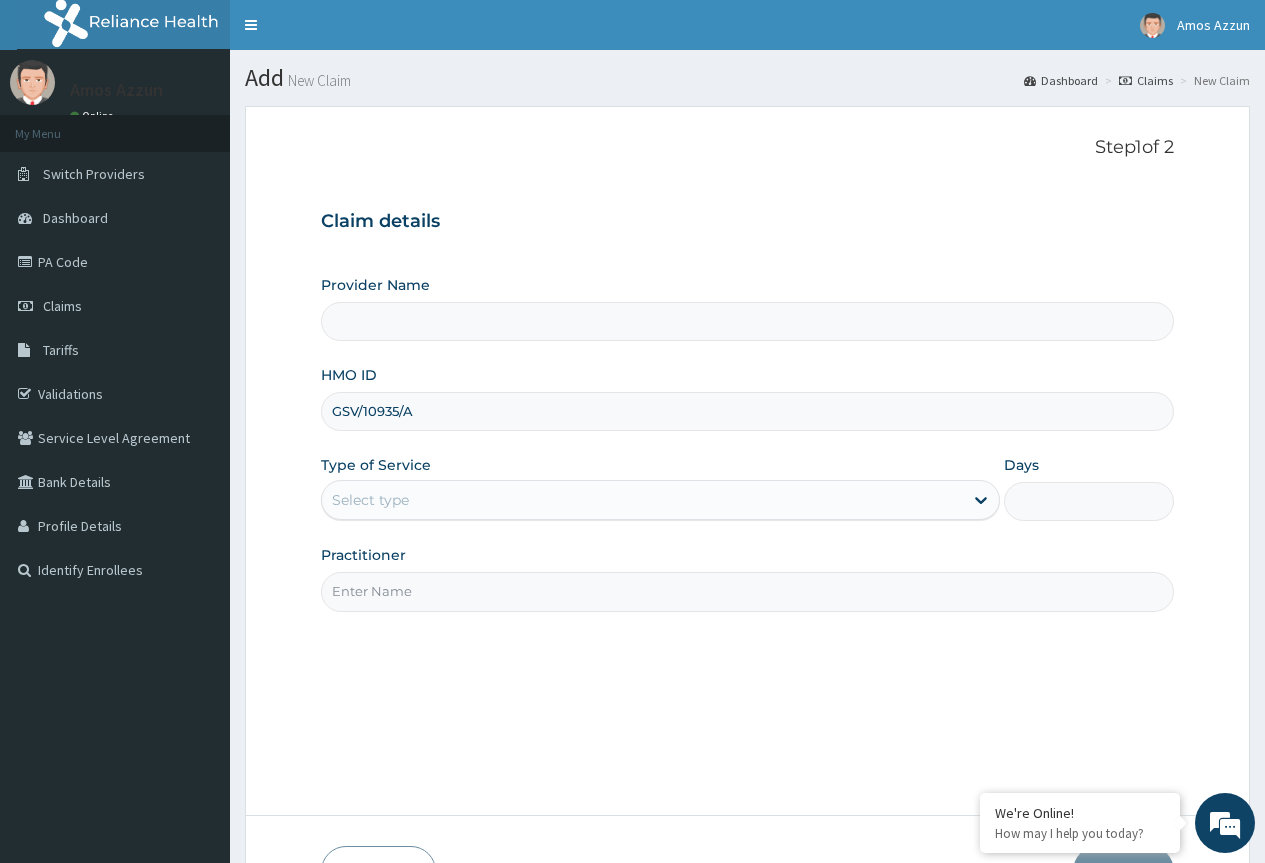 type on "County Hospital Ltd" 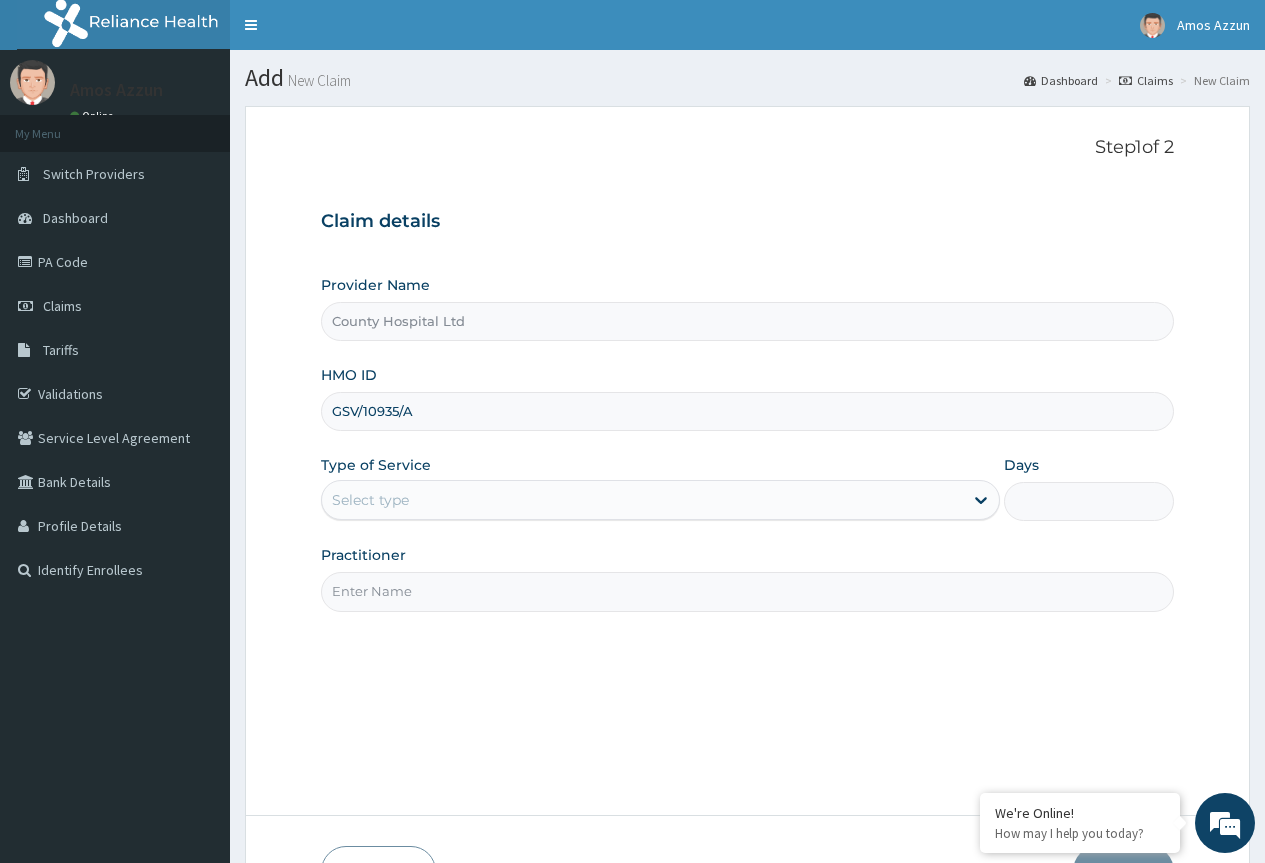 type on "GSV/10935/A" 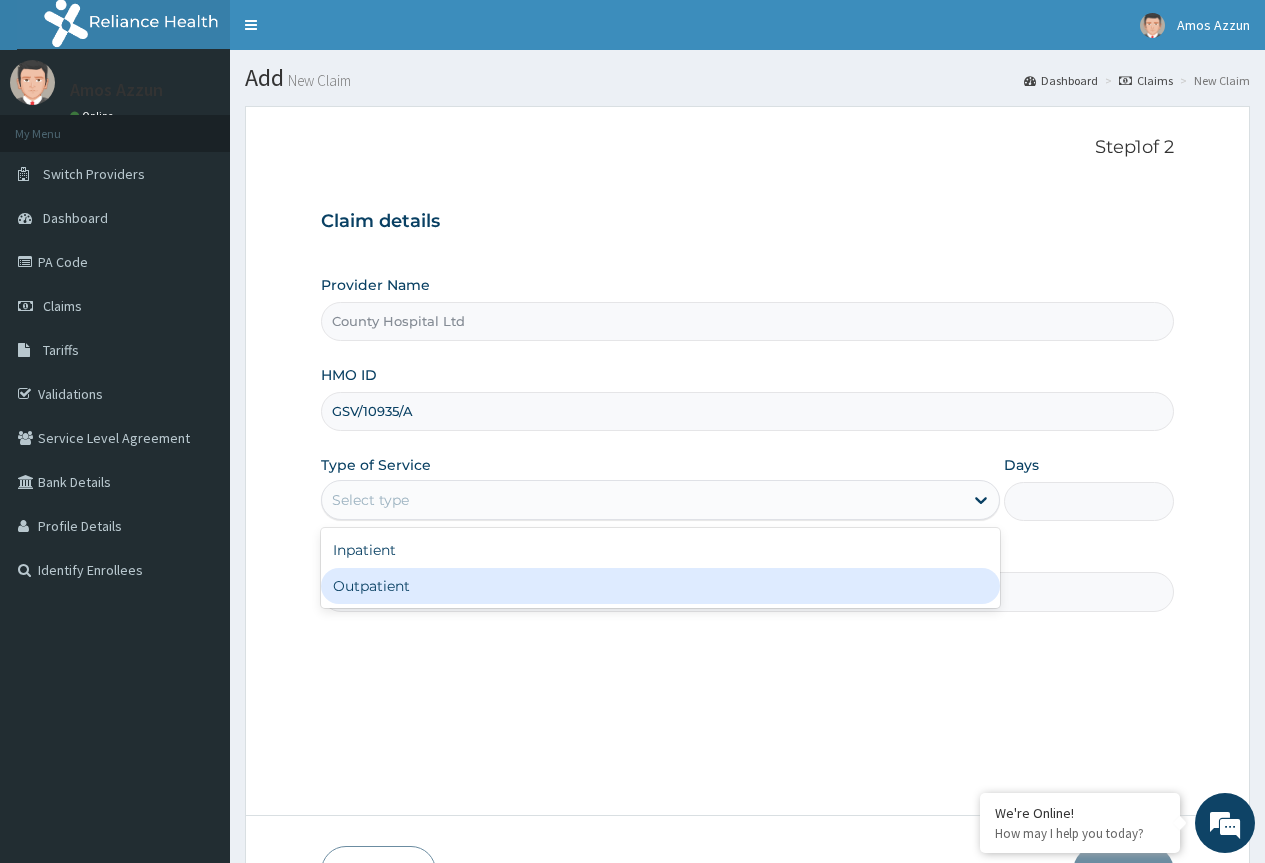 click on "Outpatient" at bounding box center [660, 586] 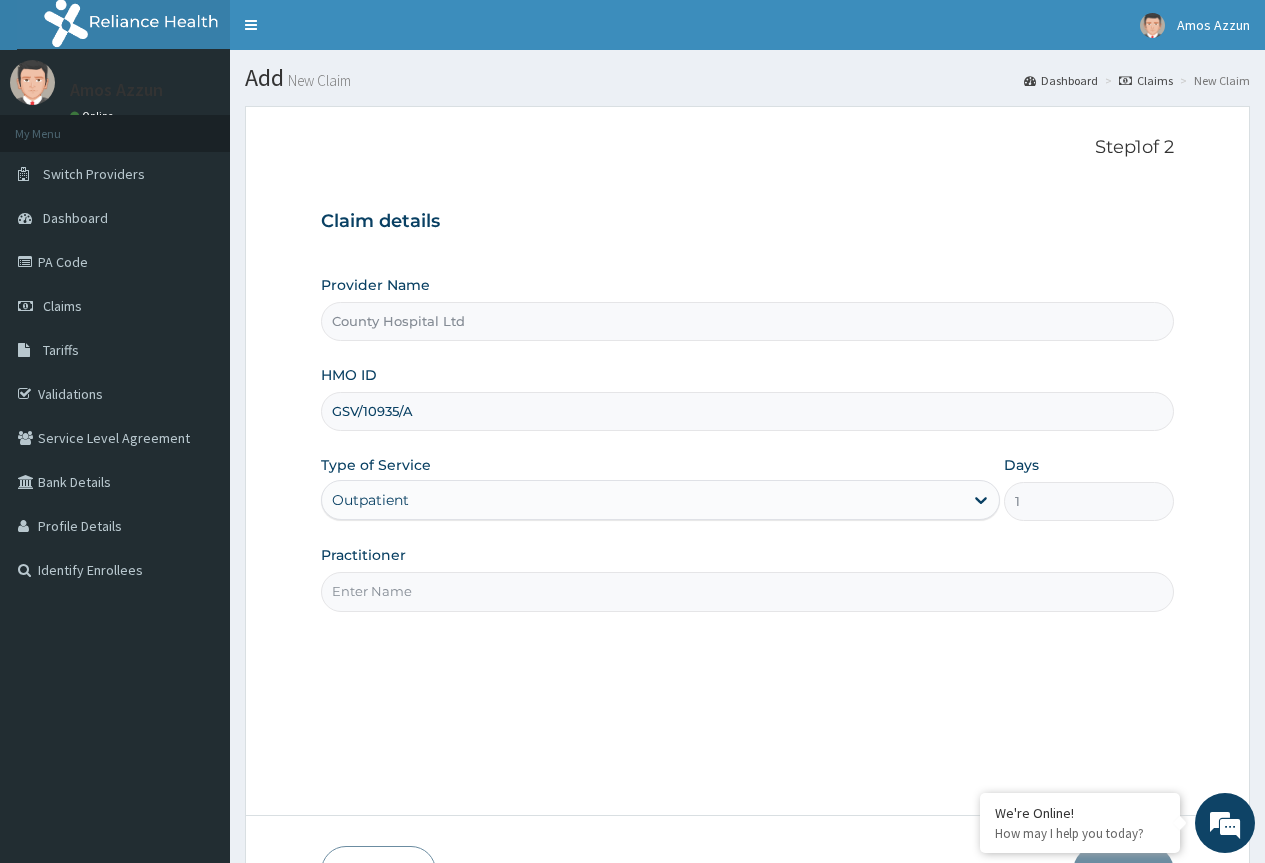 click on "Practitioner" at bounding box center [747, 591] 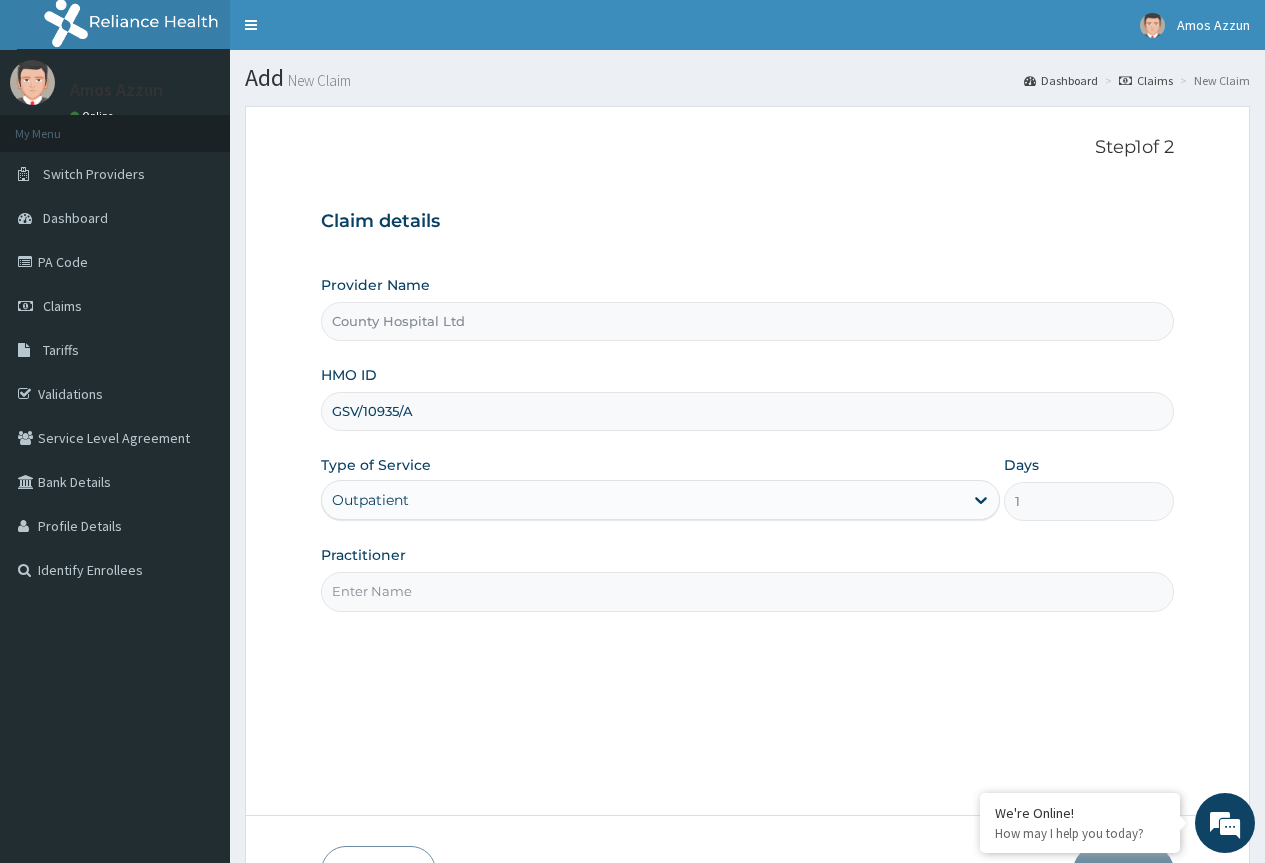 type on "dr stanley" 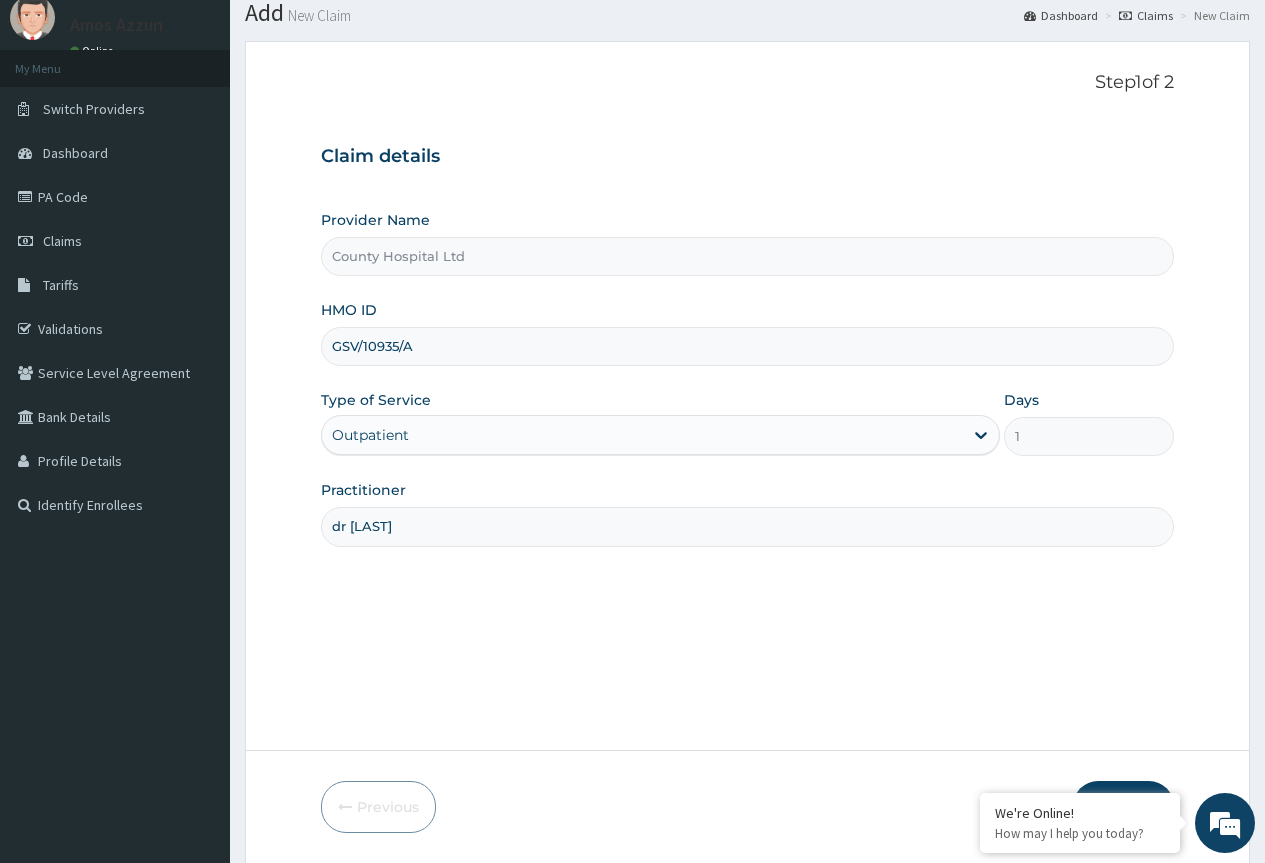 scroll, scrollTop: 132, scrollLeft: 0, axis: vertical 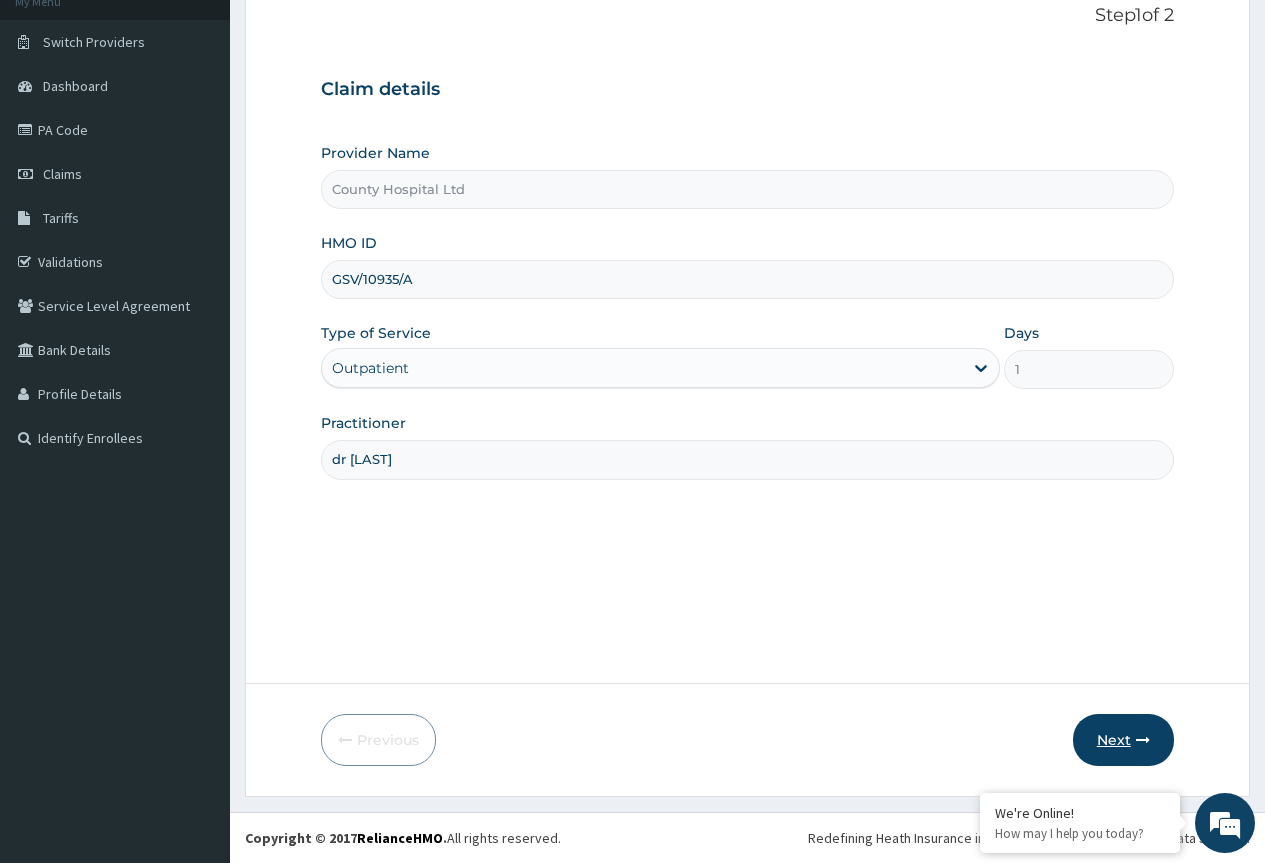 click on "Next" at bounding box center [1123, 740] 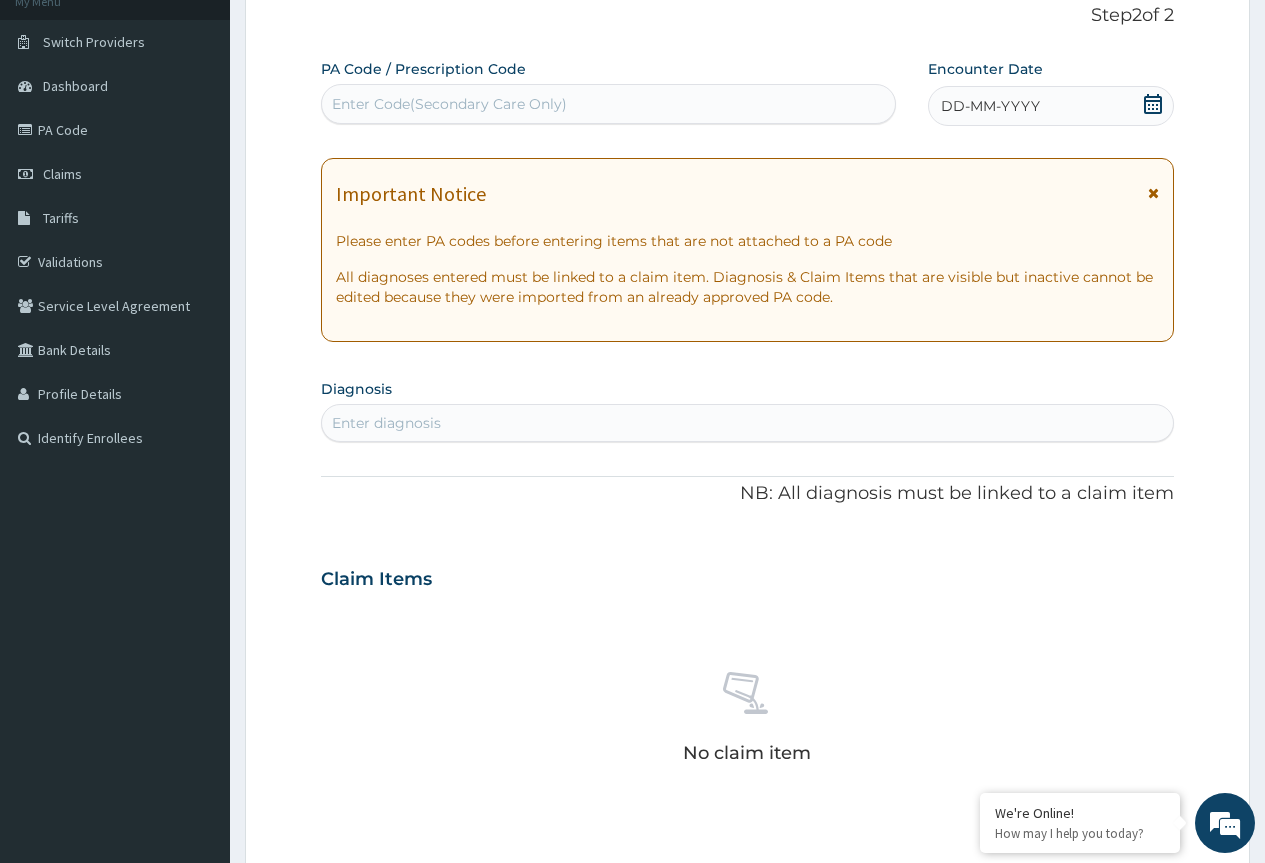 scroll, scrollTop: 0, scrollLeft: 0, axis: both 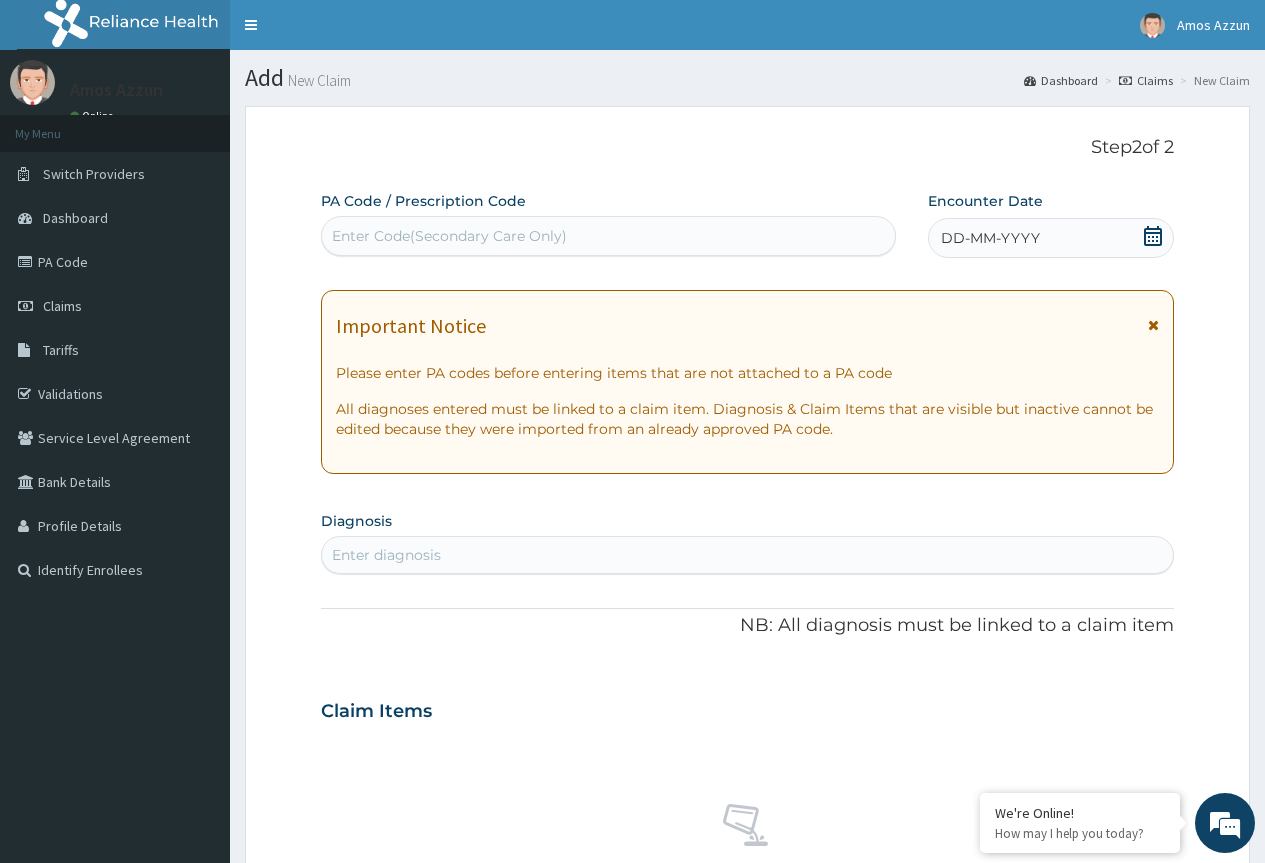 click 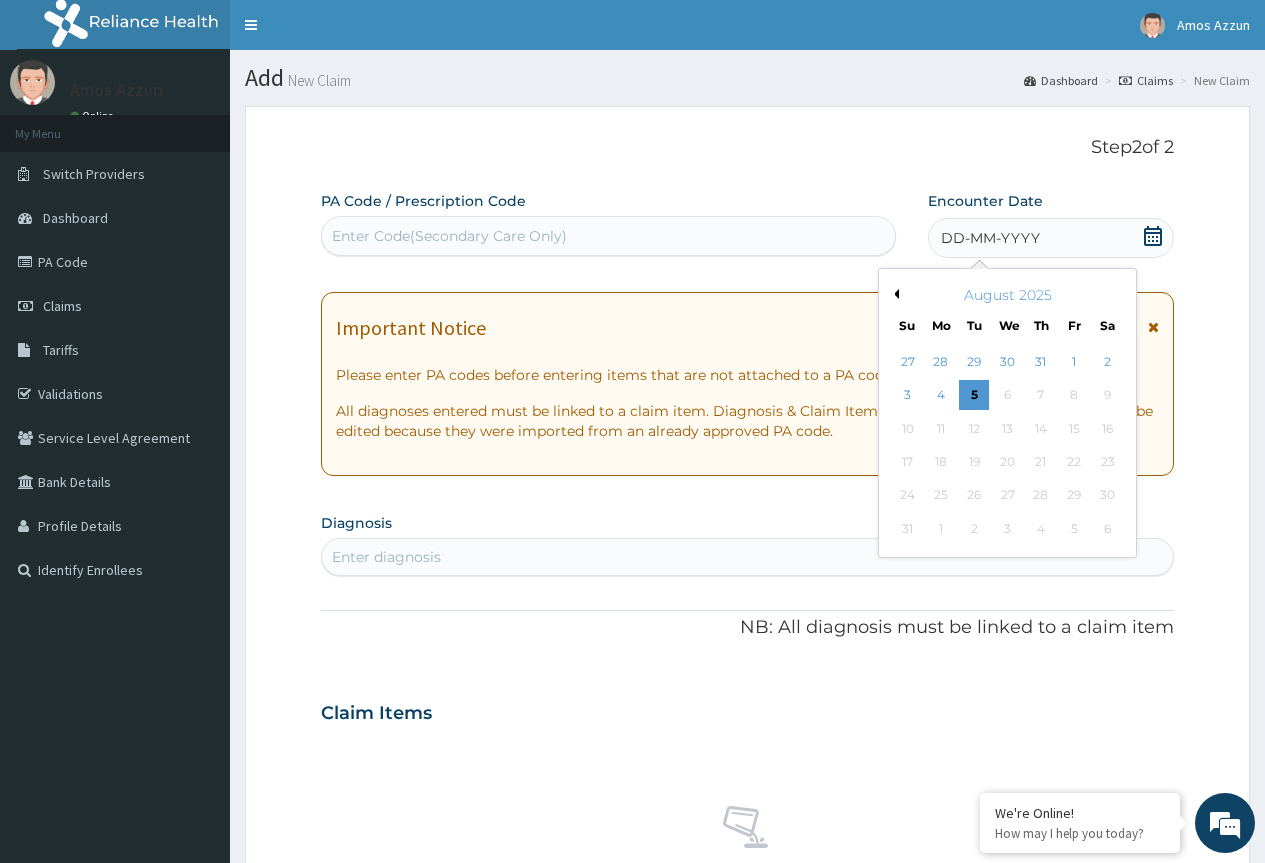 click on "Previous Month" at bounding box center (894, 294) 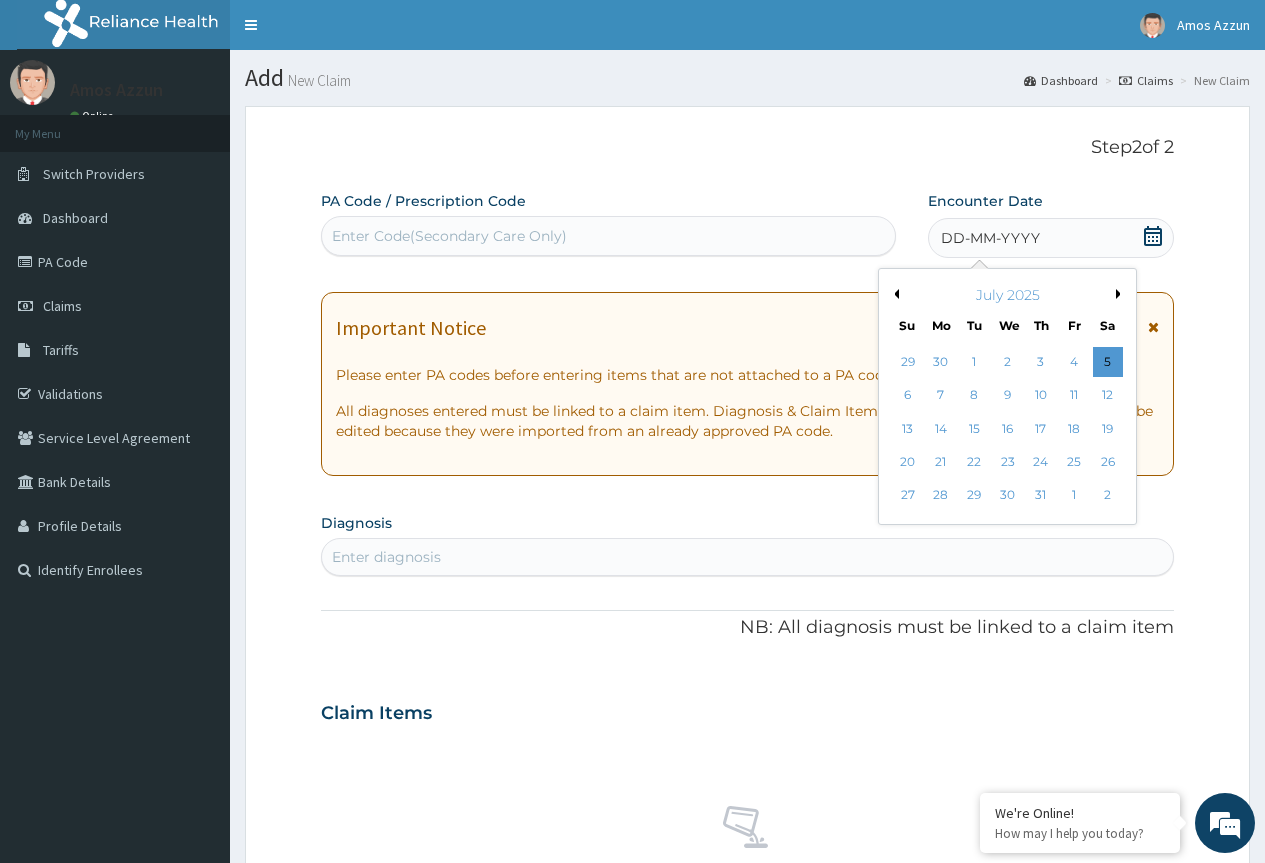 click on "Previous Month" at bounding box center (894, 294) 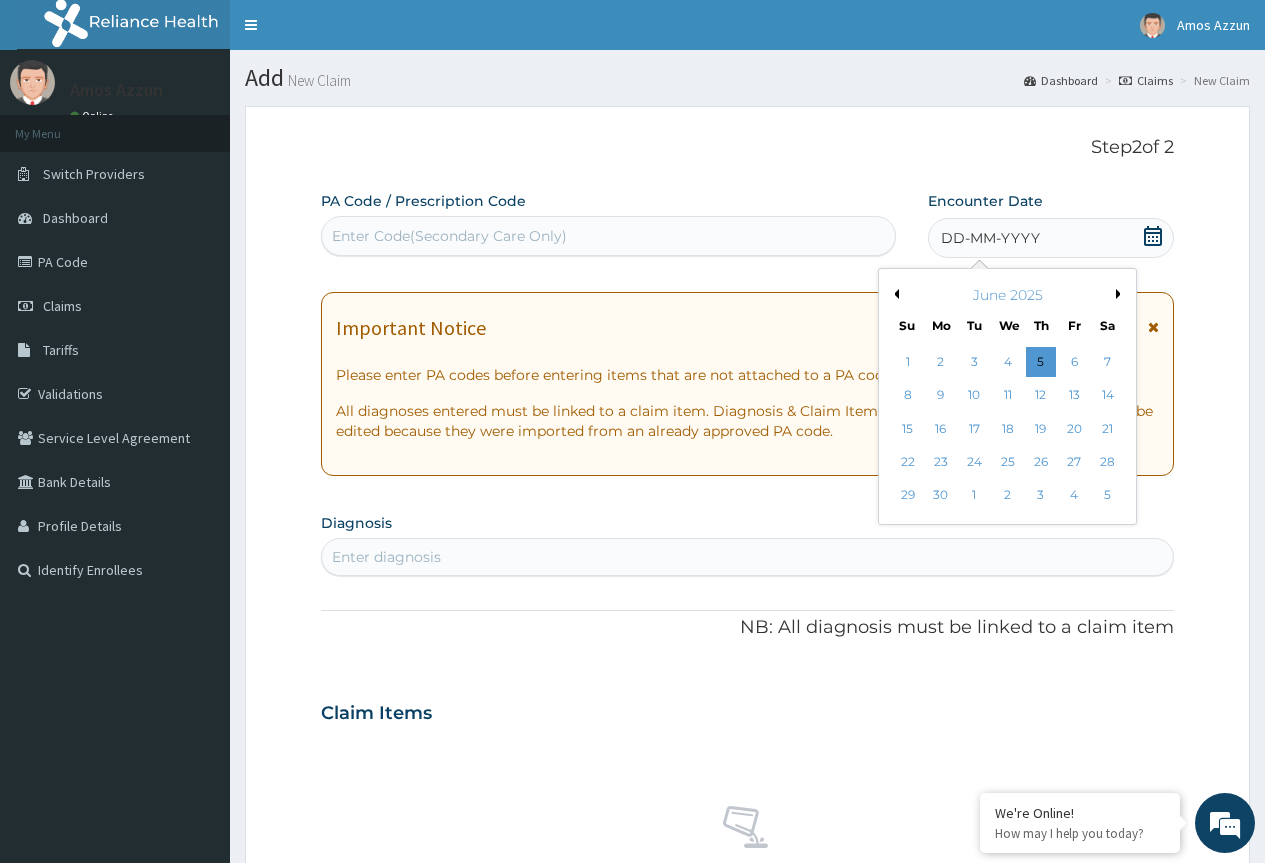click on "Previous Month" at bounding box center (894, 294) 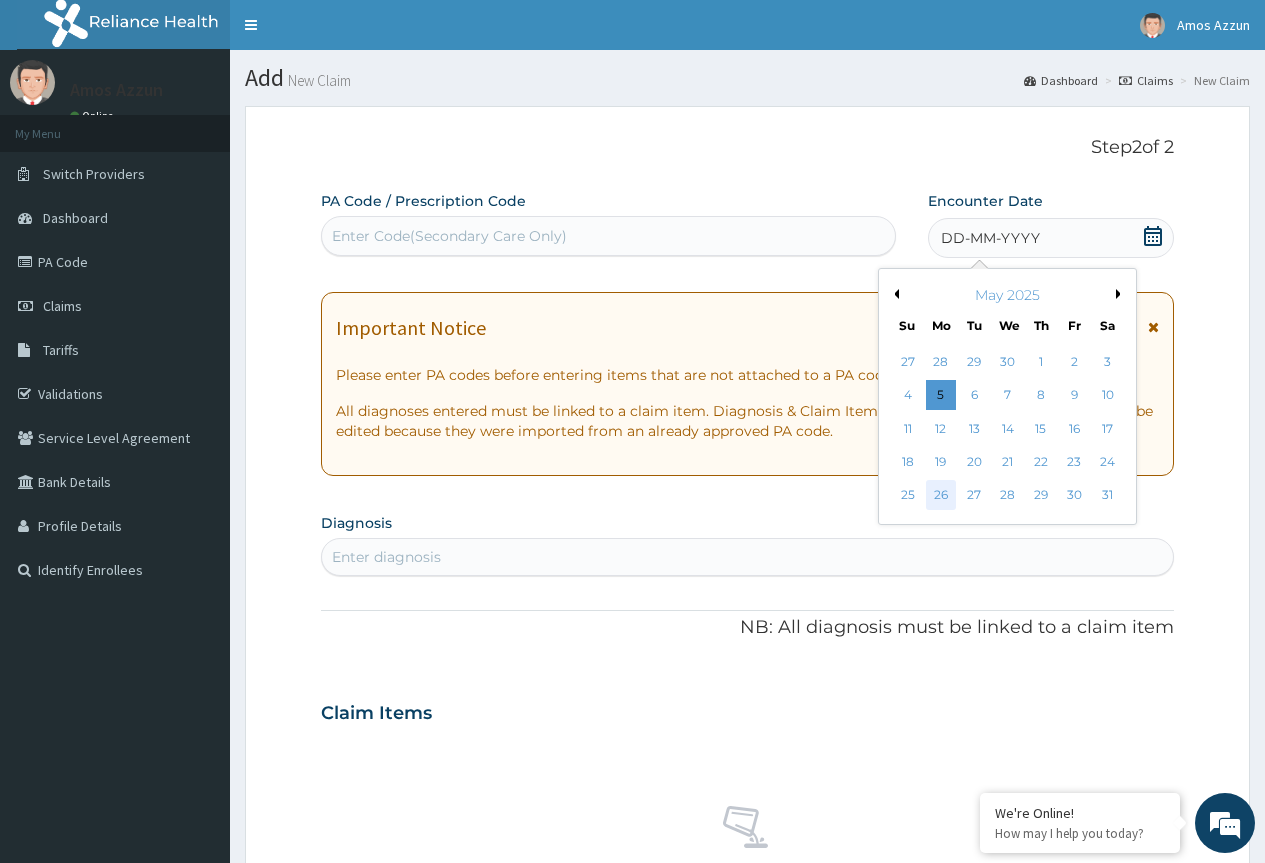 click on "26" at bounding box center (941, 496) 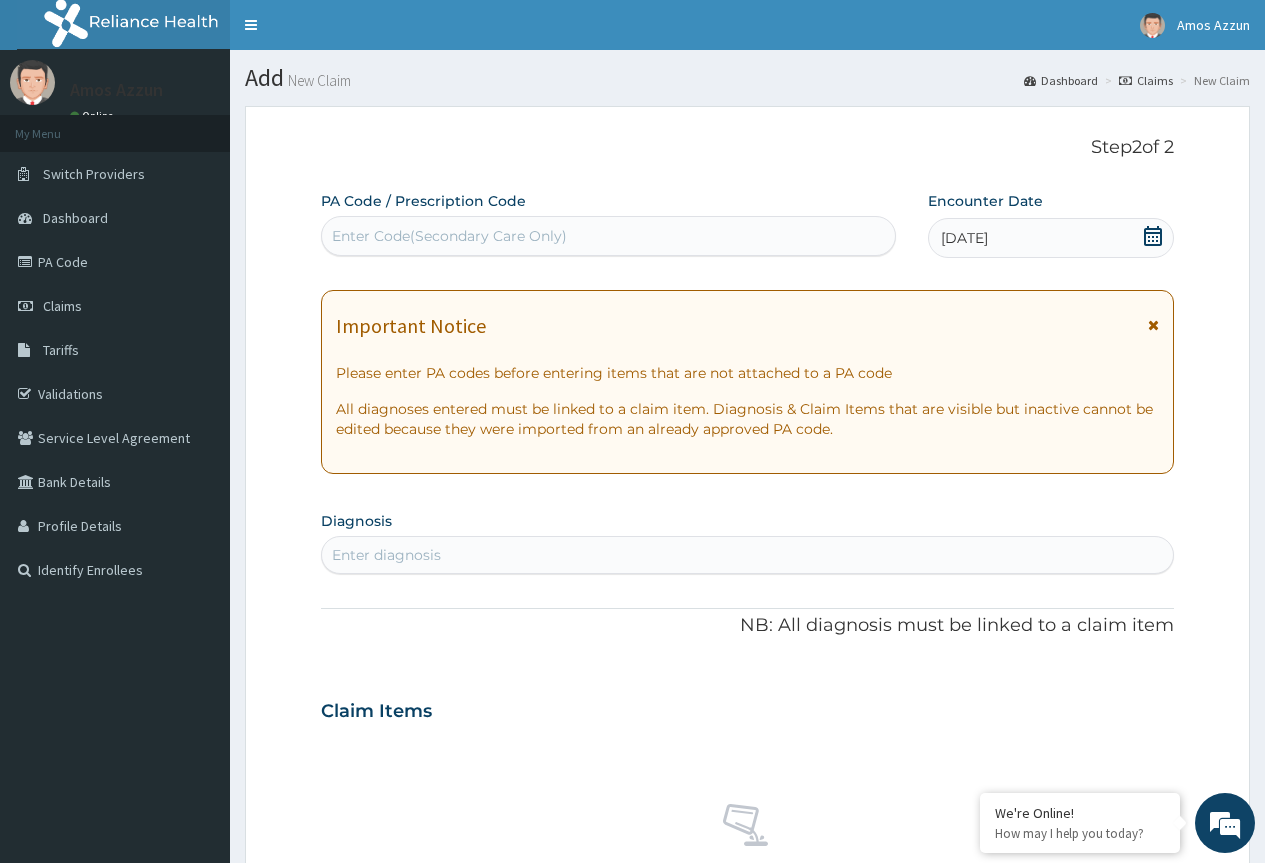 click on "Enter diagnosis" at bounding box center (386, 555) 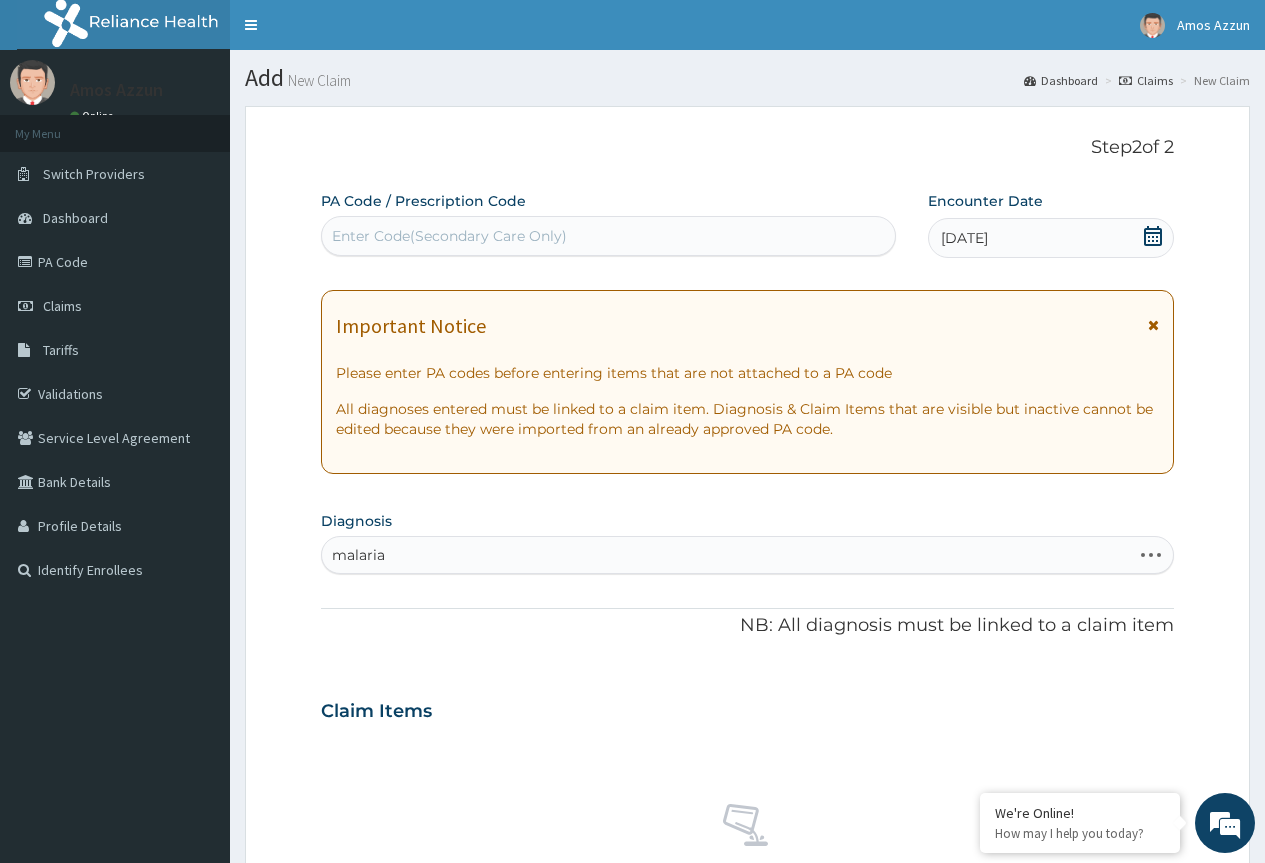 type on "malaria d" 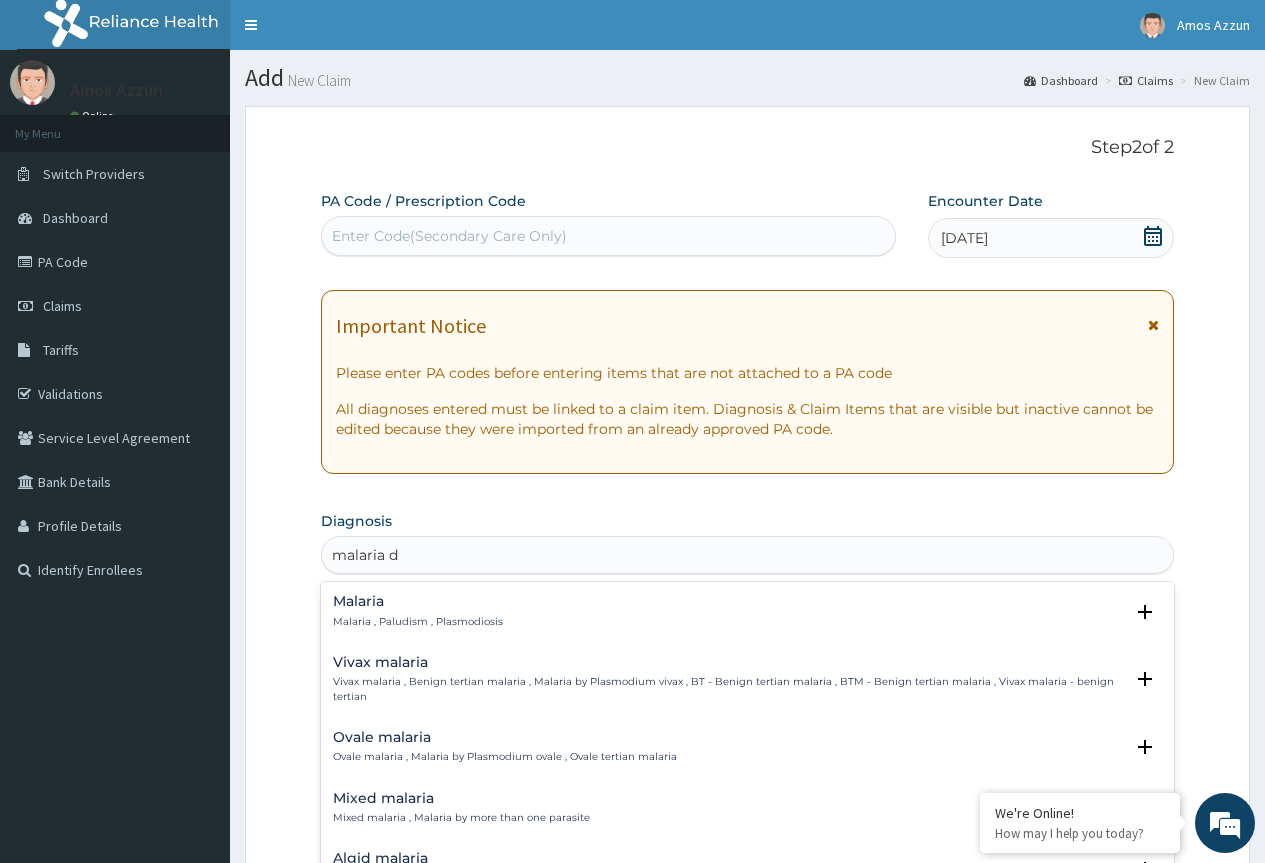 click on "Malaria" at bounding box center [418, 601] 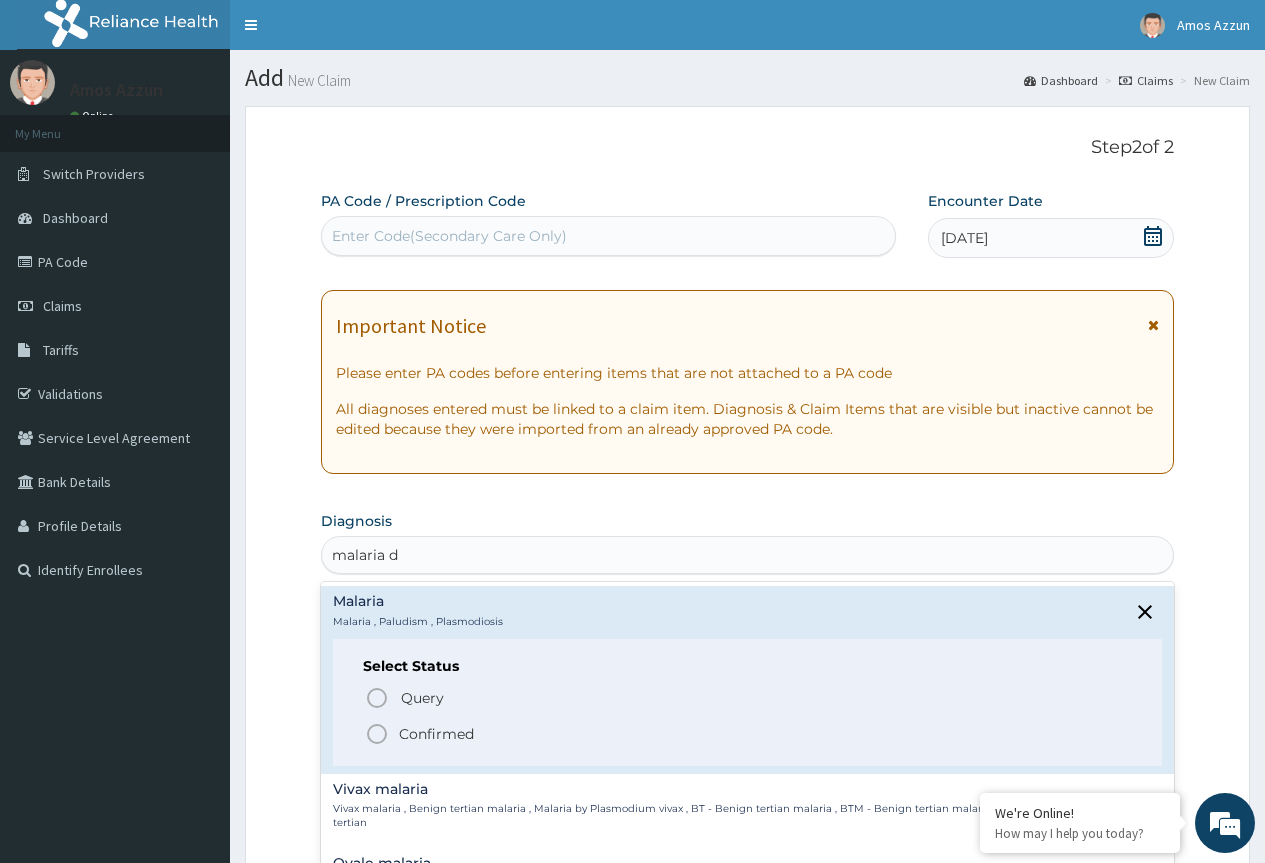 click 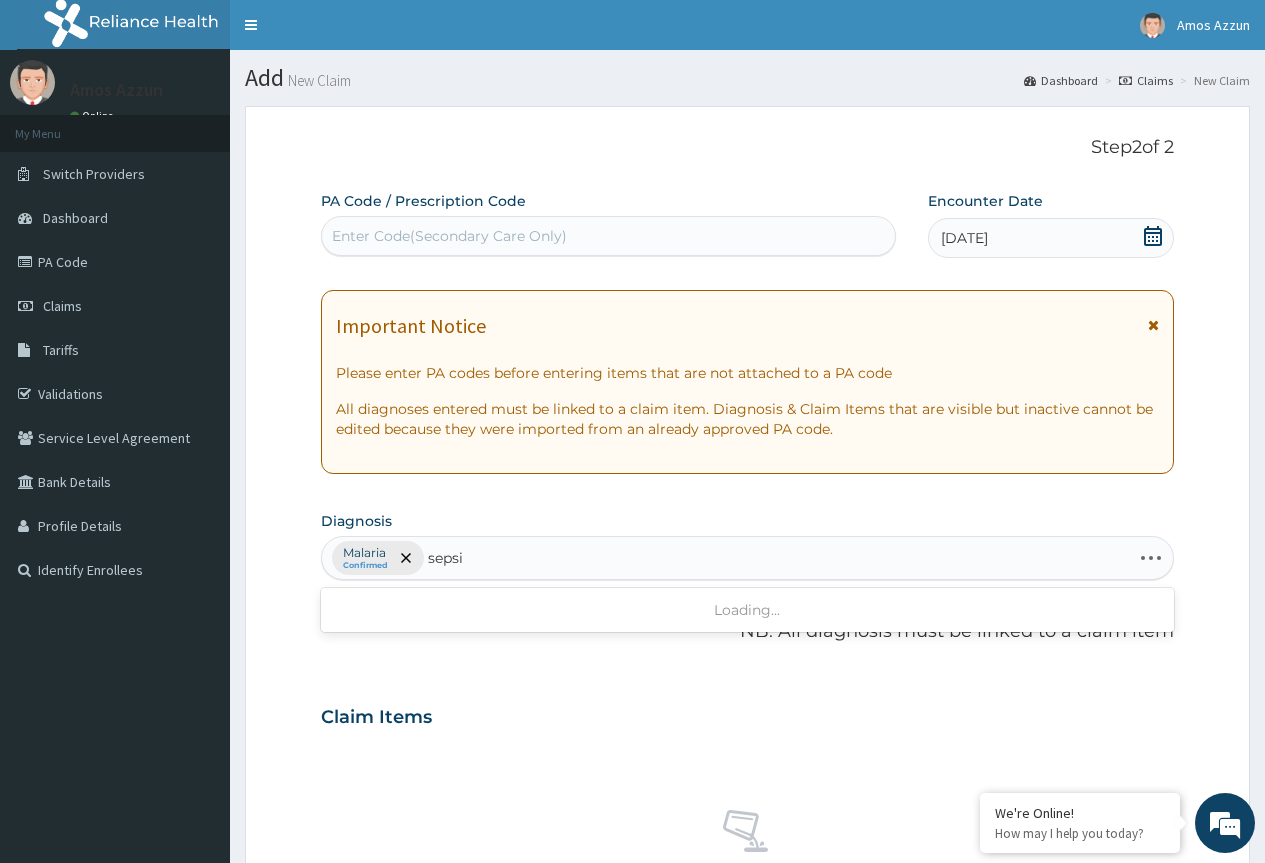 type on "sepsis" 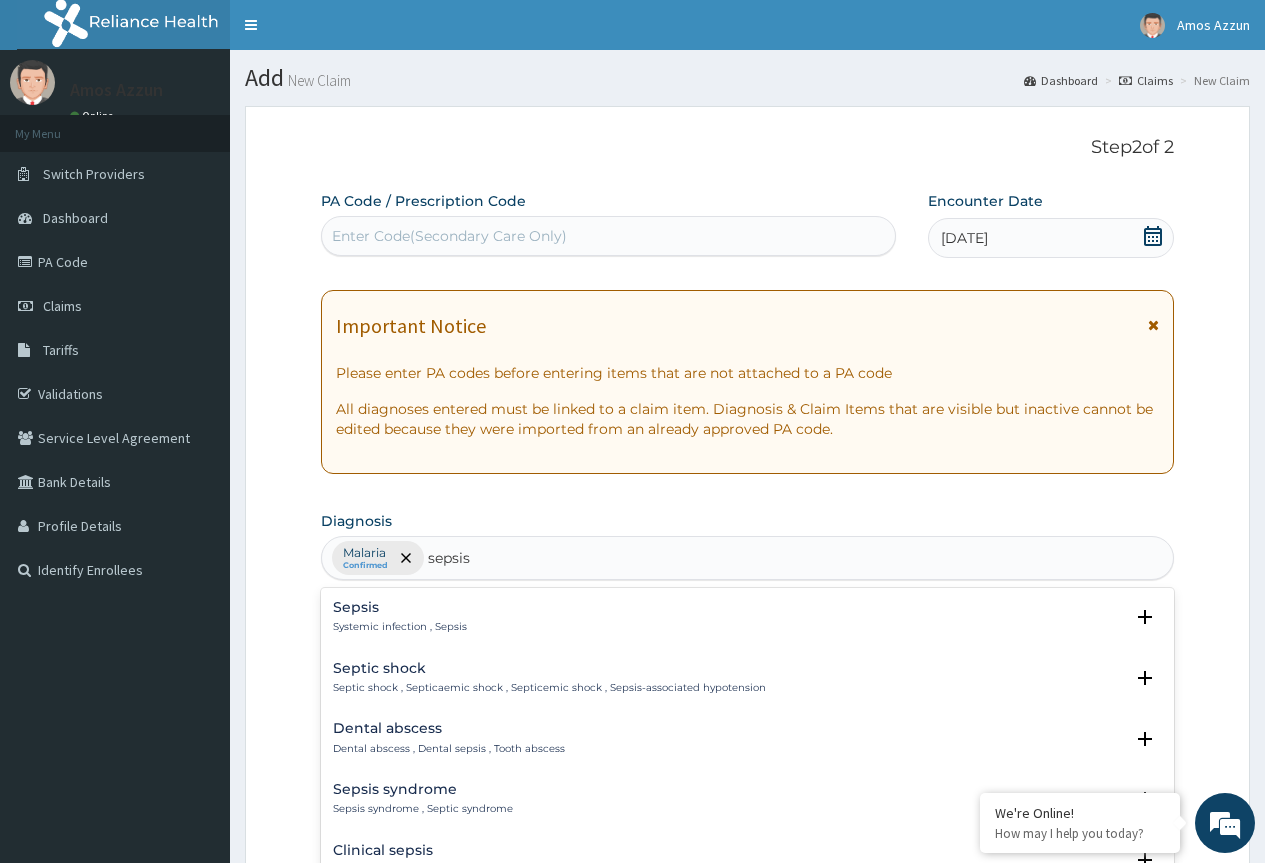 click on "Sepsis" at bounding box center (400, 607) 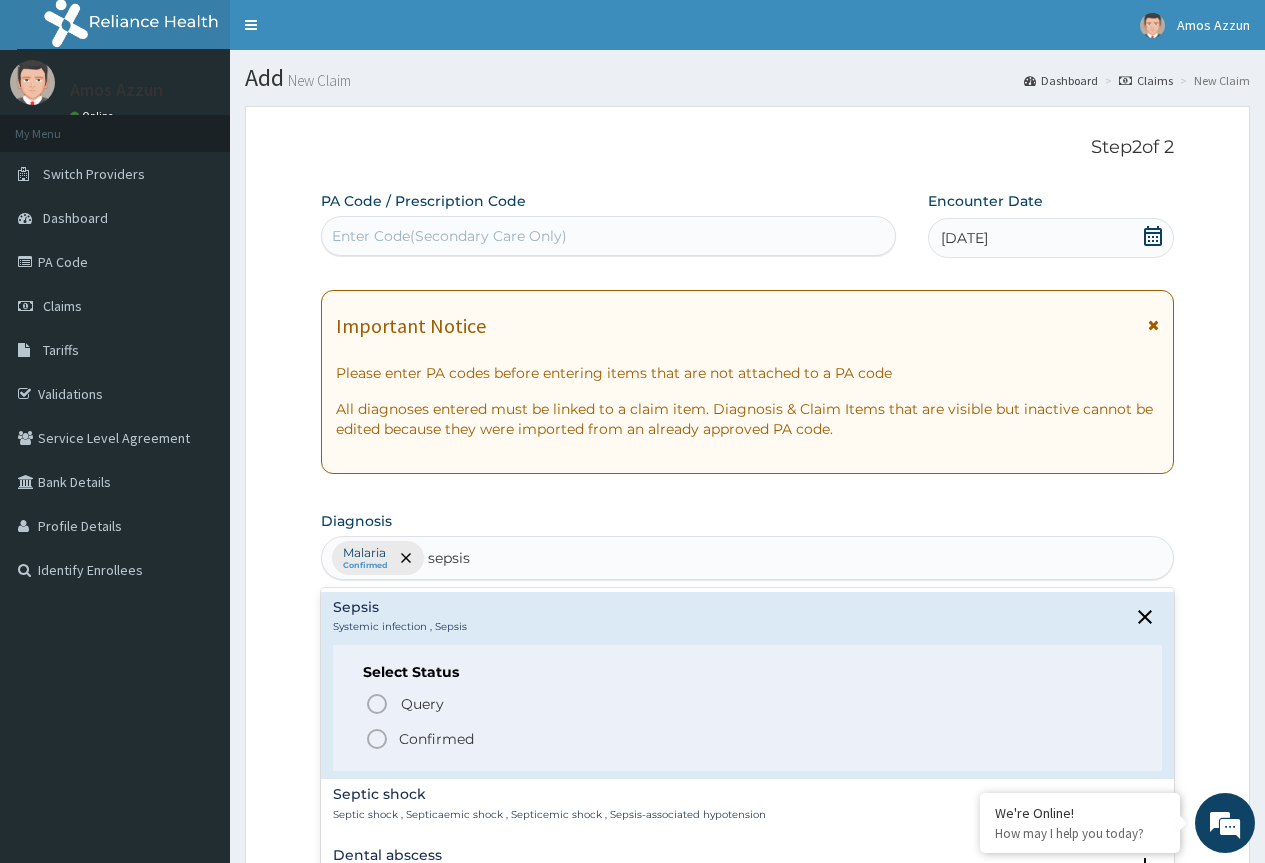 click 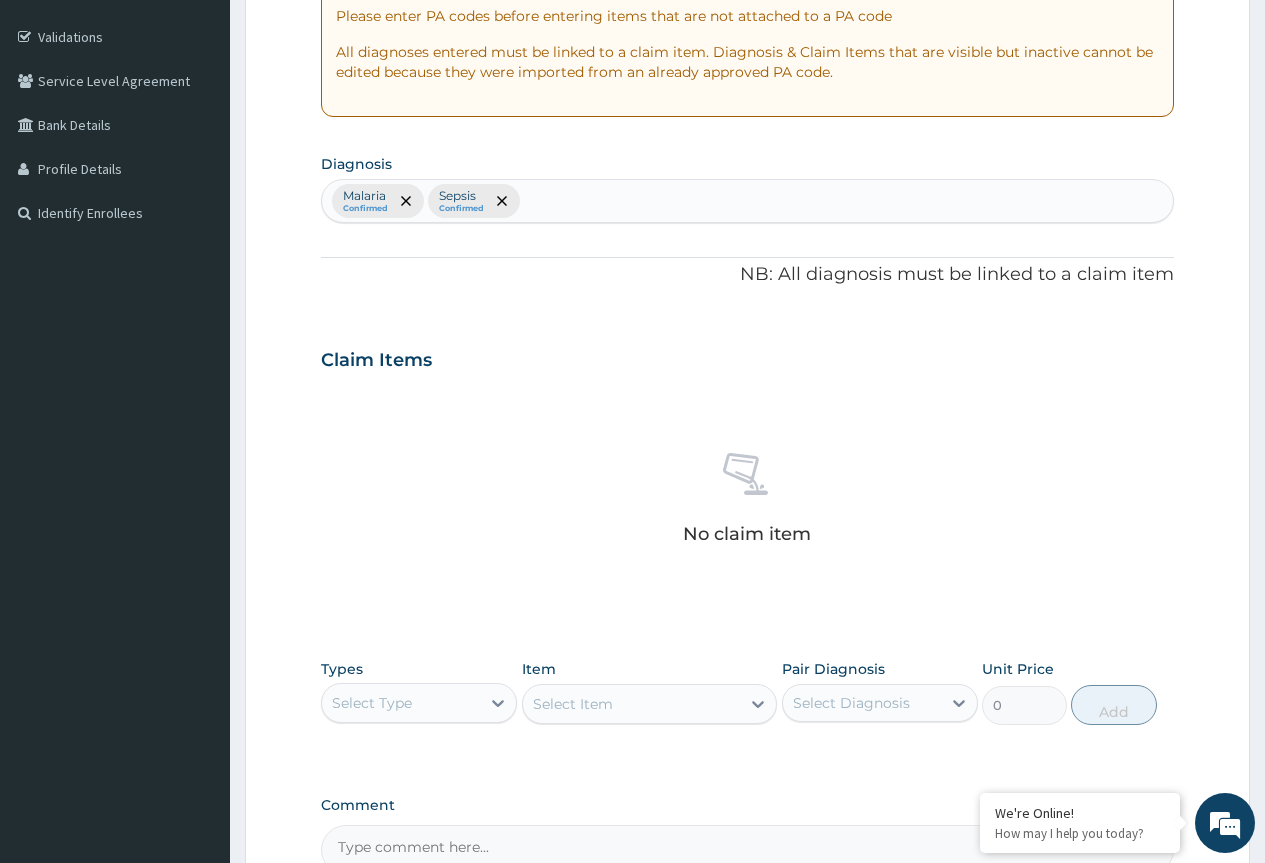 scroll, scrollTop: 400, scrollLeft: 0, axis: vertical 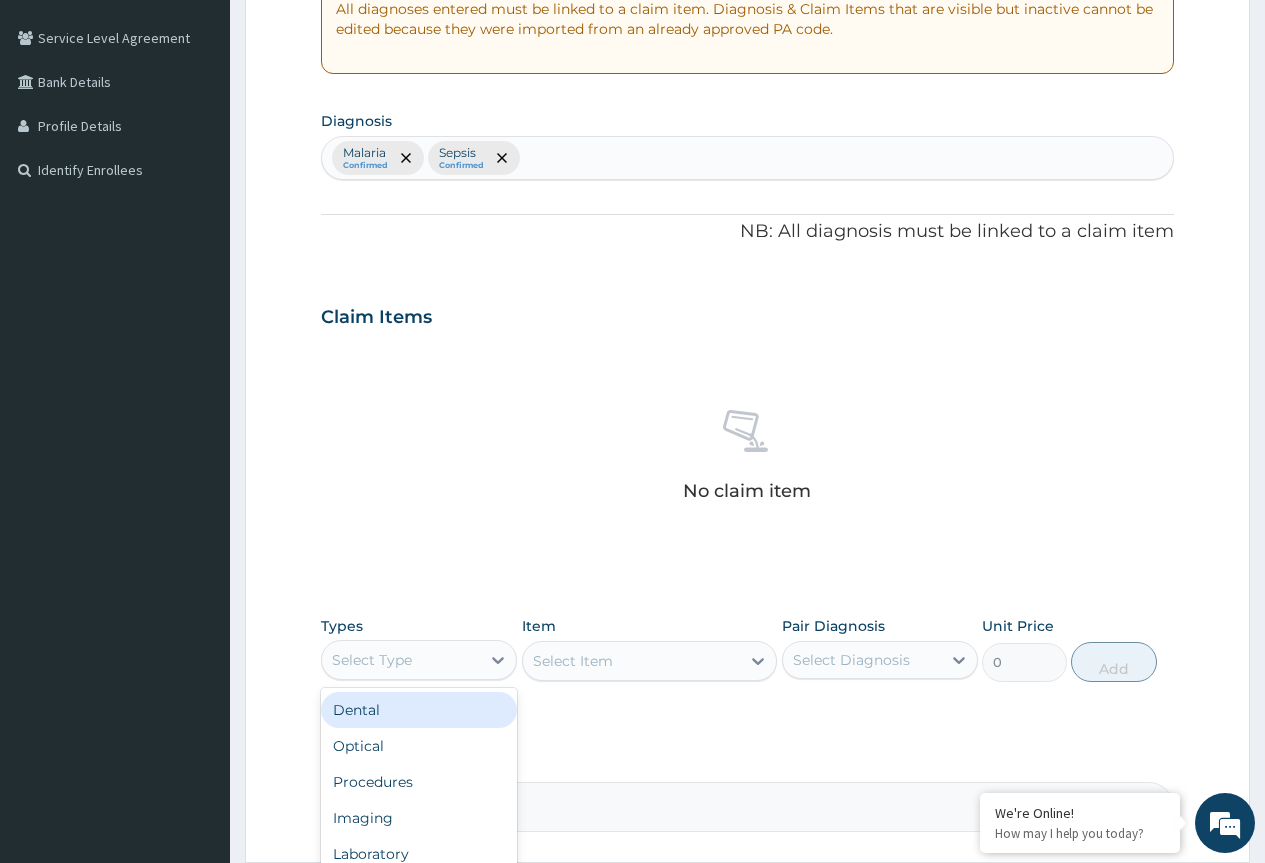 click on "Select Type" at bounding box center (372, 660) 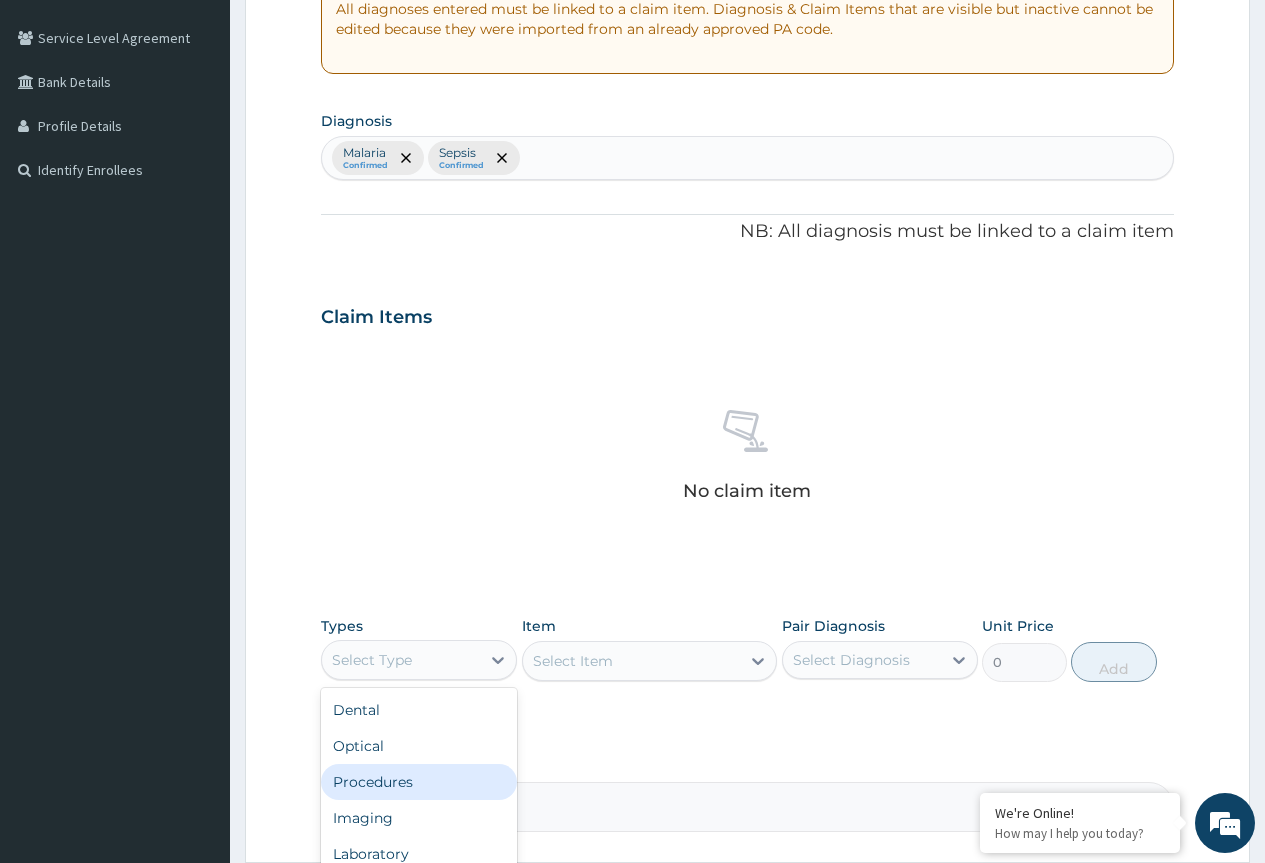 click on "Procedures" at bounding box center (419, 782) 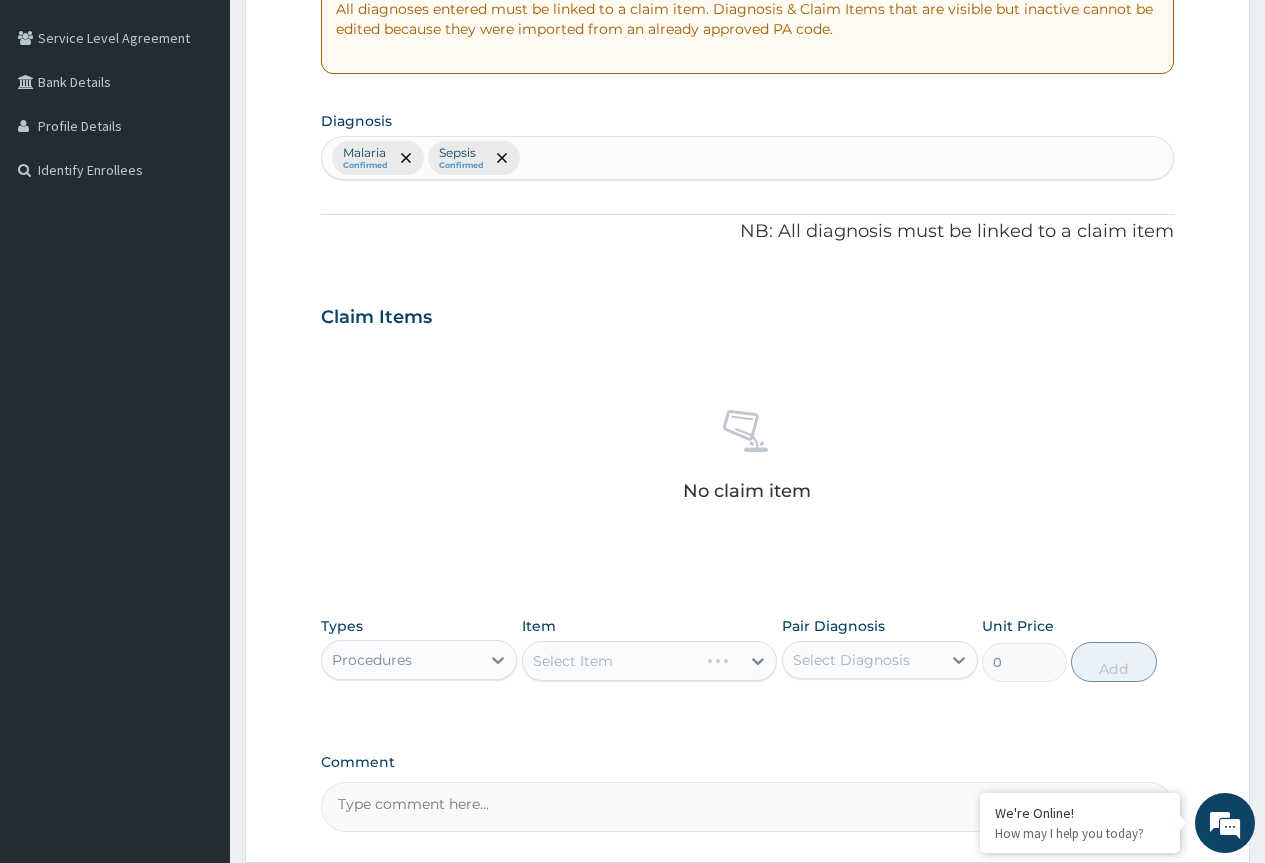 click on "Select Item" at bounding box center [650, 661] 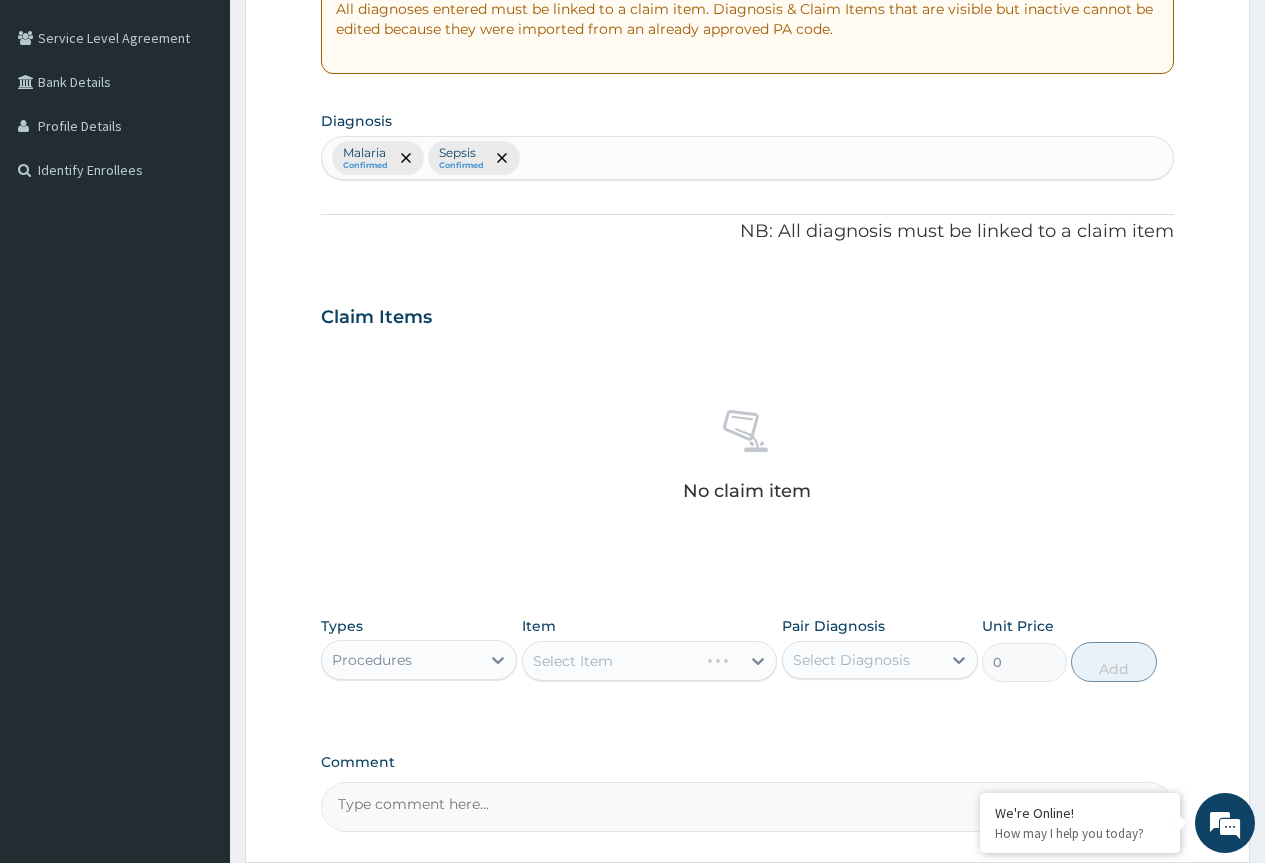 click on "Select Item" at bounding box center [650, 661] 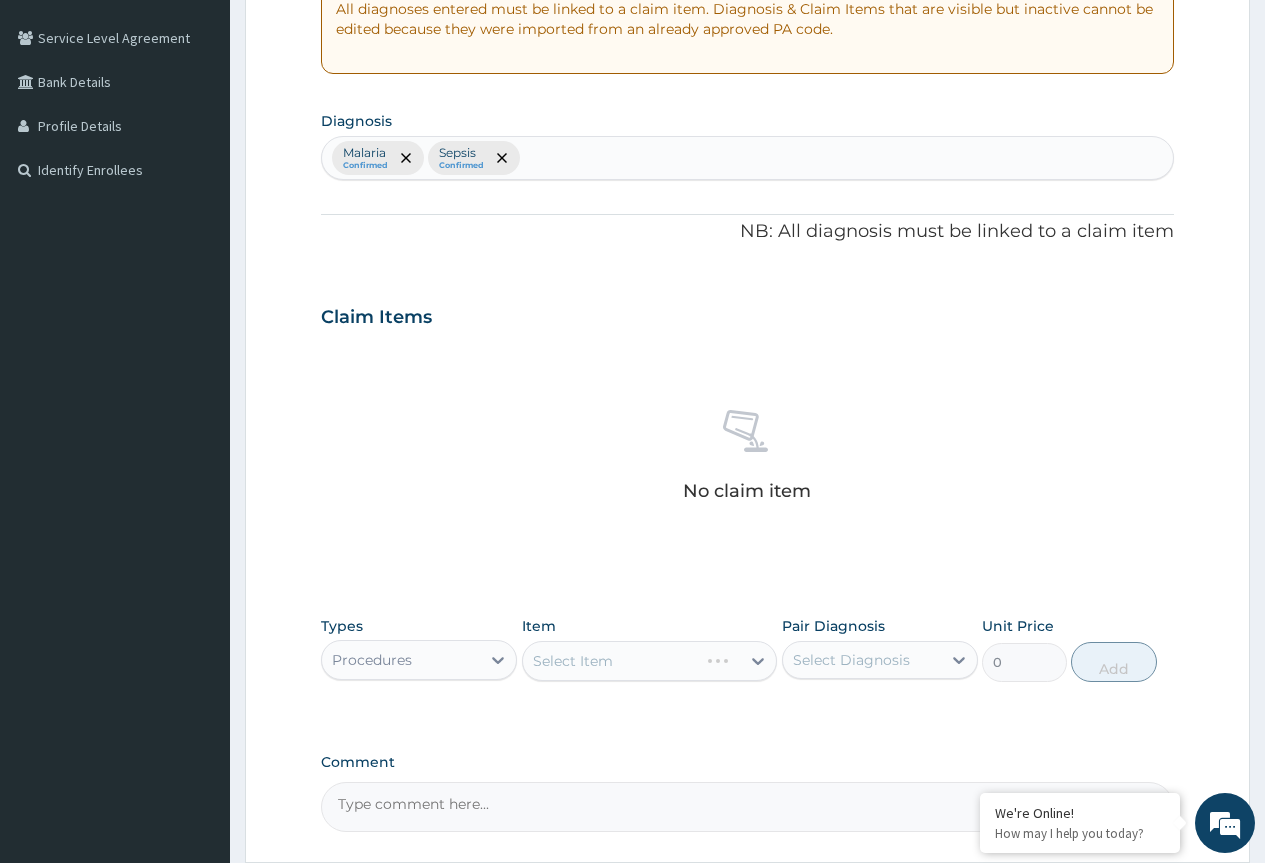 click on "Select Item" at bounding box center [650, 661] 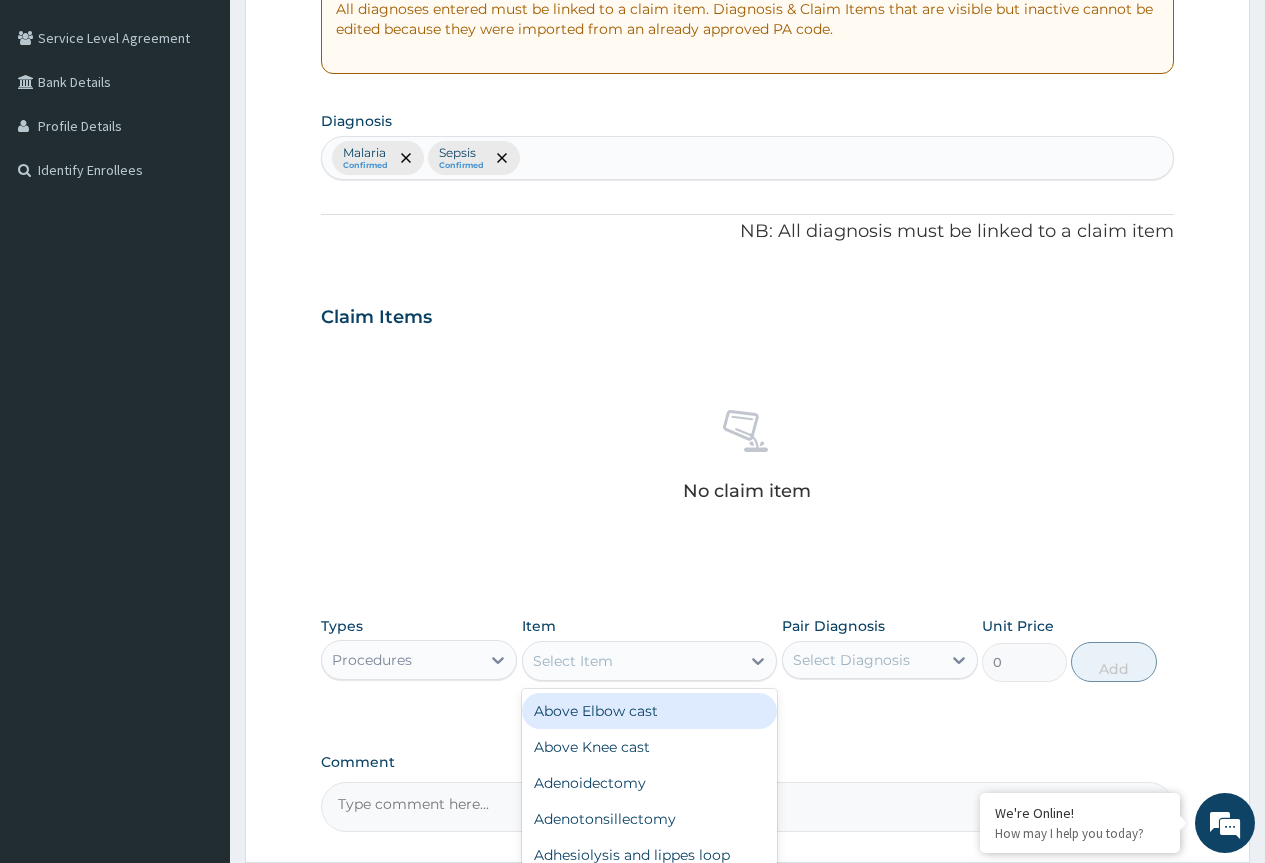 click 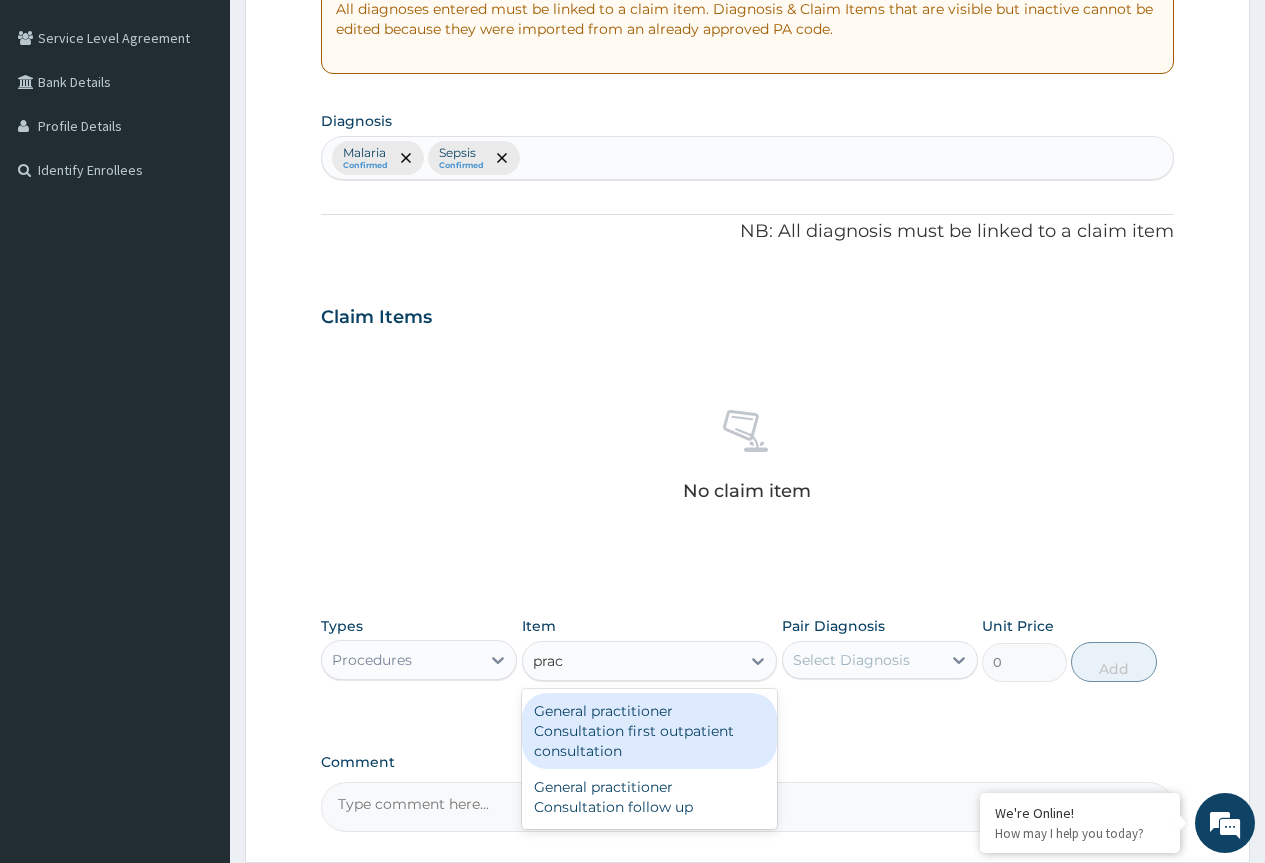 type on "pract" 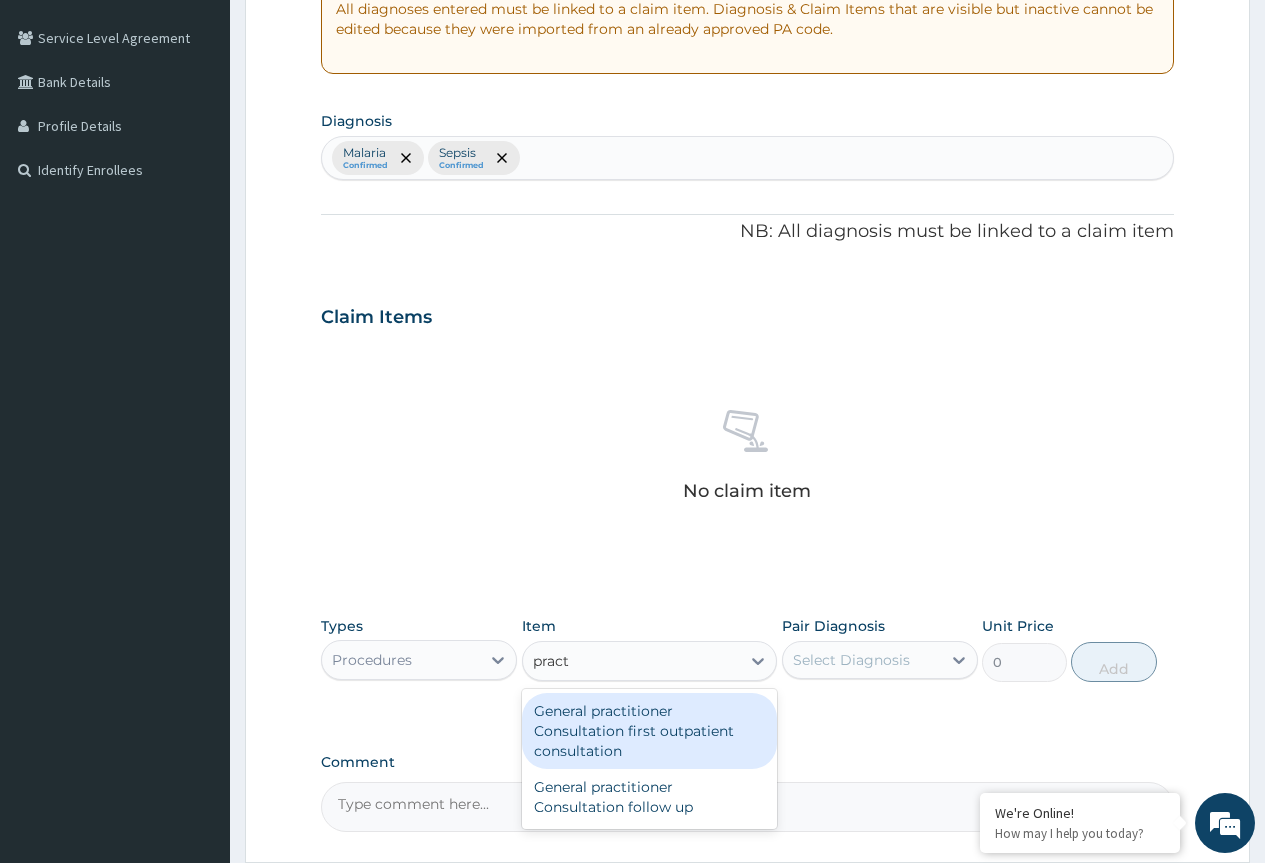 click on "General practitioner Consultation first outpatient consultation" at bounding box center (650, 731) 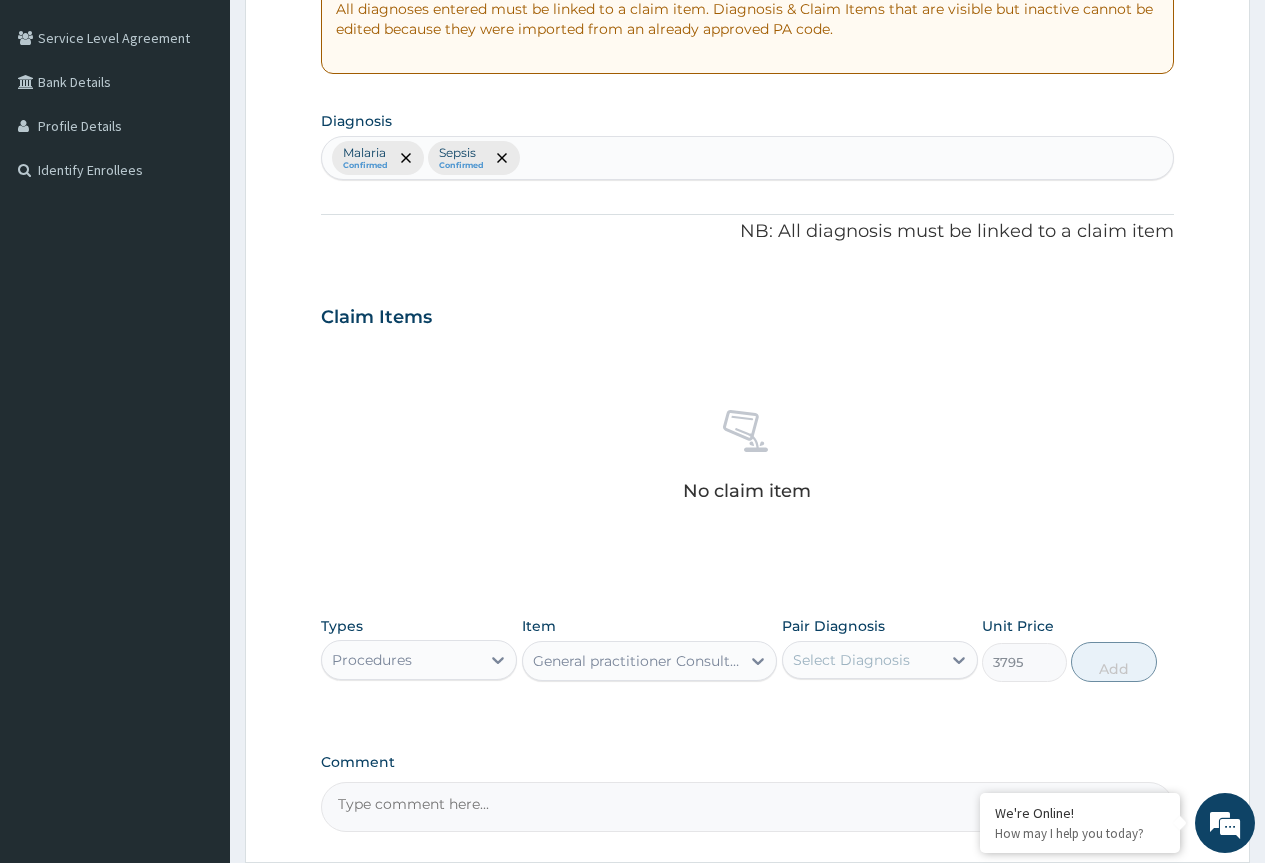click on "Select Diagnosis" at bounding box center [851, 660] 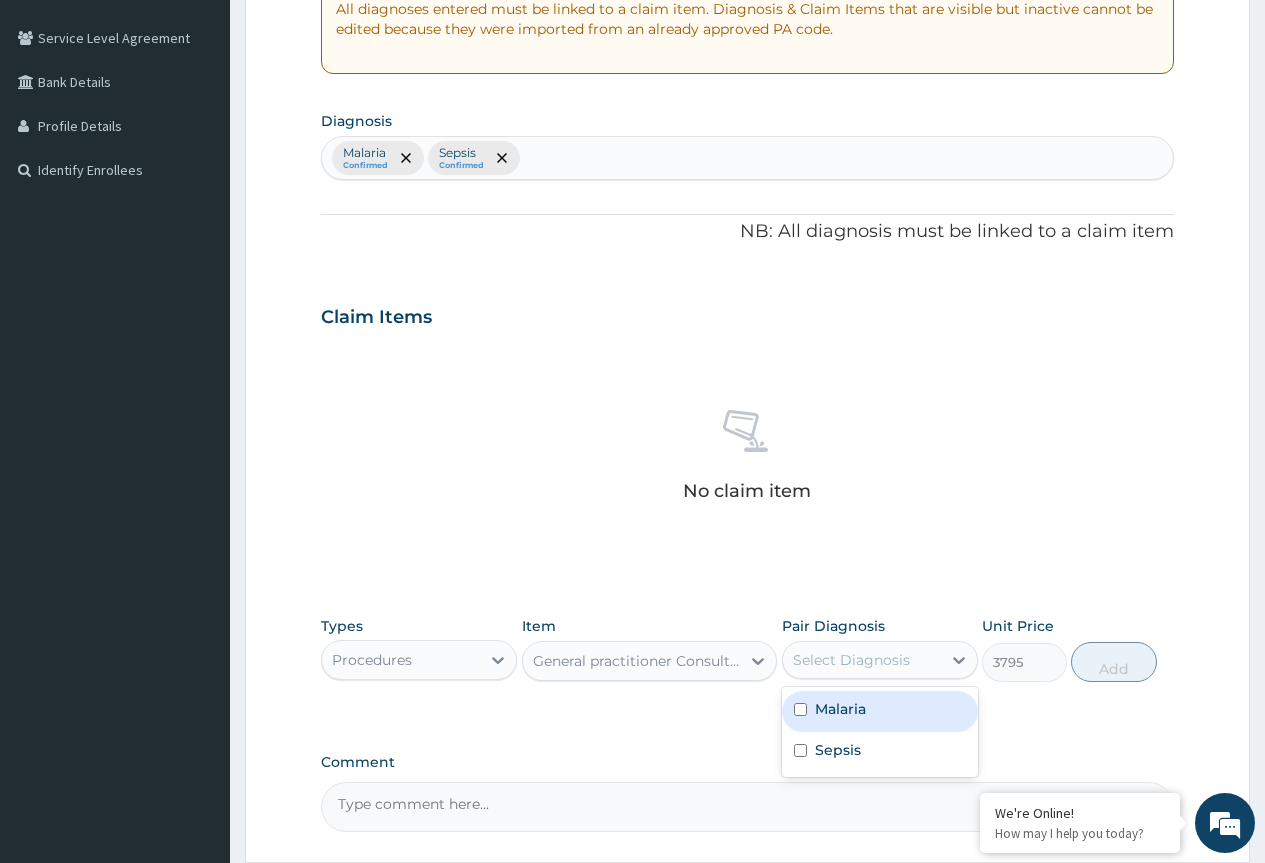 type on "1" 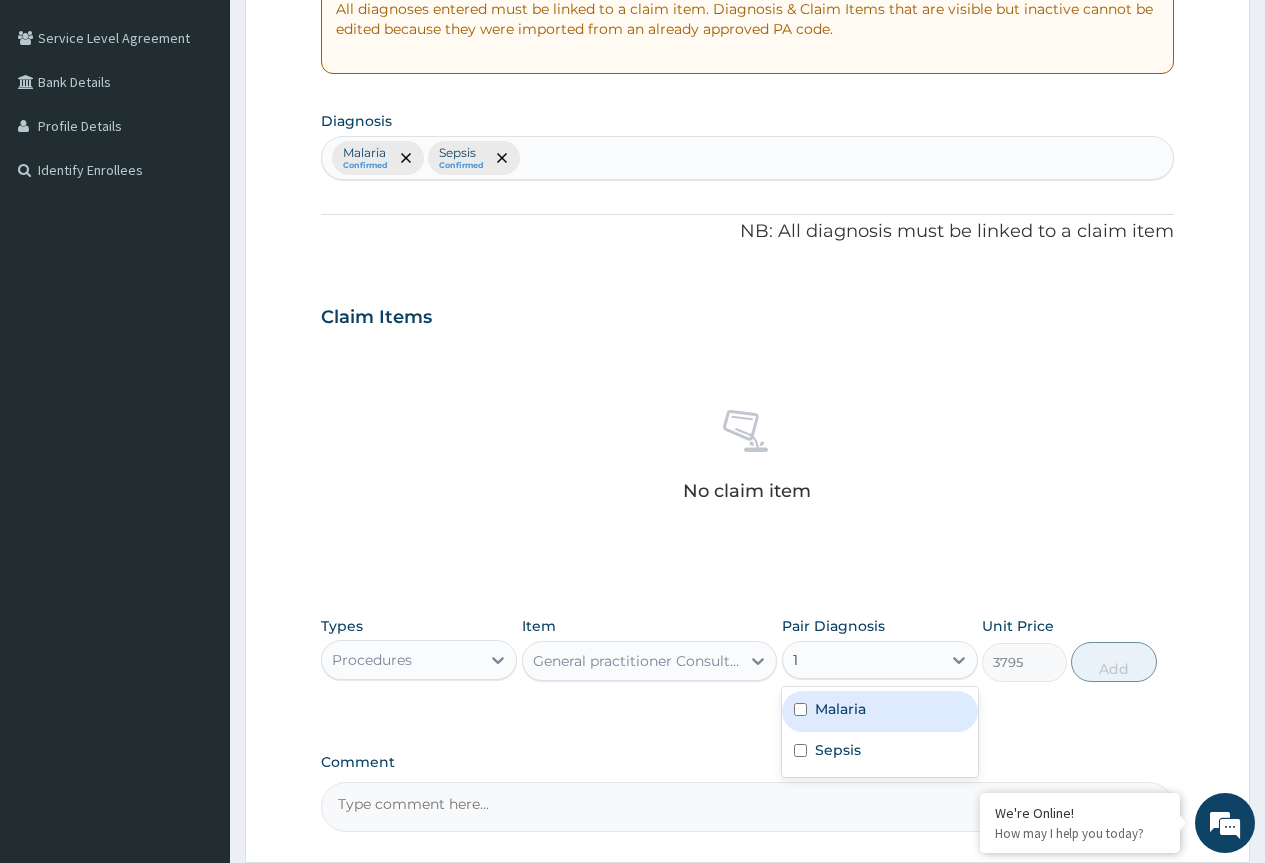 click on "Malaria" at bounding box center (840, 709) 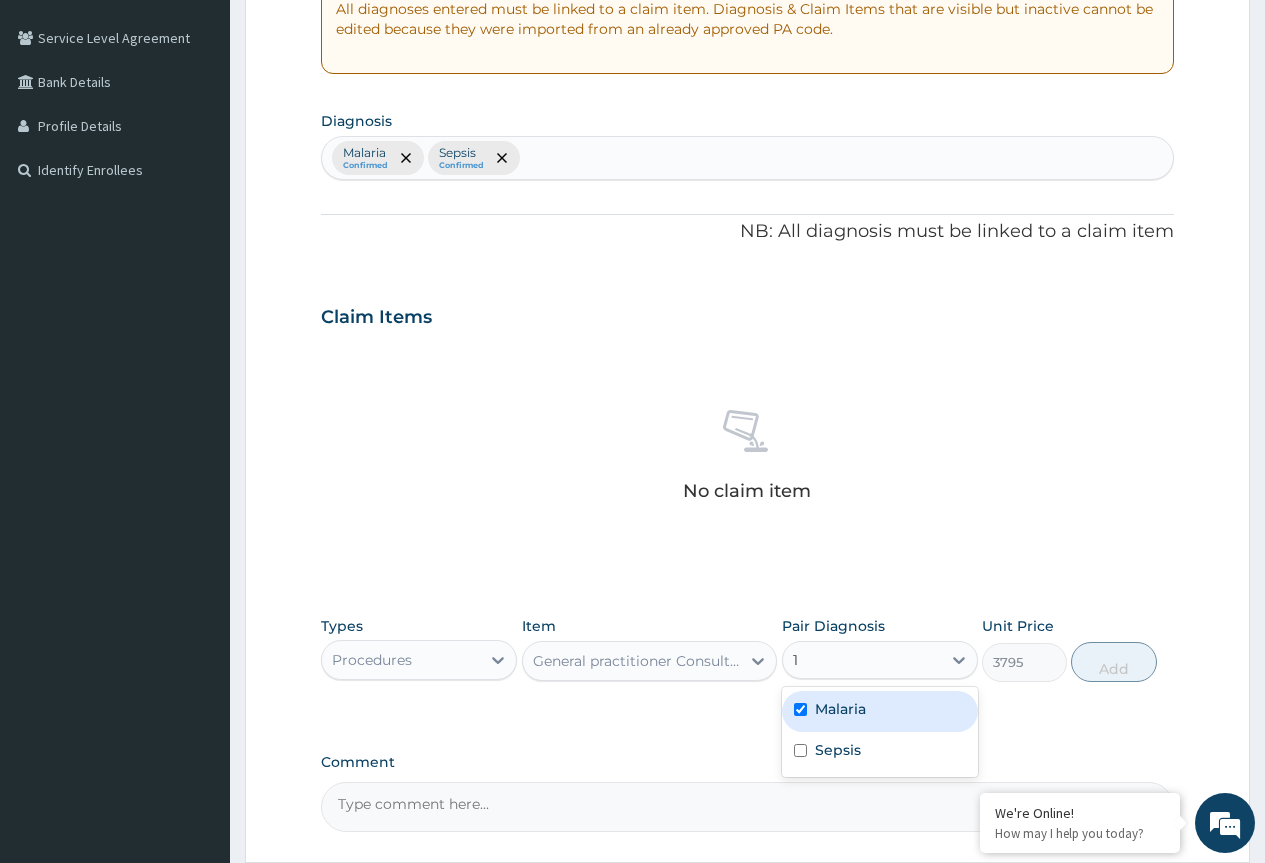 type 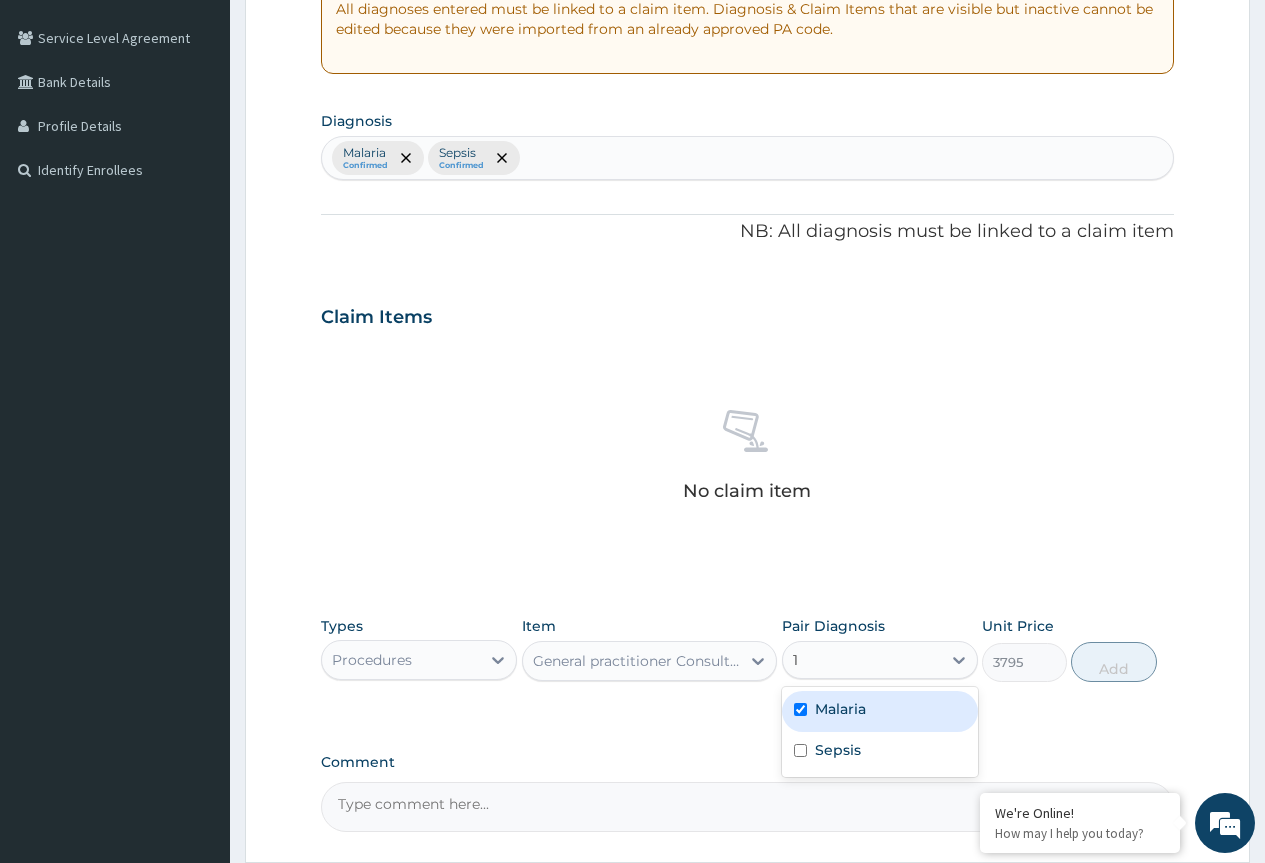 checkbox on "true" 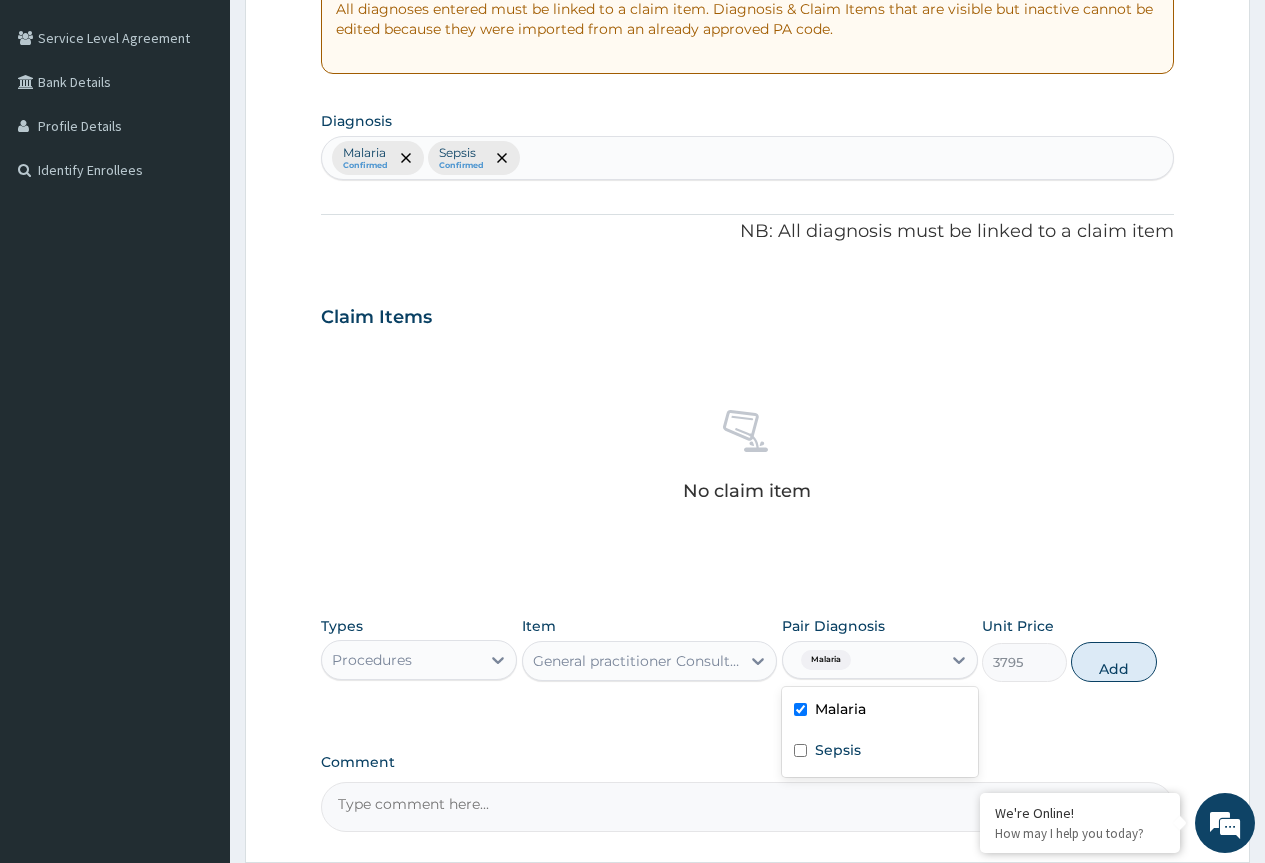 click on "Add" at bounding box center [1113, 662] 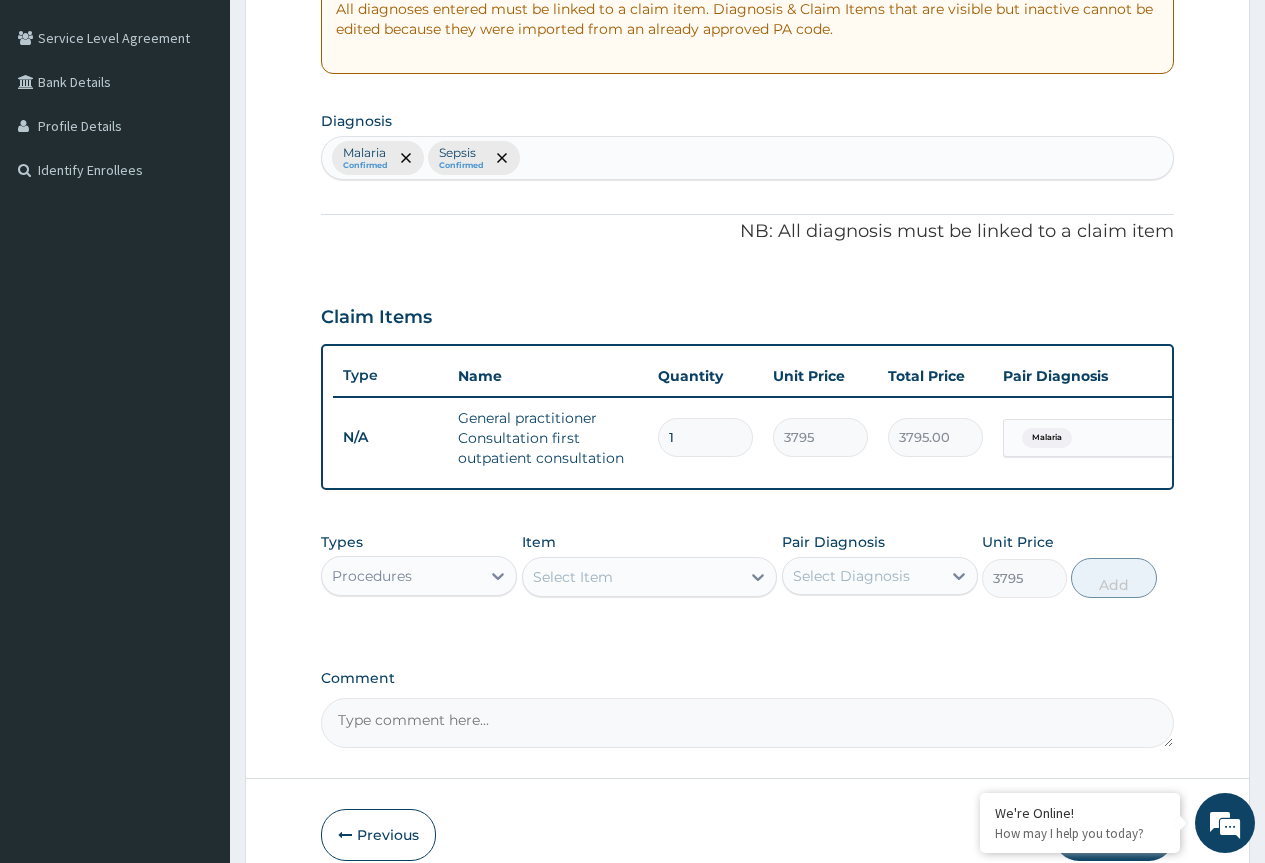 type on "0" 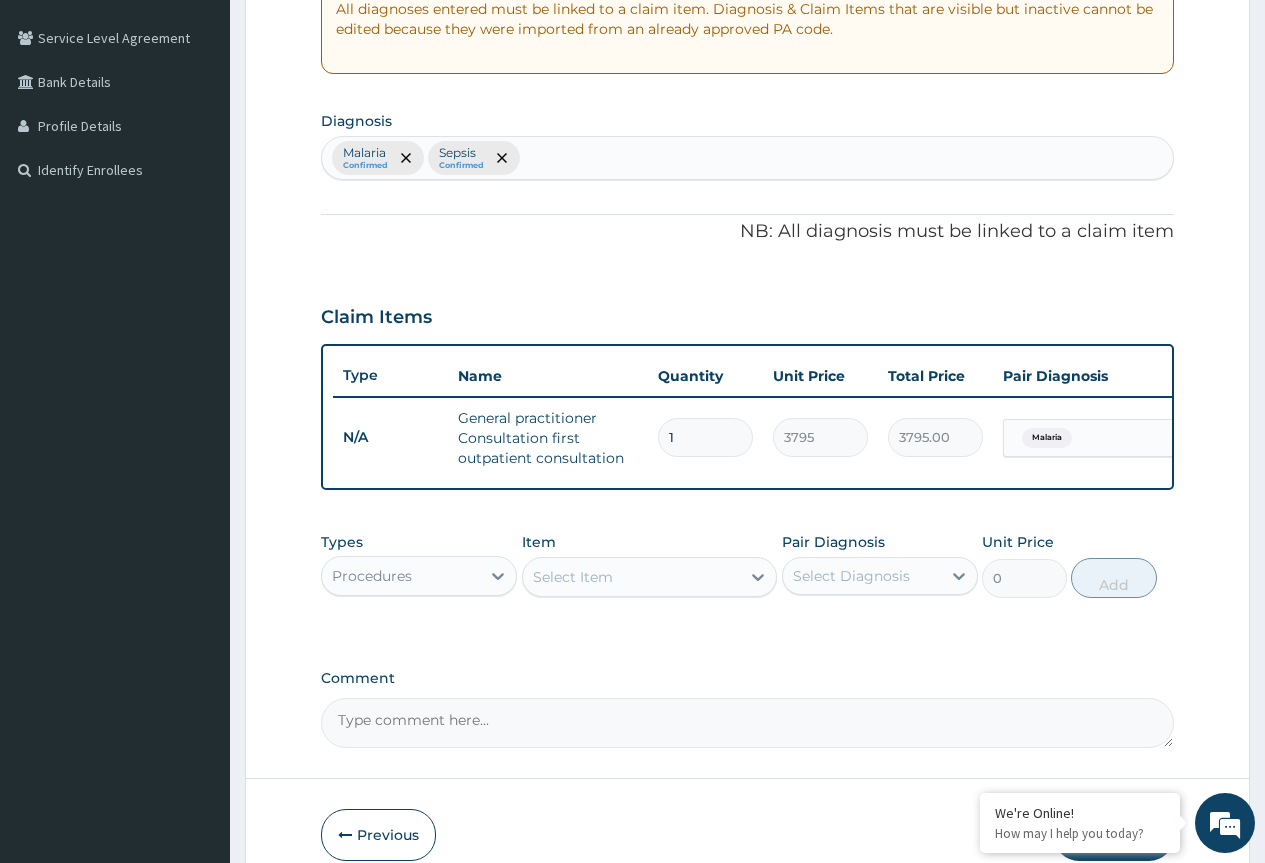 click on "Procedures" at bounding box center [372, 576] 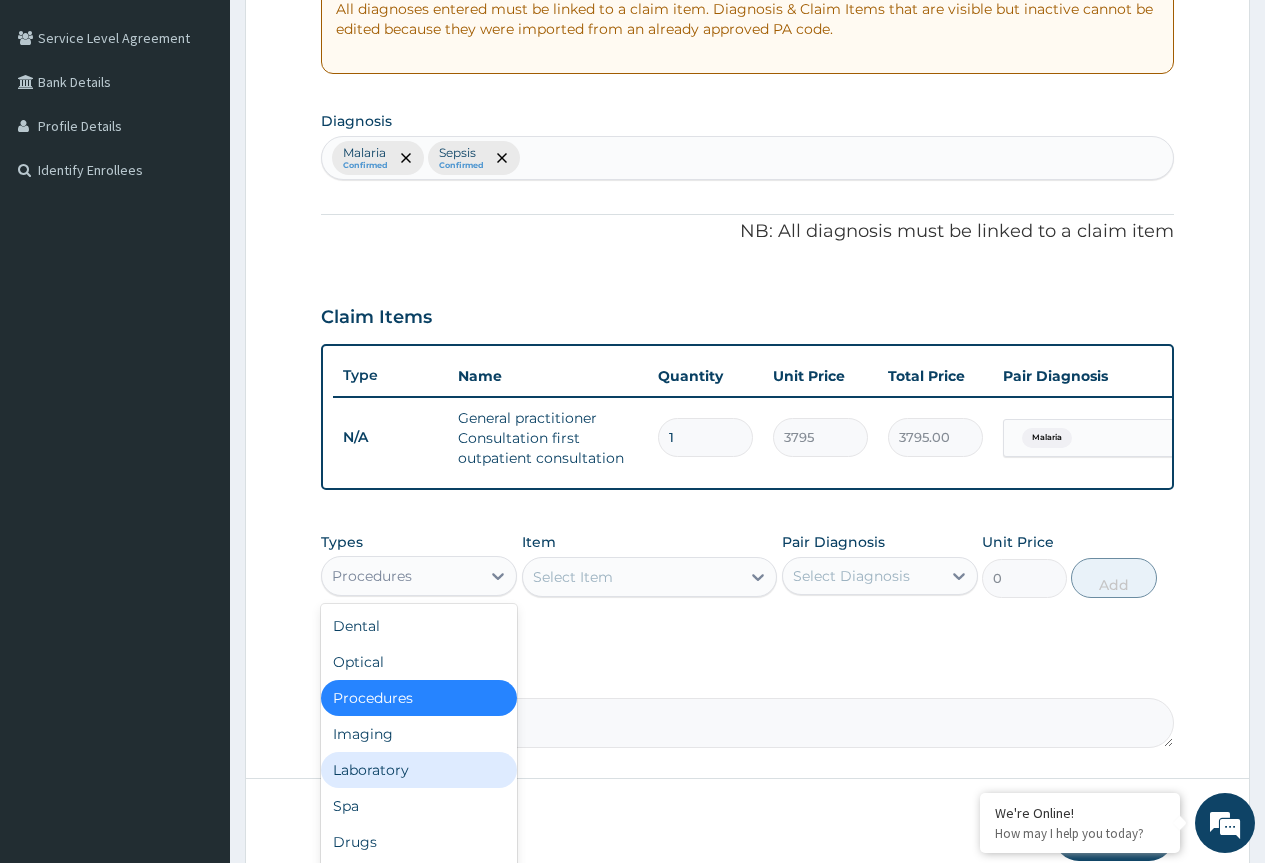 click on "Laboratory" at bounding box center (419, 770) 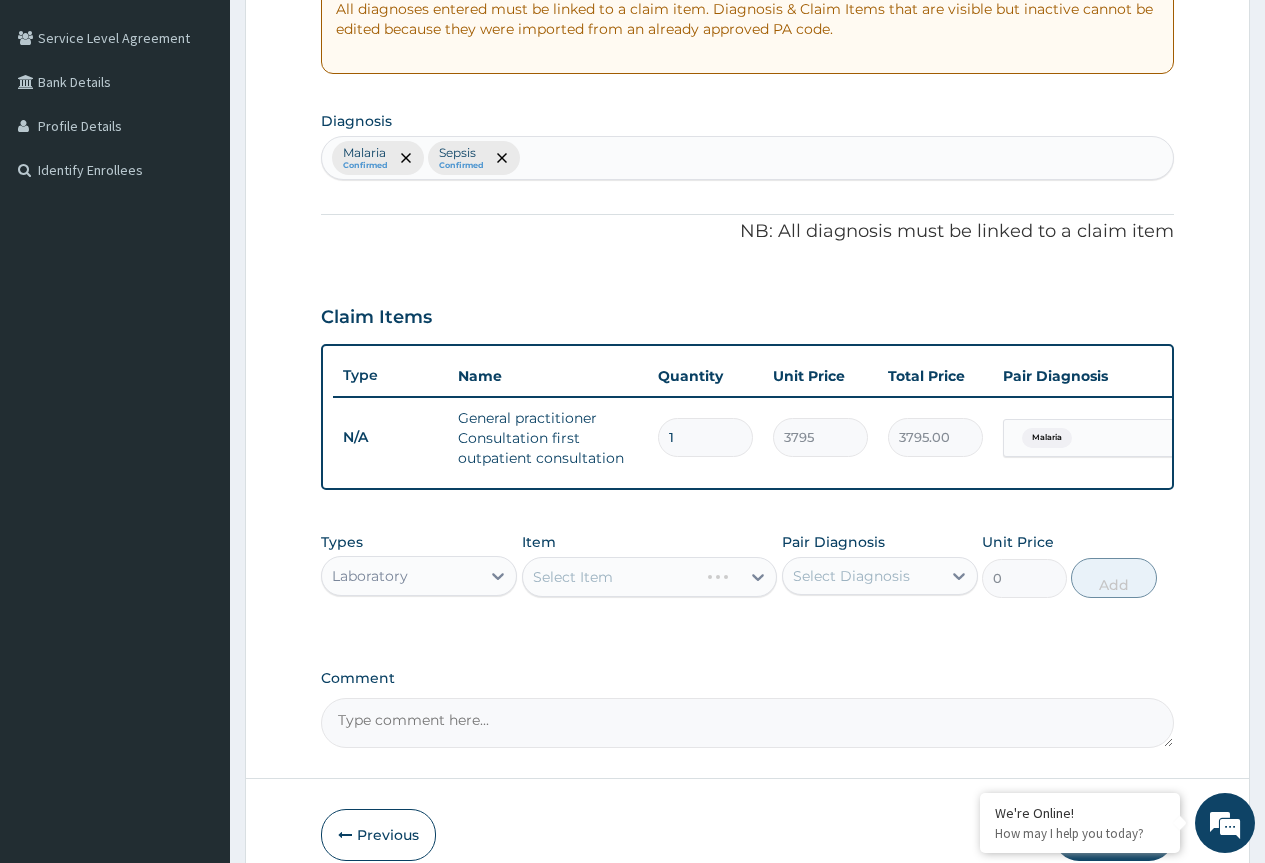 click on "Select Item" at bounding box center [650, 577] 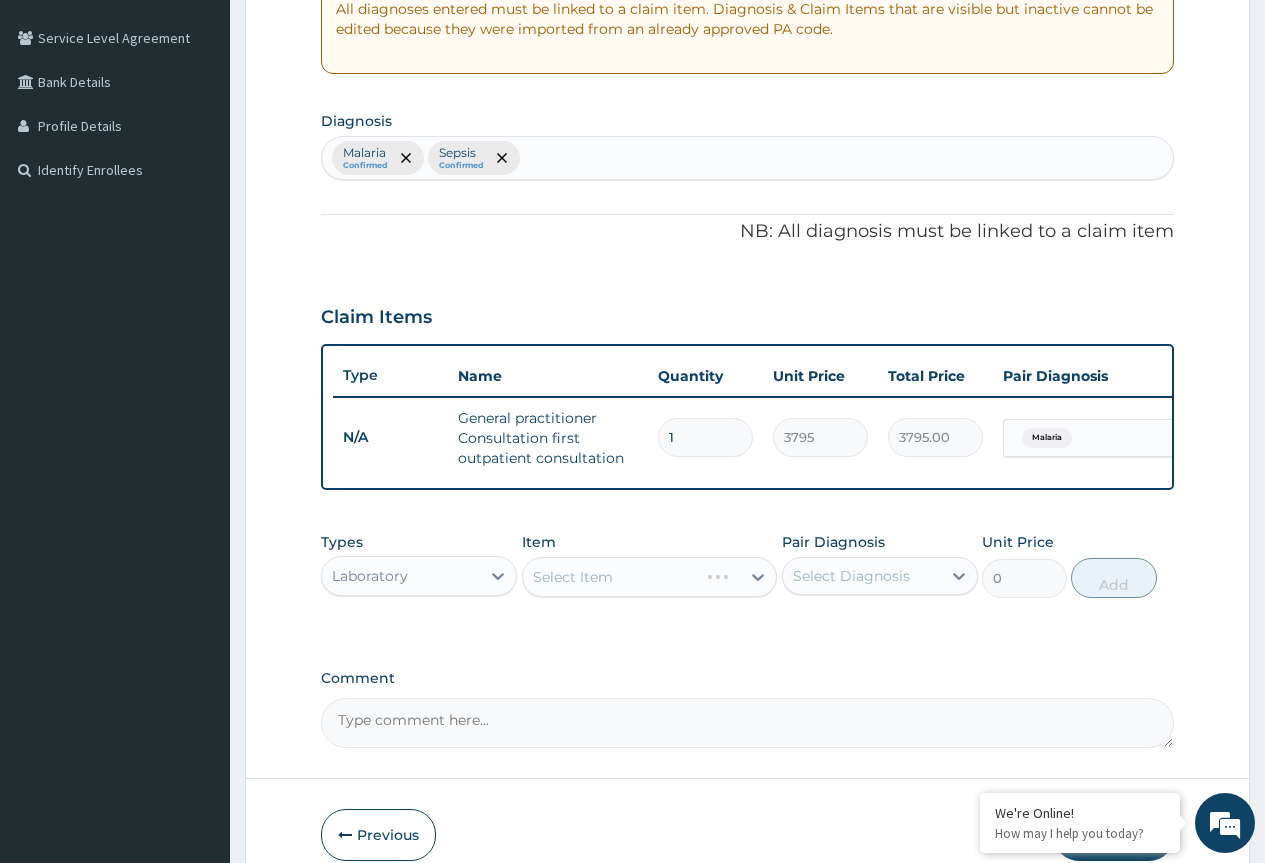 click on "Select Item" at bounding box center (650, 577) 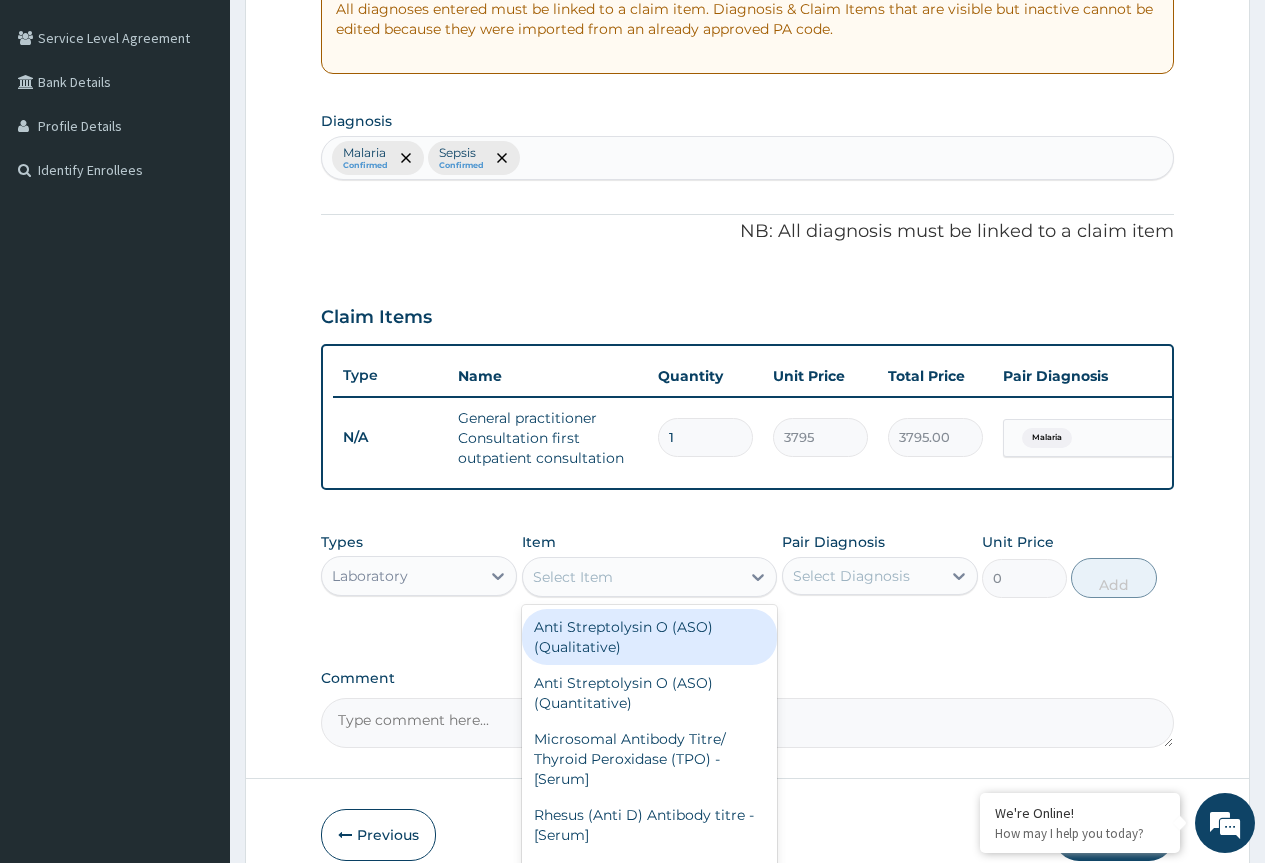click on "Select Item" at bounding box center (632, 577) 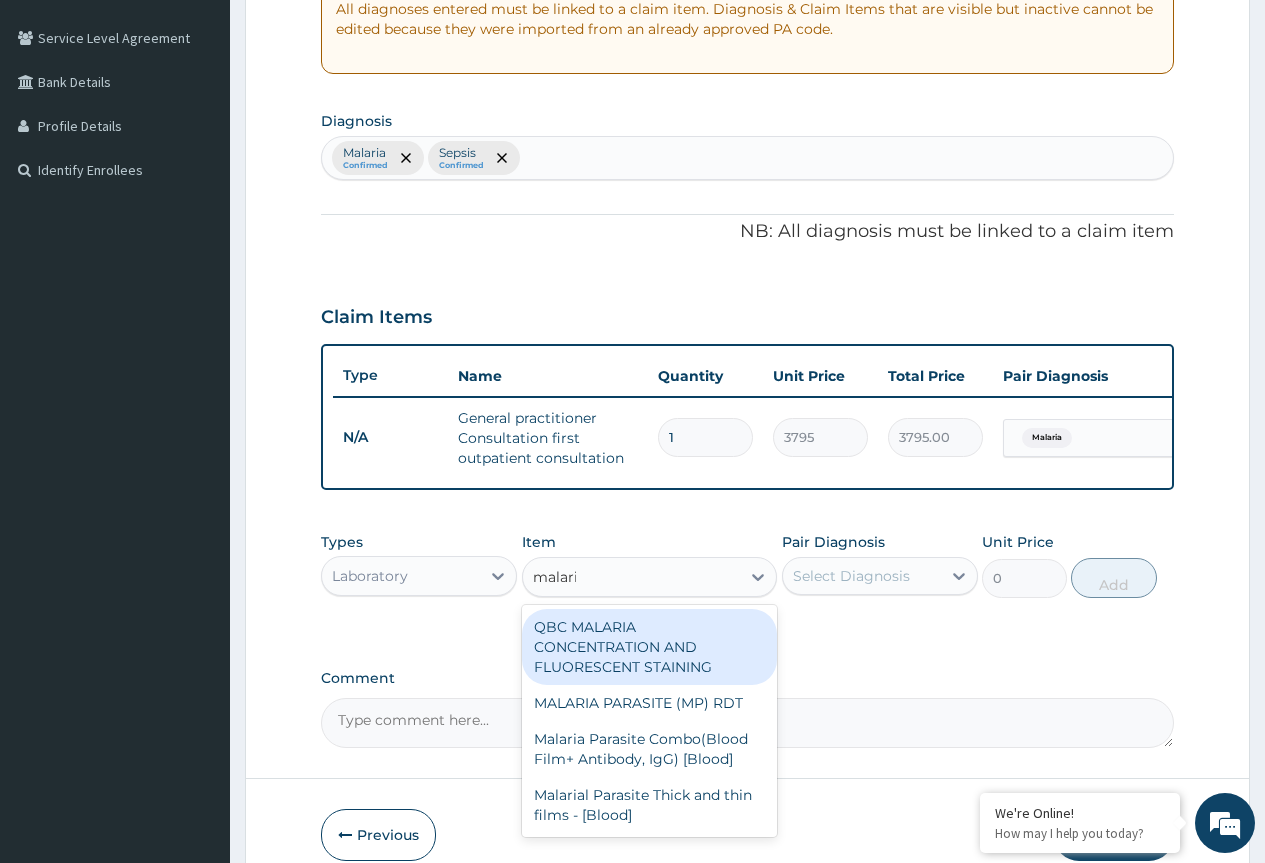 type on "malaria" 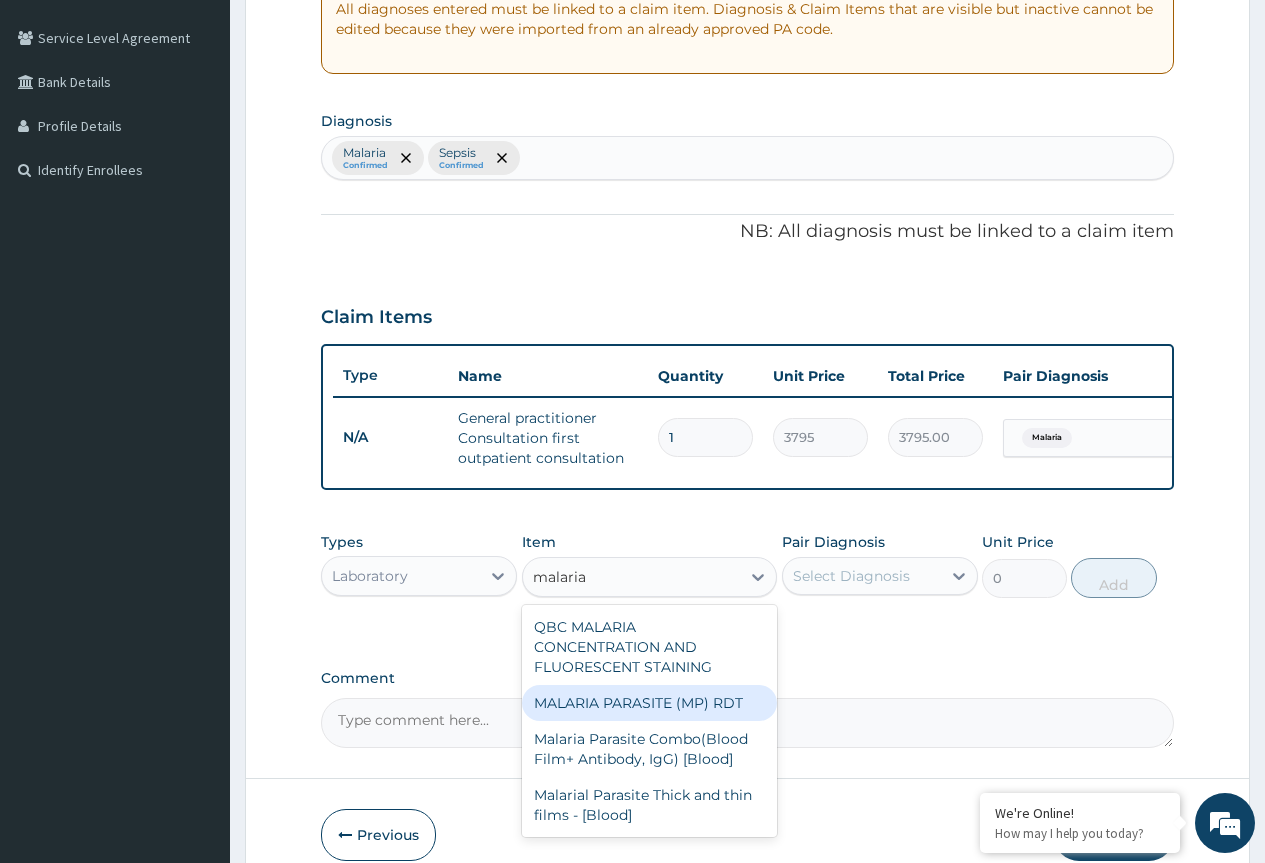 click on "MALARIA PARASITE (MP) RDT" at bounding box center (650, 703) 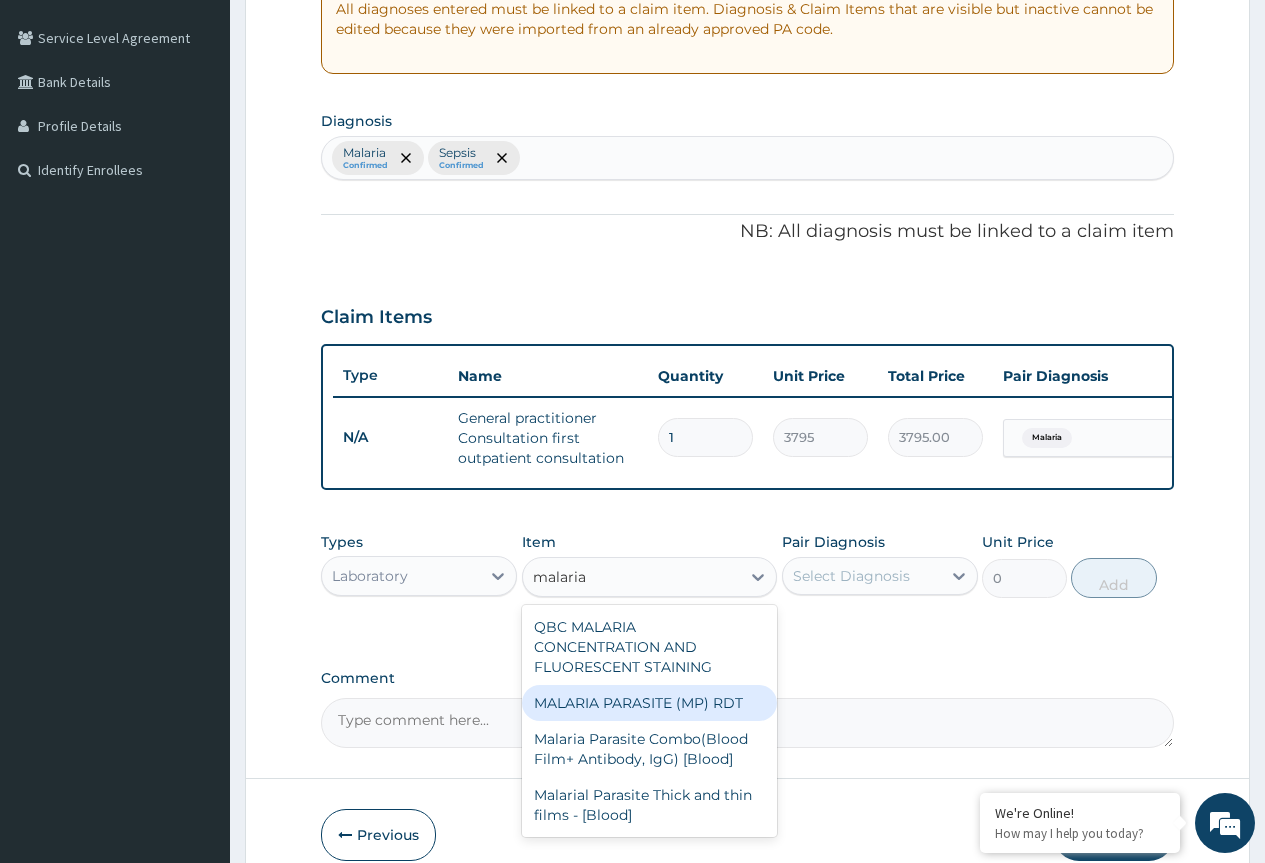 type 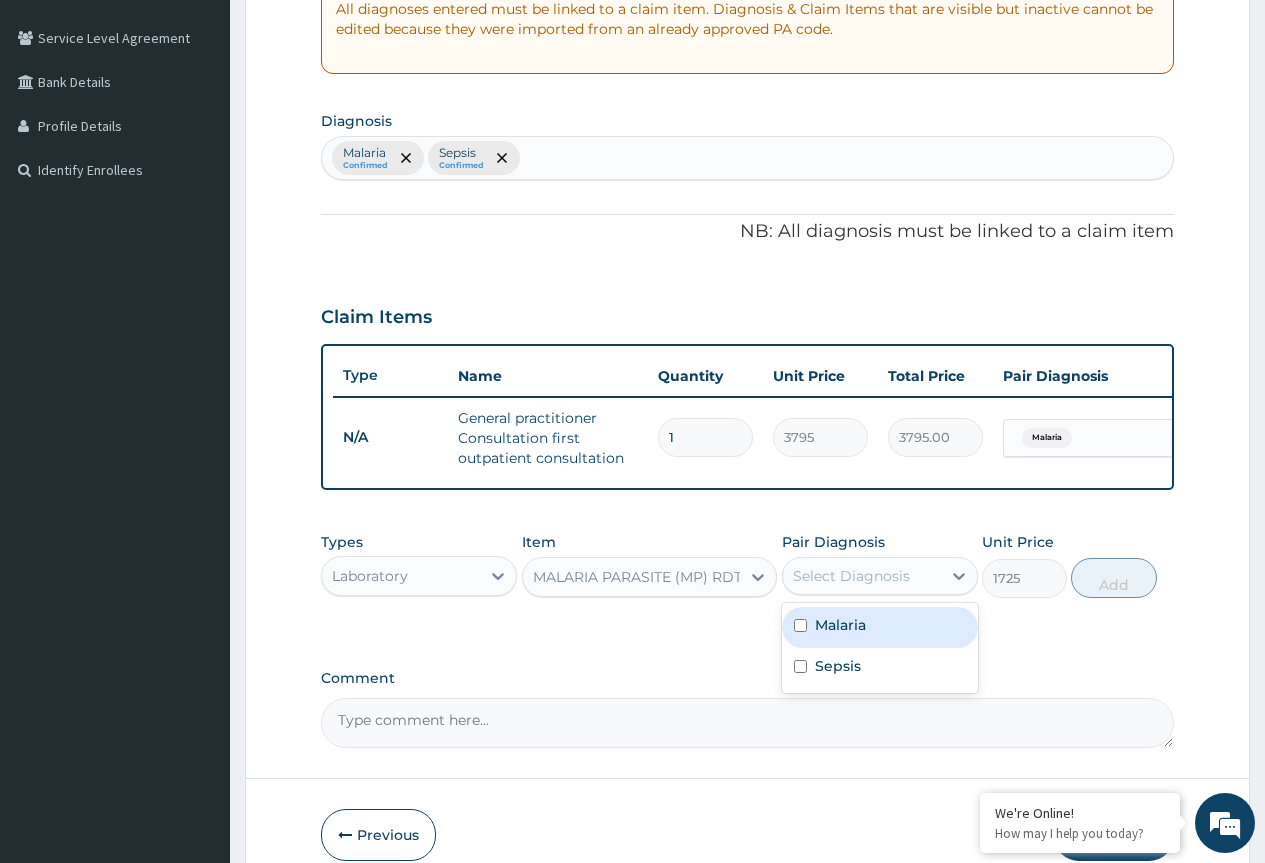 click on "Select Diagnosis" at bounding box center [851, 576] 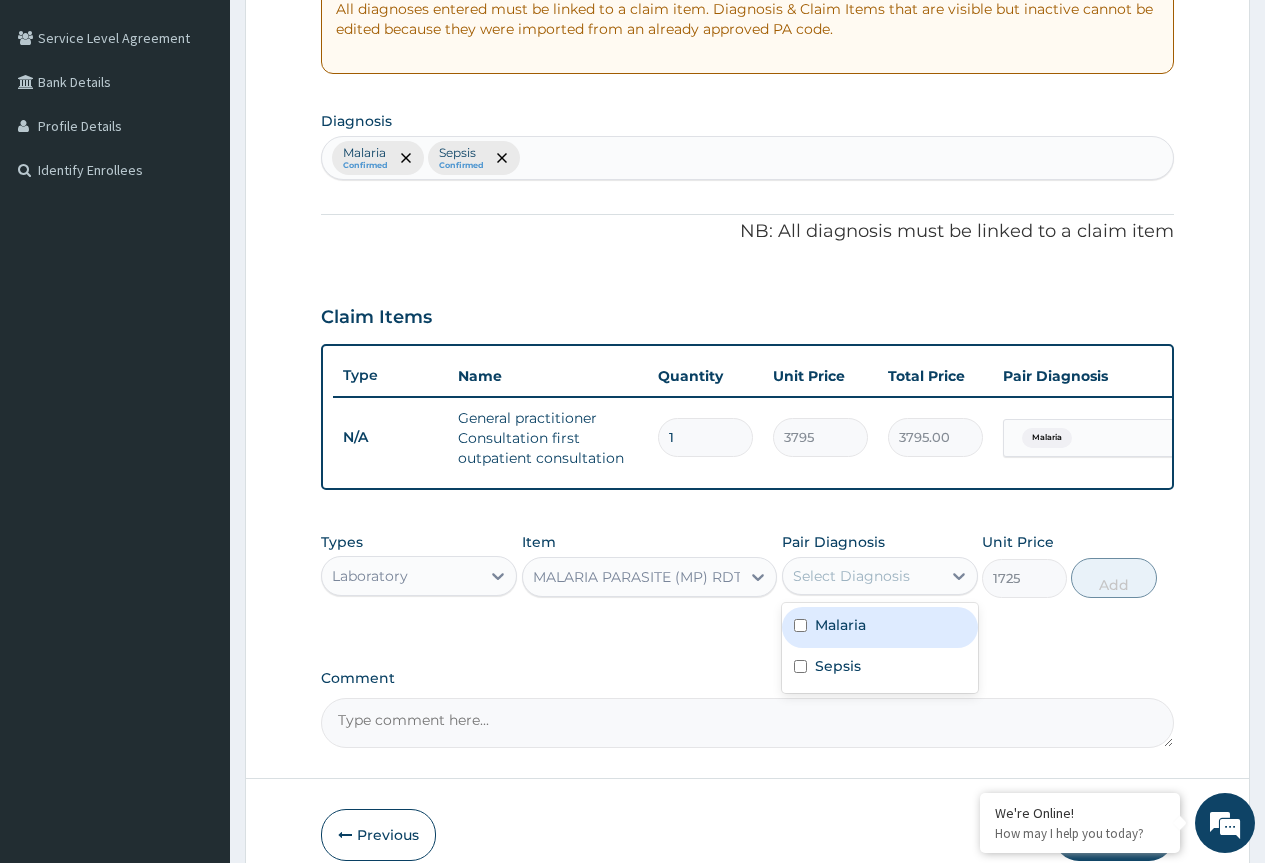 click on "Malaria" at bounding box center (840, 625) 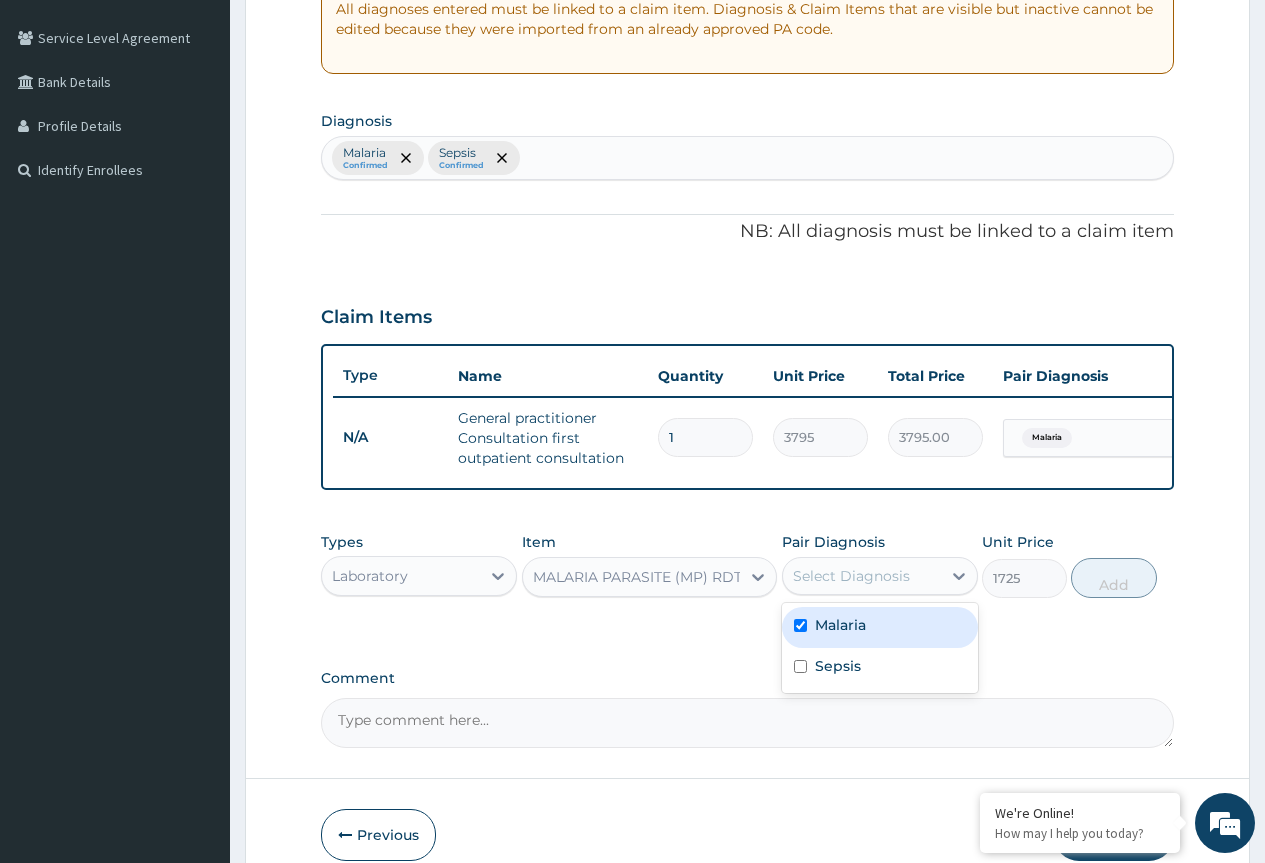 checkbox on "true" 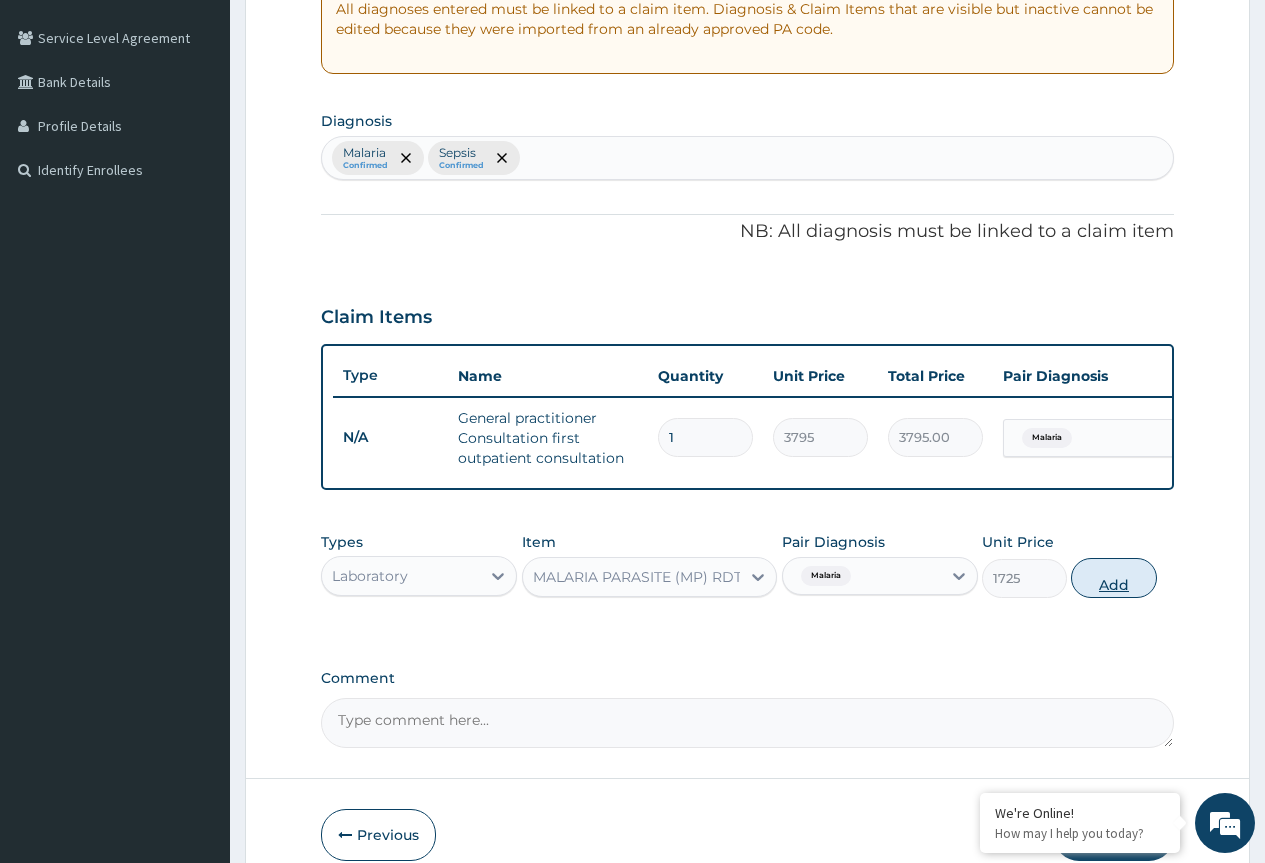 click on "Add" at bounding box center (1113, 578) 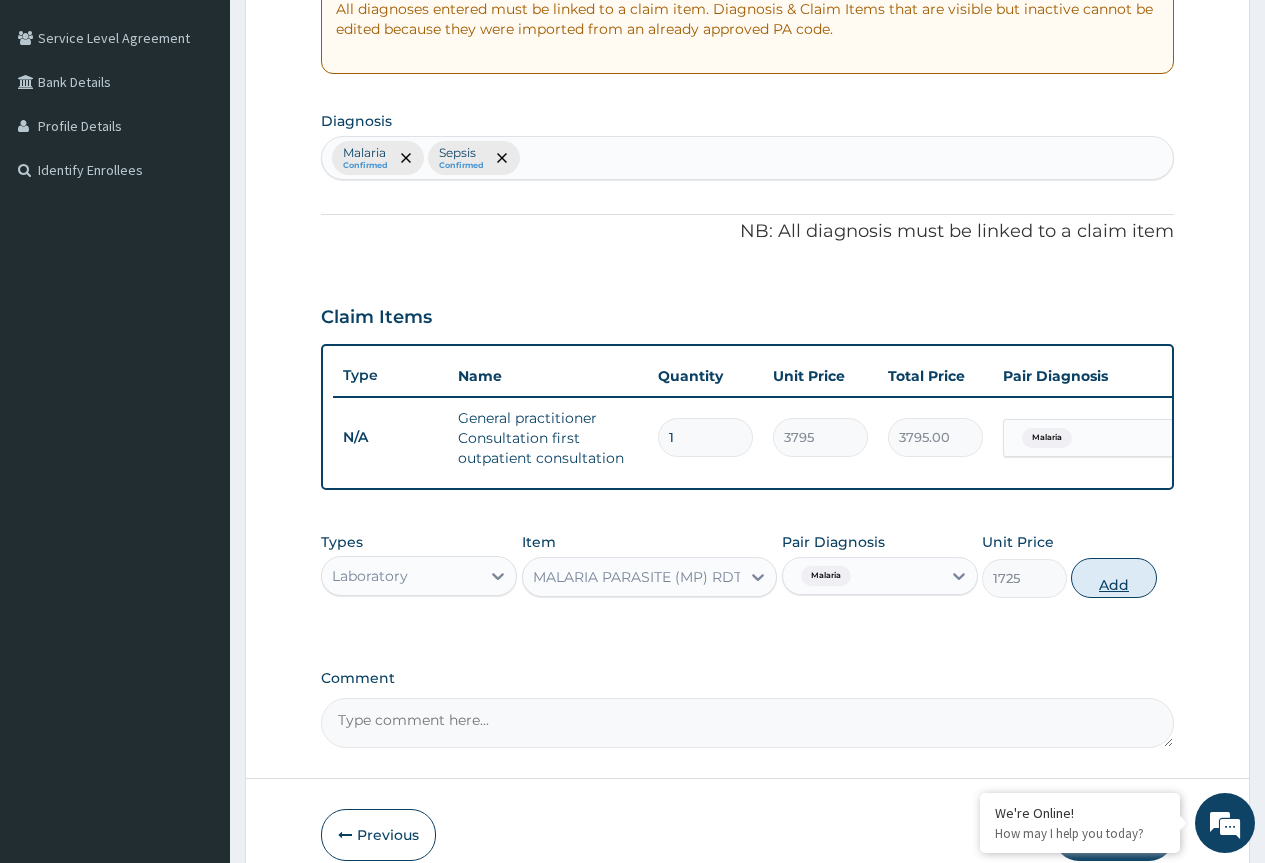 type on "0" 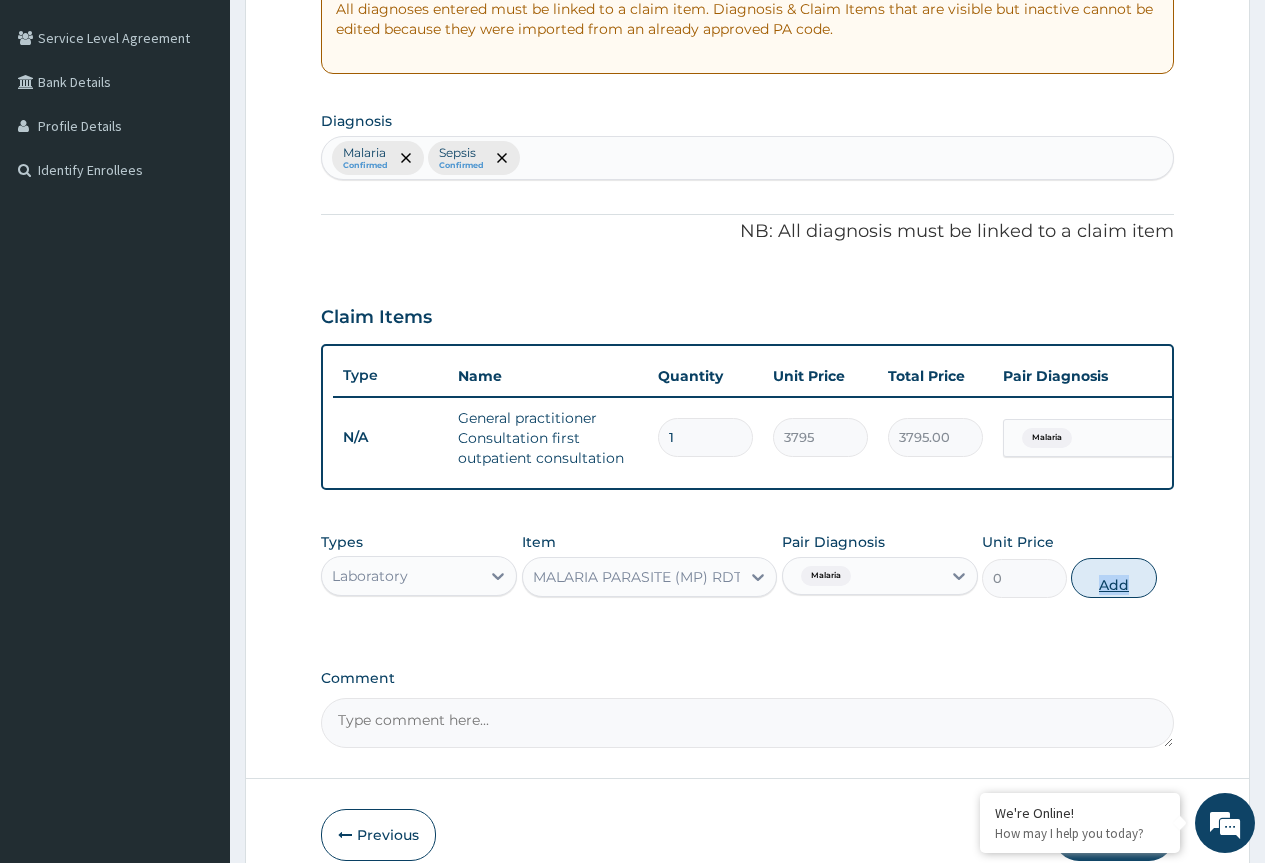 click on "Types Laboratory Item MALARIA PARASITE (MP) RDT Pair Diagnosis Malaria Unit Price 0 Add" at bounding box center (747, 565) 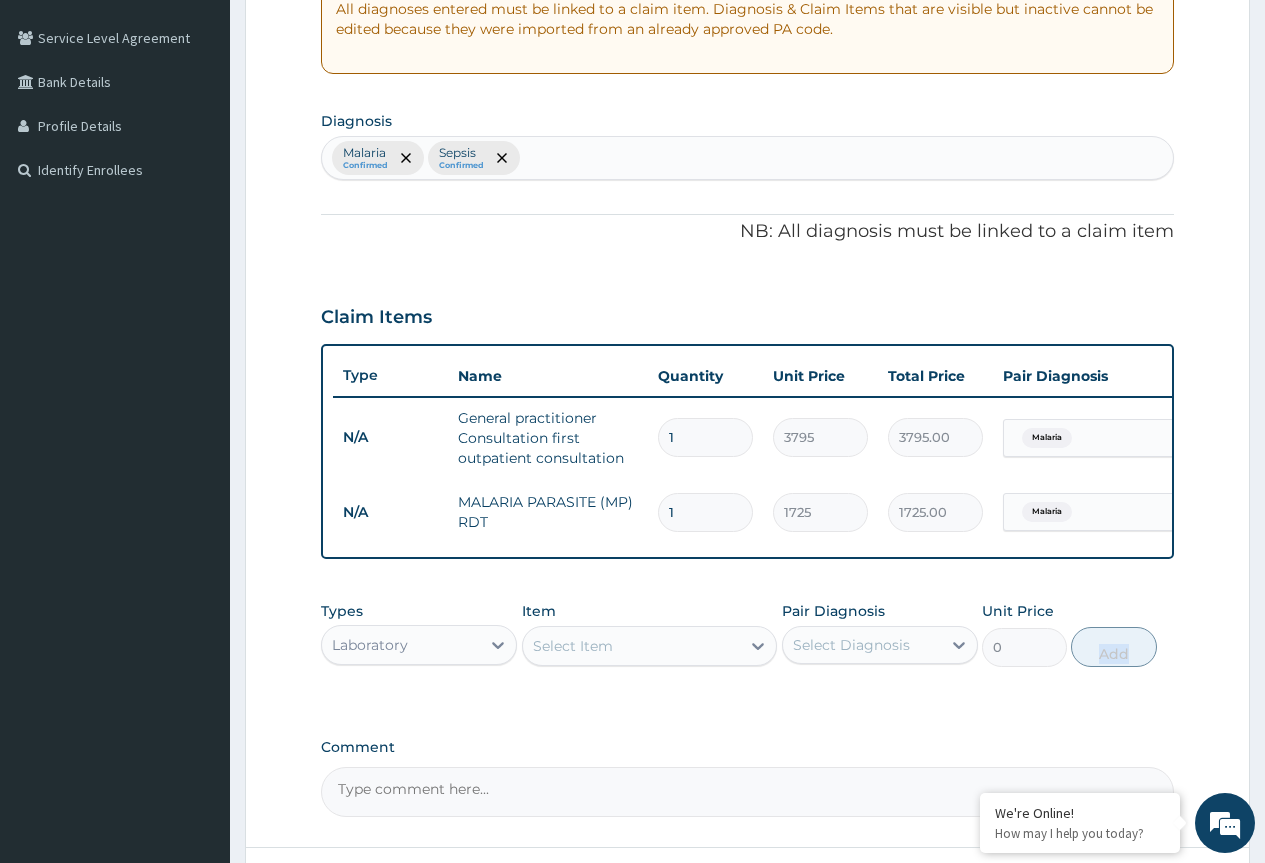 click on "Select Item" at bounding box center [573, 646] 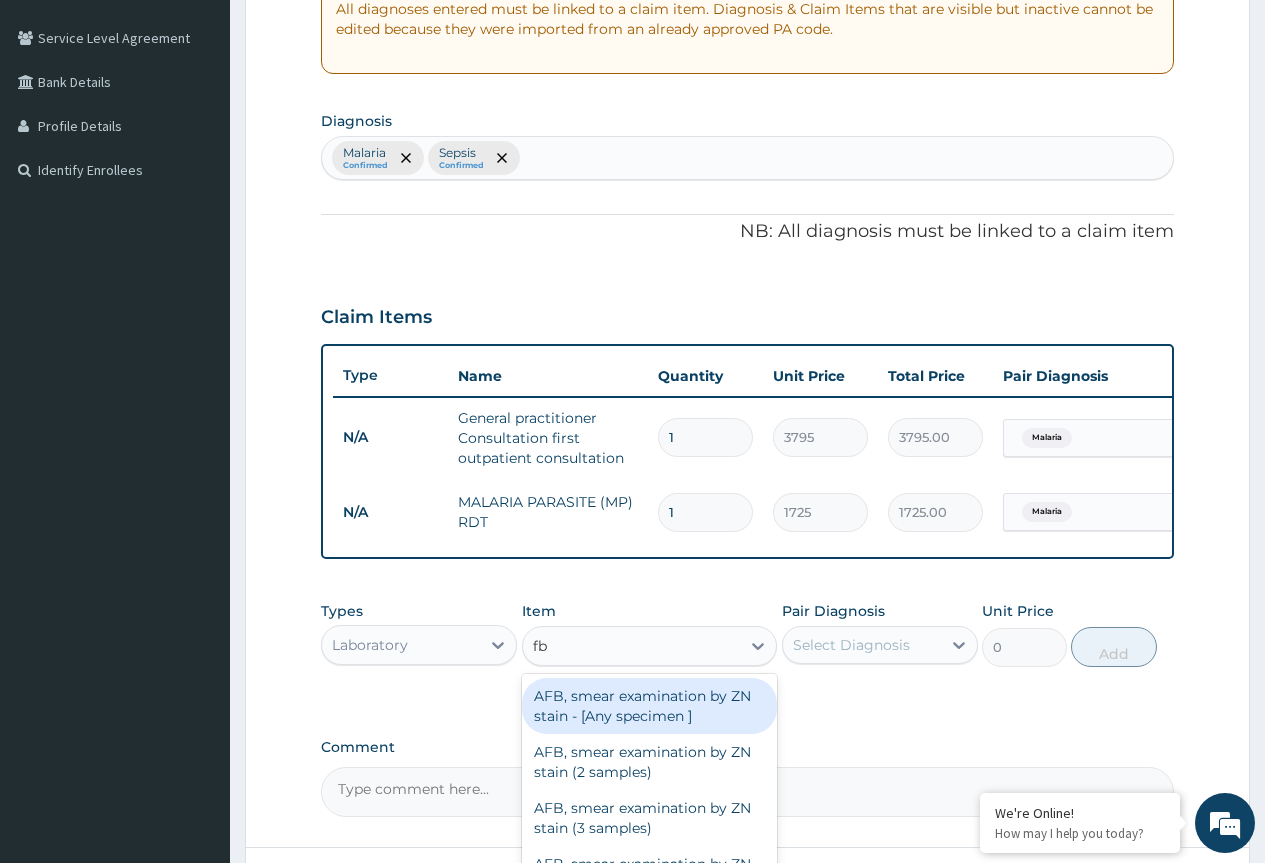 type on "fbc" 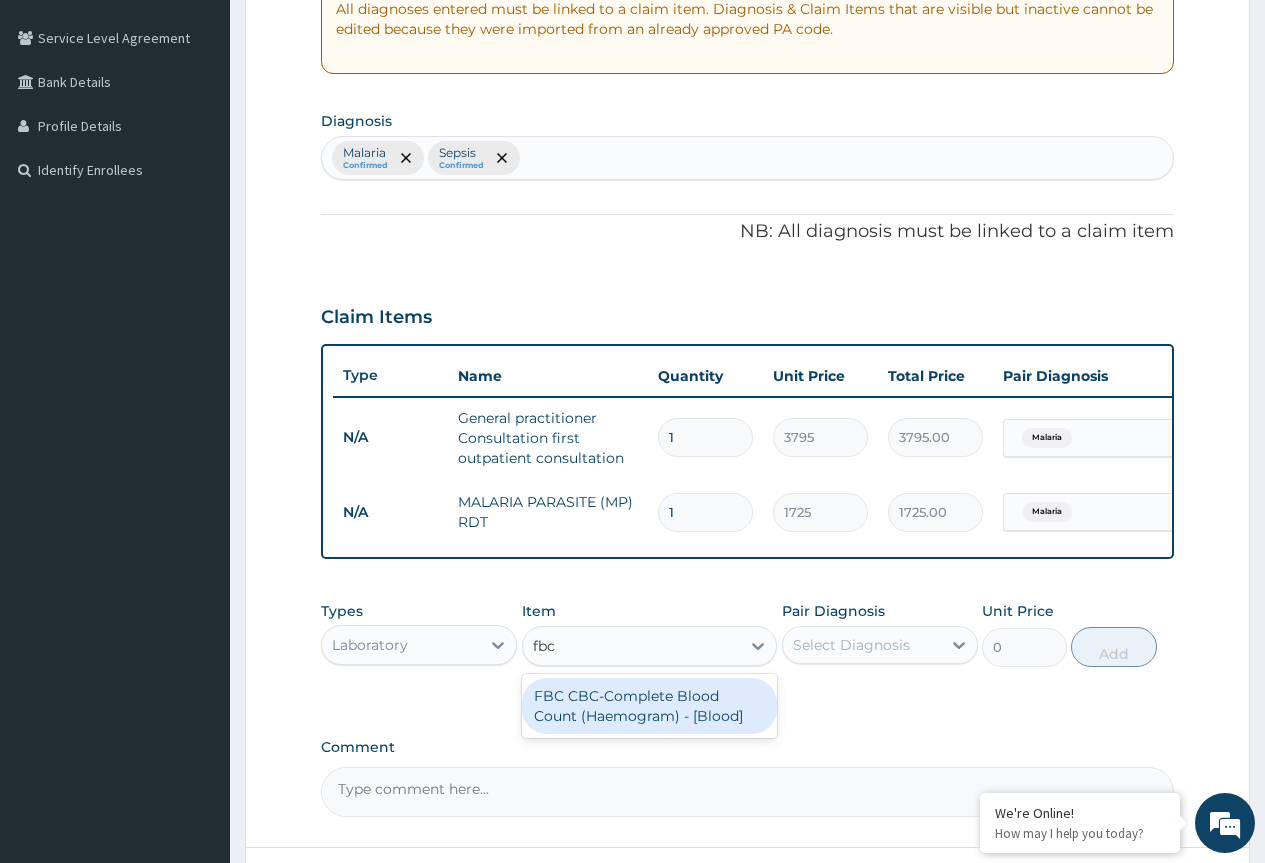 click on "FBC CBC-Complete Blood Count (Haemogram) - [Blood]" at bounding box center (650, 706) 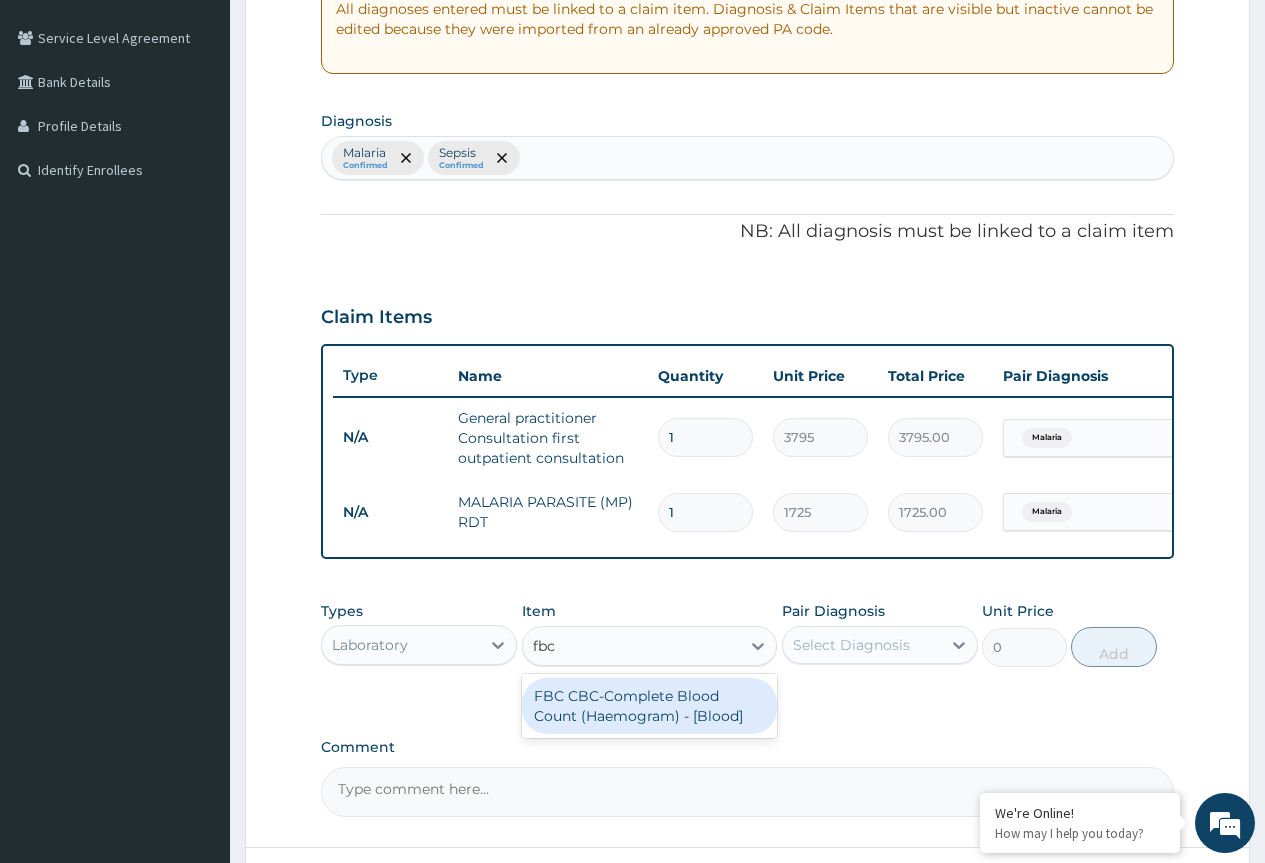 type 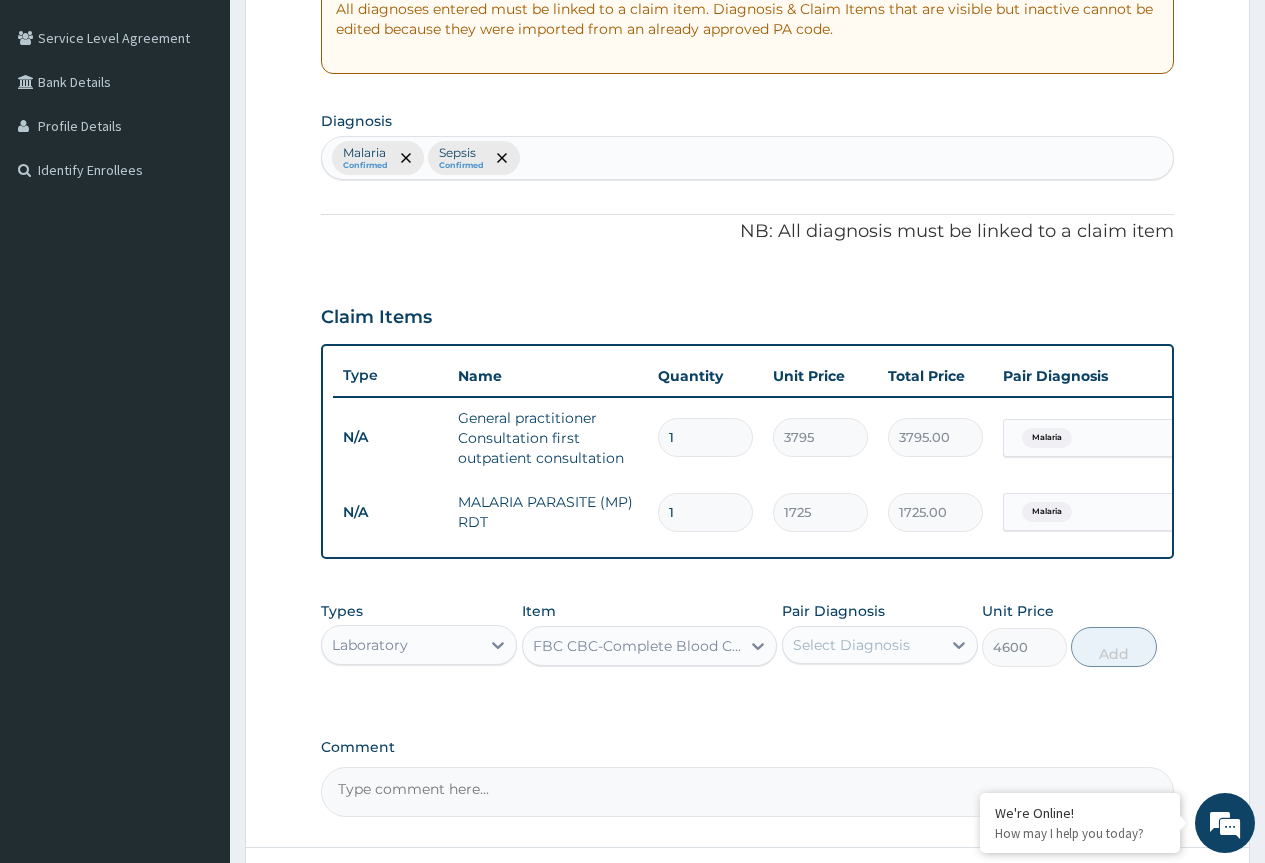 click on "Select Diagnosis" at bounding box center (851, 645) 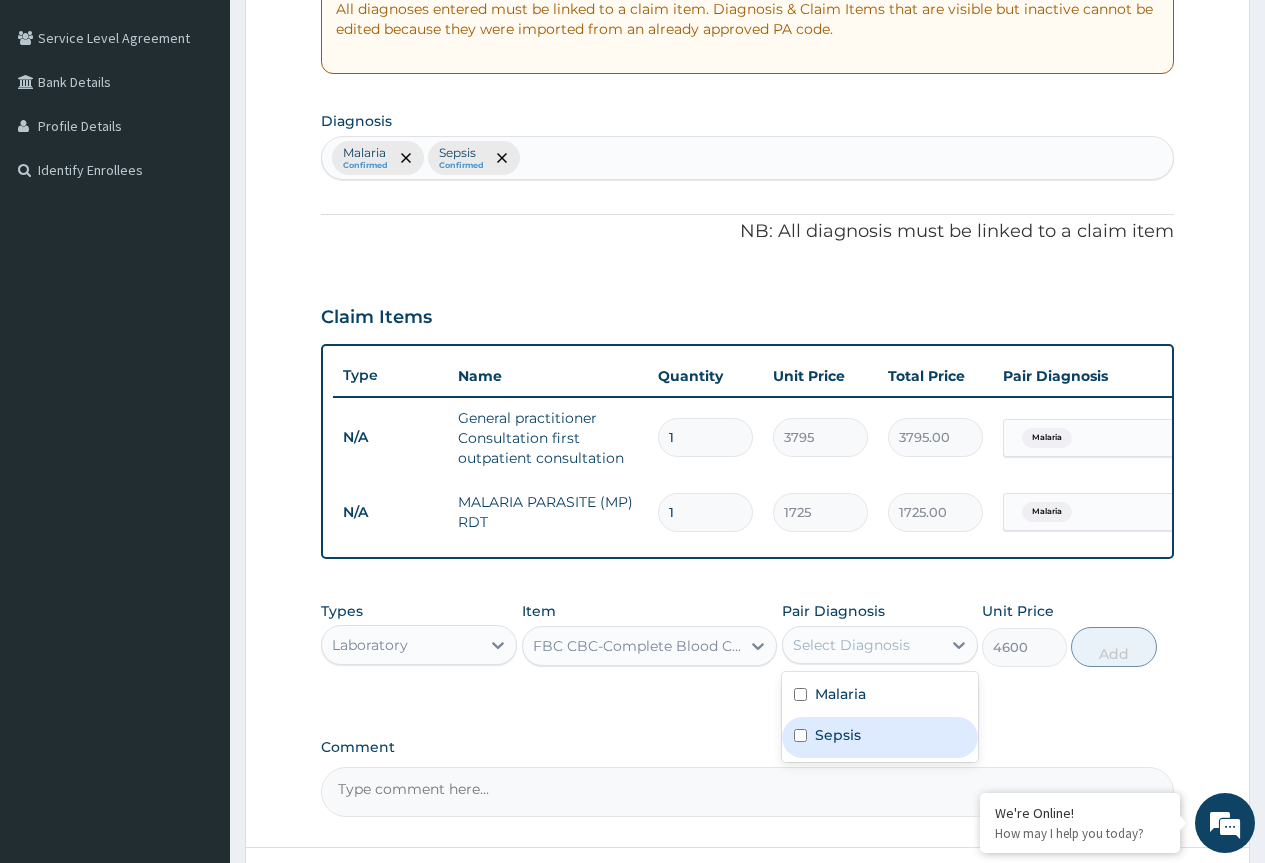 click on "Sepsis" at bounding box center (838, 735) 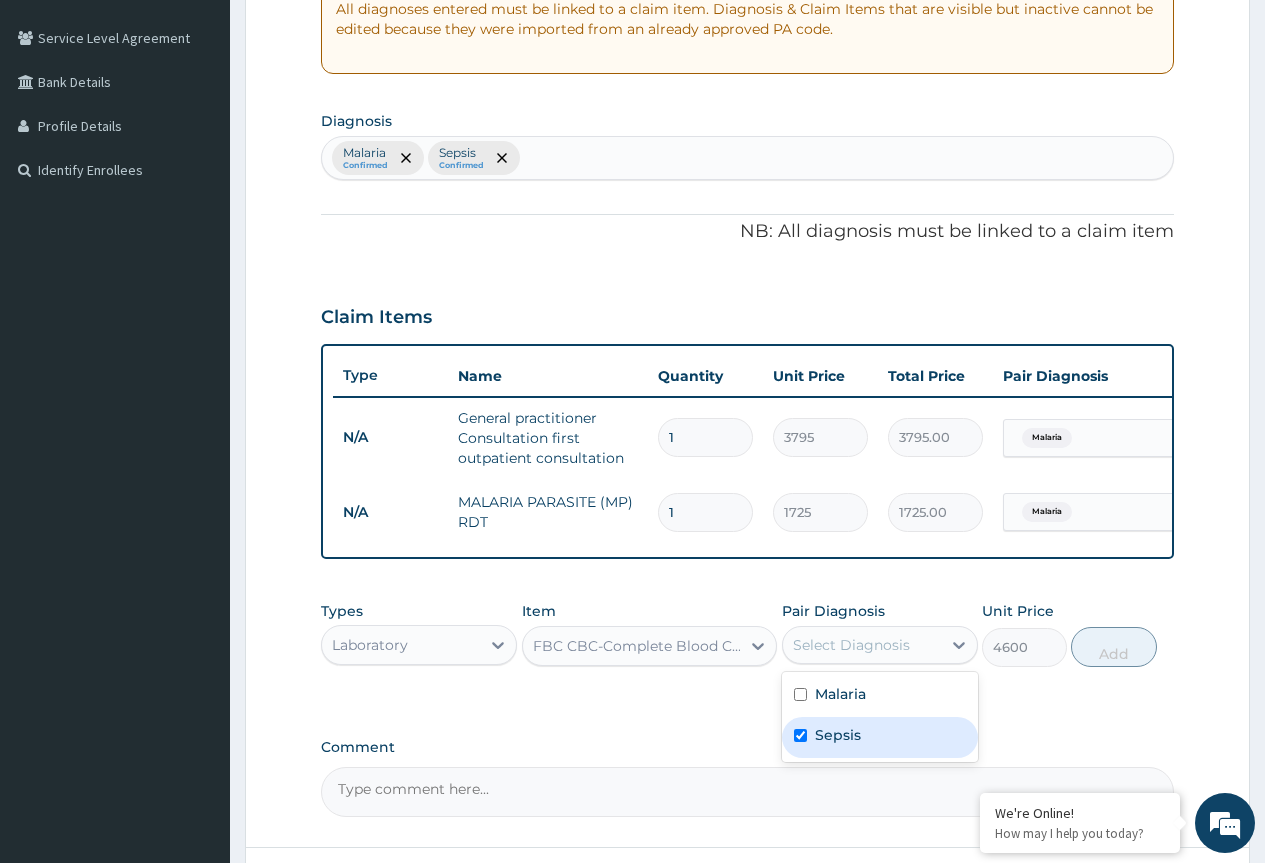 checkbox on "true" 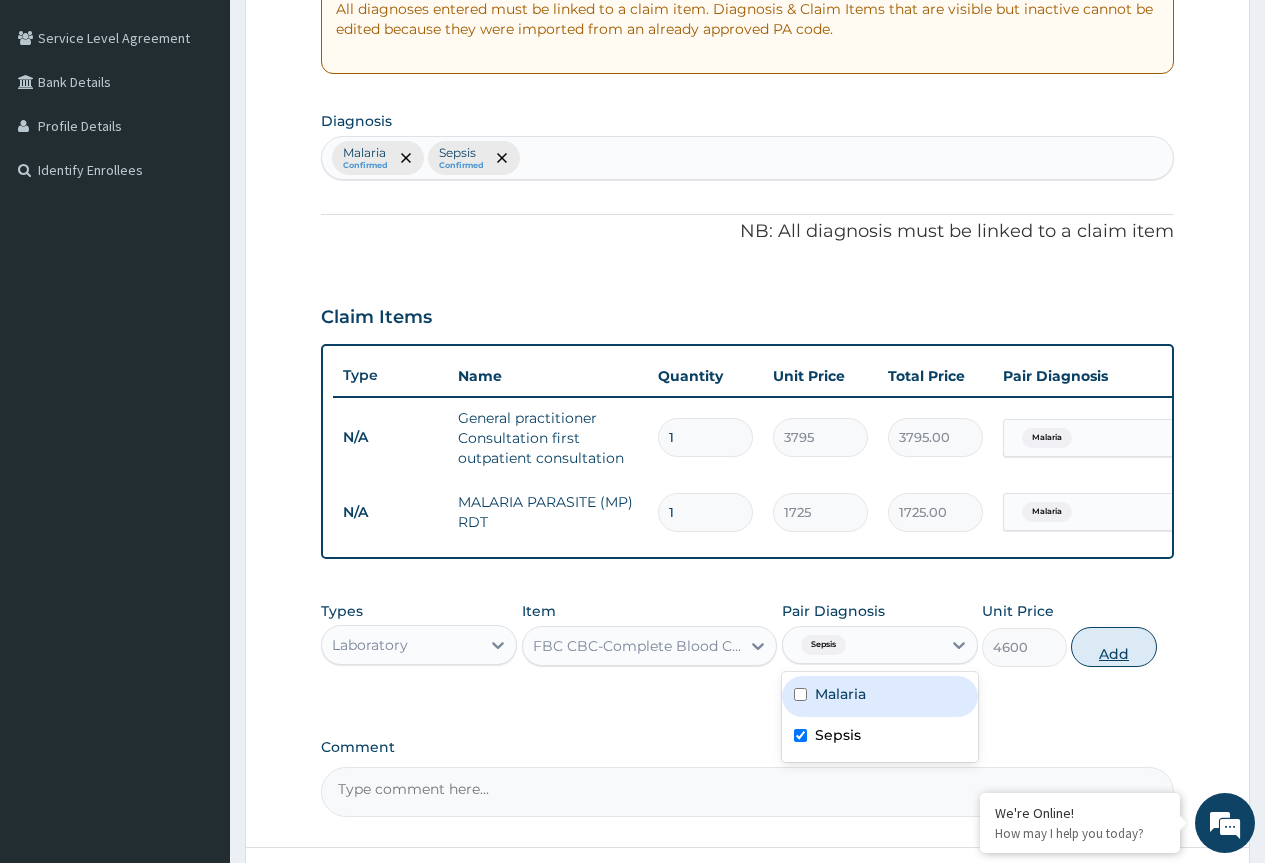 click on "Add" at bounding box center (1113, 647) 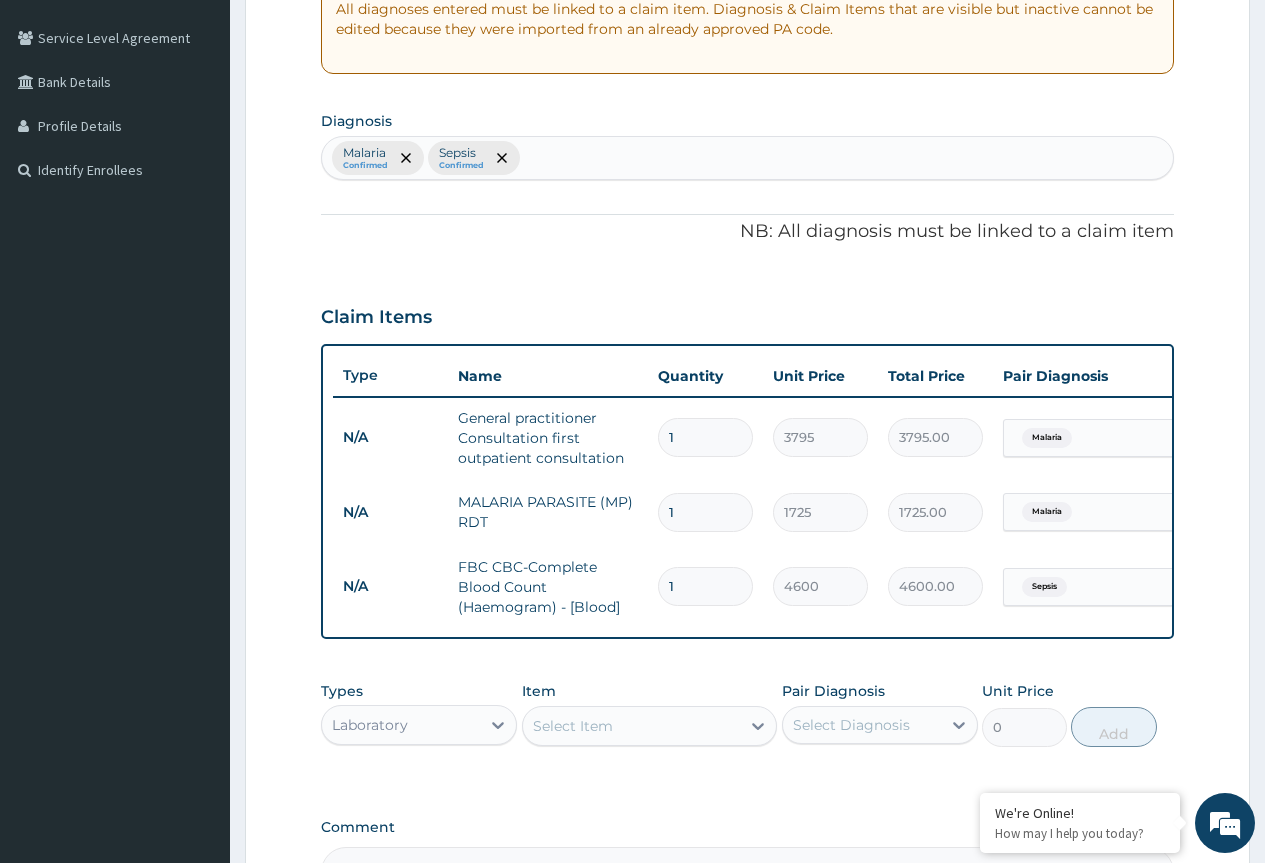 click on "Laboratory" at bounding box center (370, 725) 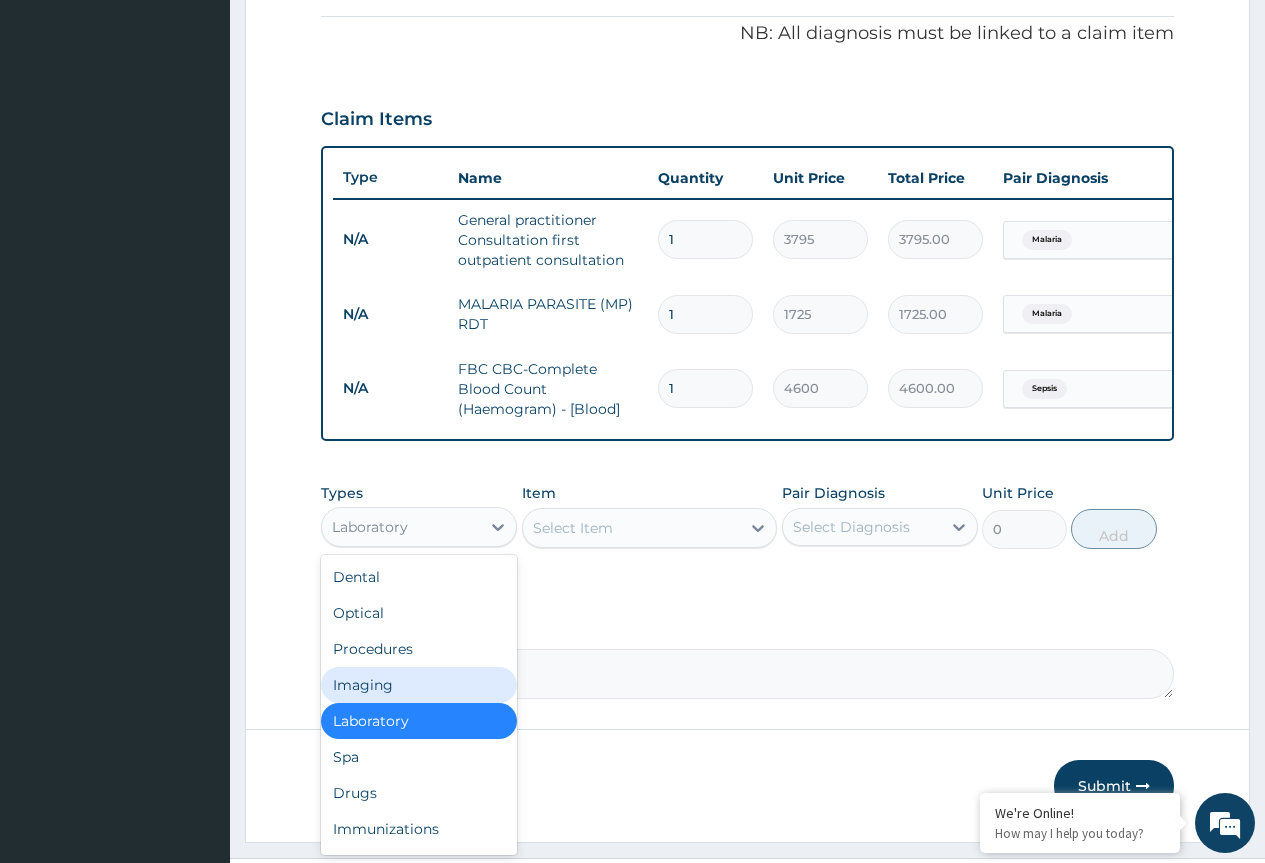 scroll, scrollTop: 600, scrollLeft: 0, axis: vertical 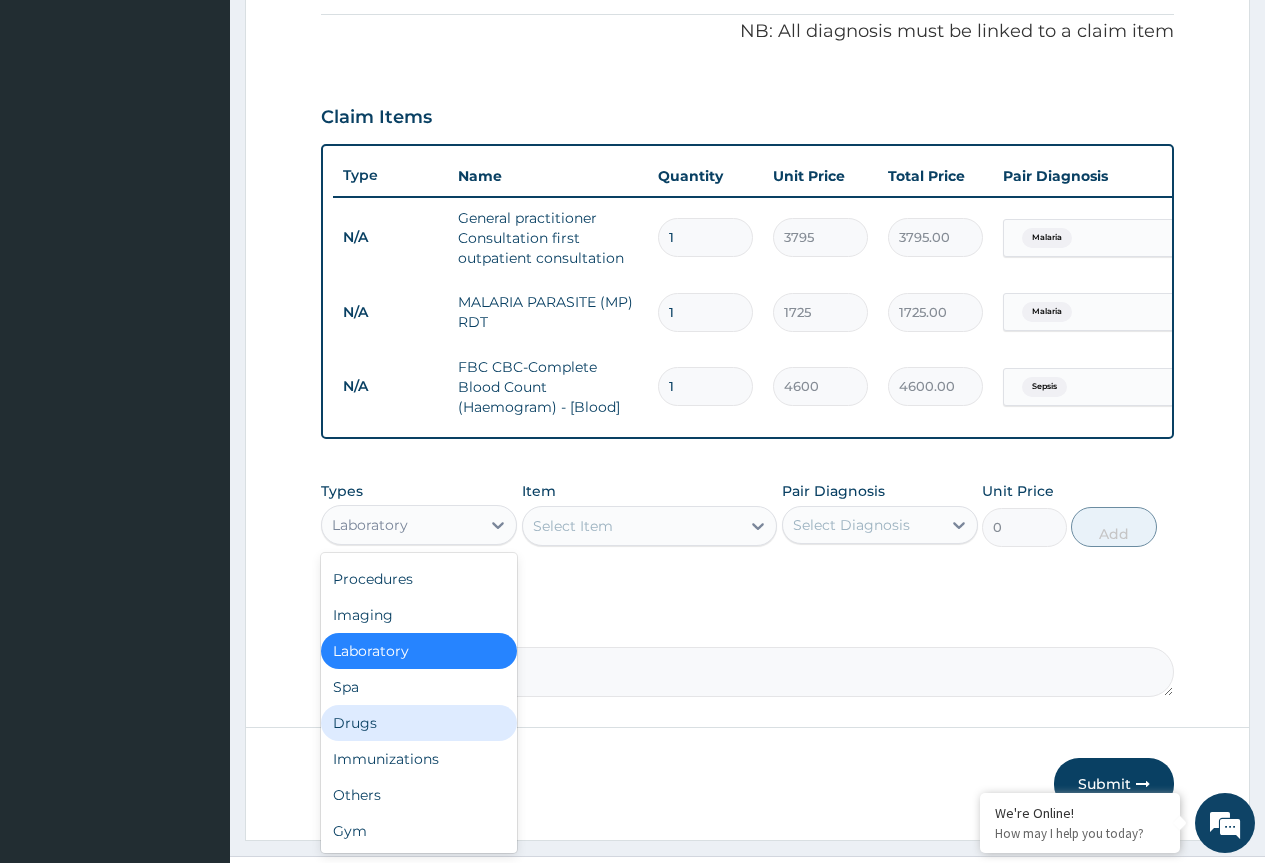 click on "Drugs" at bounding box center (419, 723) 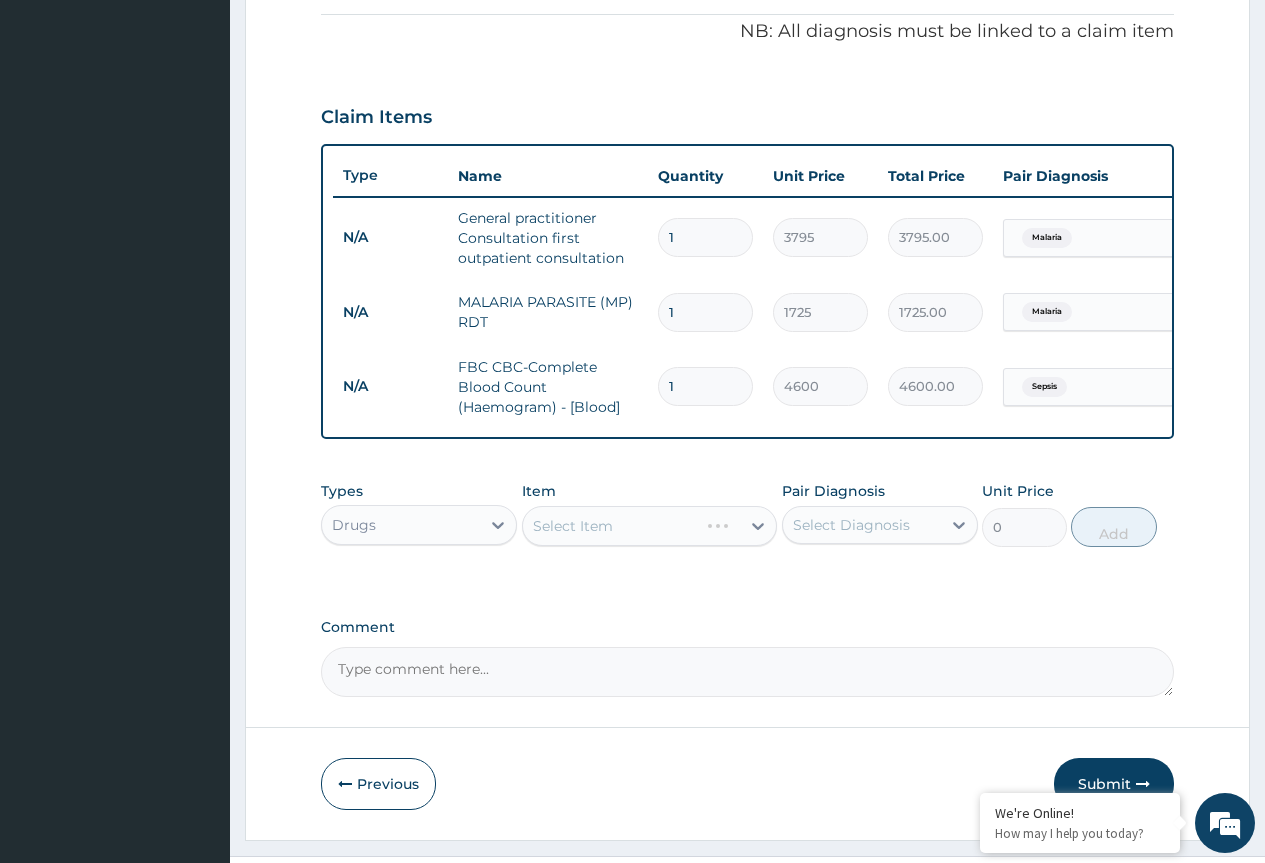 click on "Select Item" at bounding box center [650, 526] 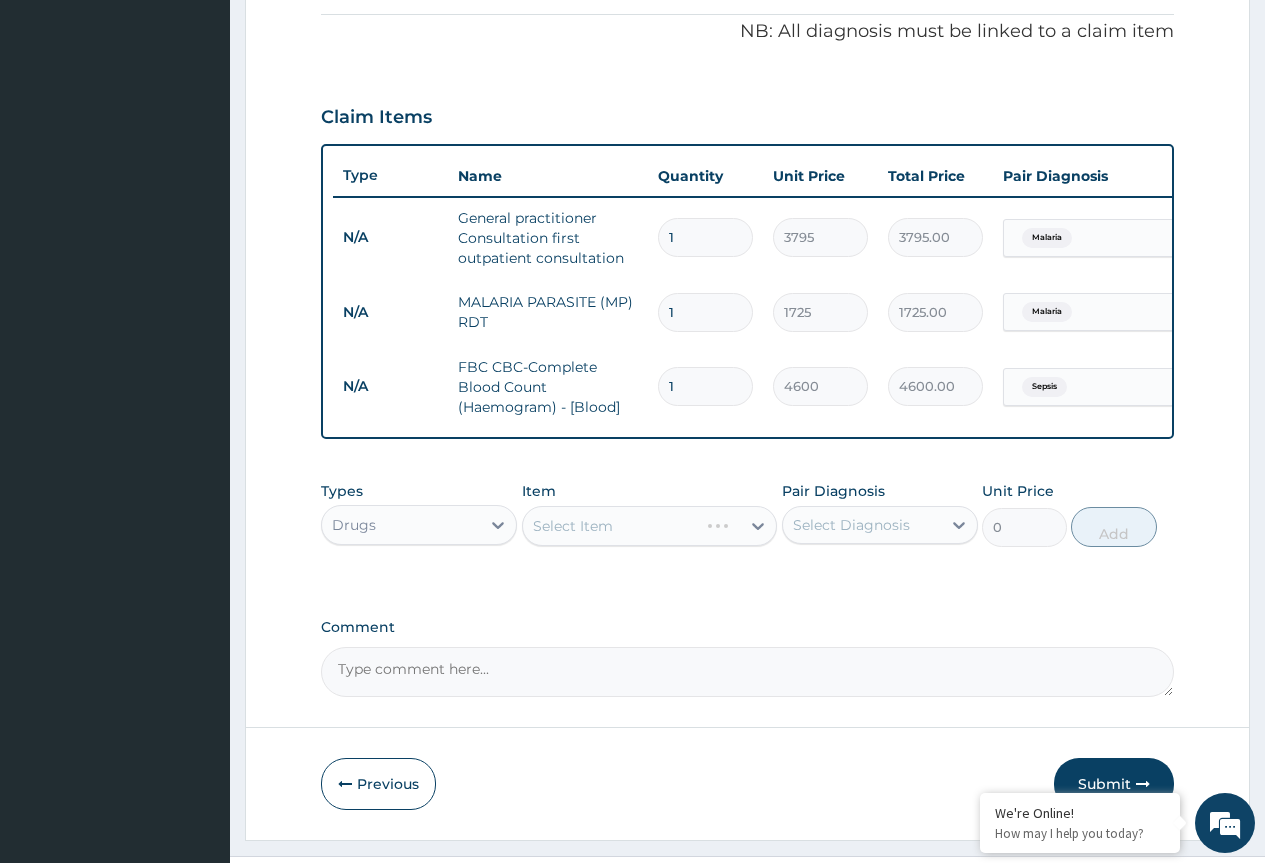 click on "Select Item" at bounding box center (650, 526) 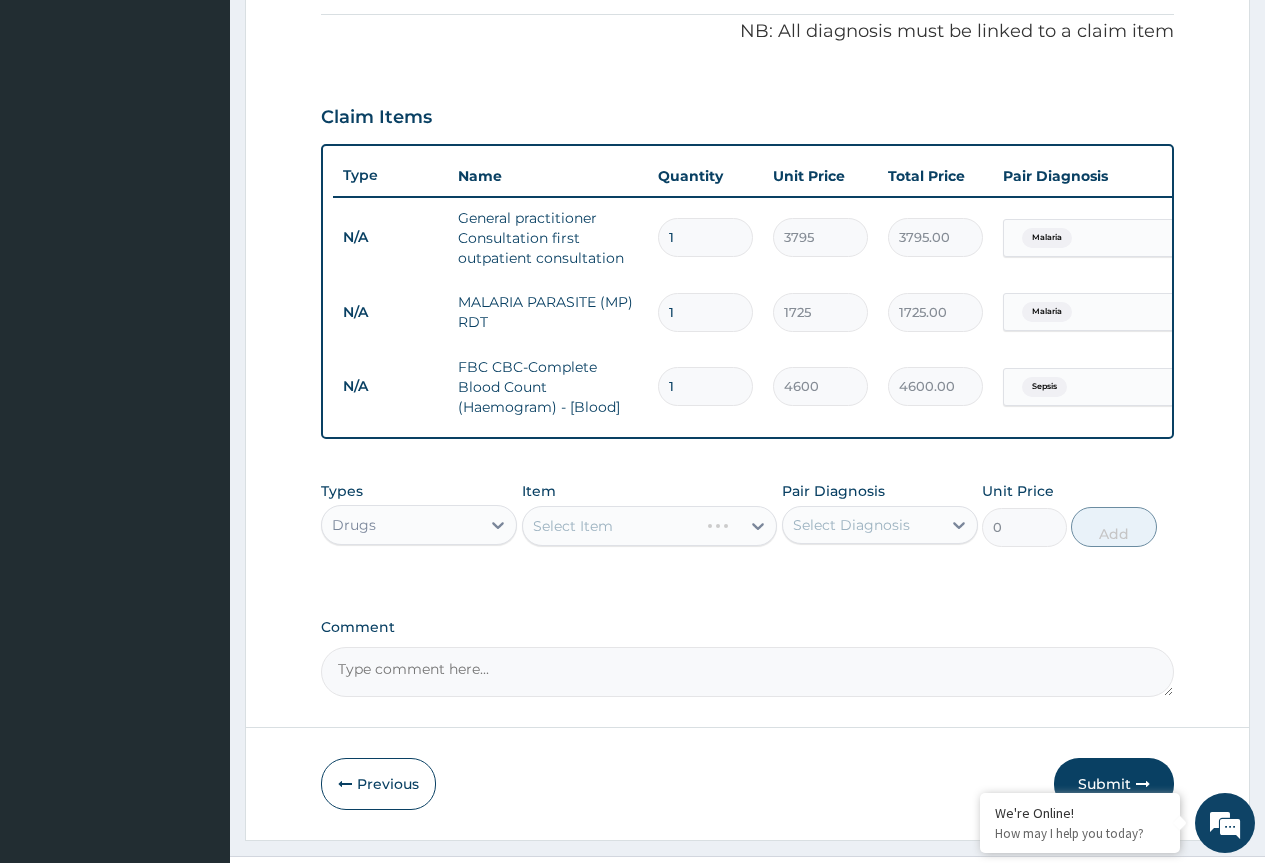 click on "Select Item" at bounding box center [650, 526] 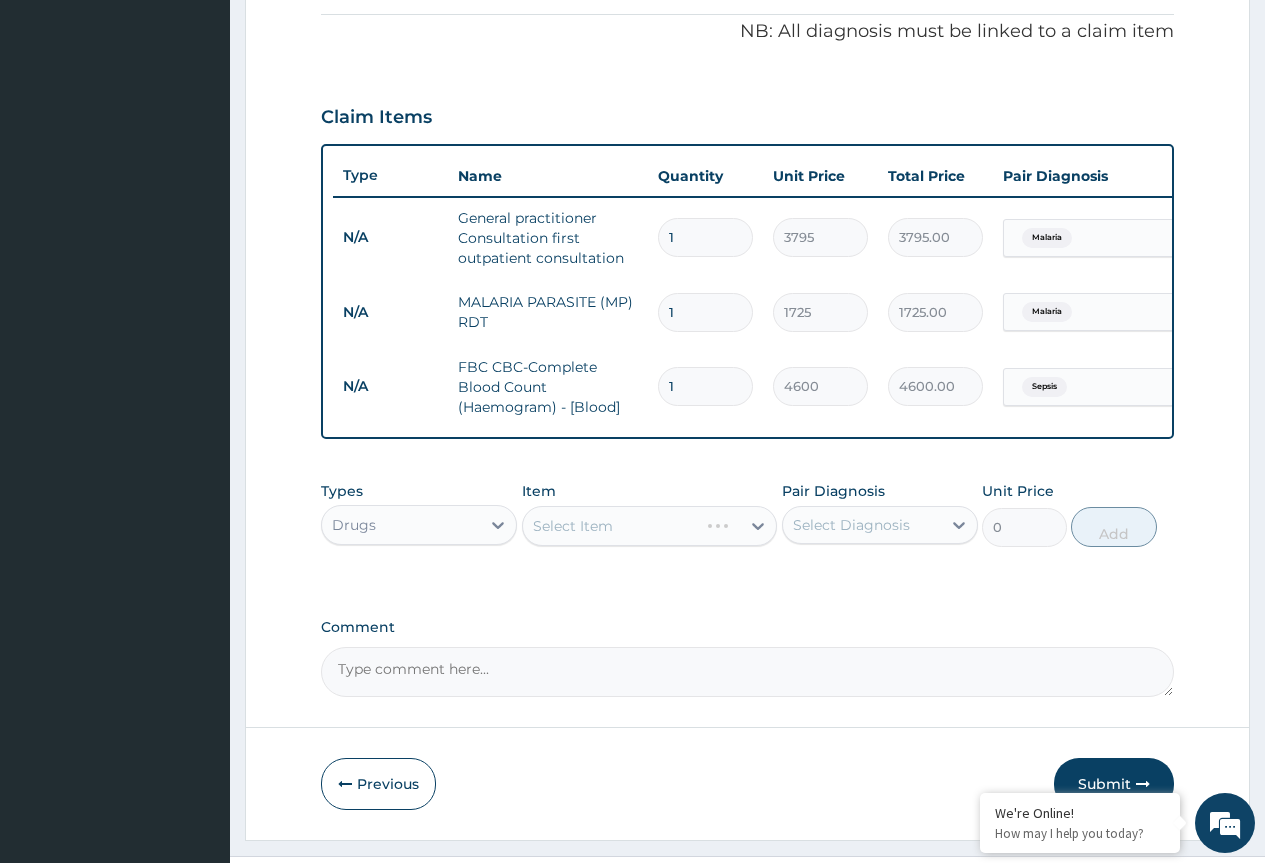 click on "Select Item" at bounding box center [650, 526] 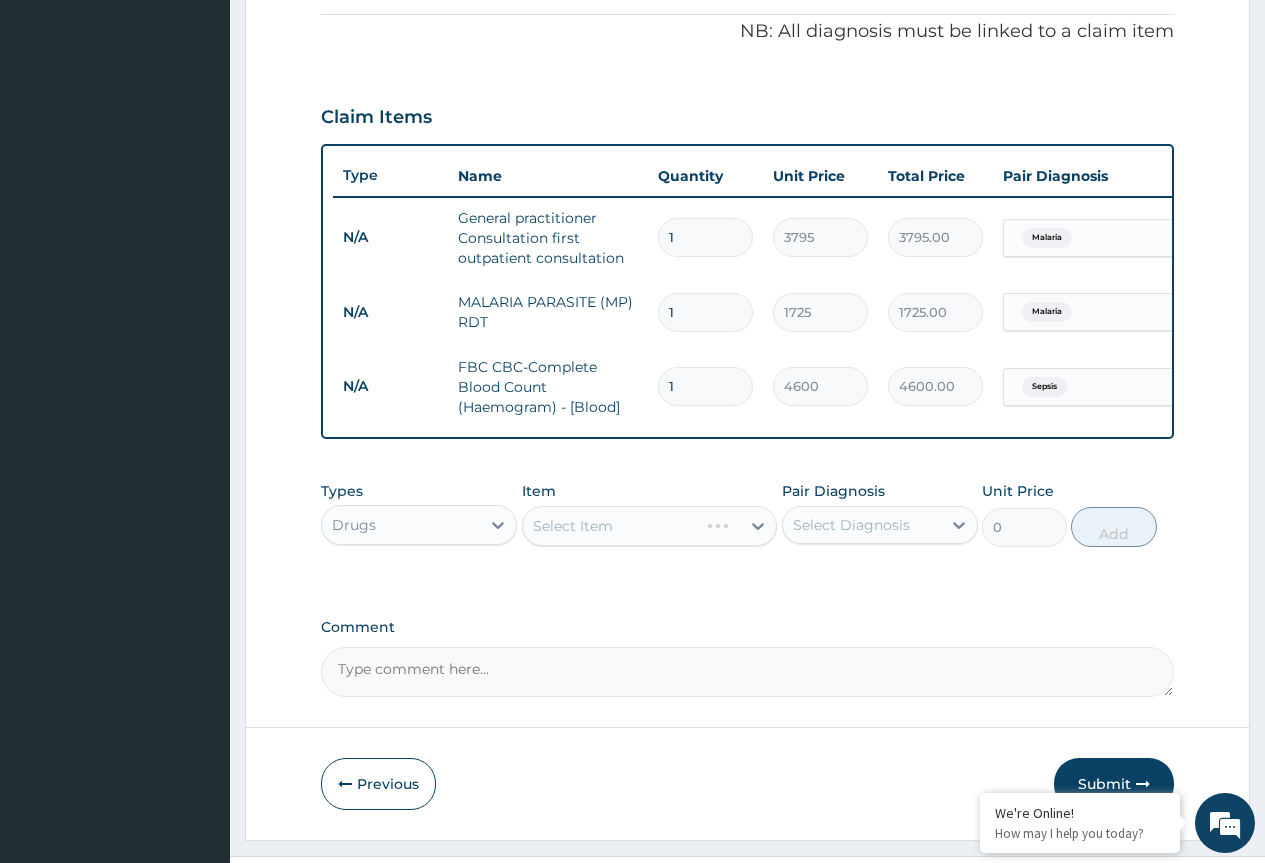 click on "Select Item" at bounding box center (650, 526) 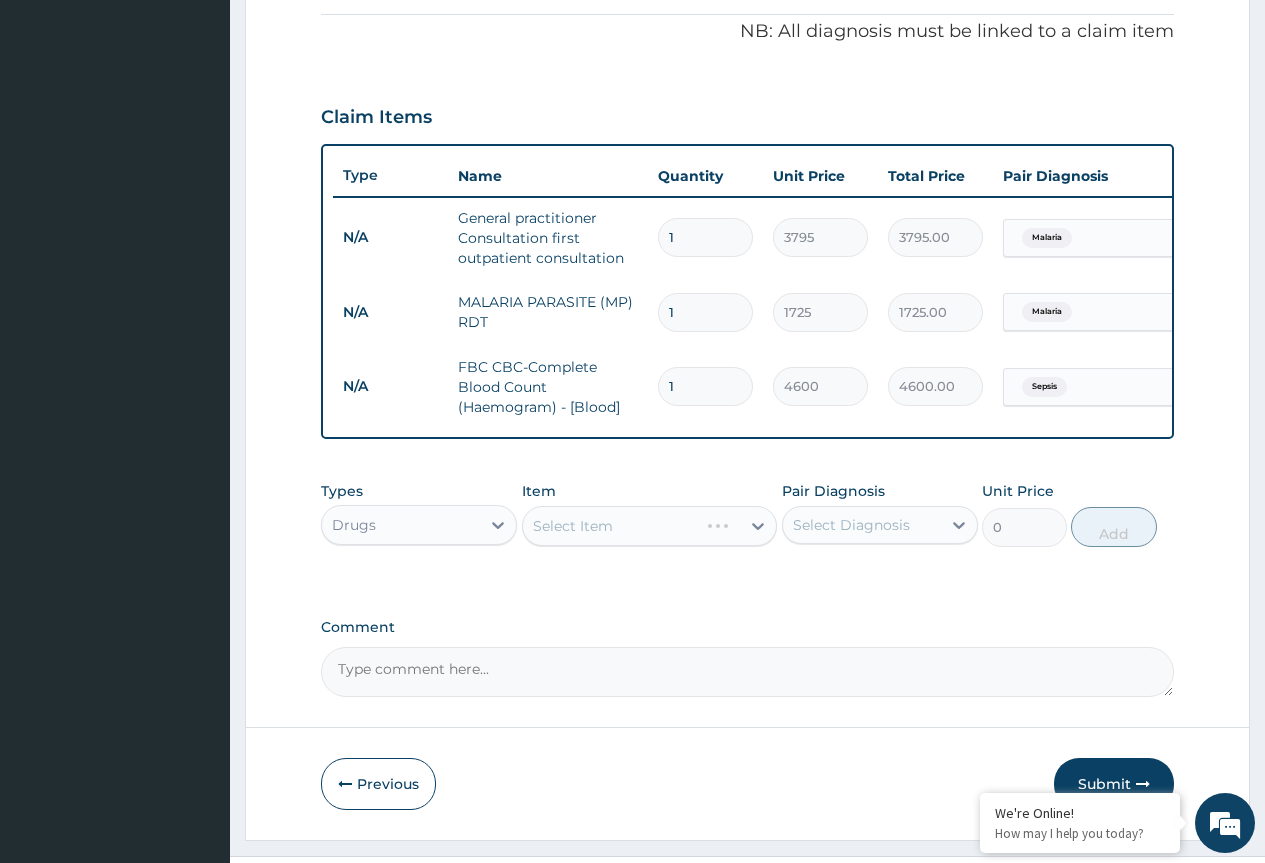 click on "Select Item" at bounding box center (650, 526) 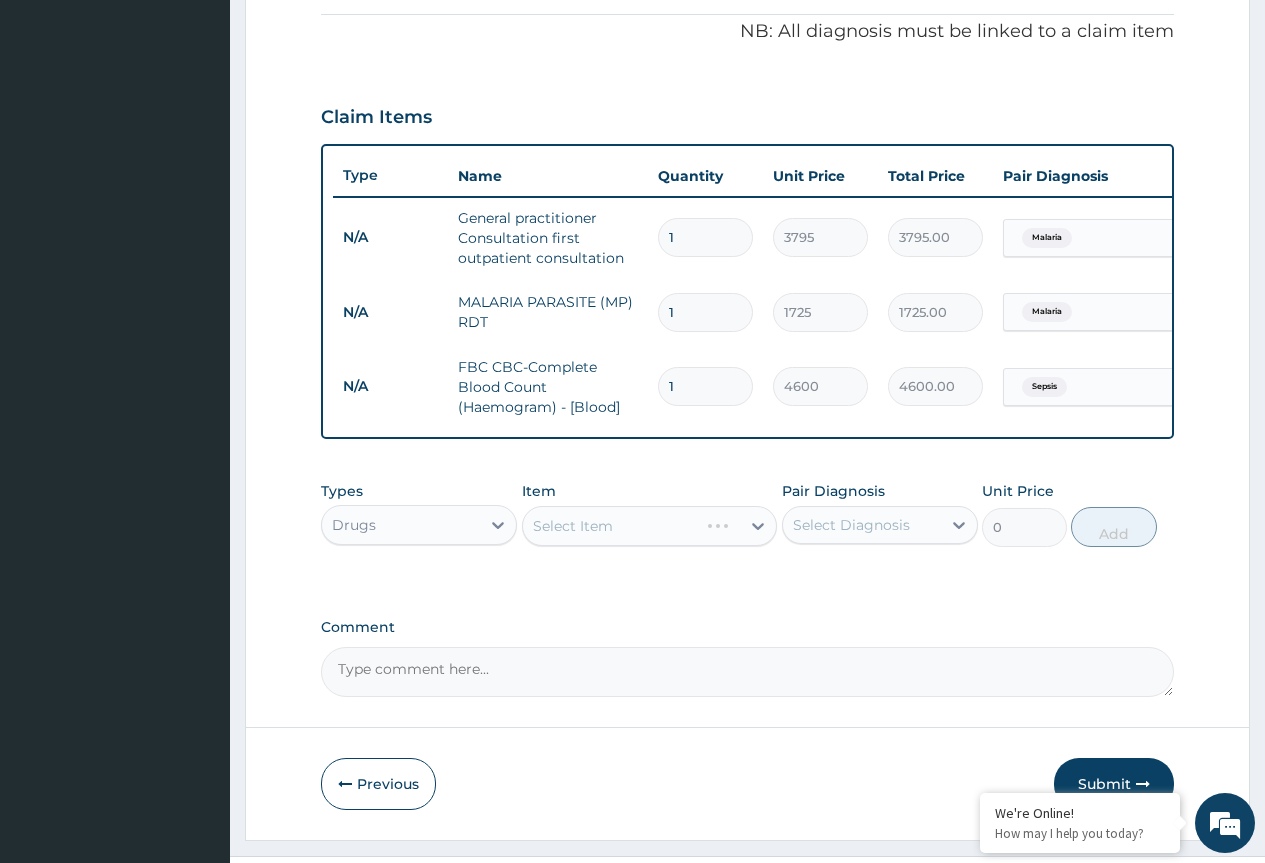 click on "Select Item" at bounding box center (650, 526) 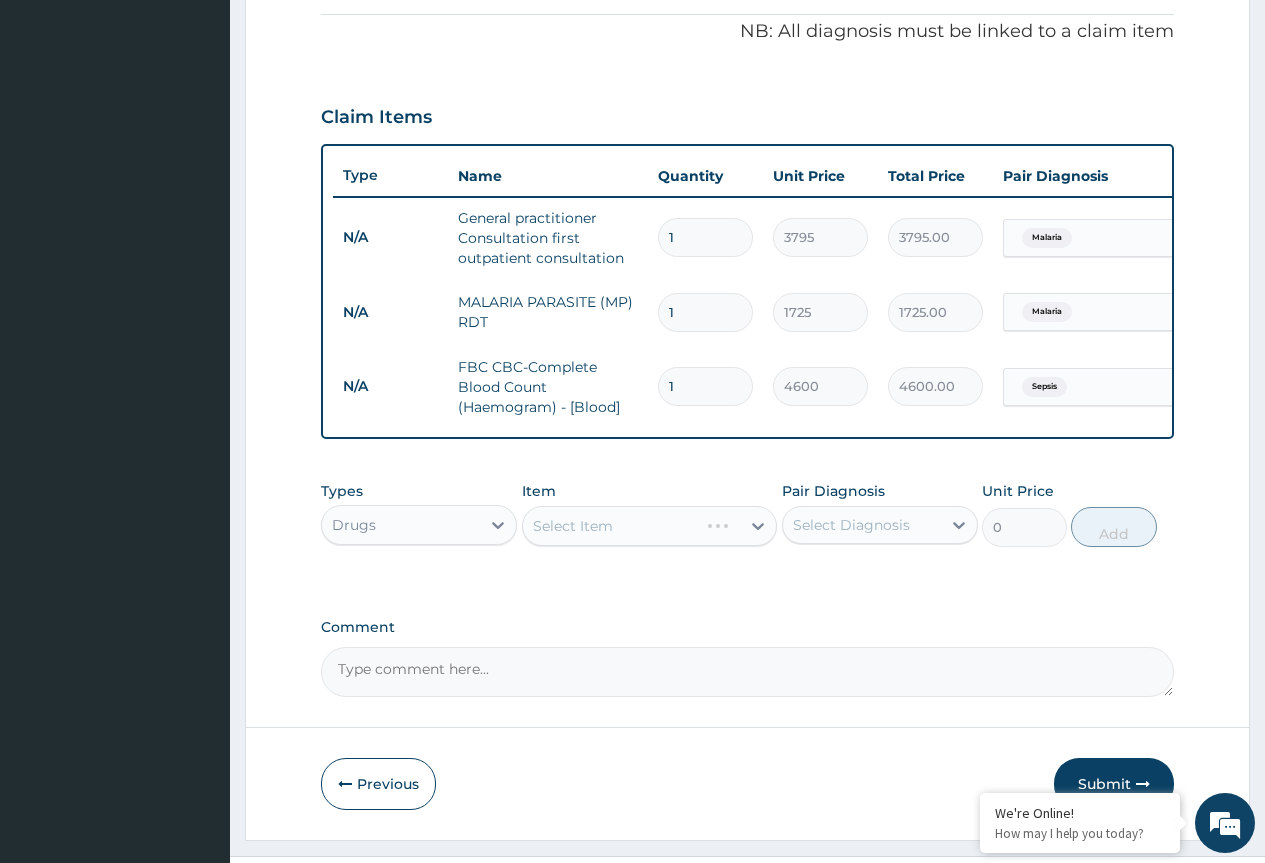 click on "Select Item" at bounding box center (650, 526) 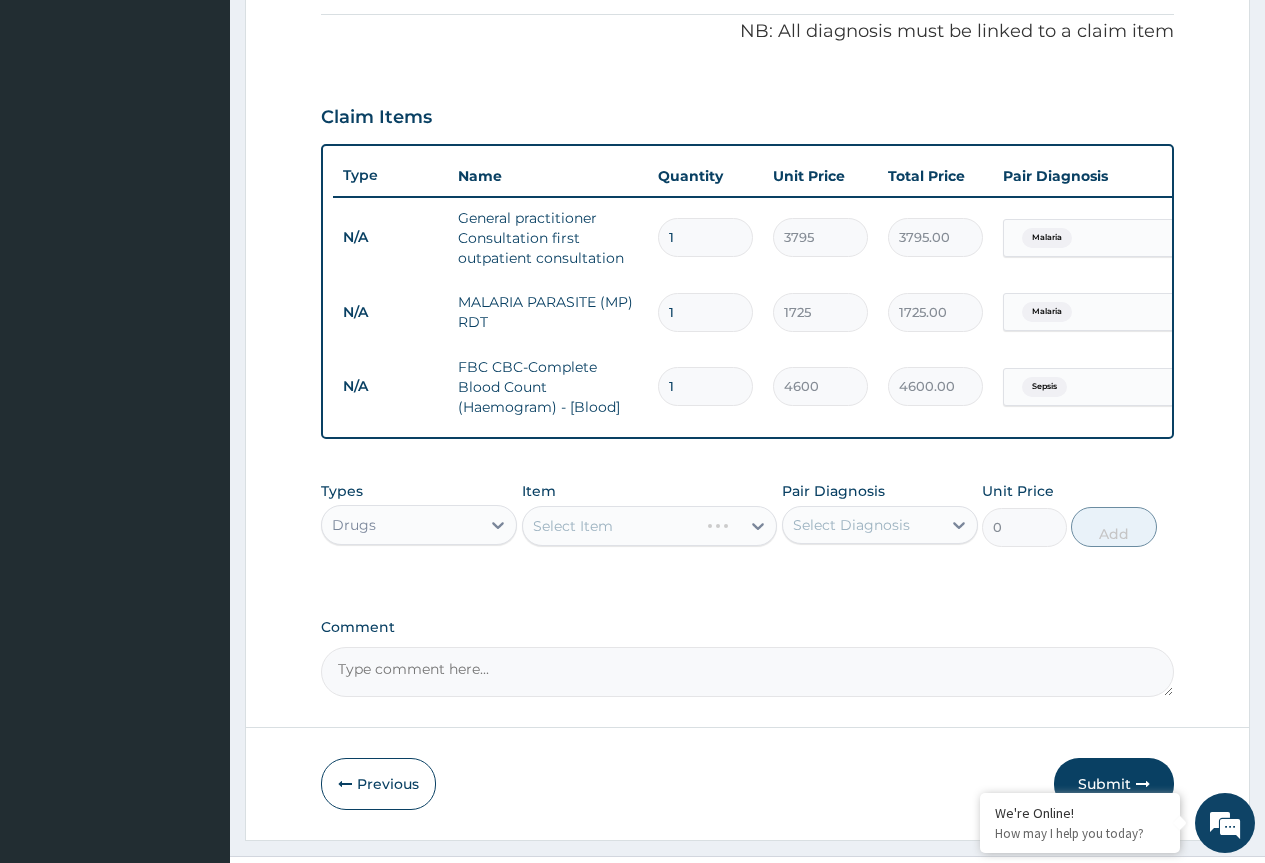 click on "Select Item" at bounding box center [650, 526] 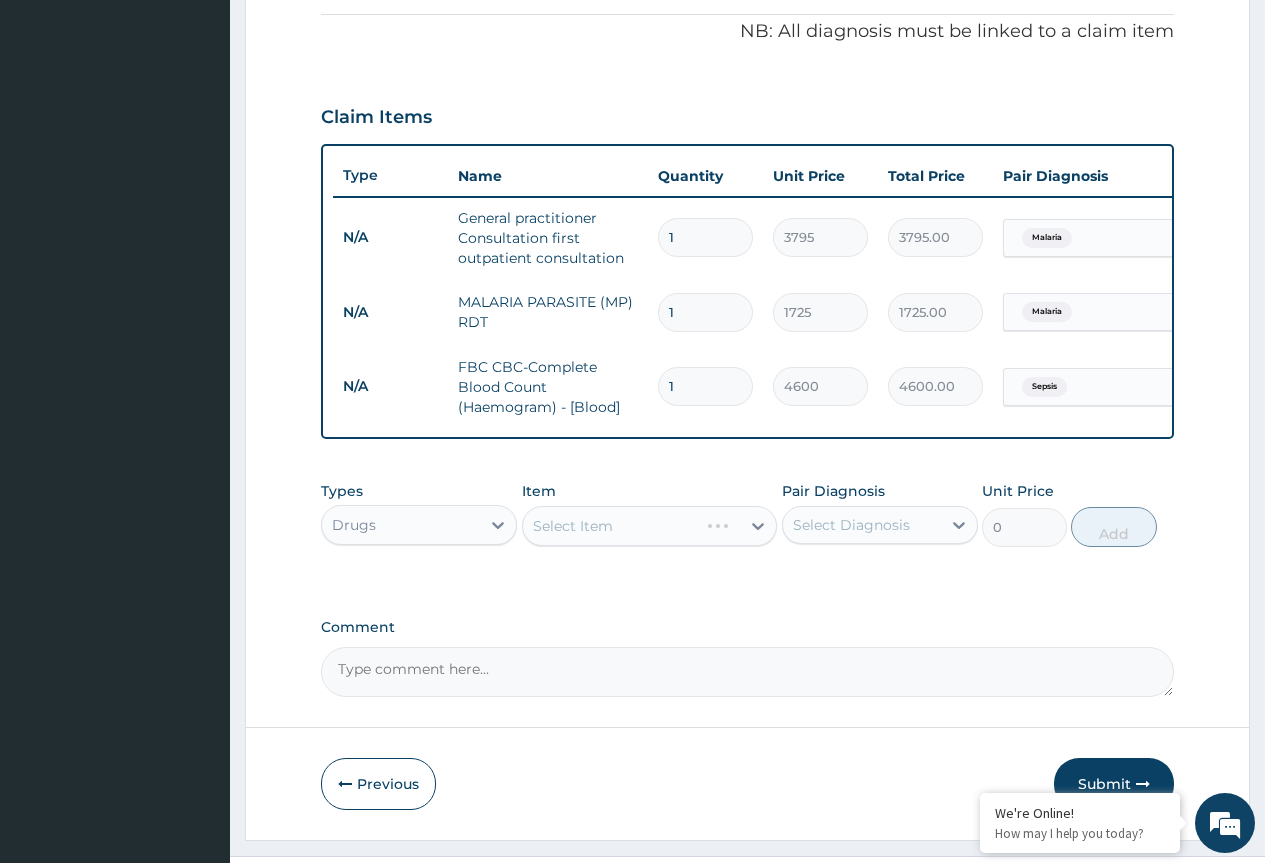 click on "Select Item" at bounding box center [650, 526] 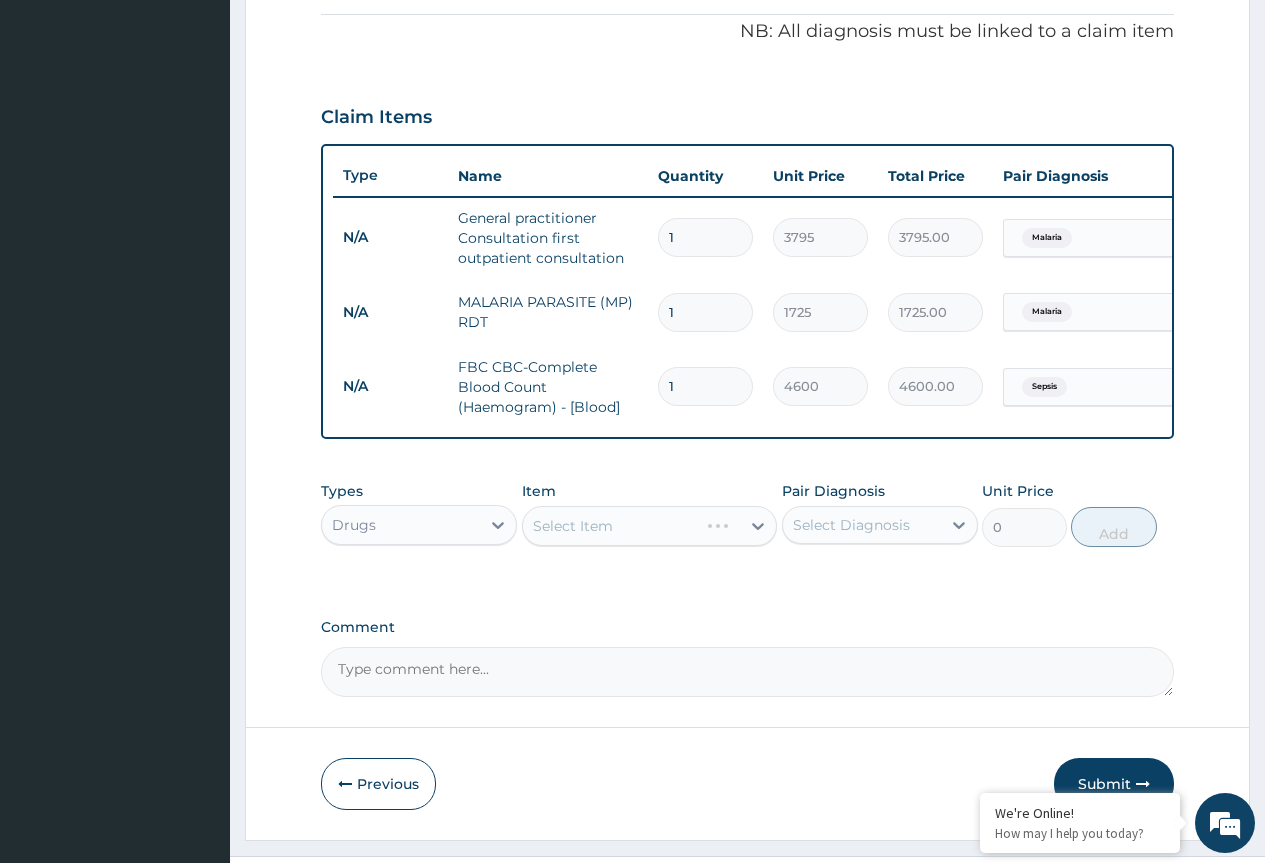 click on "Select Item" at bounding box center (650, 526) 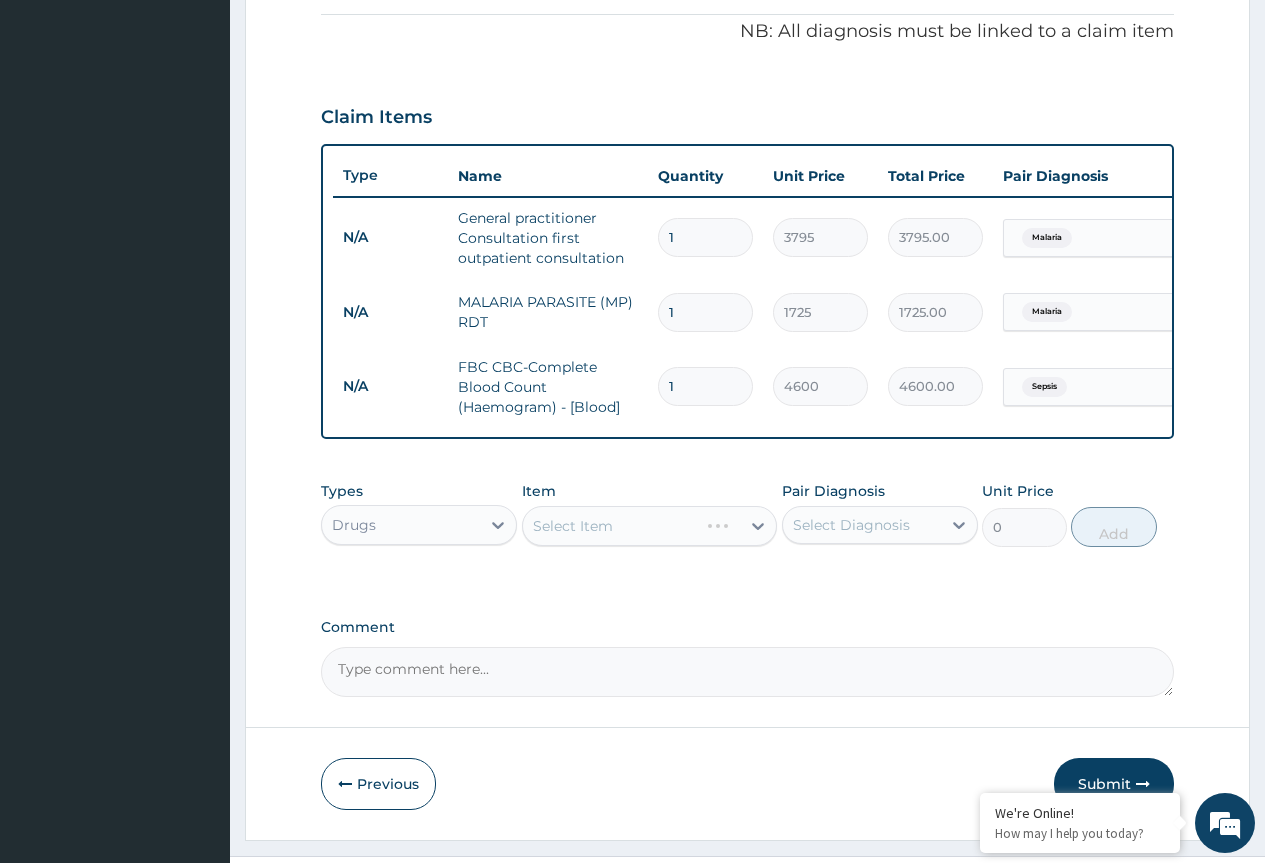 click on "Select Item" at bounding box center [650, 526] 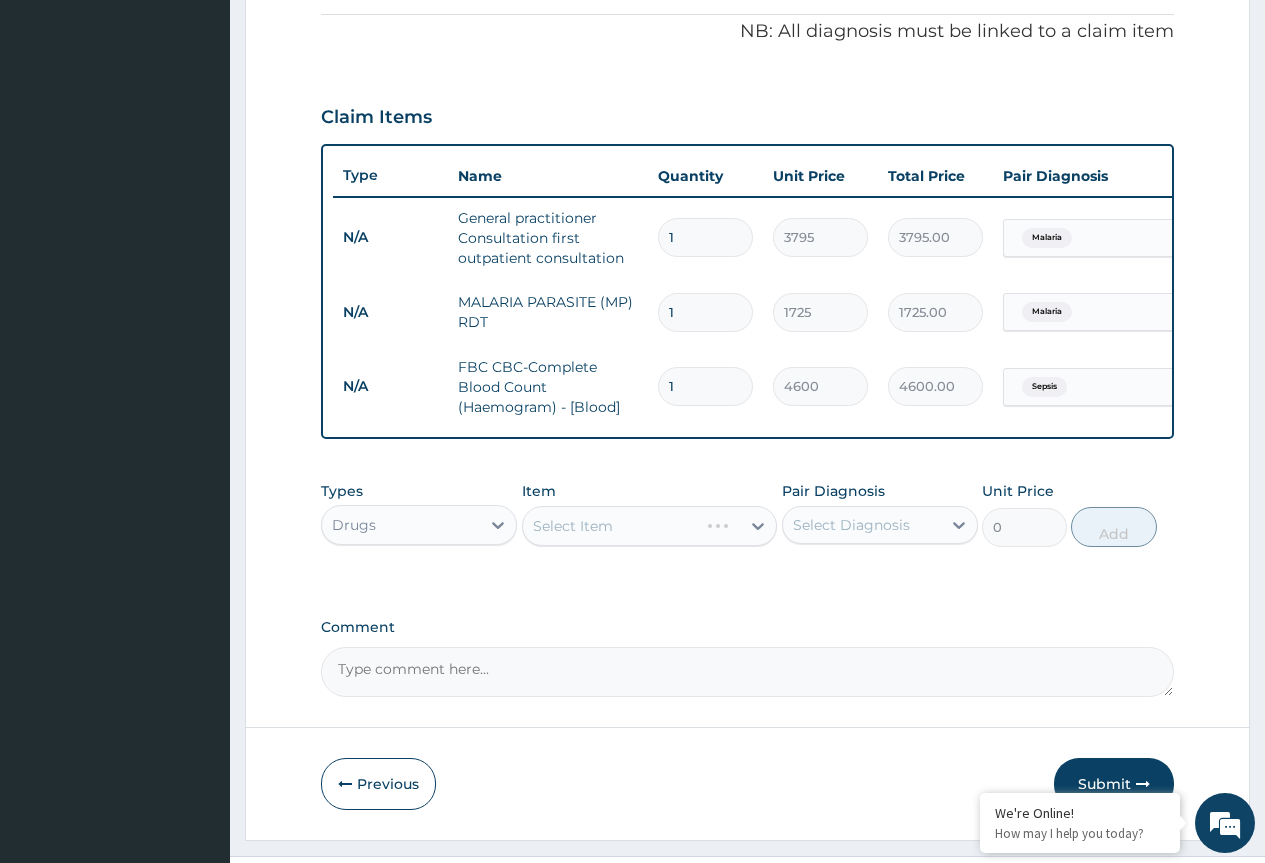 click on "Select Item" at bounding box center (650, 526) 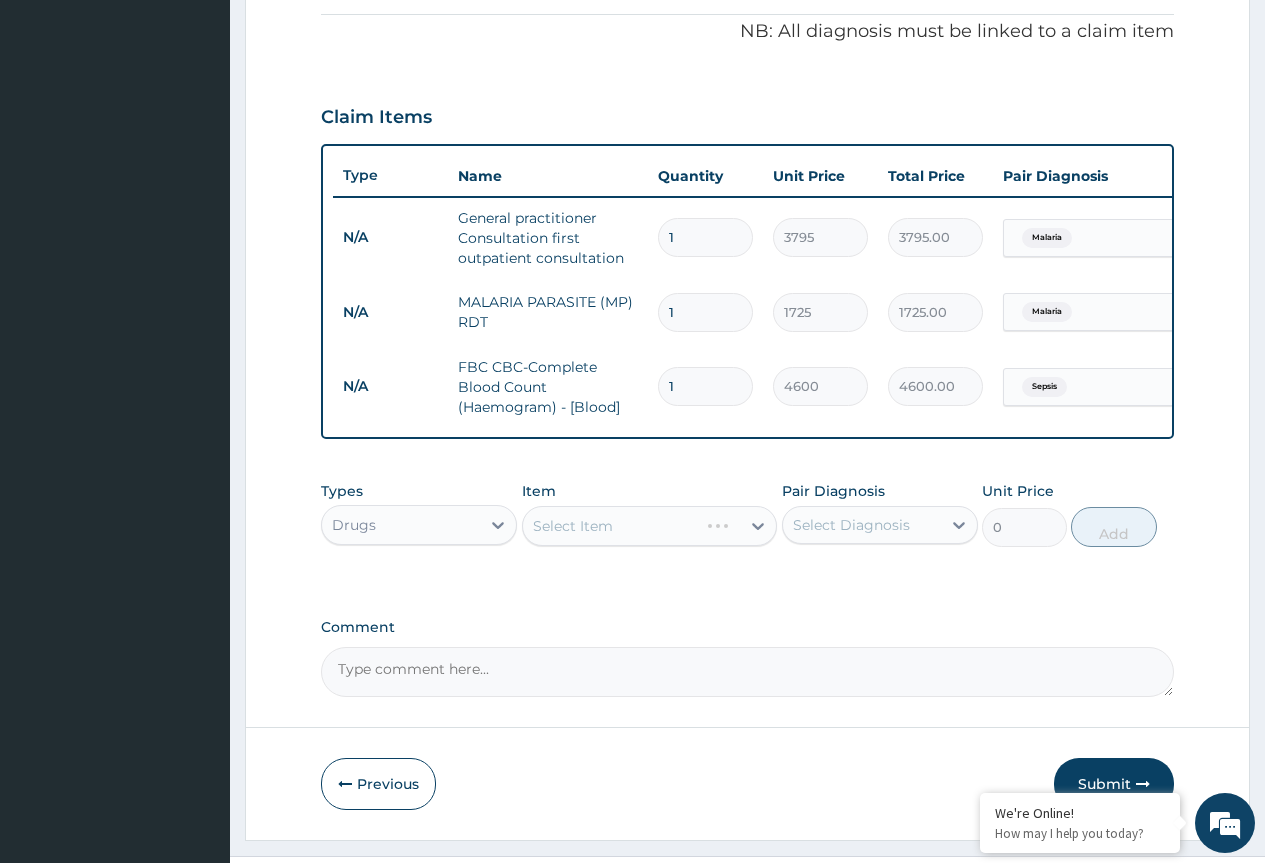 click on "Select Item" at bounding box center (650, 526) 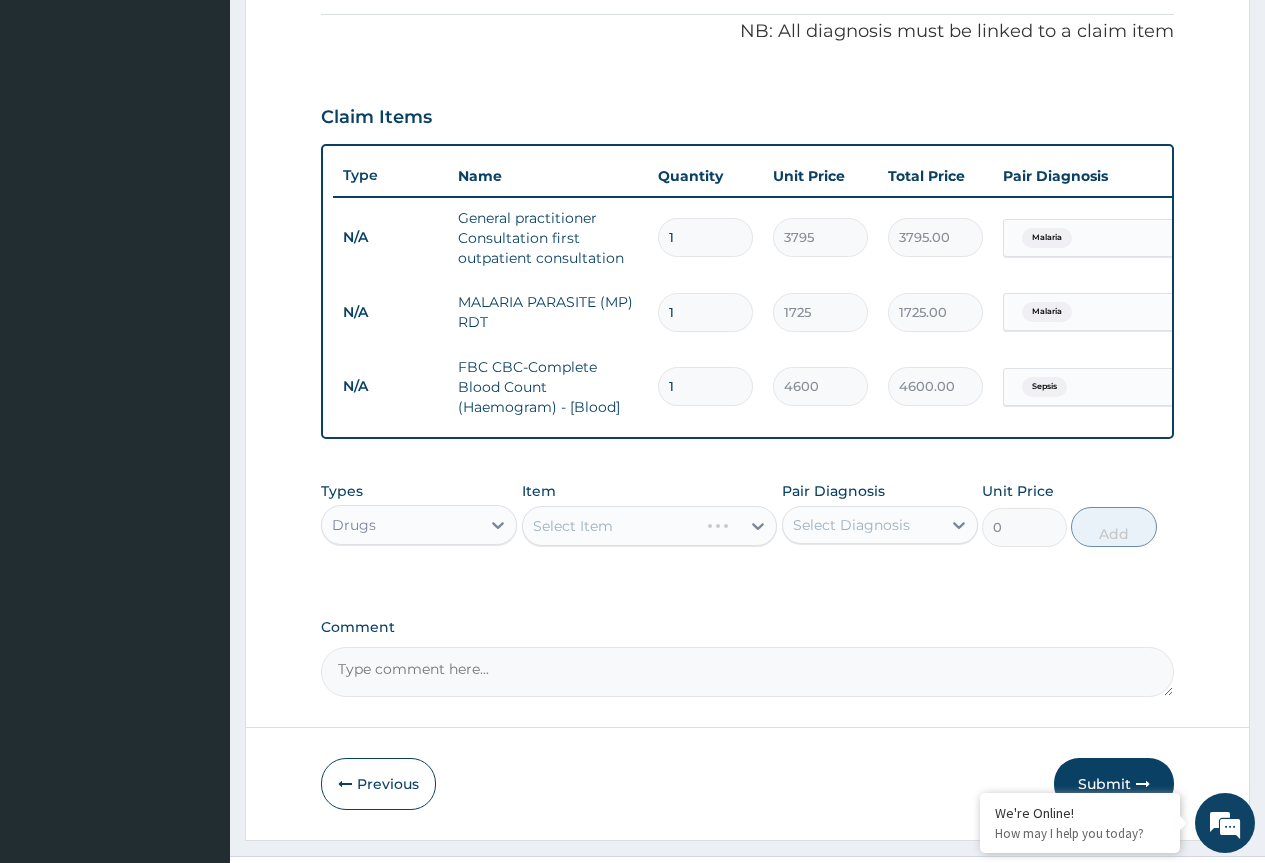 click on "Select Item" at bounding box center (650, 526) 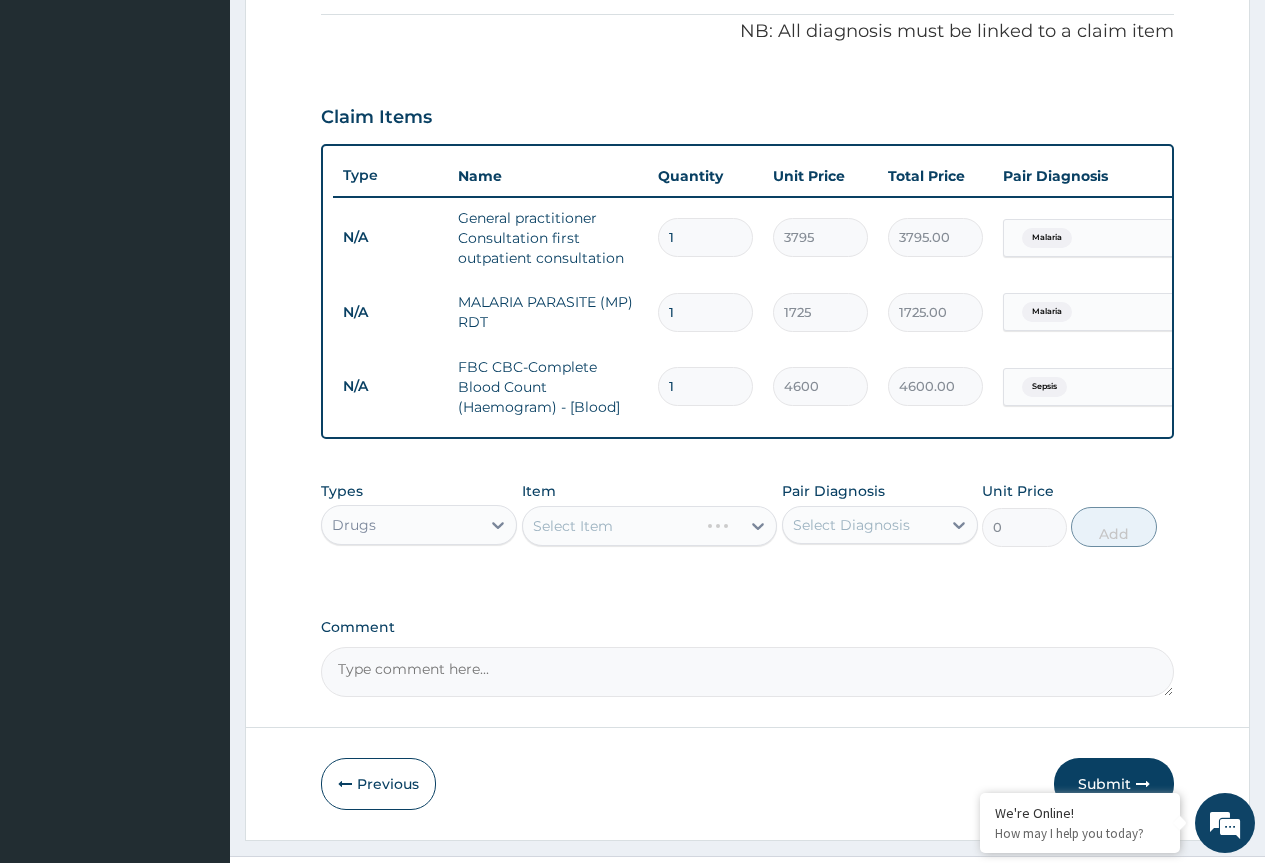 click on "Select Item" at bounding box center [650, 526] 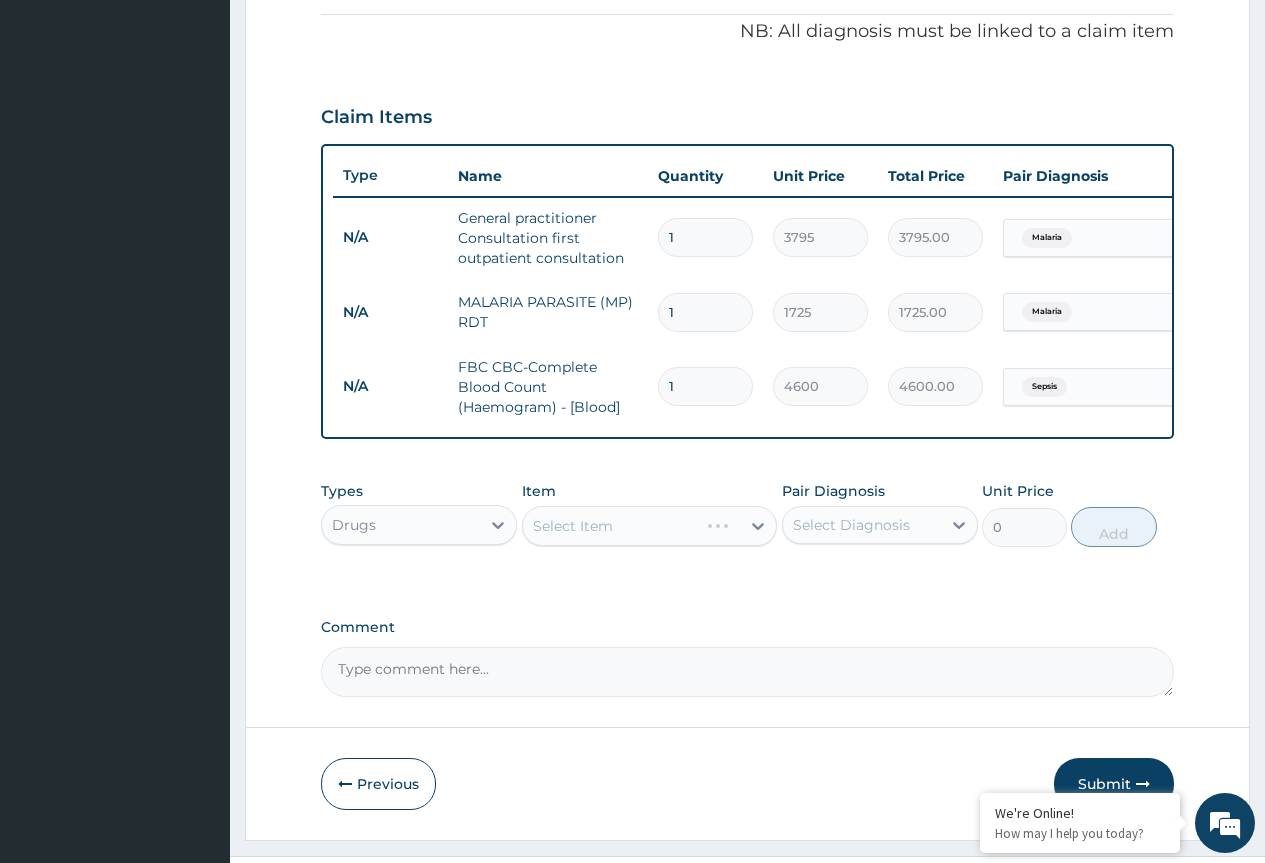 click on "Select Item" at bounding box center [650, 526] 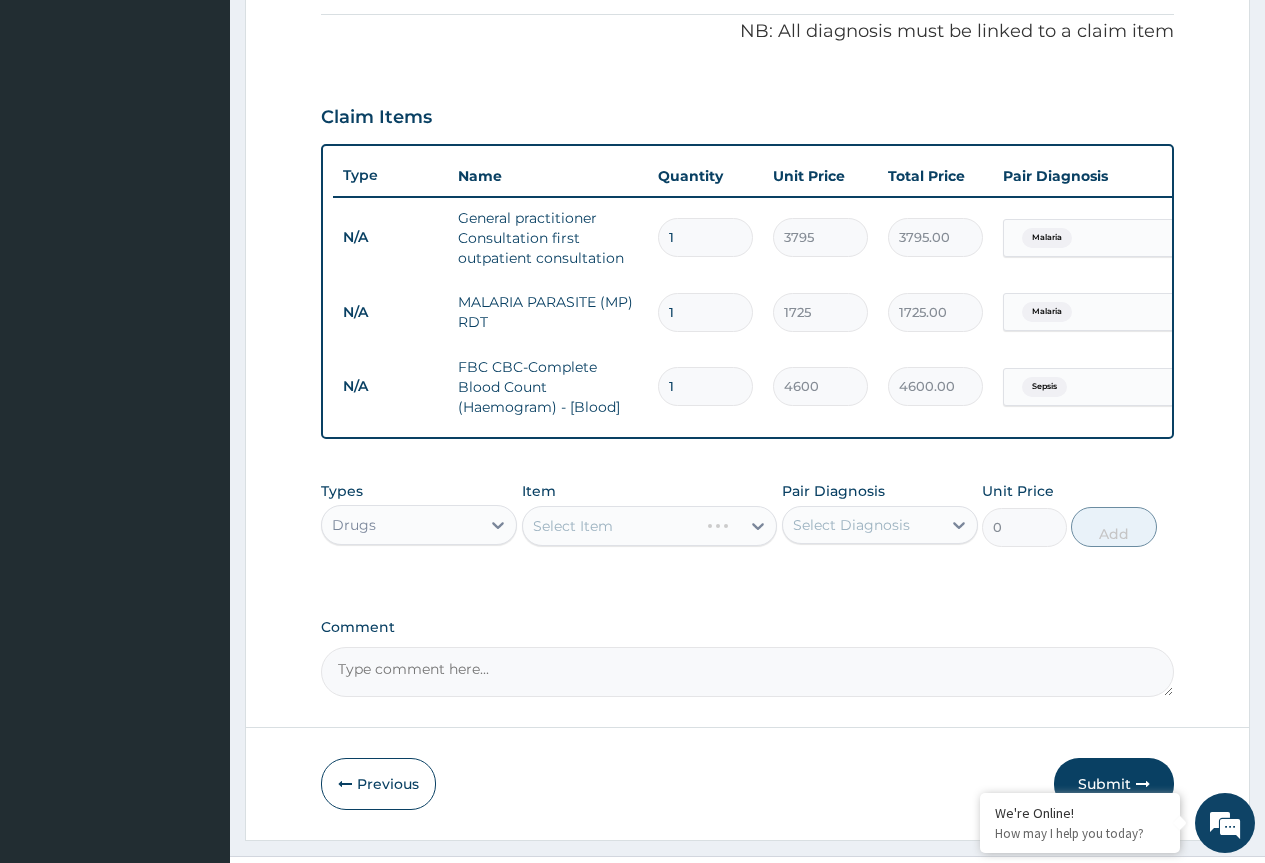 drag, startPoint x: 621, startPoint y: 536, endPoint x: 637, endPoint y: 536, distance: 16 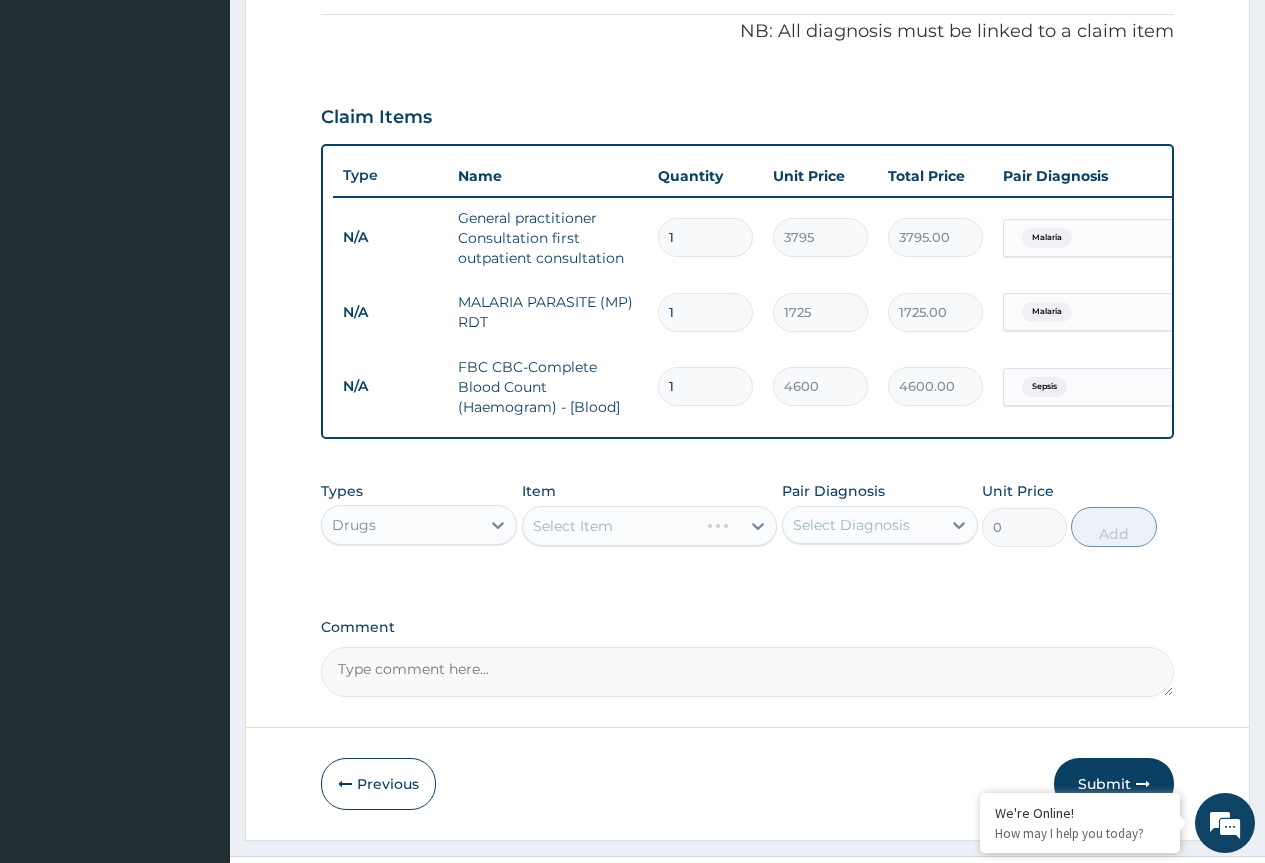 click on "Select Item" at bounding box center [650, 526] 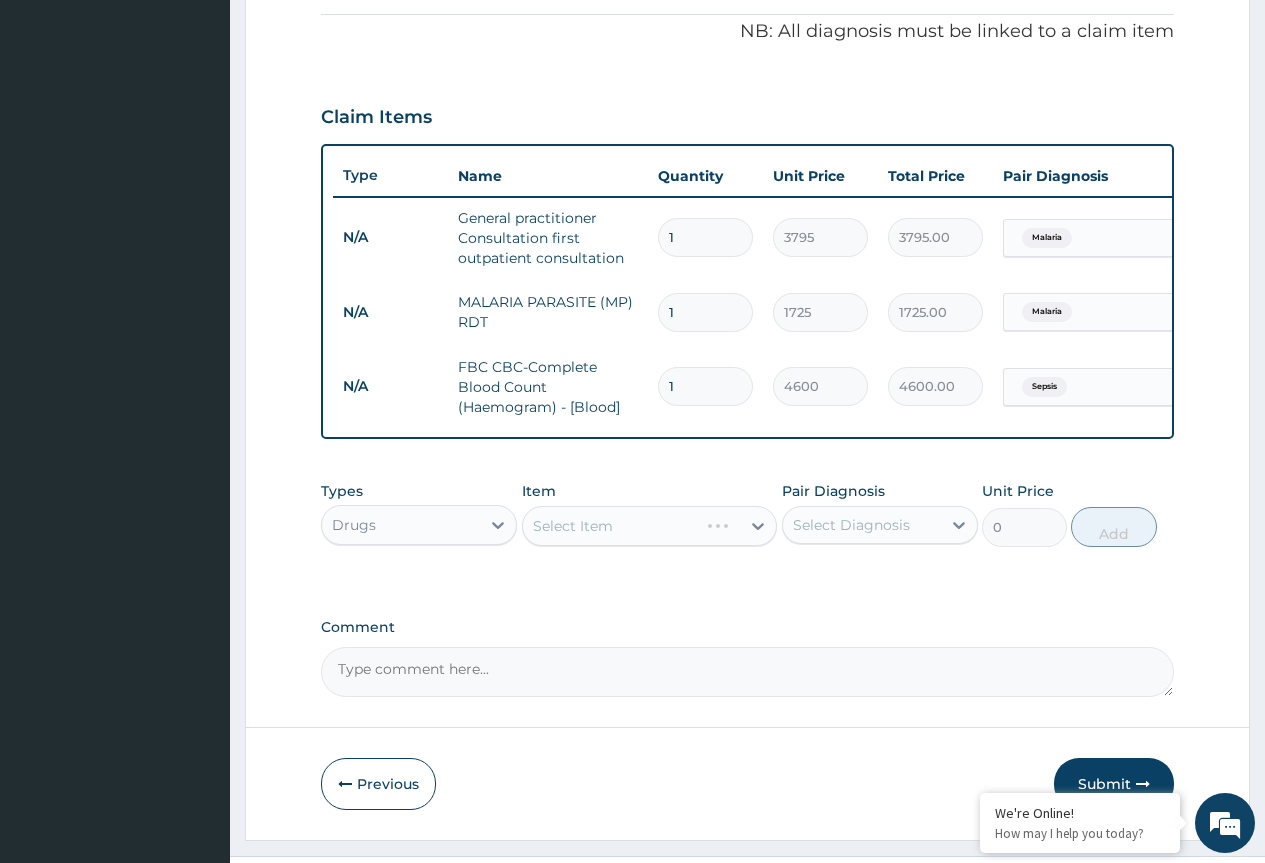 click on "Select Item" at bounding box center [650, 526] 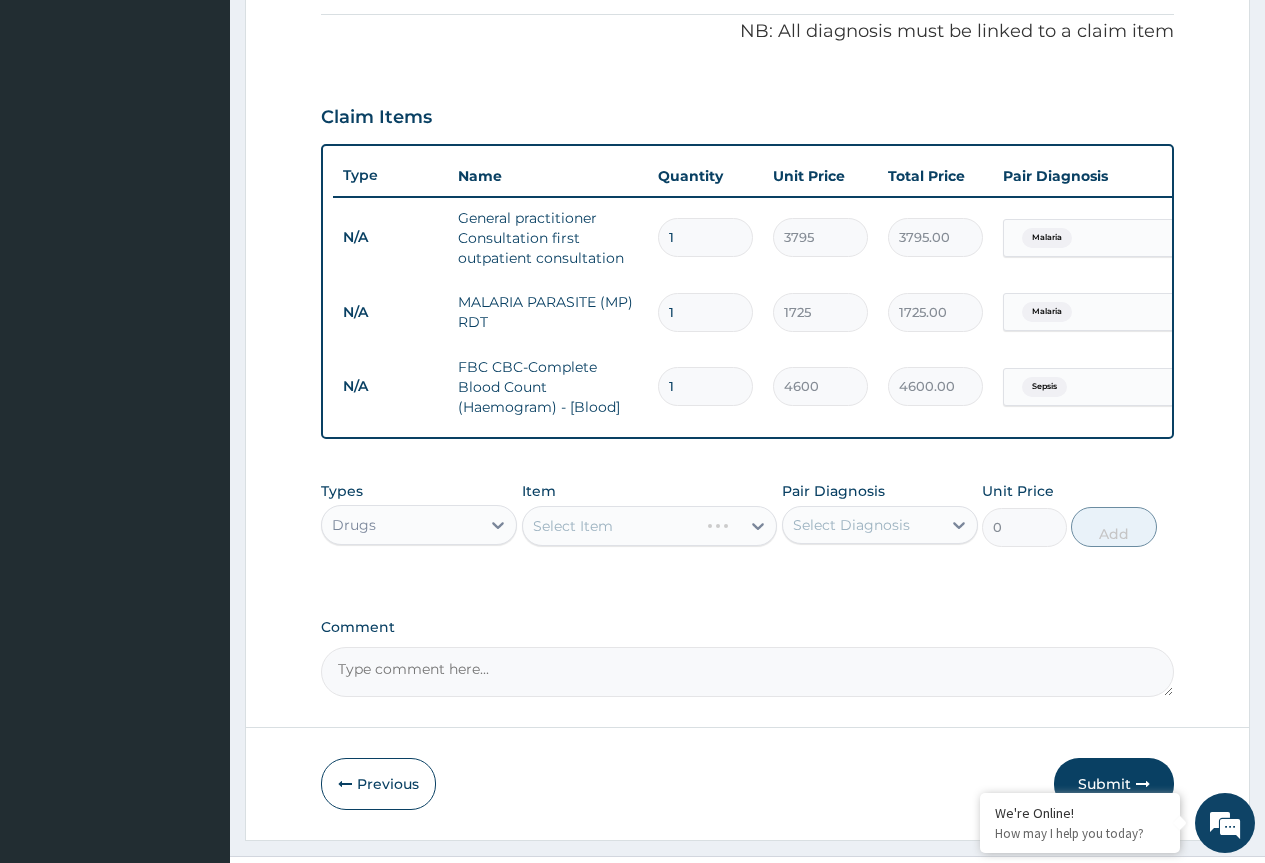 click on "Select Item" at bounding box center (650, 526) 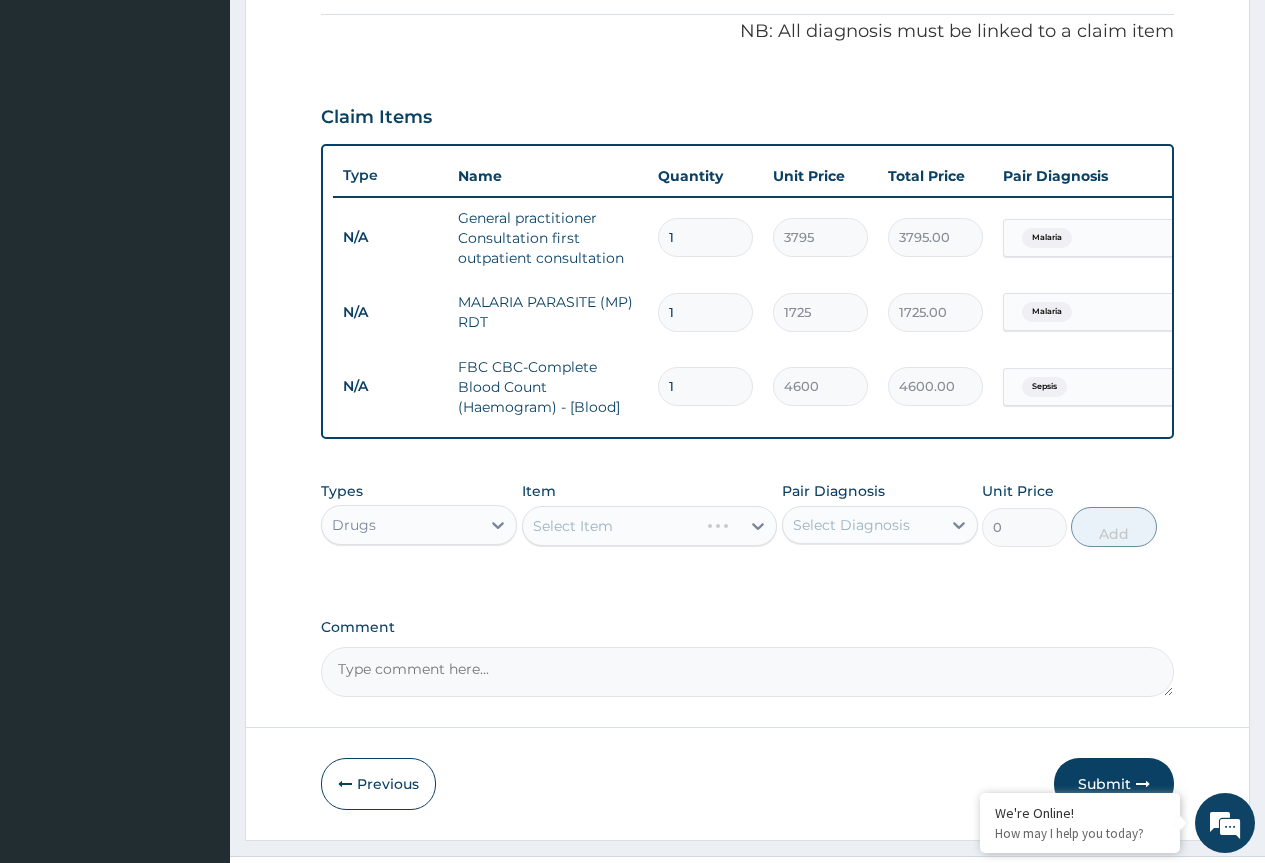 click on "Select Item" at bounding box center (650, 526) 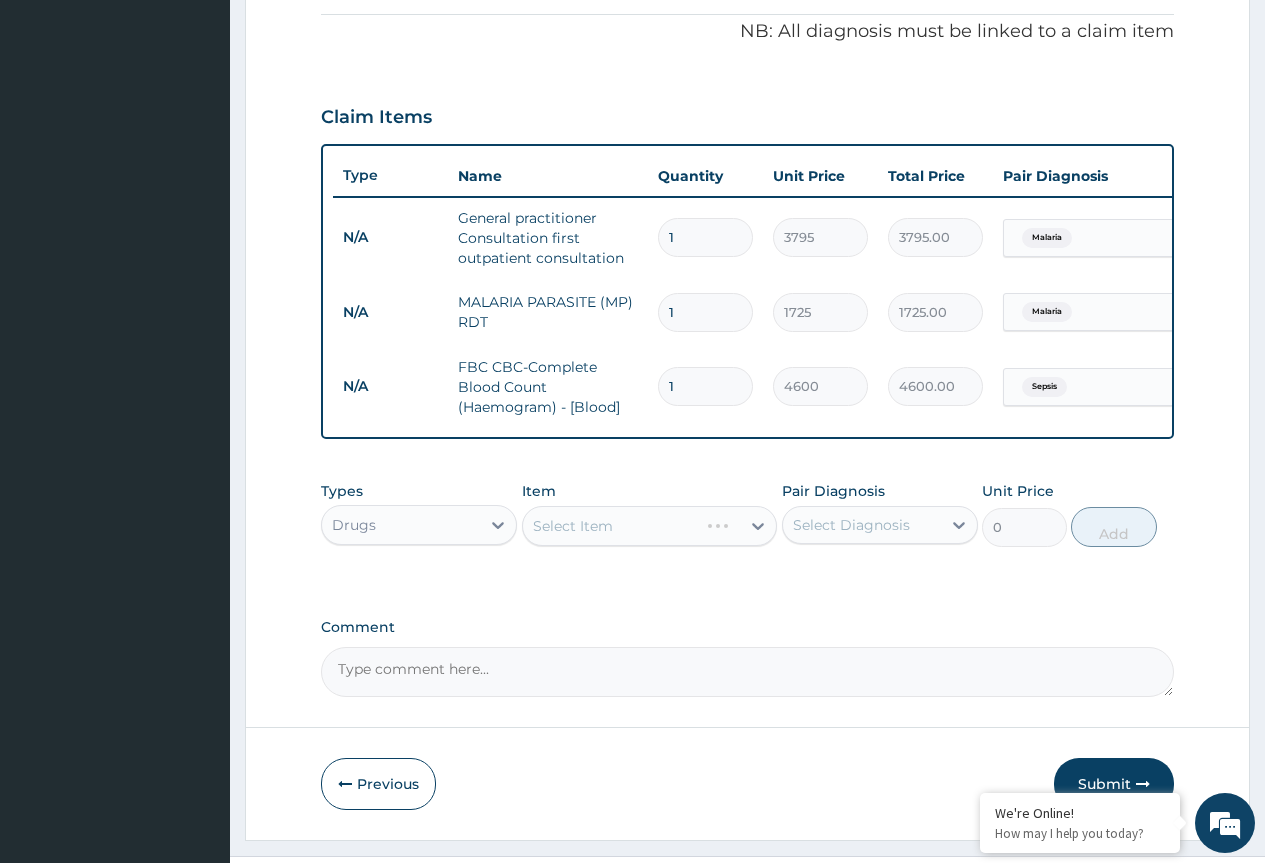 click on "Drugs" at bounding box center [401, 525] 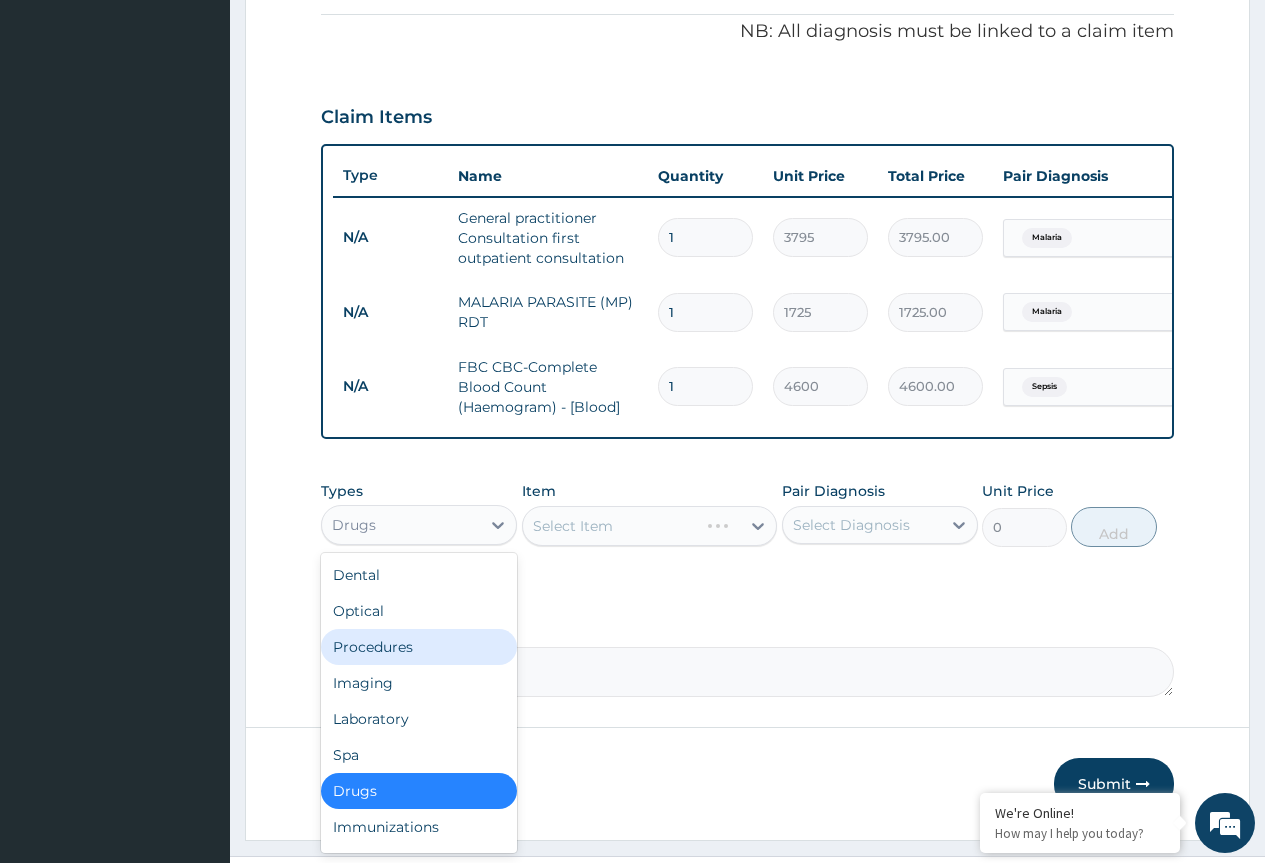click on "Procedures" at bounding box center (419, 647) 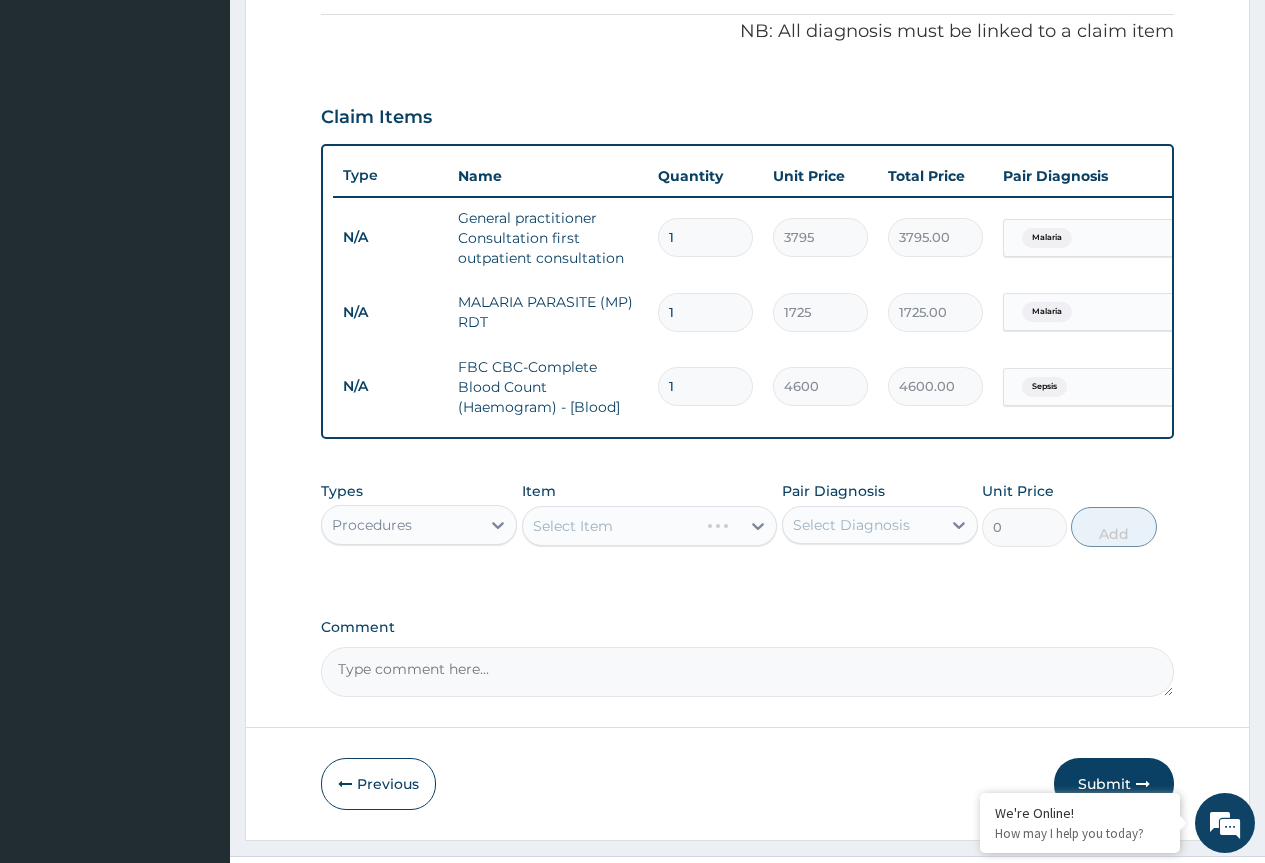 click on "Select Item" at bounding box center [650, 526] 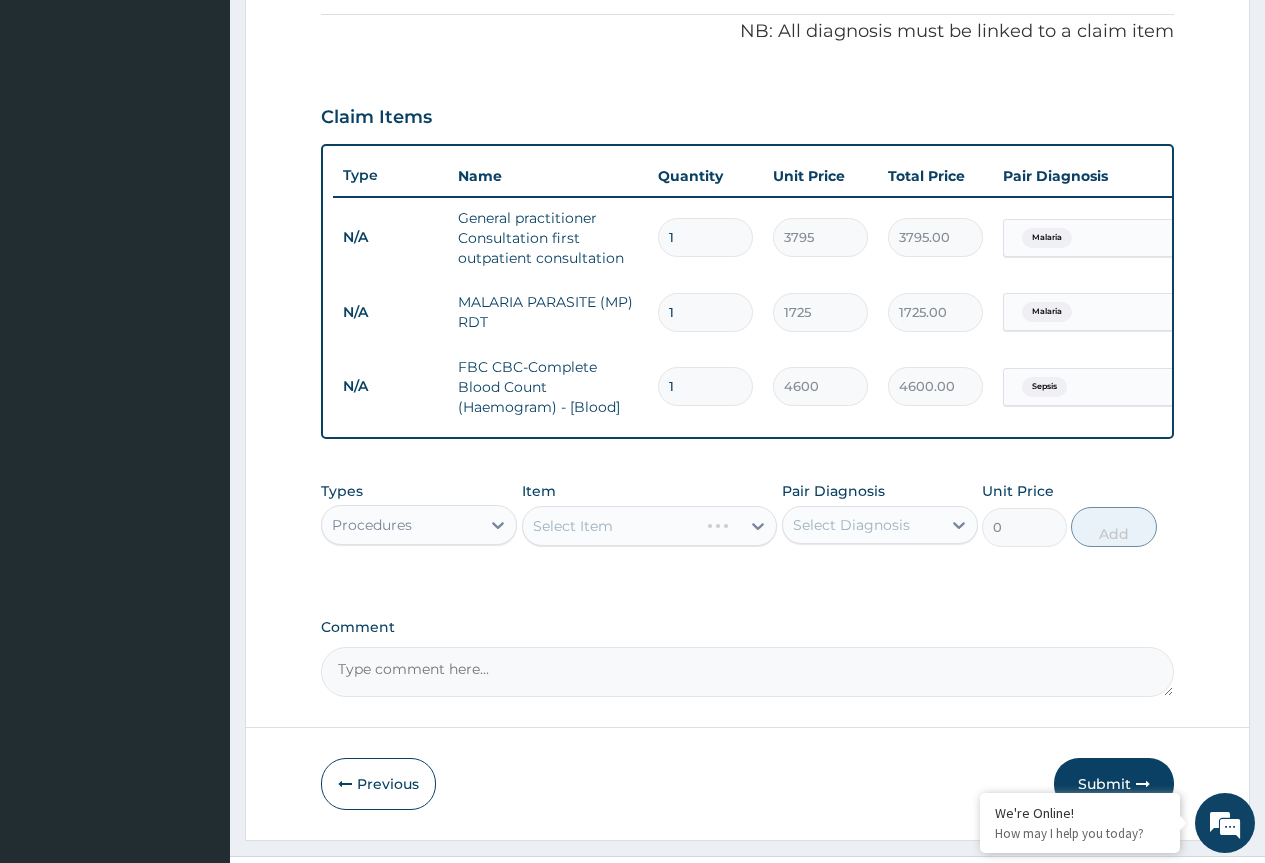 click on "Select Item" at bounding box center [650, 526] 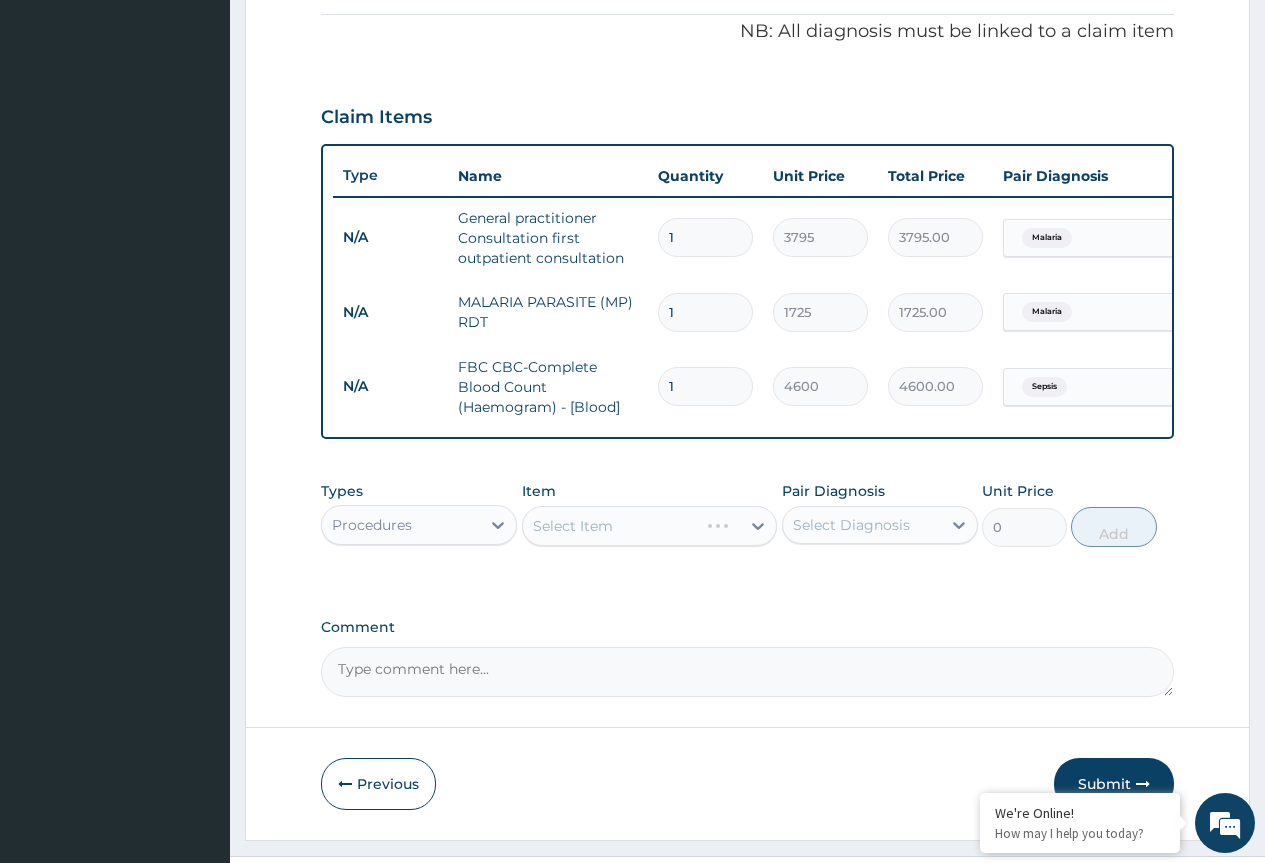 click on "Select Item" at bounding box center [650, 526] 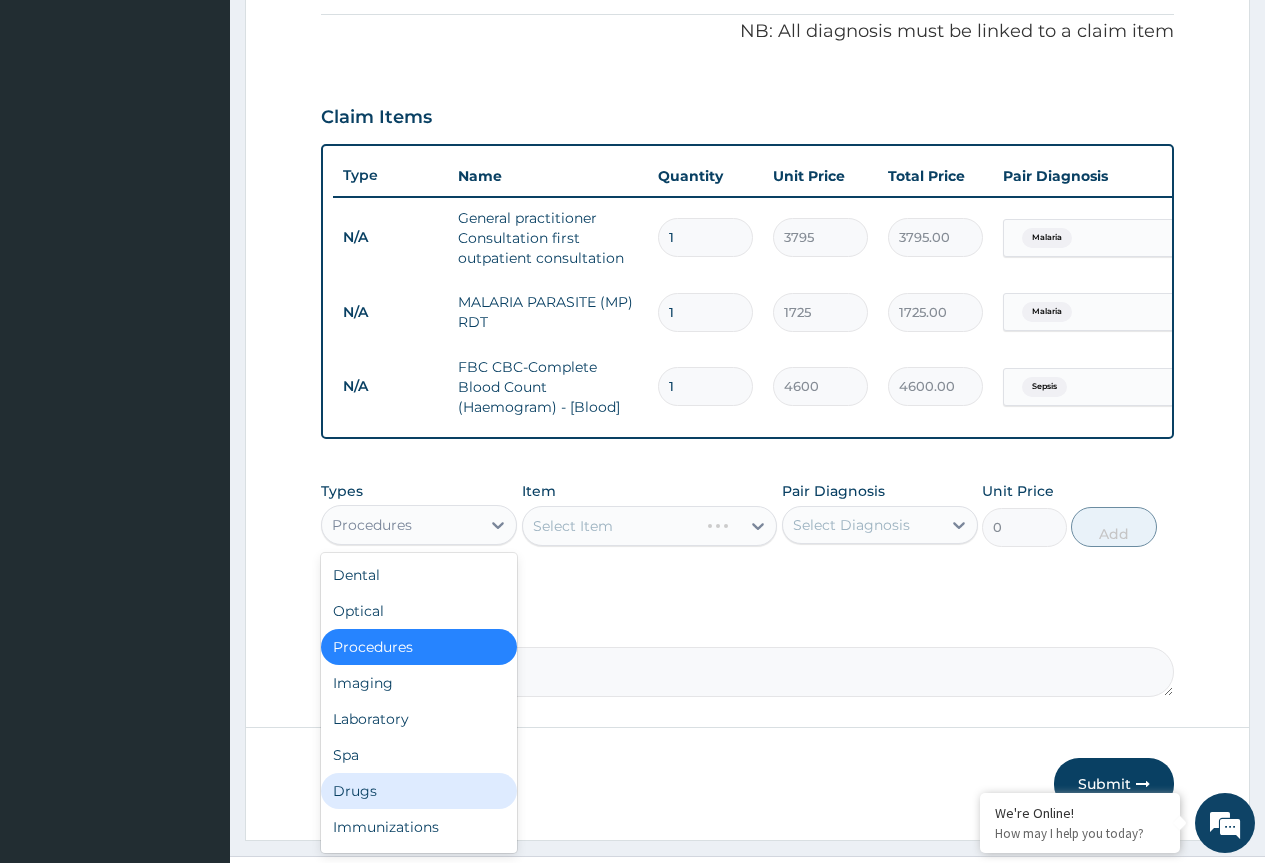 click on "Drugs" at bounding box center (419, 791) 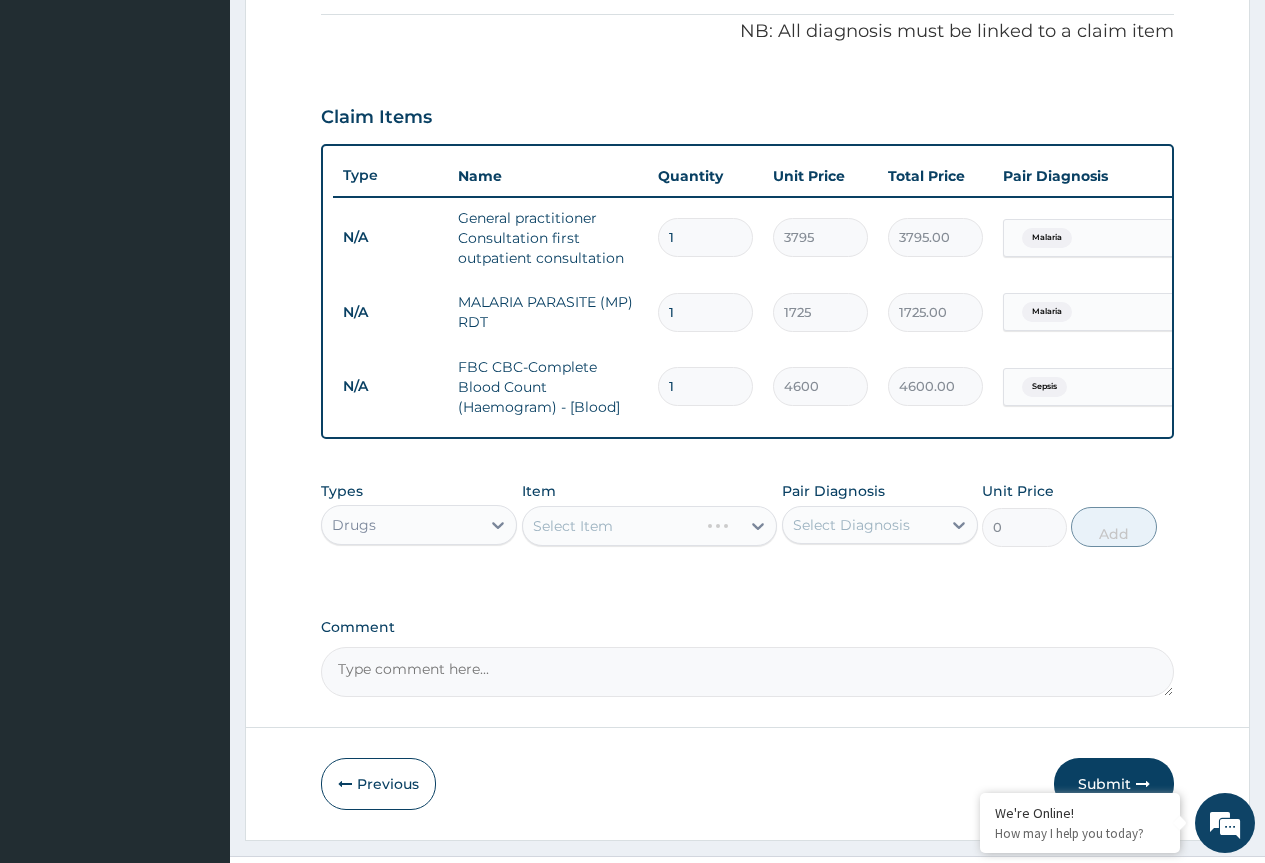 click on "Select Item" at bounding box center [650, 526] 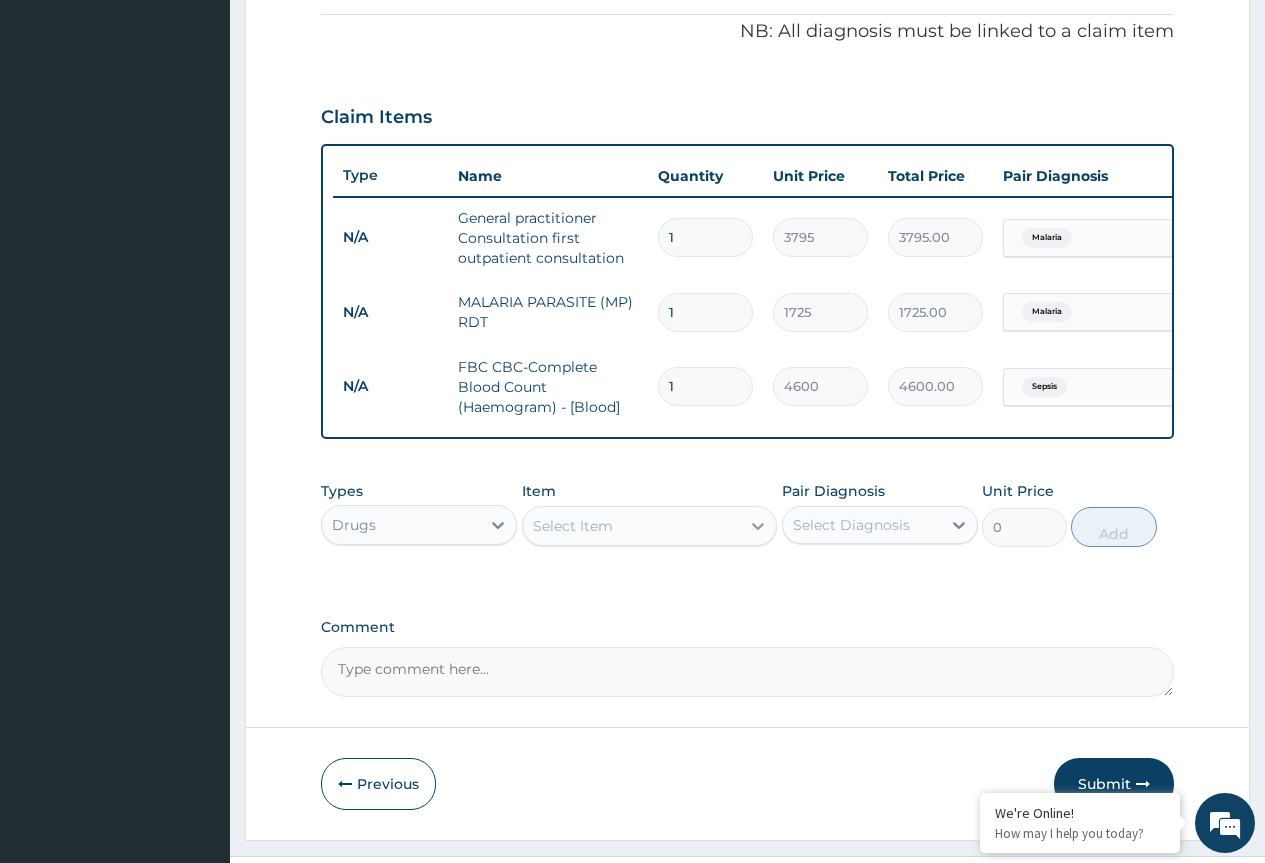 click 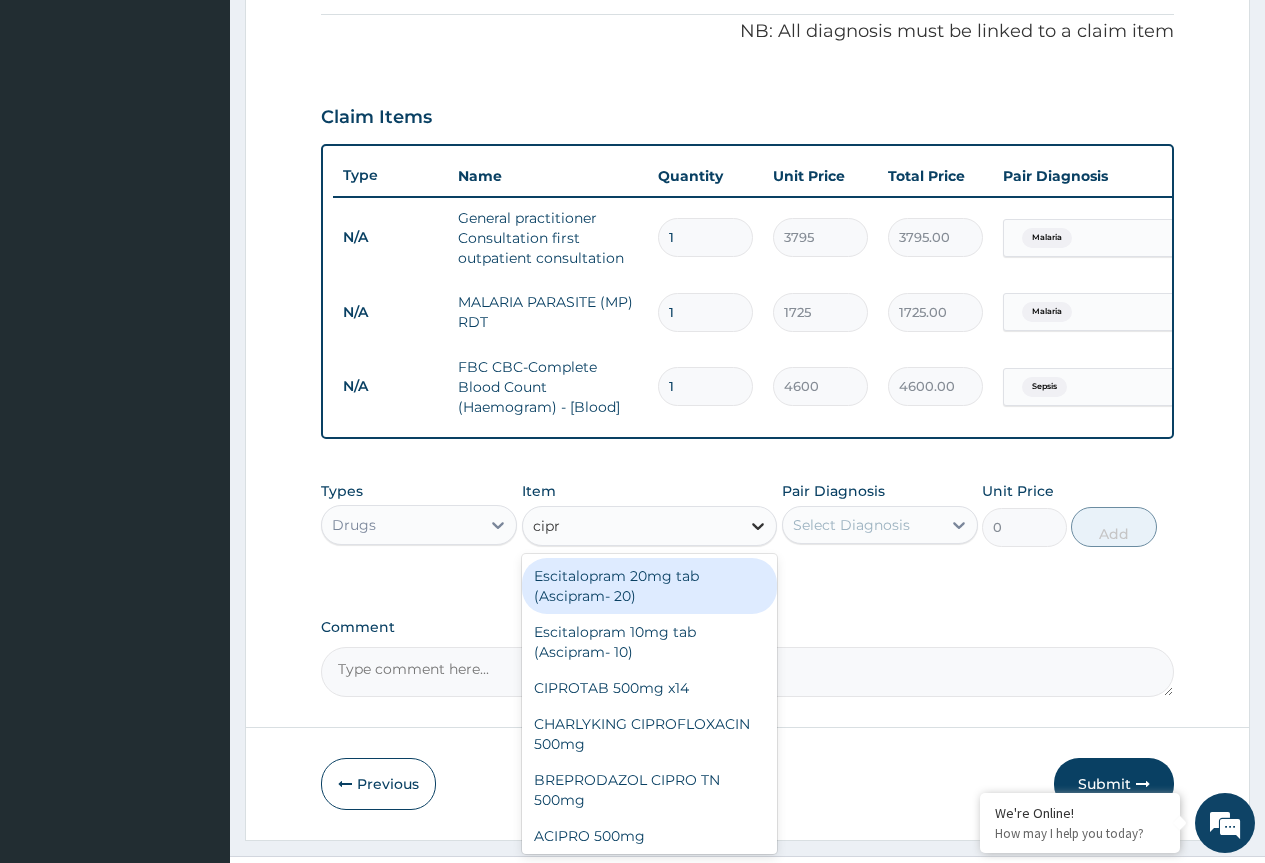 type on "cipro" 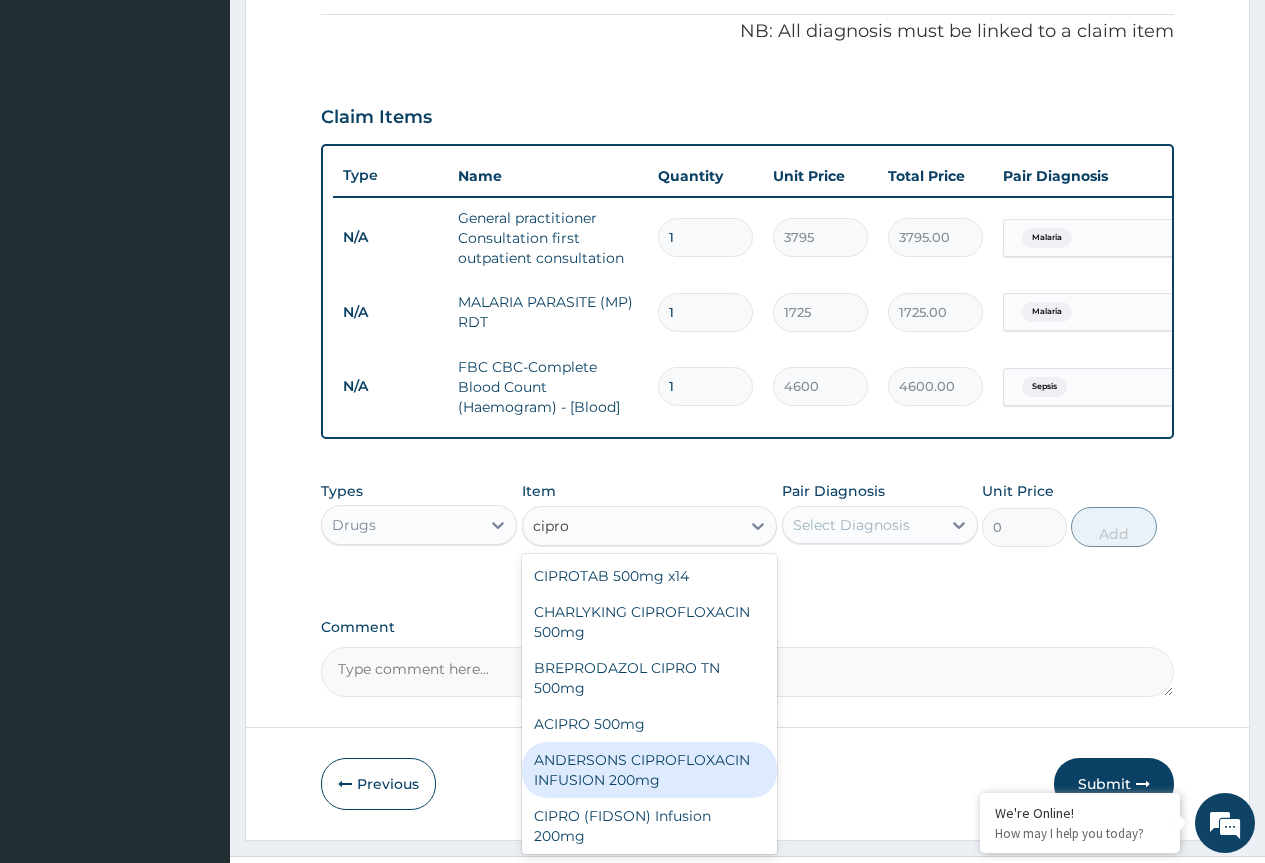 scroll, scrollTop: 4, scrollLeft: 0, axis: vertical 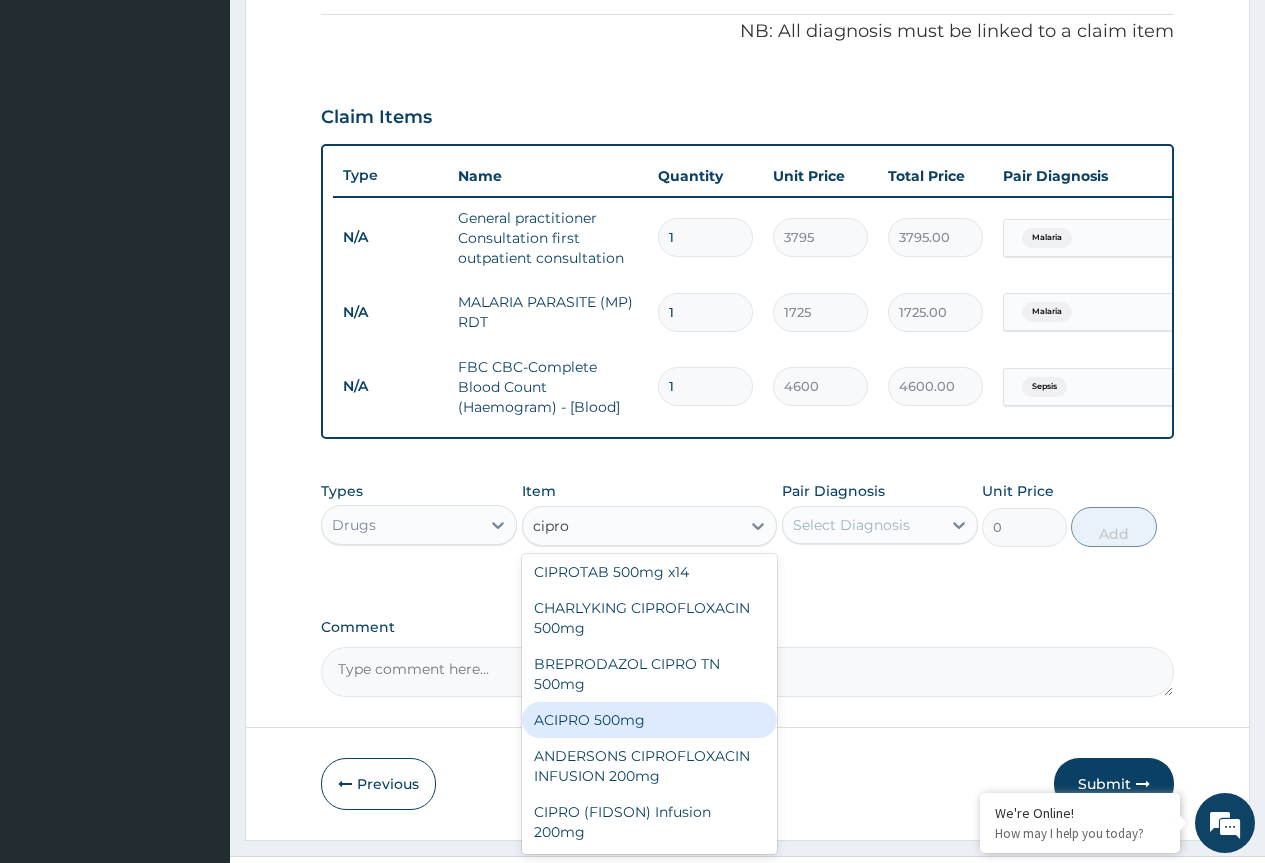 click on "ACIPRO 500mg" at bounding box center [650, 720] 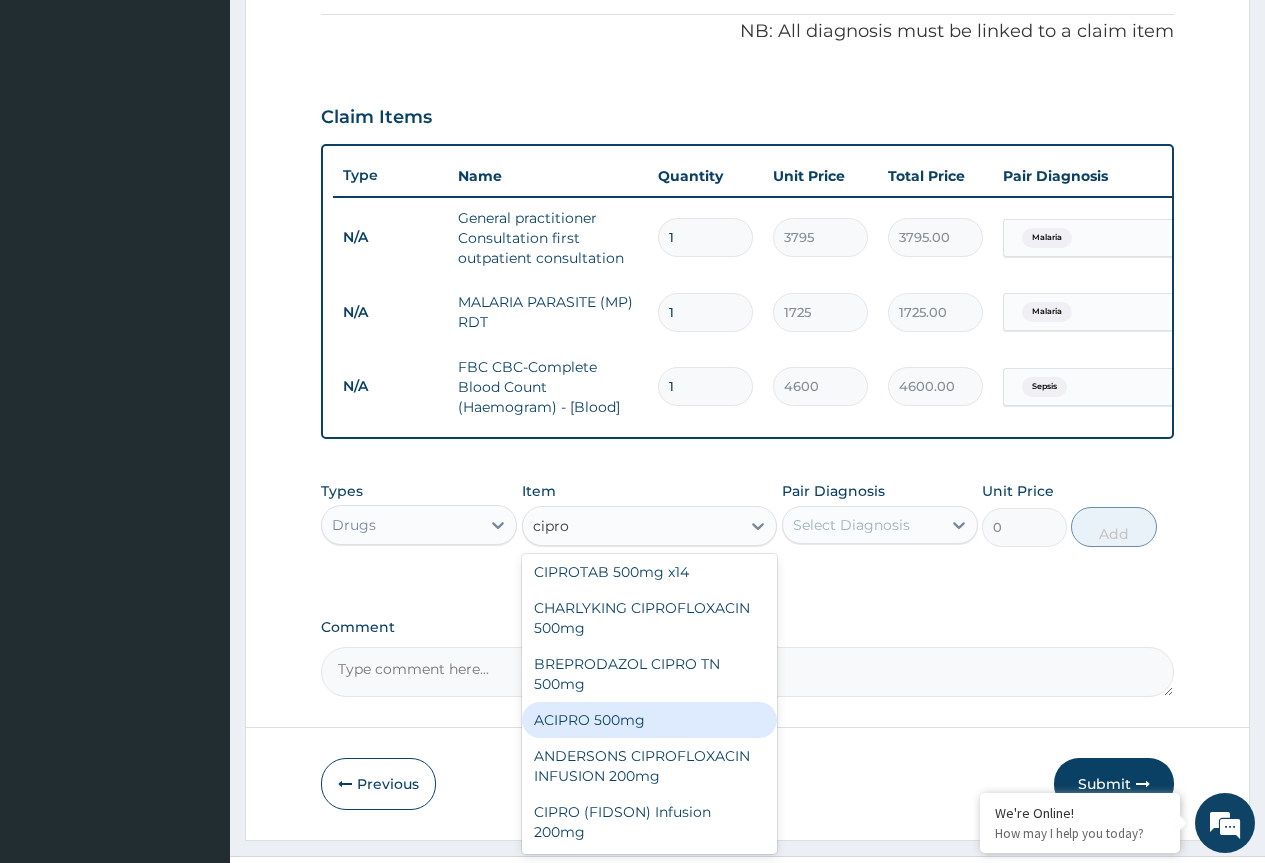 type 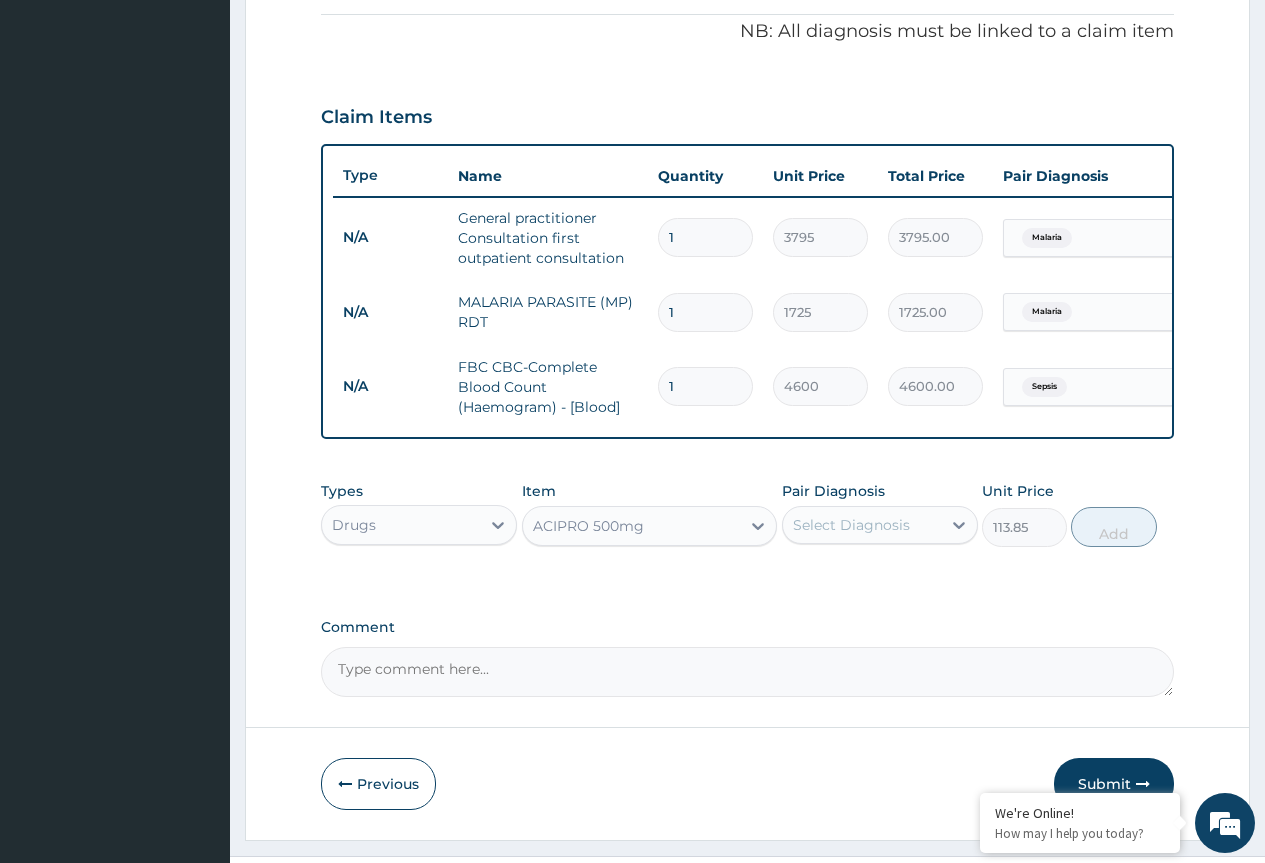 click on "ACIPRO 500mg" at bounding box center [632, 526] 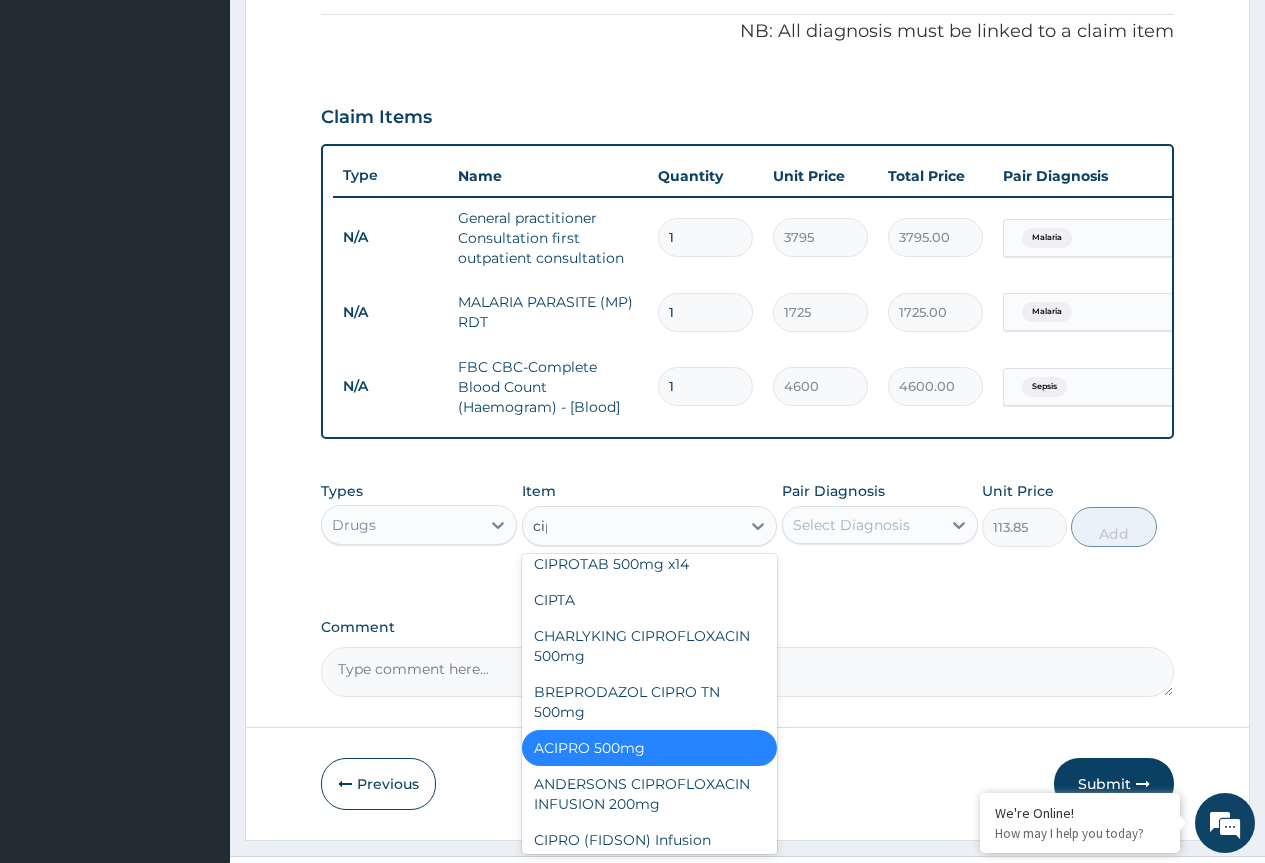 scroll, scrollTop: 84, scrollLeft: 0, axis: vertical 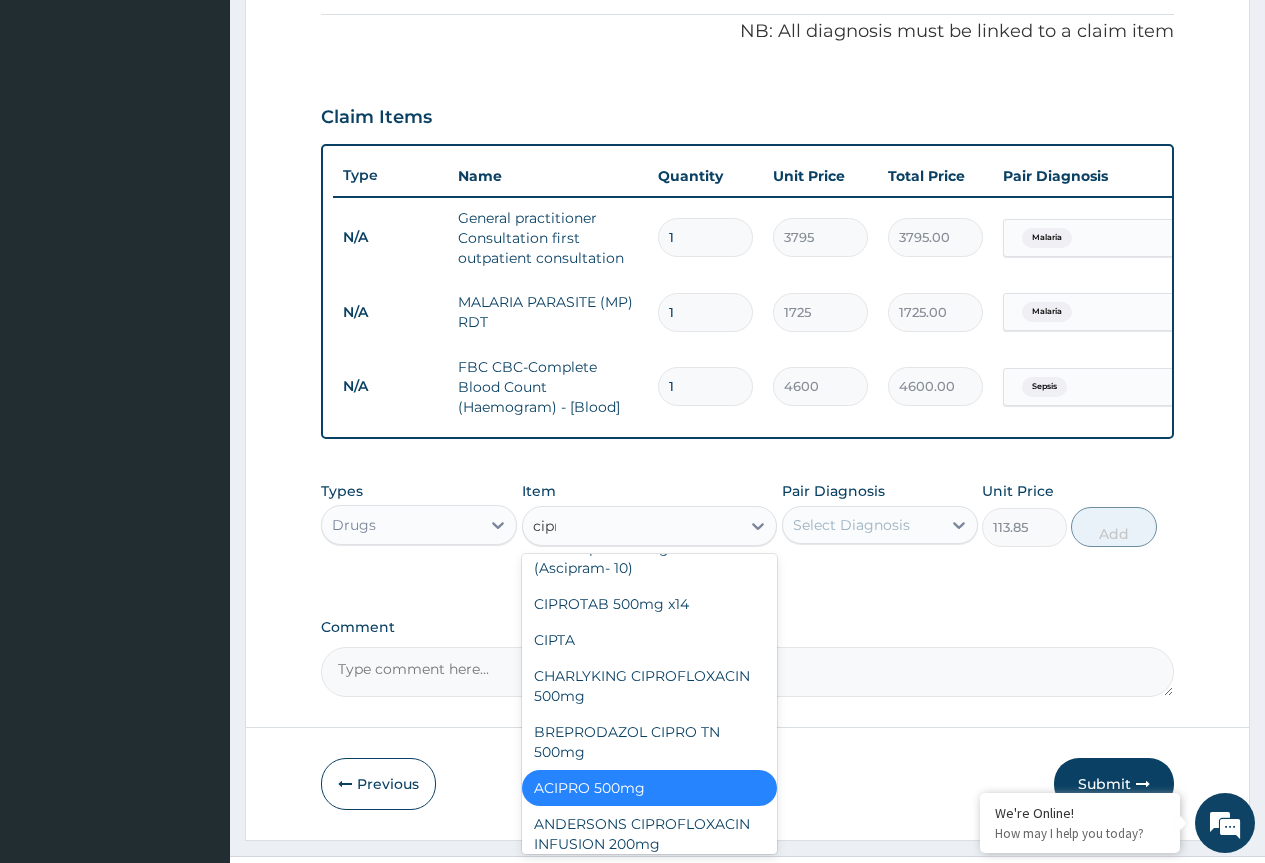type on "cipro" 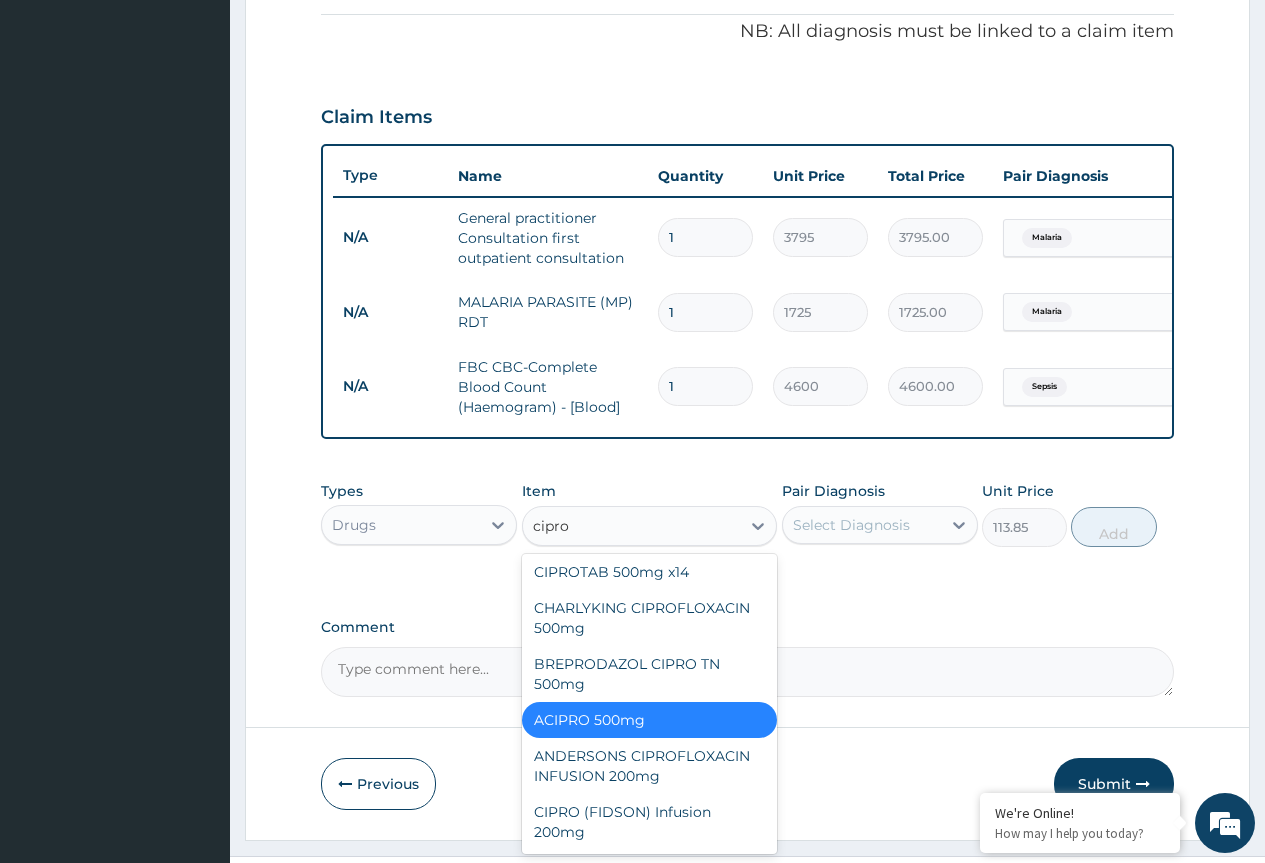 scroll, scrollTop: 0, scrollLeft: 0, axis: both 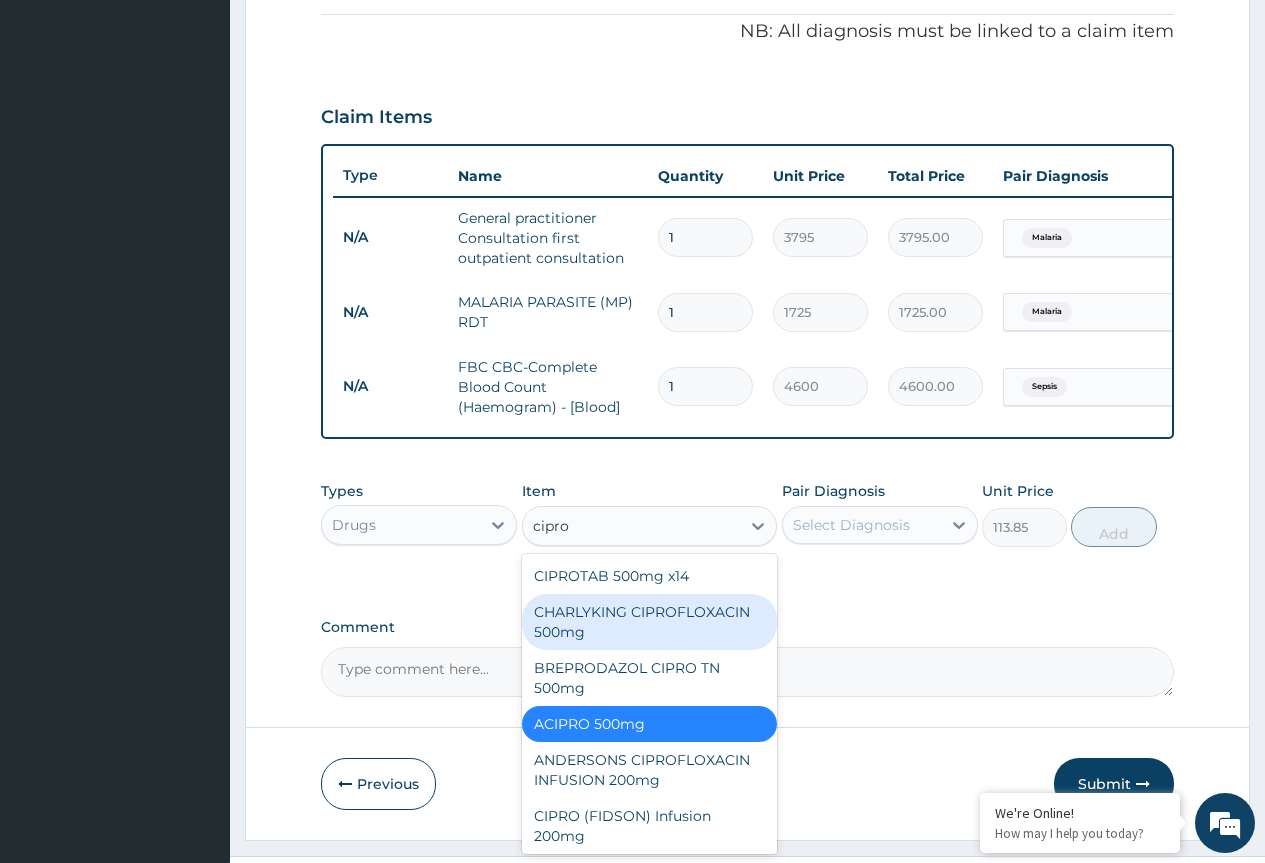 click on "CHARLYKING CIPROFLOXACIN 500mg" at bounding box center (650, 622) 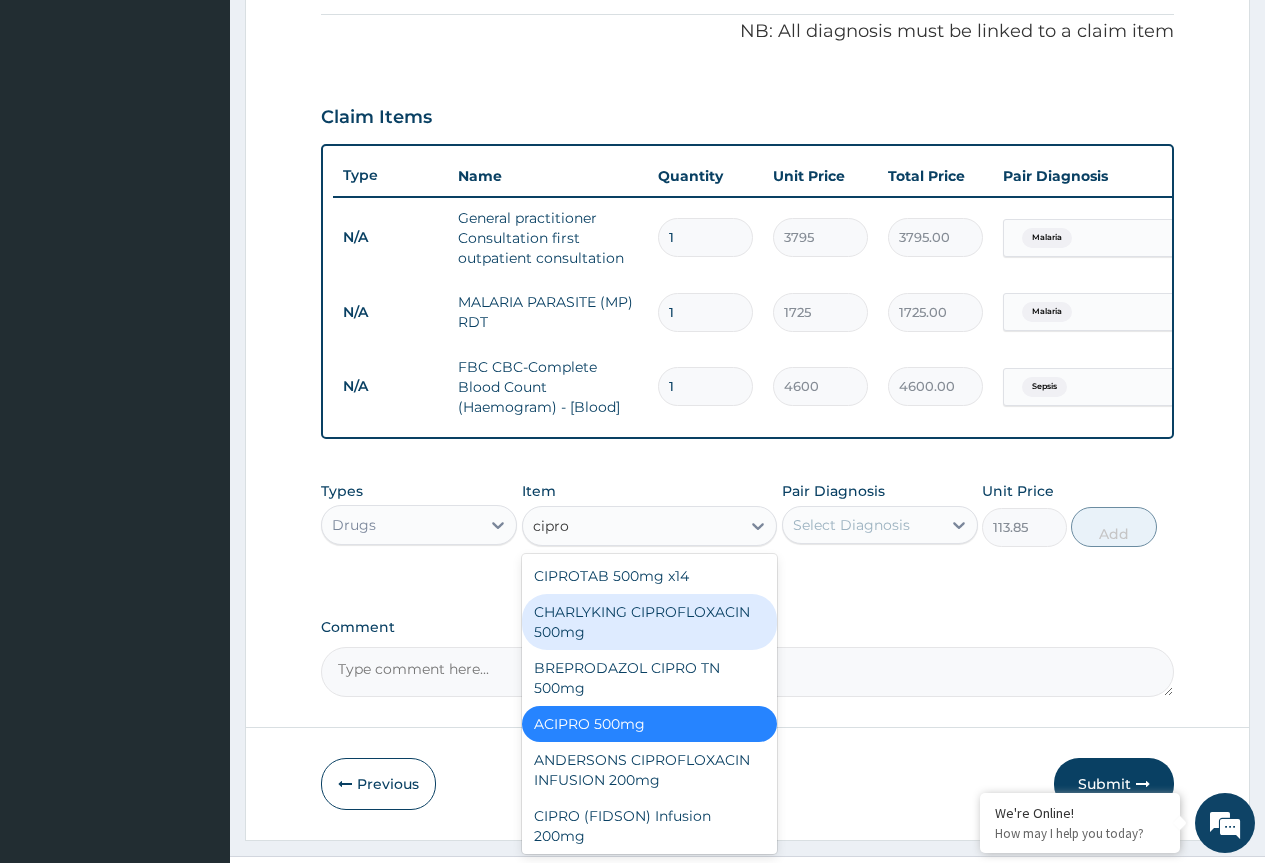 type 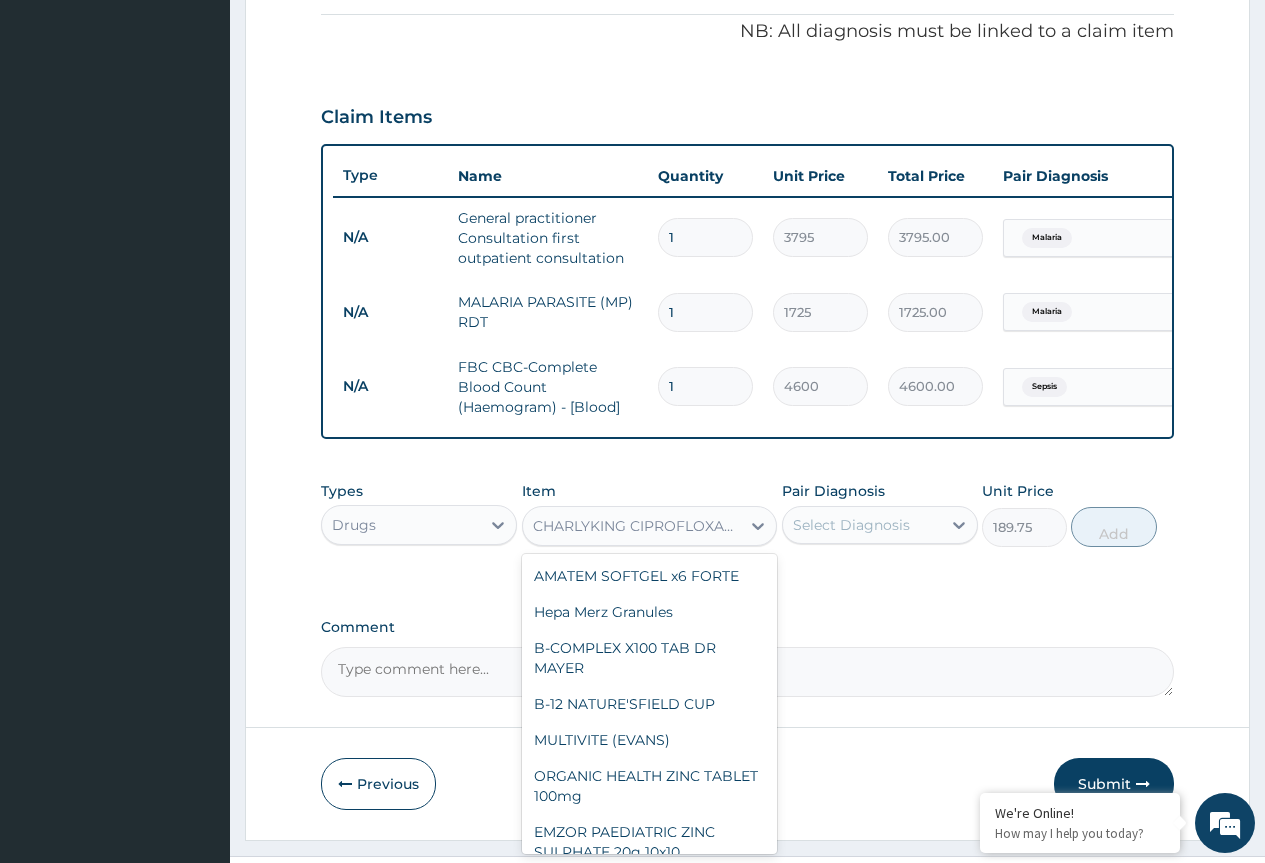 click on "CHARLYKING CIPROFLOXACIN 500mg" at bounding box center (638, 526) 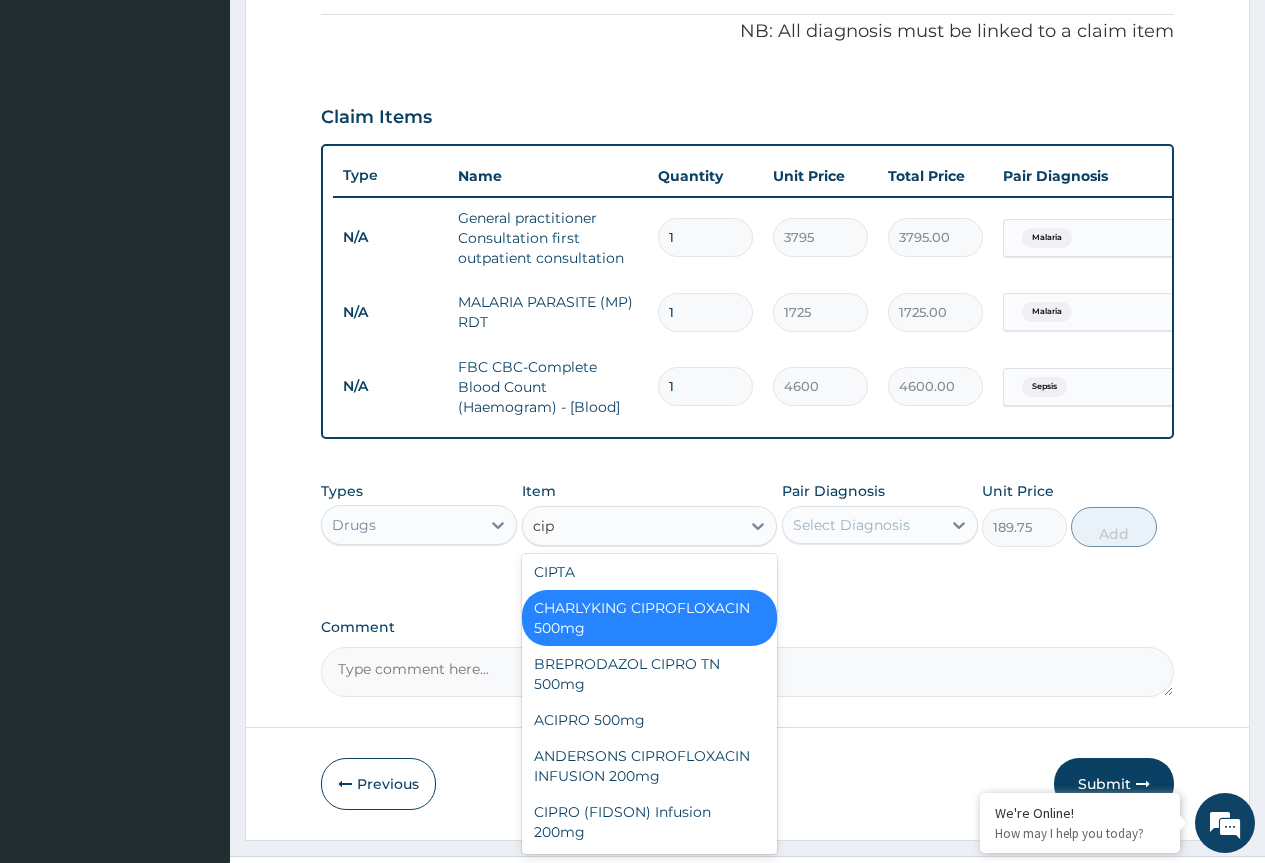 scroll, scrollTop: 0, scrollLeft: 0, axis: both 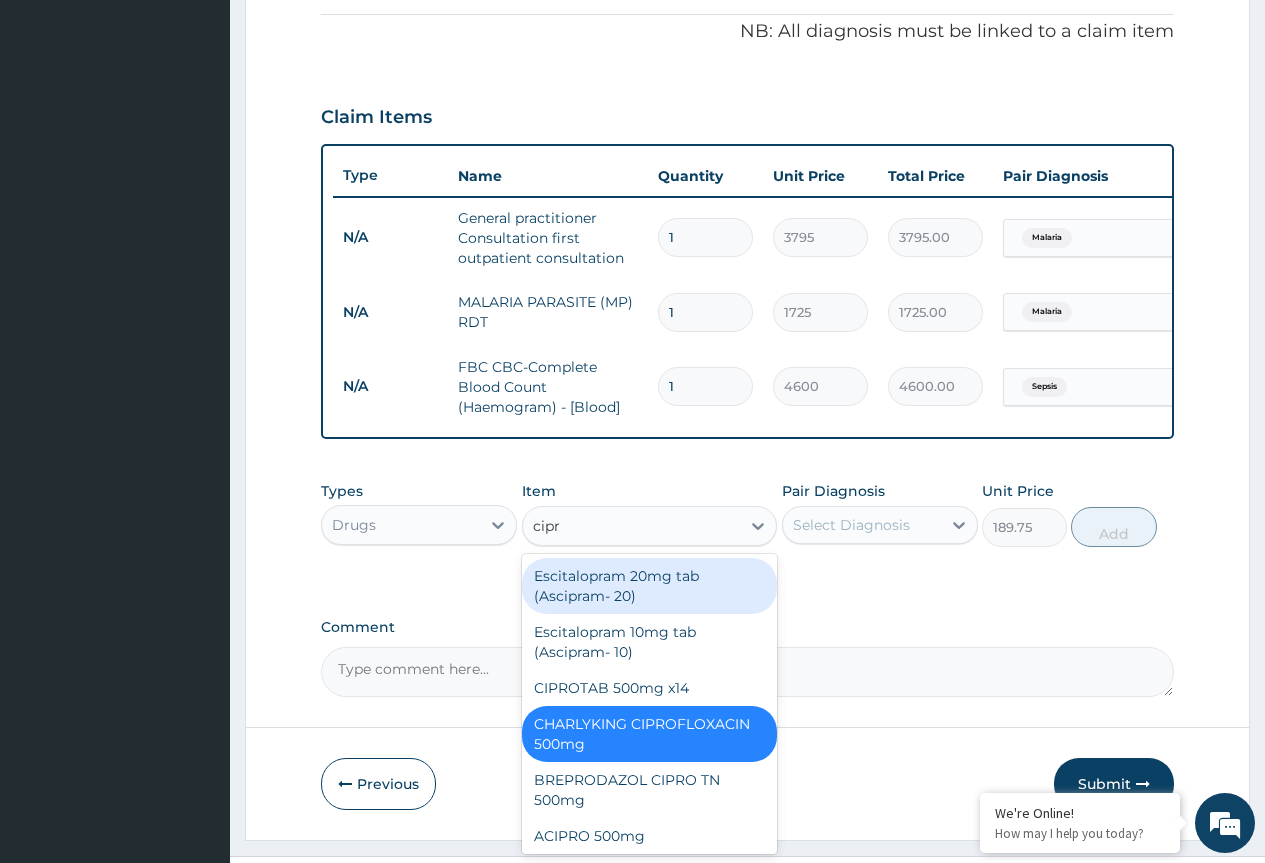 type on "cipro" 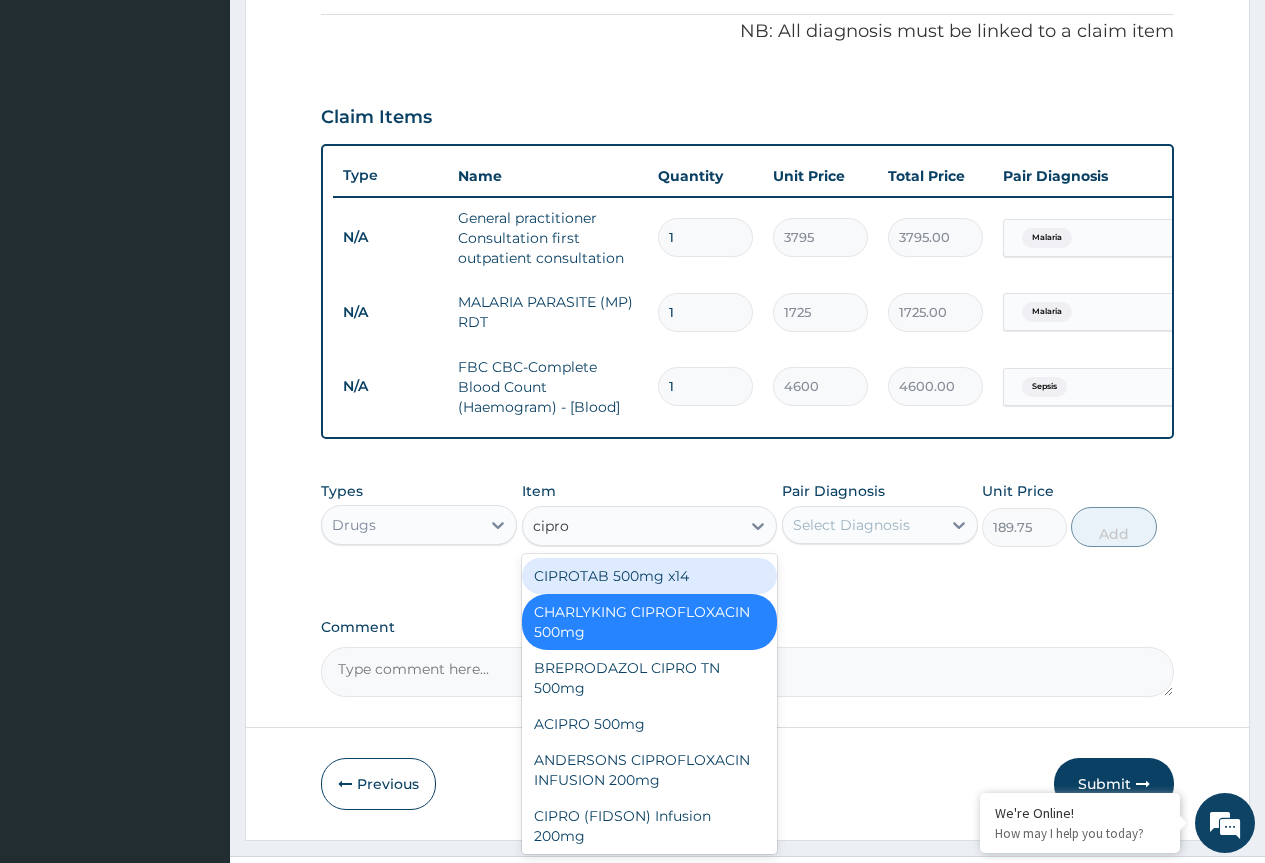 click on "CIPROTAB 500mg x14" at bounding box center [650, 576] 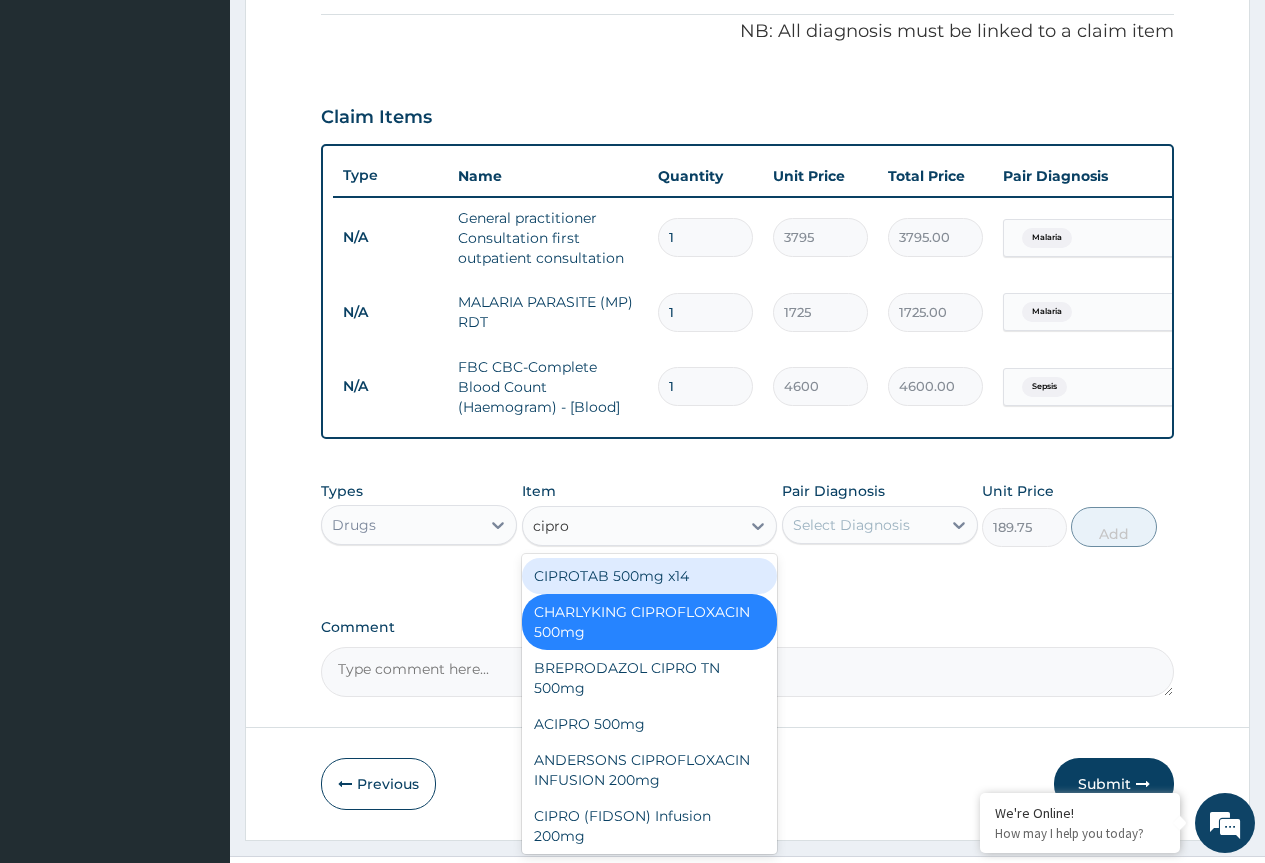 type 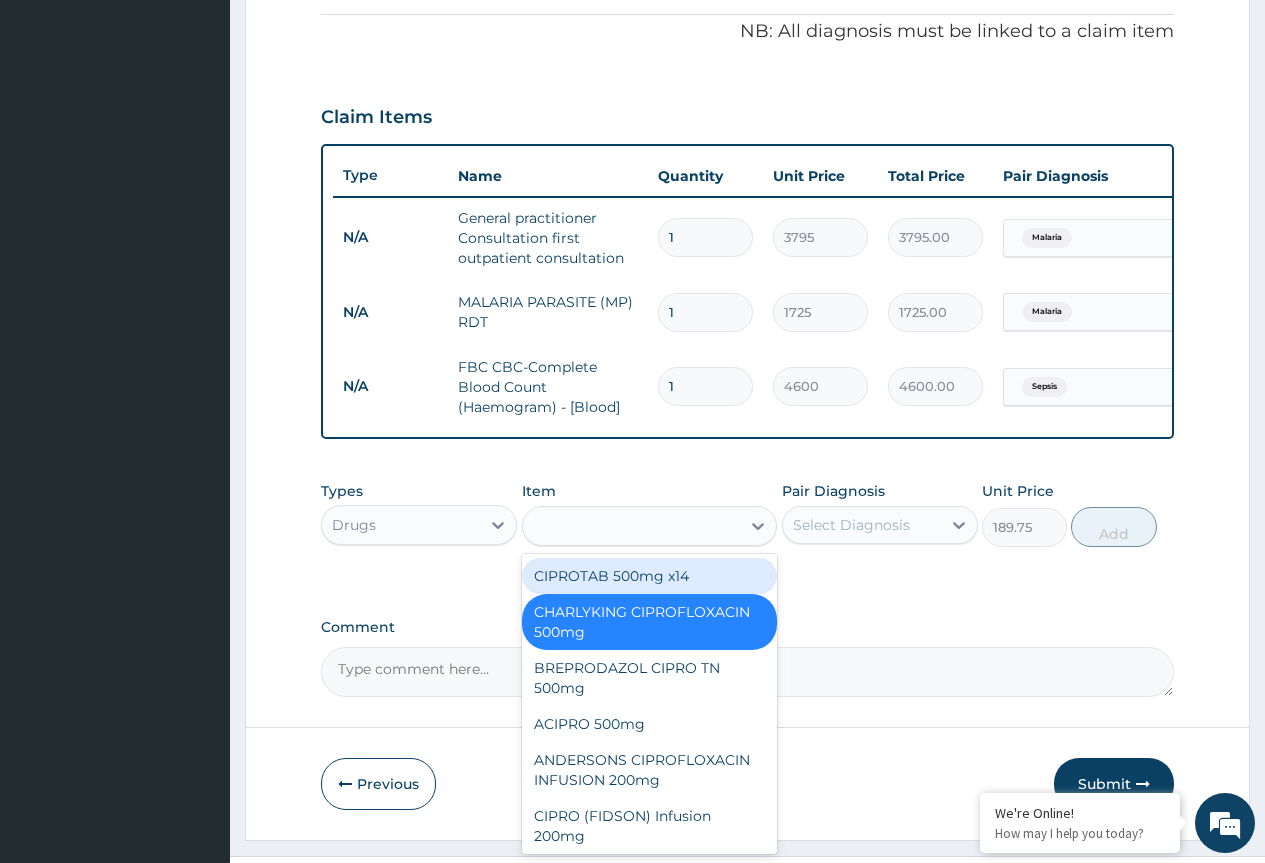 type on "341.55" 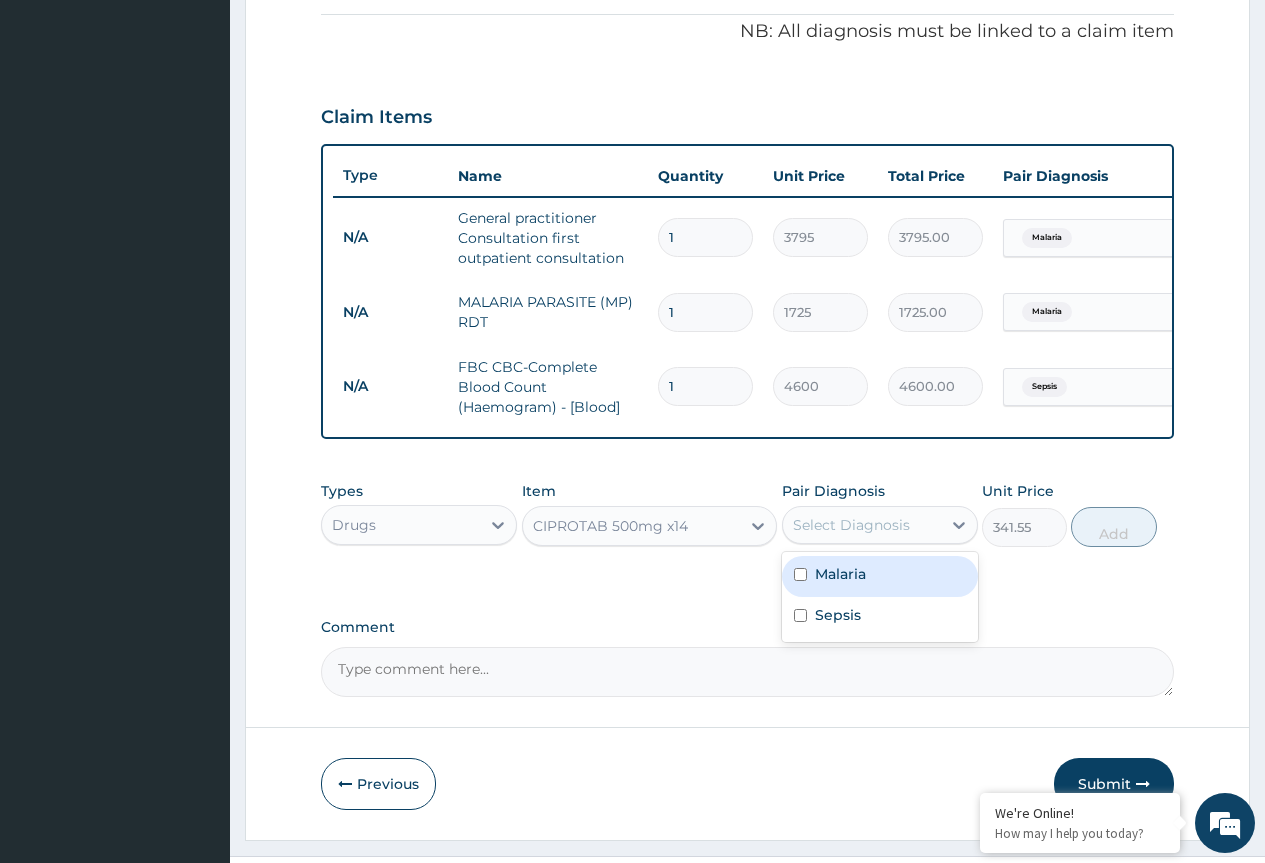 click on "Select Diagnosis" at bounding box center [851, 525] 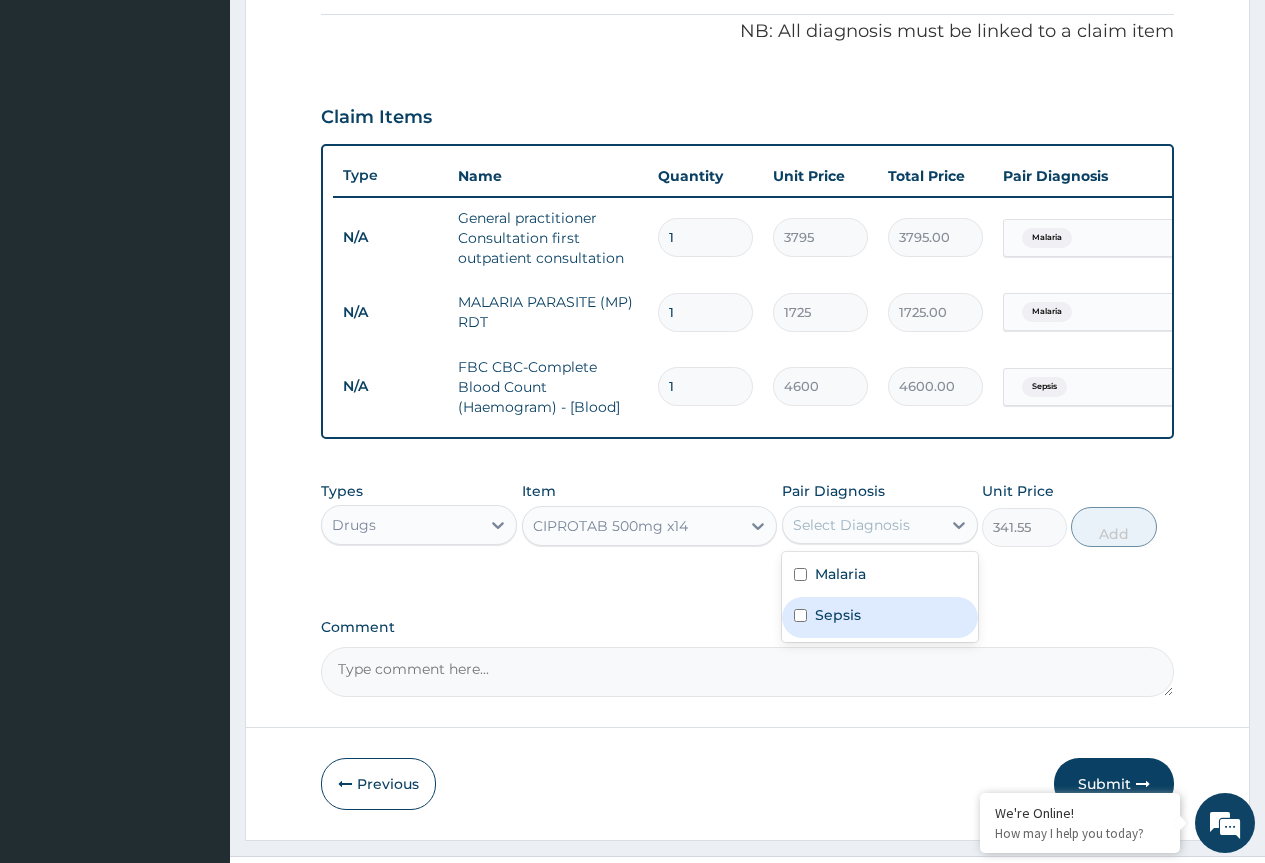 click on "Sepsis" at bounding box center [838, 615] 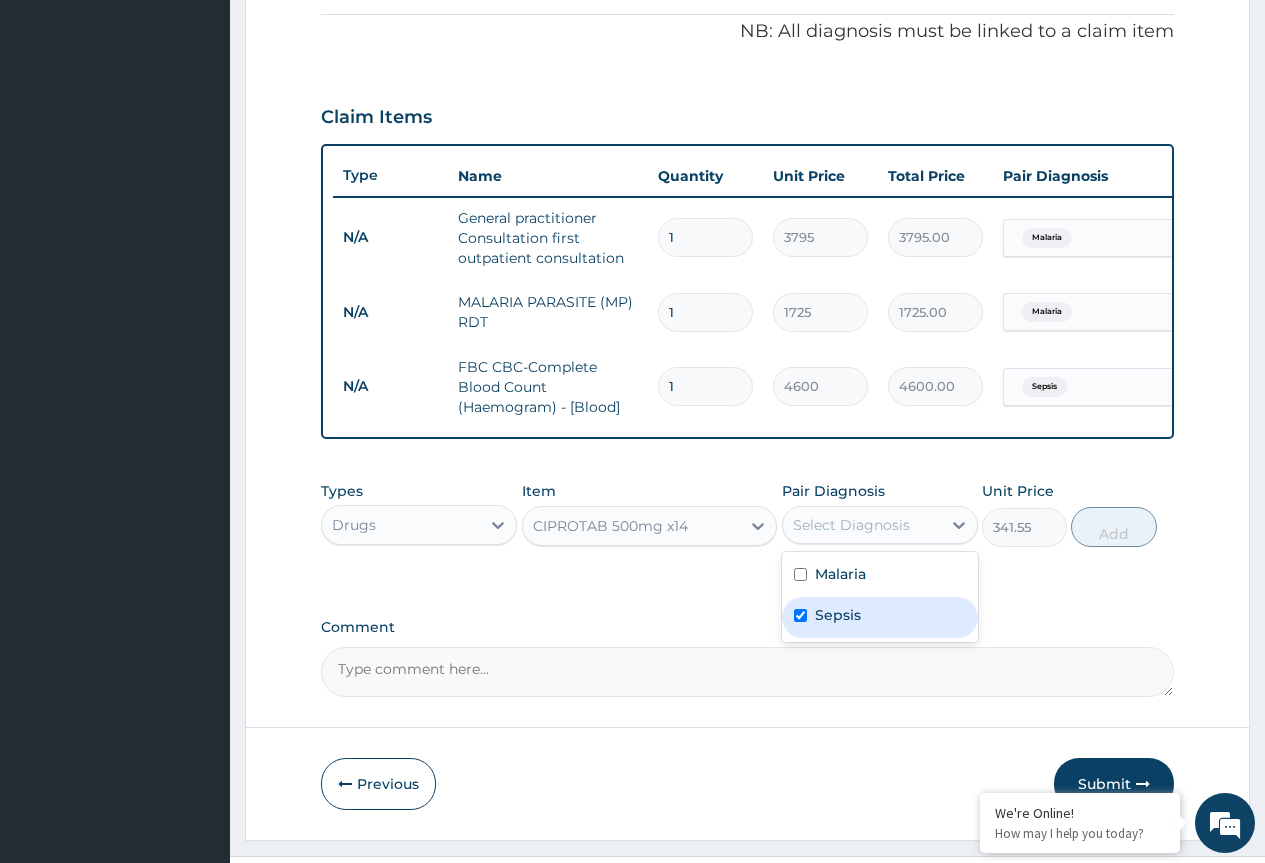 checkbox on "true" 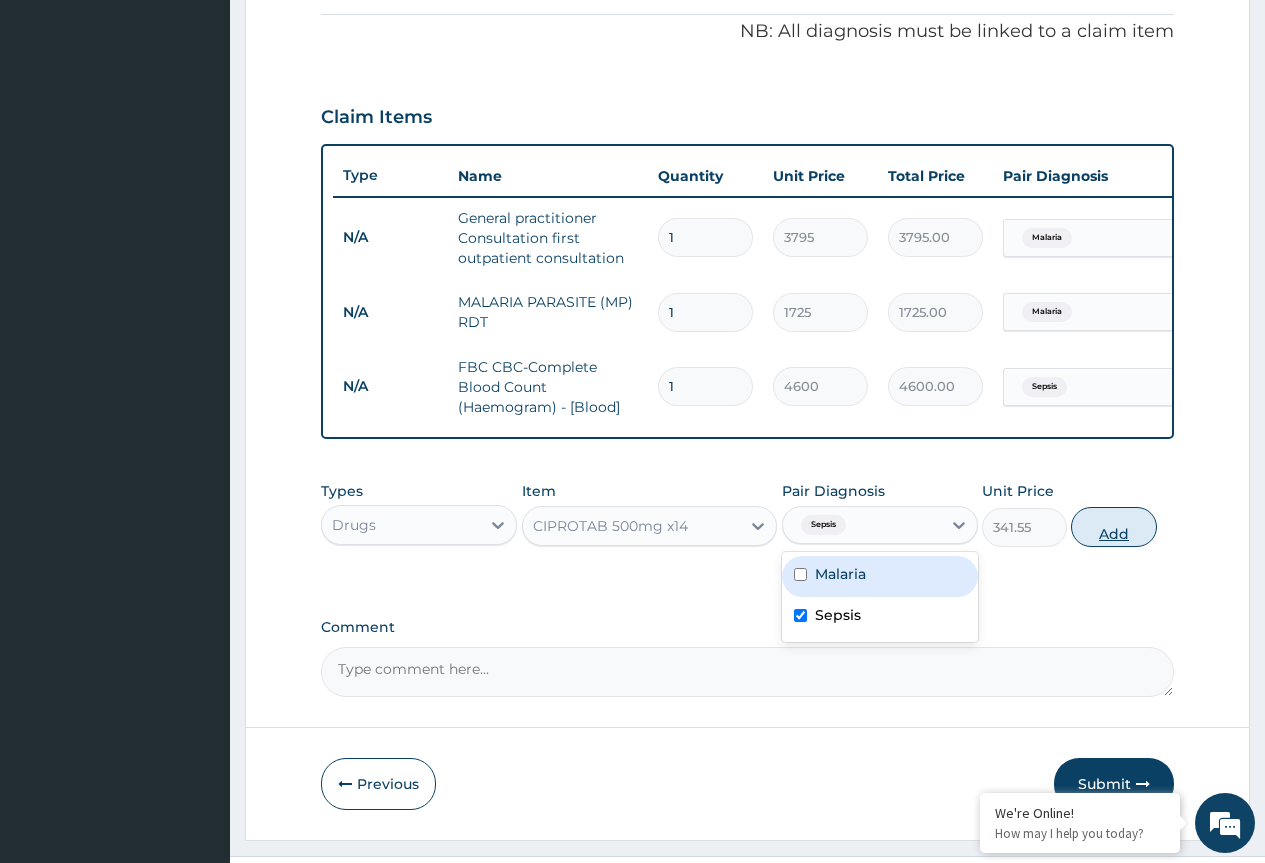 click on "Add" at bounding box center [1113, 527] 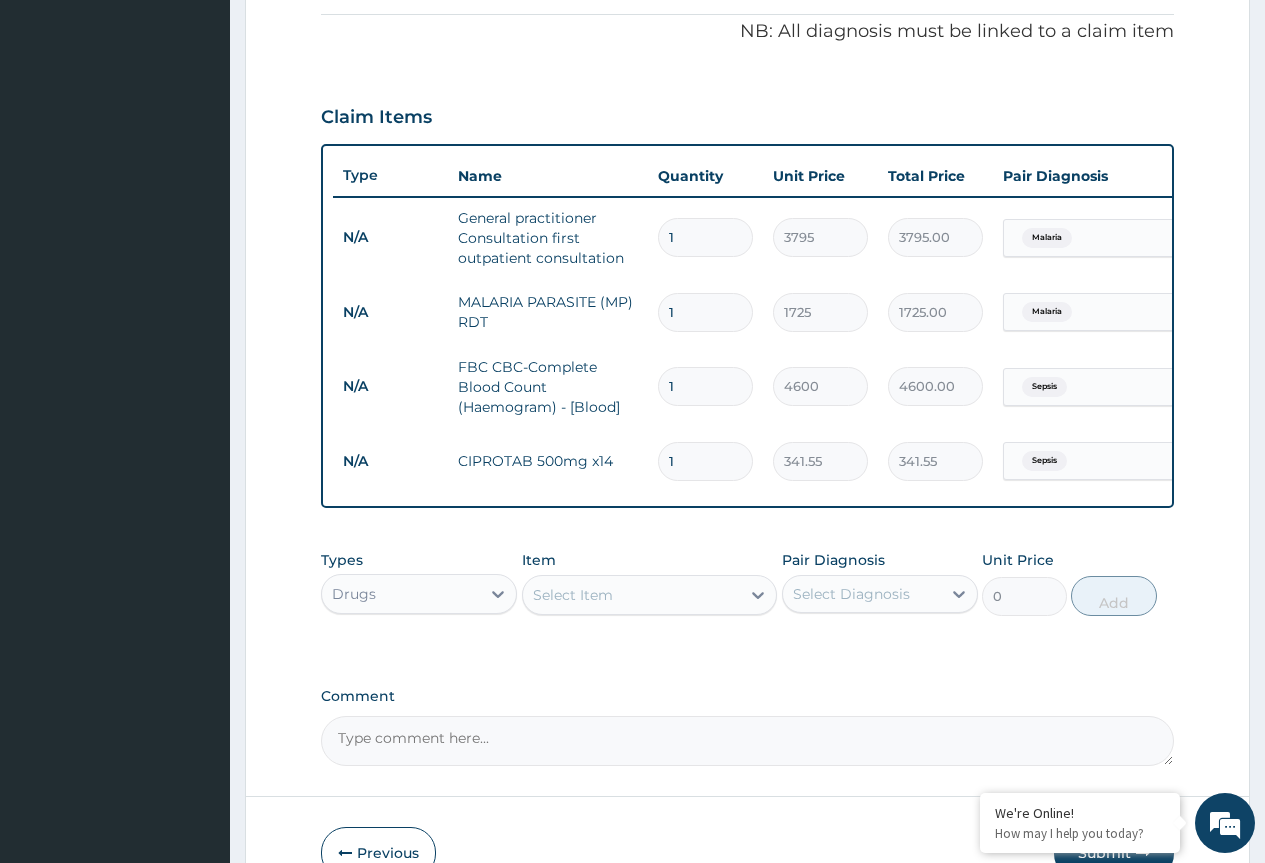type on "10" 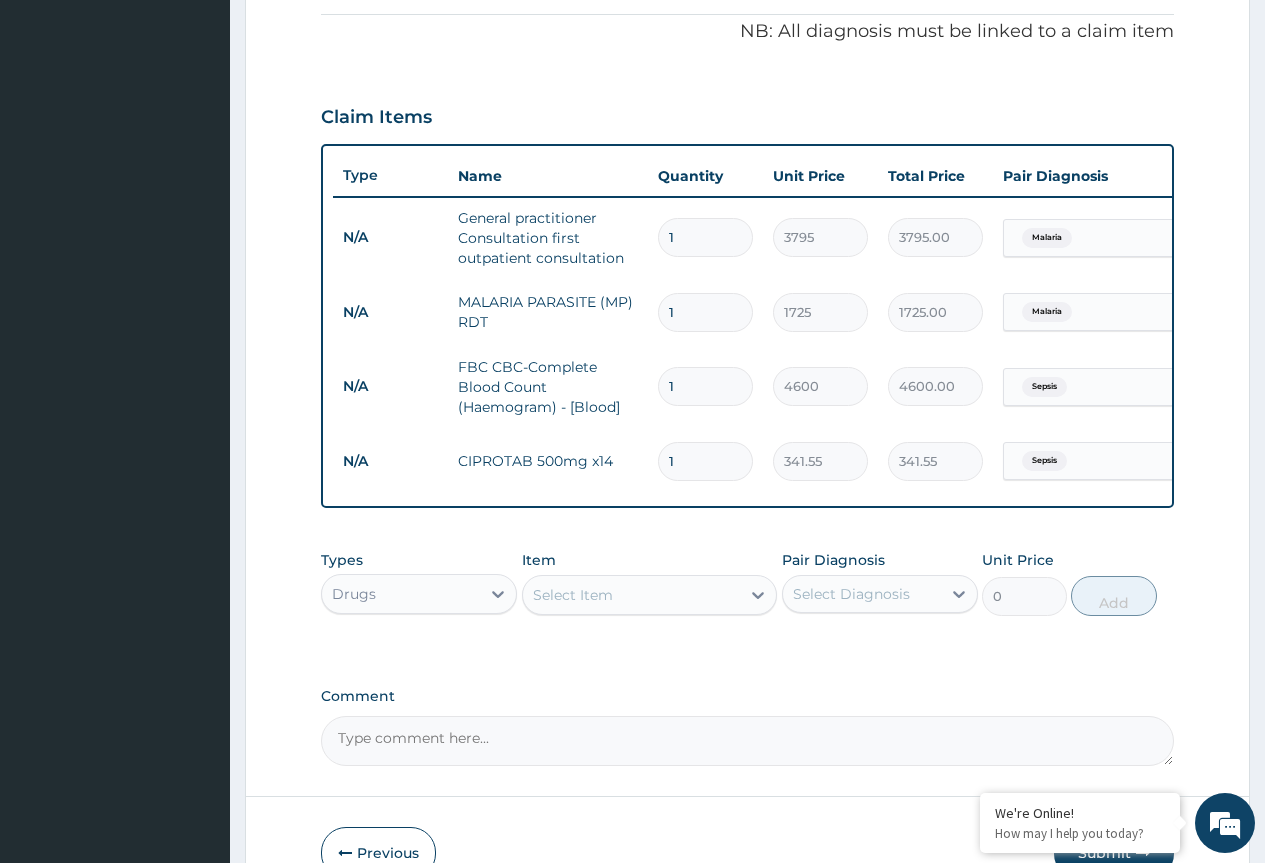 type on "3415.50" 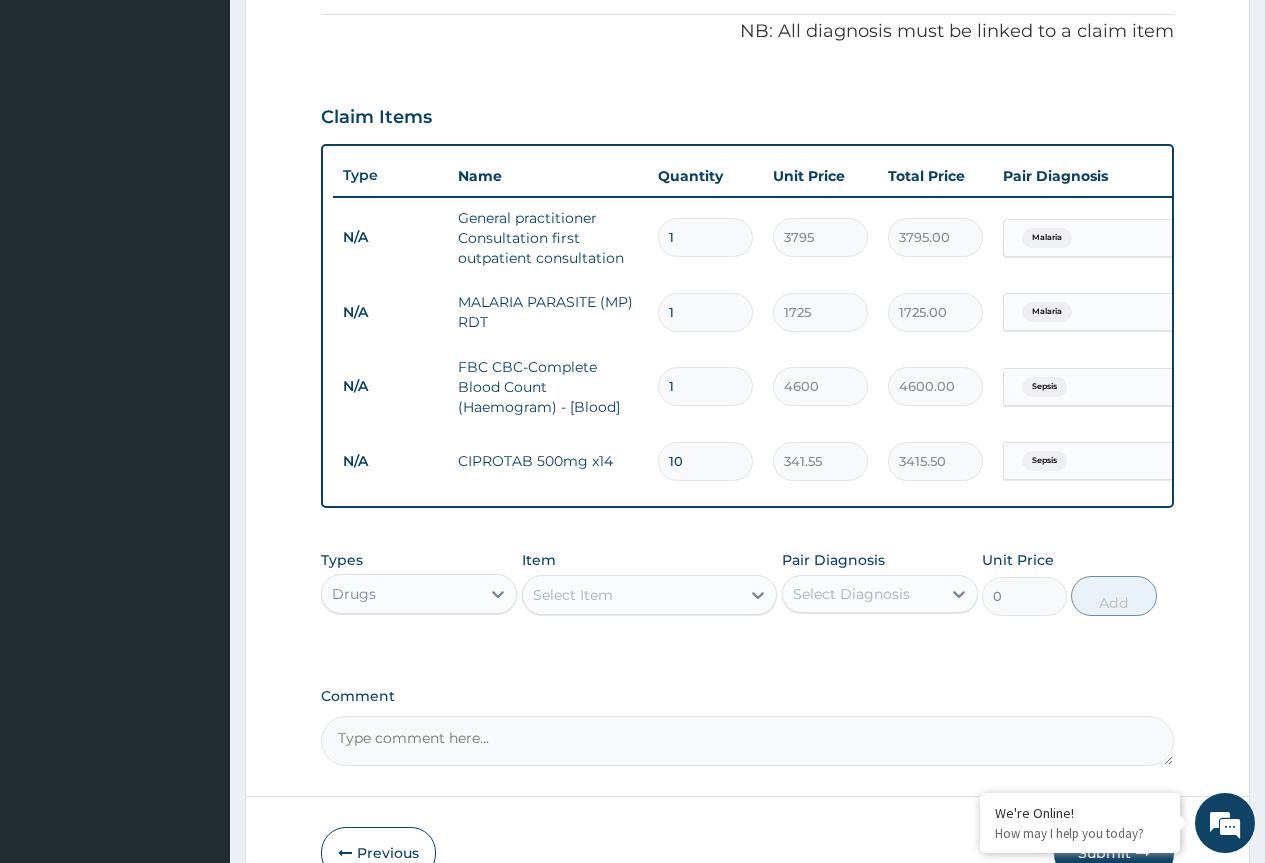 type on "10" 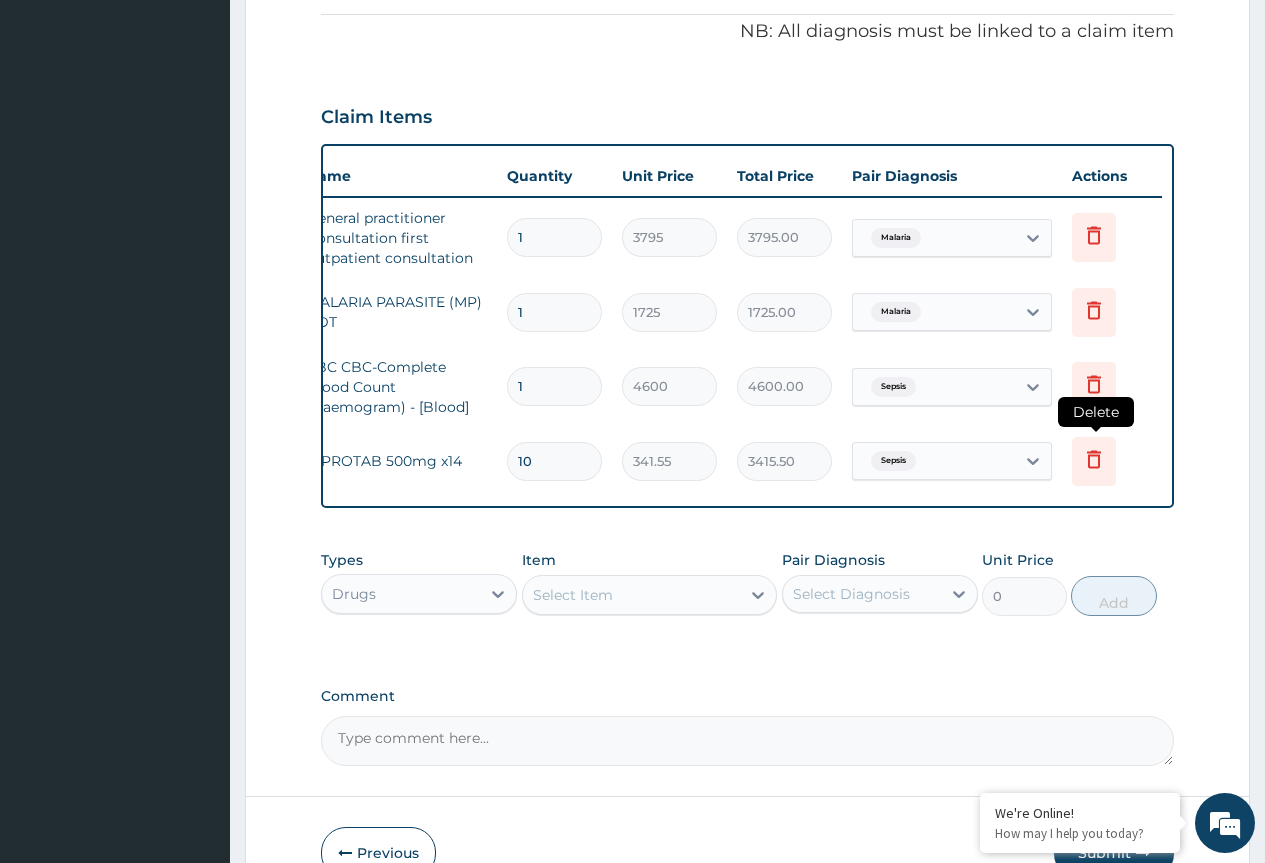 click 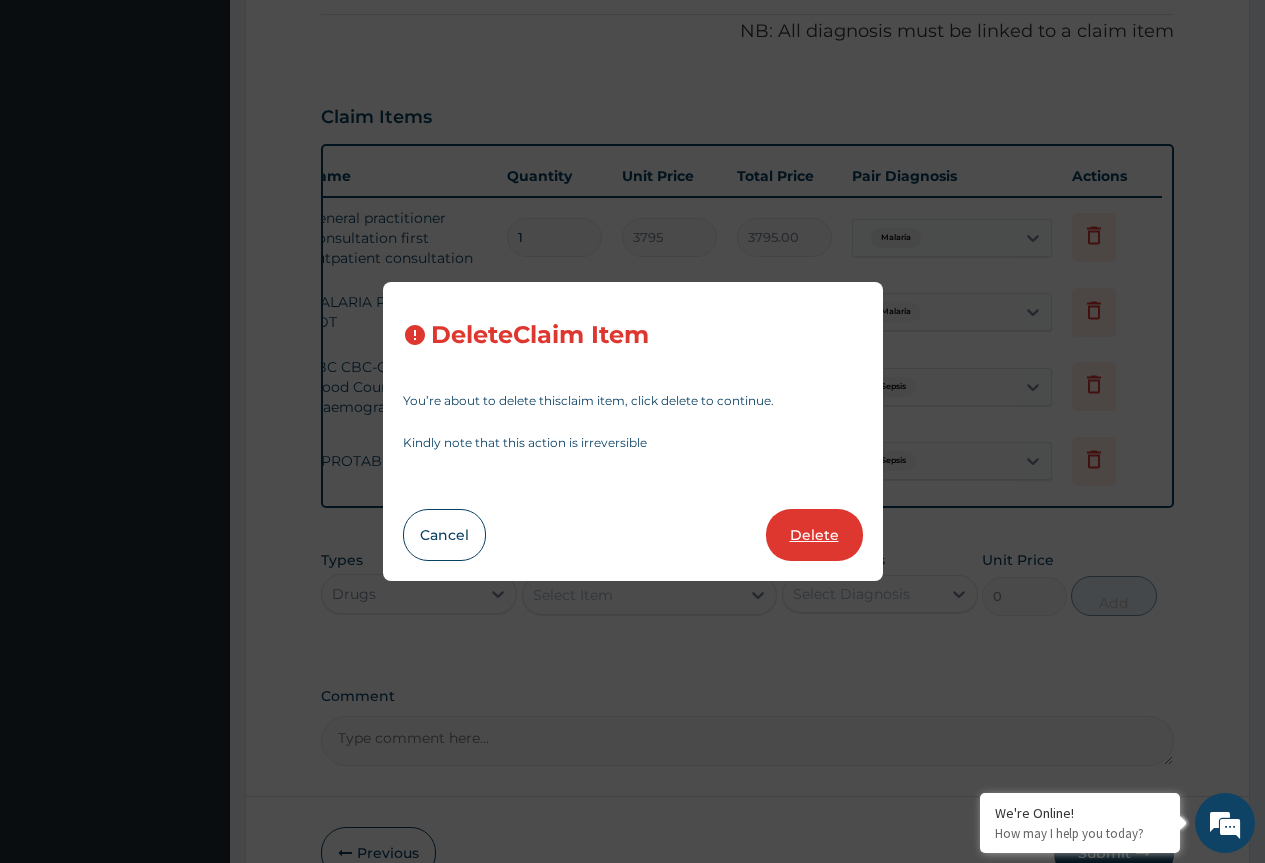 click on "Delete" at bounding box center (814, 535) 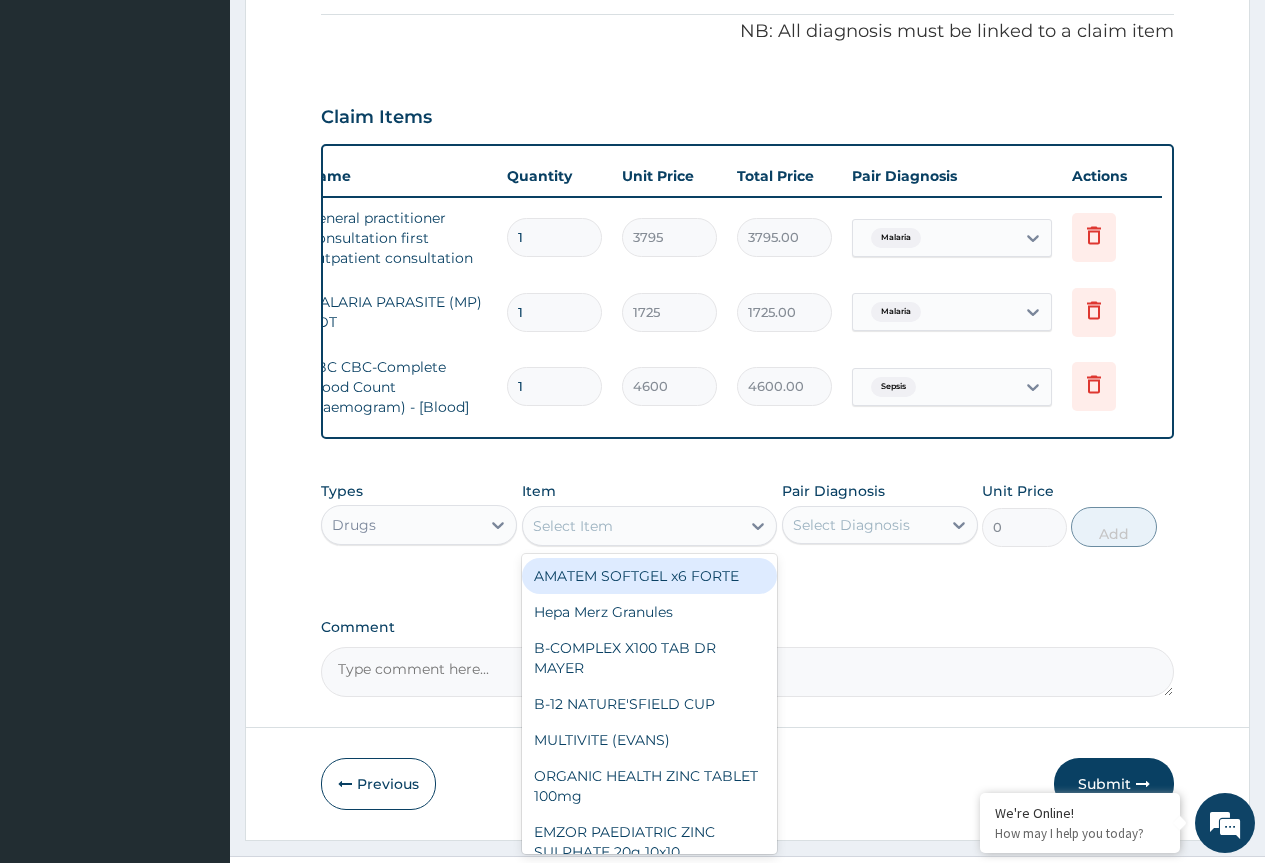 click on "Select Item" at bounding box center (632, 526) 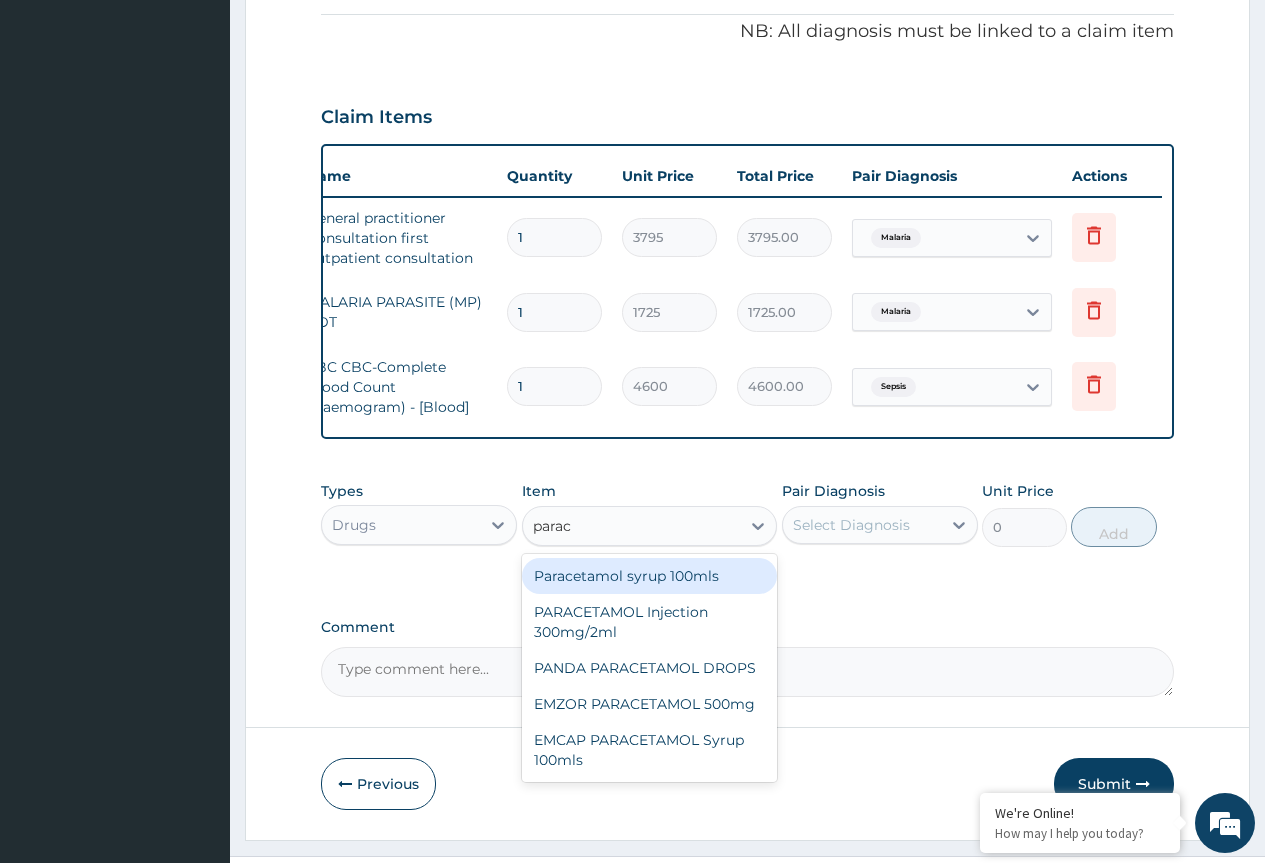 type on "parace" 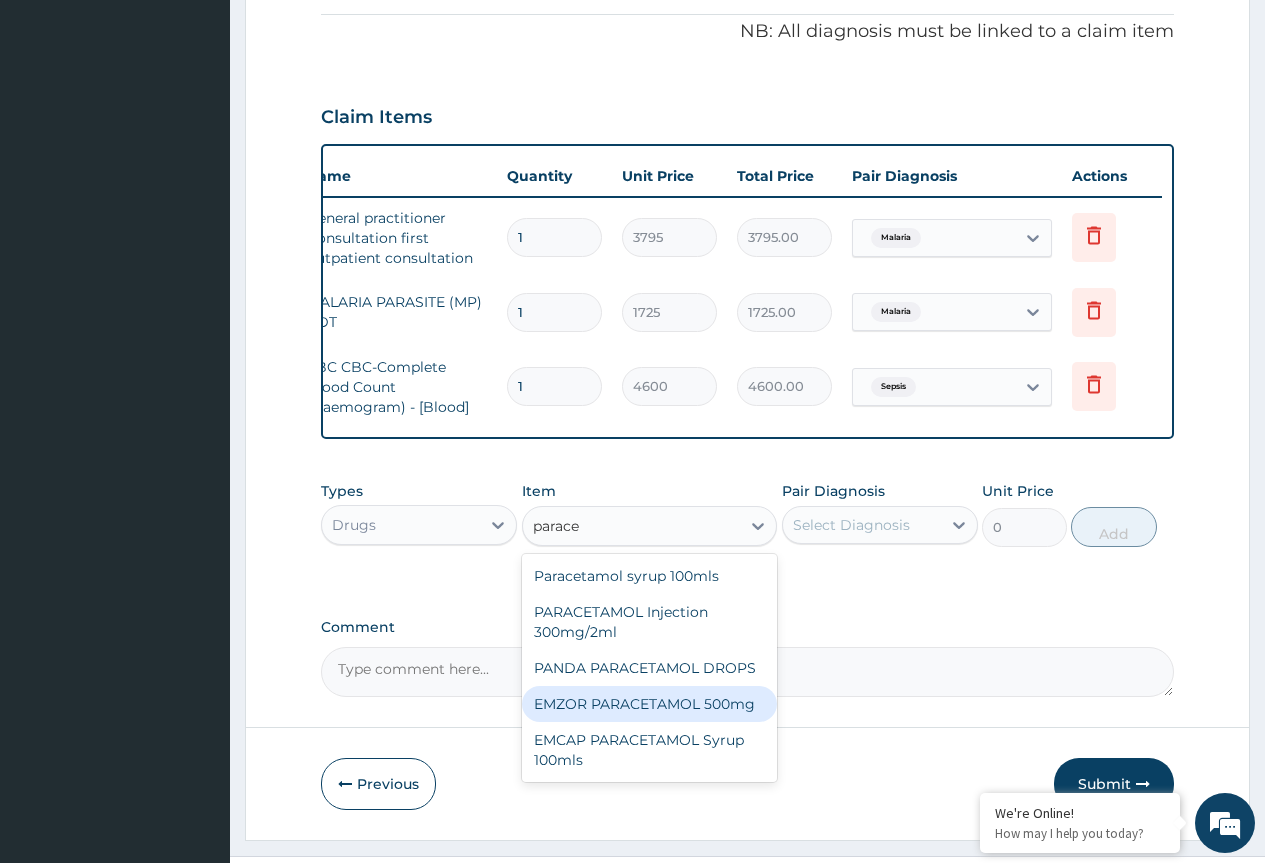 click on "EMZOR PARACETAMOL 500mg" at bounding box center (650, 704) 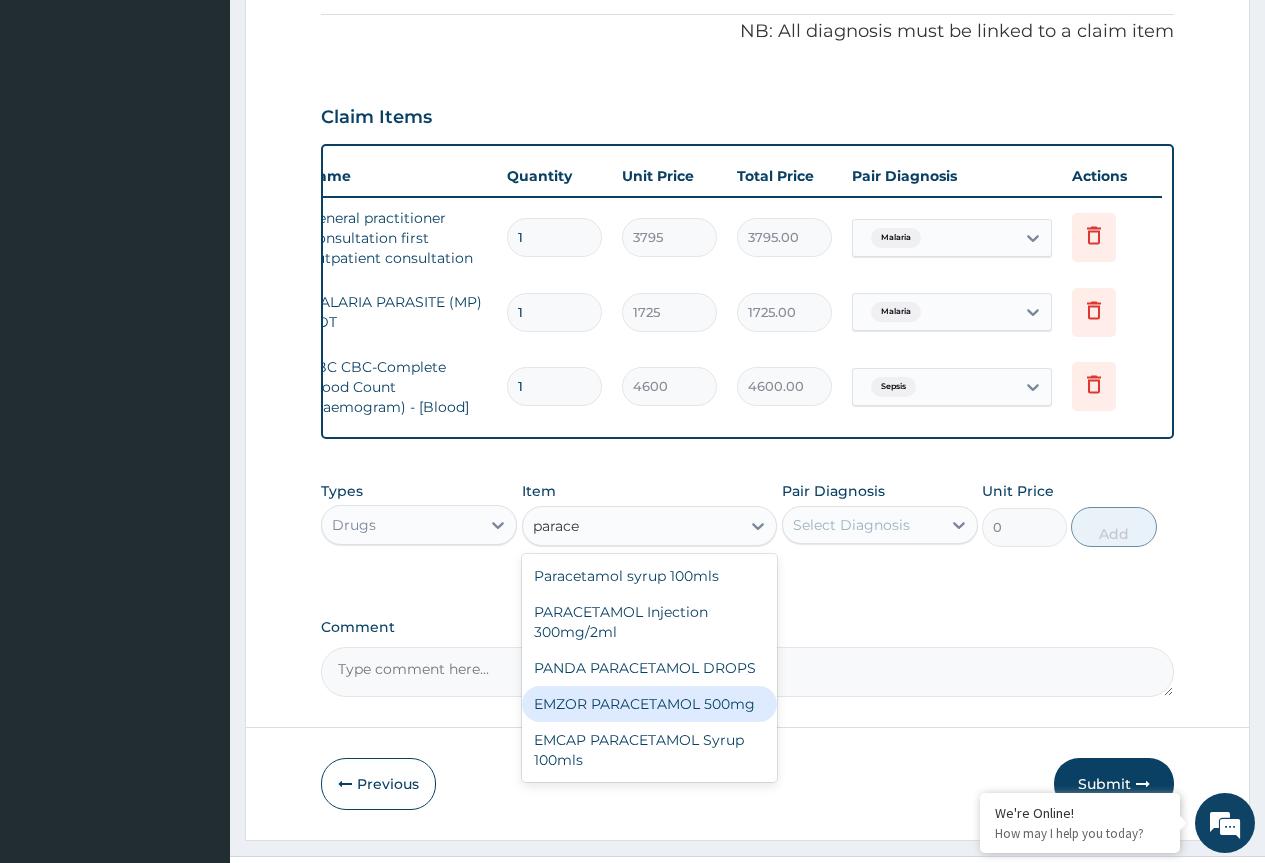 type 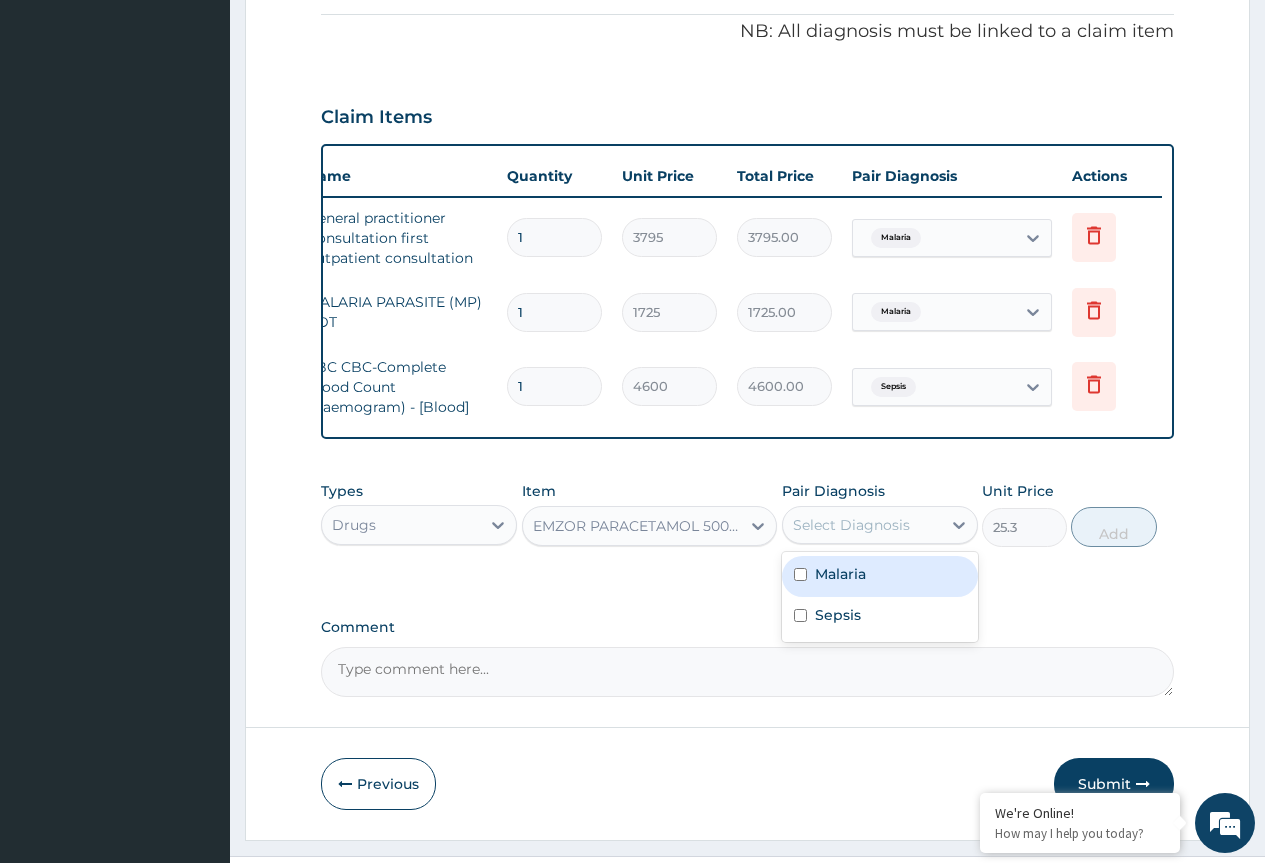 click on "Select Diagnosis" at bounding box center [851, 525] 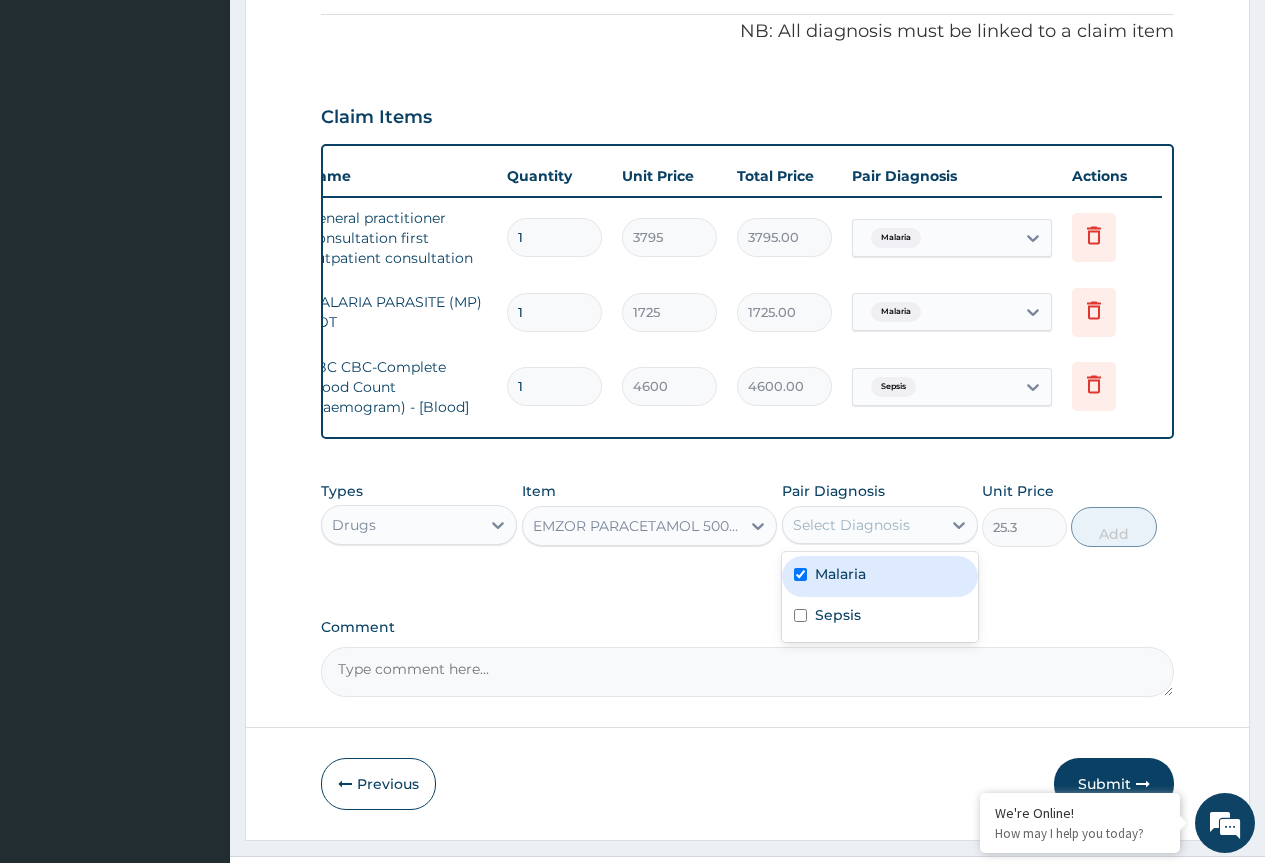 checkbox on "true" 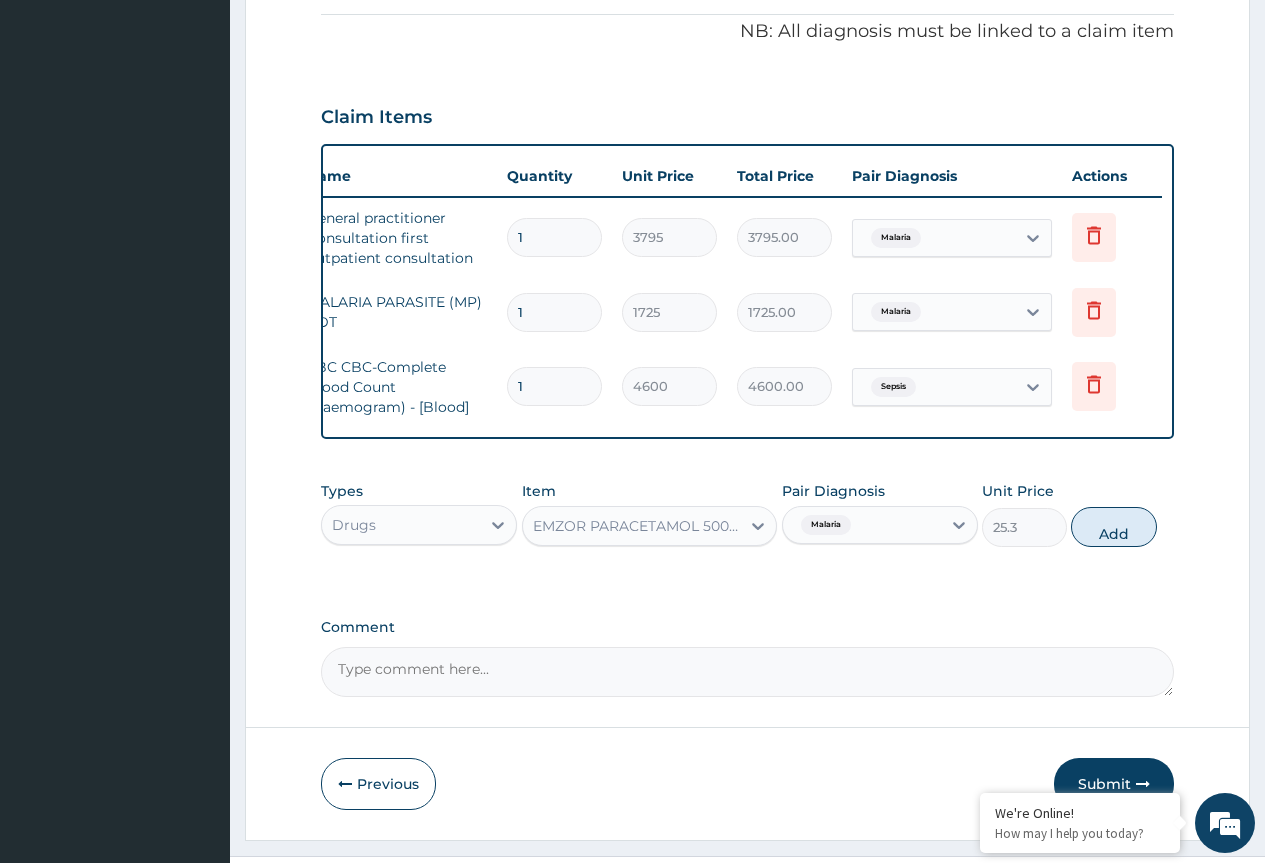 drag, startPoint x: 1108, startPoint y: 553, endPoint x: 935, endPoint y: 529, distance: 174.6568 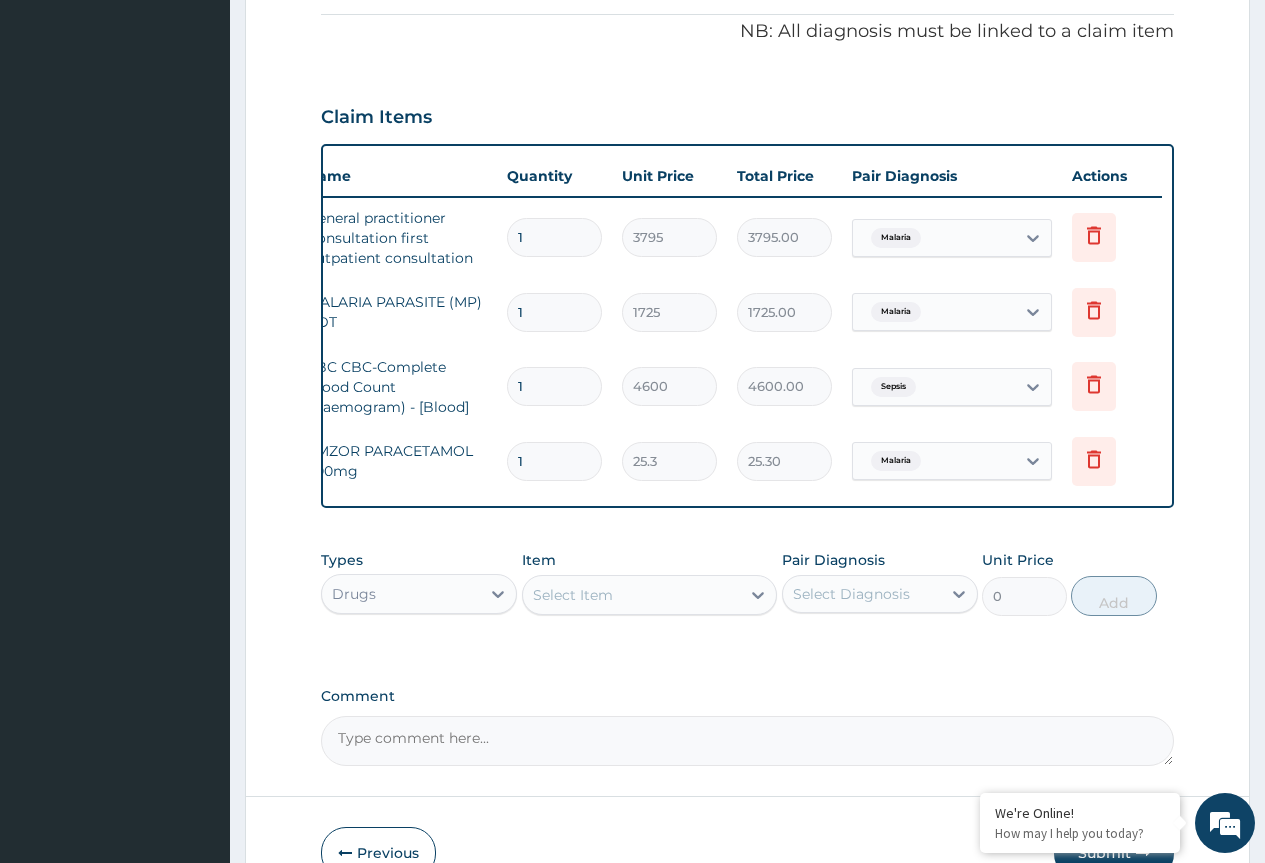 type on "18" 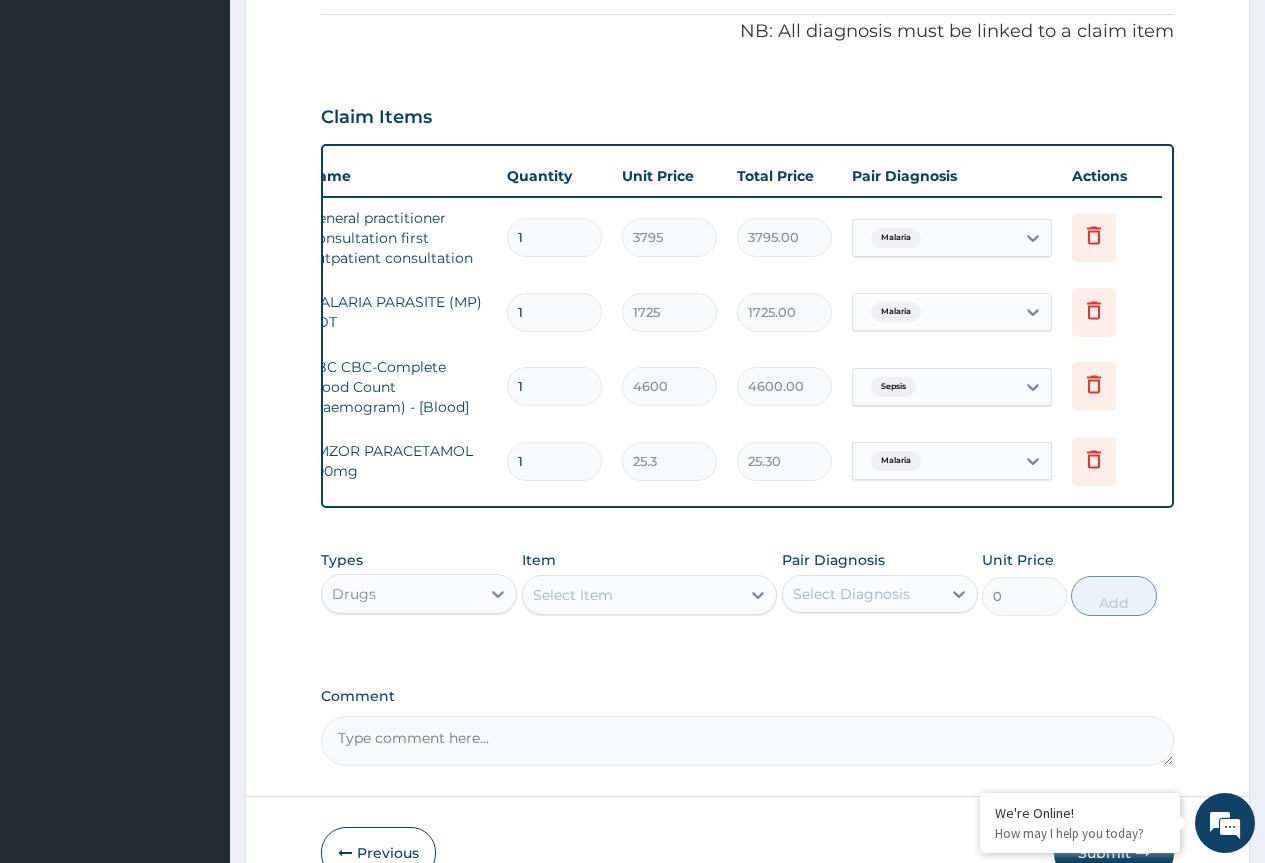 type on "455.40" 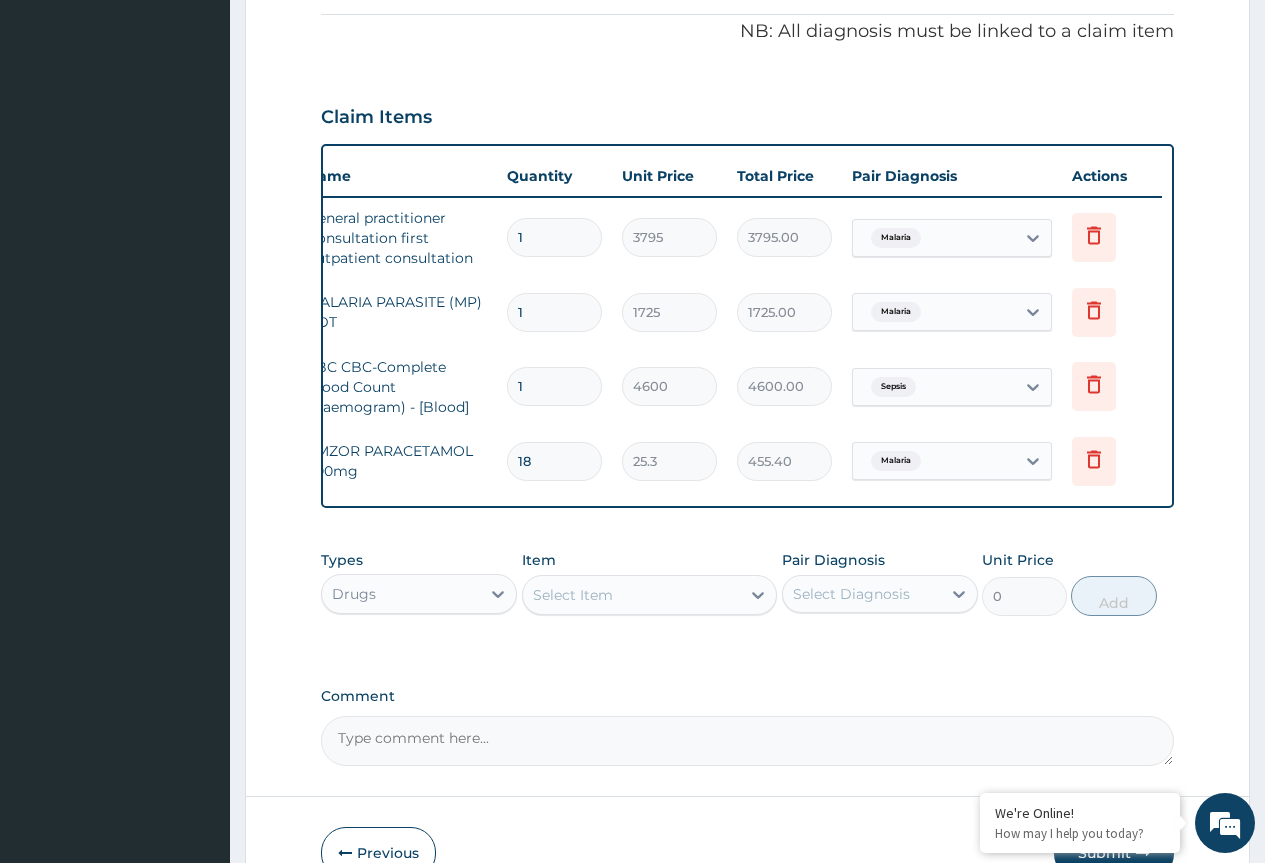 type on "18" 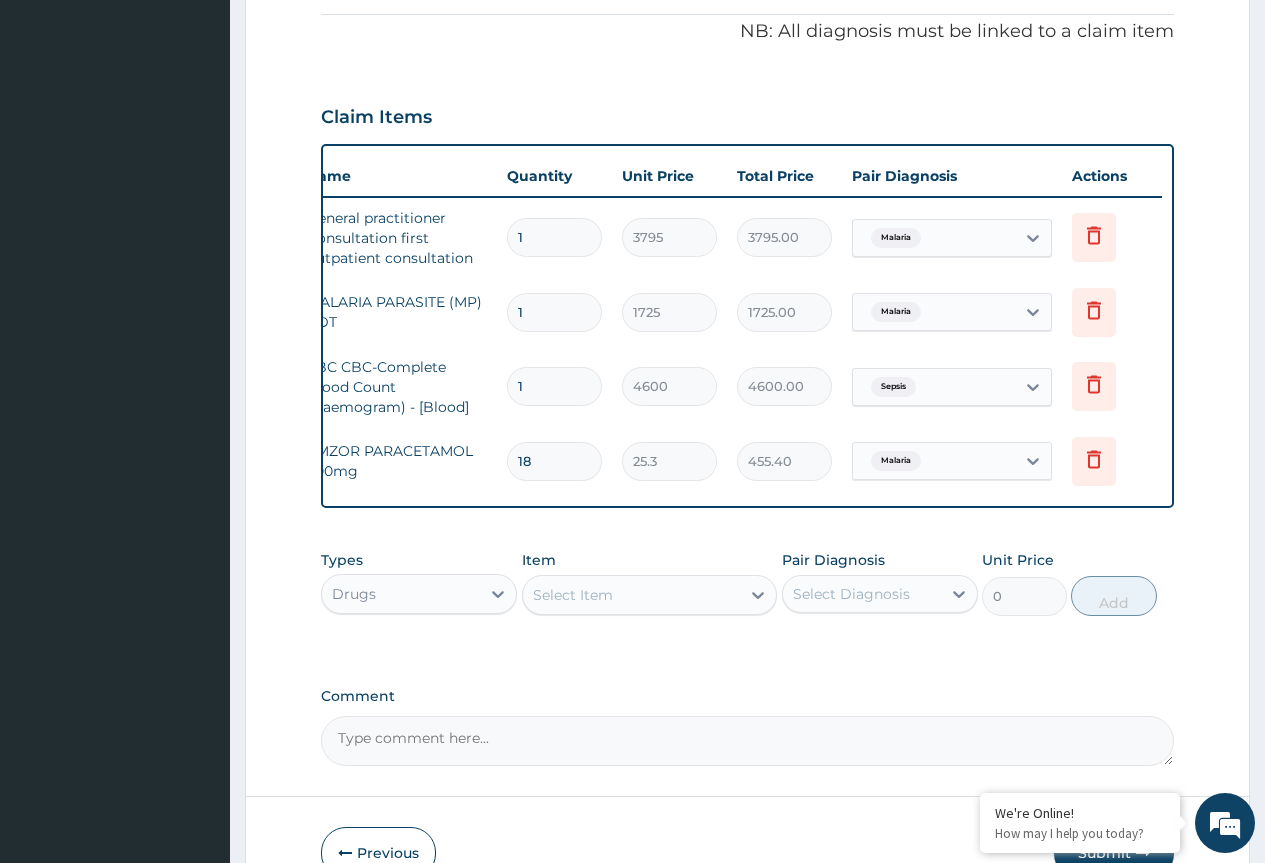 click on "Select Item" at bounding box center [573, 595] 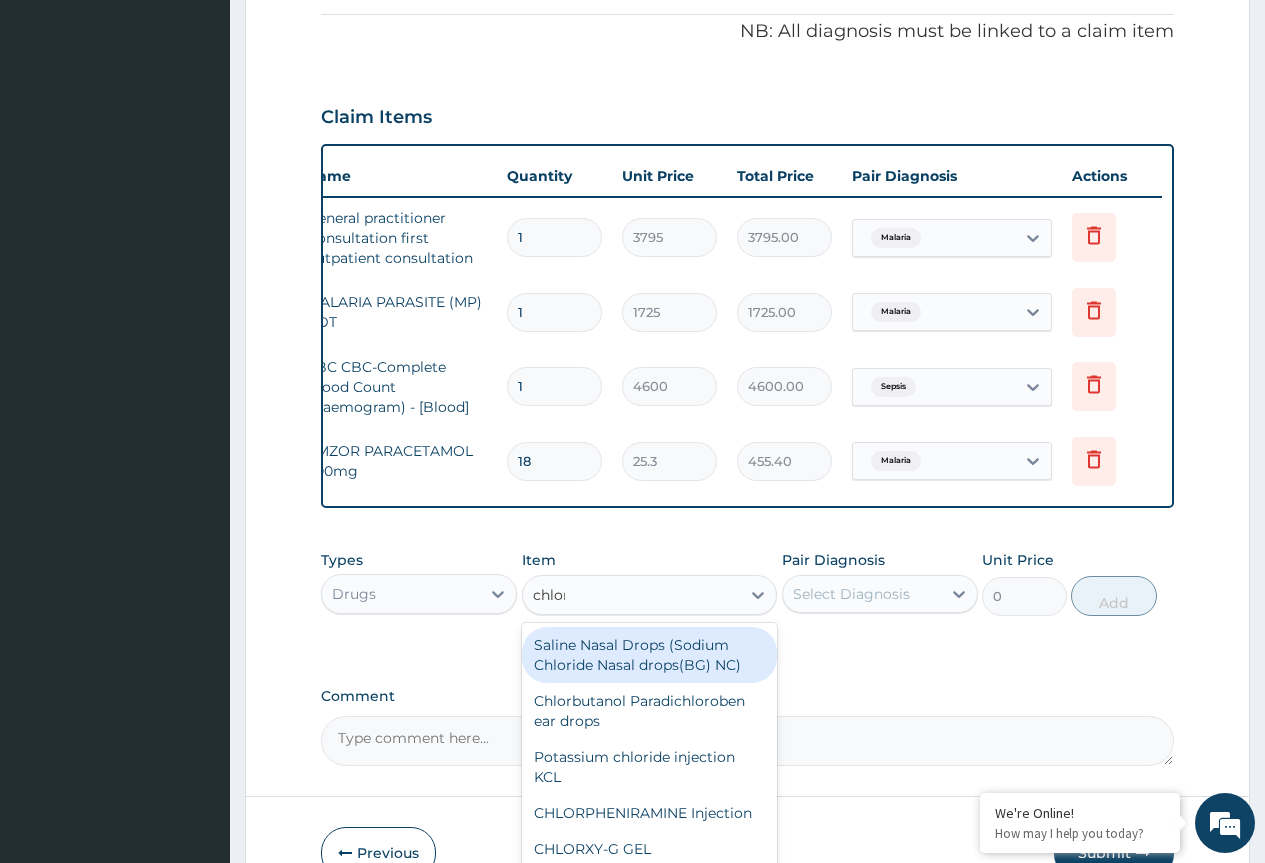 type on "chloro" 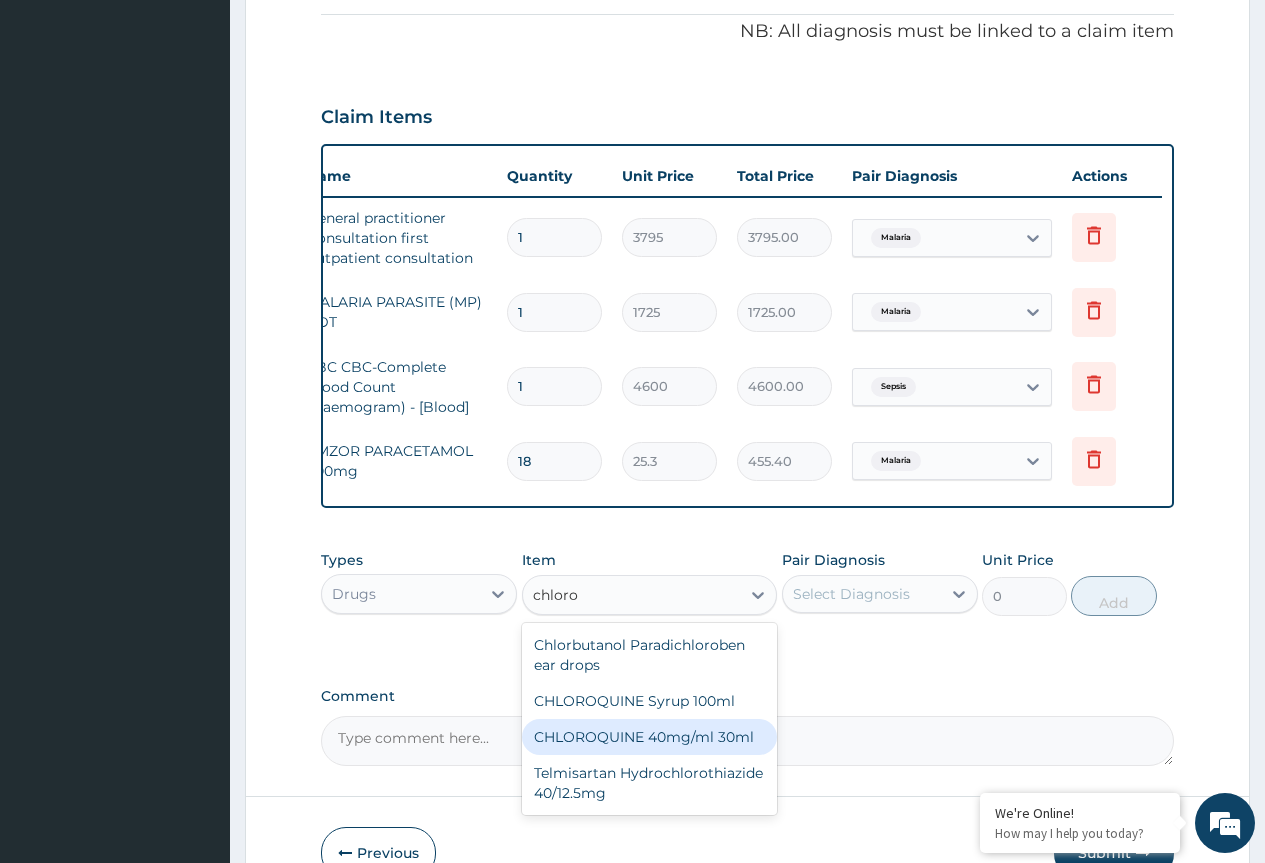 click on "CHLOROQUINE 40mg/ml 30ml" at bounding box center (650, 737) 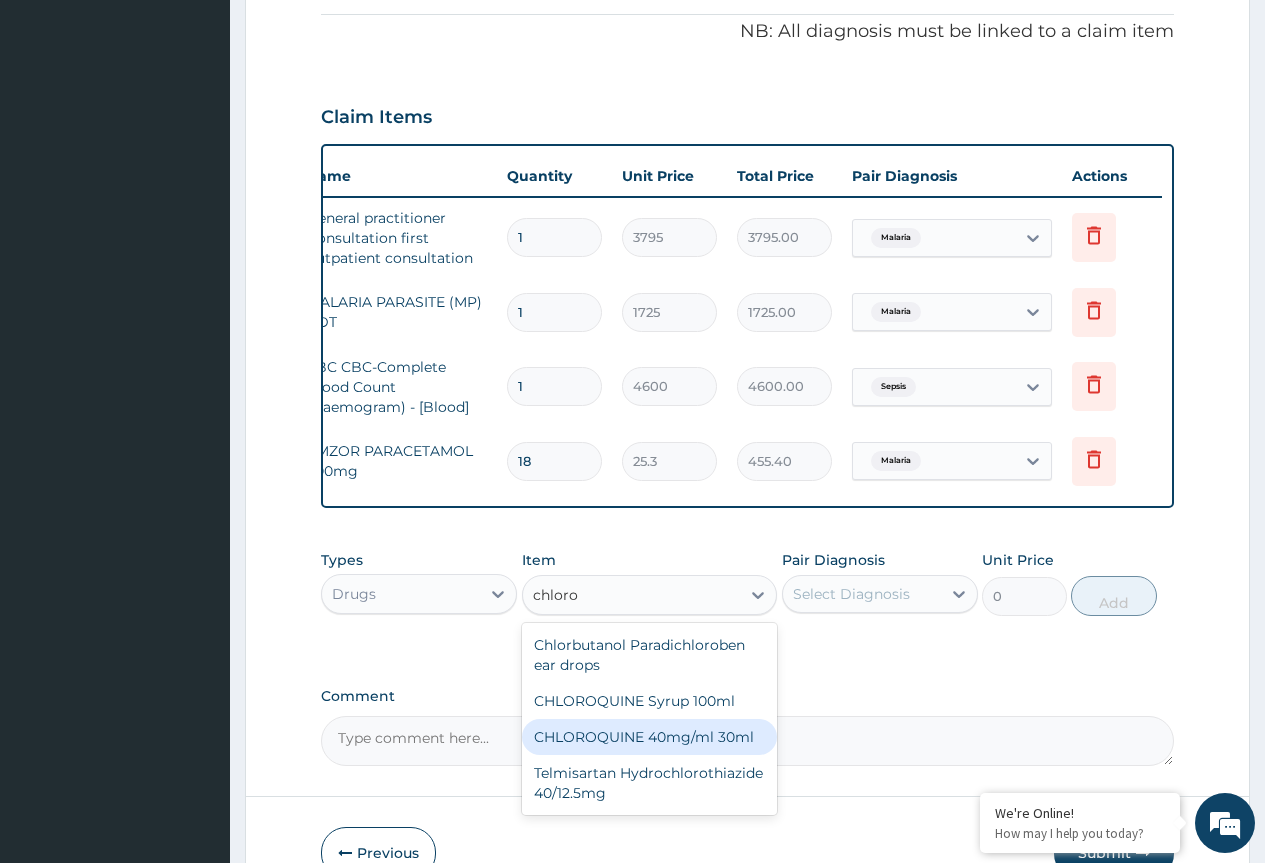 type 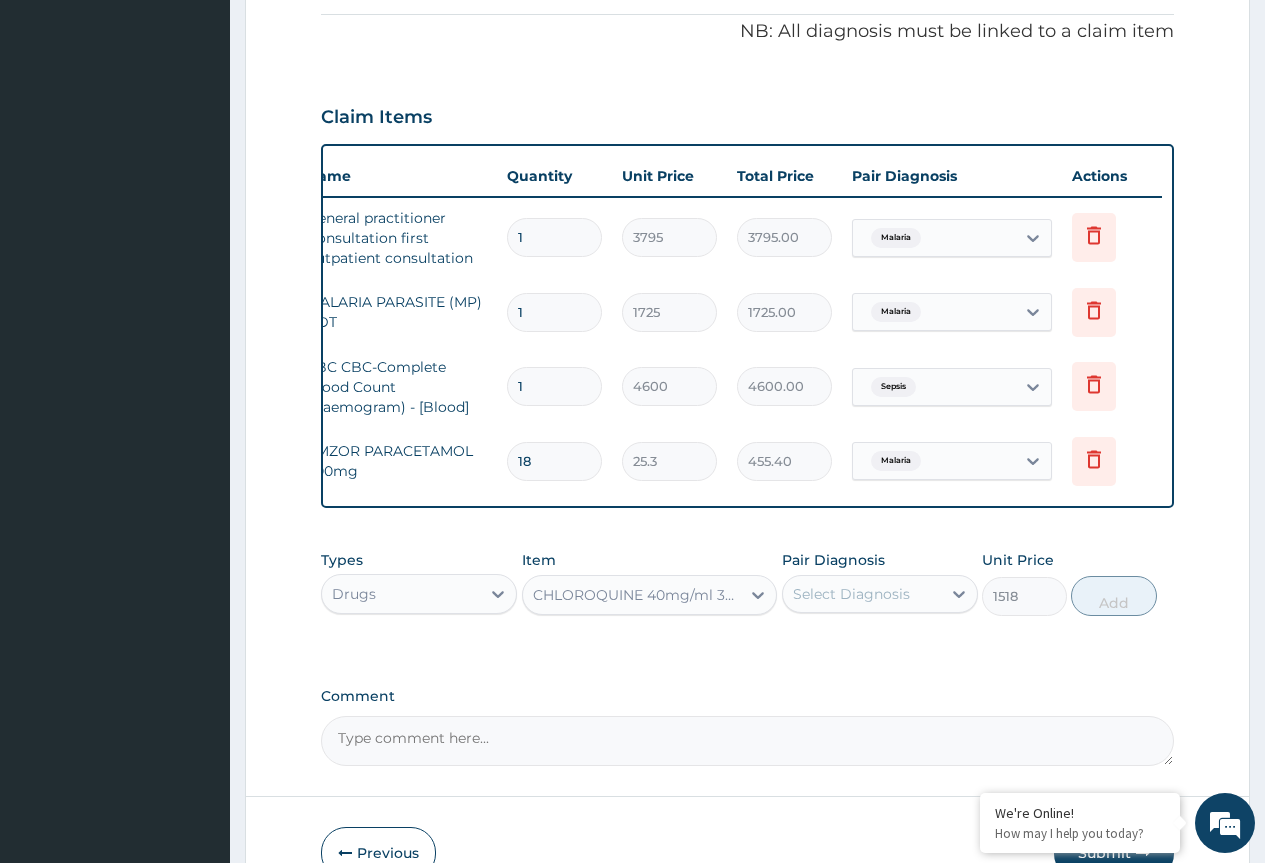click on "Select Diagnosis" at bounding box center (851, 594) 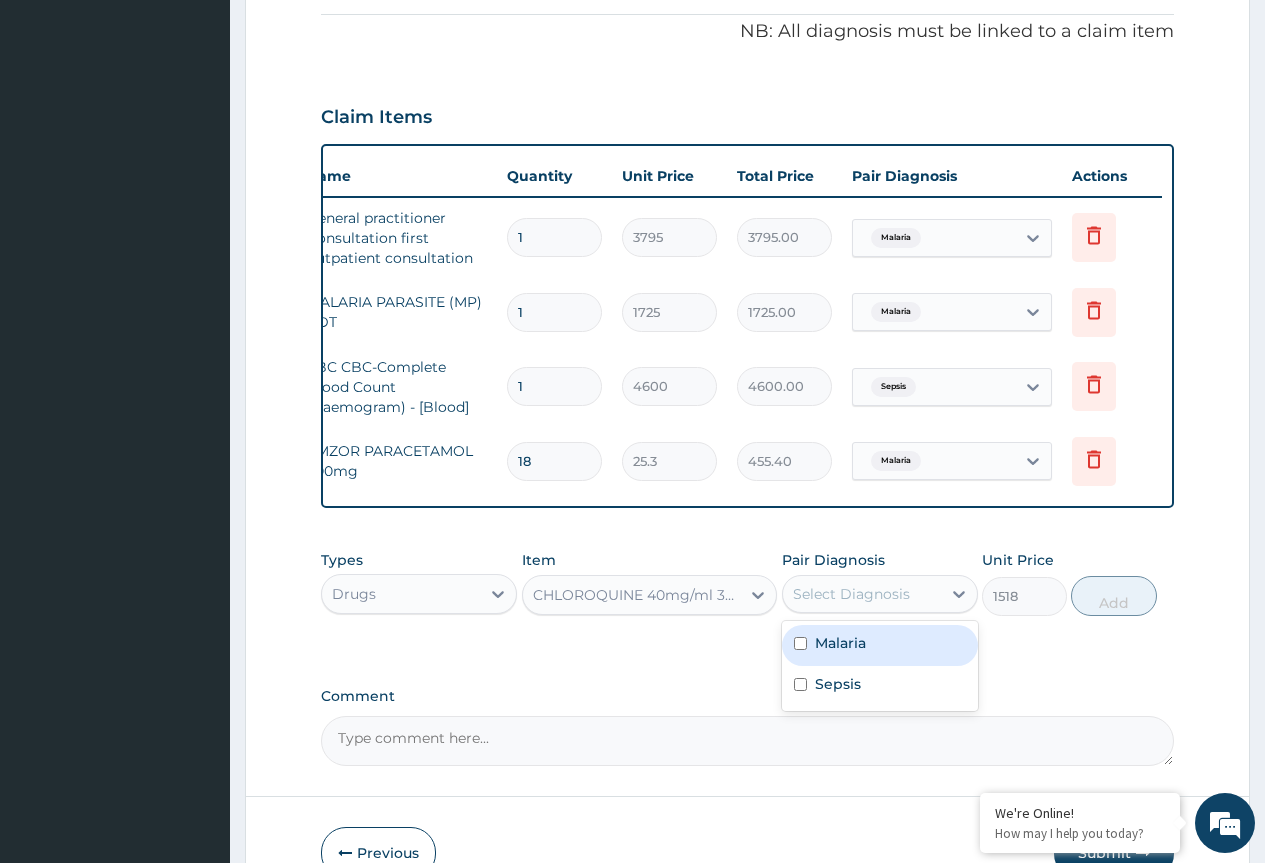 click on "Malaria" at bounding box center [840, 643] 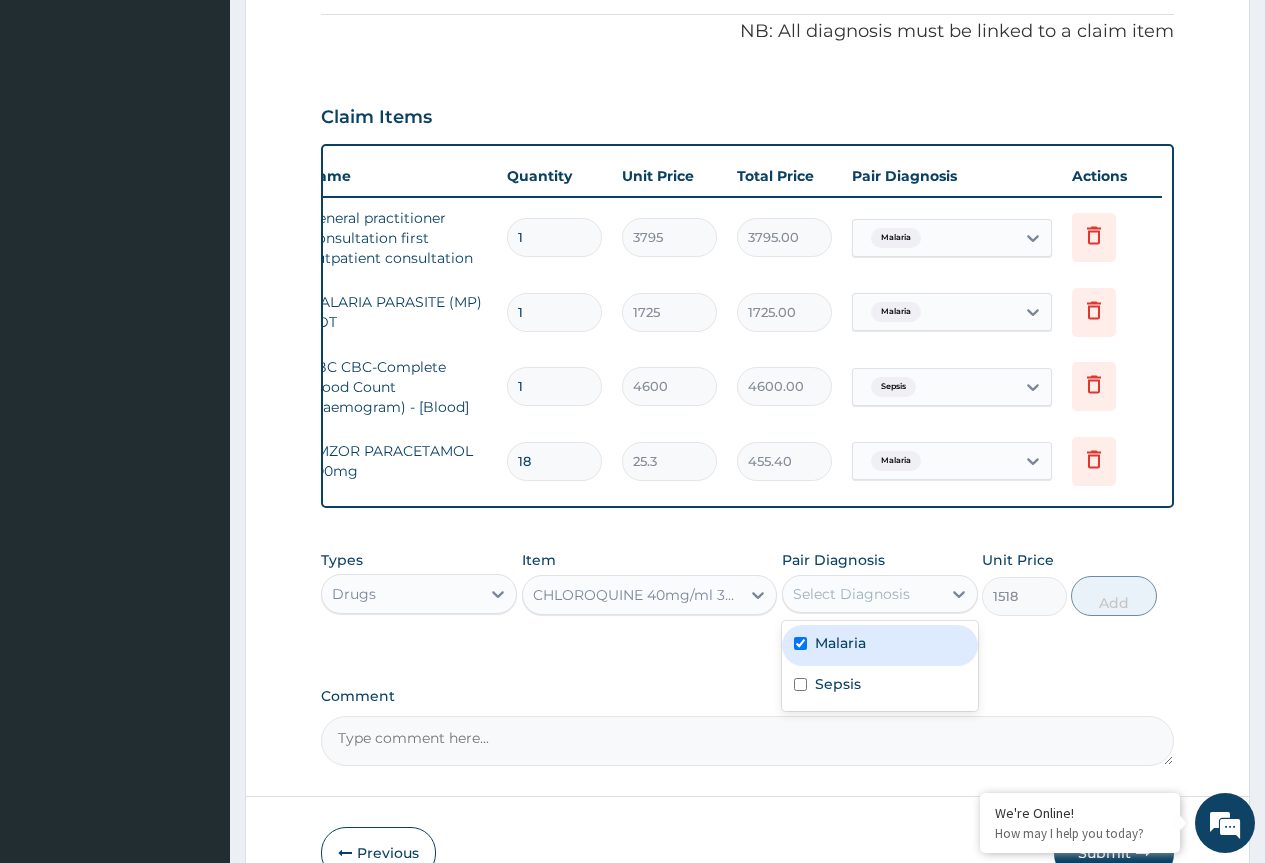 checkbox on "true" 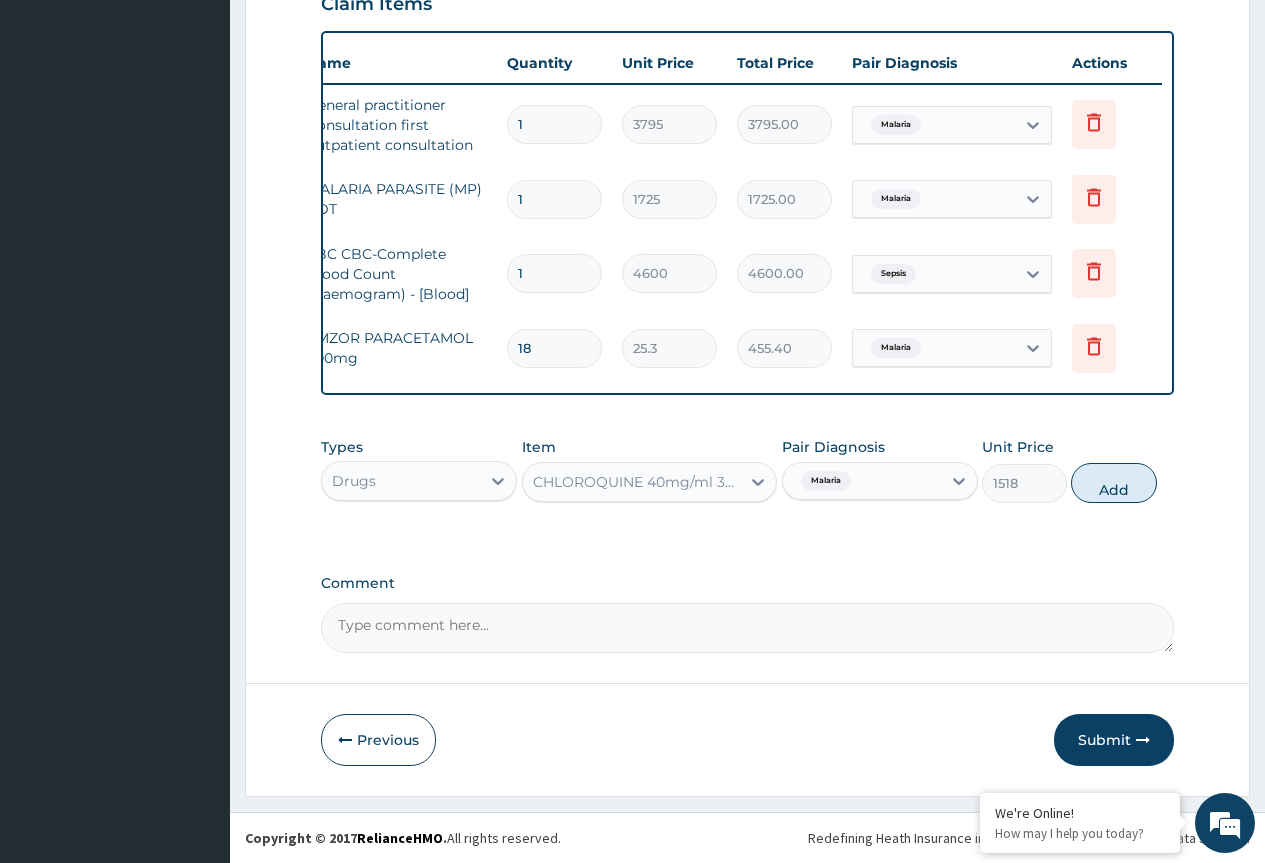 scroll, scrollTop: 728, scrollLeft: 0, axis: vertical 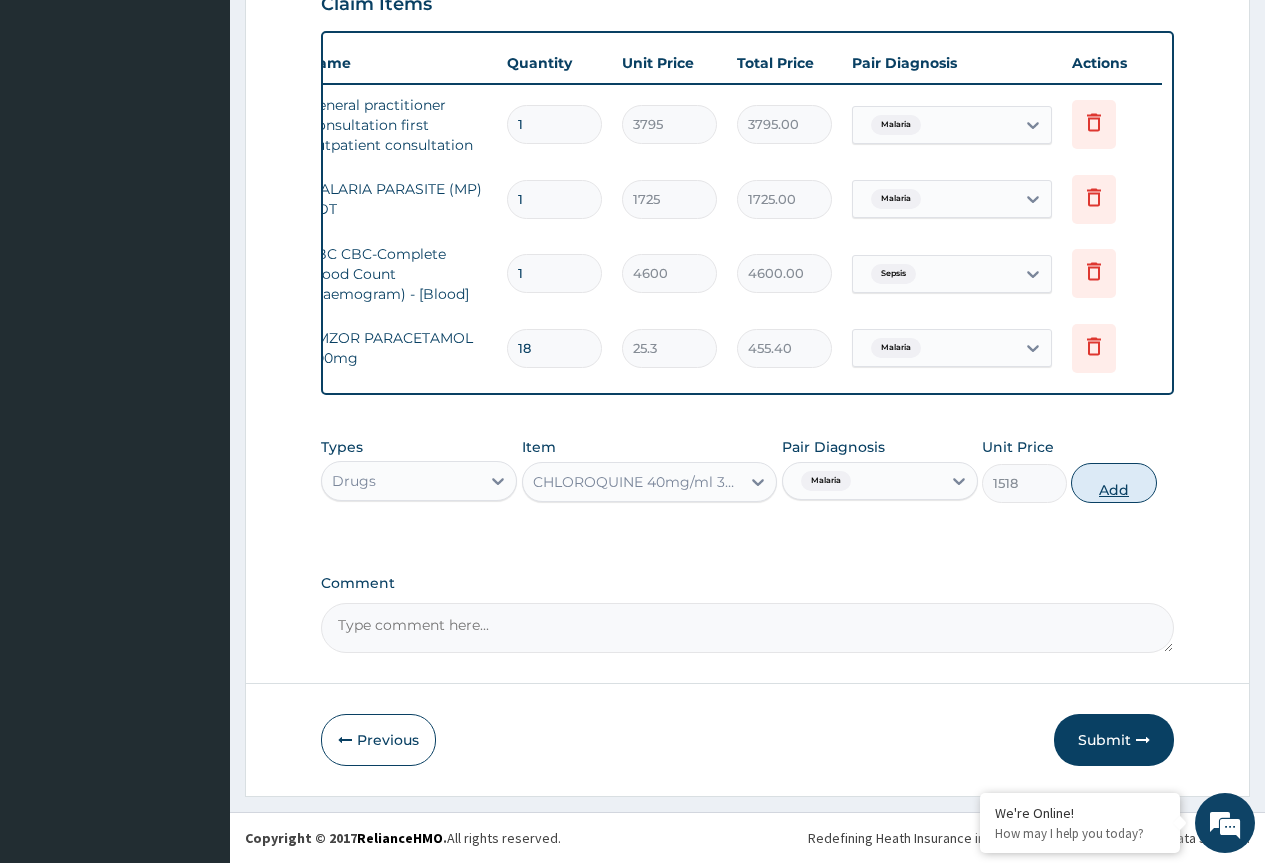 click on "Add" at bounding box center [1113, 483] 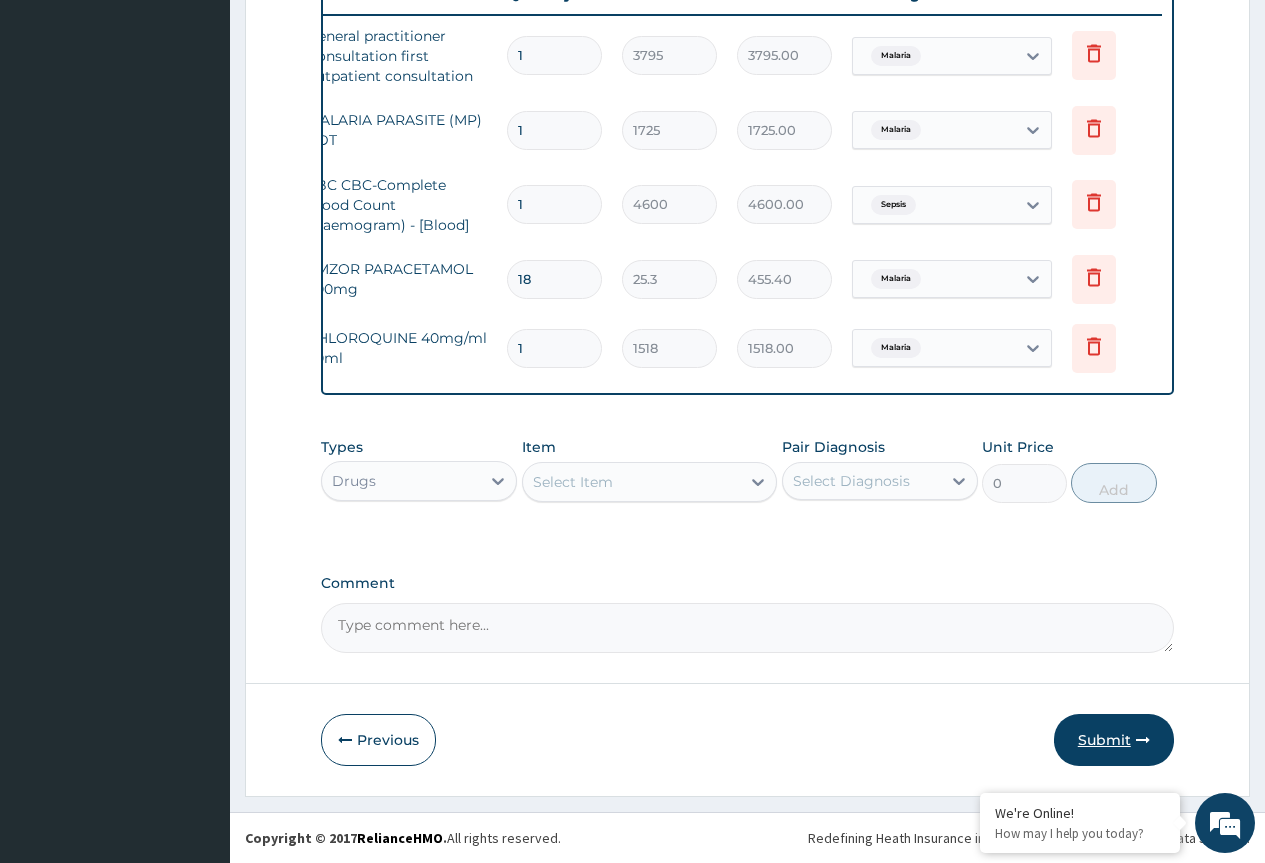 click on "Submit" at bounding box center [1114, 740] 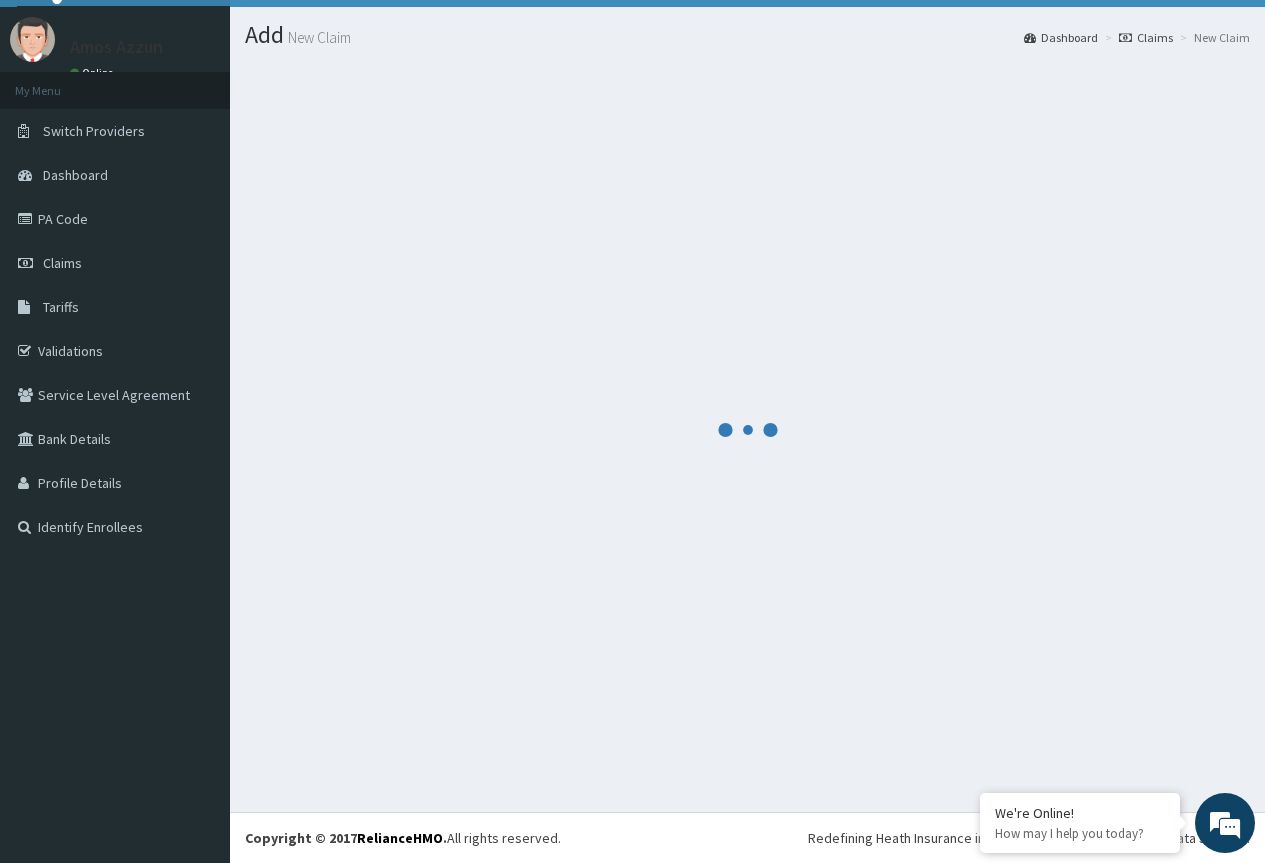 scroll, scrollTop: 43, scrollLeft: 0, axis: vertical 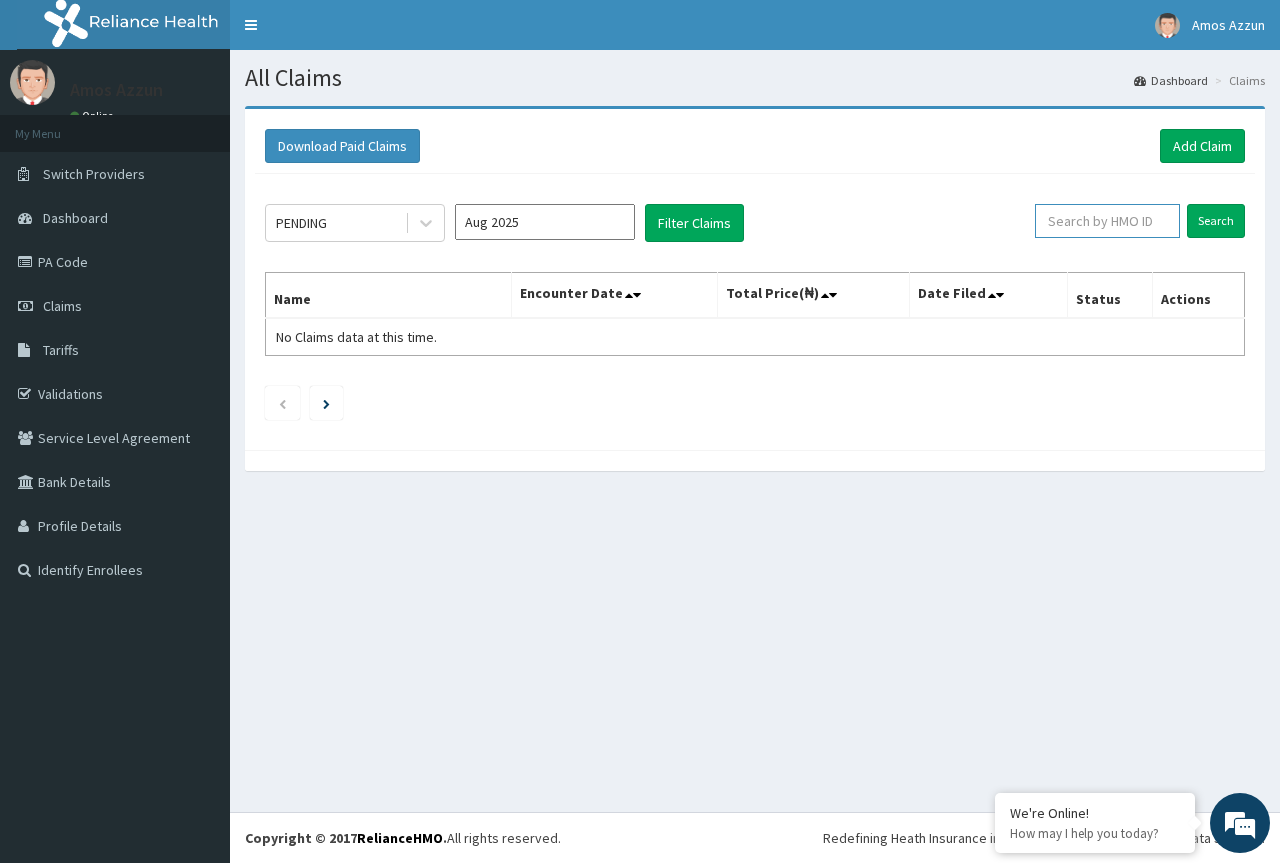 click at bounding box center [1107, 221] 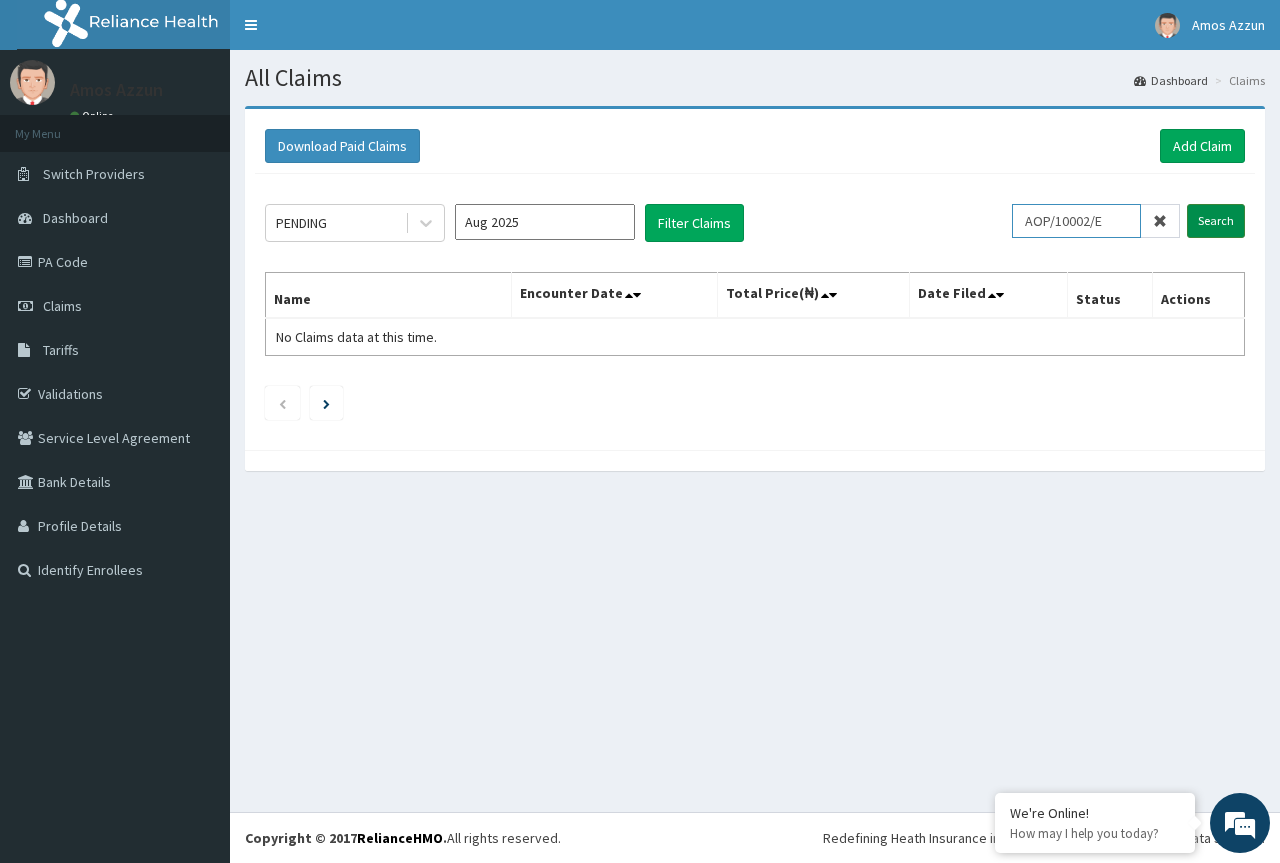type on "AOP/10002/E" 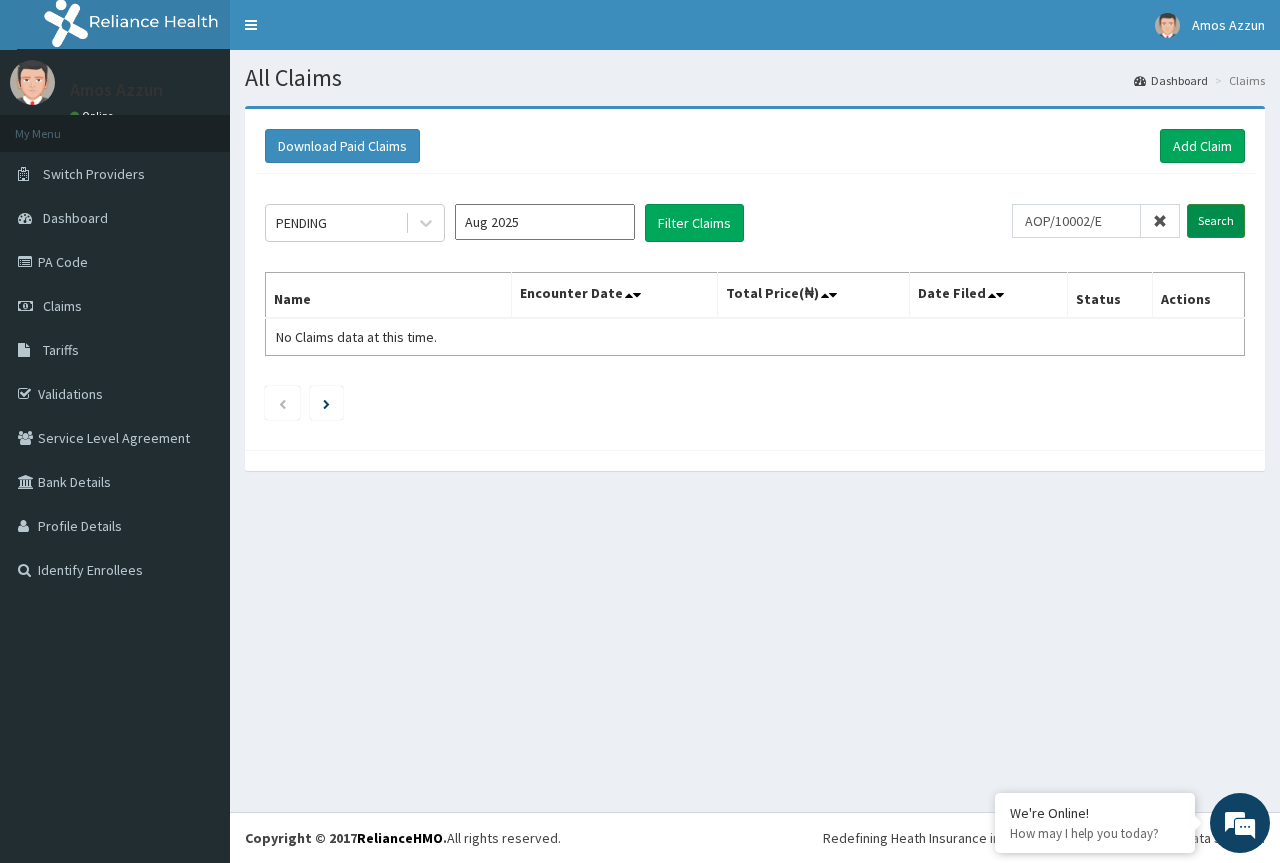 click on "Search" at bounding box center [1216, 221] 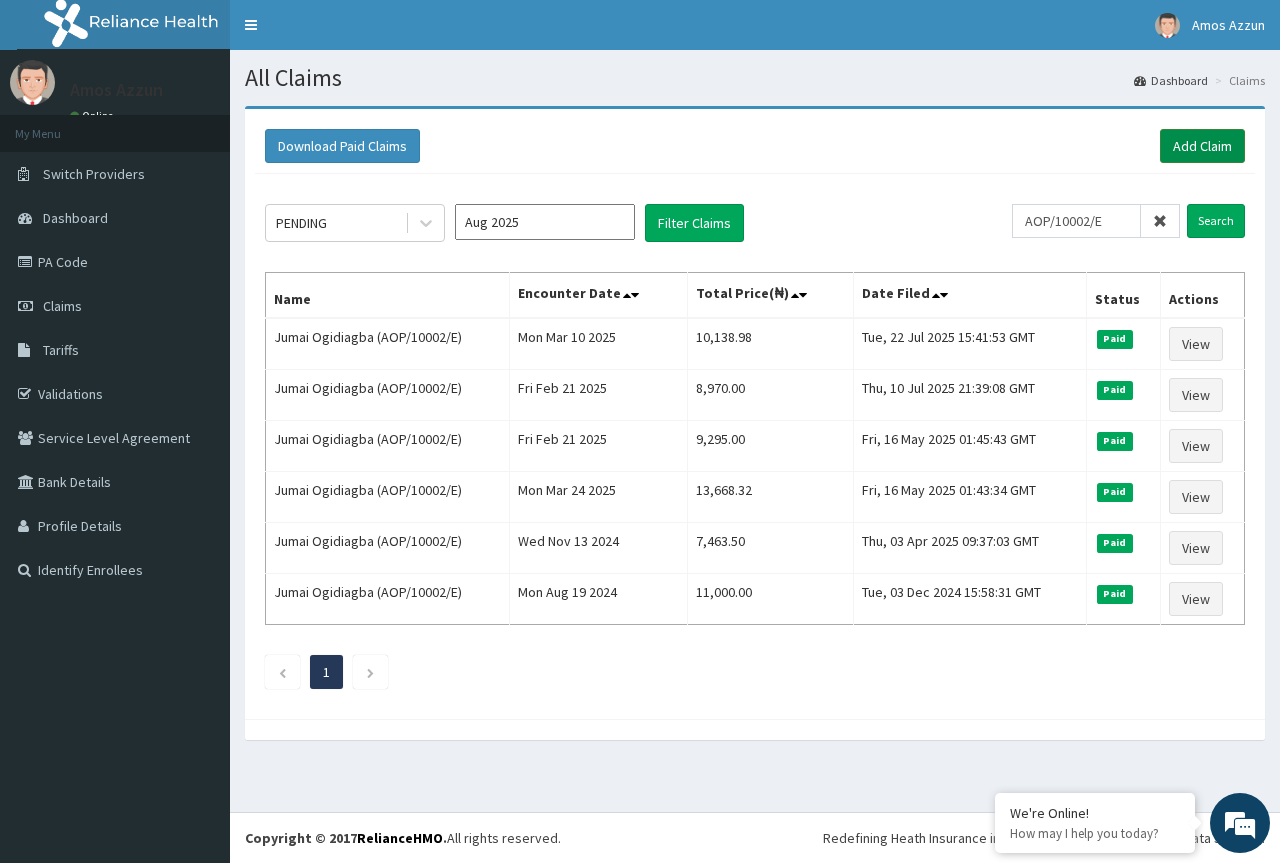 click on "Add Claim" at bounding box center [1202, 146] 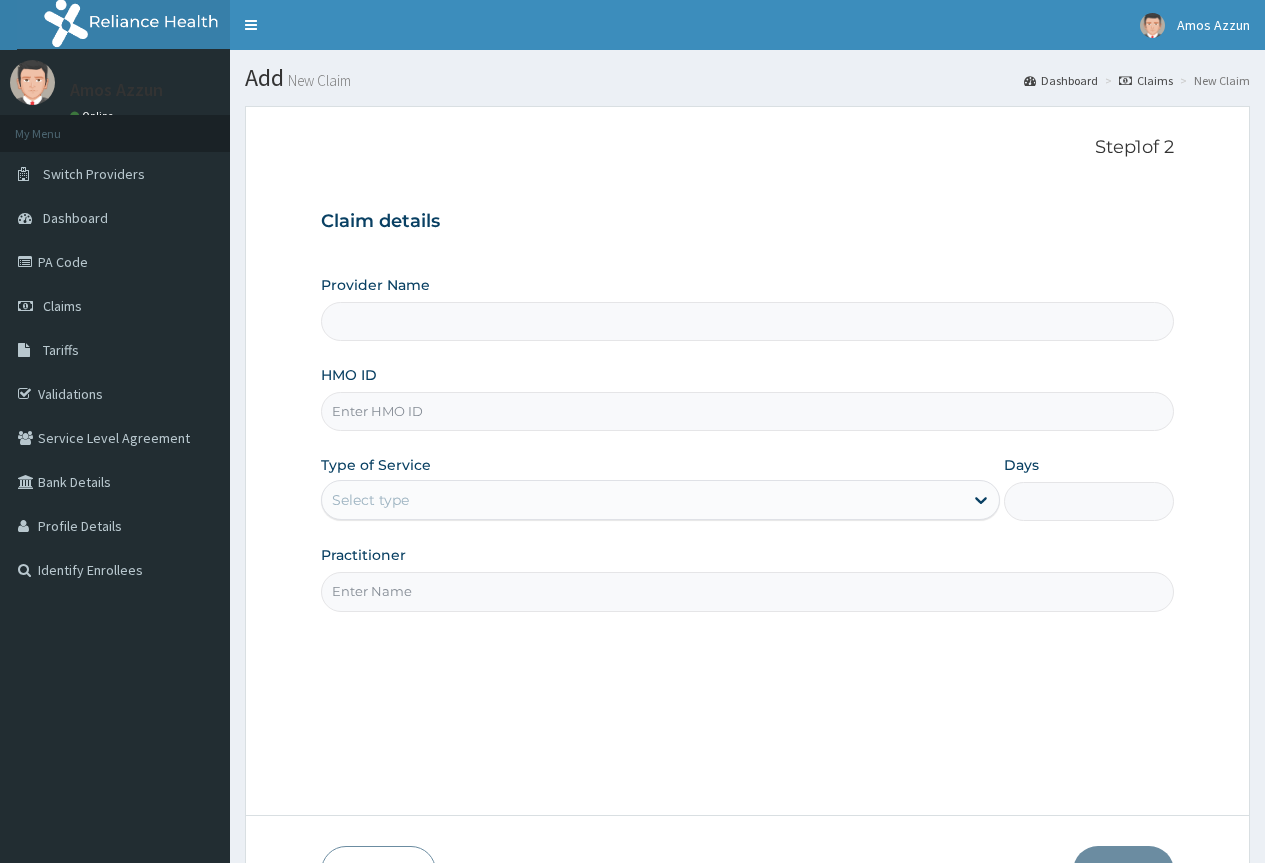scroll, scrollTop: 0, scrollLeft: 0, axis: both 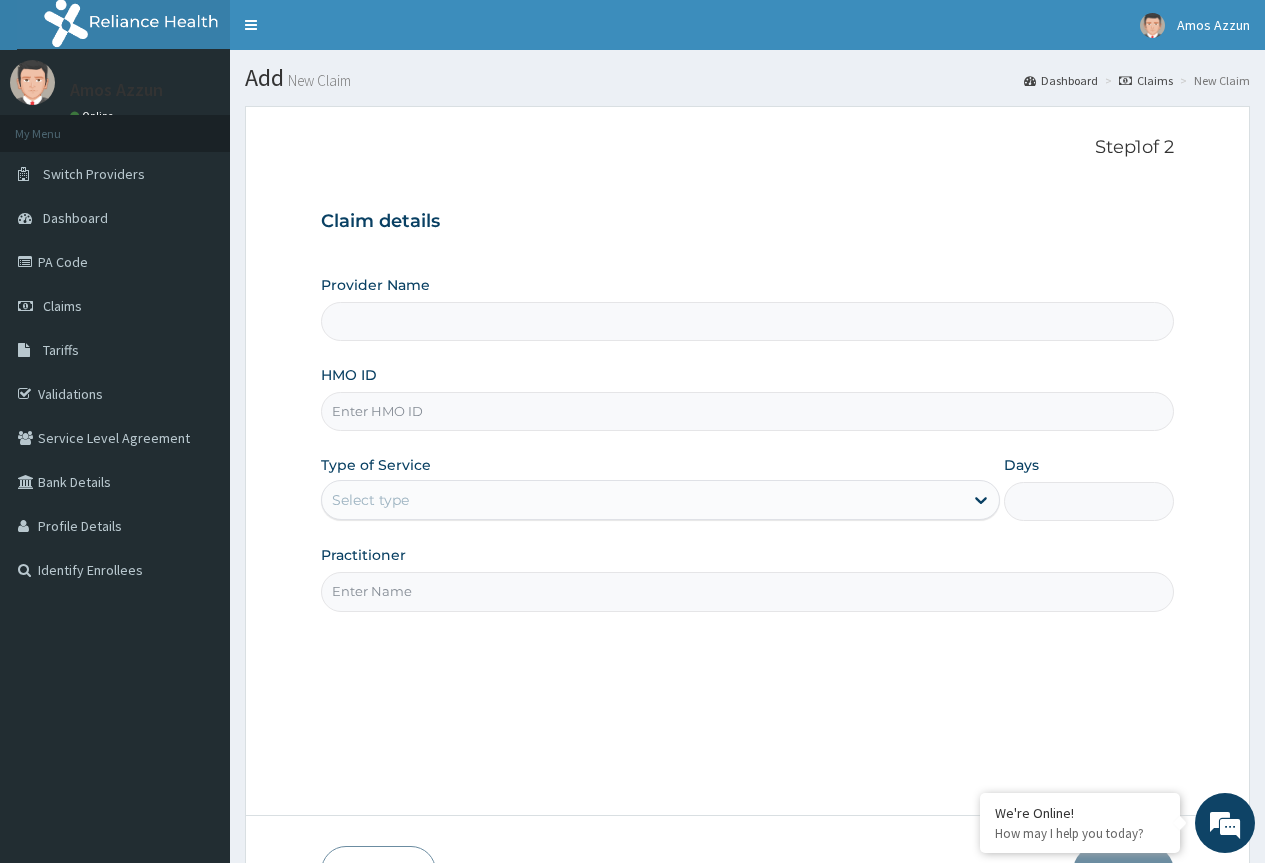 click on "HMO ID" at bounding box center [747, 411] 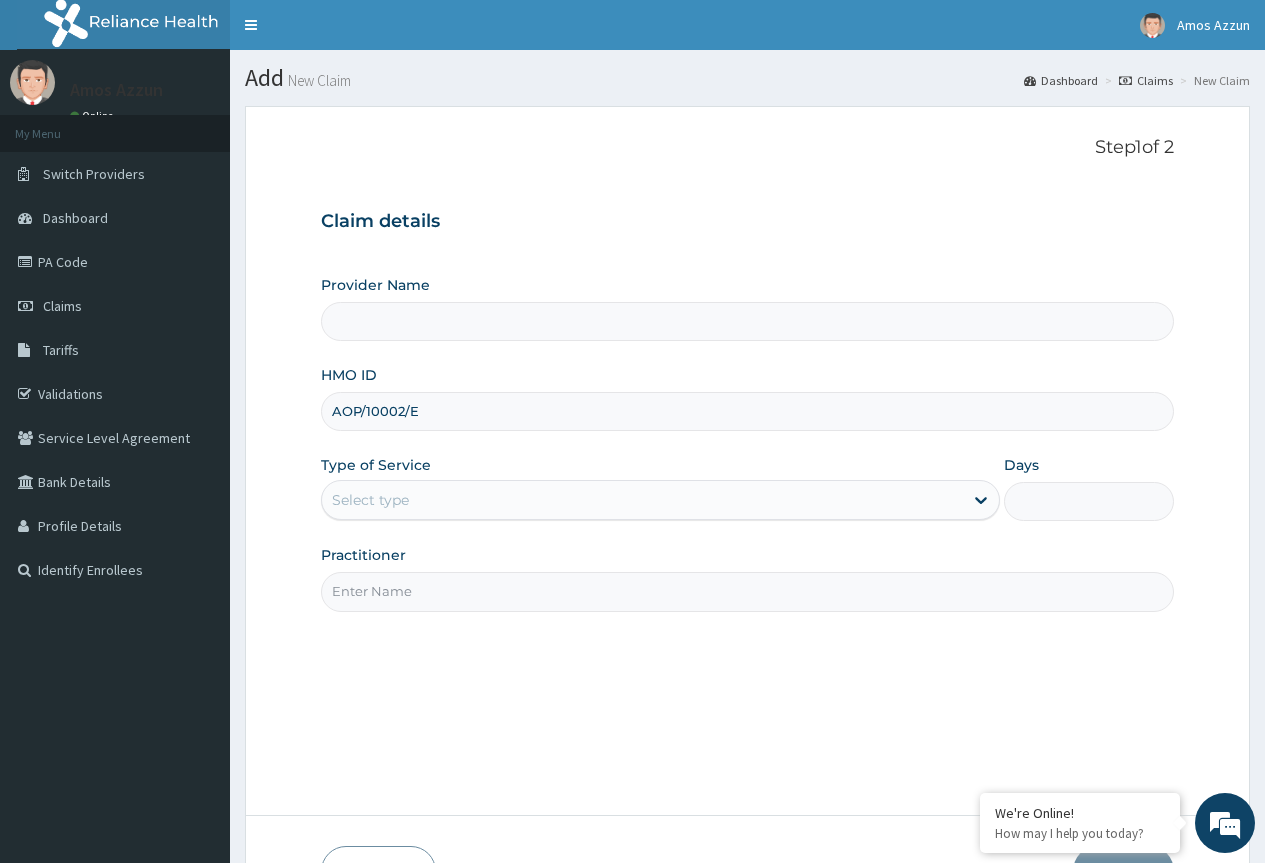 type on "County Hospital Ltd" 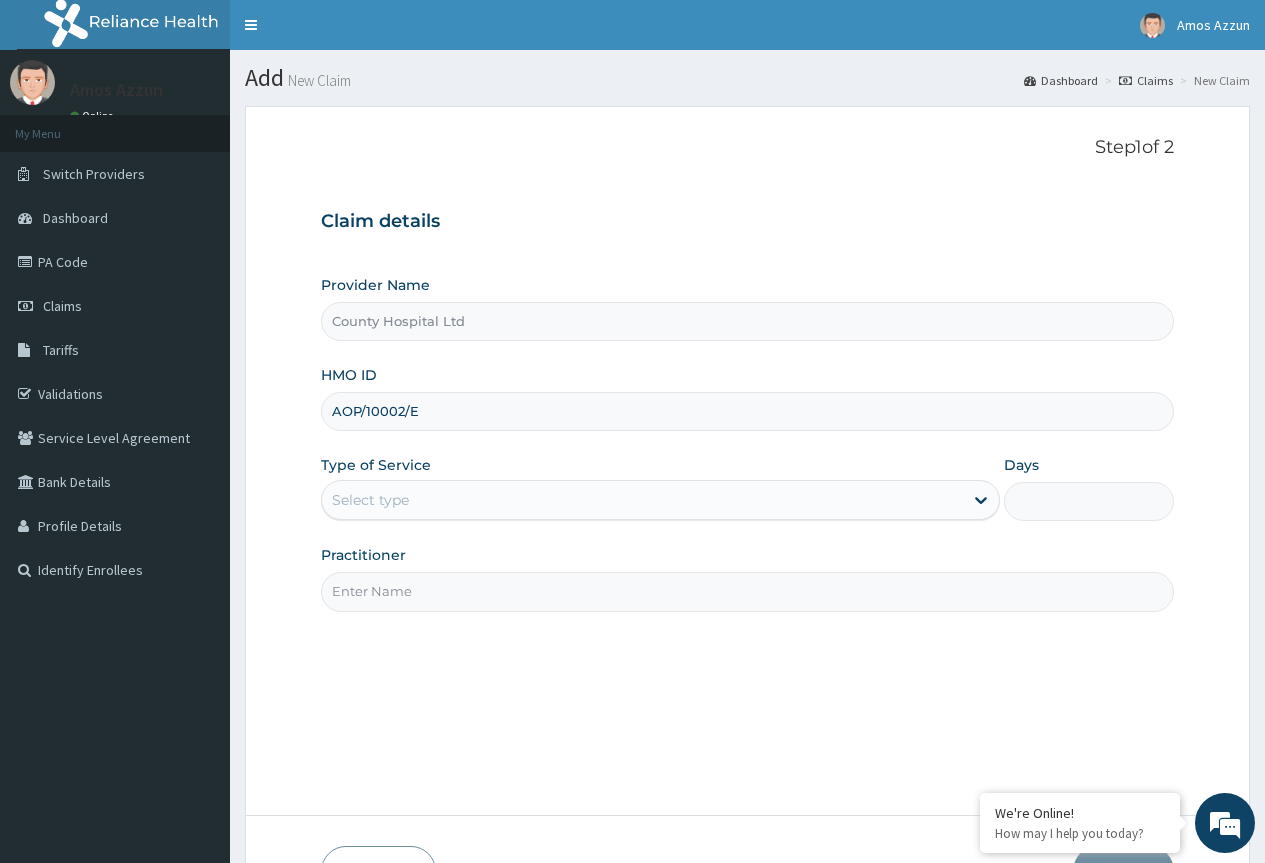 type on "AOP/10002/E" 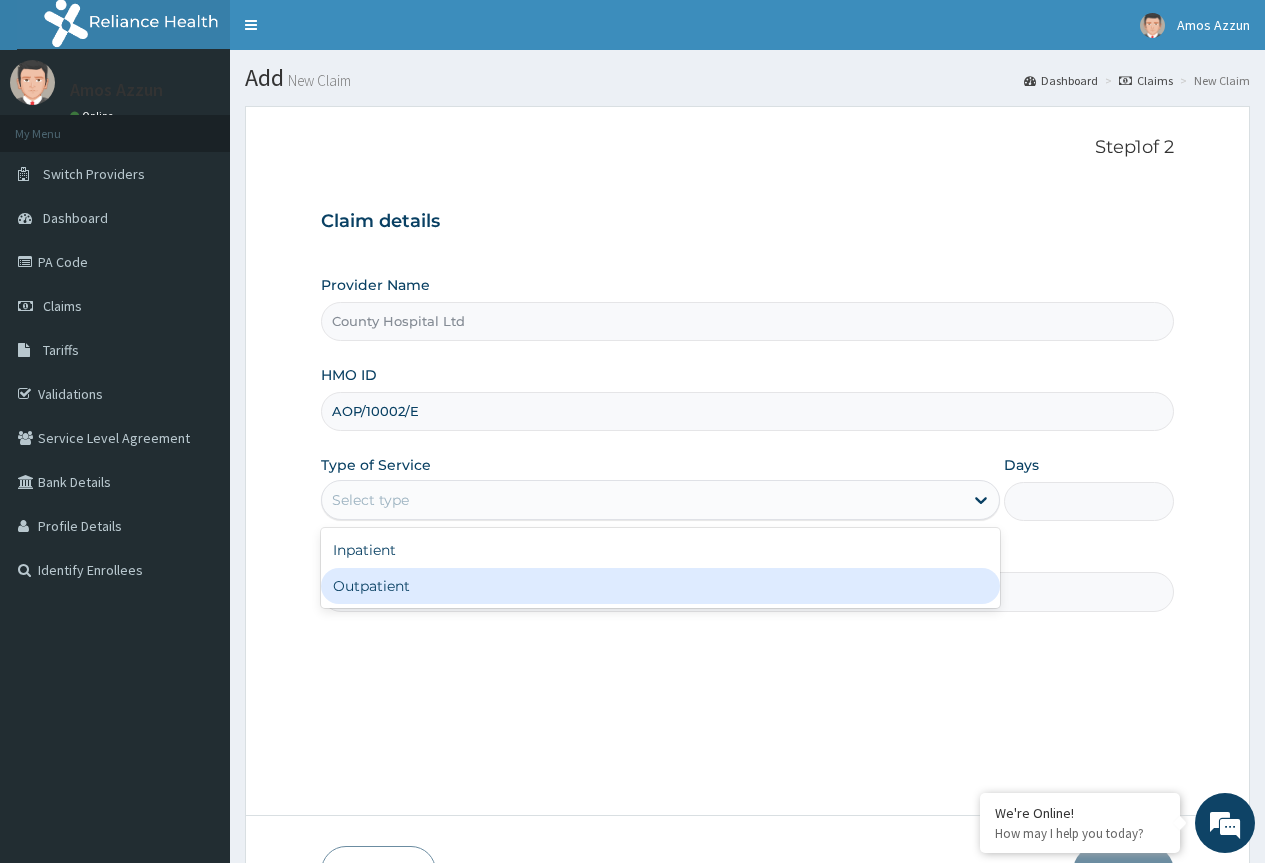 click on "Outpatient" at bounding box center [660, 586] 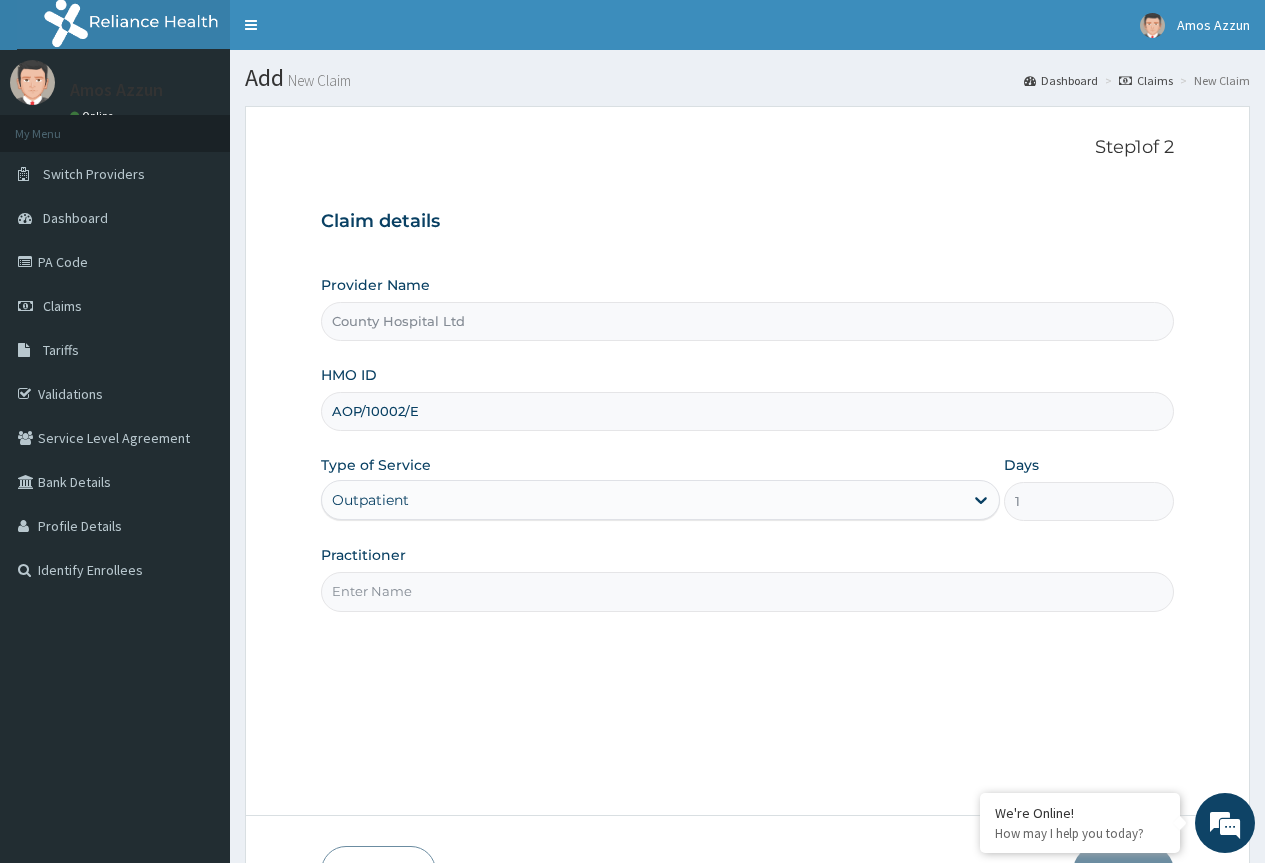 click on "Practitioner" at bounding box center [747, 591] 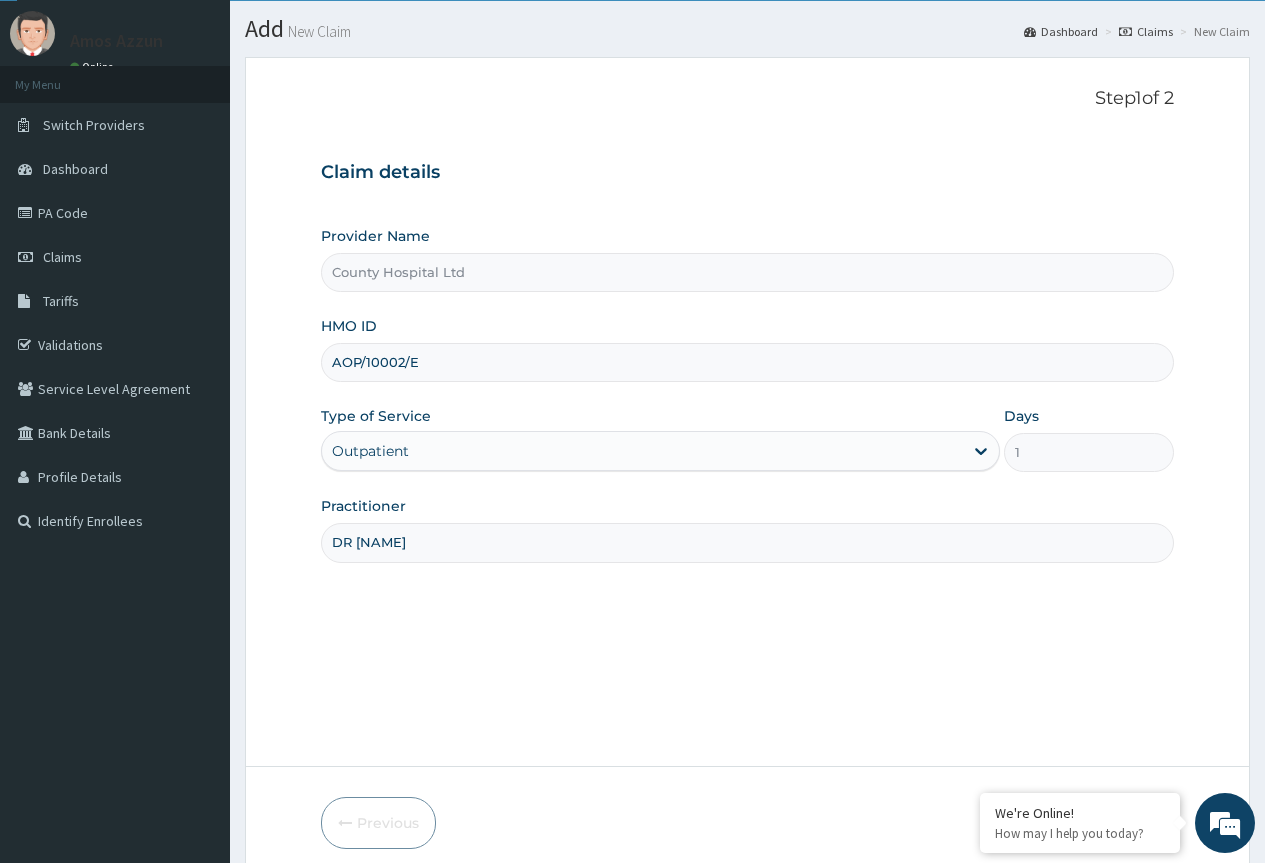scroll, scrollTop: 132, scrollLeft: 0, axis: vertical 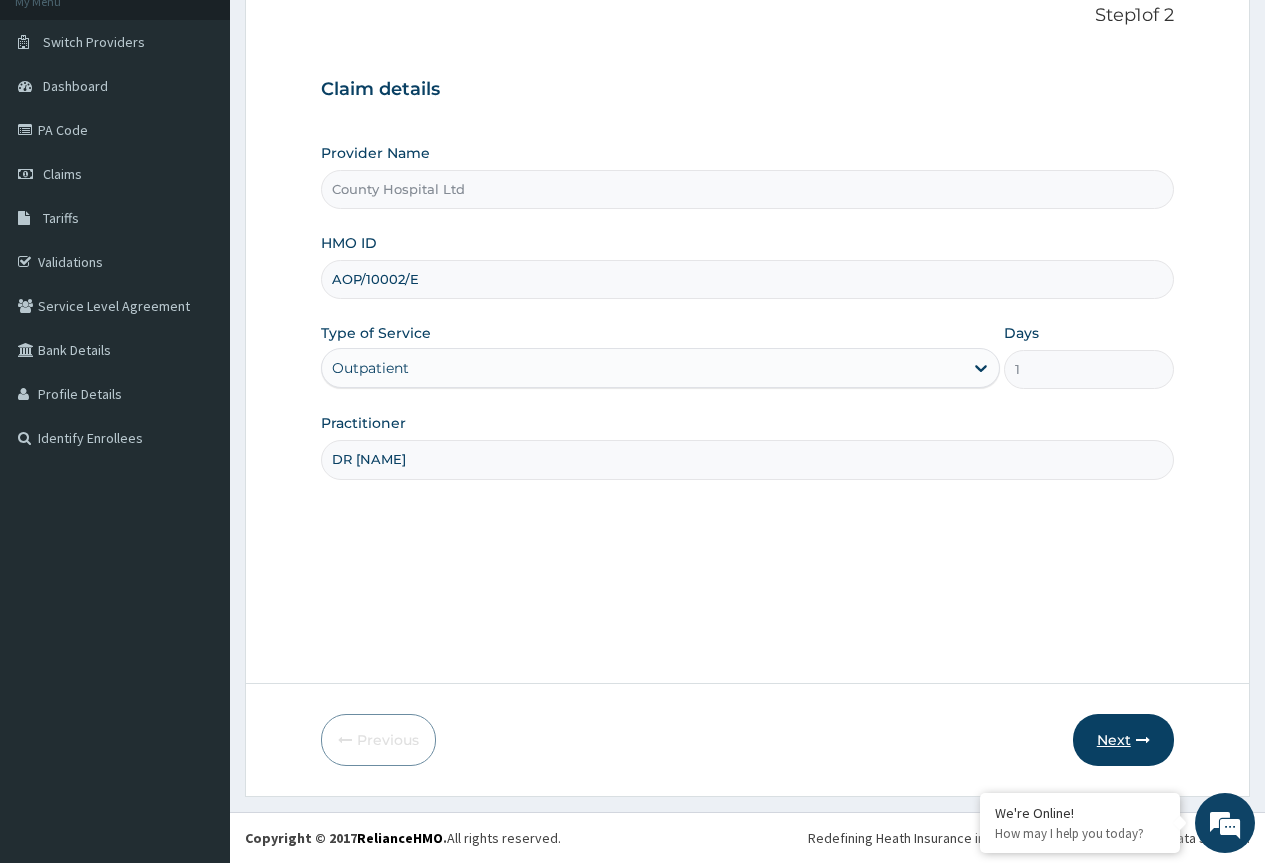 click on "Next" at bounding box center (1123, 740) 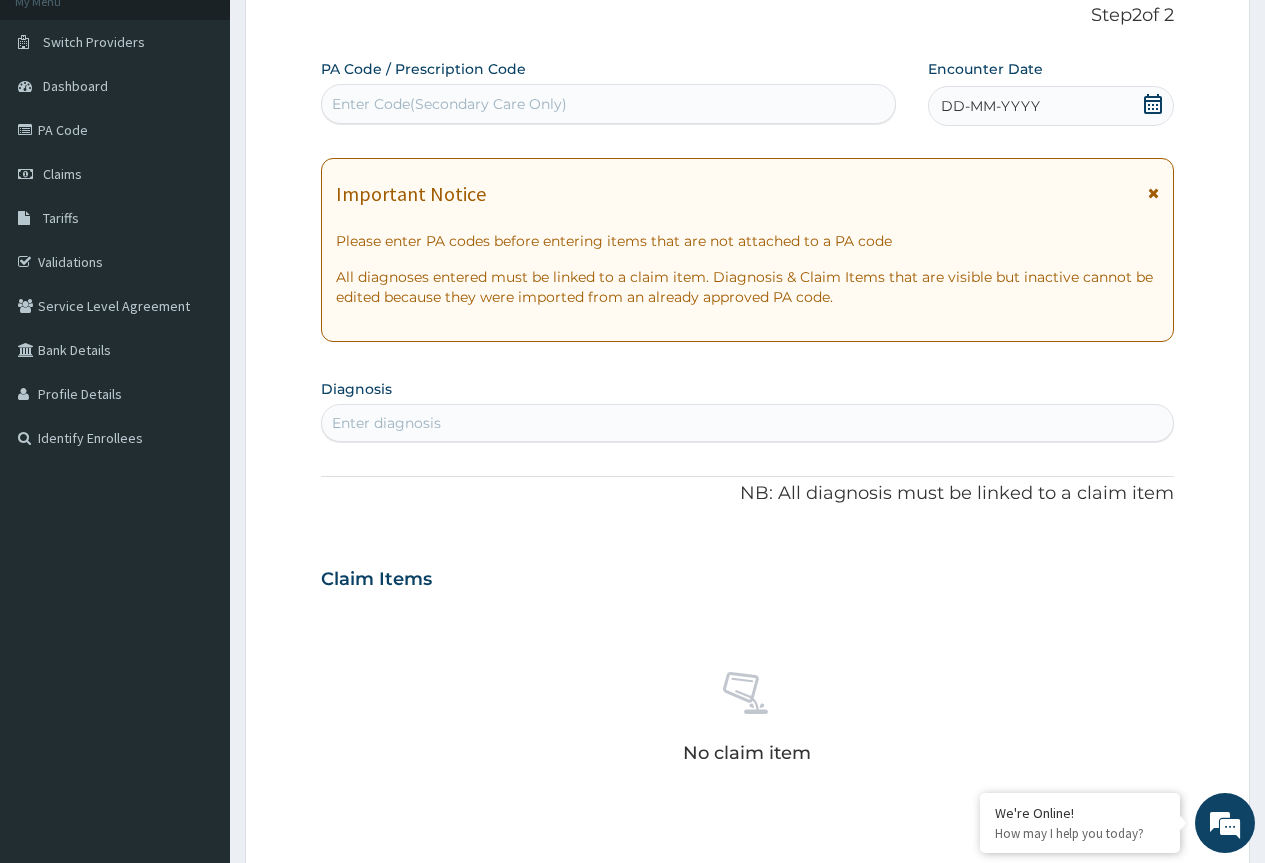scroll, scrollTop: 0, scrollLeft: 0, axis: both 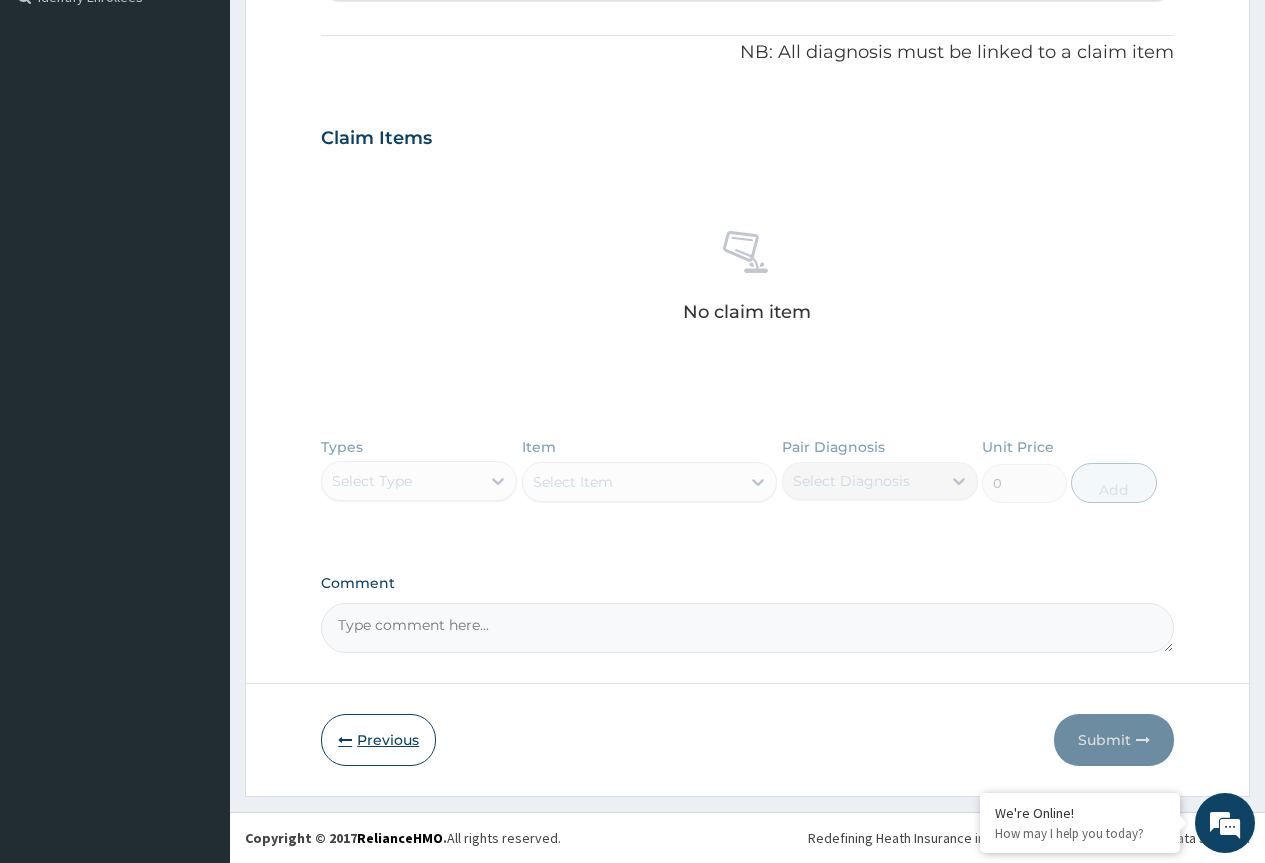 click on "Previous" at bounding box center [378, 740] 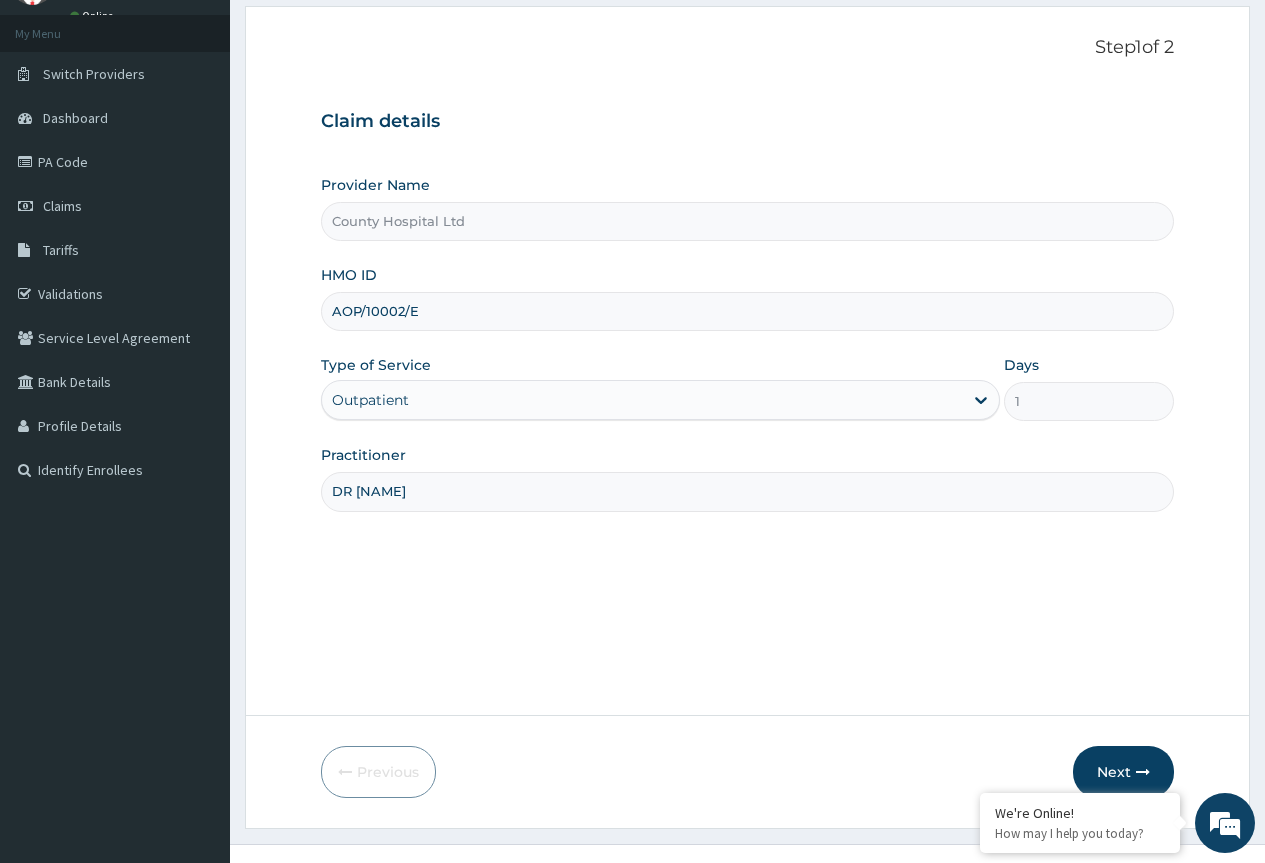 scroll, scrollTop: 132, scrollLeft: 0, axis: vertical 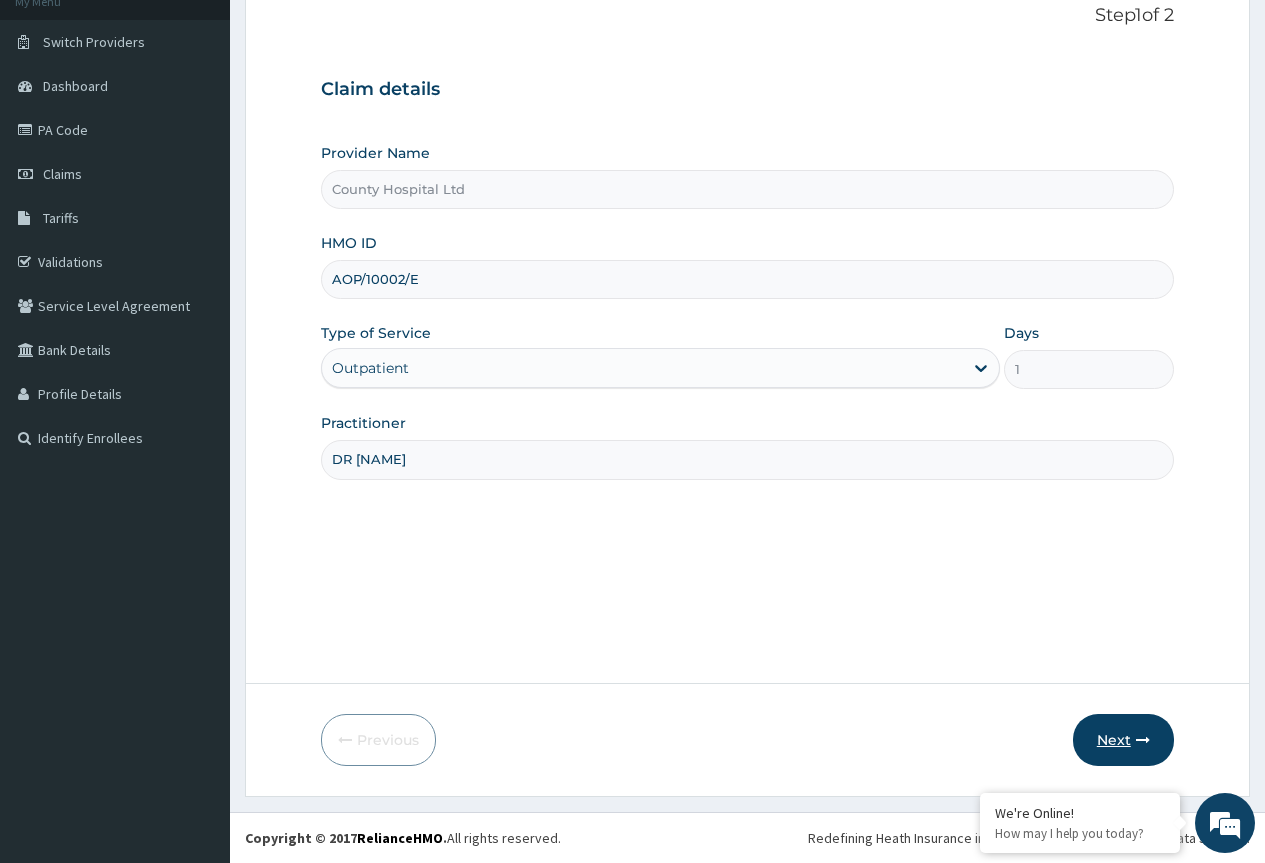 click on "Next" at bounding box center (1123, 740) 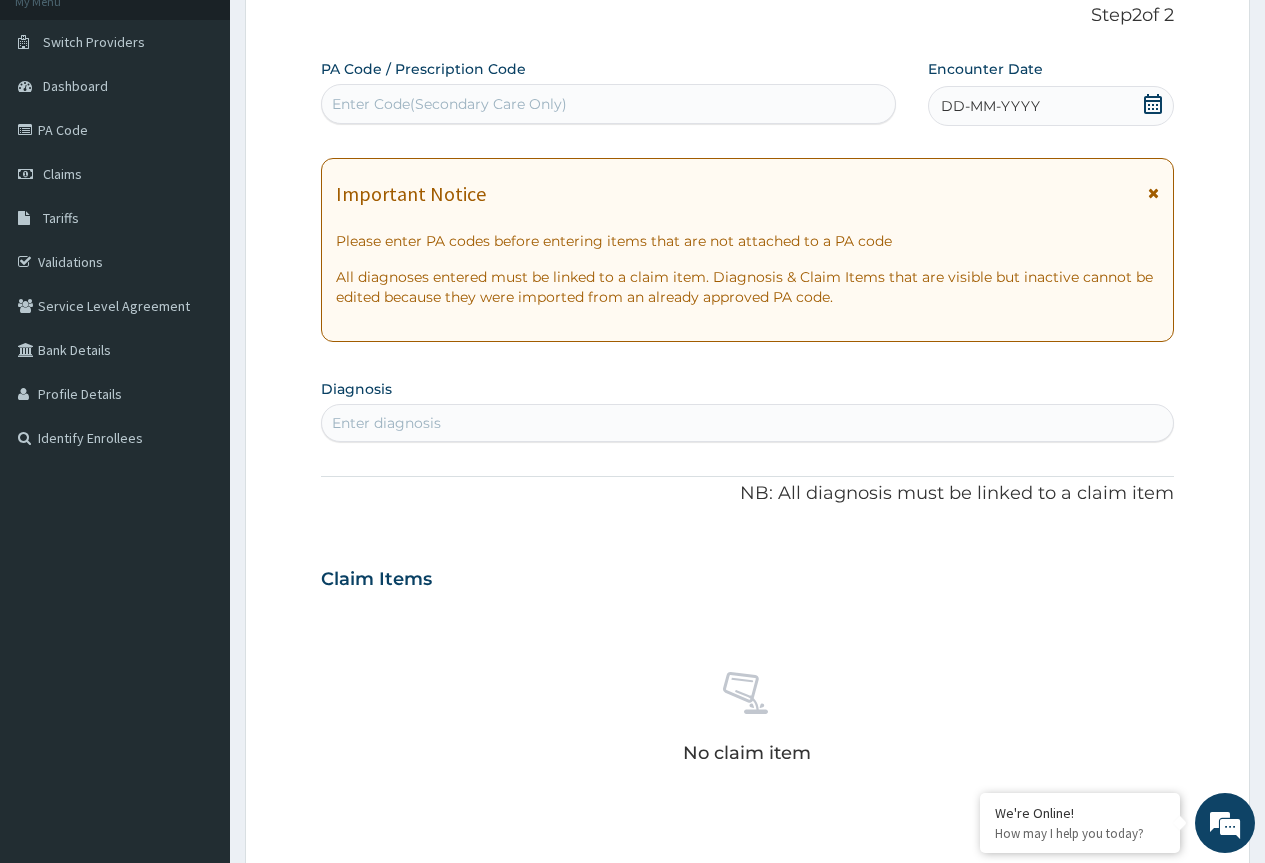 click 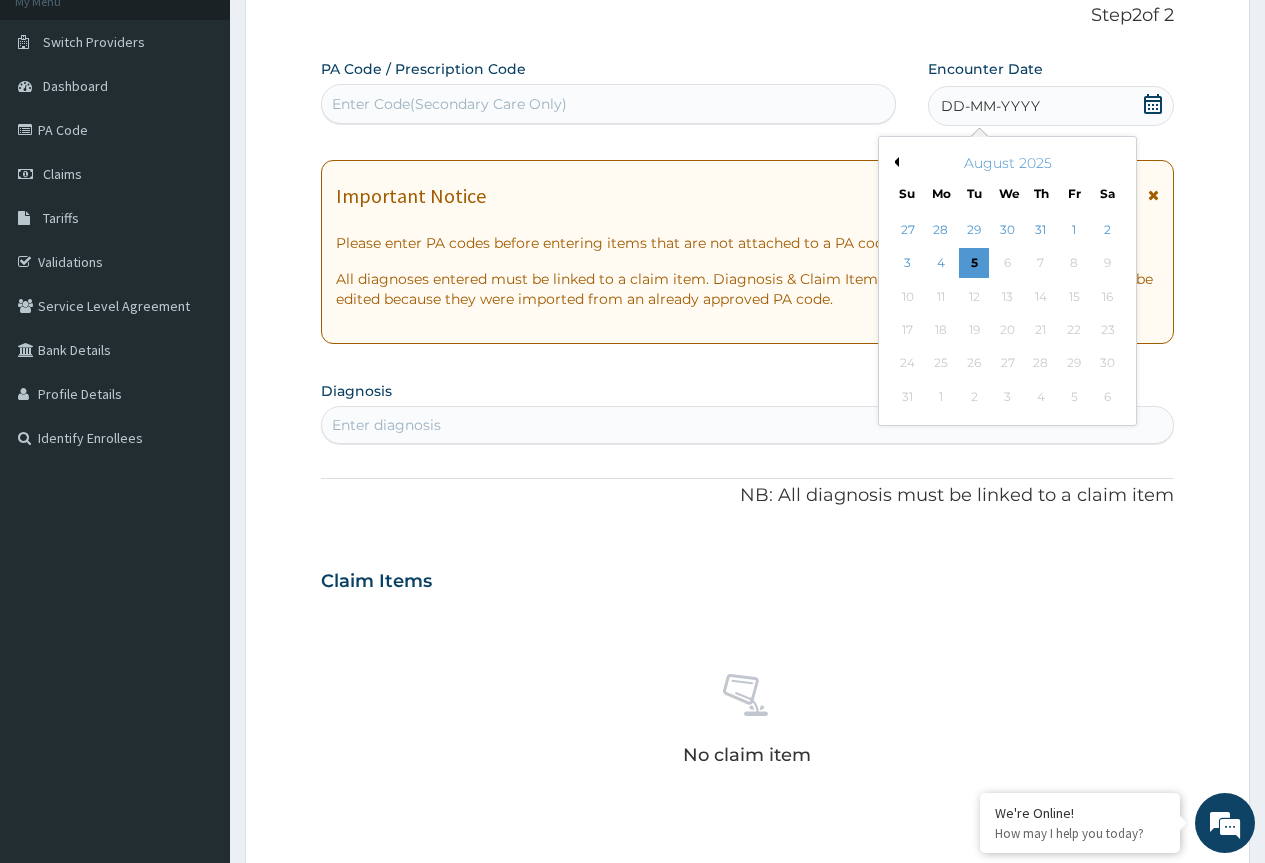click on "Previous Month" at bounding box center [894, 162] 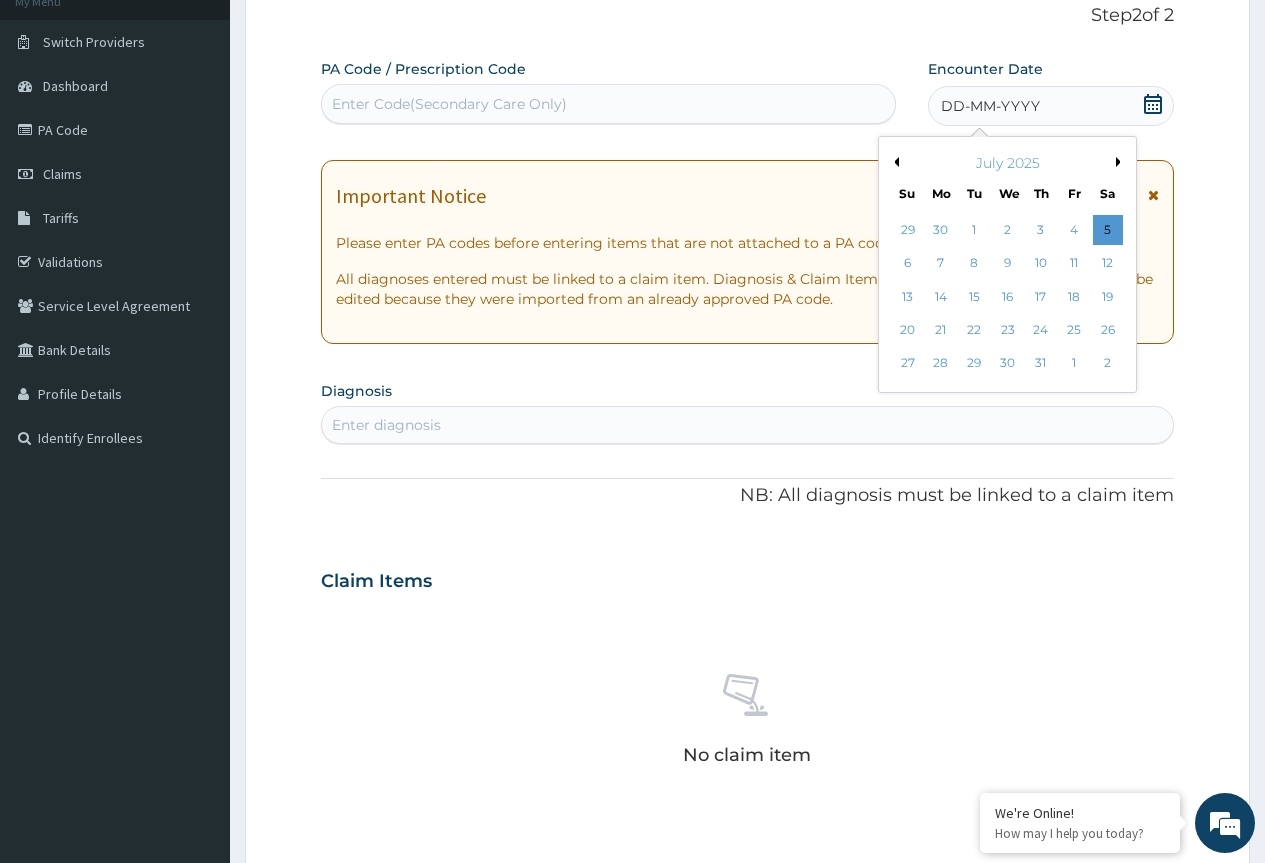 click on "Previous Month" at bounding box center [894, 162] 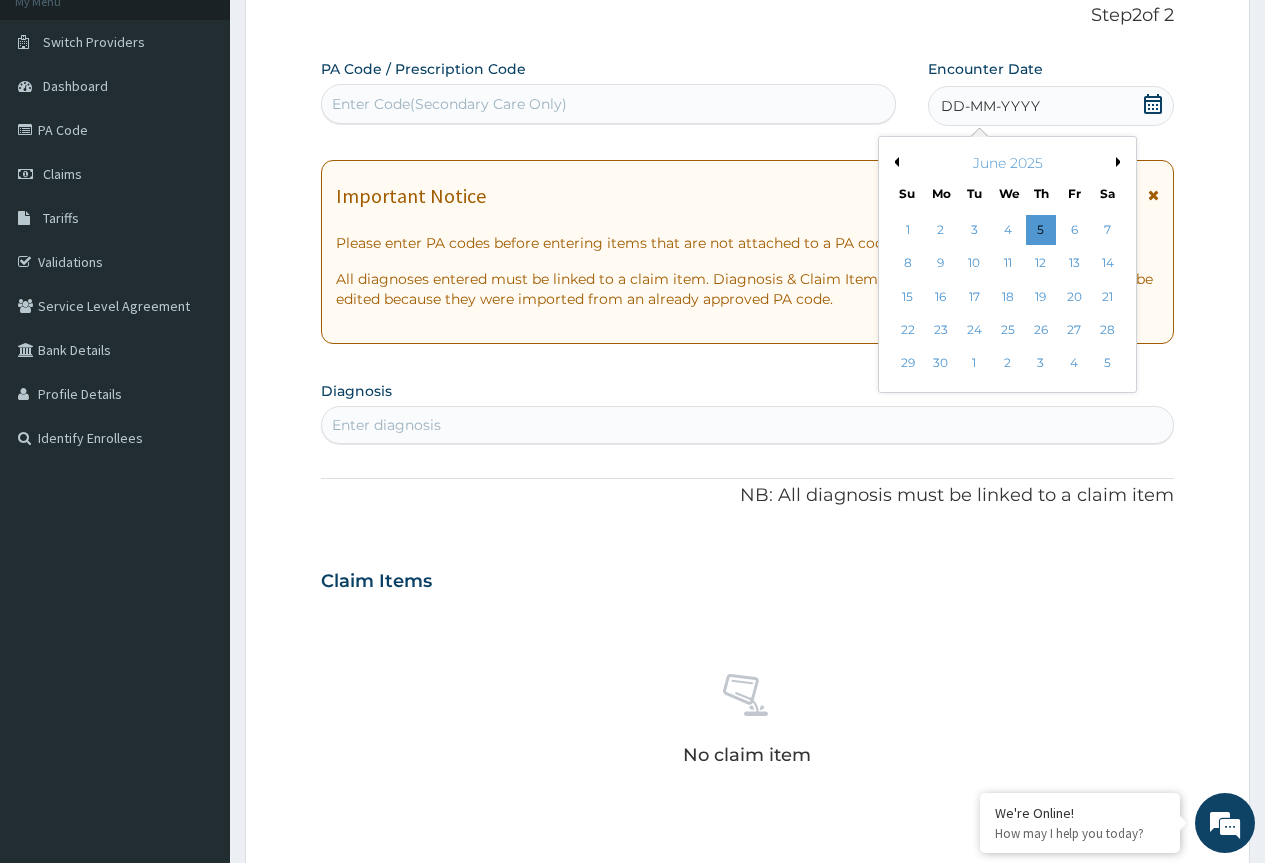 click on "Previous Month" at bounding box center [894, 162] 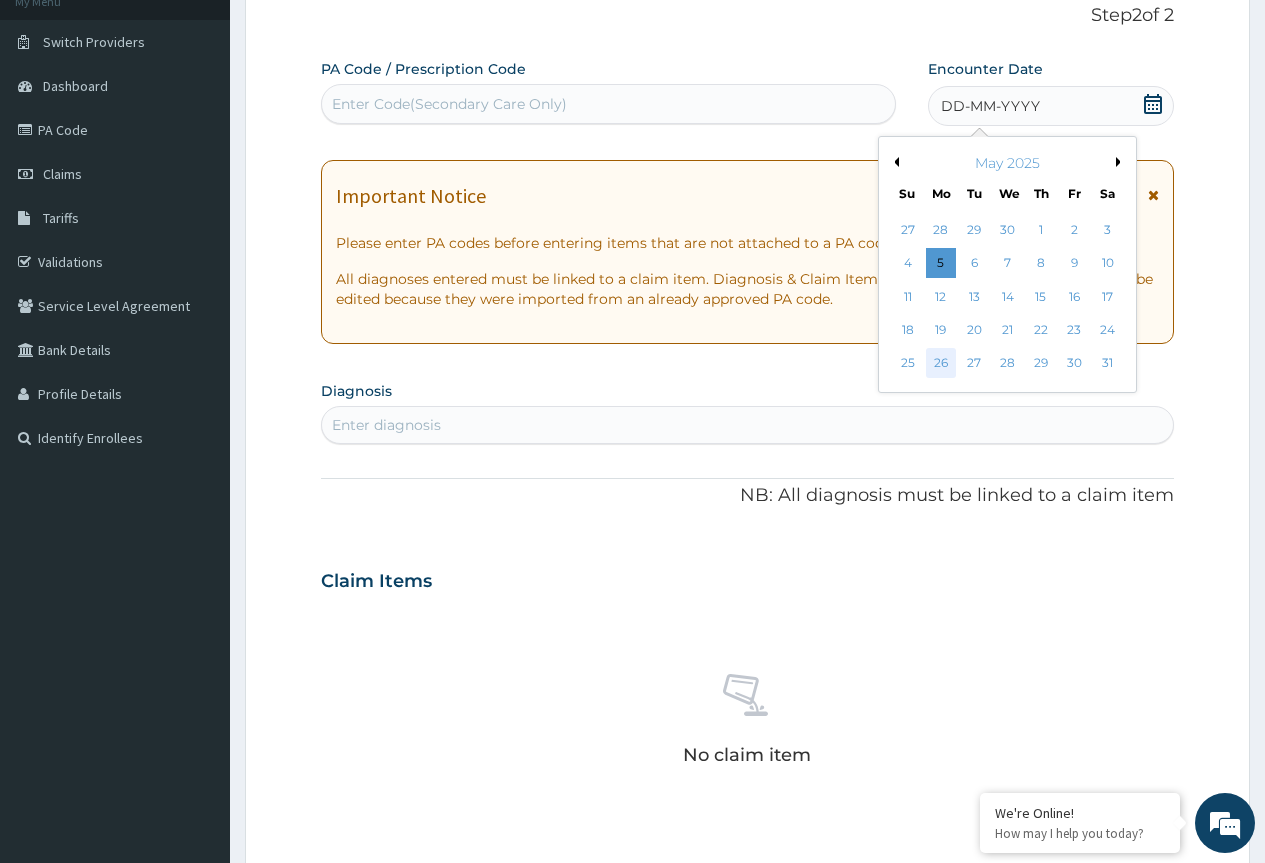 click on "26" at bounding box center [941, 364] 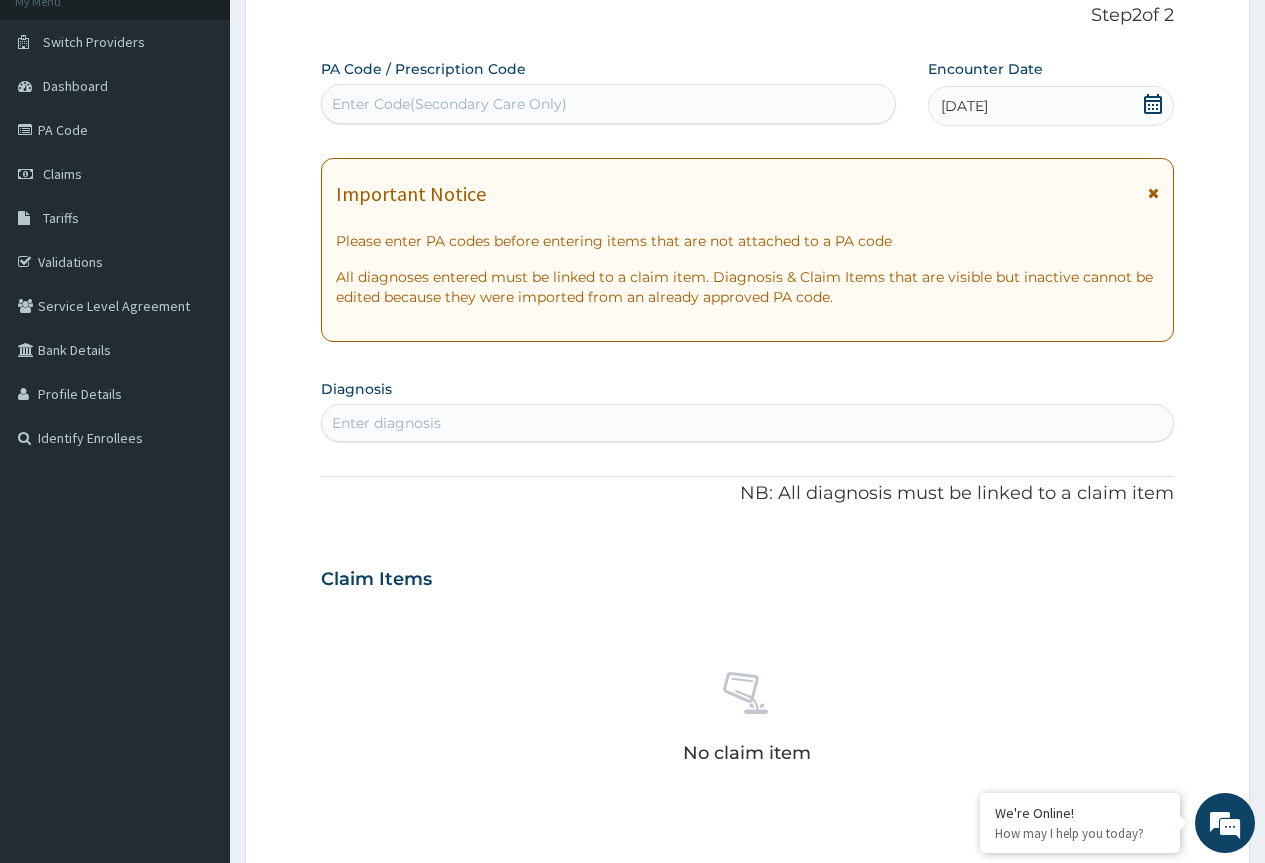 click on "Enter diagnosis" at bounding box center [747, 423] 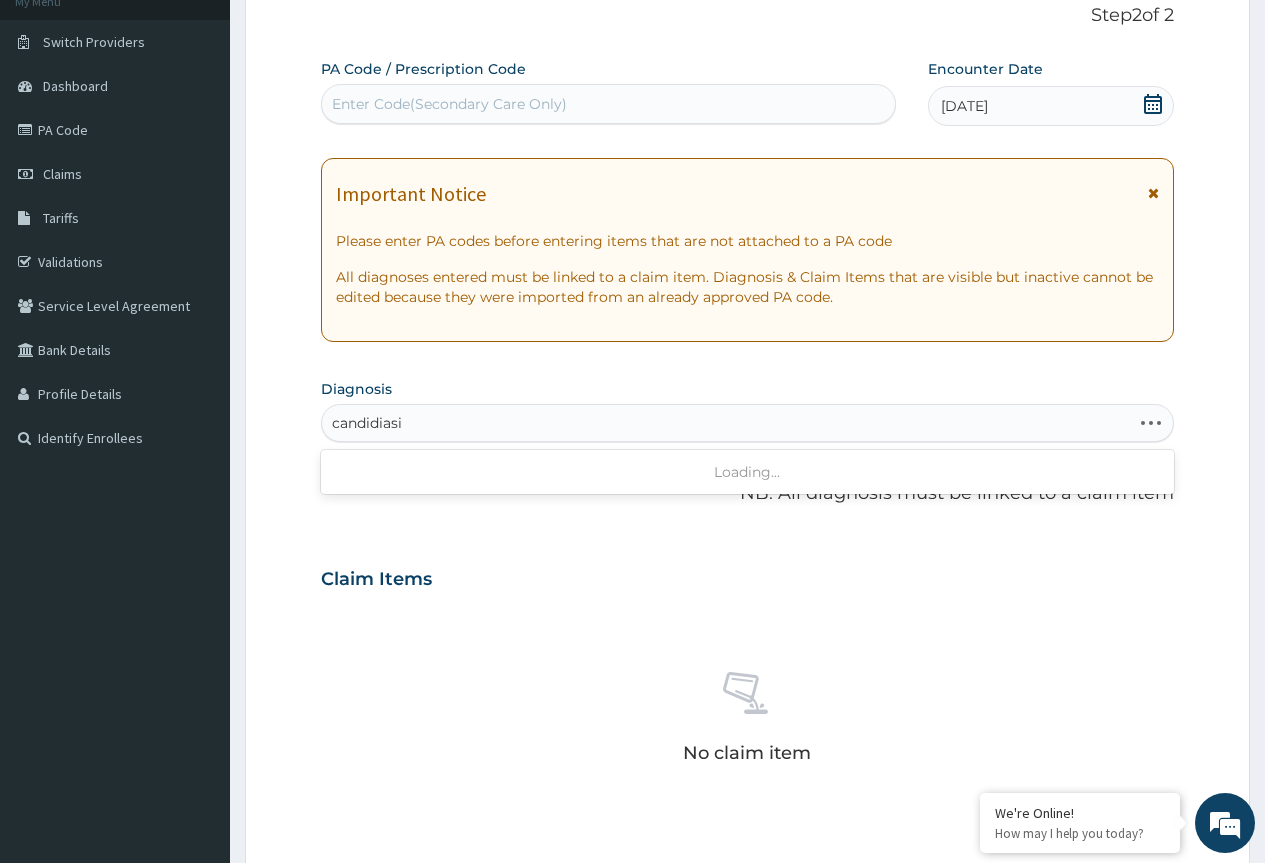 type on "candidiasis" 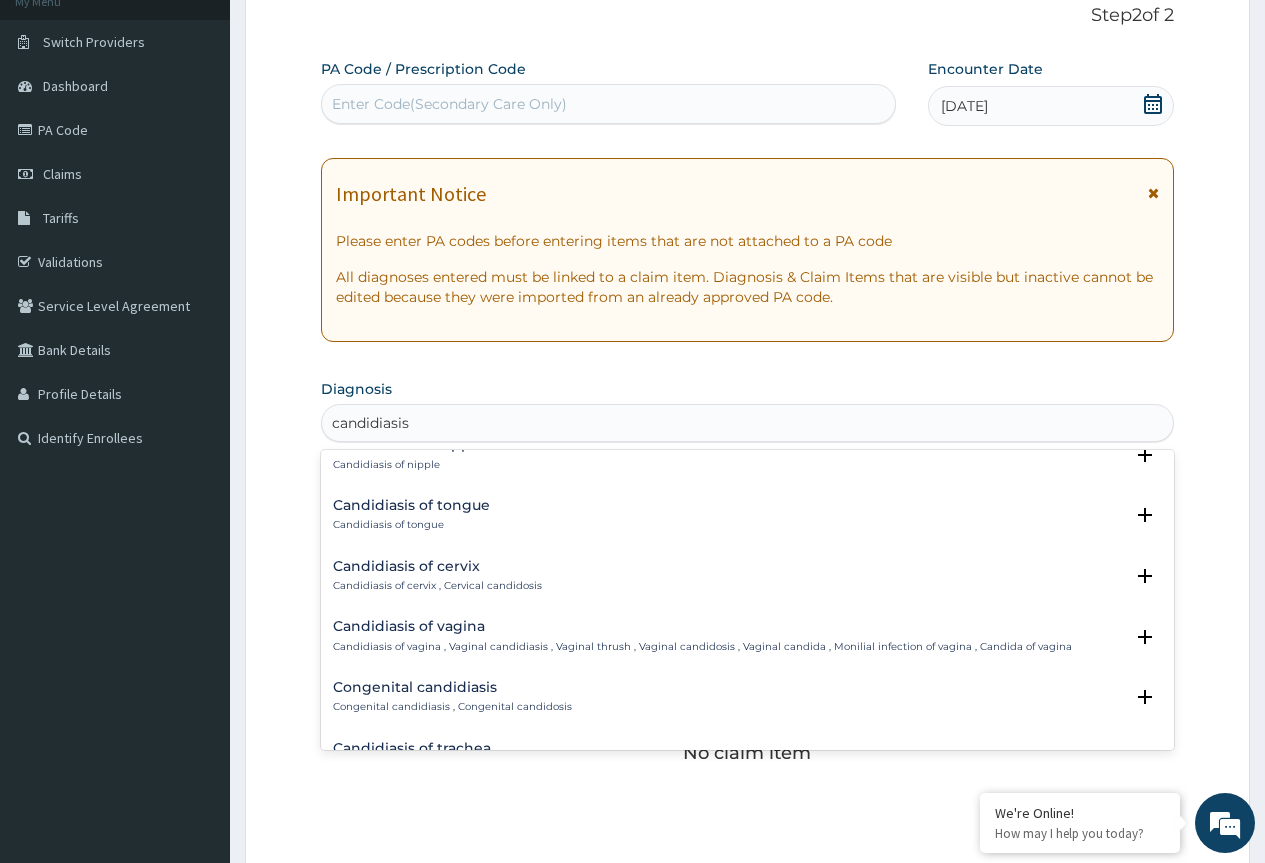 scroll, scrollTop: 1400, scrollLeft: 0, axis: vertical 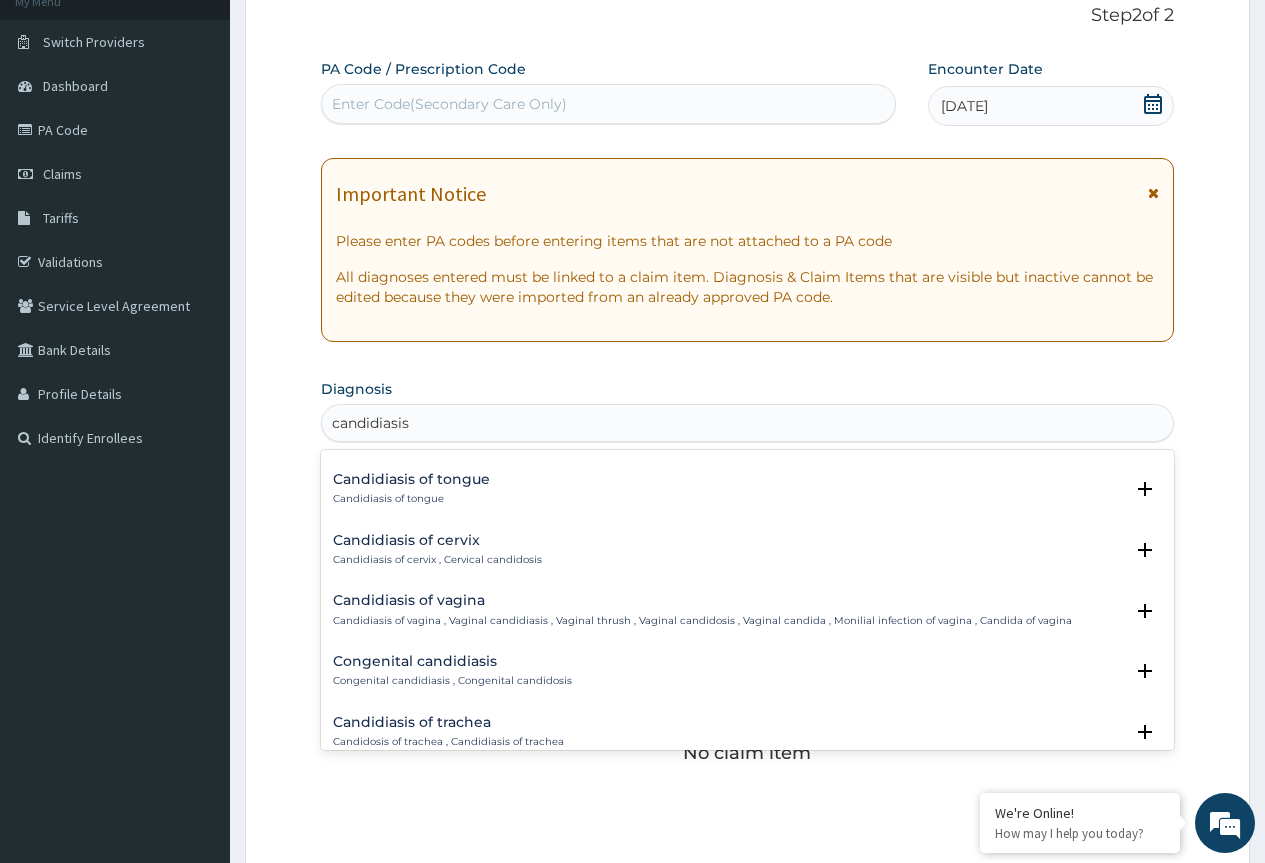 click on "Candidiasis of vagina" at bounding box center (702, 600) 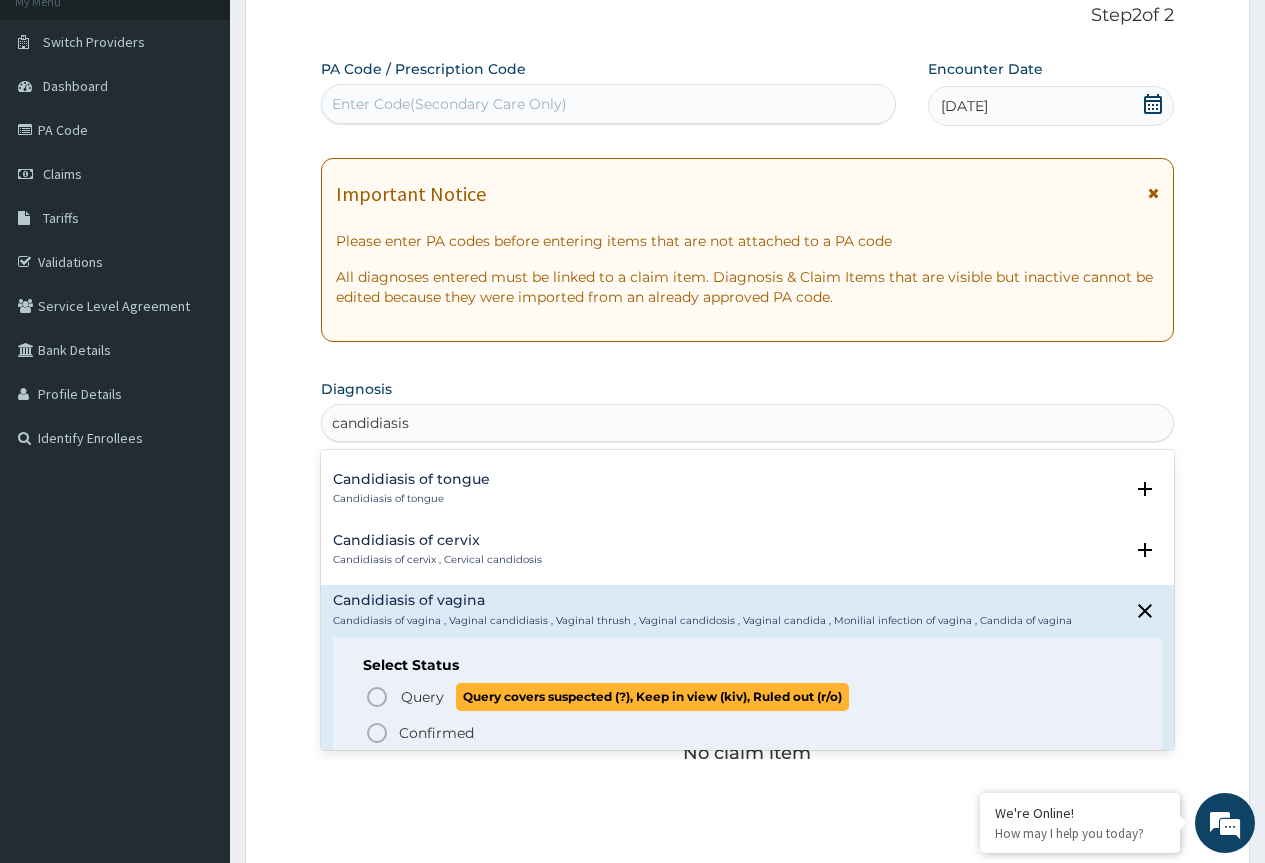 click 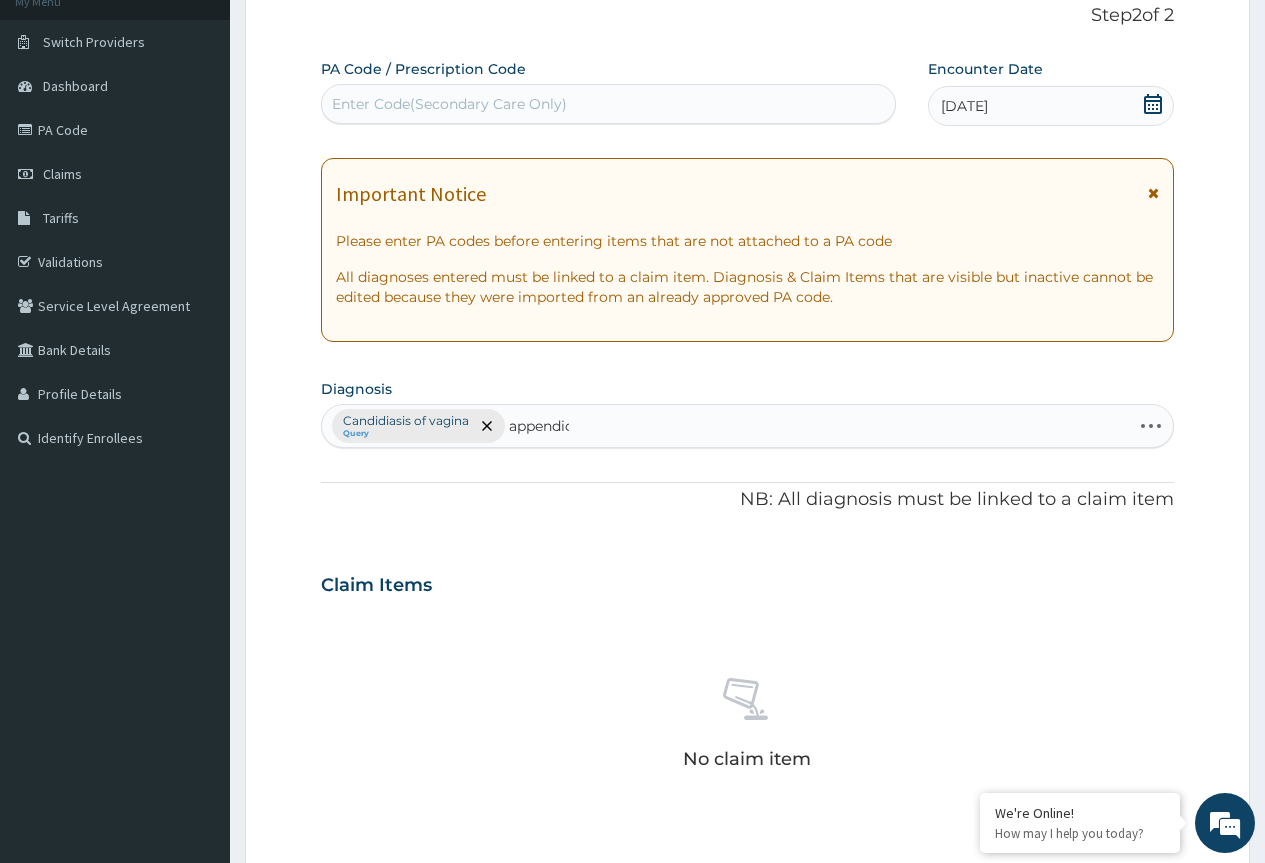 type on "appendici" 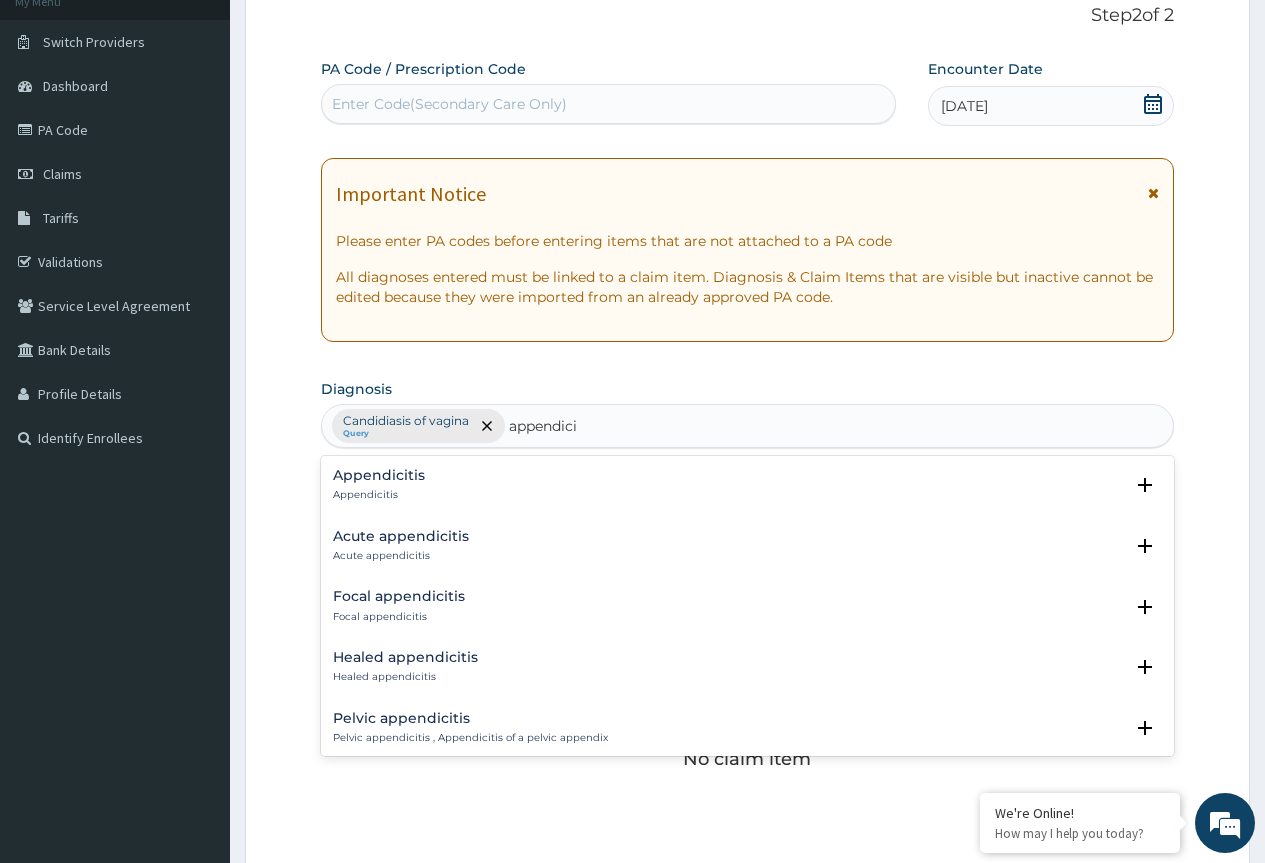 click on "Acute appendicitis Acute appendicitis" at bounding box center [401, 546] 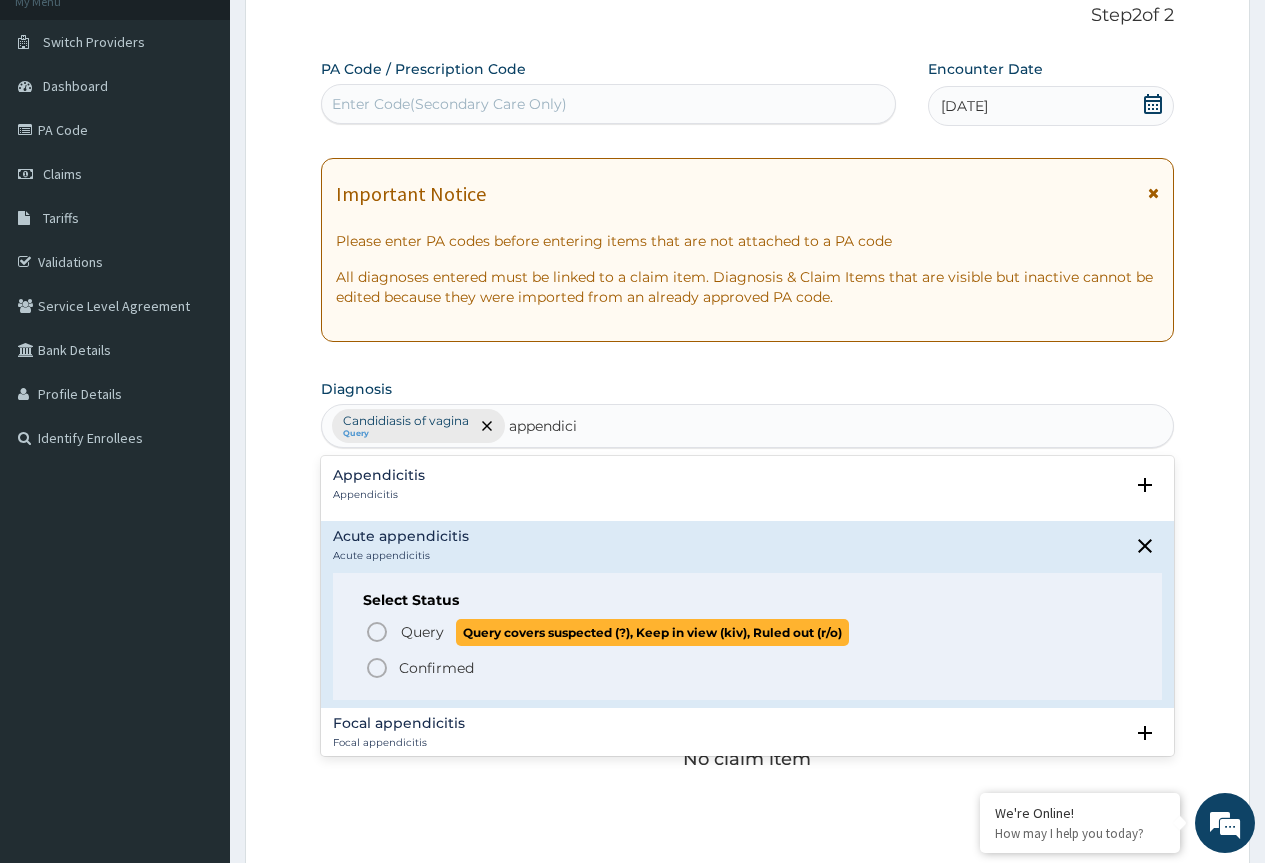 click 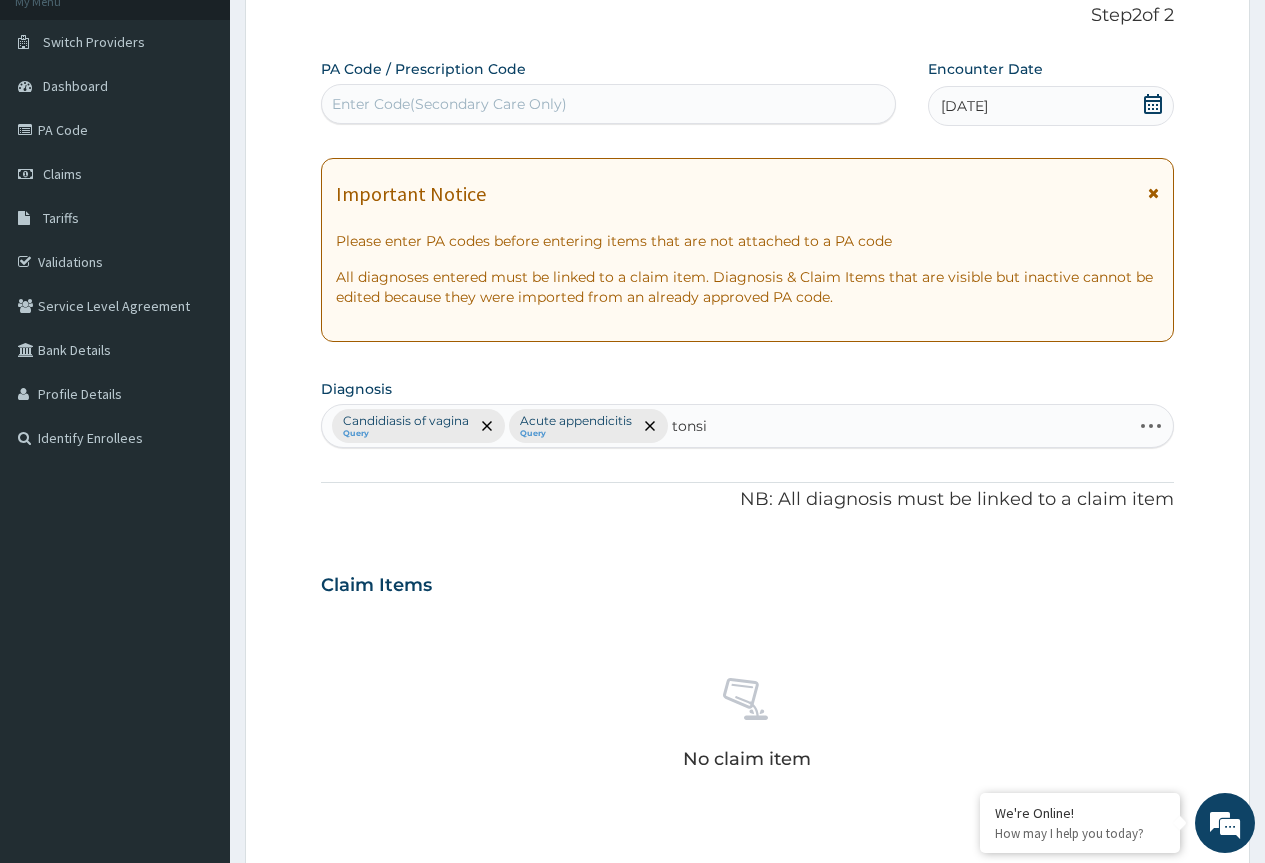 type on "tonsil" 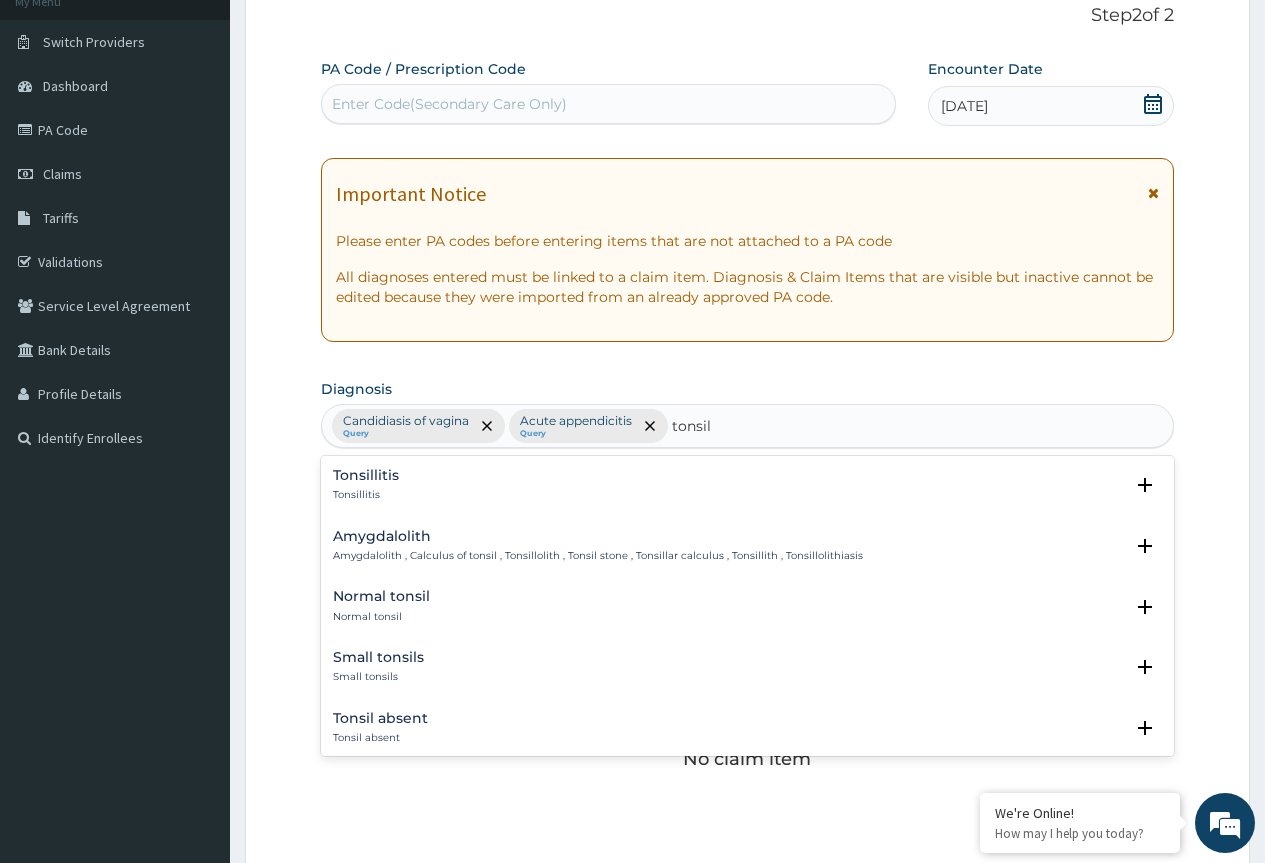 click on "Tonsillitis" at bounding box center (366, 475) 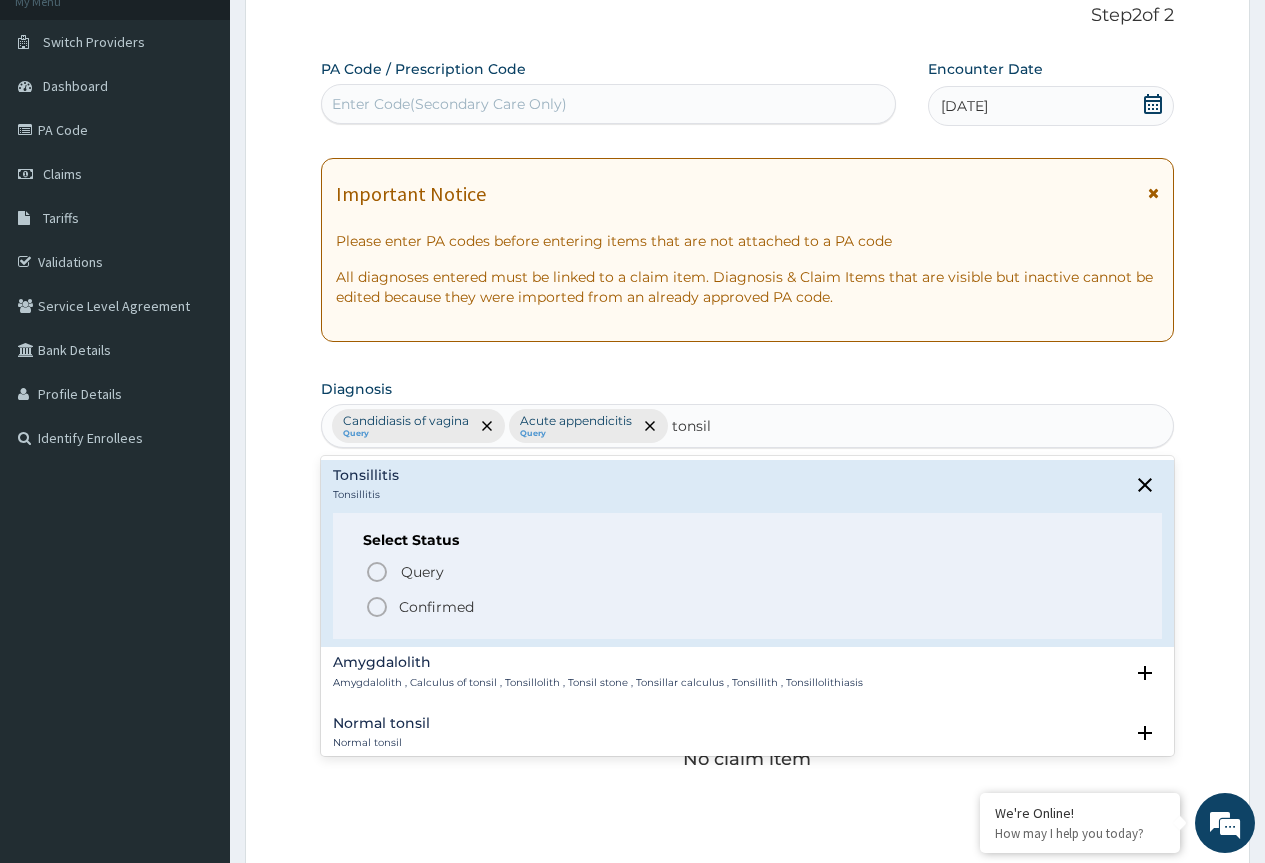 click 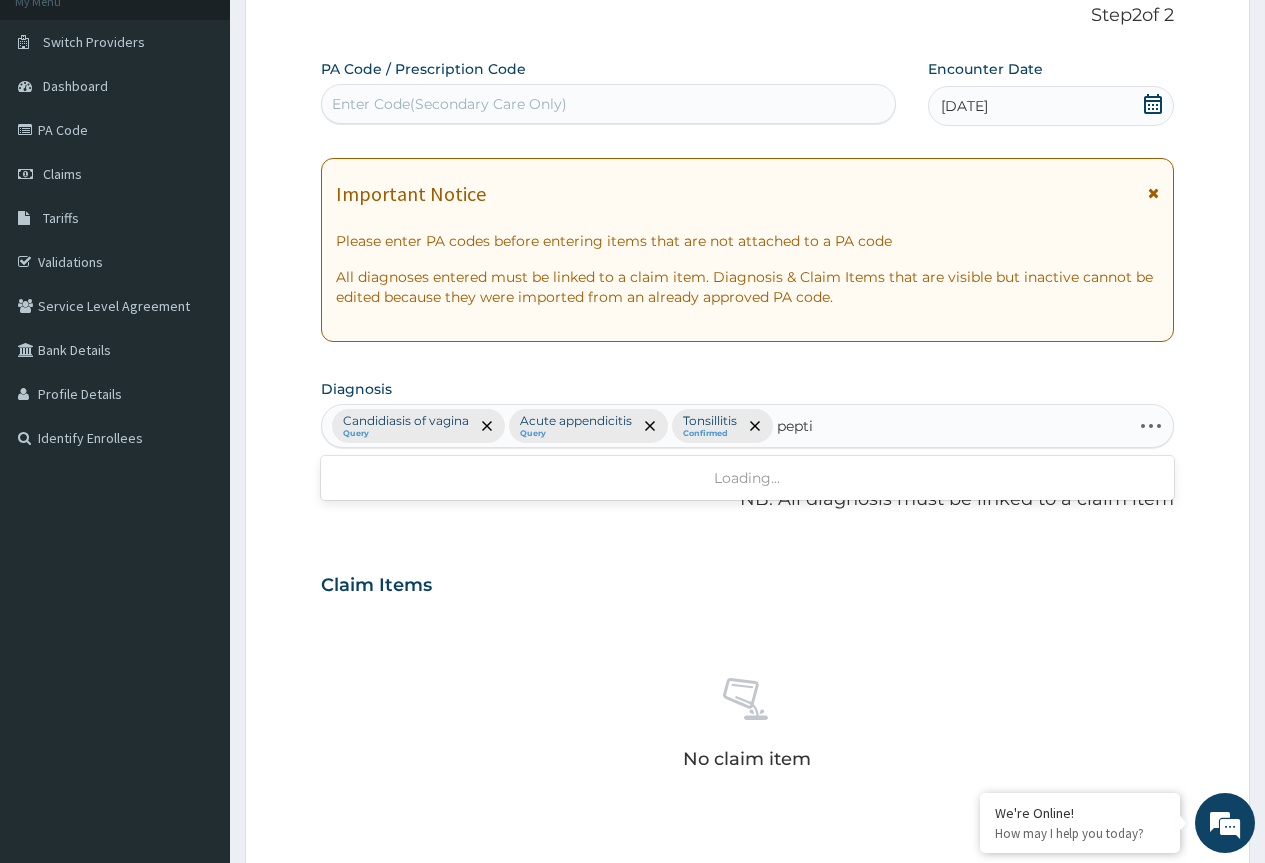 type on "peptic" 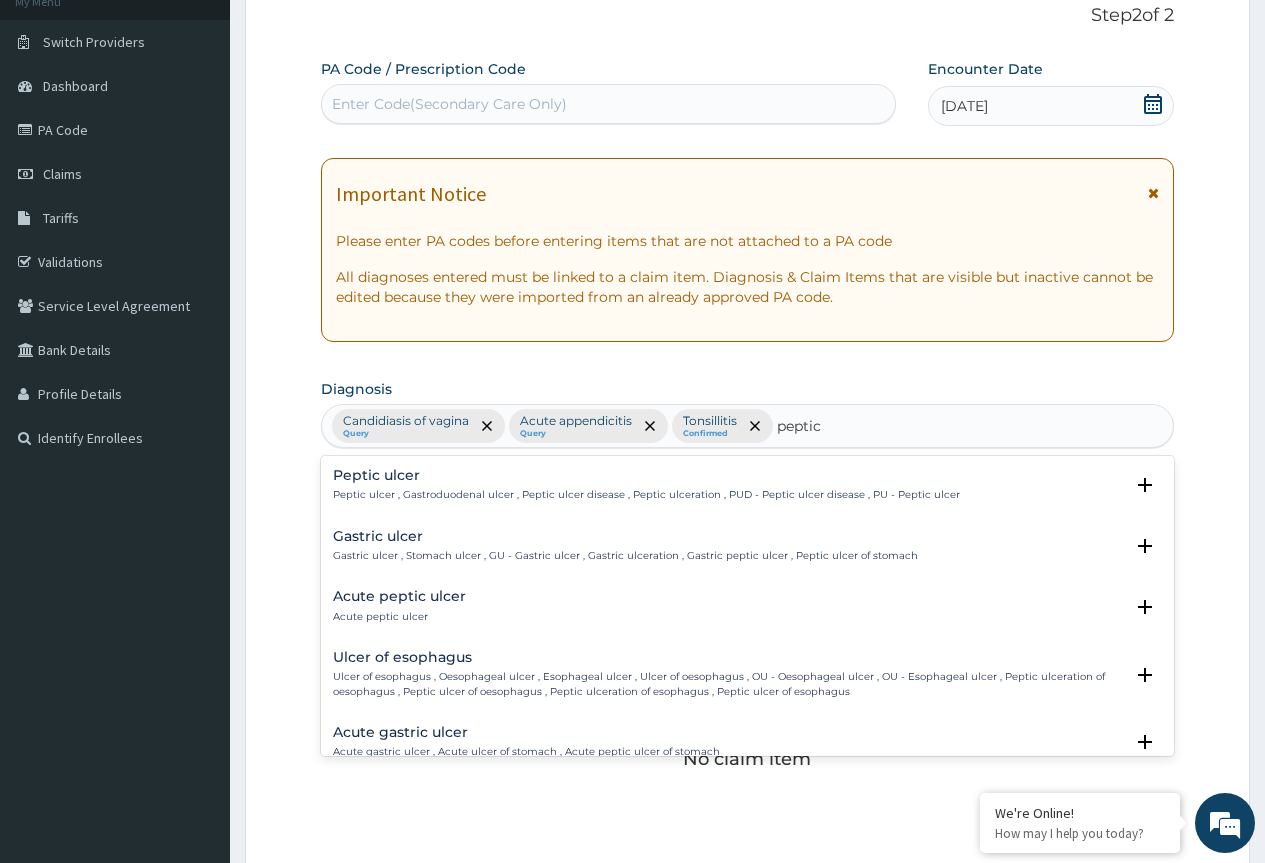 click on "Peptic ulcer" at bounding box center (646, 475) 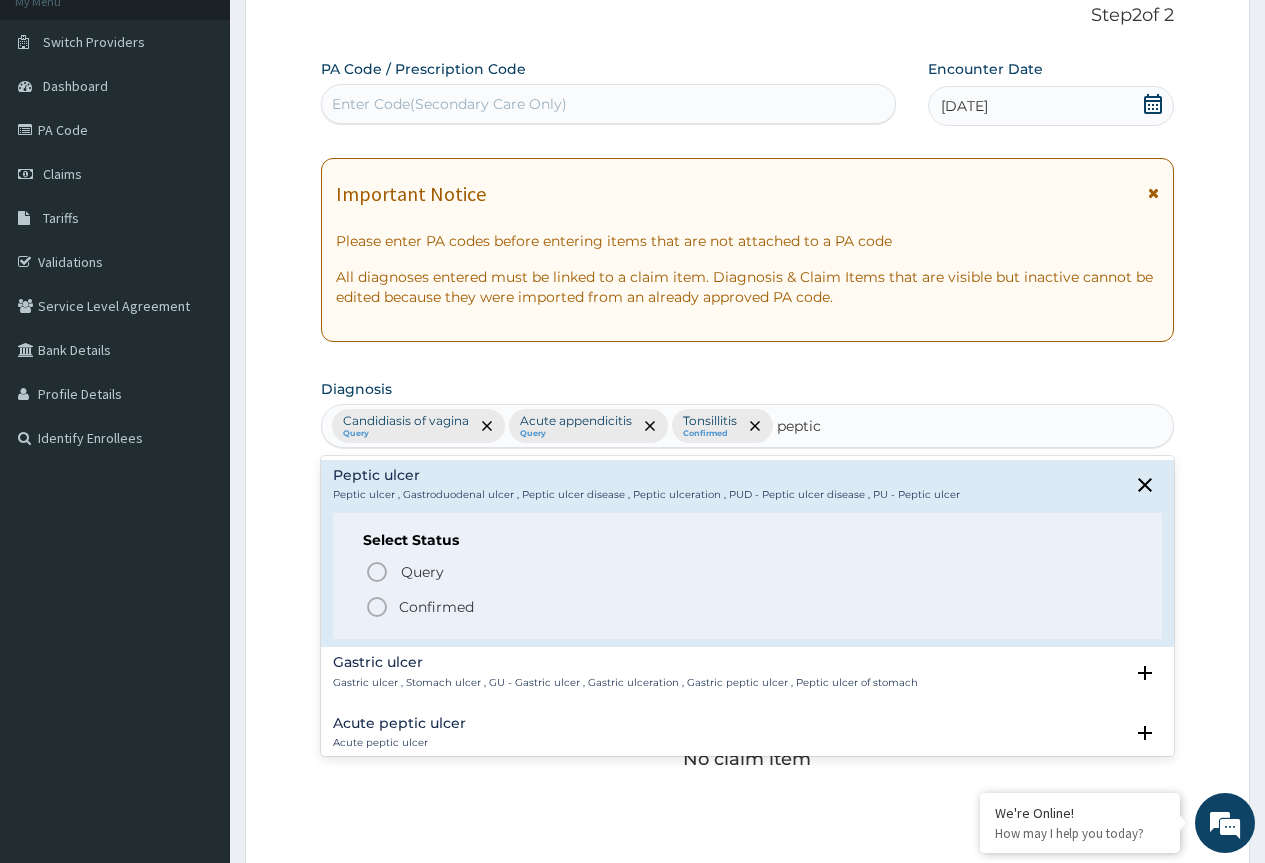 click 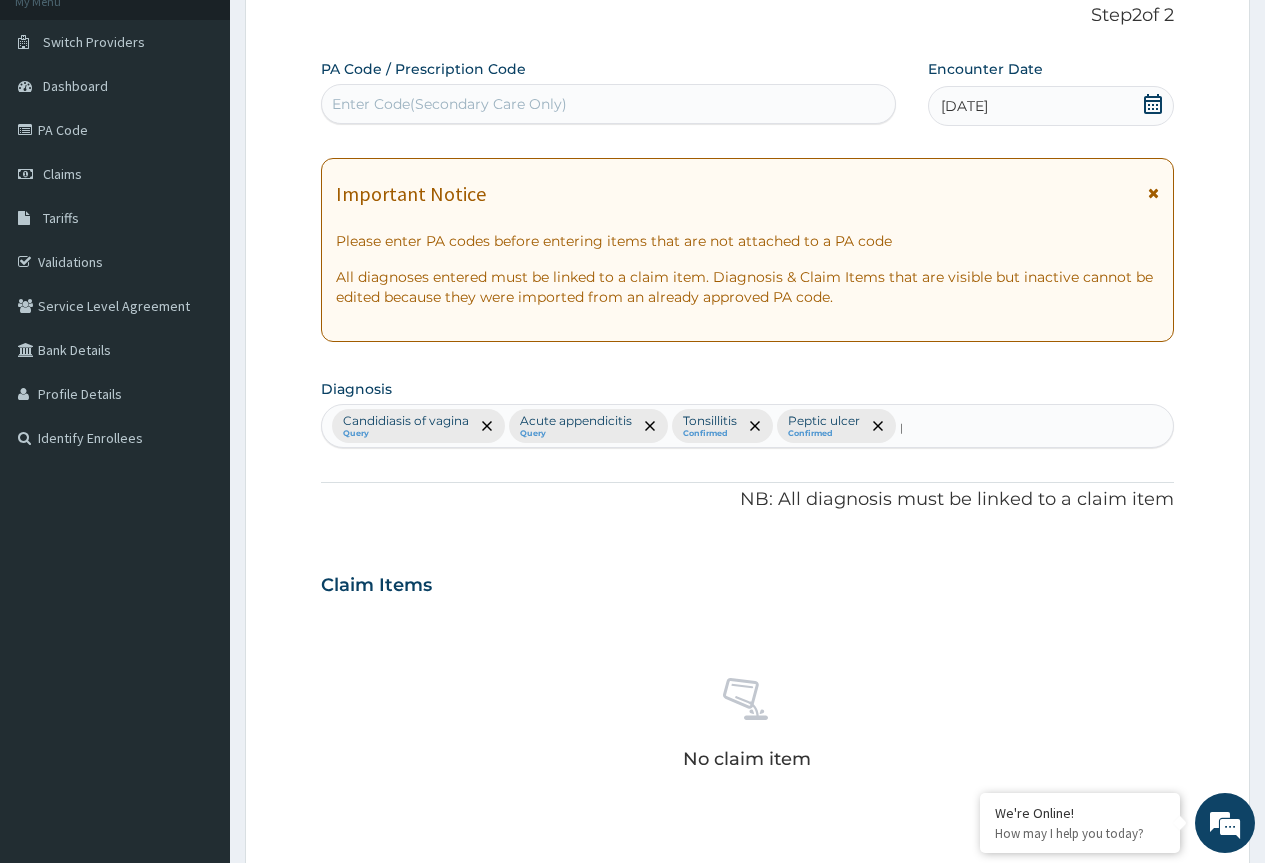 type 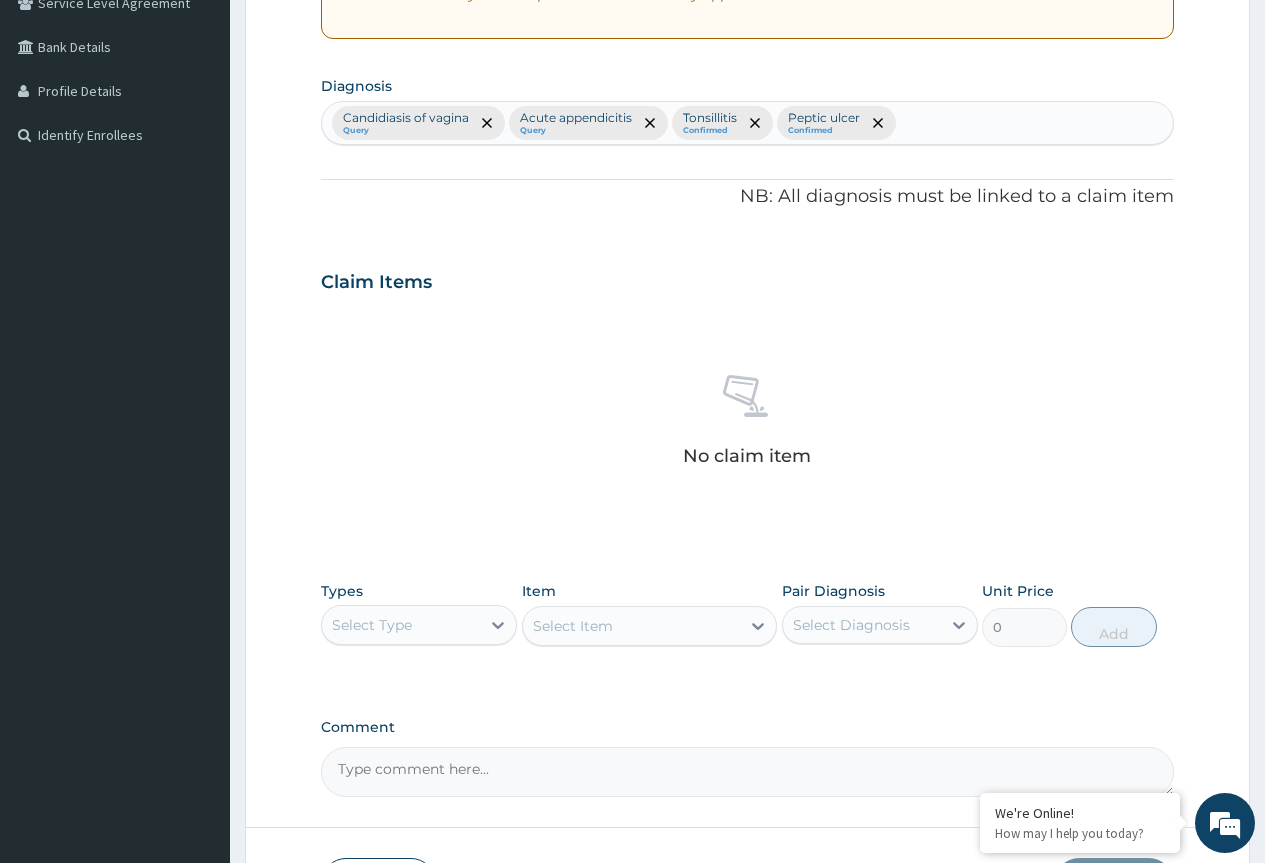 scroll, scrollTop: 579, scrollLeft: 0, axis: vertical 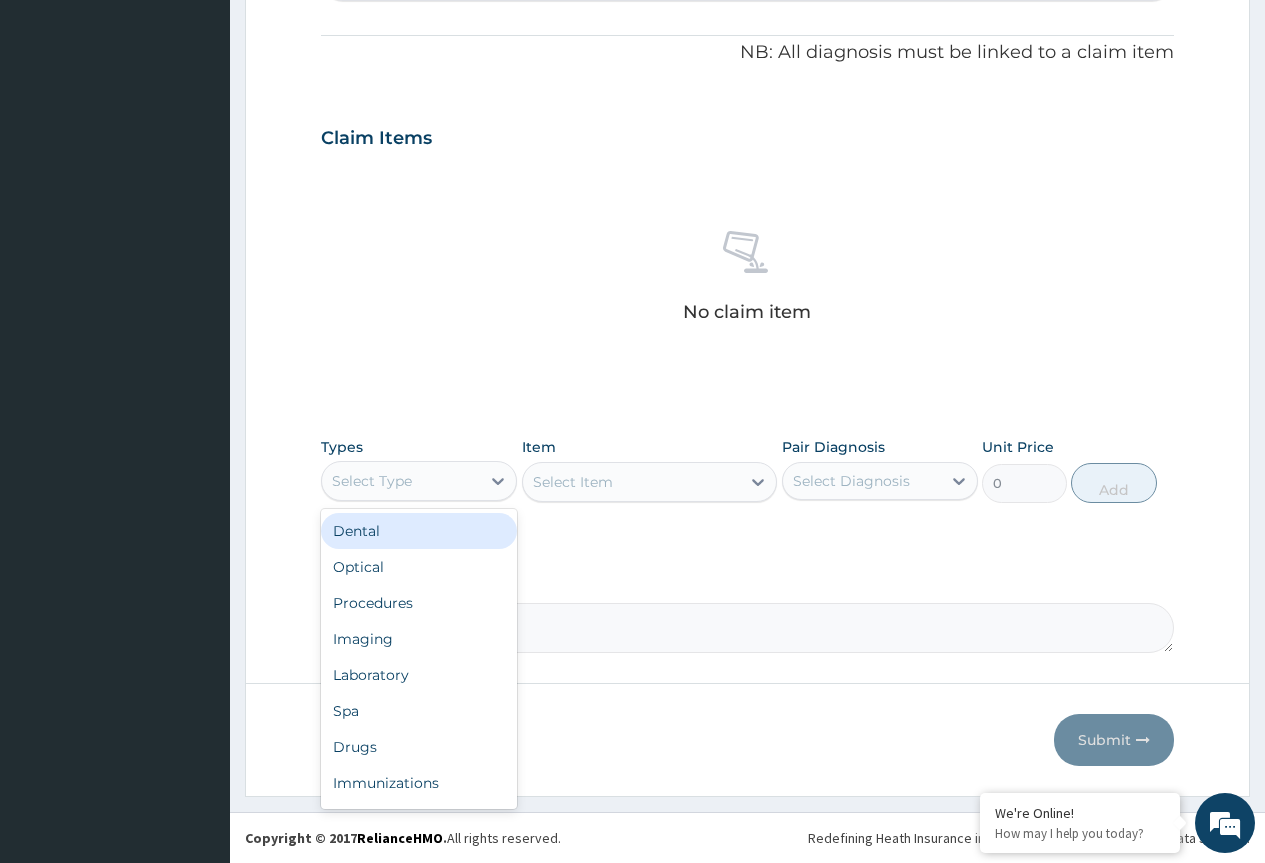 click on "Select Type" at bounding box center [372, 481] 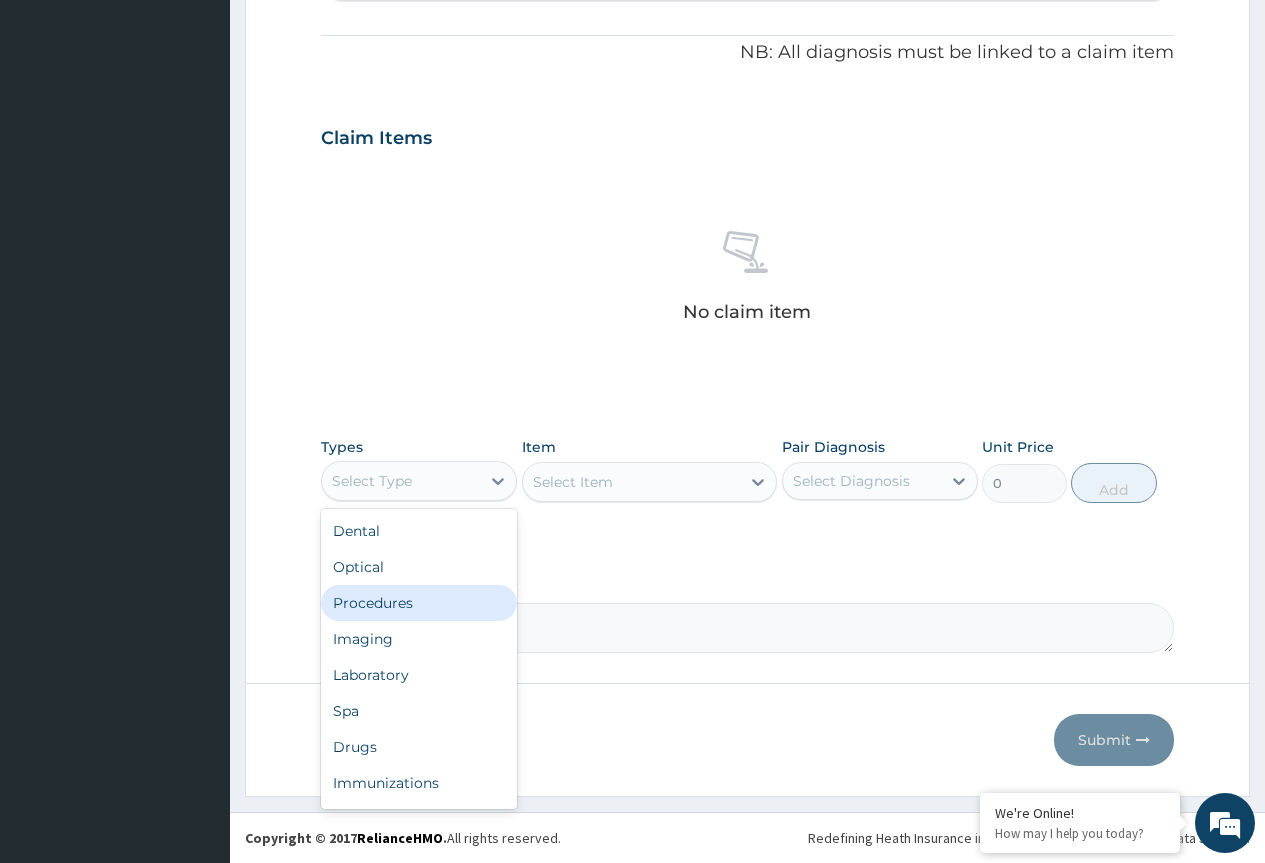 click on "Procedures" at bounding box center [419, 603] 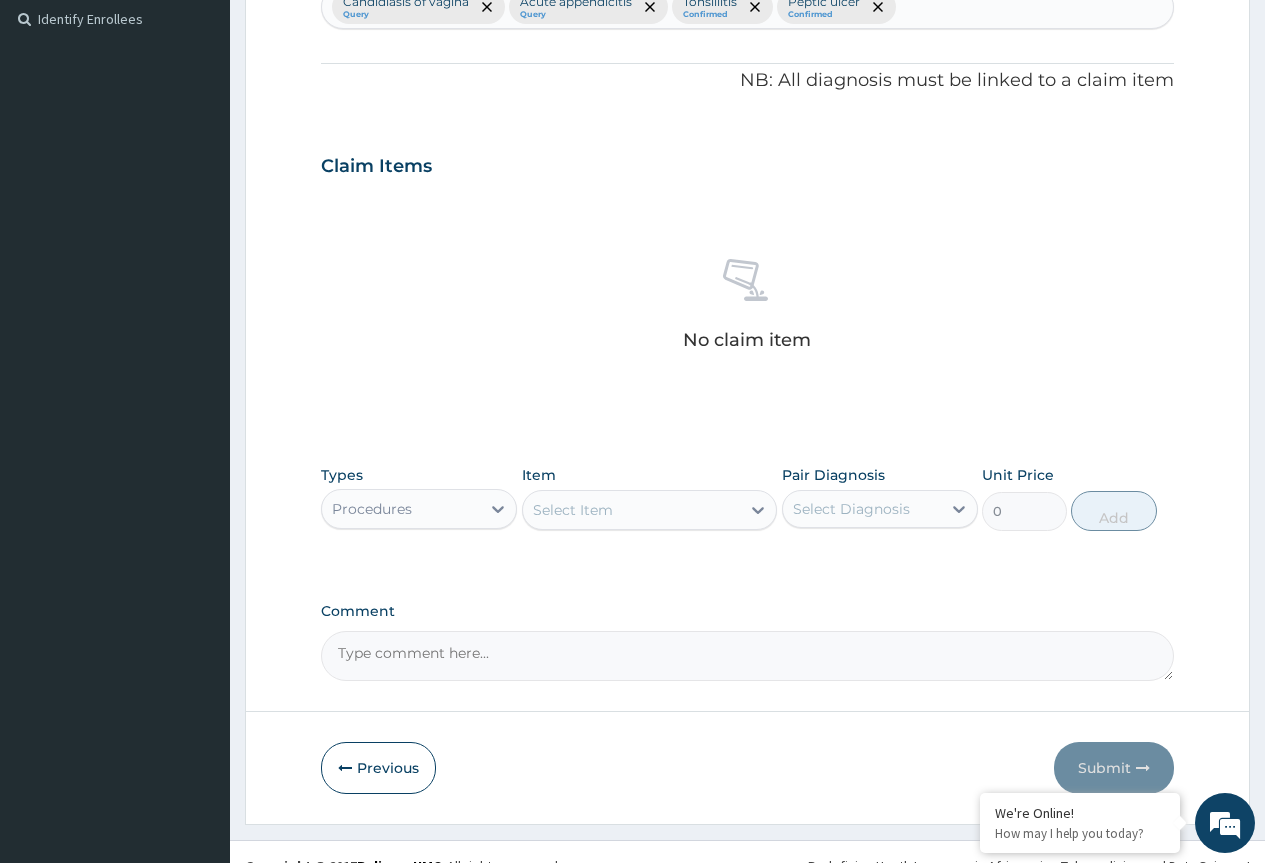 scroll, scrollTop: 579, scrollLeft: 0, axis: vertical 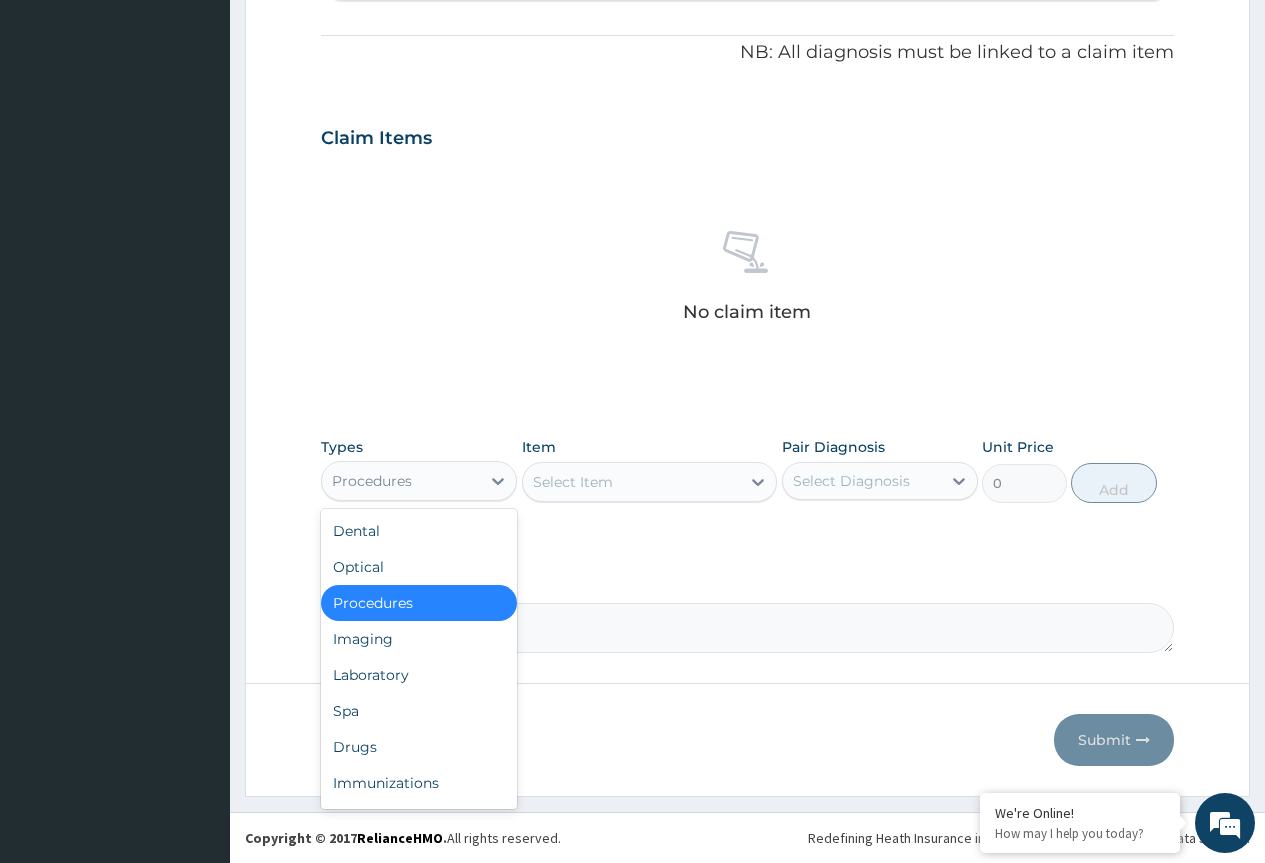 click on "Procedures" at bounding box center (401, 481) 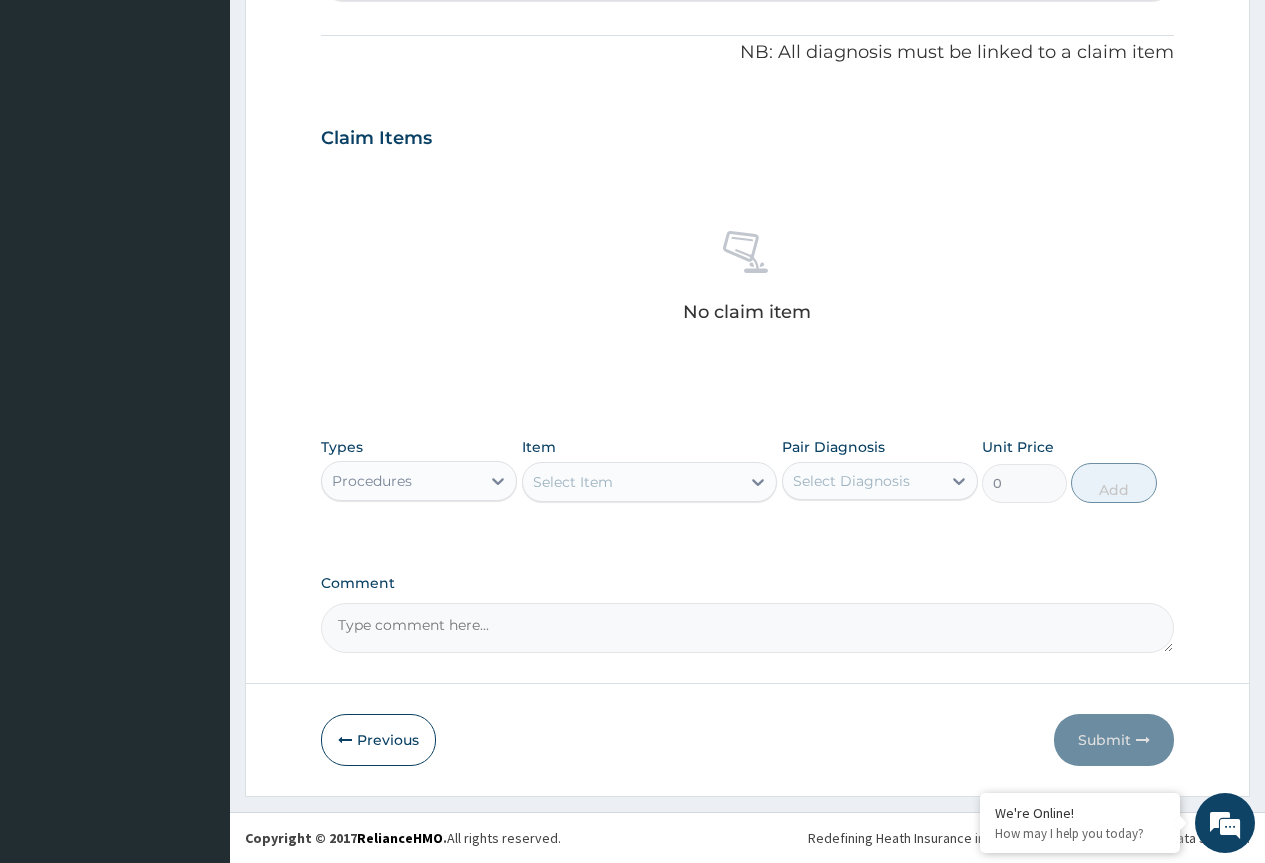 click on "Select Item" at bounding box center [632, 482] 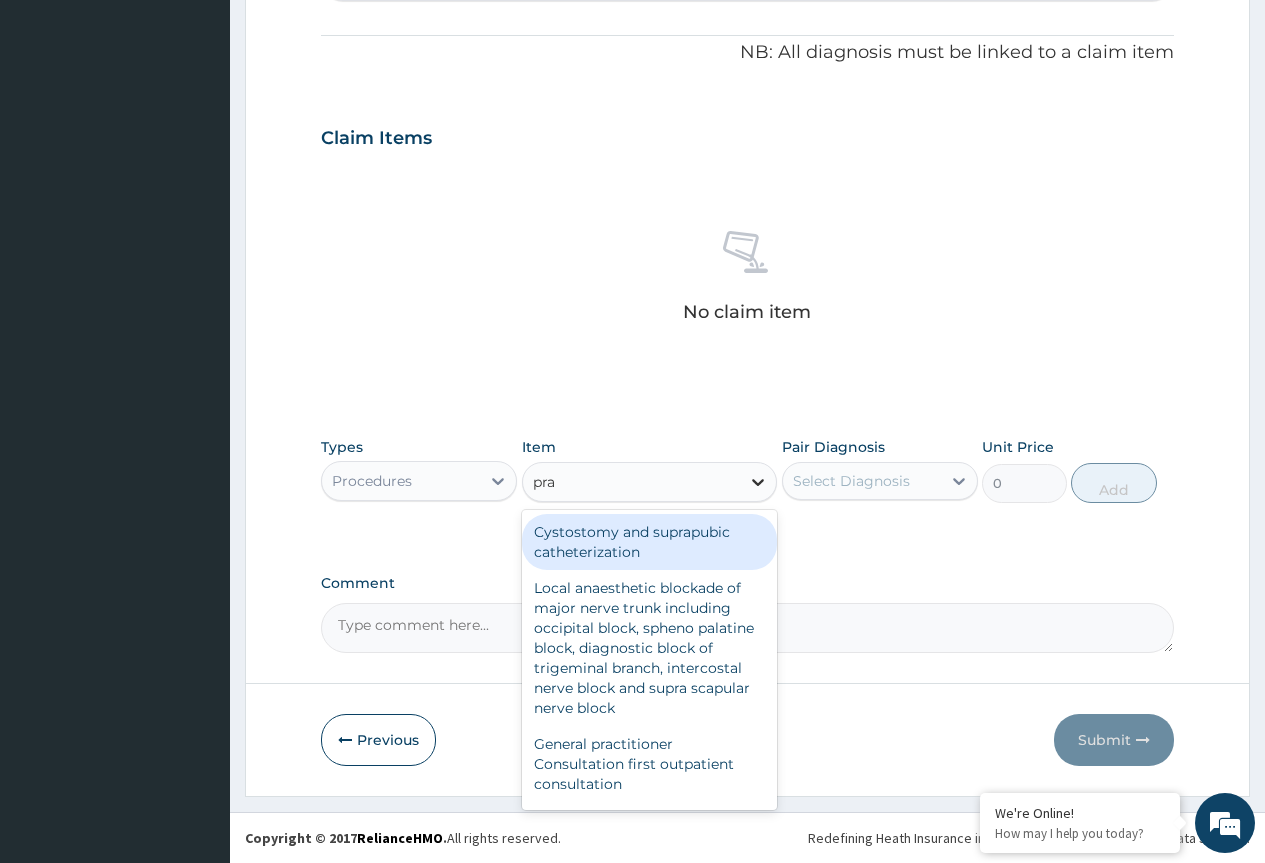 type on "prac" 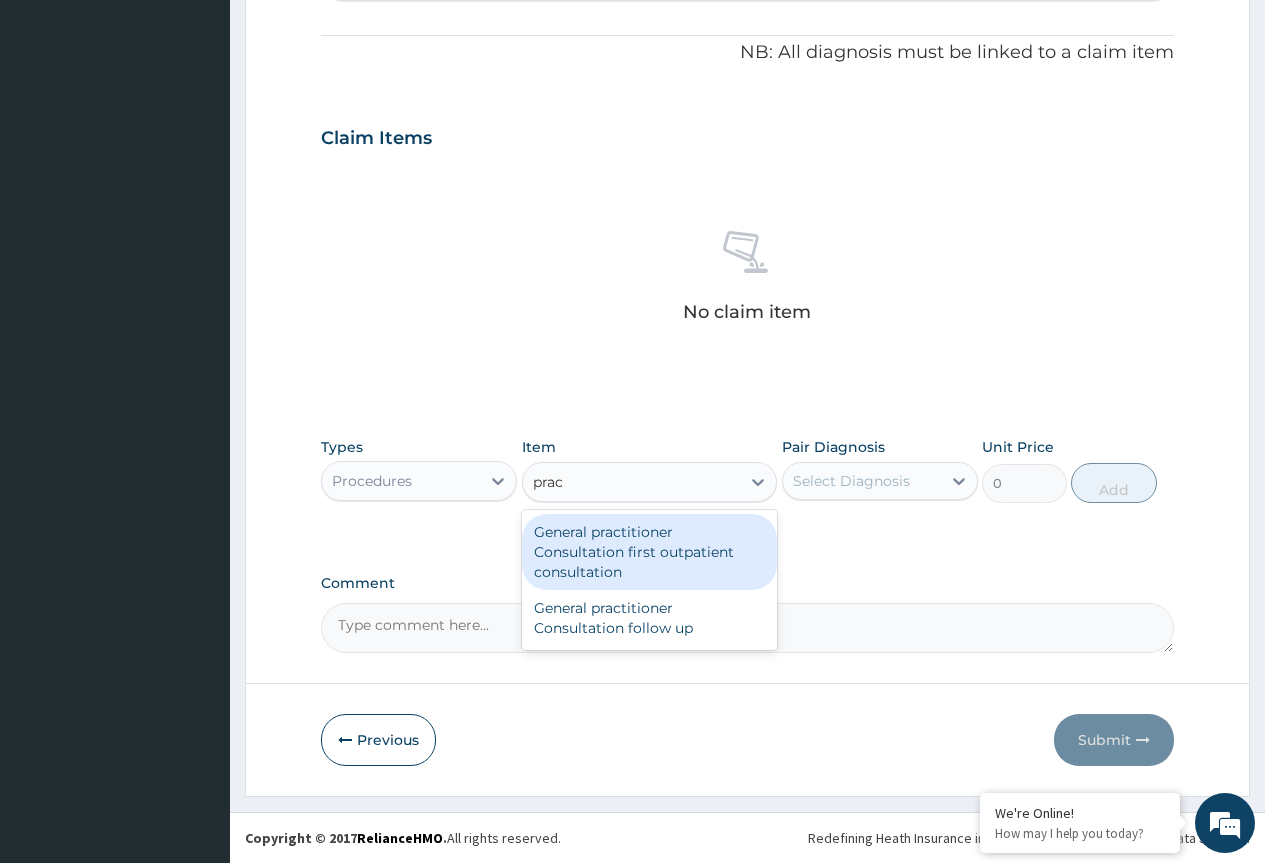 click on "General practitioner Consultation first outpatient consultation" at bounding box center [650, 552] 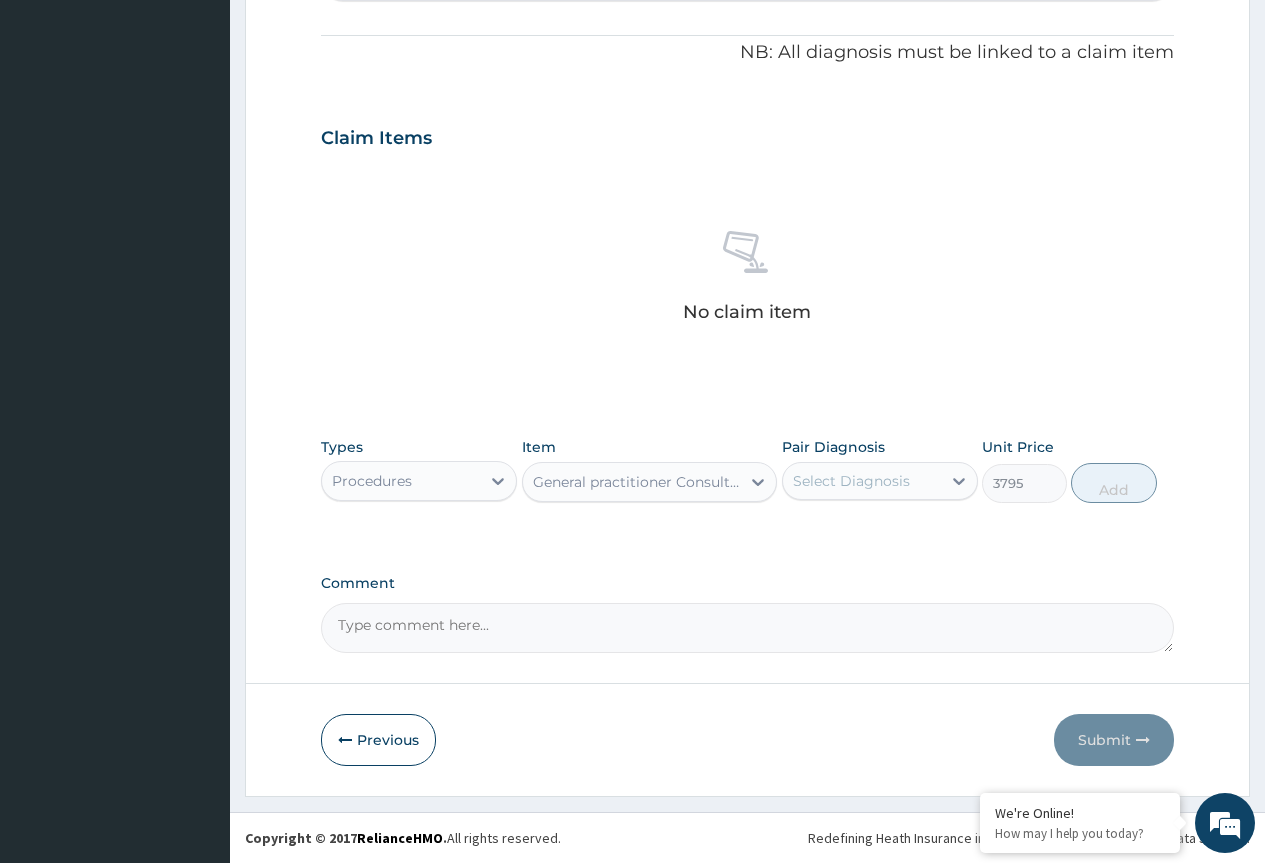 click on "Select Diagnosis" at bounding box center [862, 481] 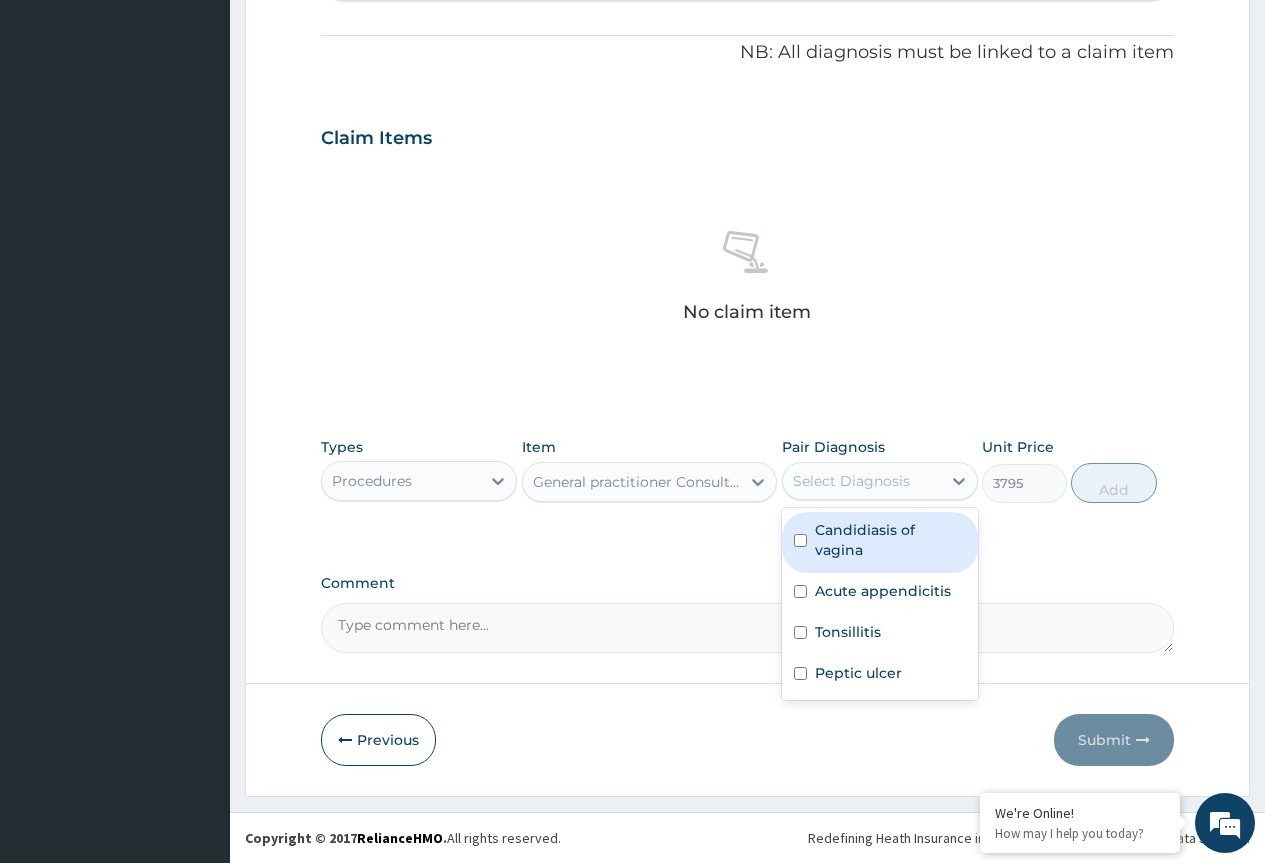 click on "Candidiasis of vagina" at bounding box center [890, 540] 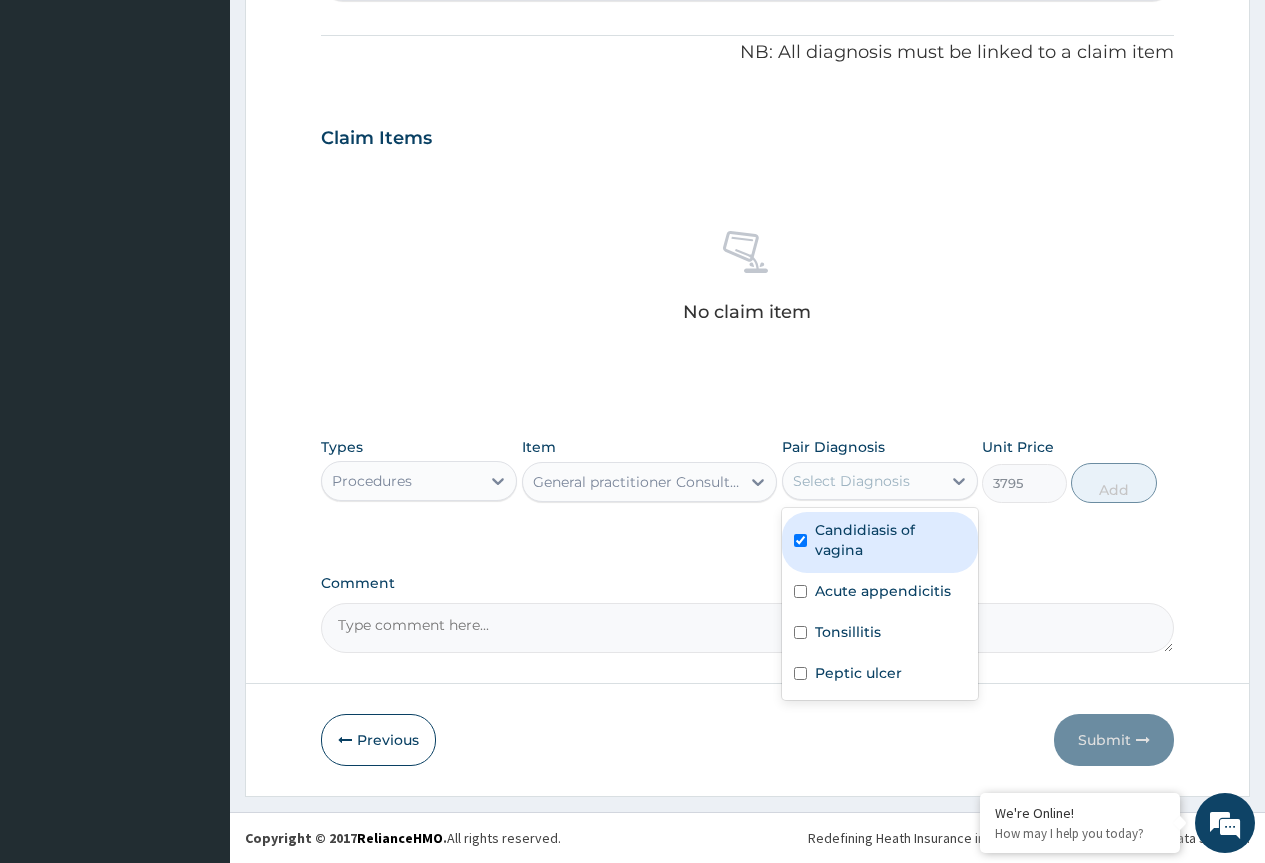 checkbox on "true" 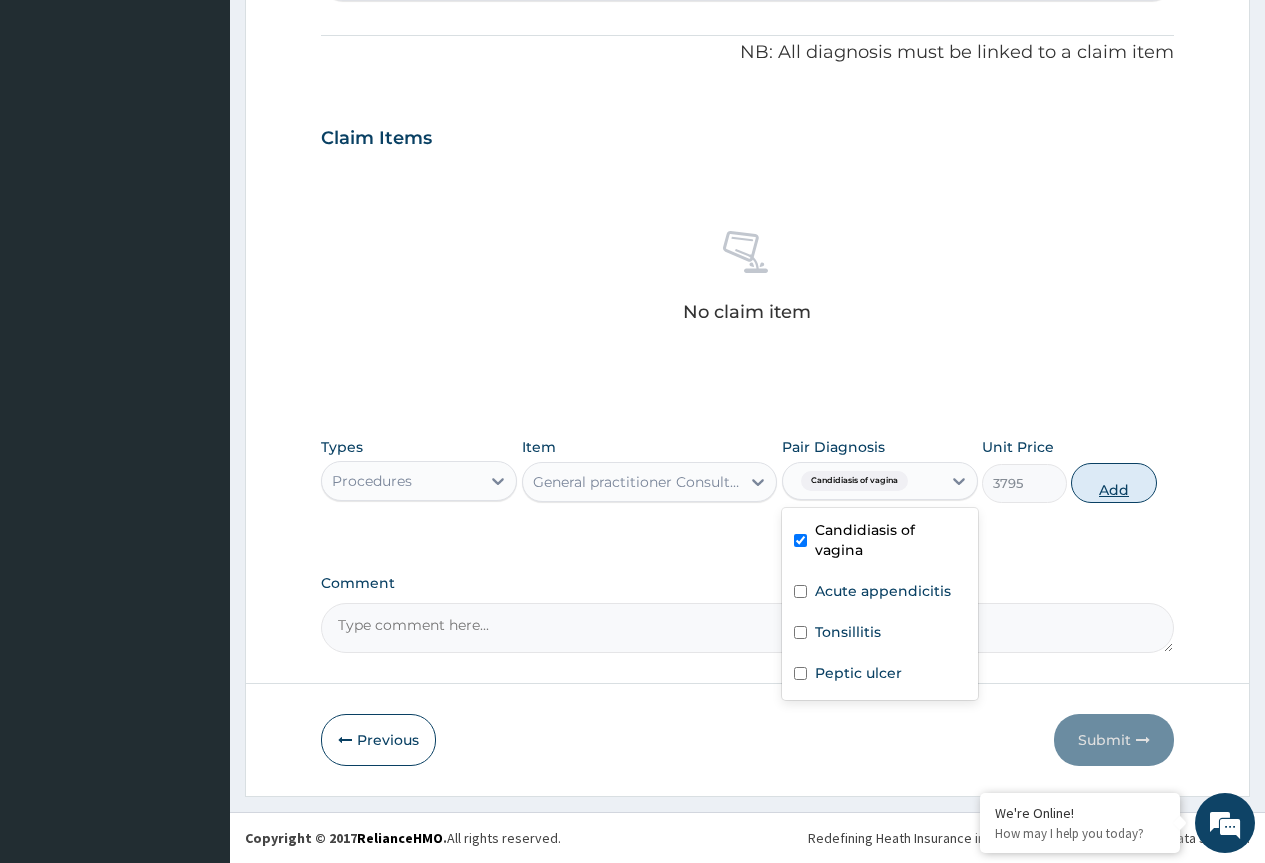 click on "Add" at bounding box center (1113, 483) 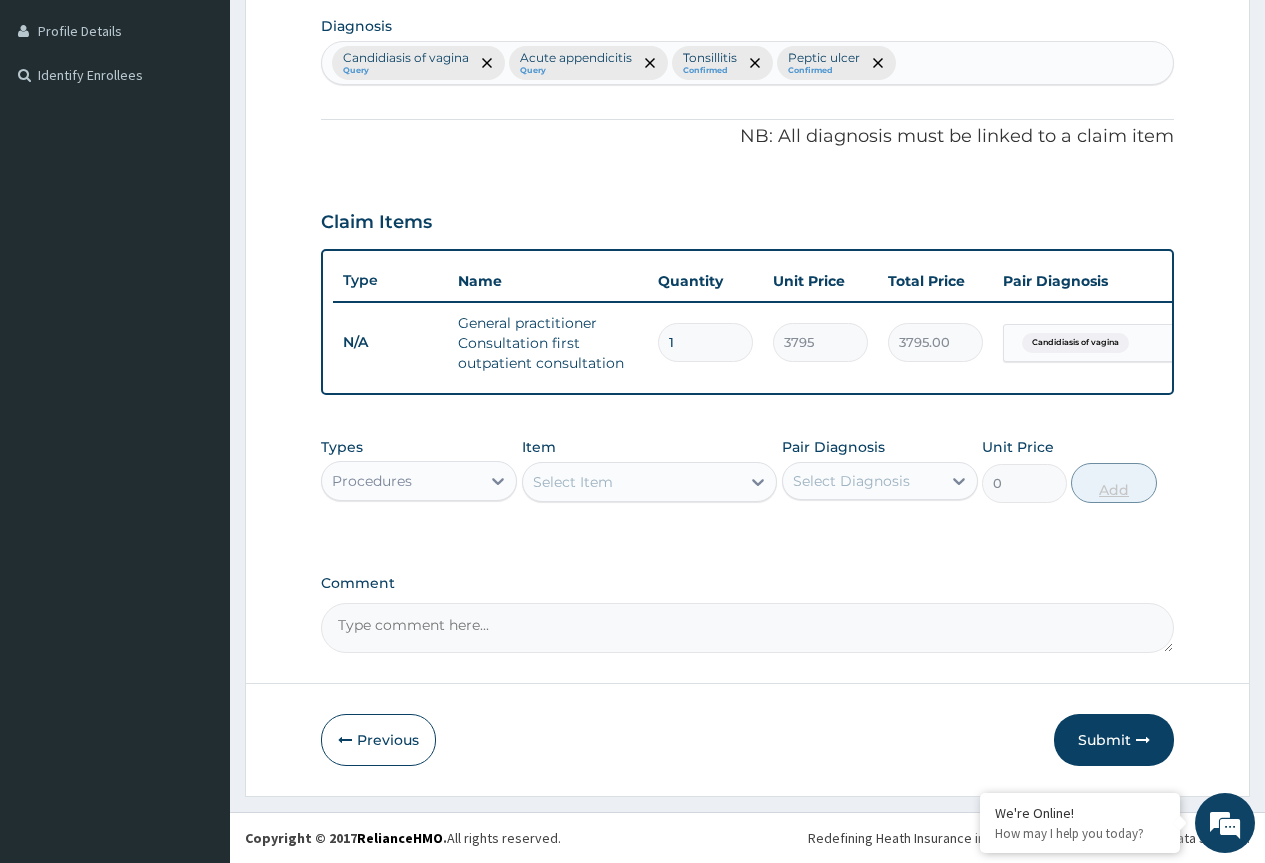 scroll, scrollTop: 510, scrollLeft: 0, axis: vertical 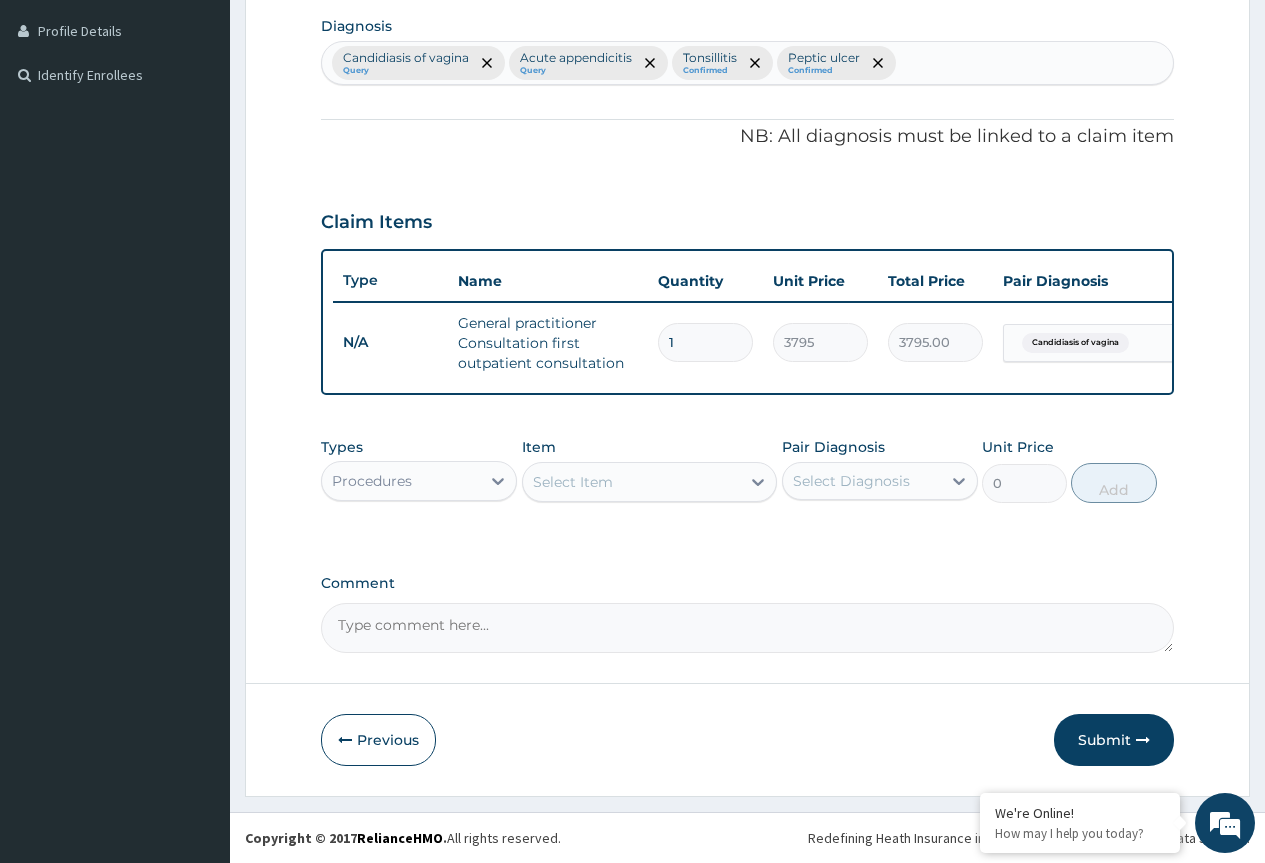 click on "Procedures" at bounding box center (401, 481) 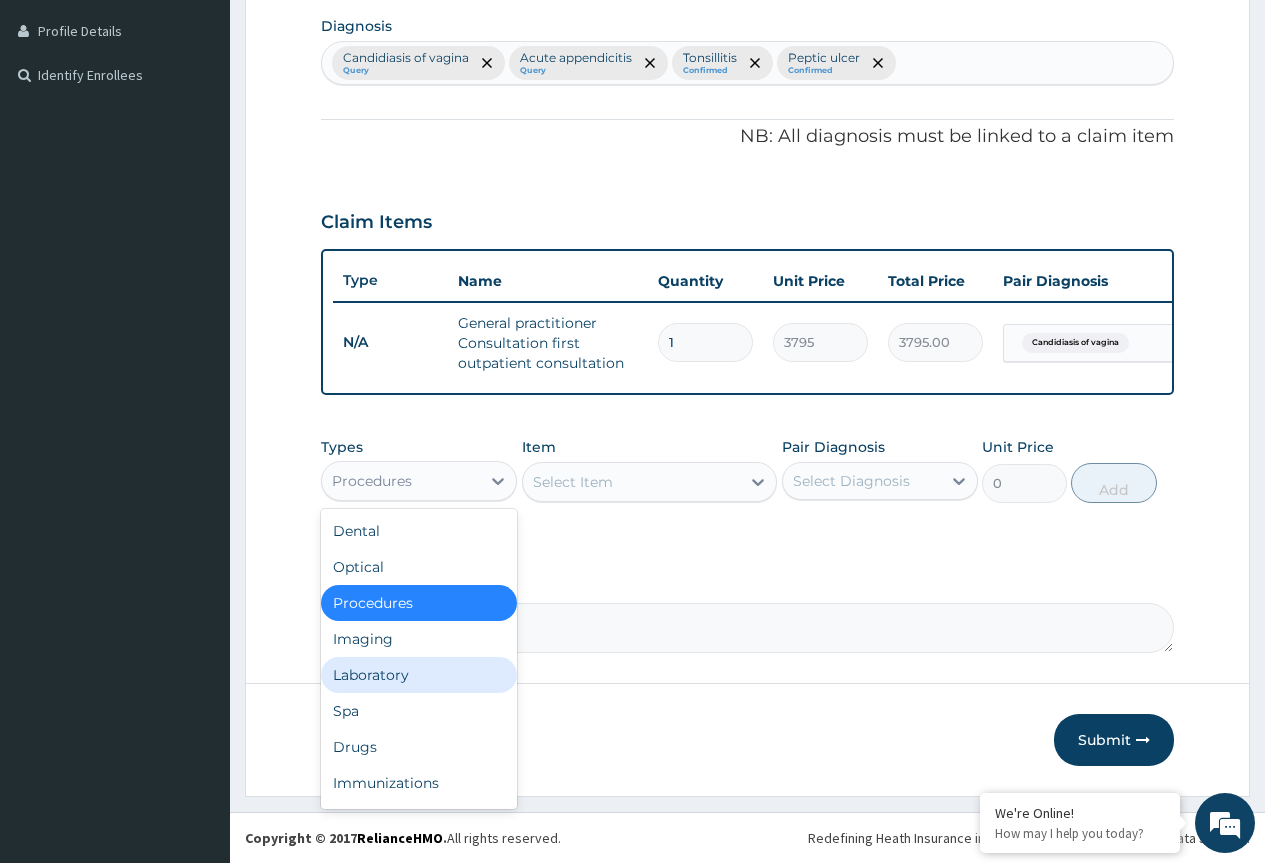 click on "Laboratory" at bounding box center [419, 675] 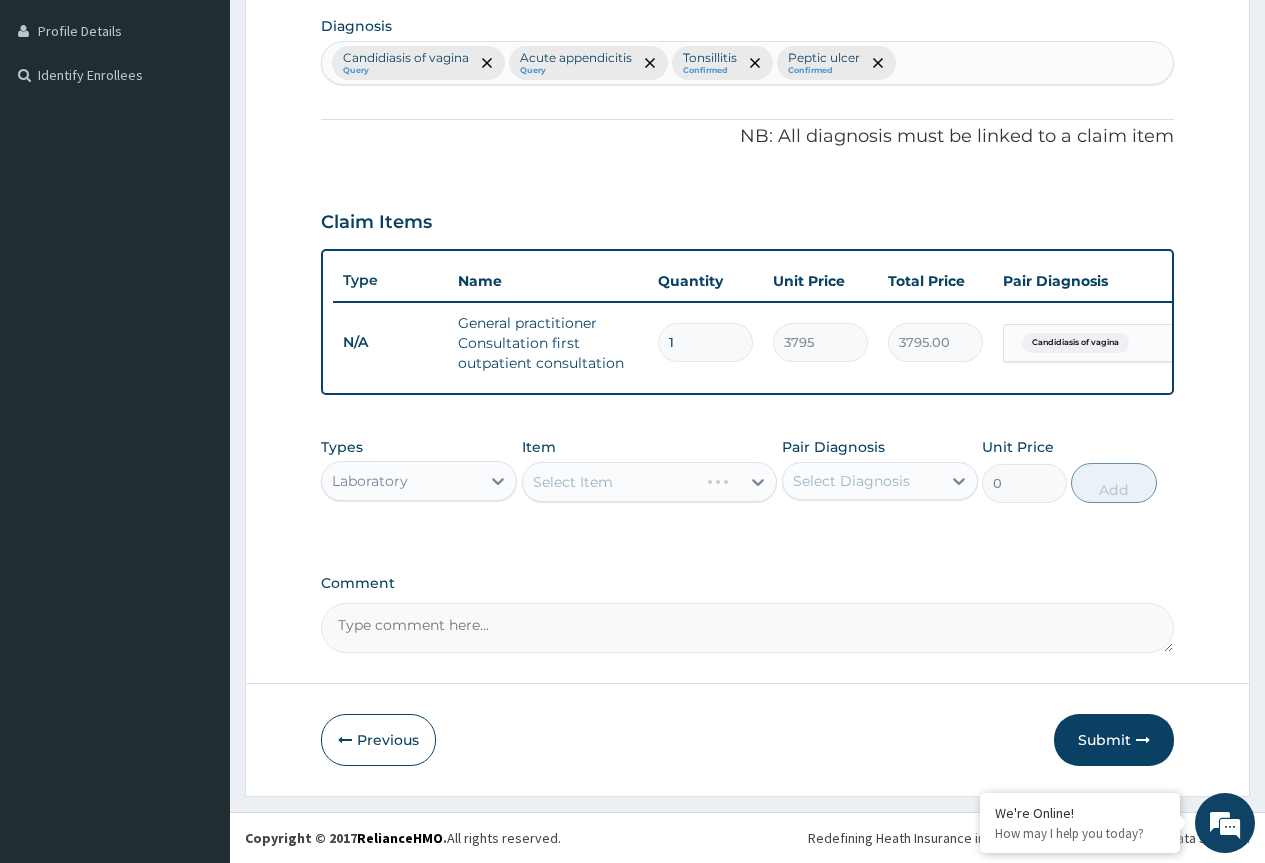 click on "Select Item" at bounding box center [650, 482] 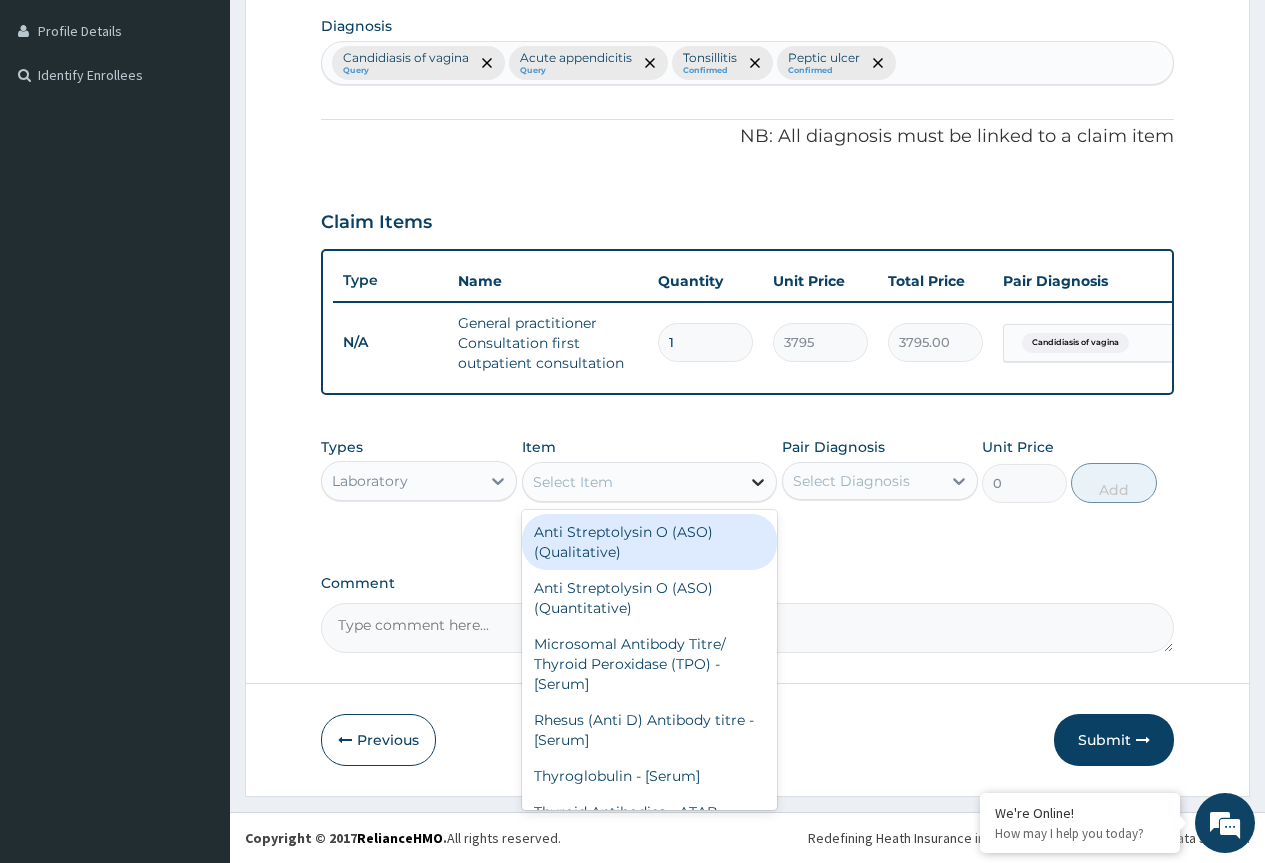 click 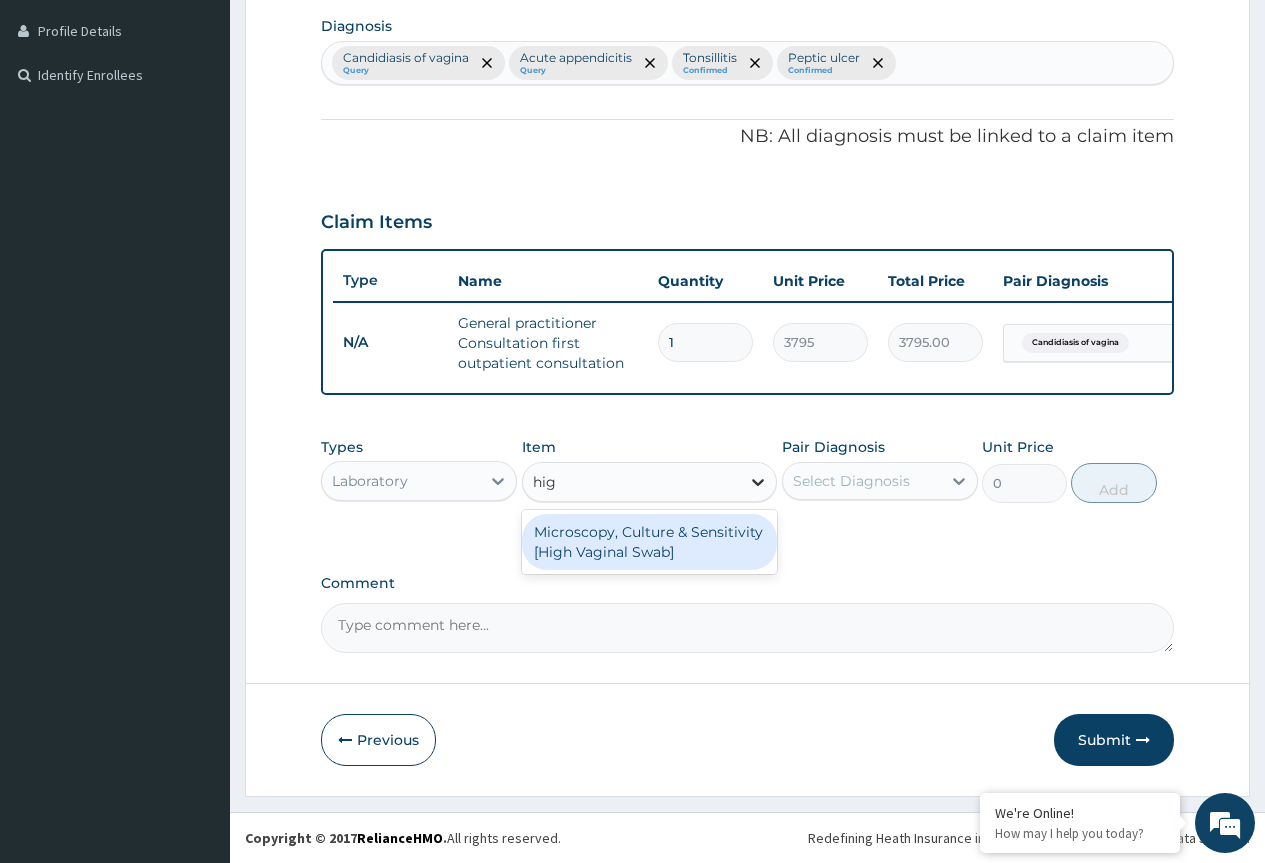 type on "high" 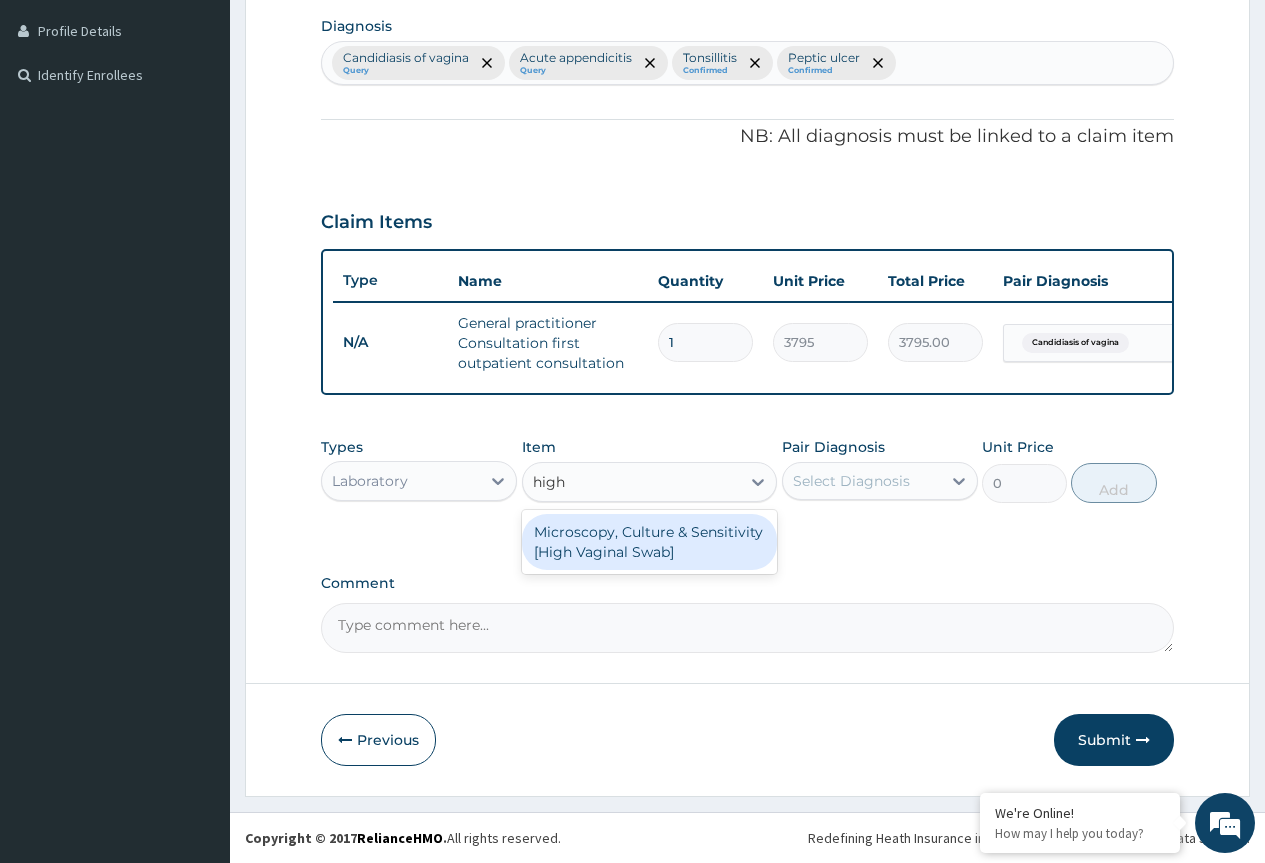 click on "Microscopy, Culture & Sensitivity [High Vaginal Swab]" at bounding box center [650, 542] 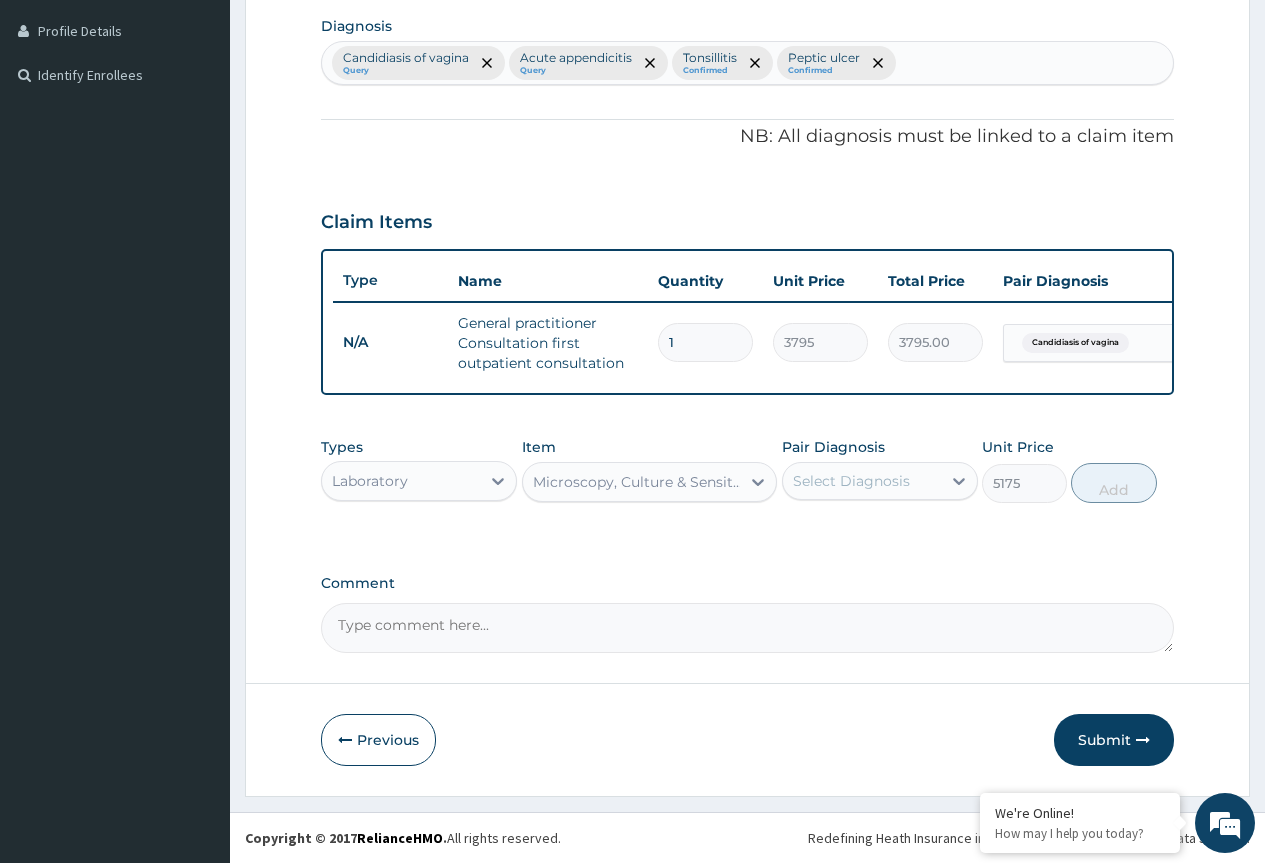 click on "Select Diagnosis" at bounding box center [862, 481] 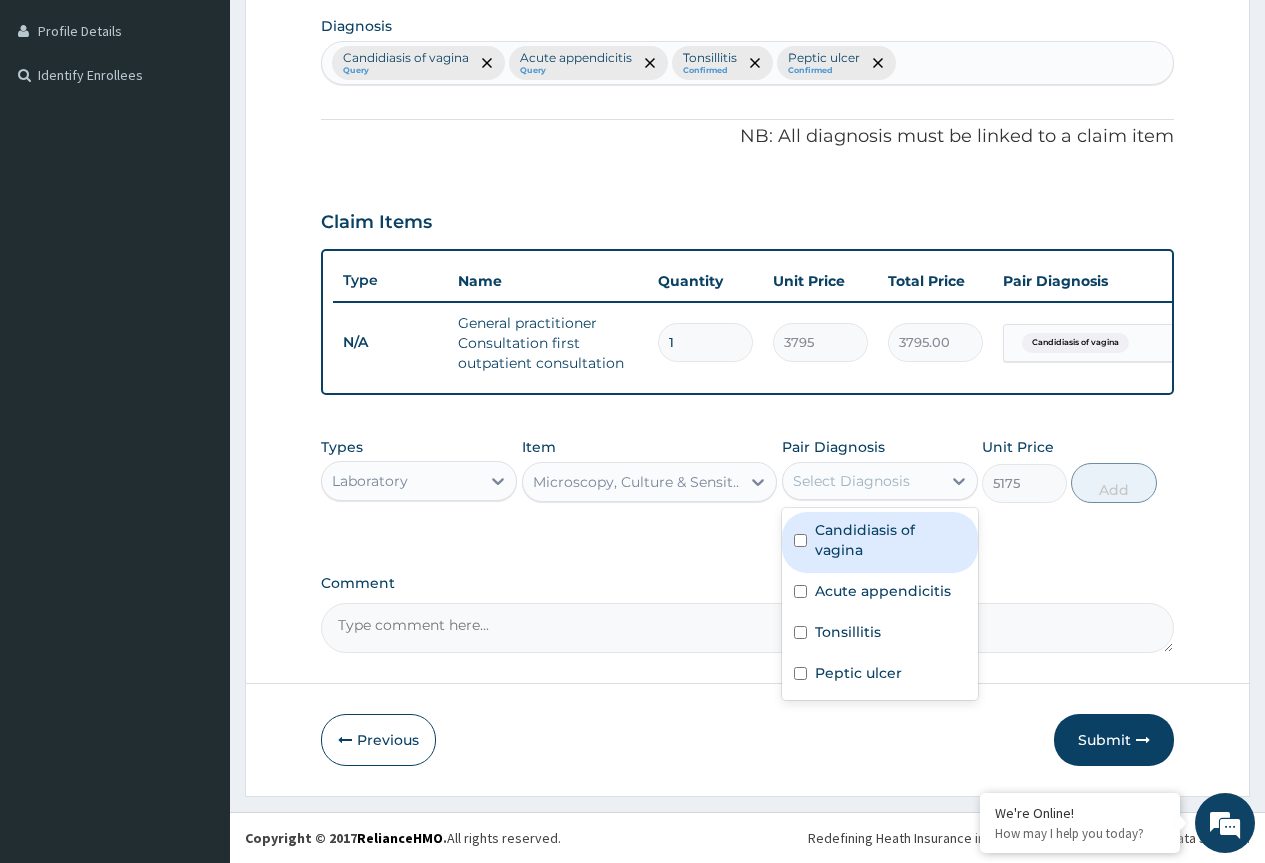 drag, startPoint x: 878, startPoint y: 529, endPoint x: 892, endPoint y: 527, distance: 14.142136 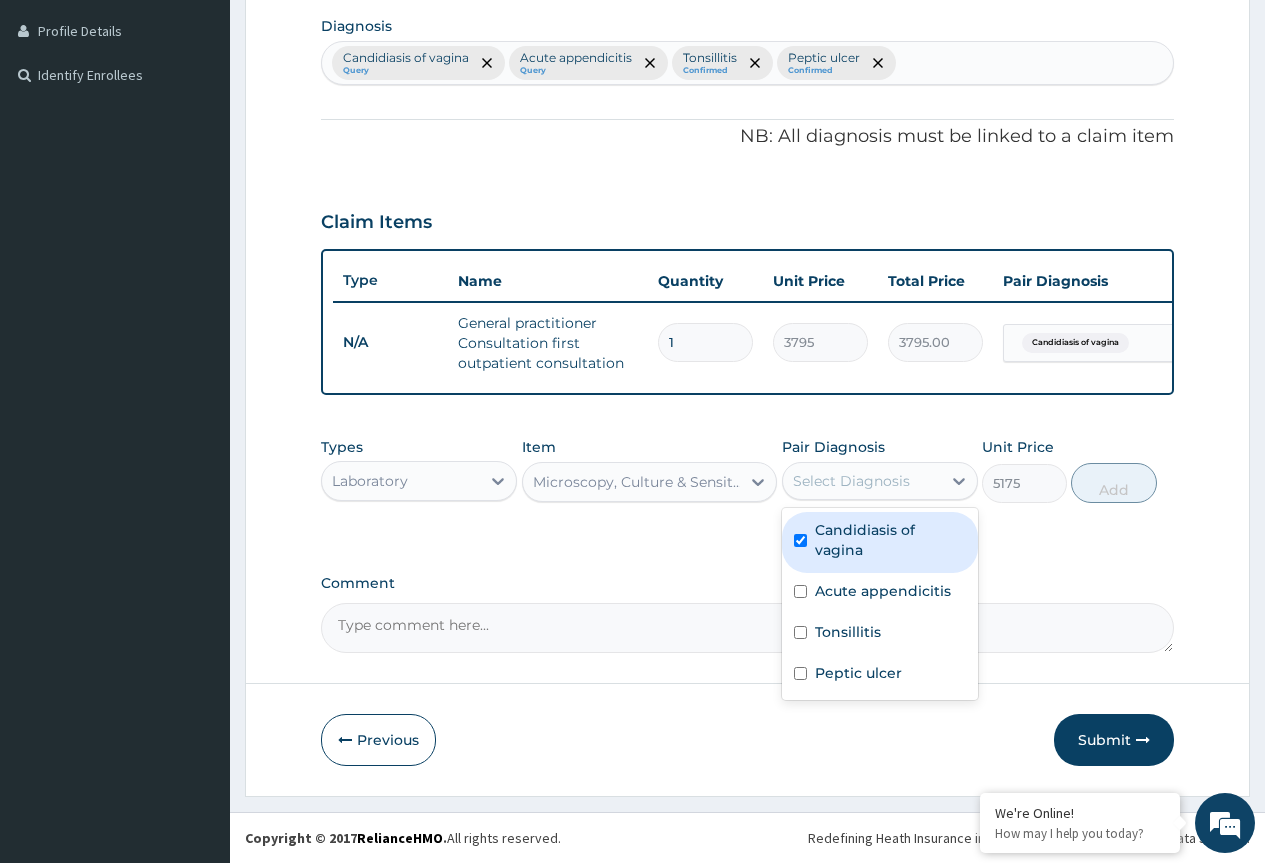 checkbox on "true" 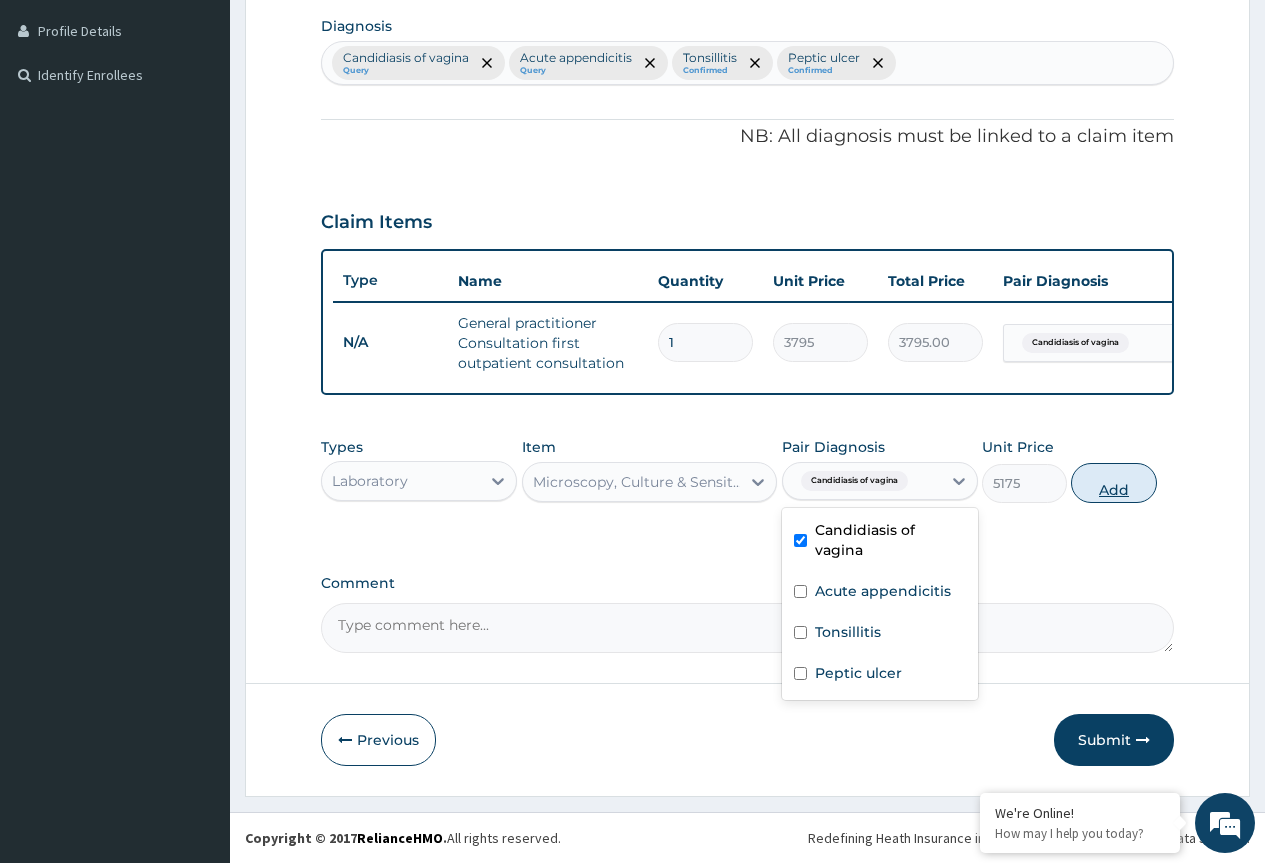 click on "Add" at bounding box center [1113, 483] 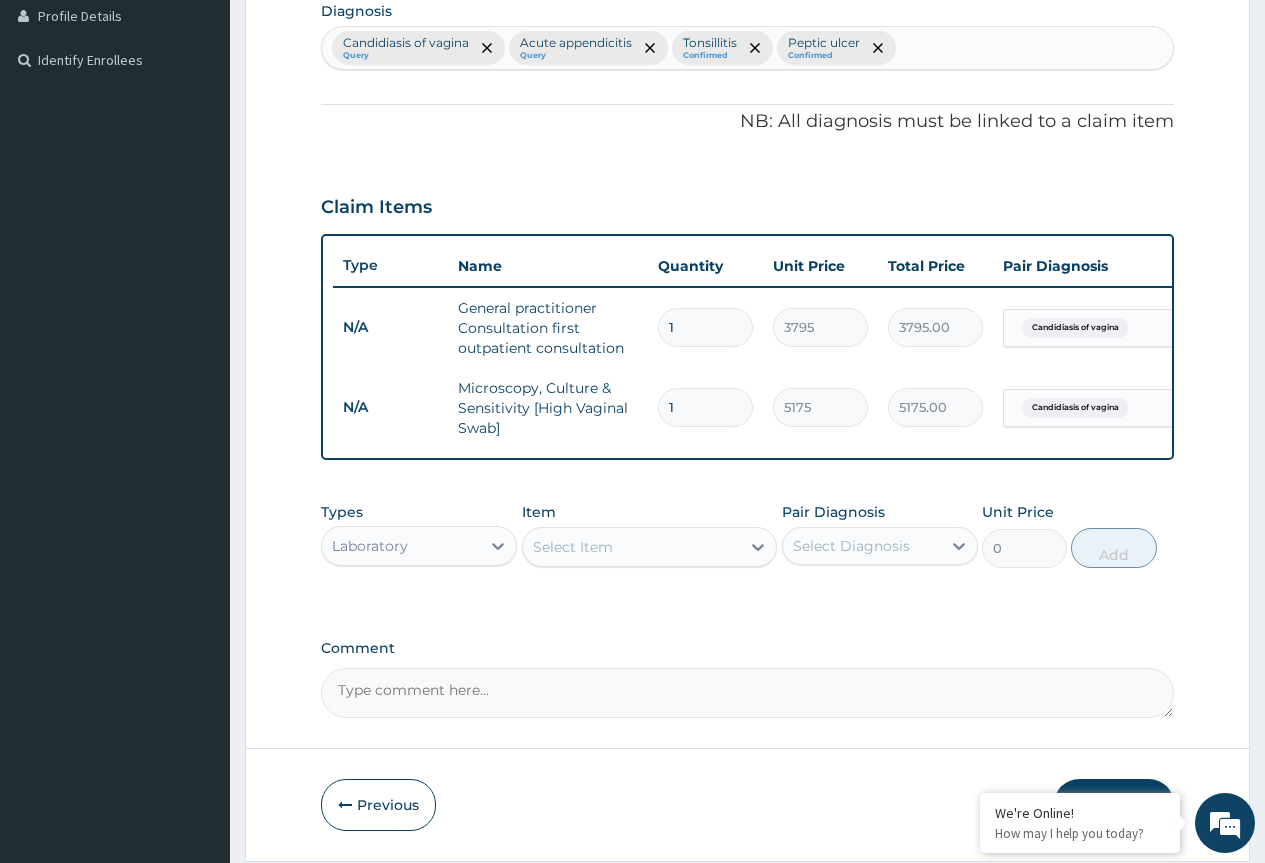click on "Laboratory" at bounding box center [370, 546] 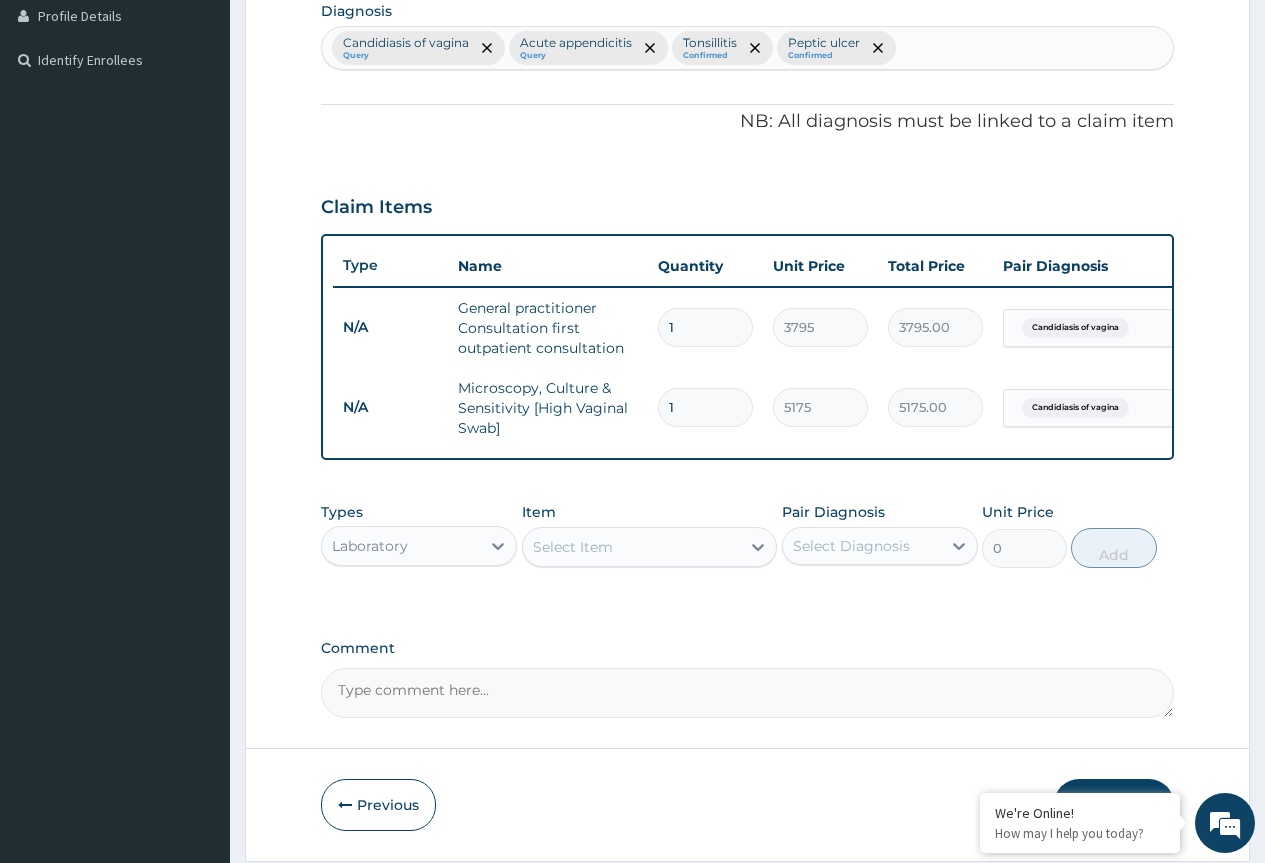 click on "Laboratory" at bounding box center [401, 546] 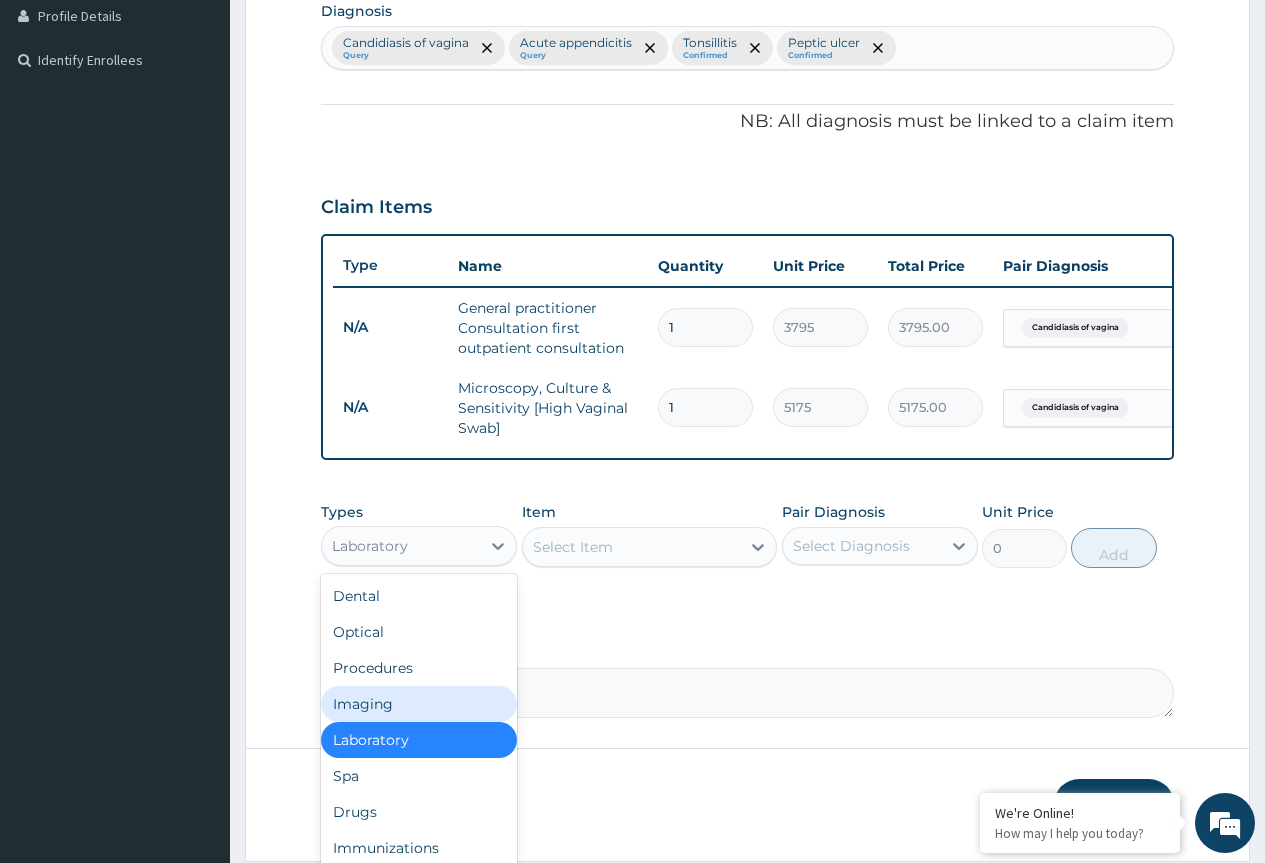 click on "Imaging" at bounding box center [419, 704] 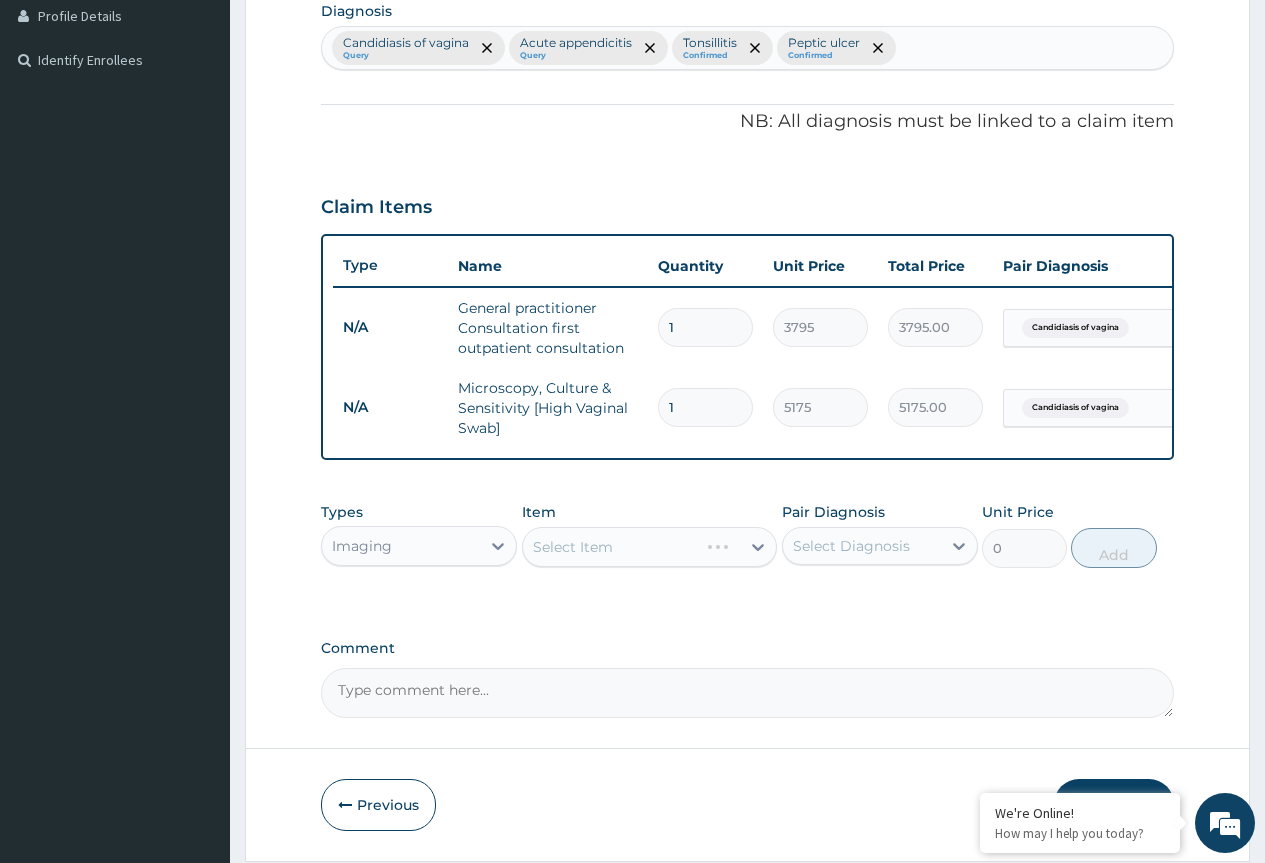 click on "Select Item" at bounding box center [650, 547] 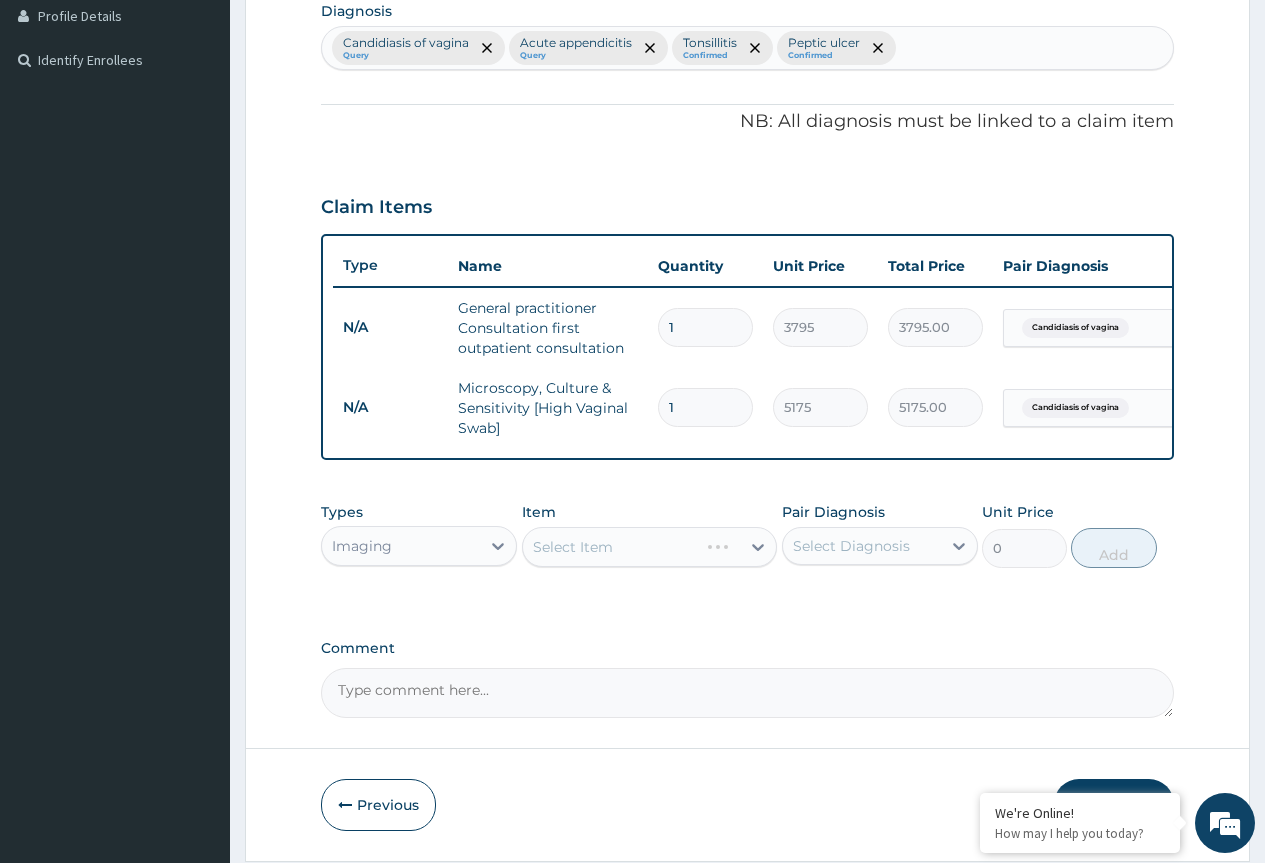 click on "Select Item" at bounding box center (650, 547) 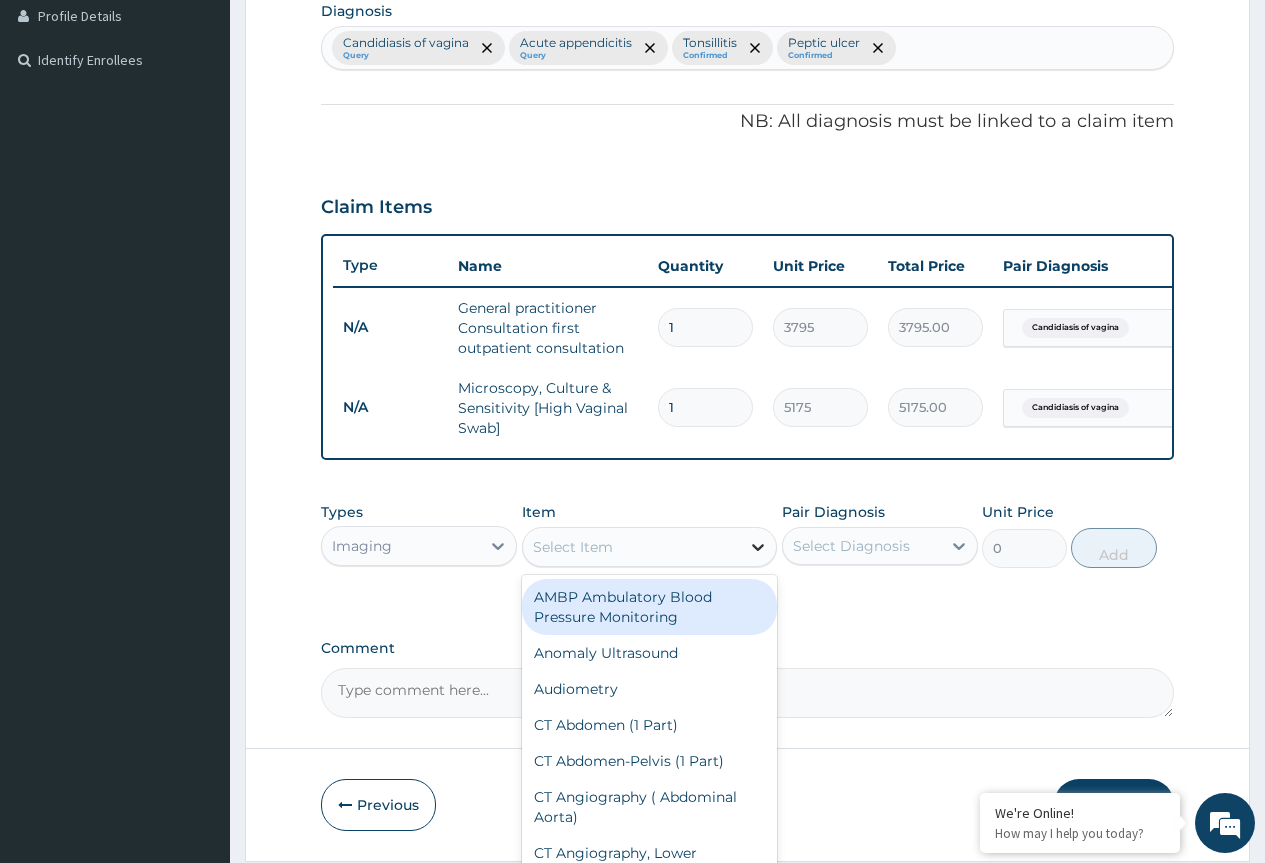 click 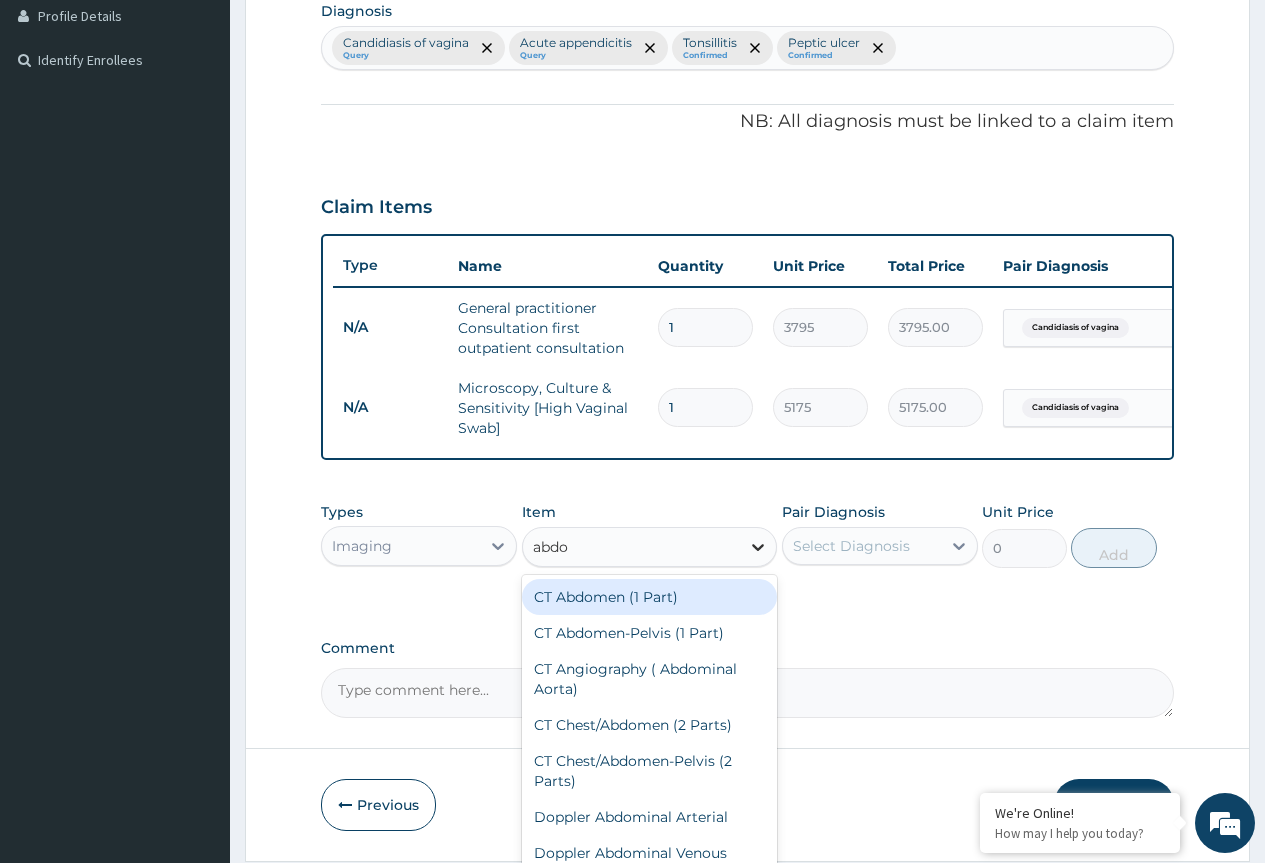 type on "abdom" 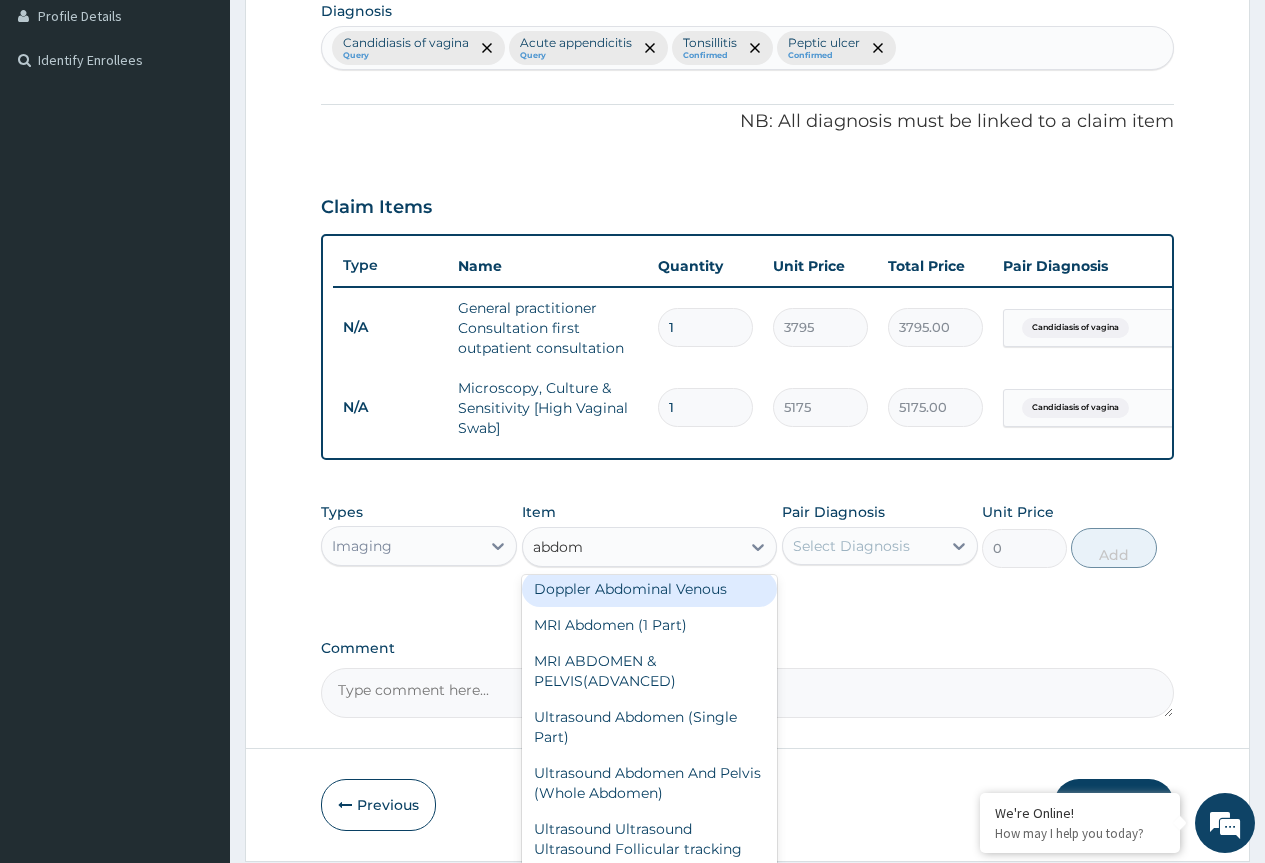 scroll, scrollTop: 300, scrollLeft: 0, axis: vertical 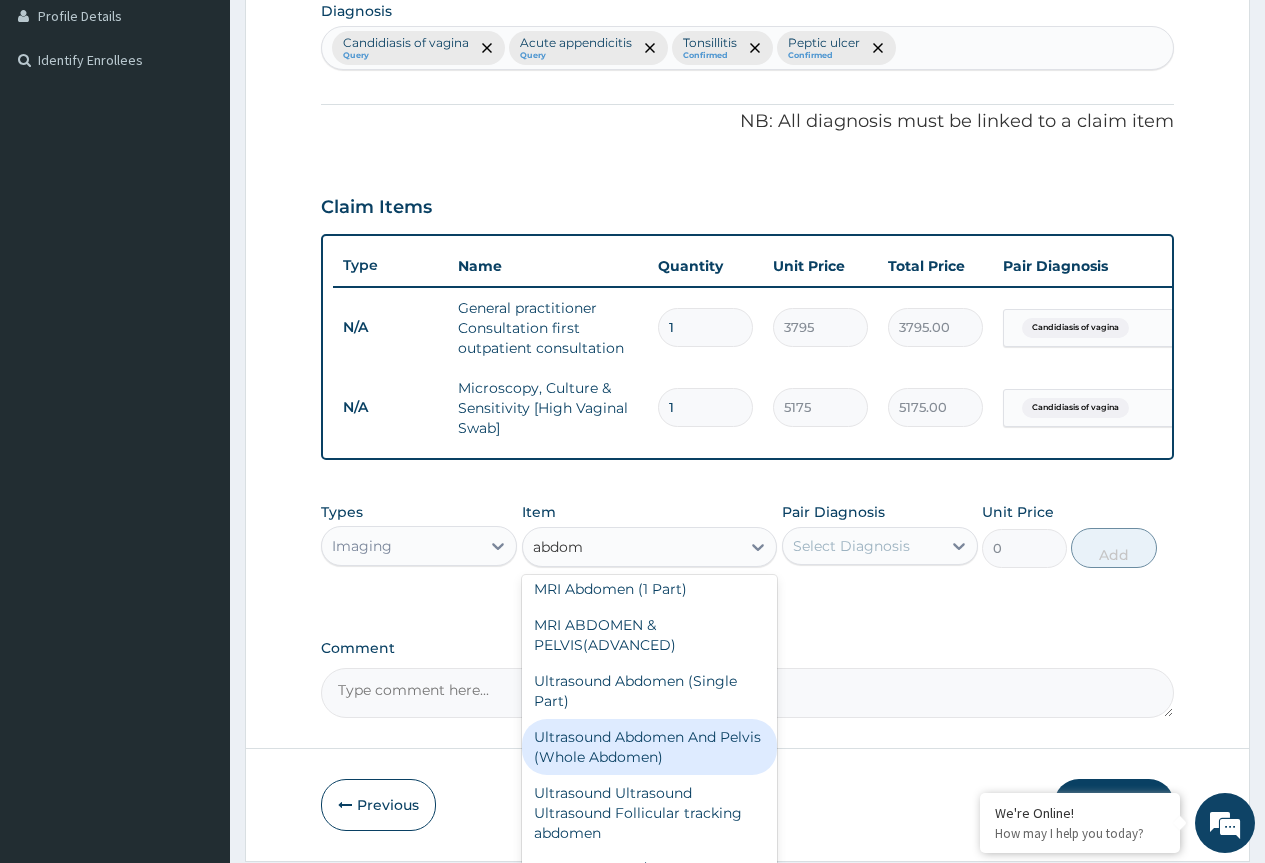 click on "Ultrasound Abdomen And Pelvis (Whole Abdomen)" at bounding box center [650, 747] 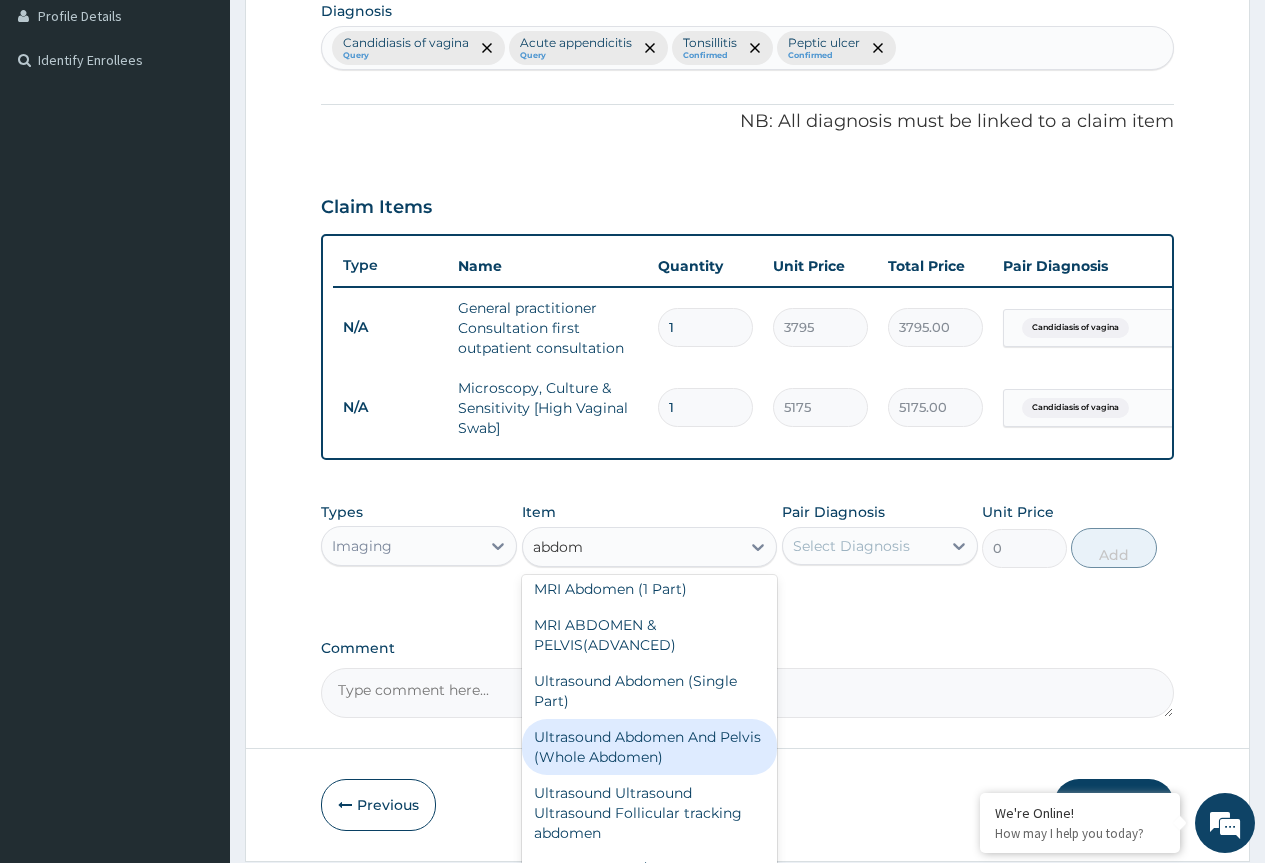 type 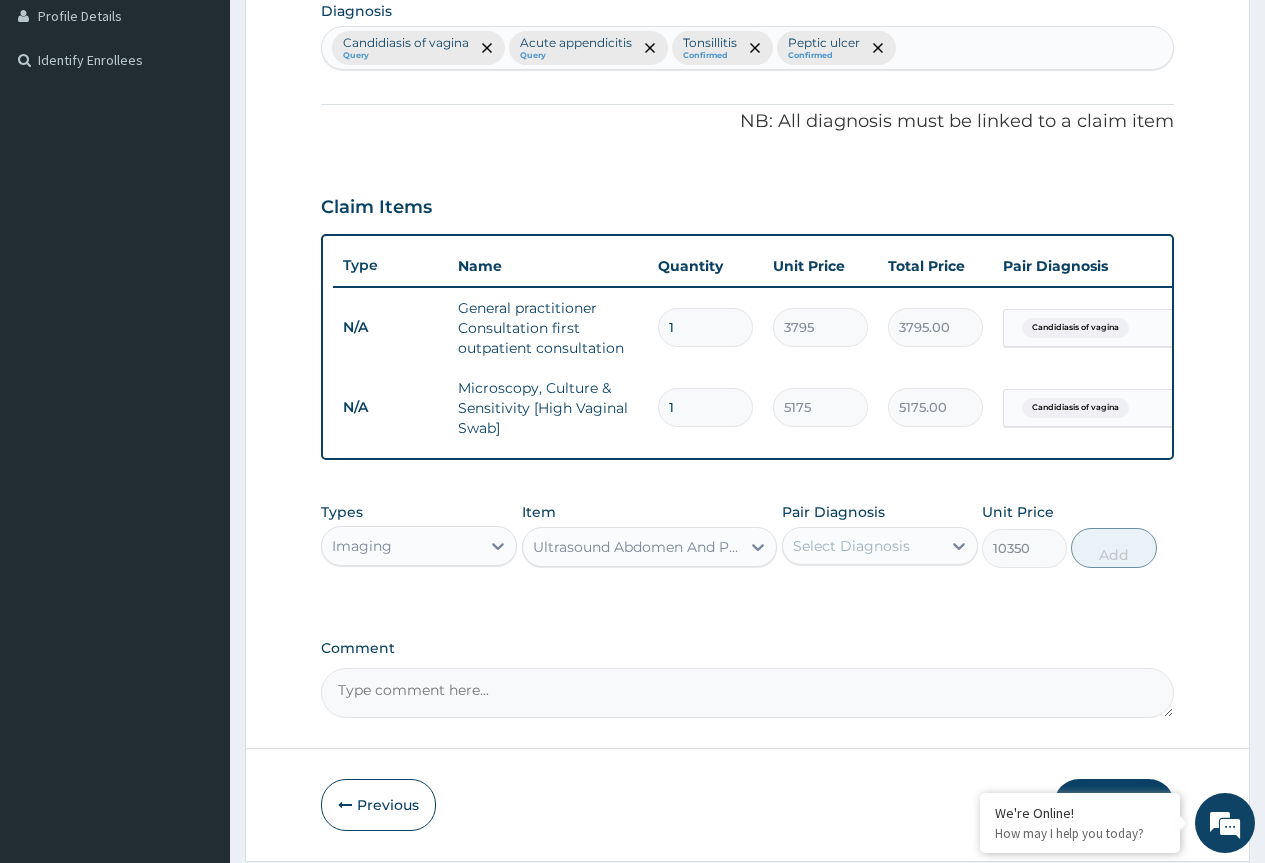 click on "Select Diagnosis" at bounding box center [851, 546] 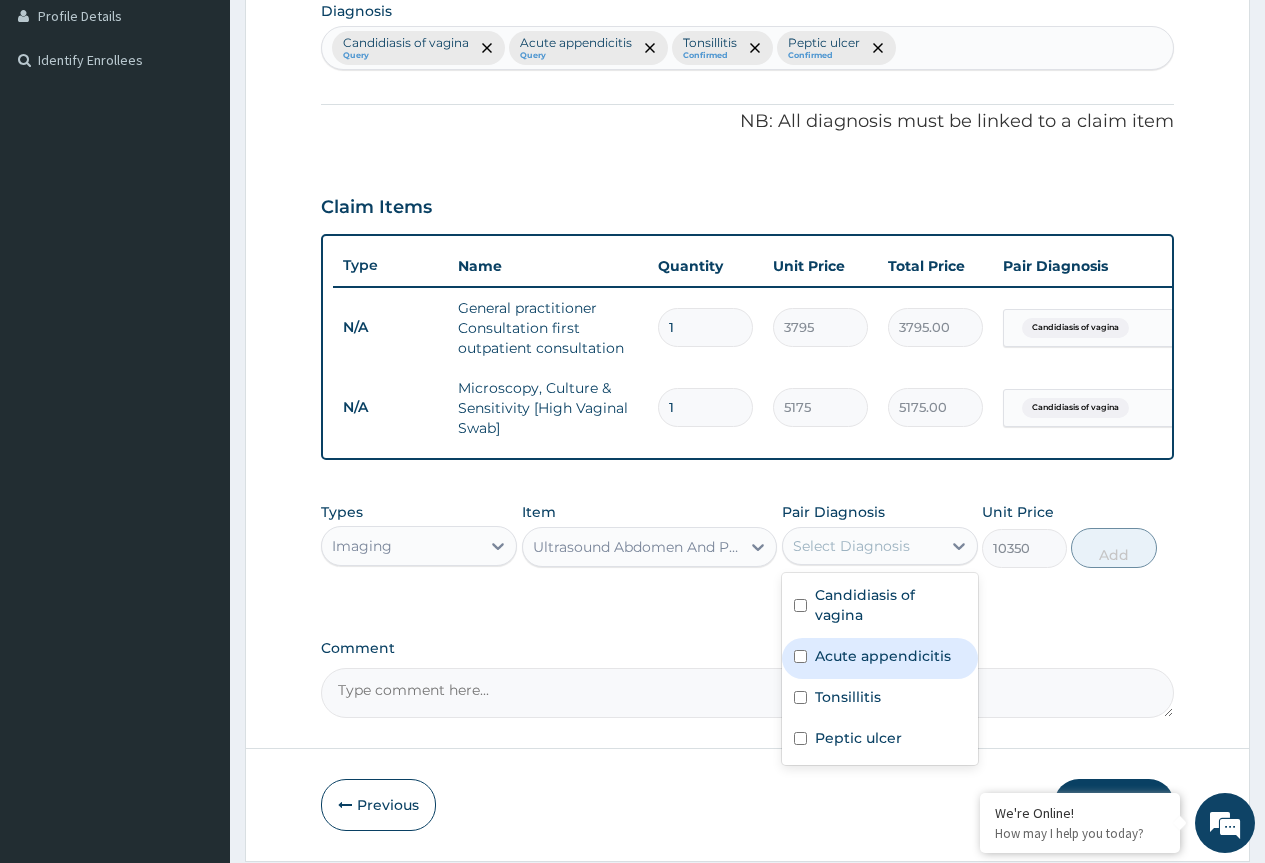 click on "Acute appendicitis" at bounding box center (883, 656) 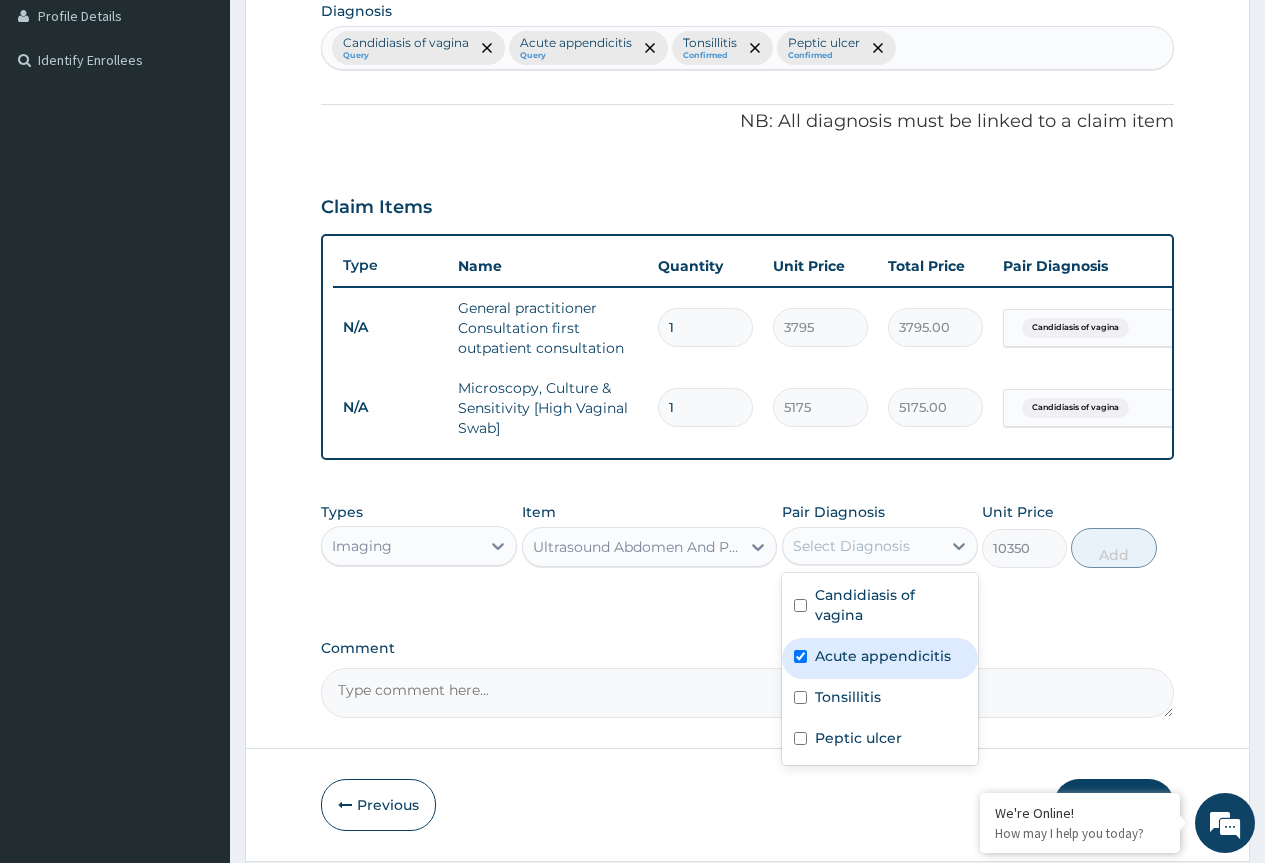 checkbox on "true" 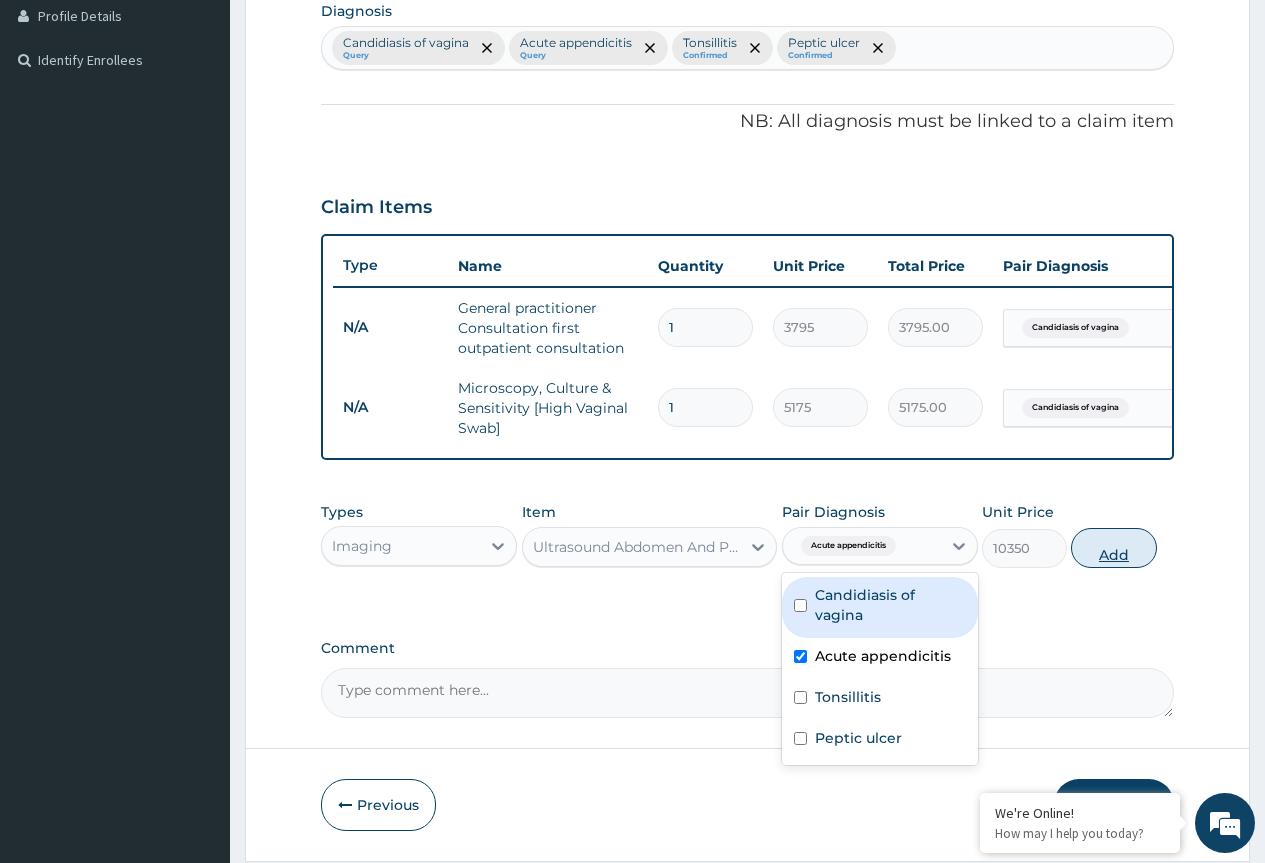 click on "Add" at bounding box center (1113, 548) 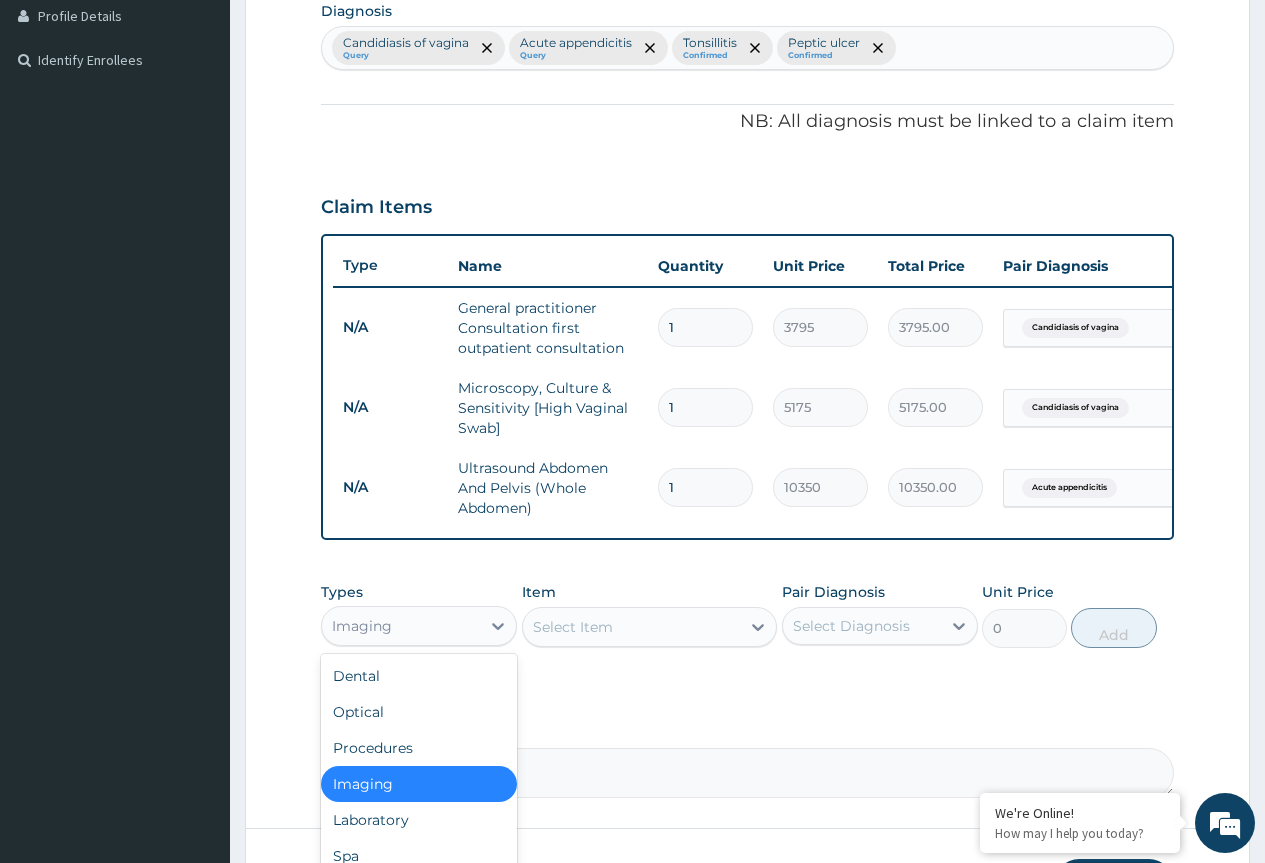 click on "Imaging" at bounding box center (401, 626) 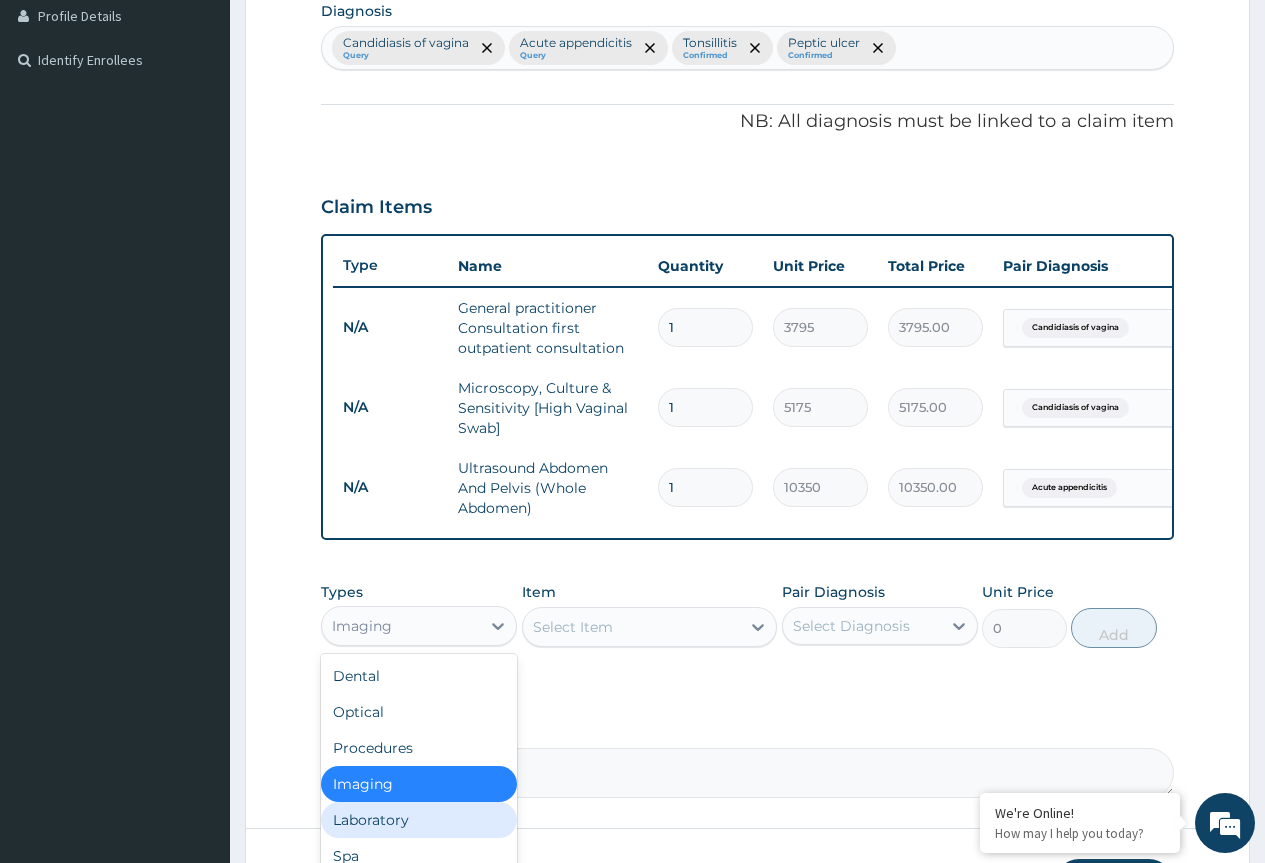 scroll, scrollTop: 68, scrollLeft: 0, axis: vertical 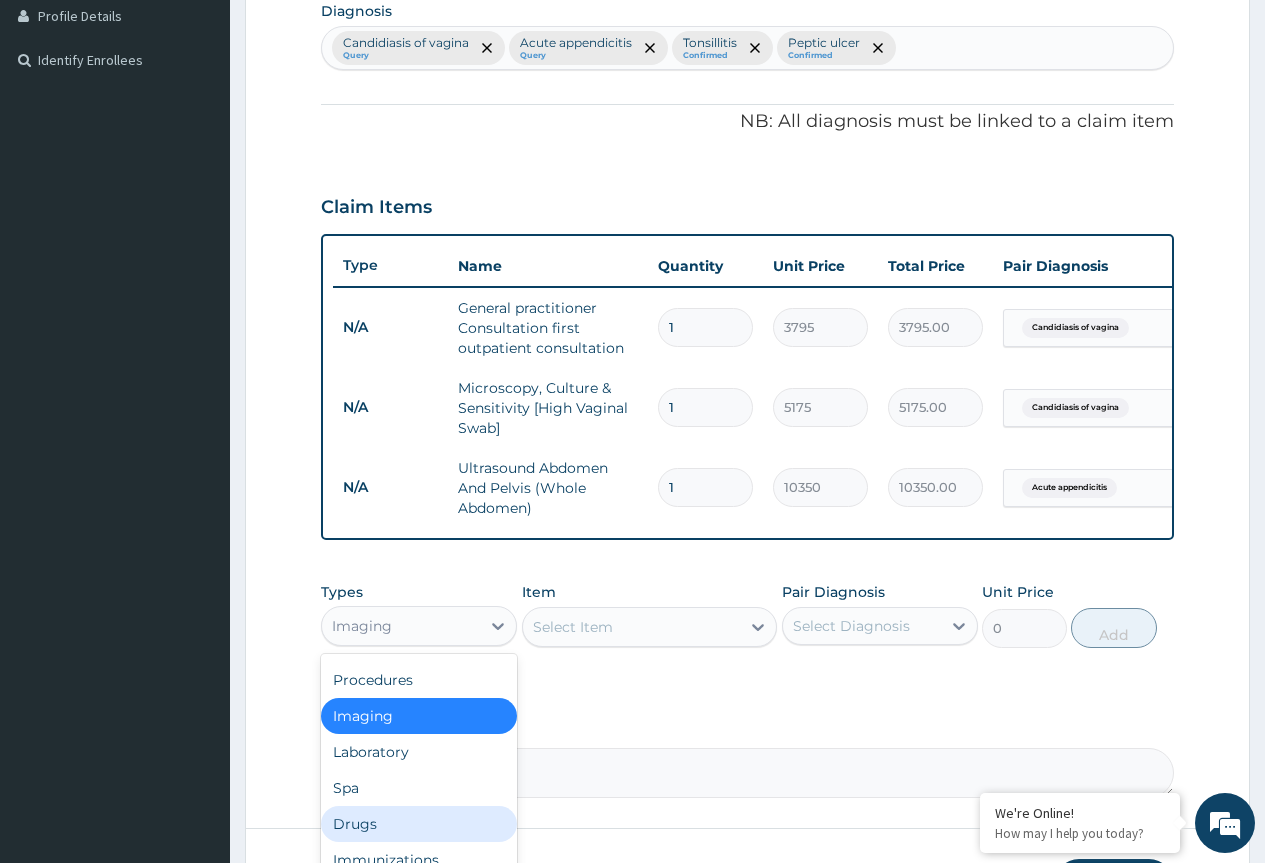 click on "Drugs" at bounding box center (419, 824) 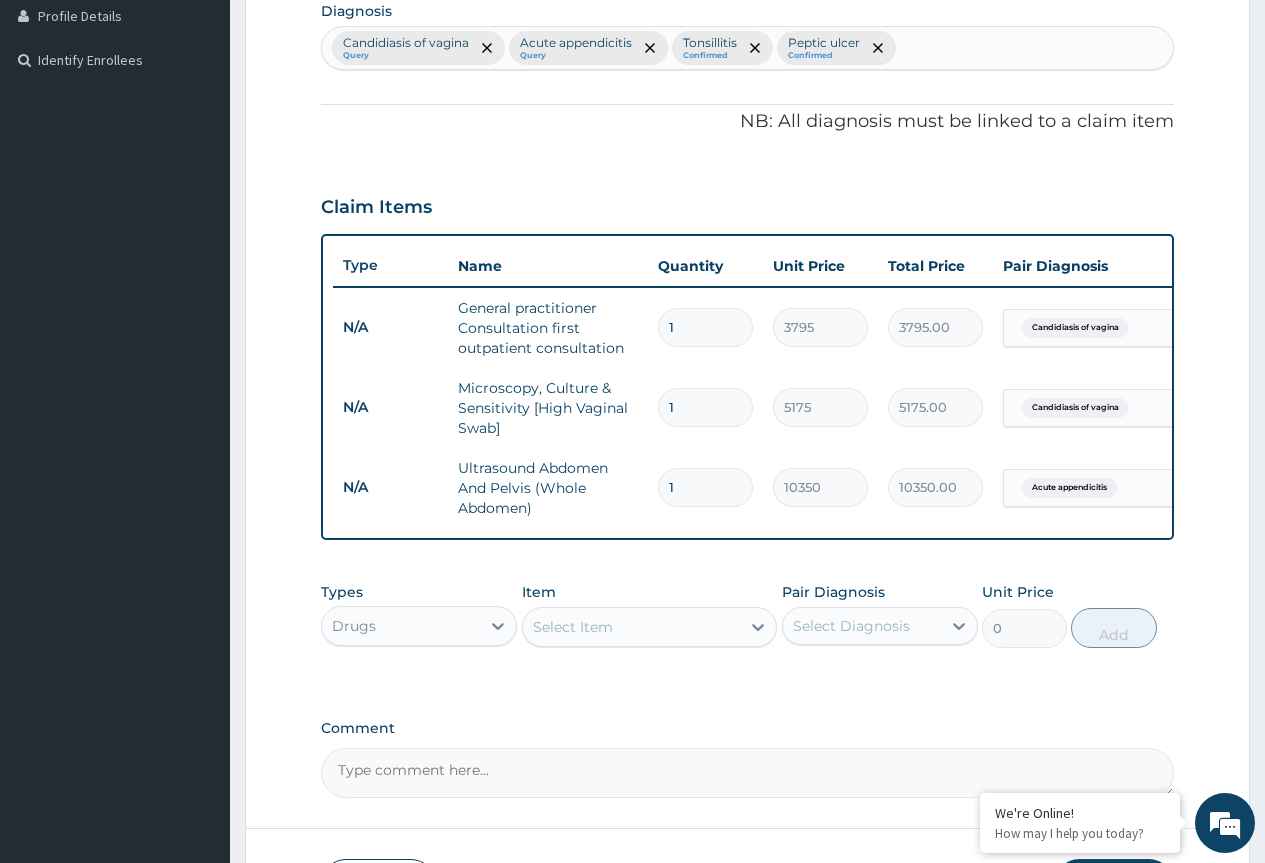 click on "Select Item" at bounding box center [650, 627] 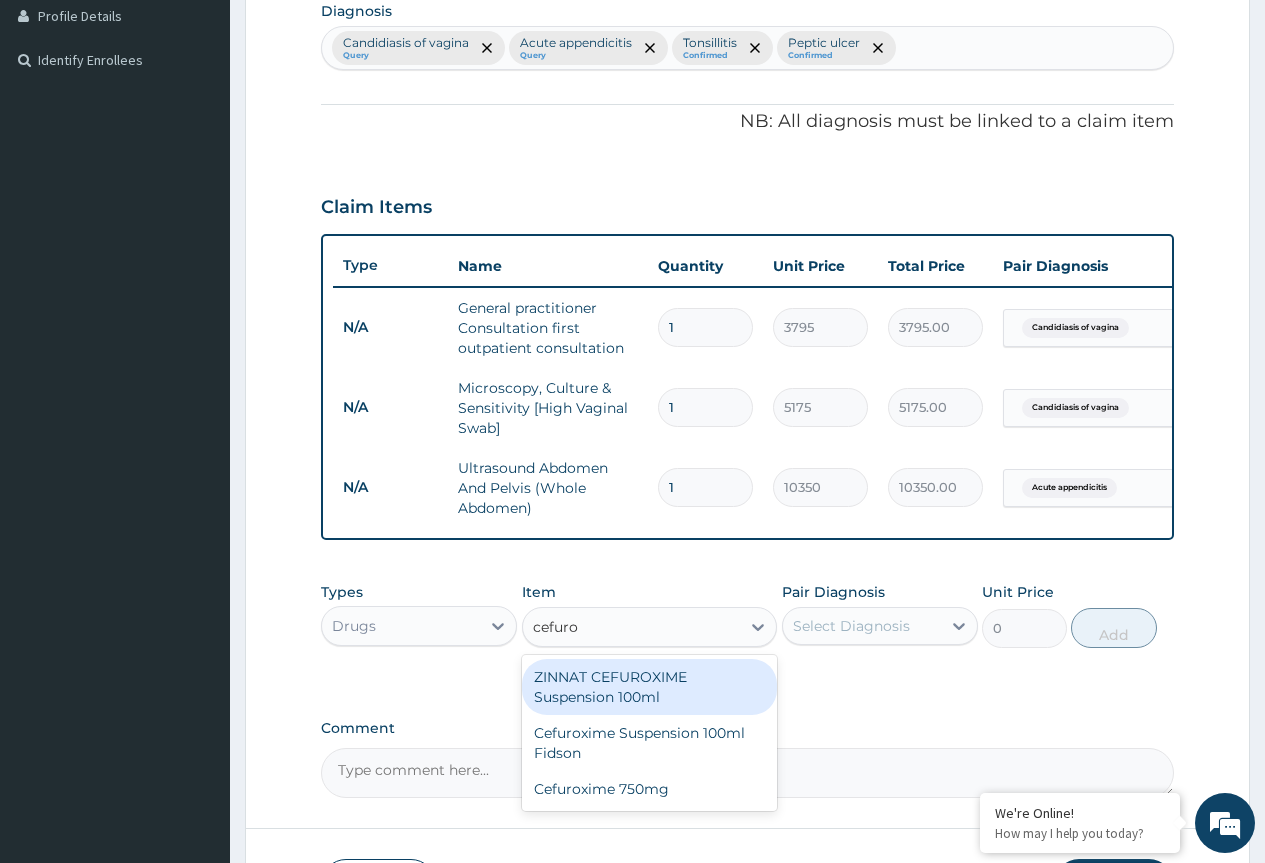 type on "cefurox" 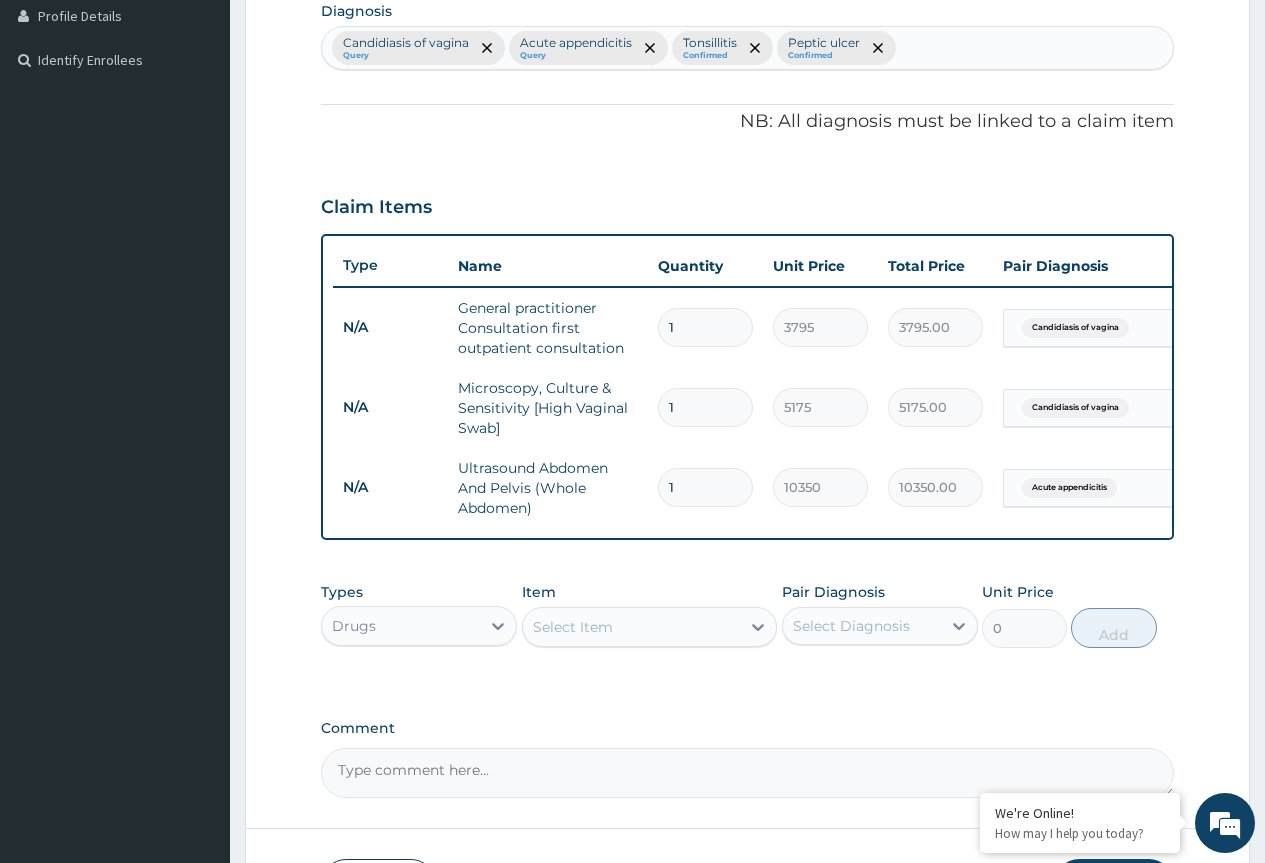 click on "Select Item" at bounding box center (632, 627) 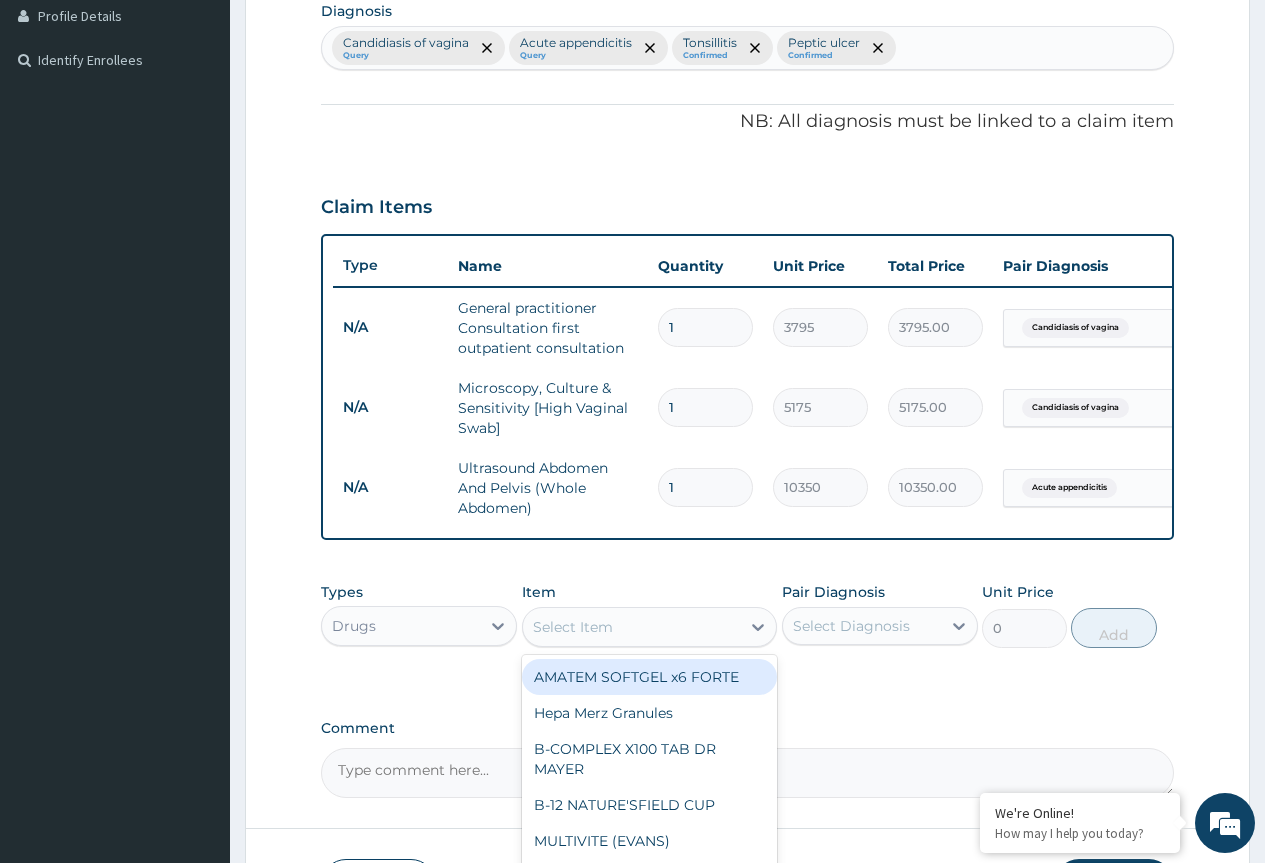 click on "Select Item" at bounding box center [573, 627] 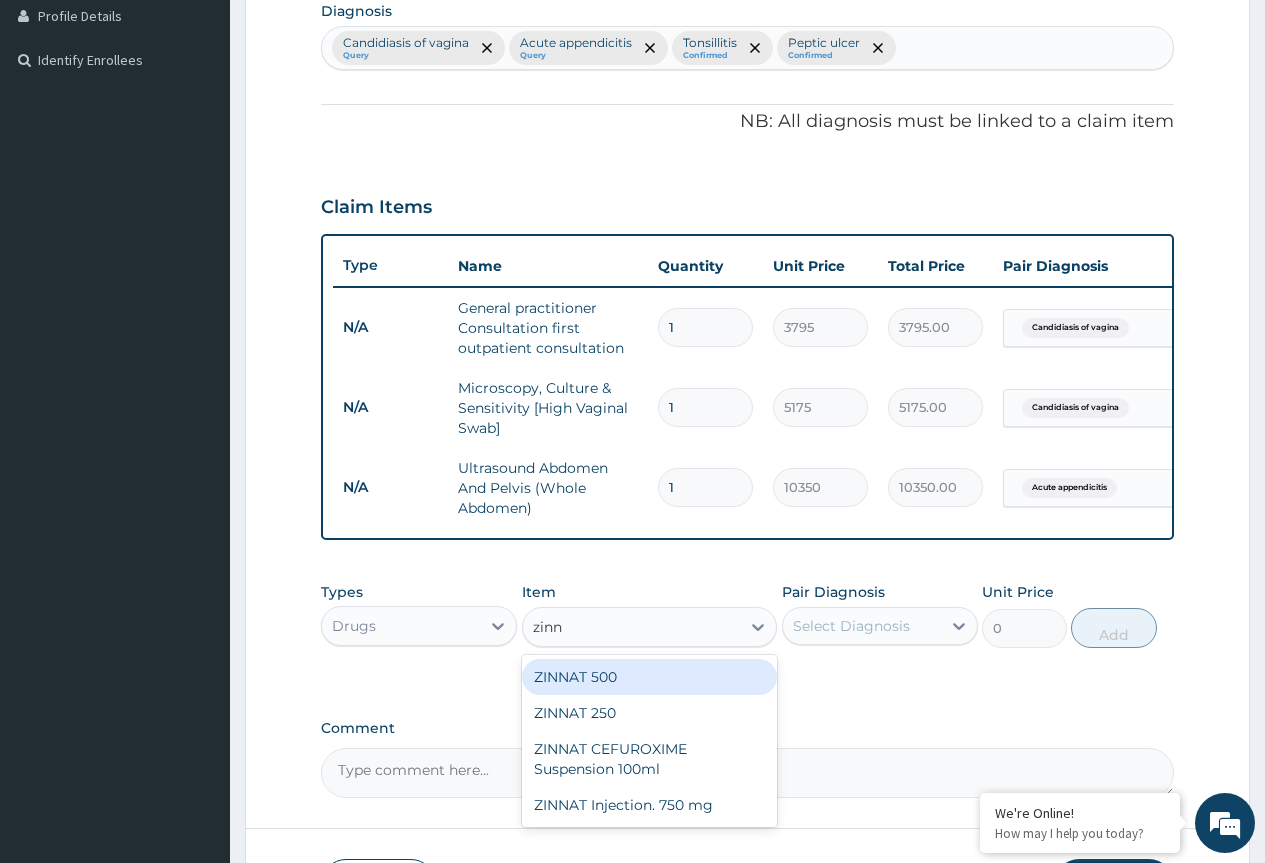 type on "zinna" 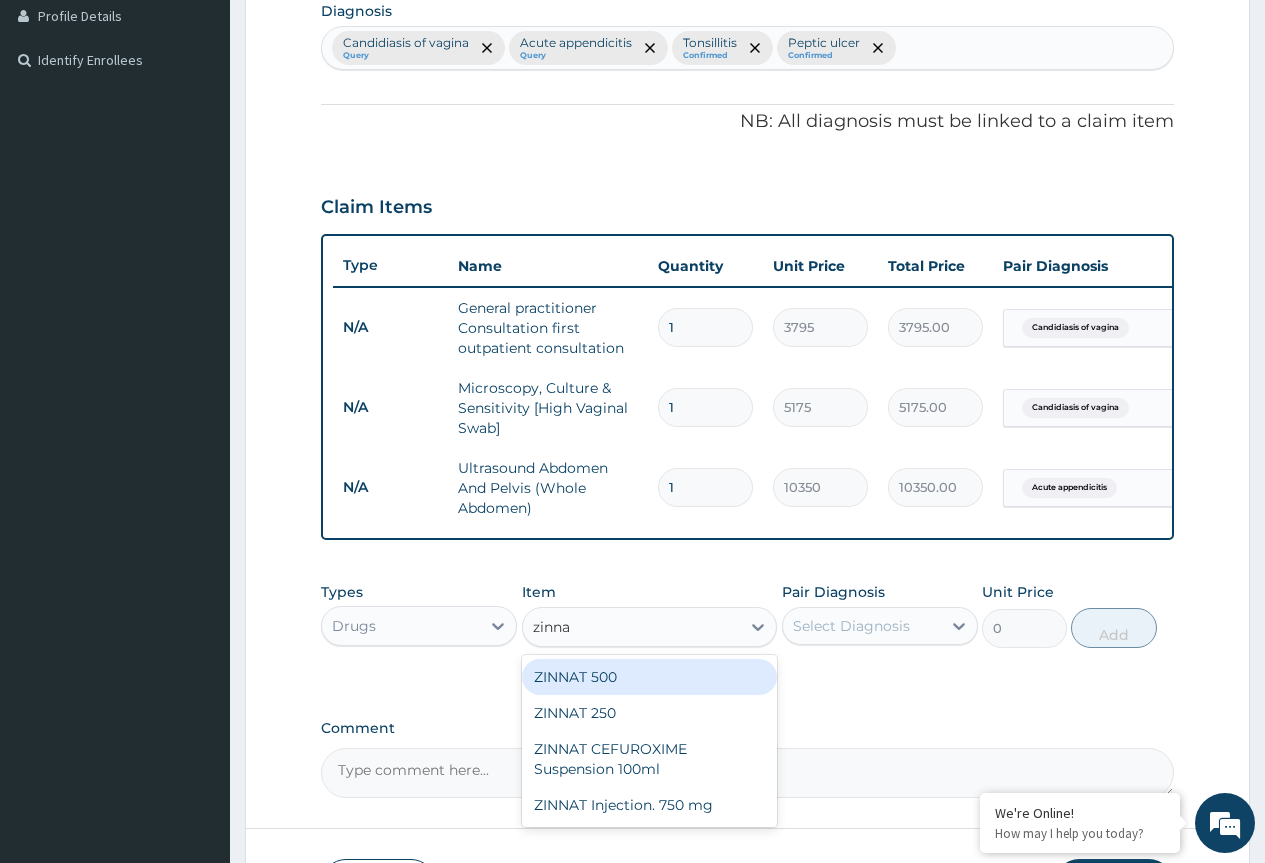 click on "ZINNAT 500" at bounding box center (650, 677) 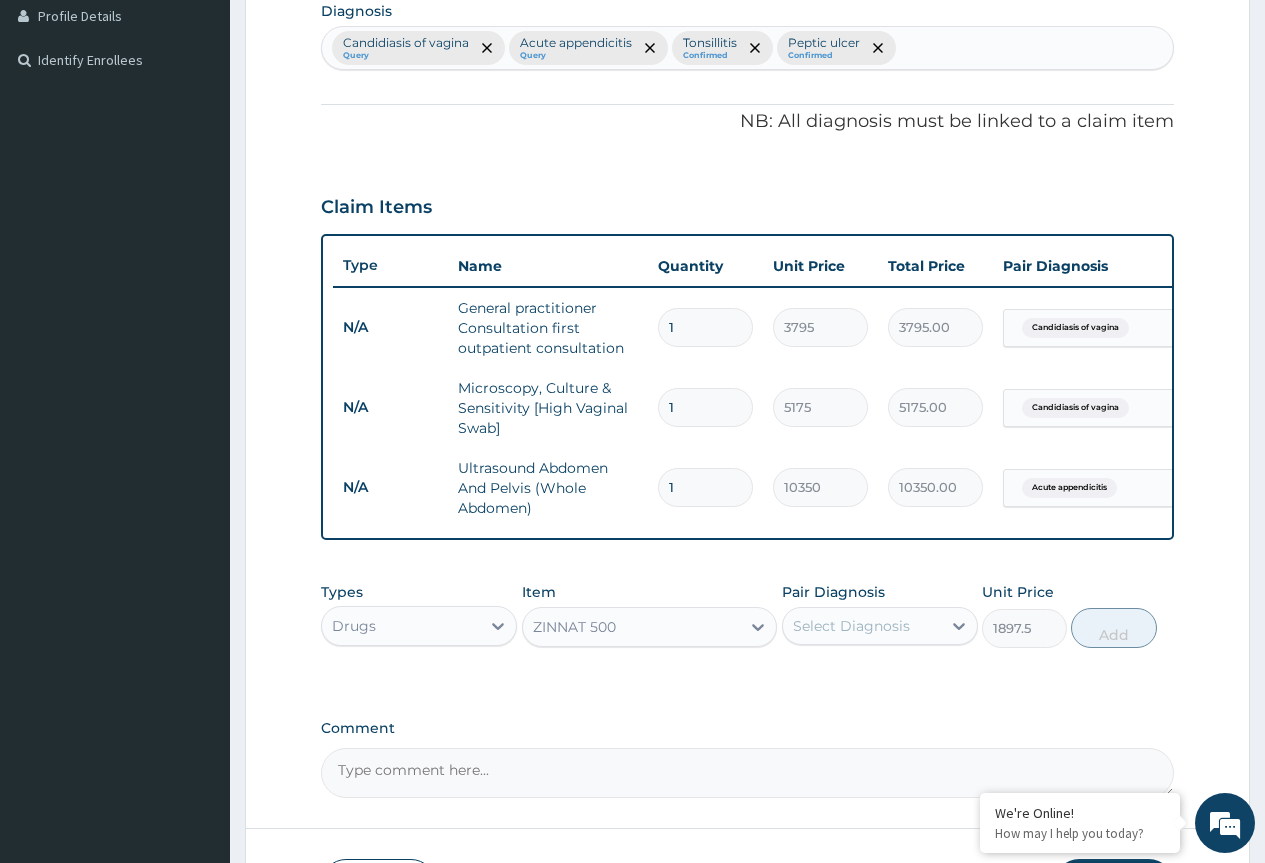 click on "Select Diagnosis" at bounding box center [851, 626] 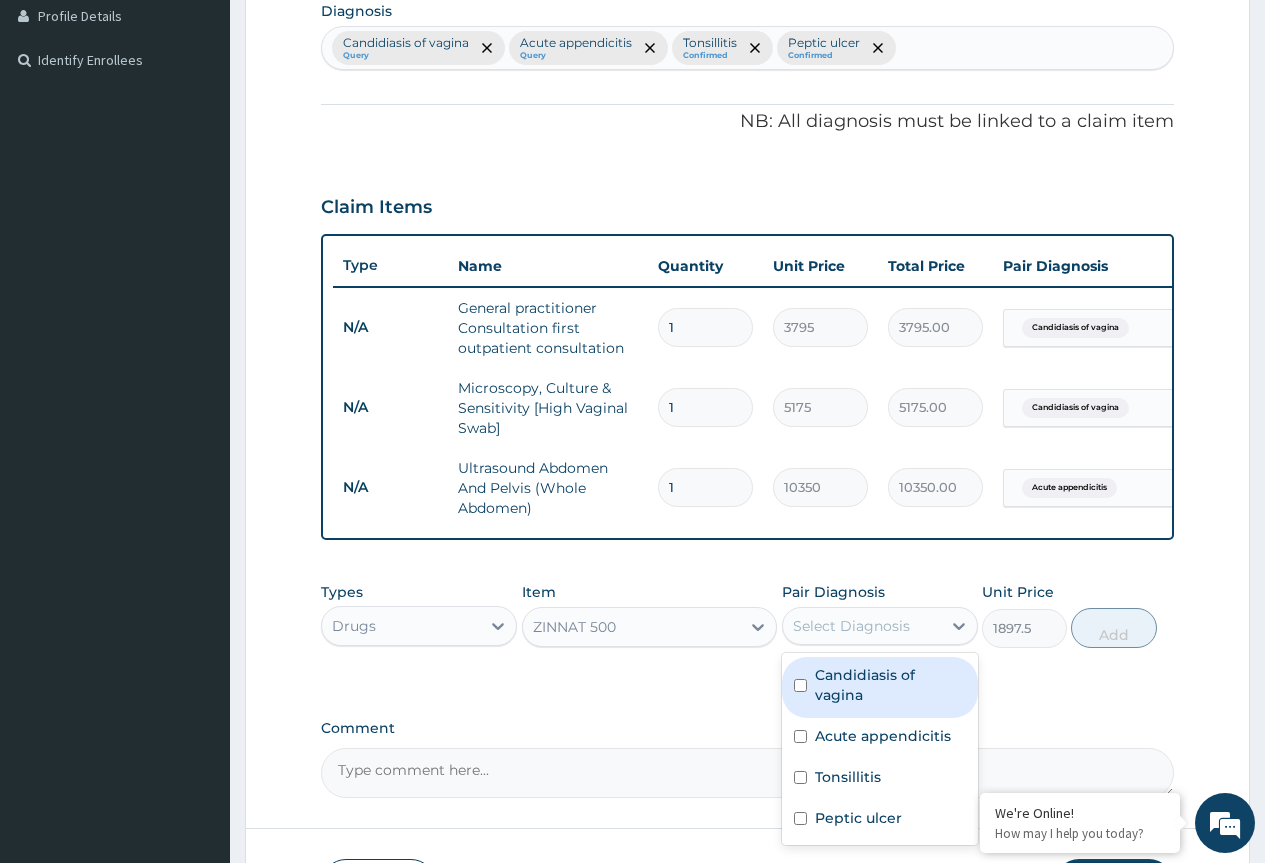 click on "Candidiasis of vagina" at bounding box center [890, 685] 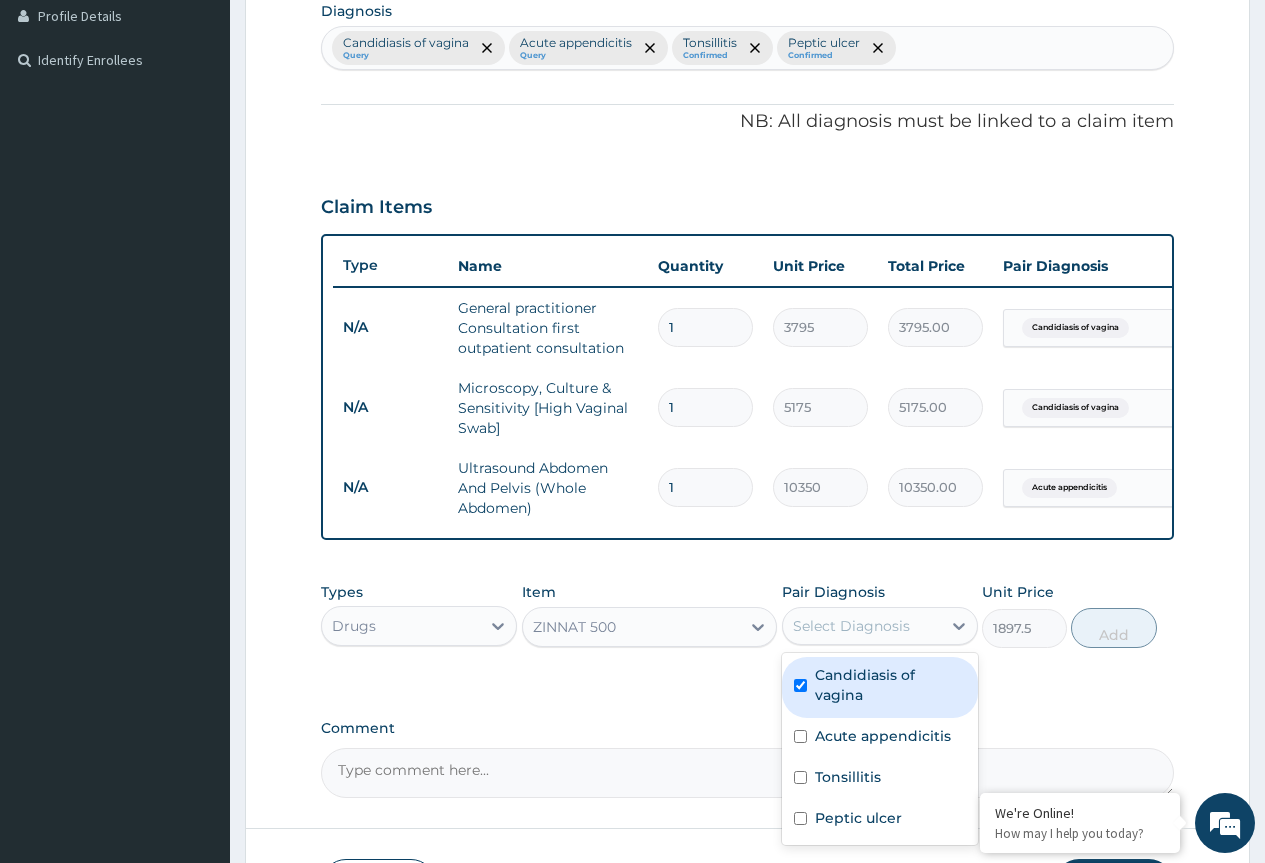 checkbox on "true" 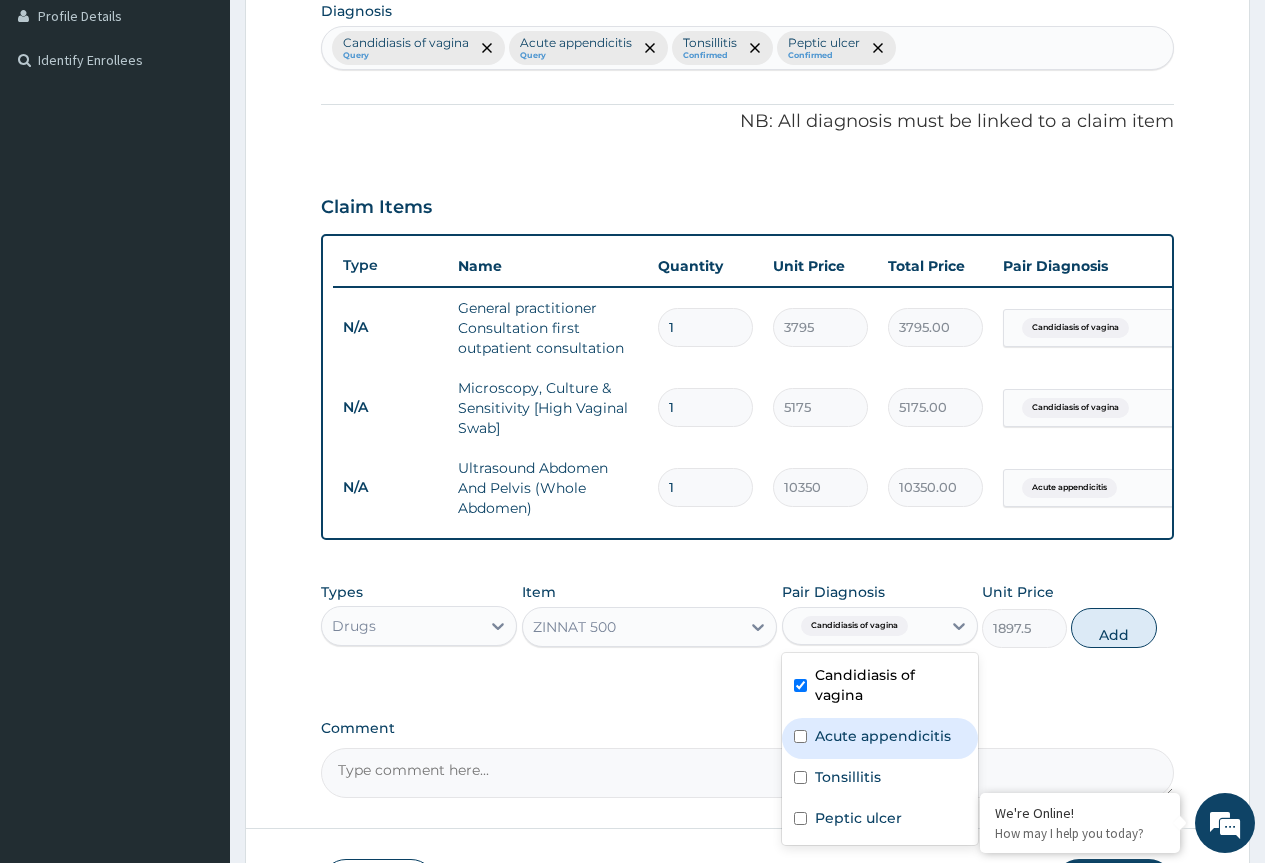 click on "Acute appendicitis" at bounding box center [883, 736] 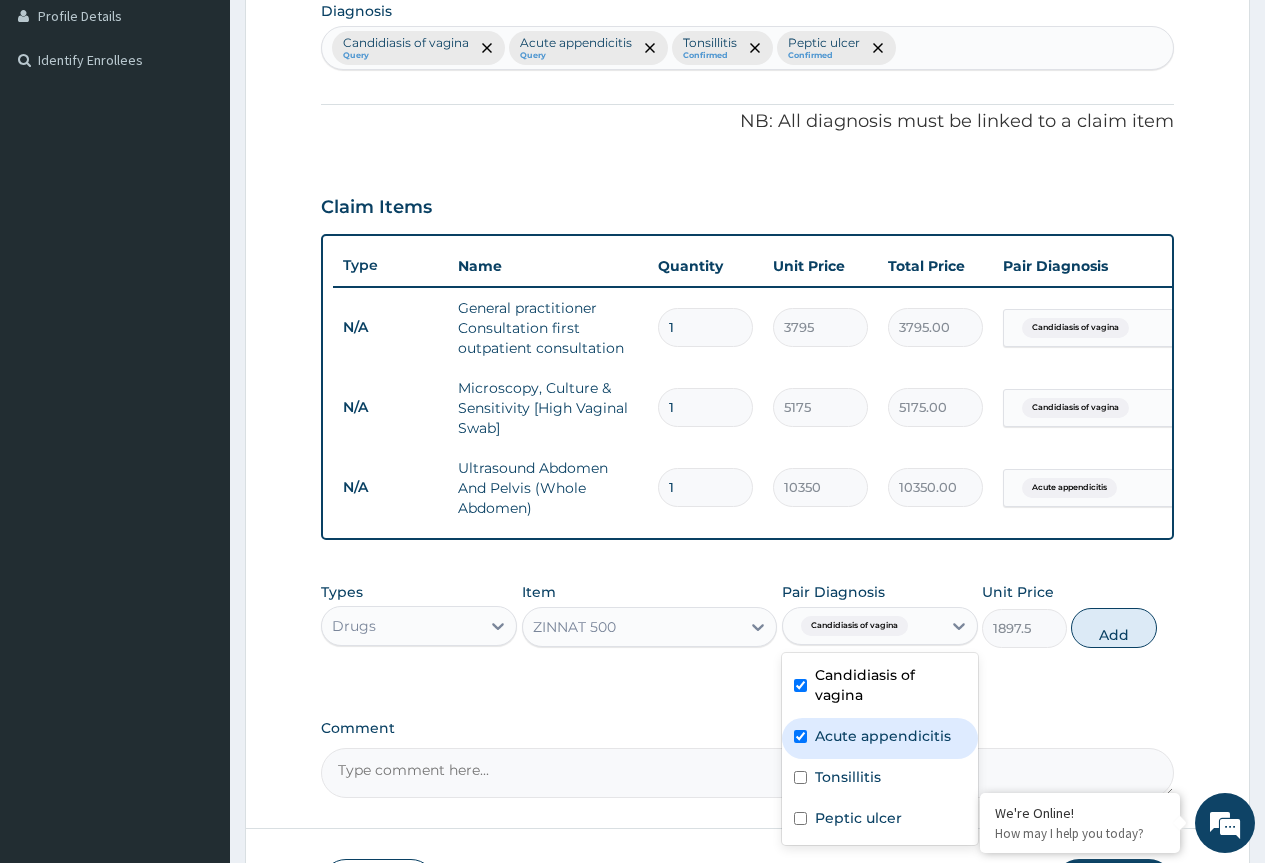 checkbox on "true" 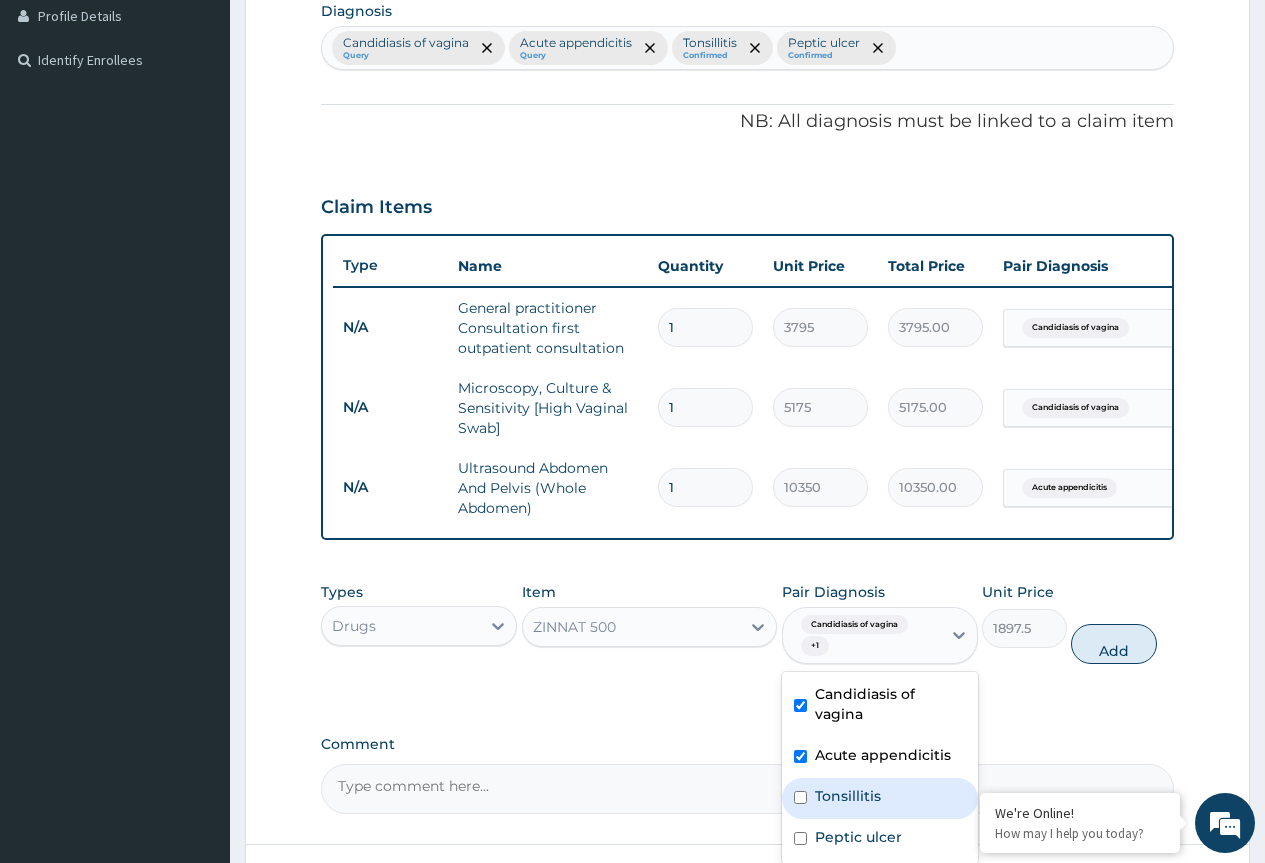 click on "Tonsillitis" at bounding box center [848, 796] 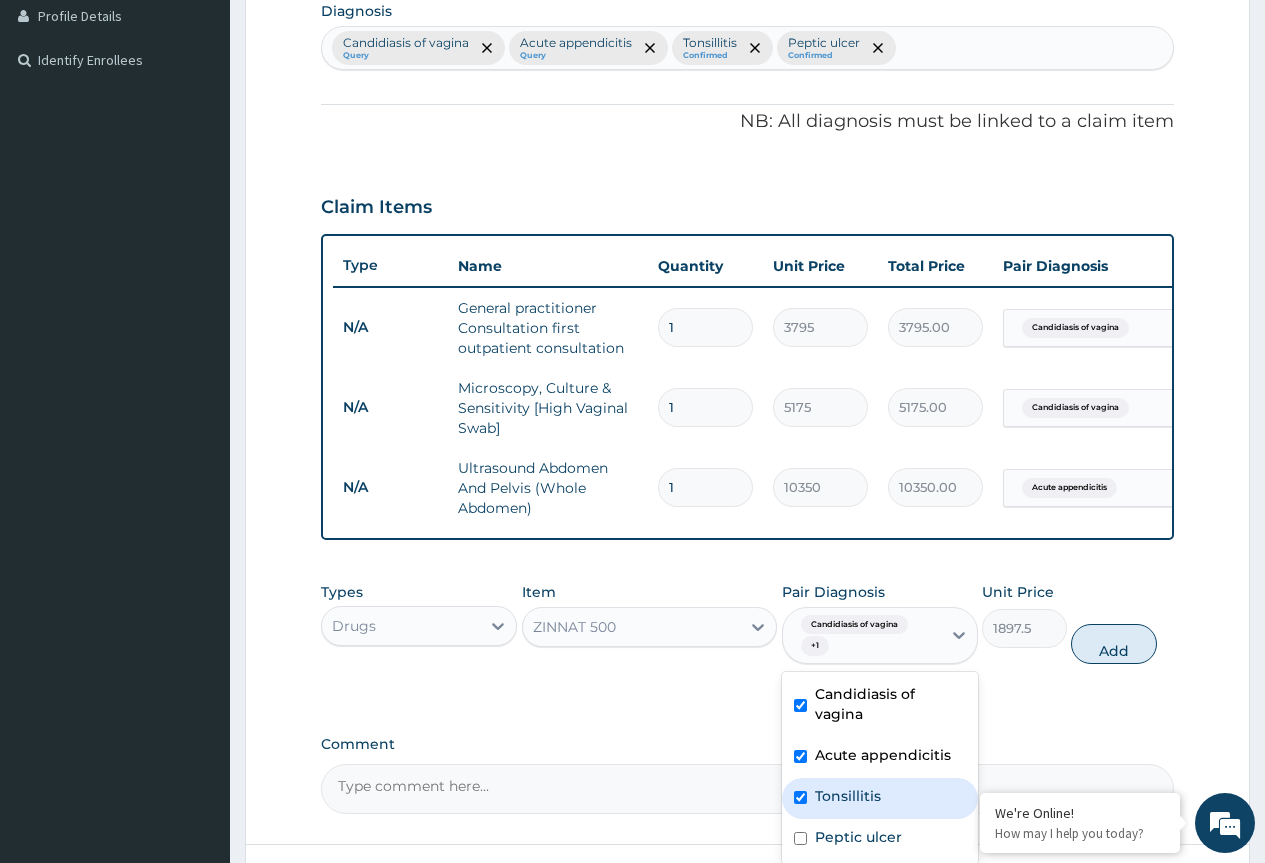 checkbox on "true" 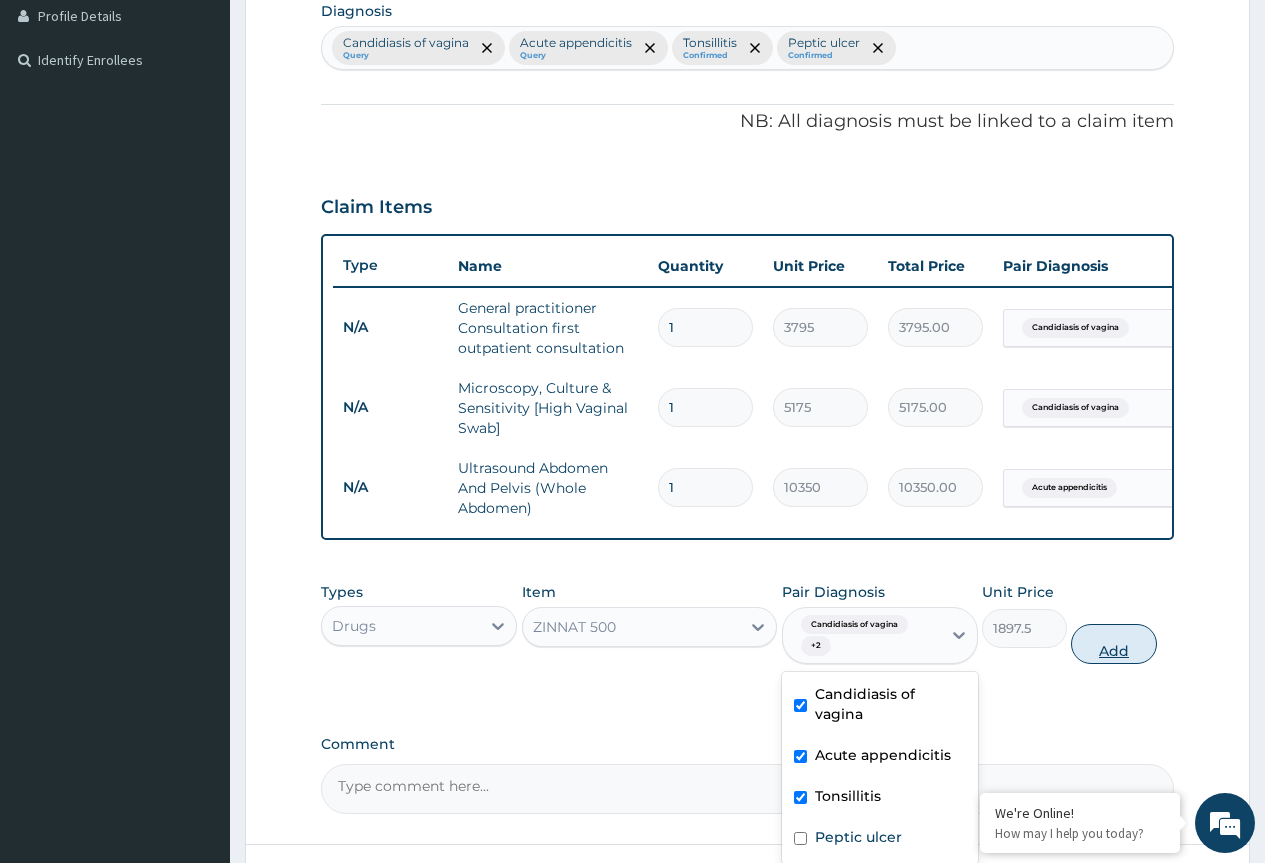 click on "Add" at bounding box center (1113, 644) 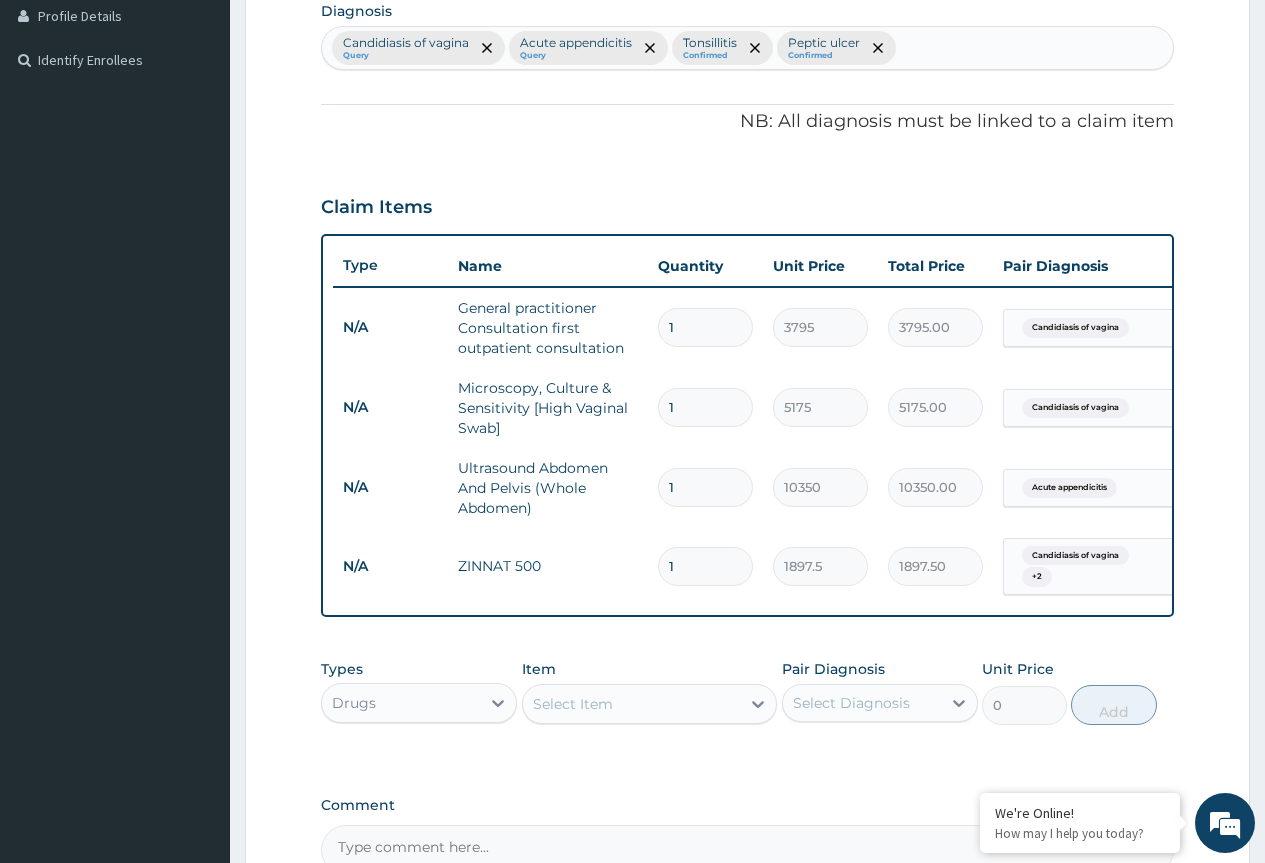 click on "Select Item" at bounding box center [632, 704] 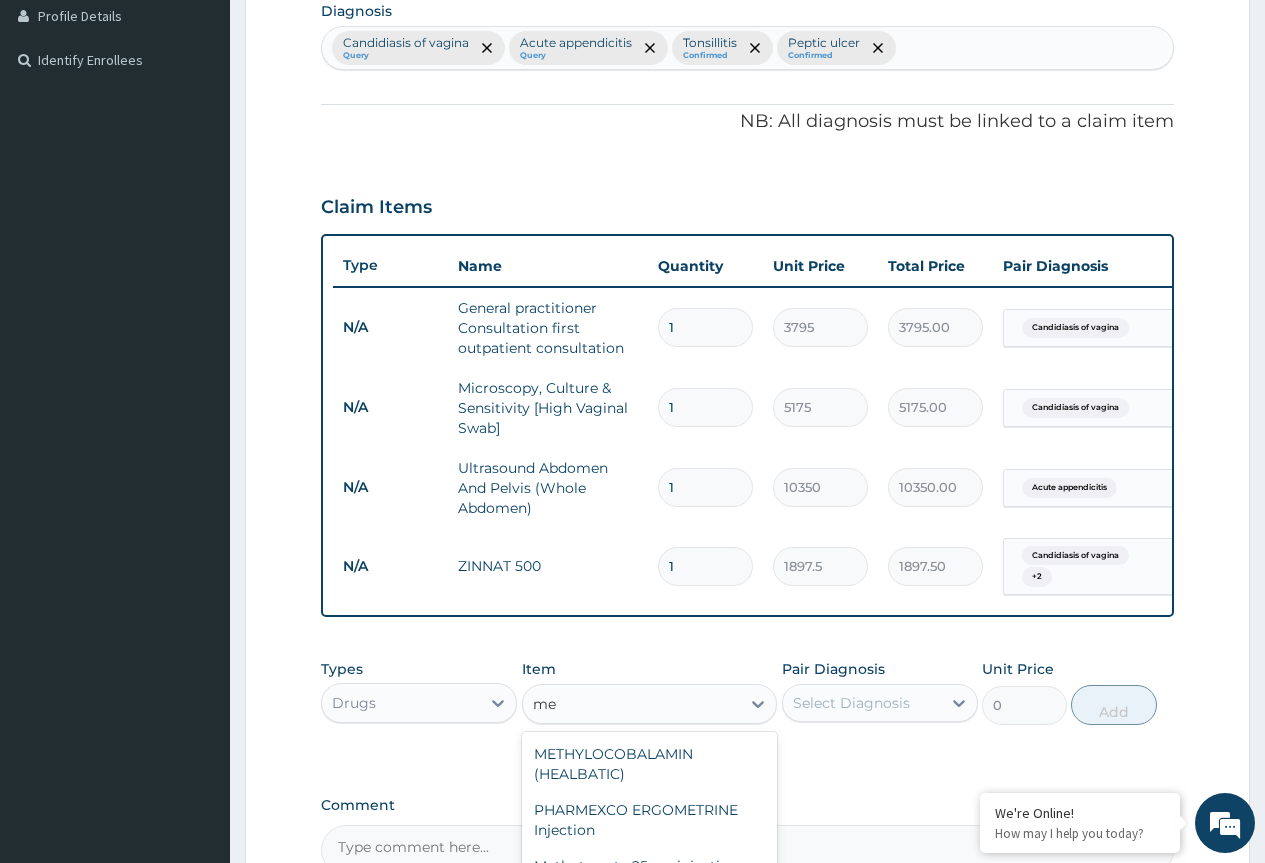 type on "m" 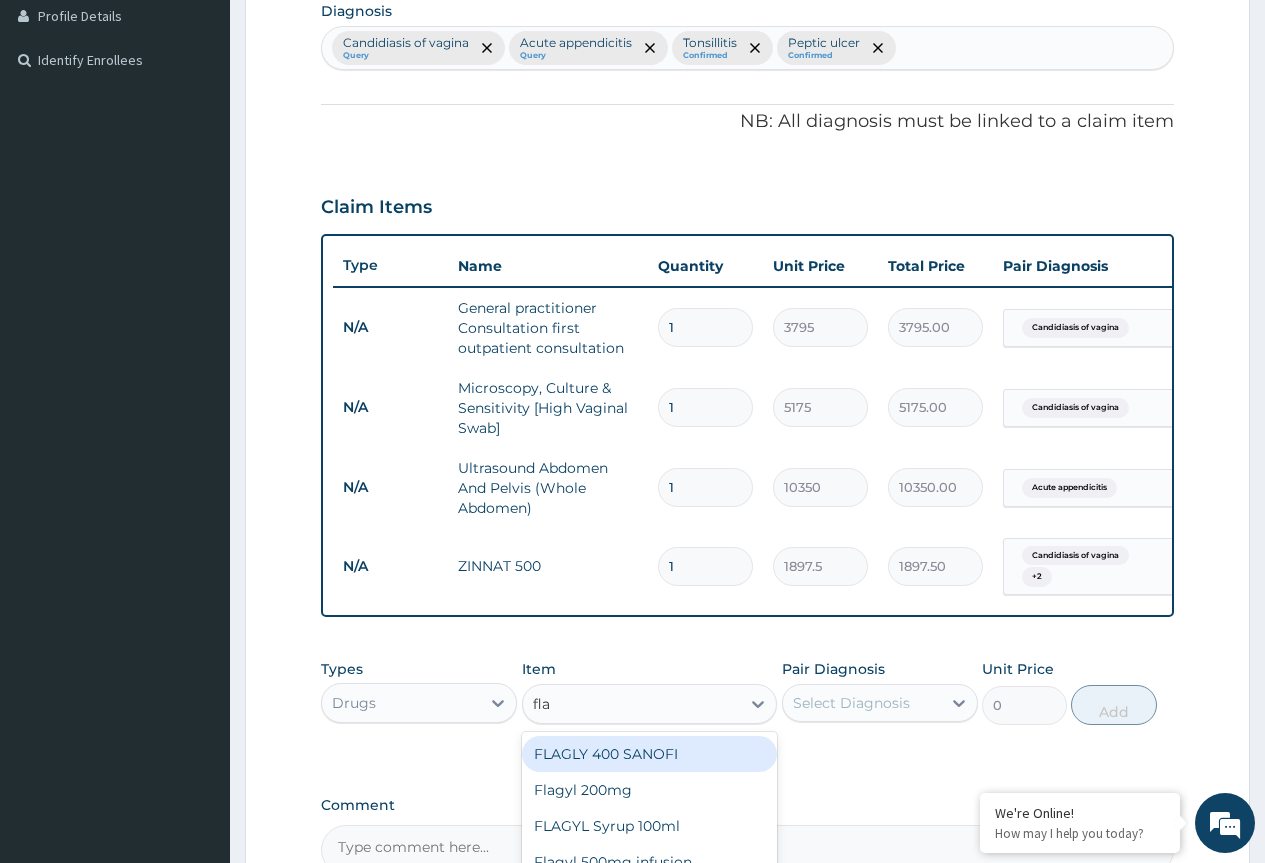 type on "flag" 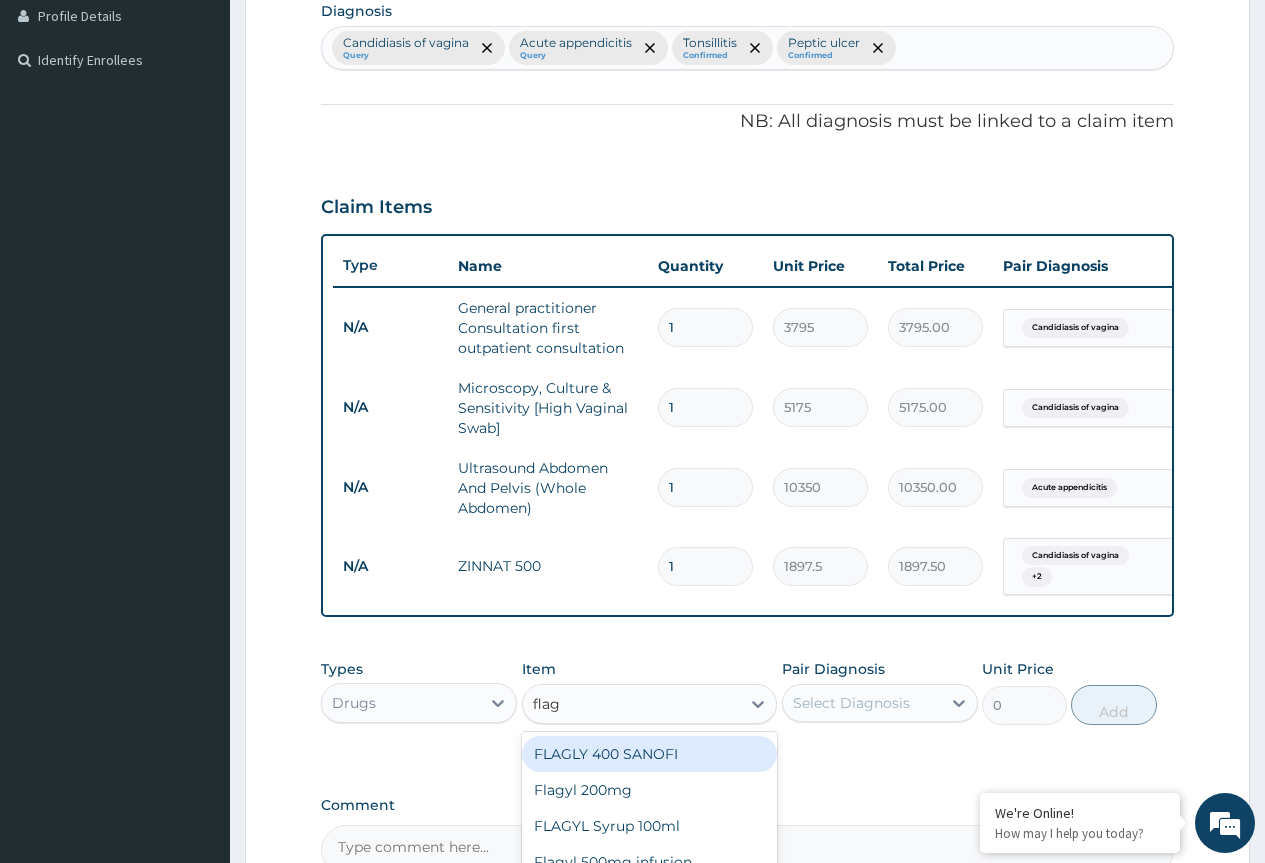 click on "FLAGLY 400 SANOFI" at bounding box center [650, 754] 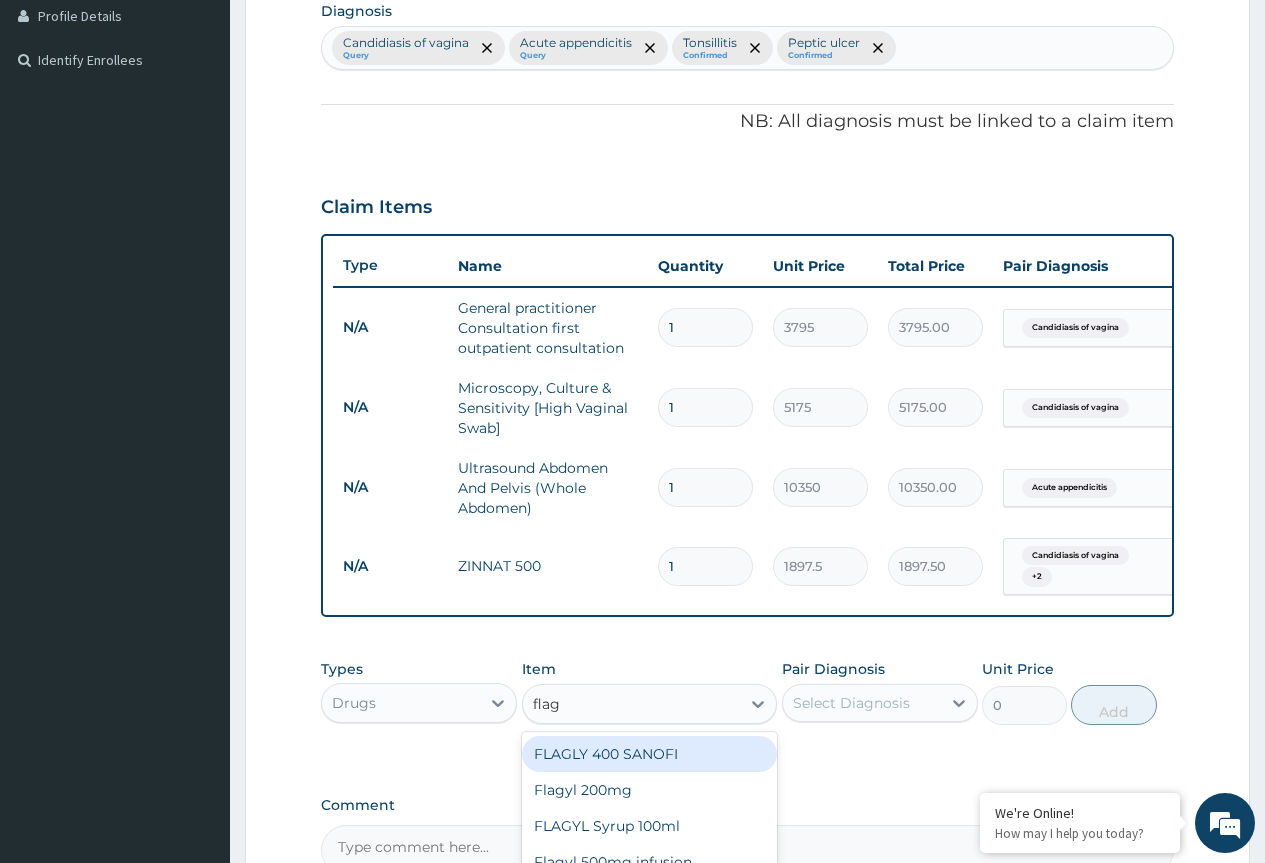 type 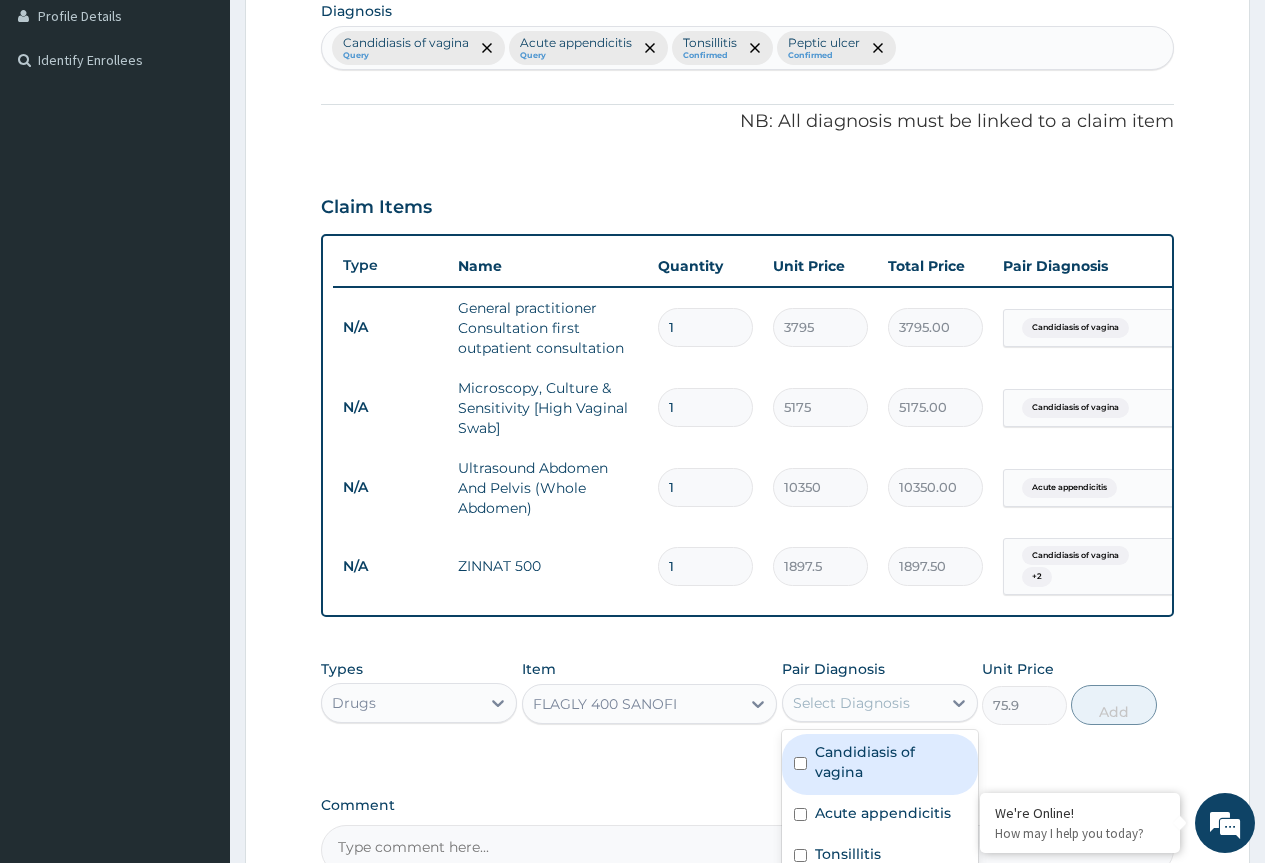 click on "Select Diagnosis" at bounding box center (851, 703) 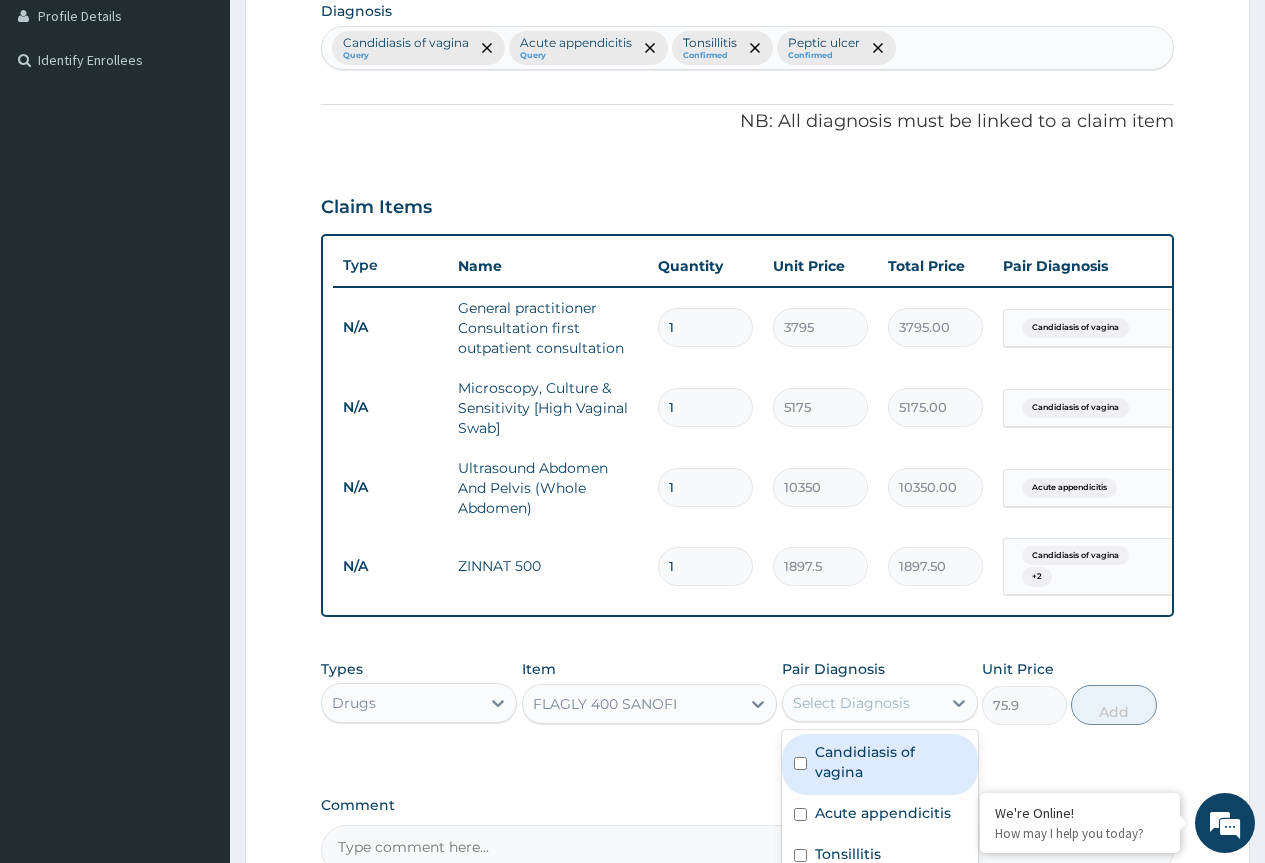 click on "Candidiasis of vagina" at bounding box center [890, 762] 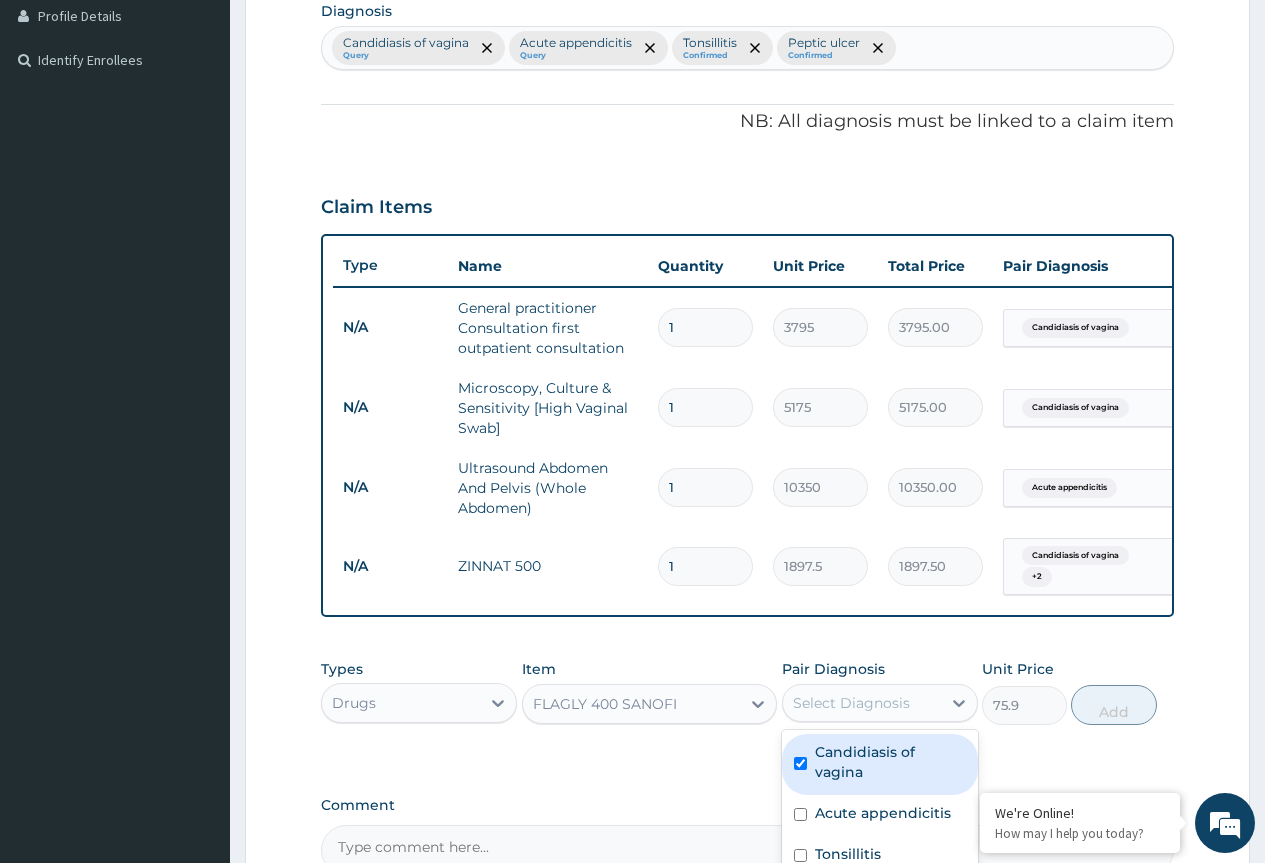 checkbox on "true" 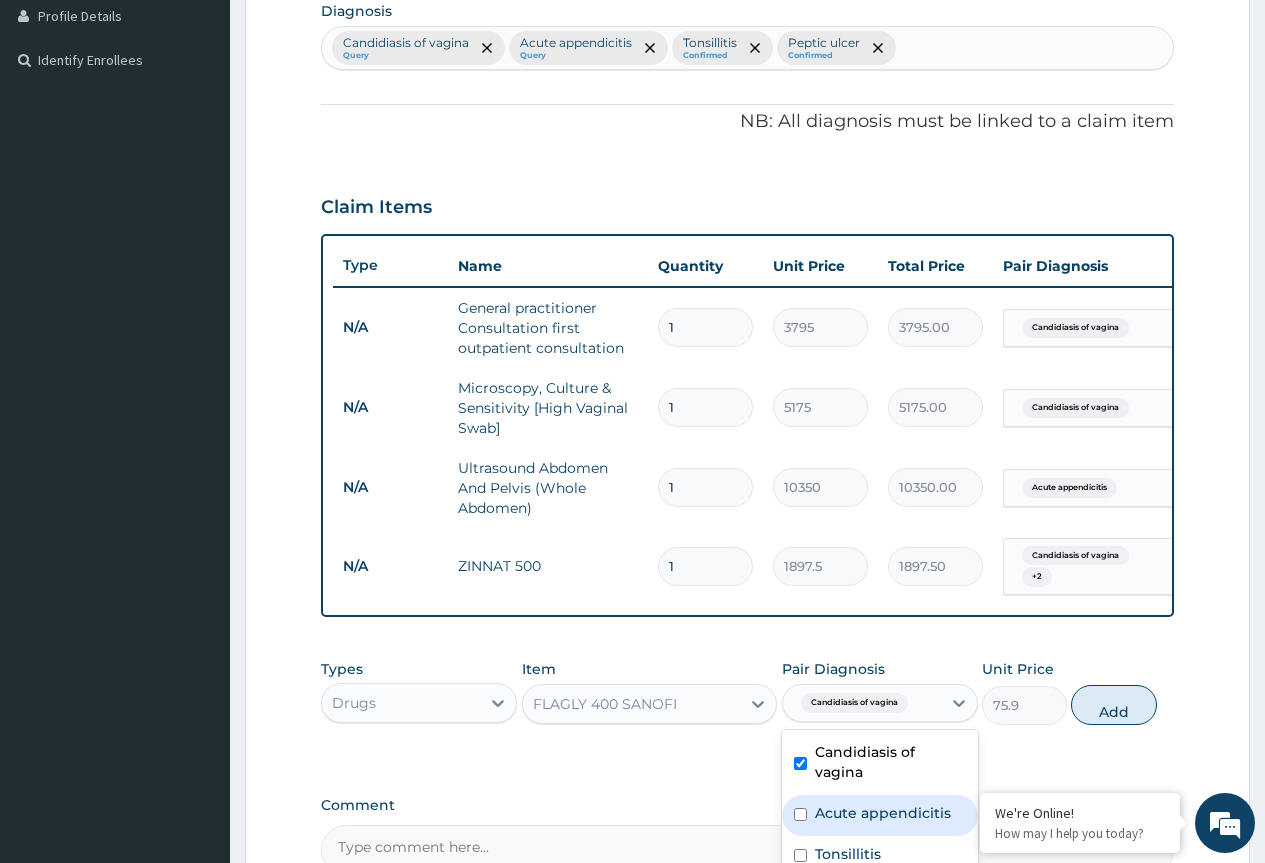click on "Acute appendicitis" at bounding box center [883, 813] 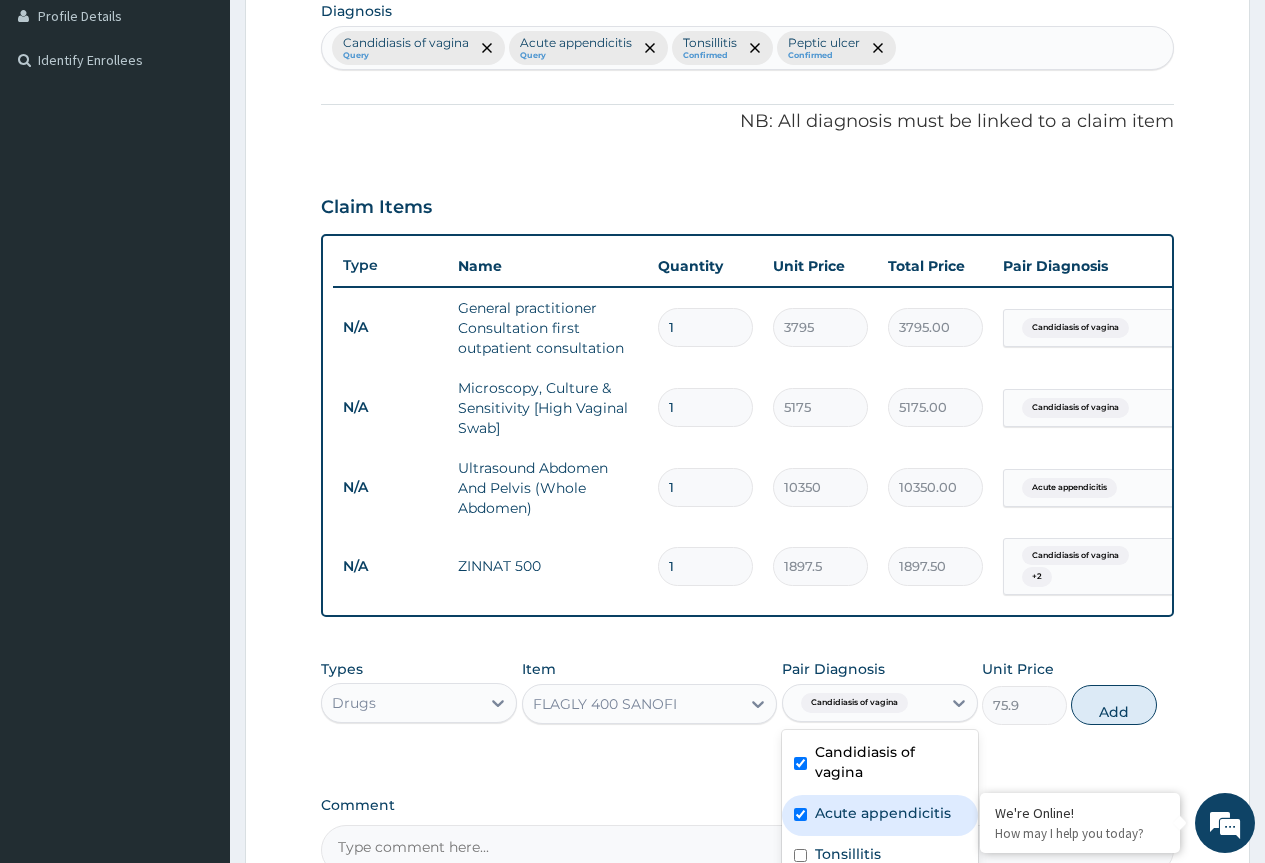 checkbox on "true" 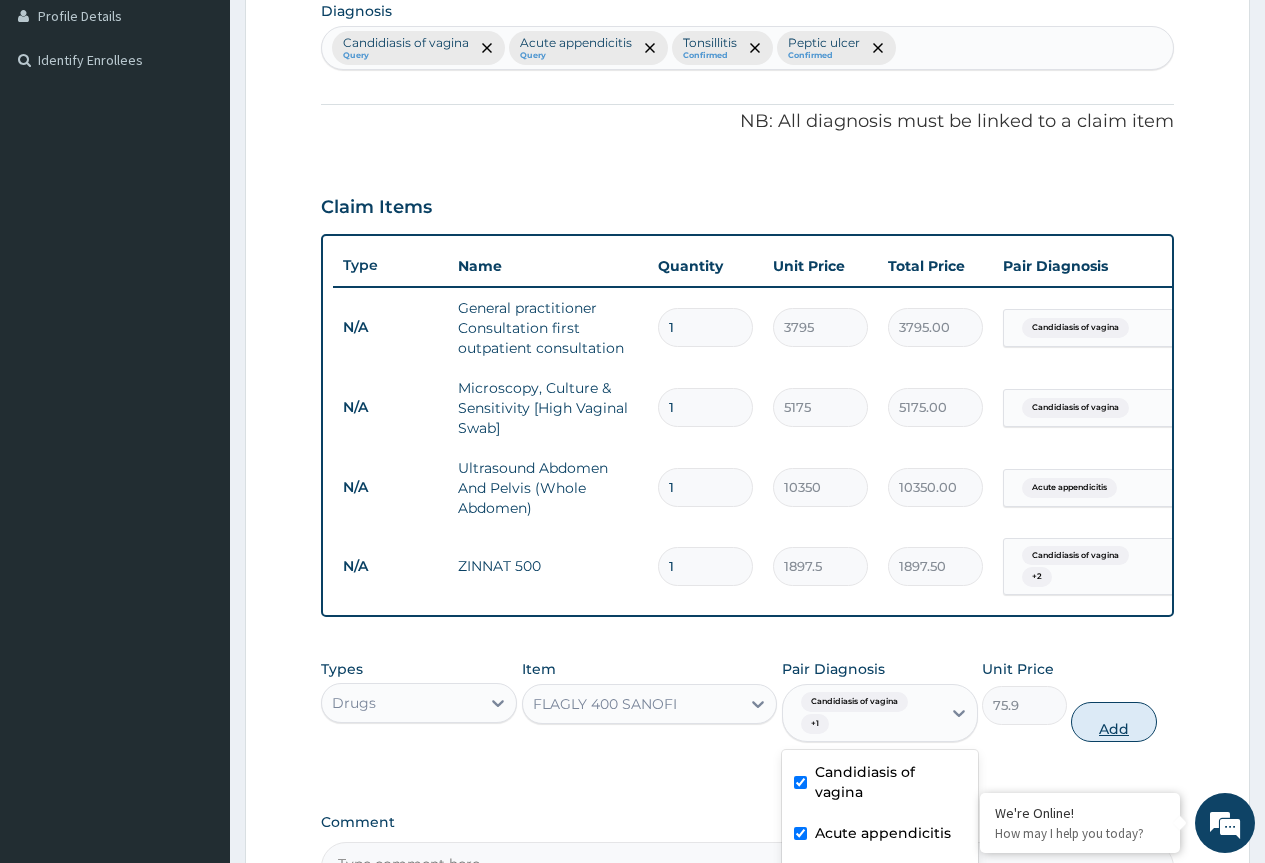 click on "Add" at bounding box center [1113, 722] 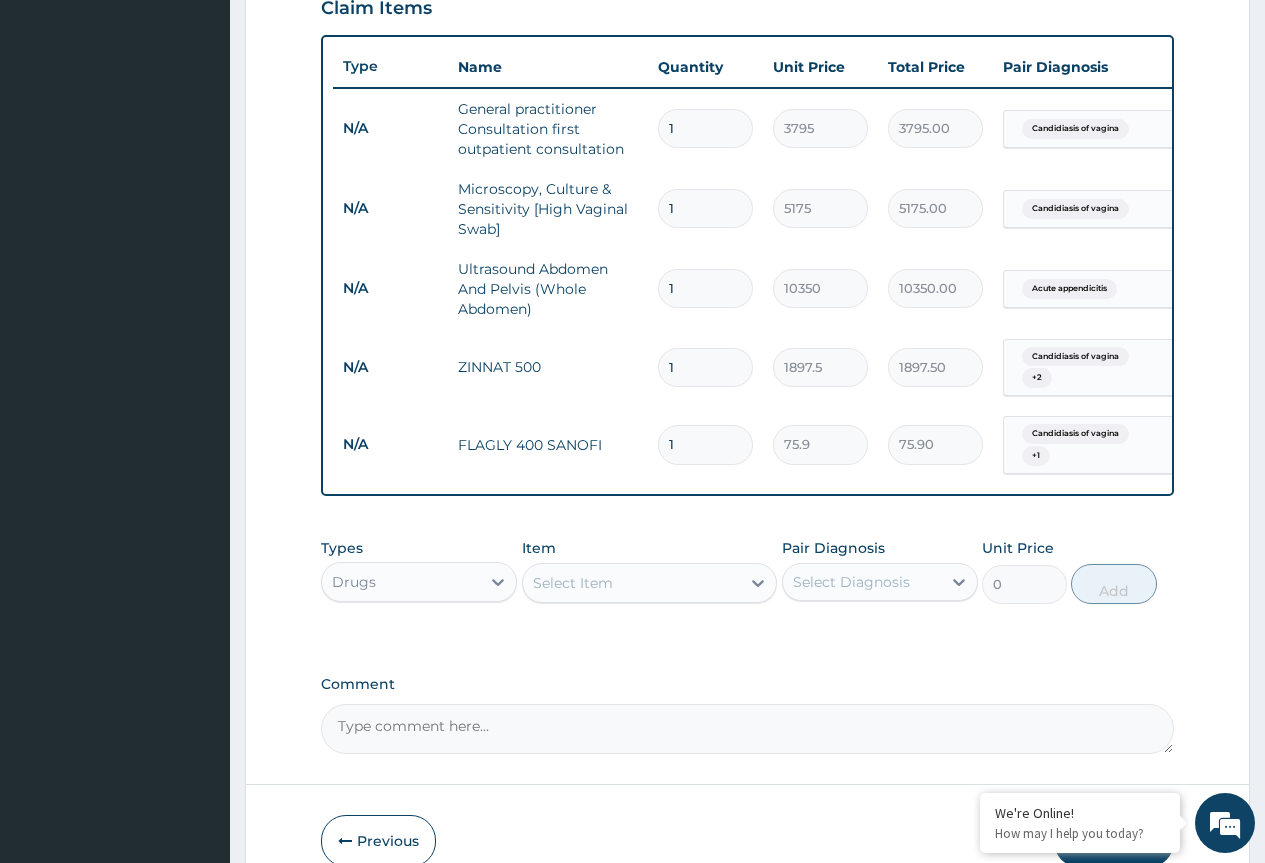 scroll, scrollTop: 710, scrollLeft: 0, axis: vertical 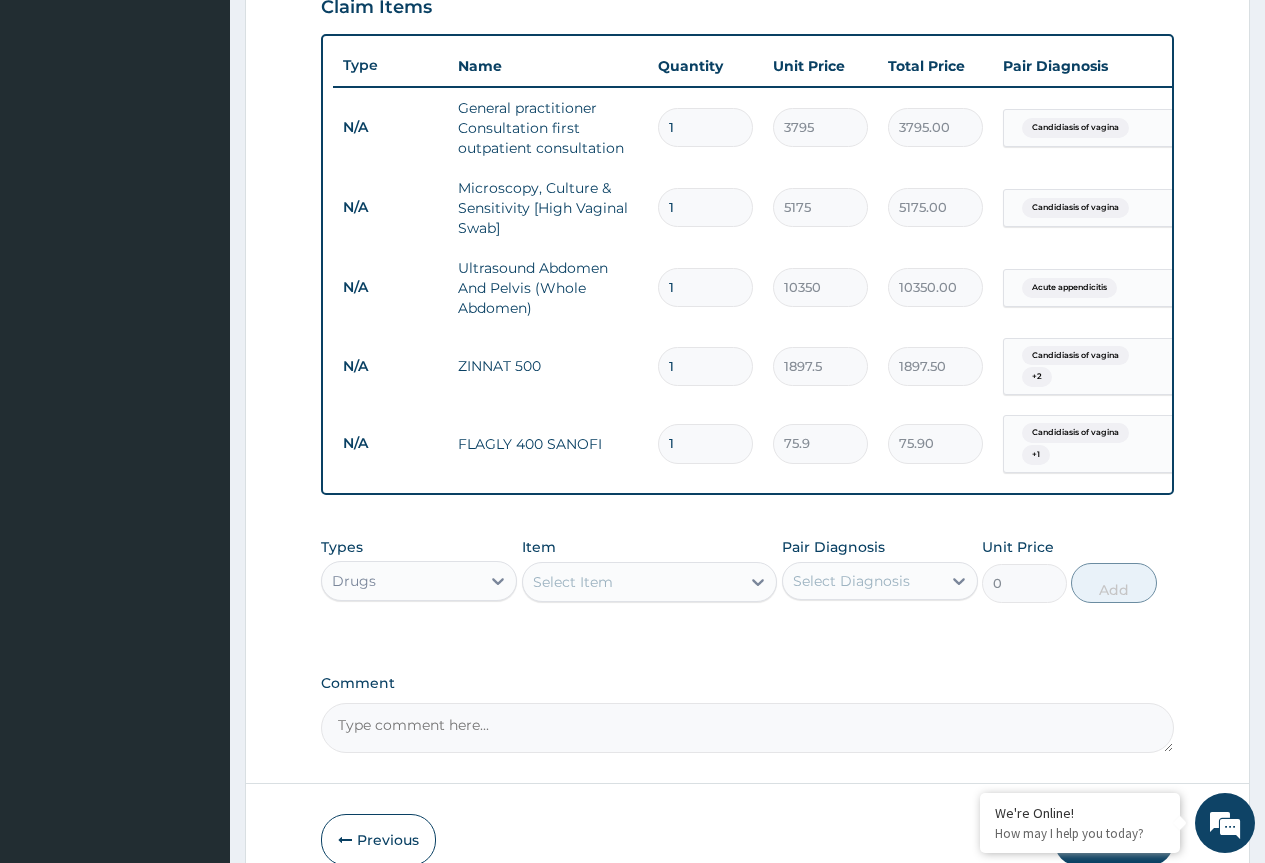 click on "Select Item" at bounding box center (632, 582) 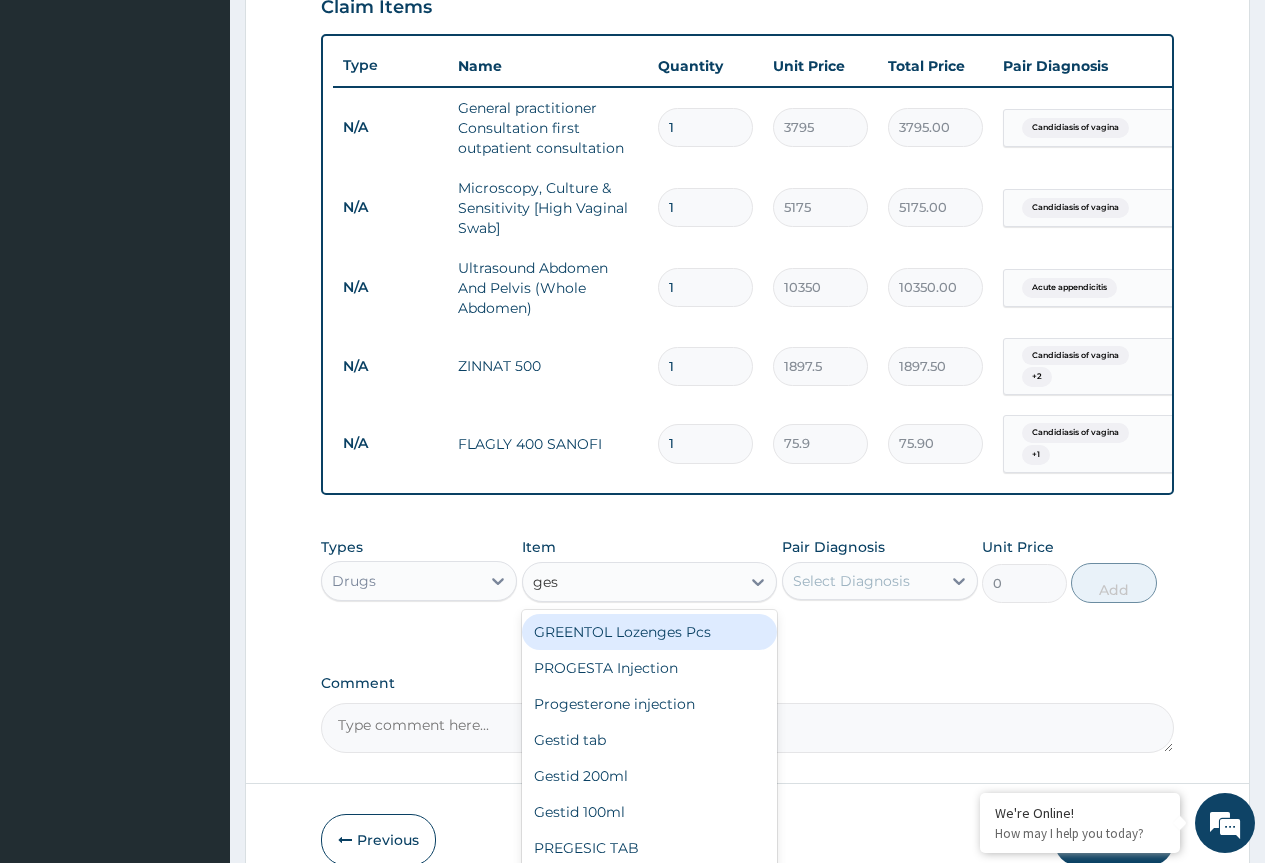 type on "gest" 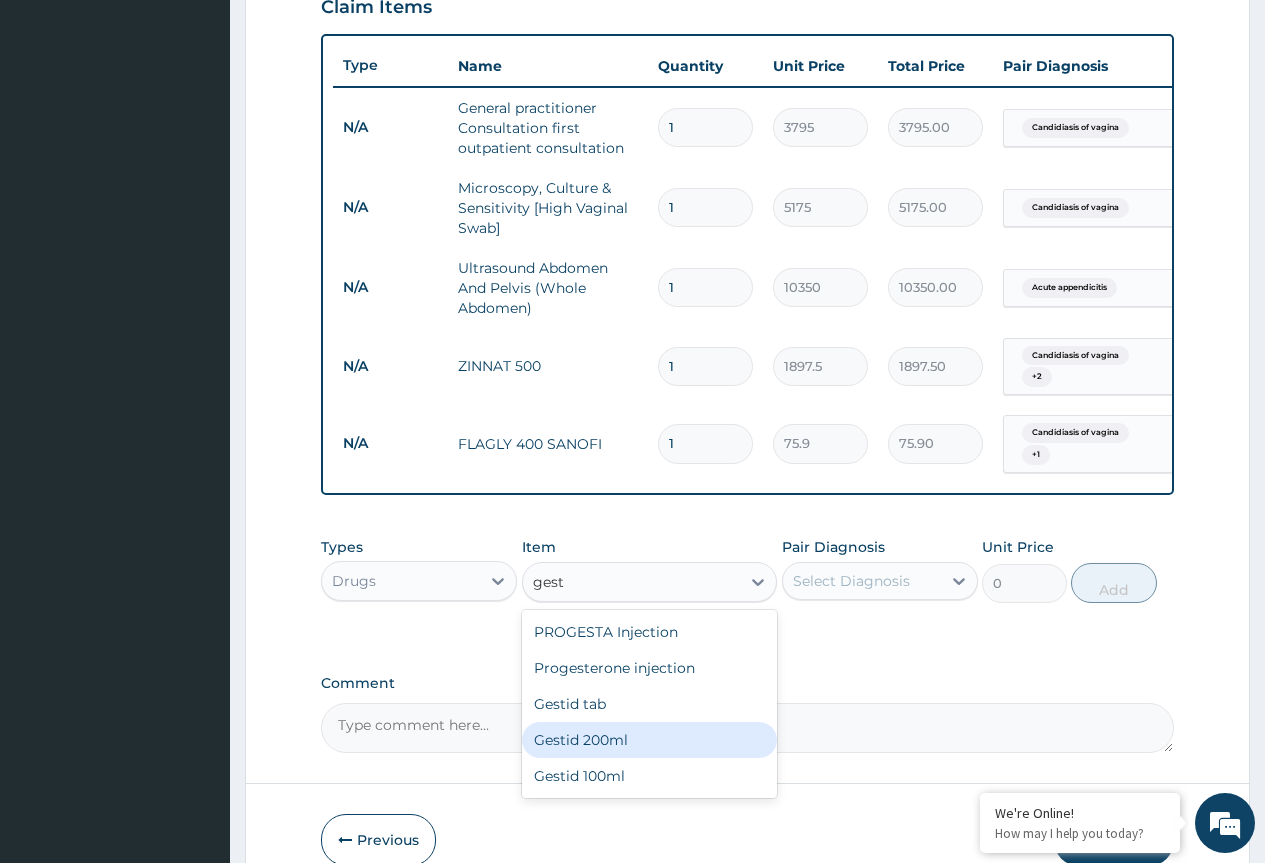 click on "Gestid 200ml" at bounding box center (650, 740) 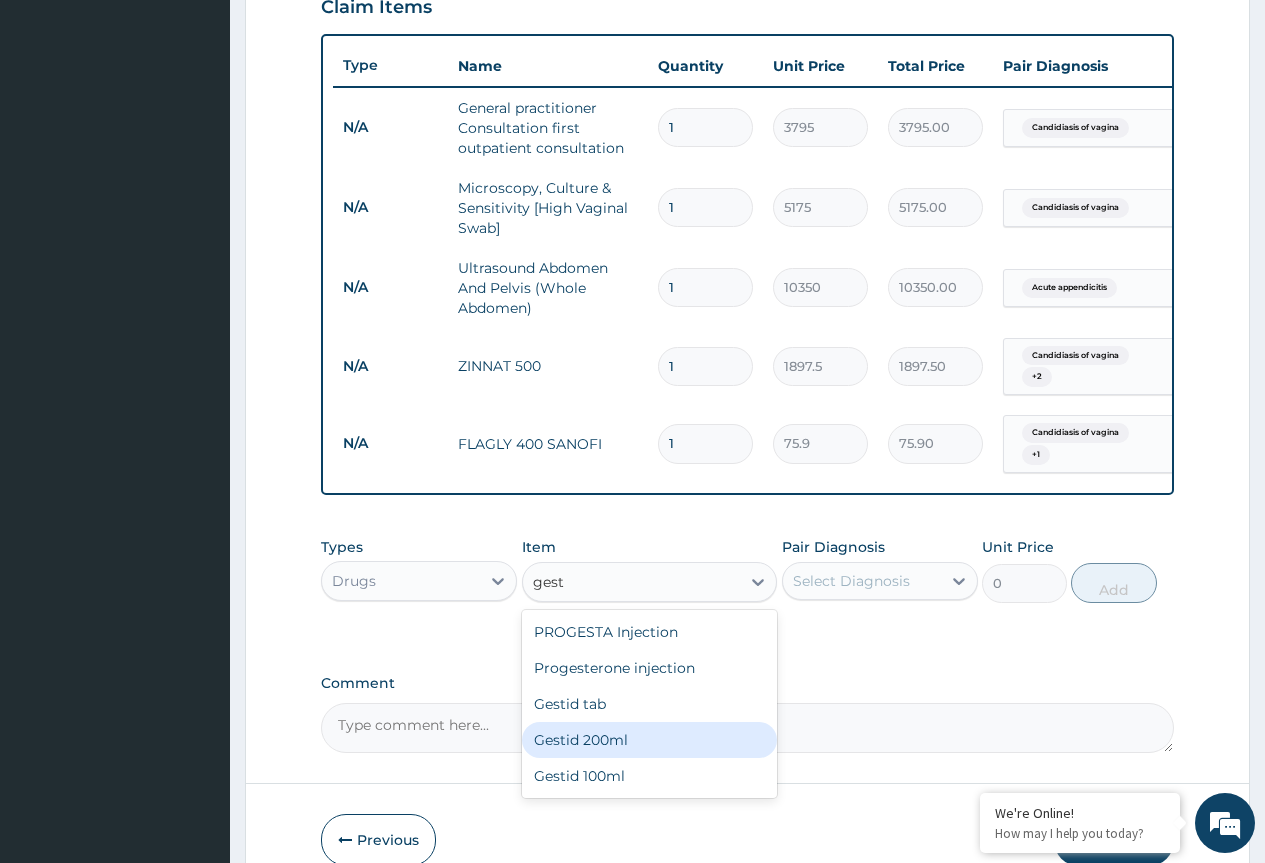 type 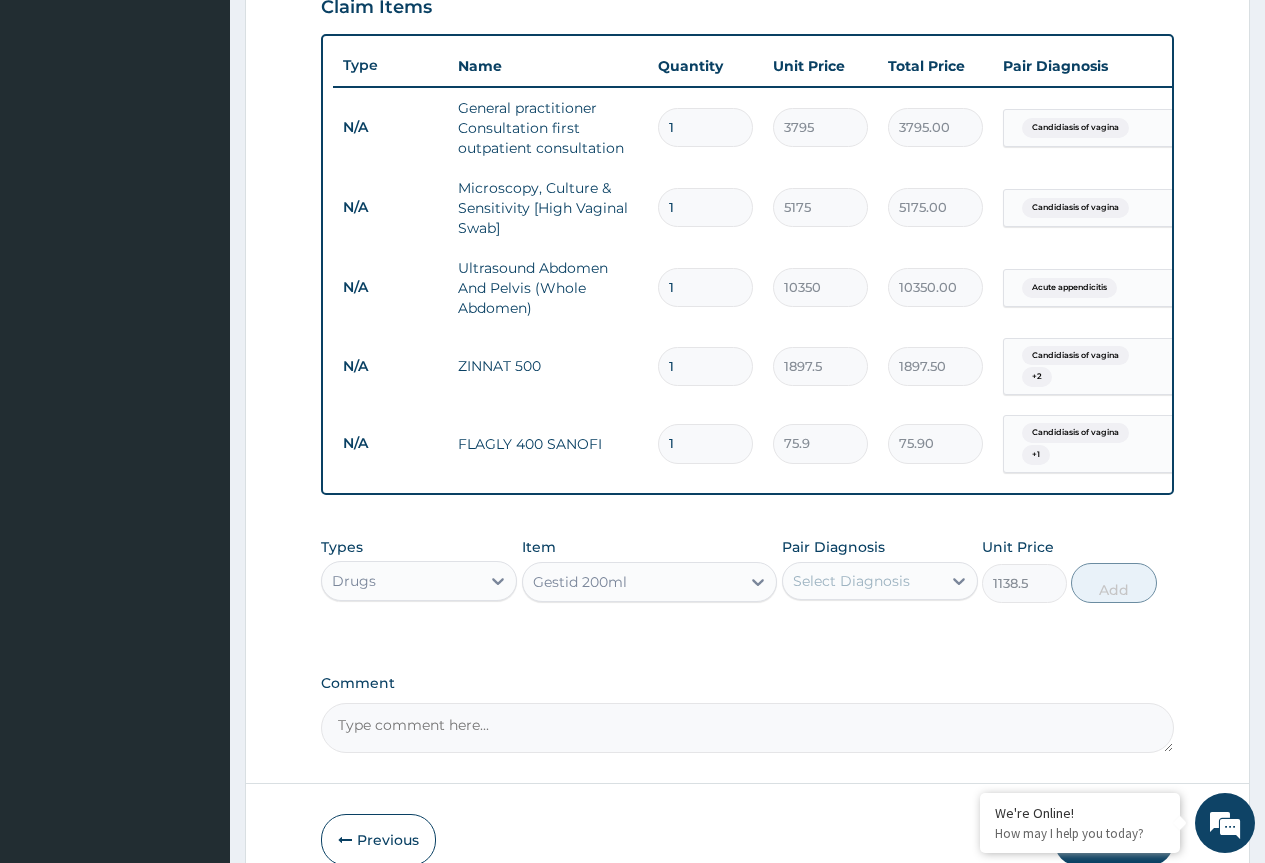 click on "Select Diagnosis" at bounding box center [851, 581] 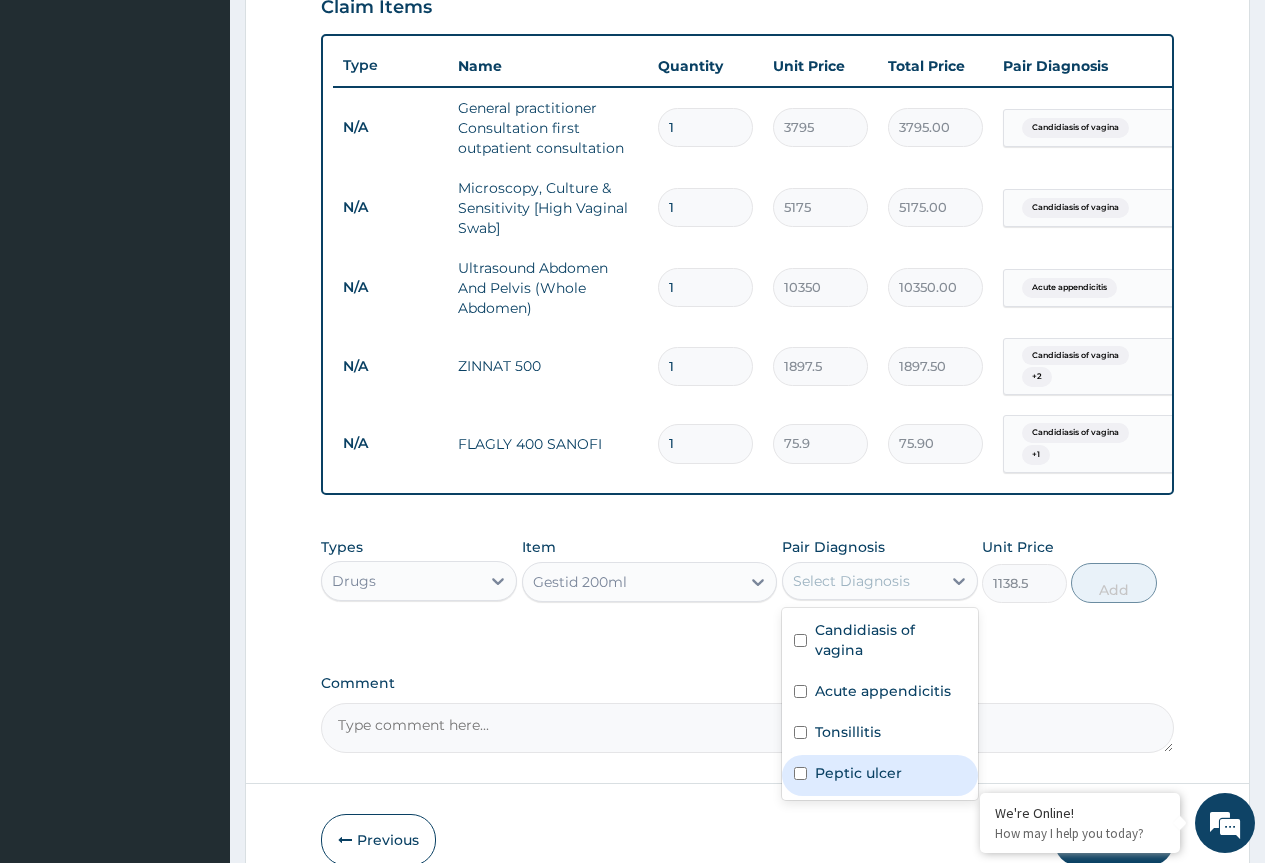 click on "Peptic ulcer" at bounding box center [880, 775] 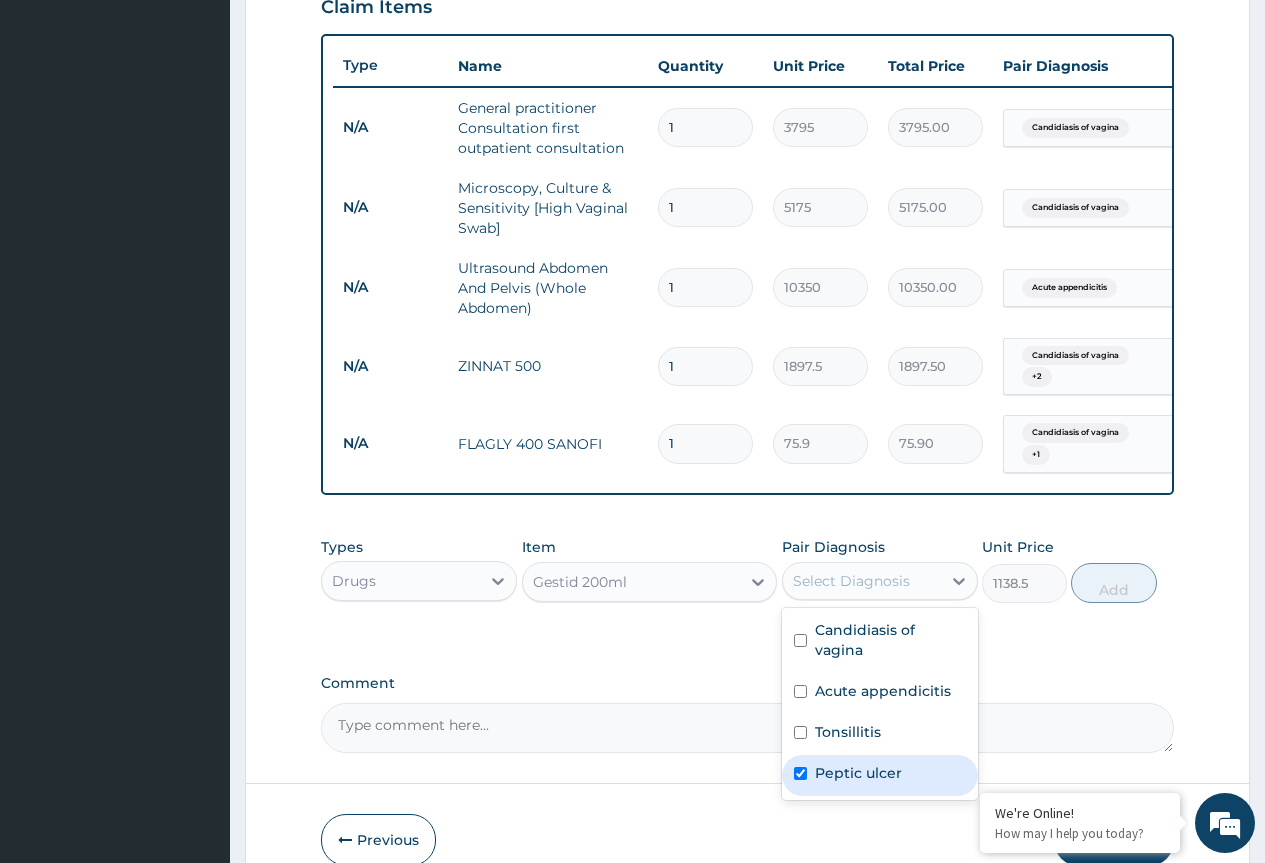 checkbox on "true" 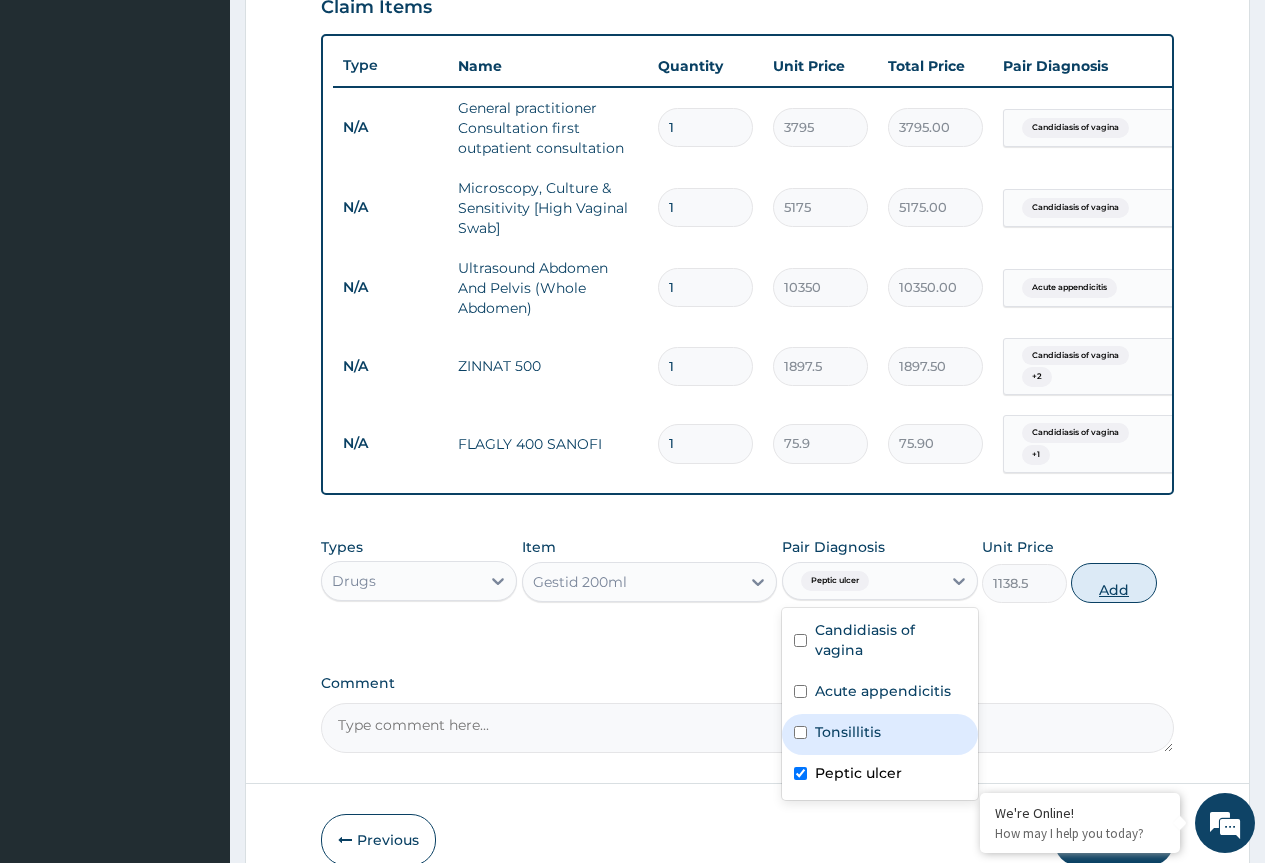 click on "Add" at bounding box center (1113, 583) 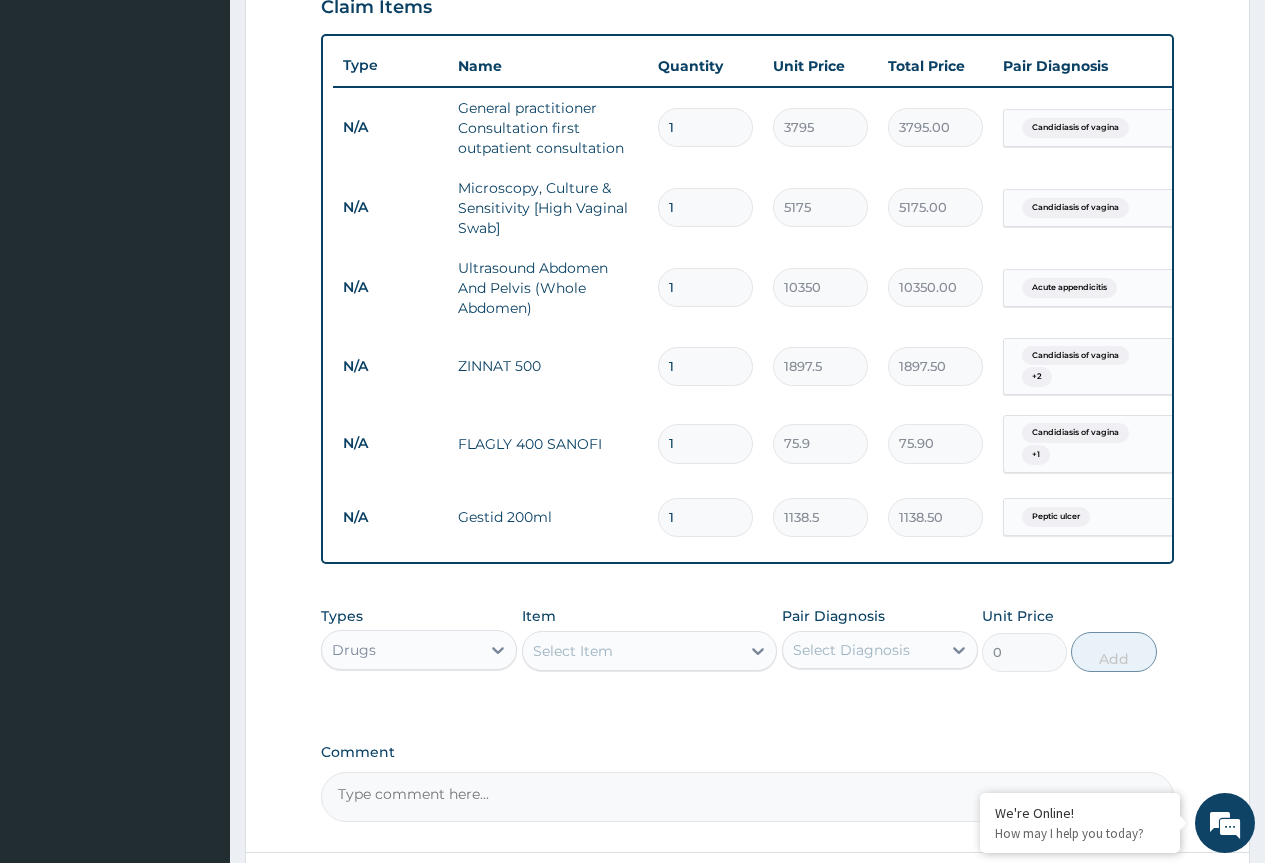 click on "Select Item" at bounding box center [573, 651] 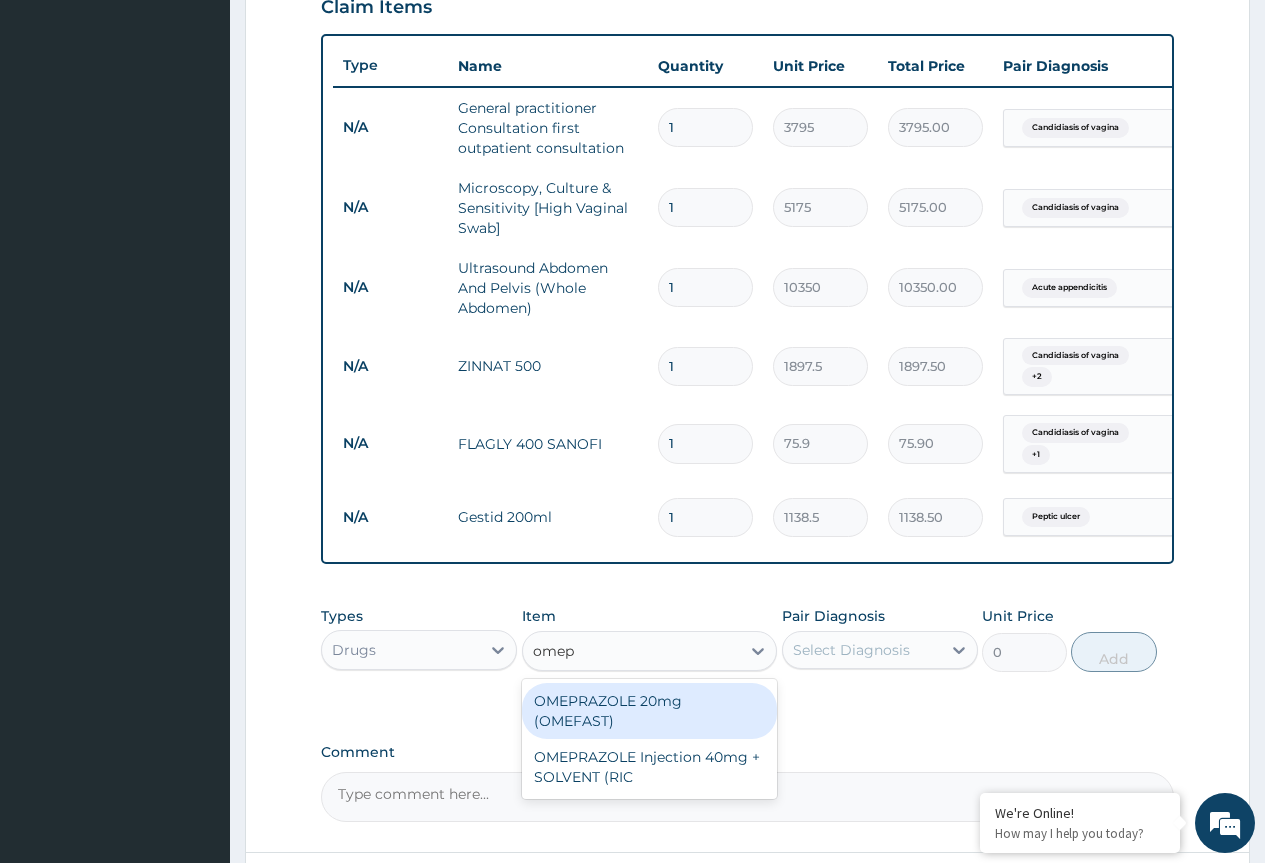 type on "omepr" 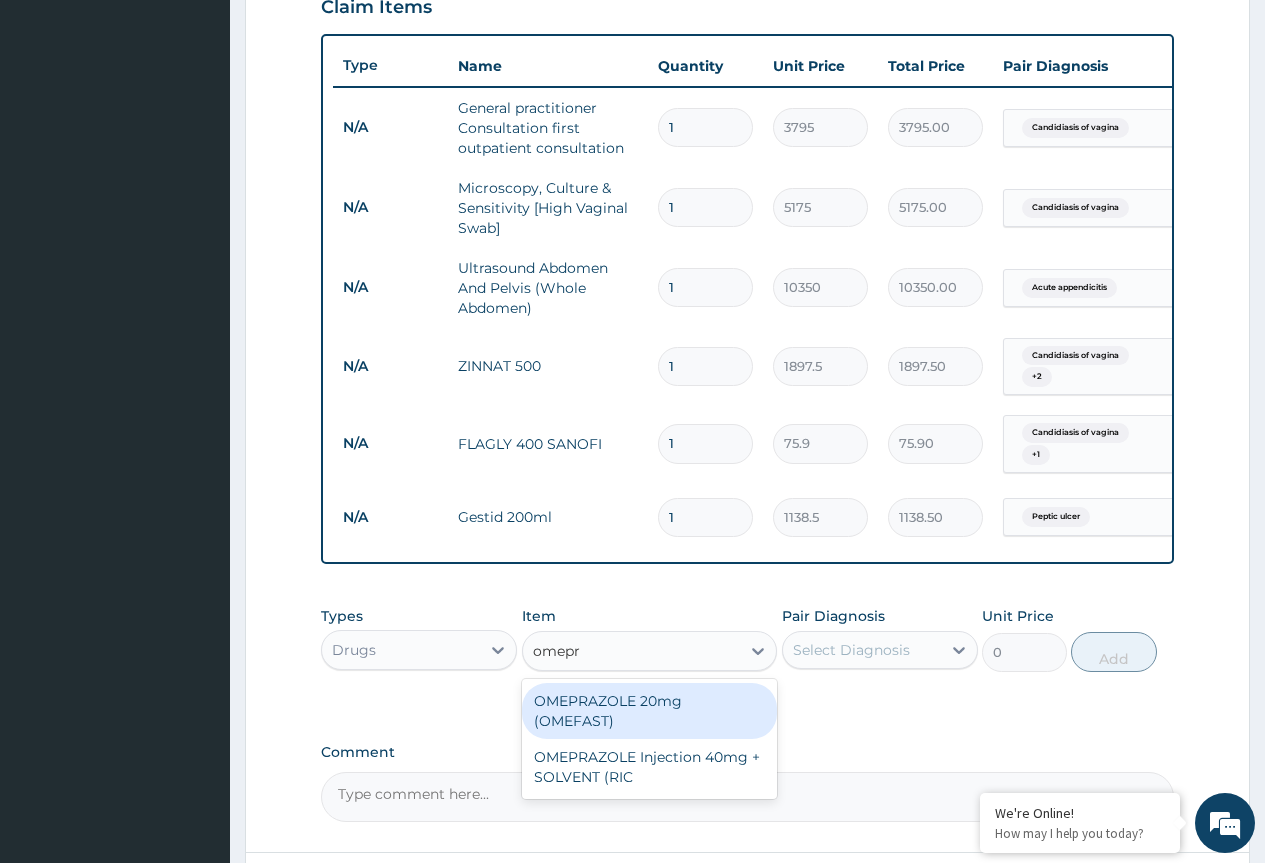 click on "OMEPRAZOLE 20mg (OMEFAST)" at bounding box center (650, 711) 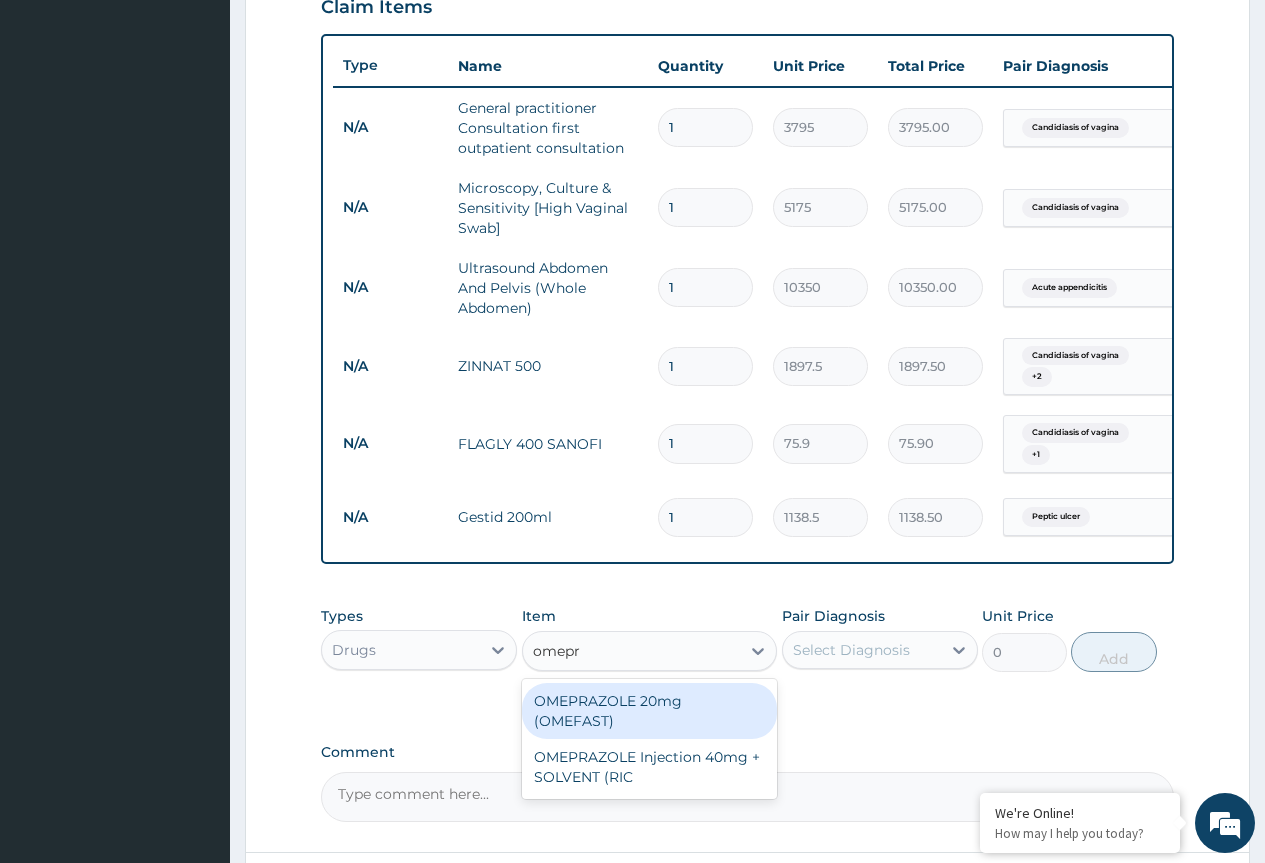 type 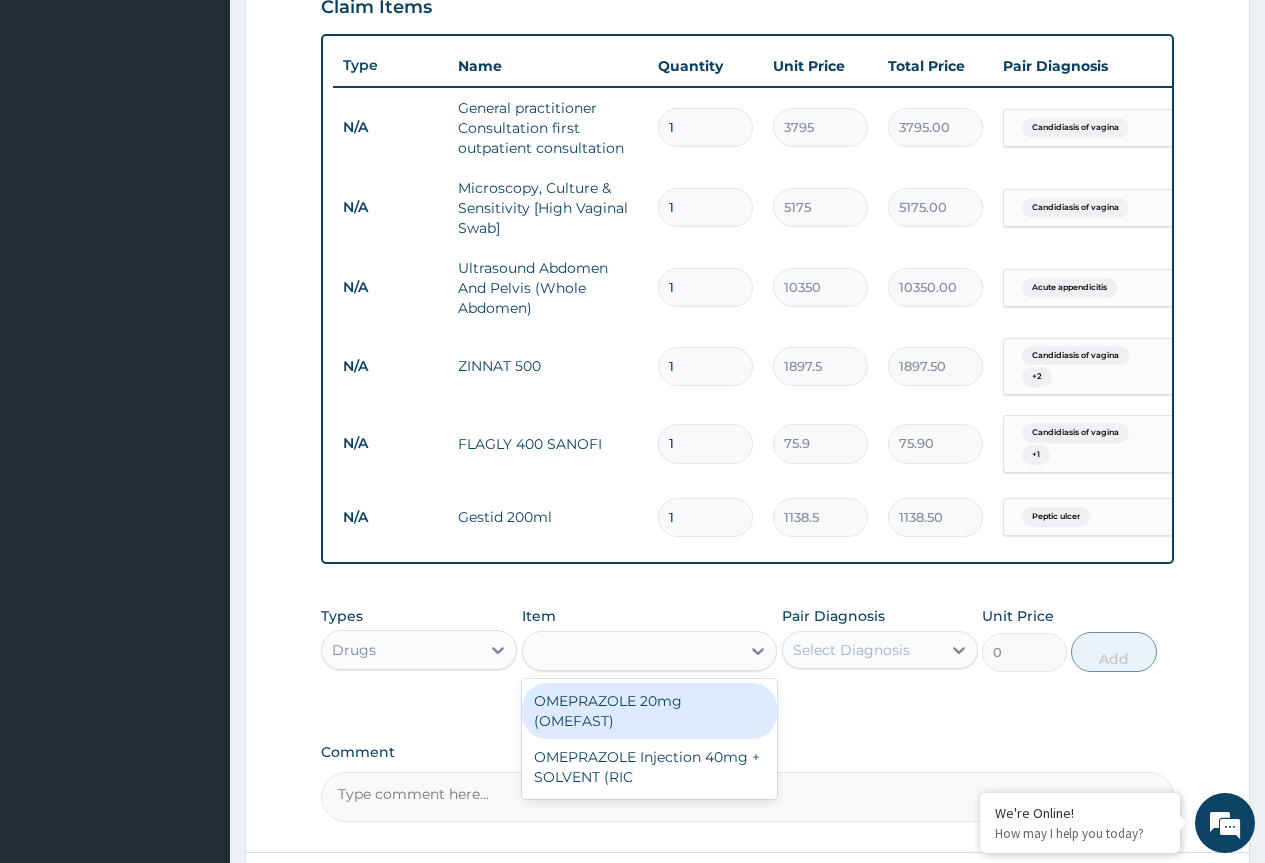 type on "88.55" 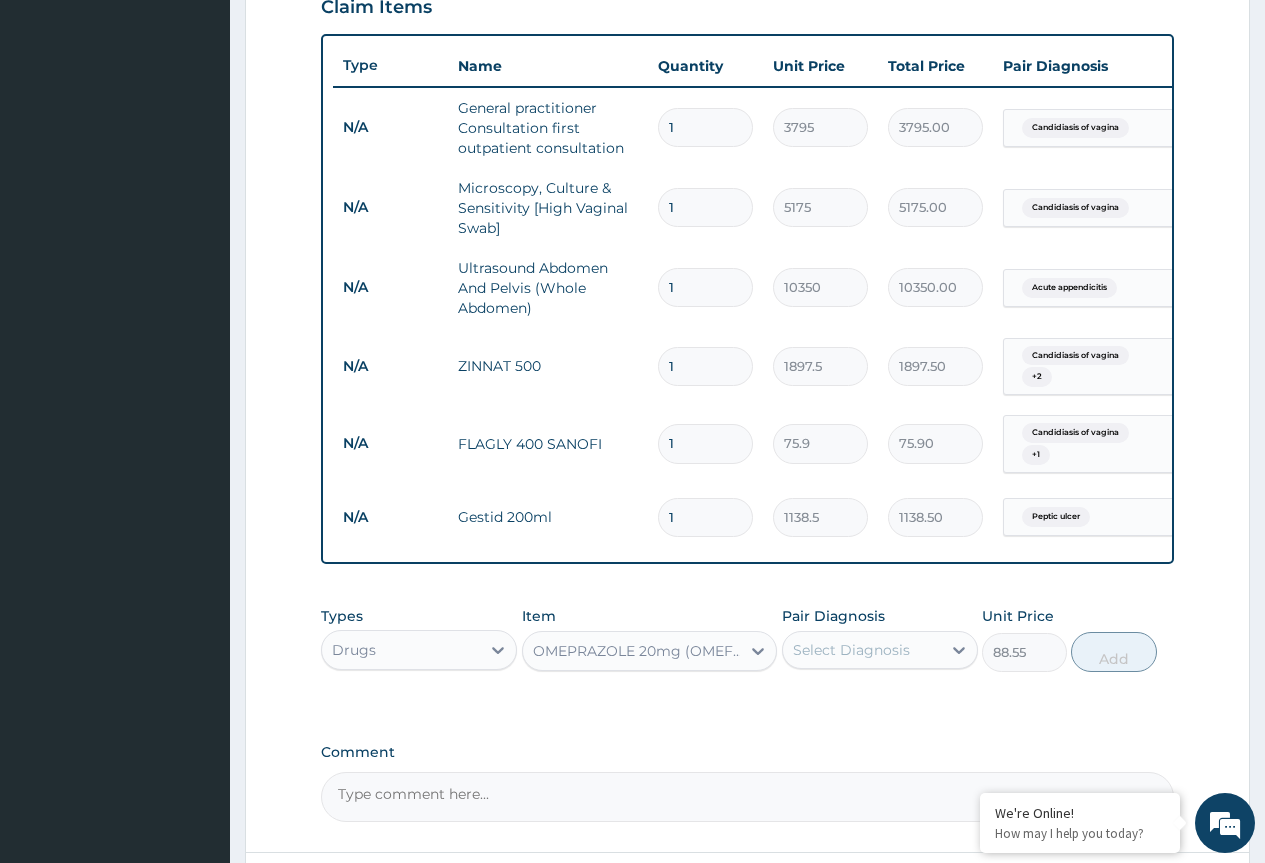 click on "Select Diagnosis" at bounding box center (851, 650) 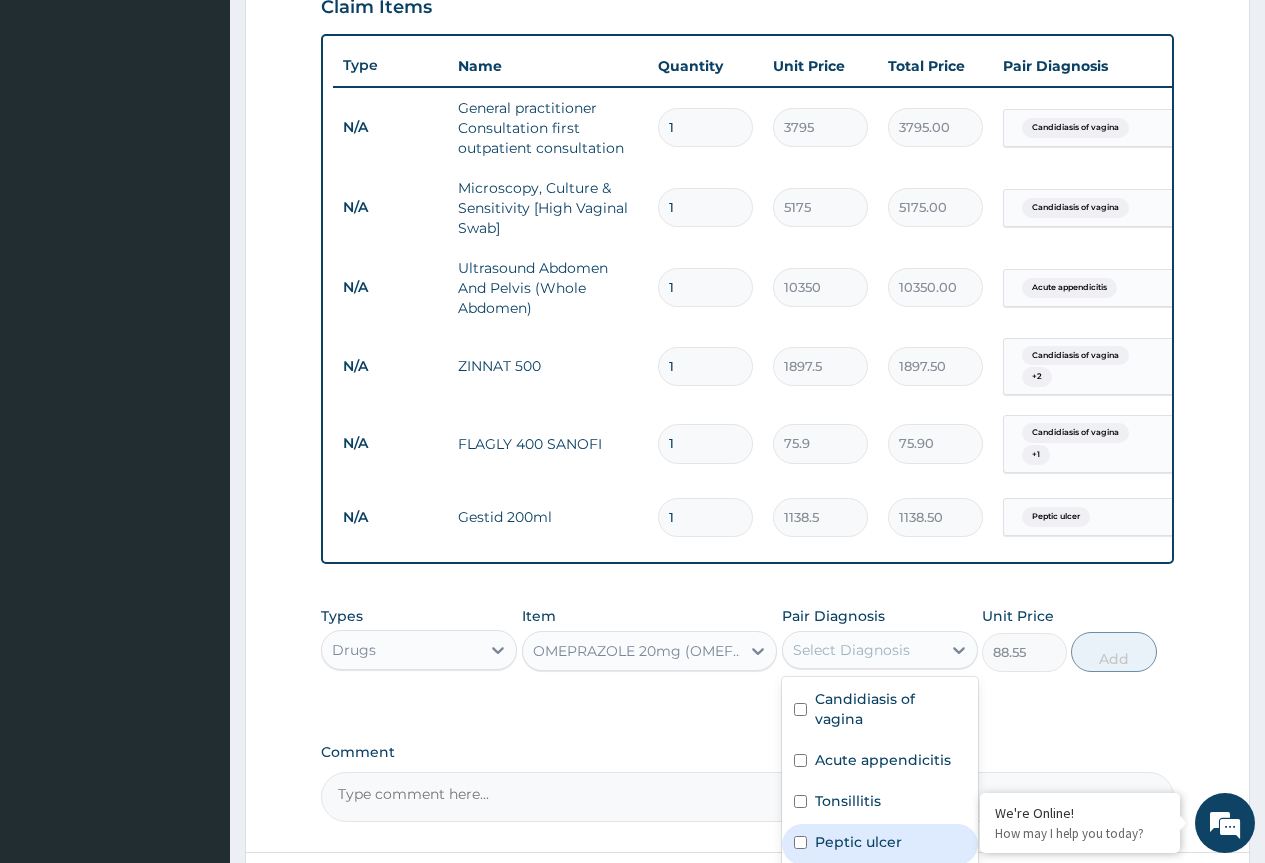 click on "Peptic ulcer" at bounding box center [858, 842] 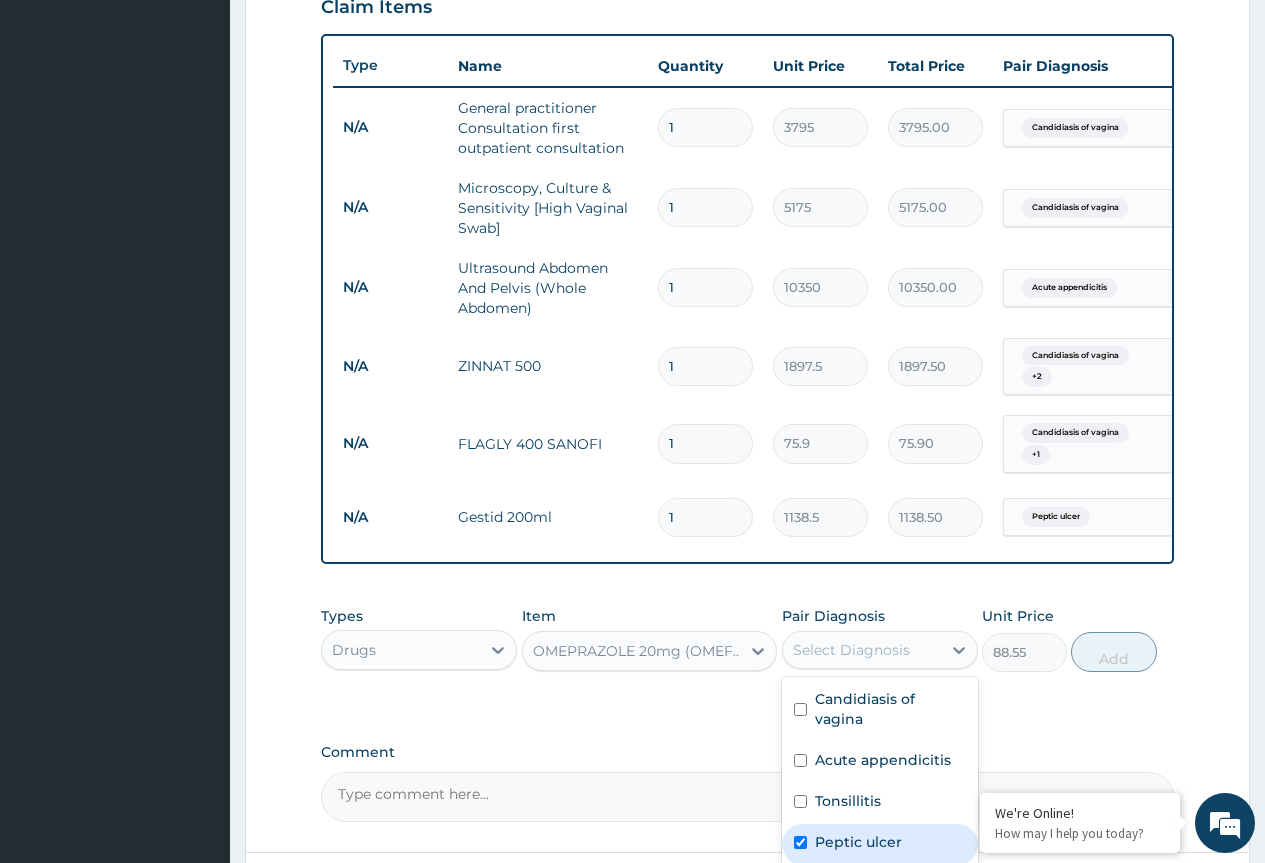 checkbox on "true" 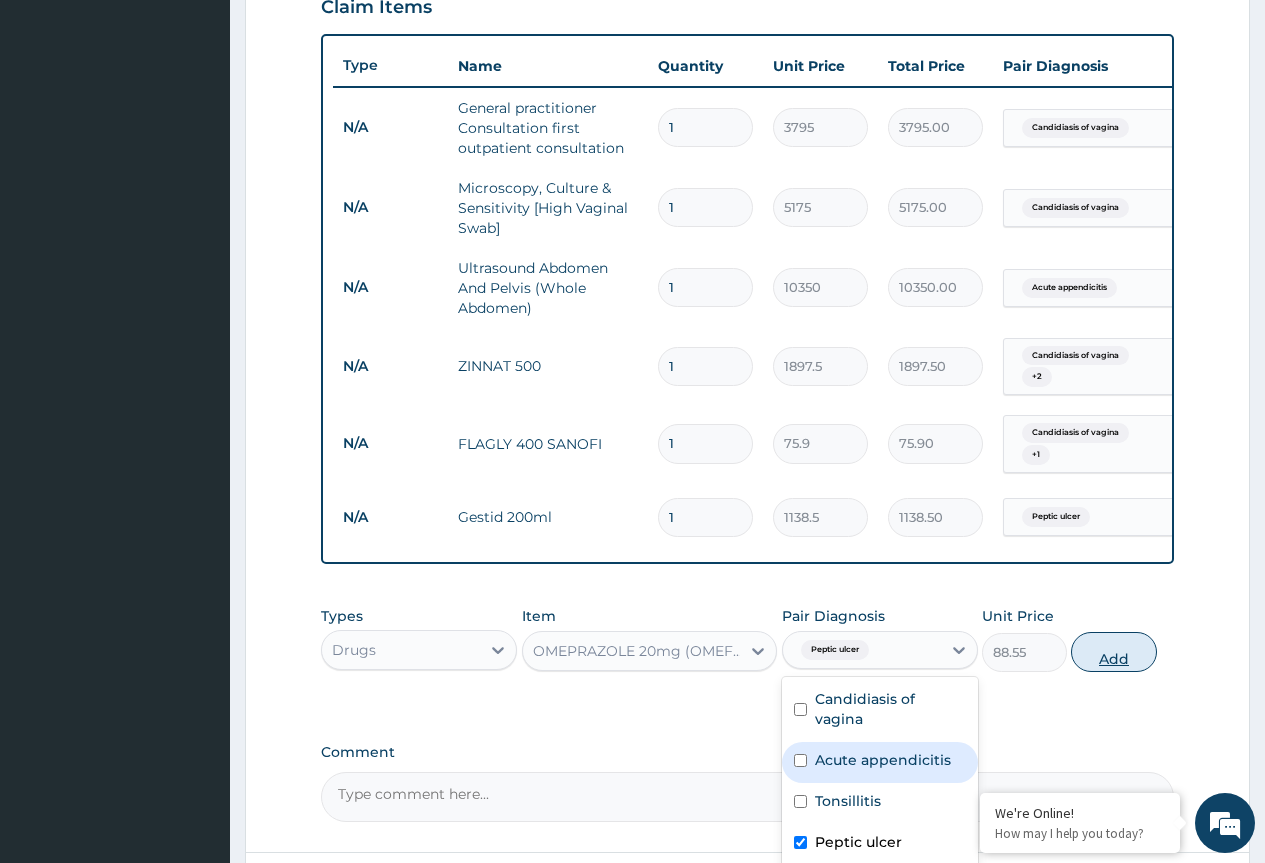 click on "Add" at bounding box center [1113, 652] 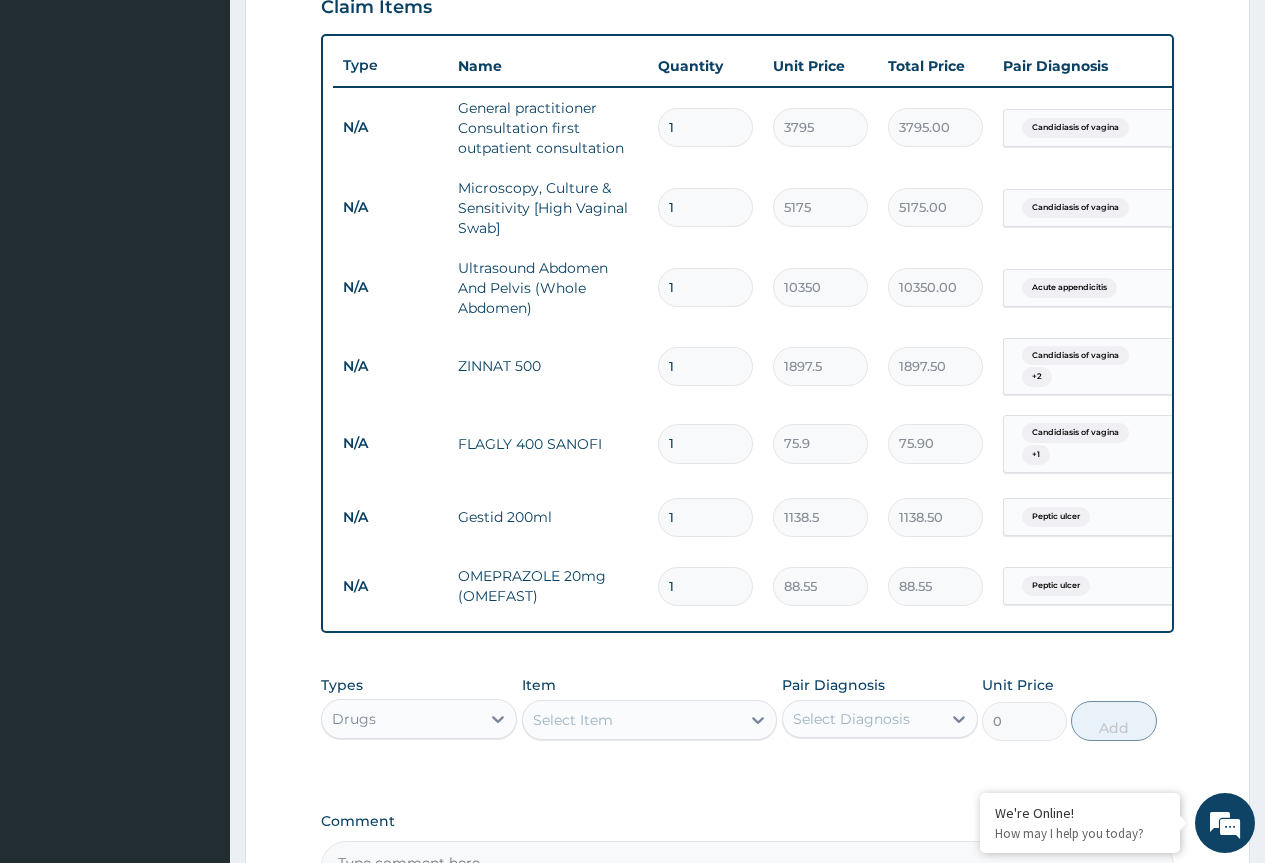 click on "Select Item" at bounding box center (573, 720) 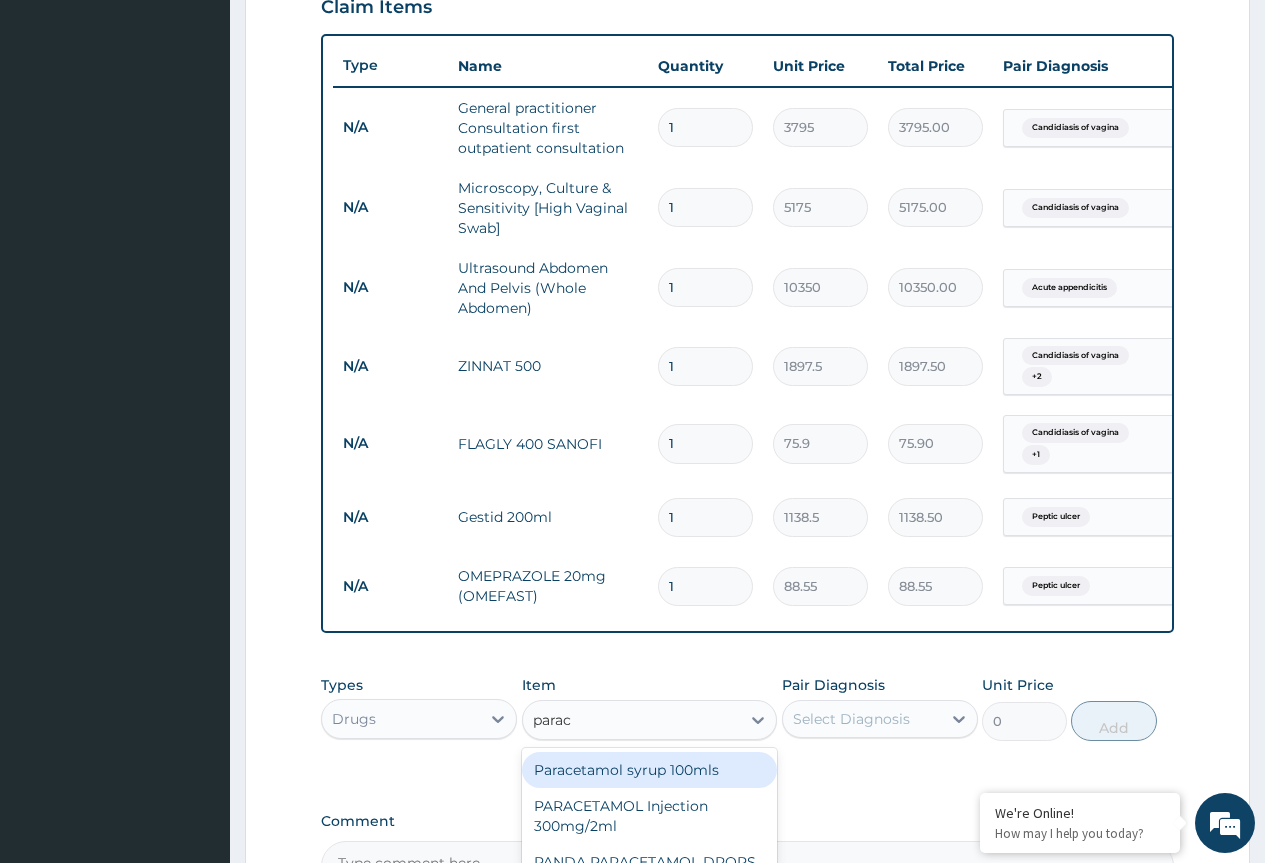 type on "parace" 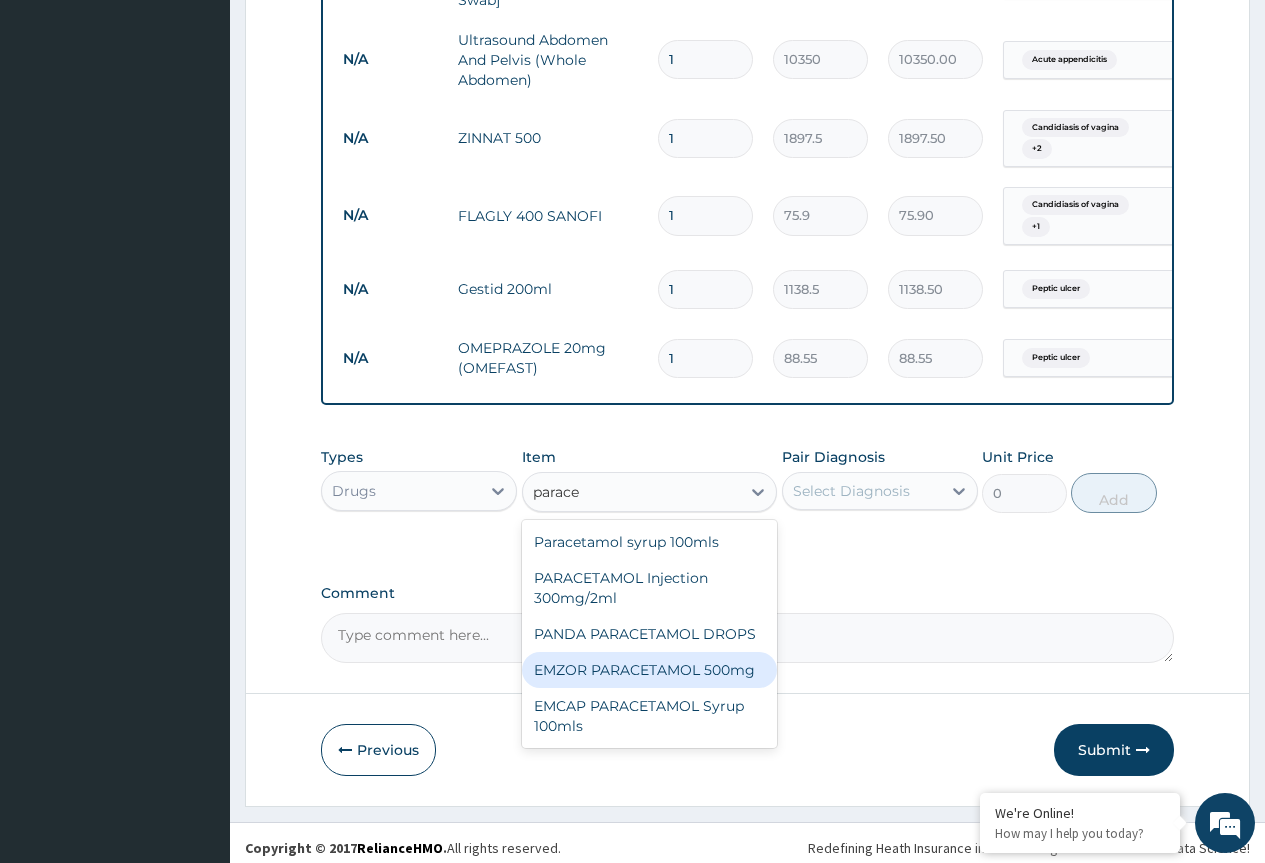 scroll, scrollTop: 963, scrollLeft: 0, axis: vertical 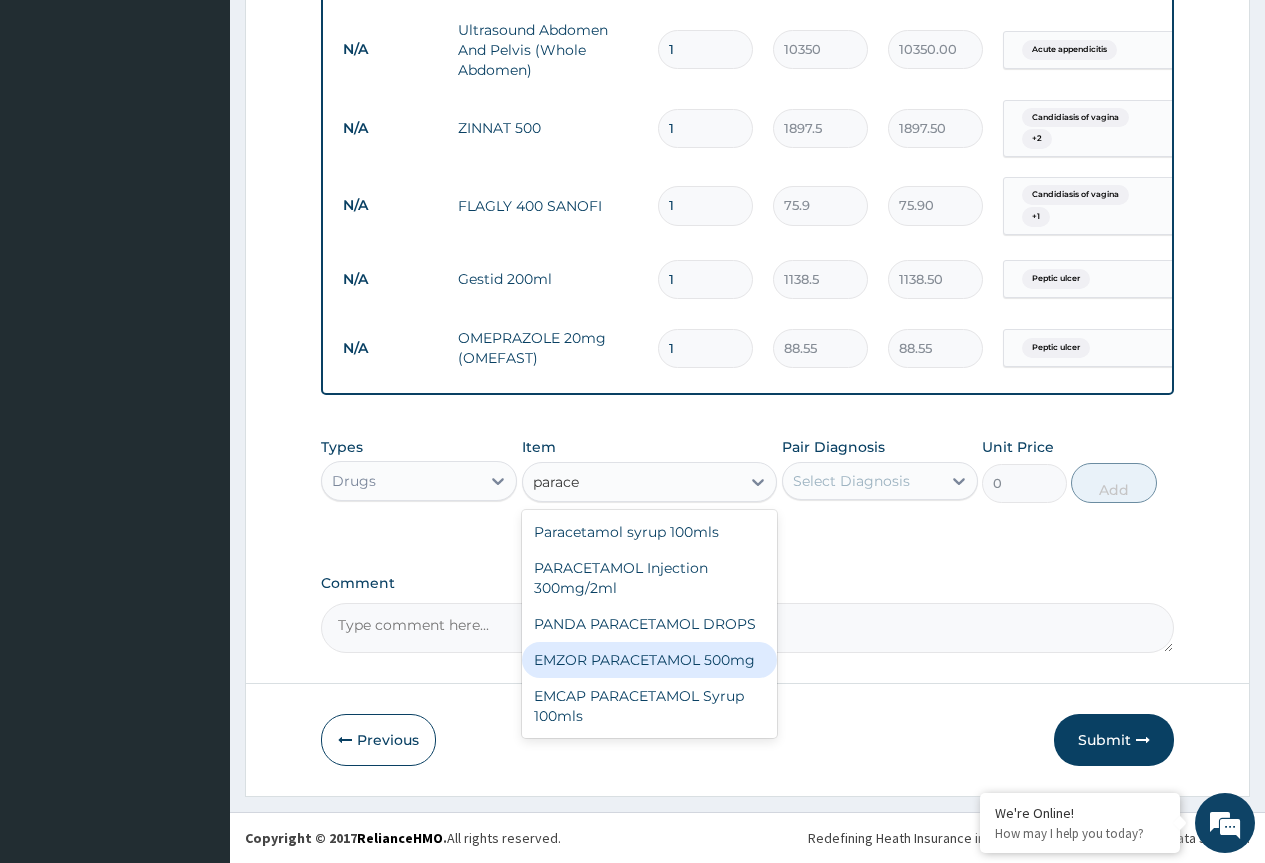 click on "EMZOR PARACETAMOL 500mg" at bounding box center [650, 660] 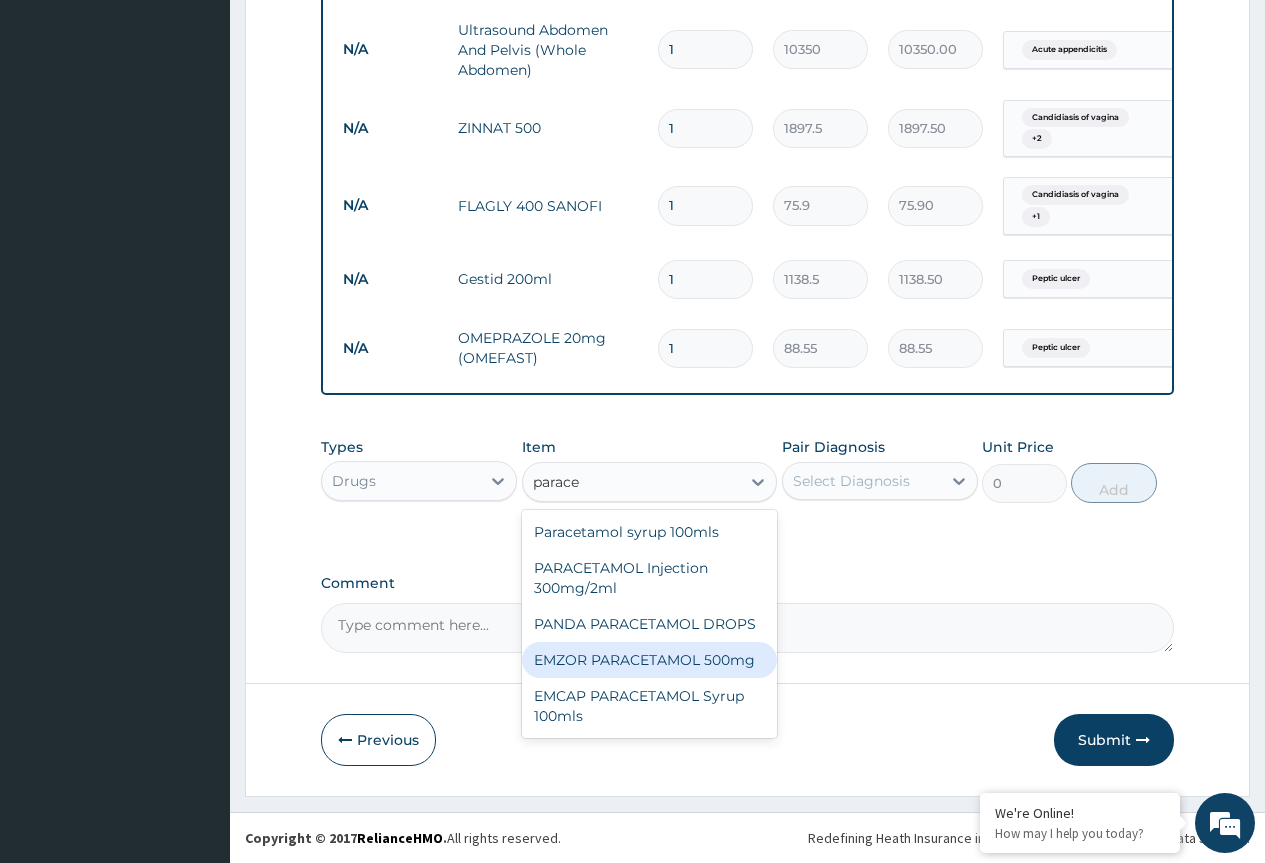 type 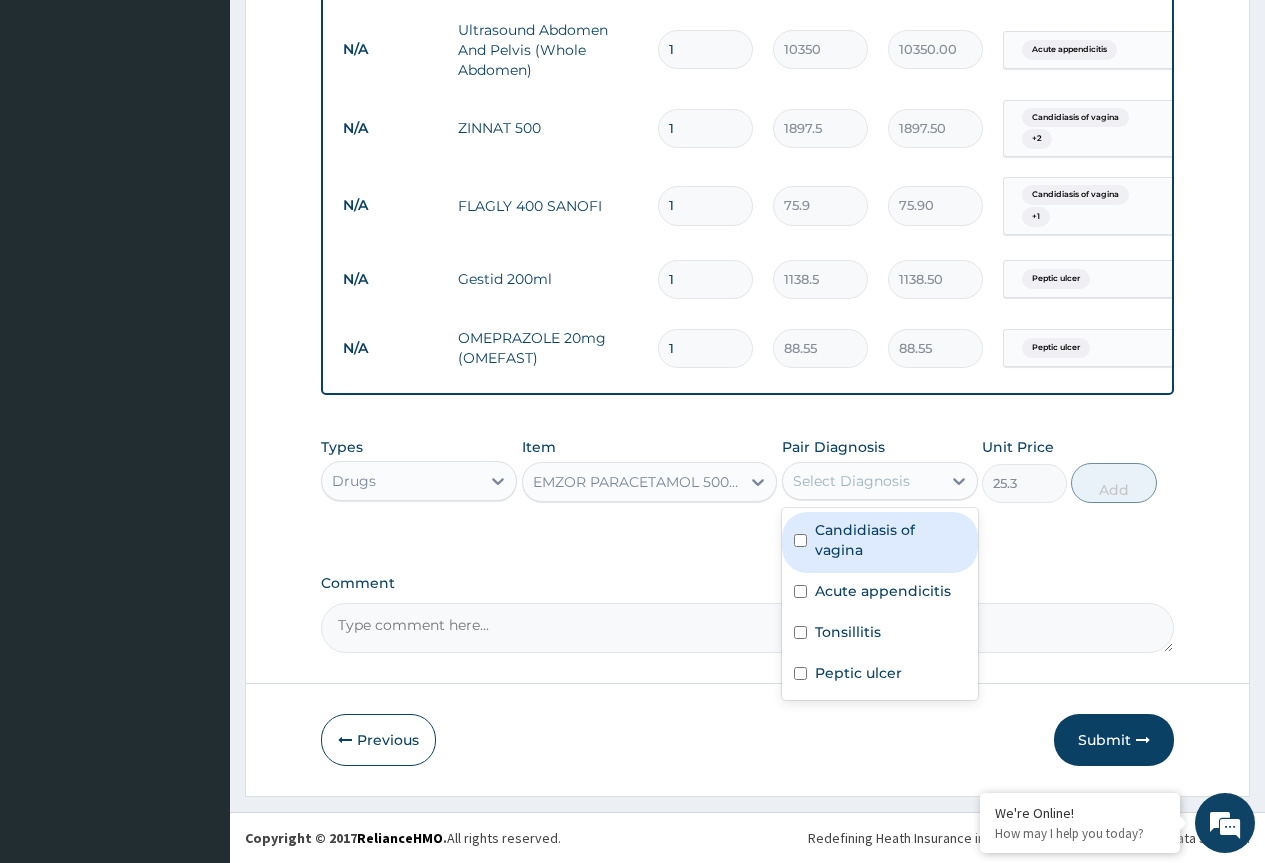 click on "Select Diagnosis" at bounding box center [851, 481] 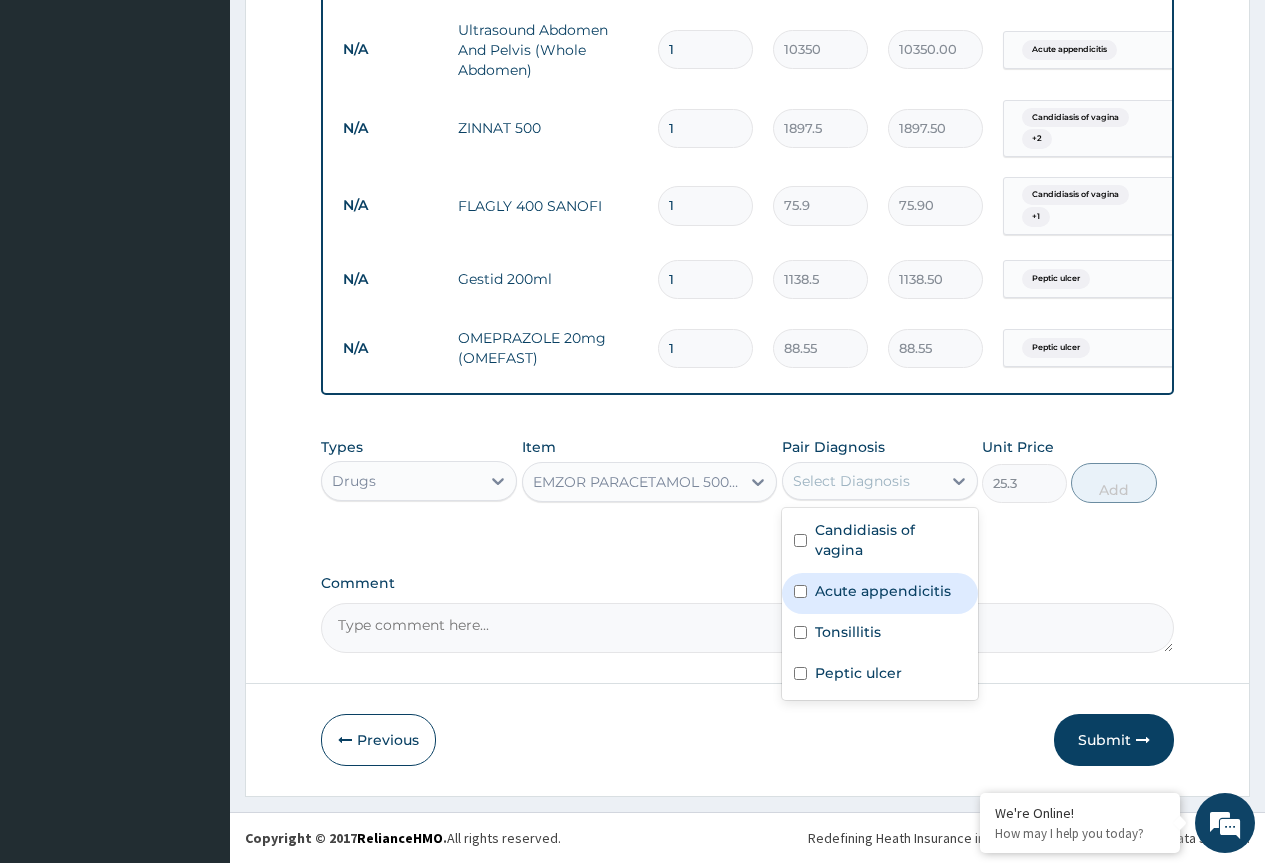click on "Acute appendicitis" at bounding box center (883, 591) 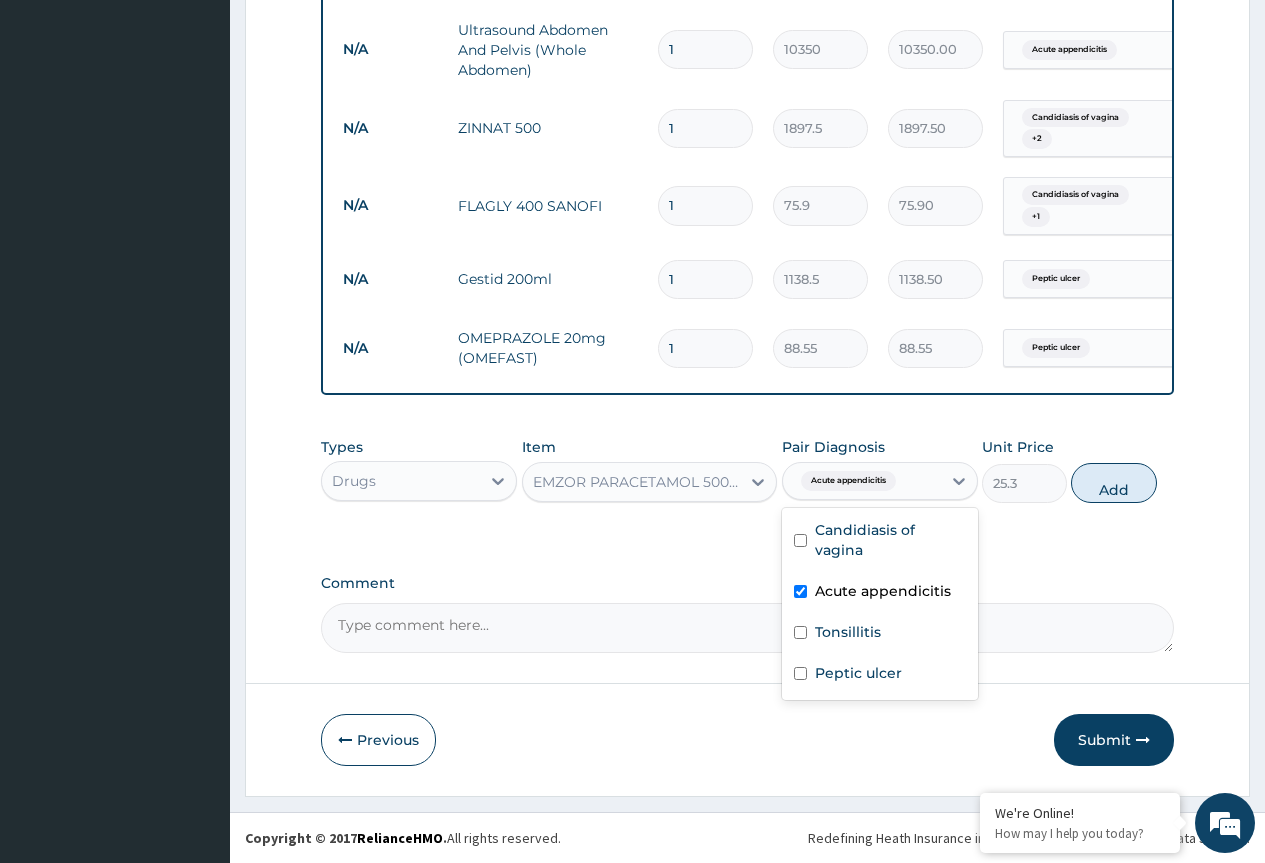 checkbox on "true" 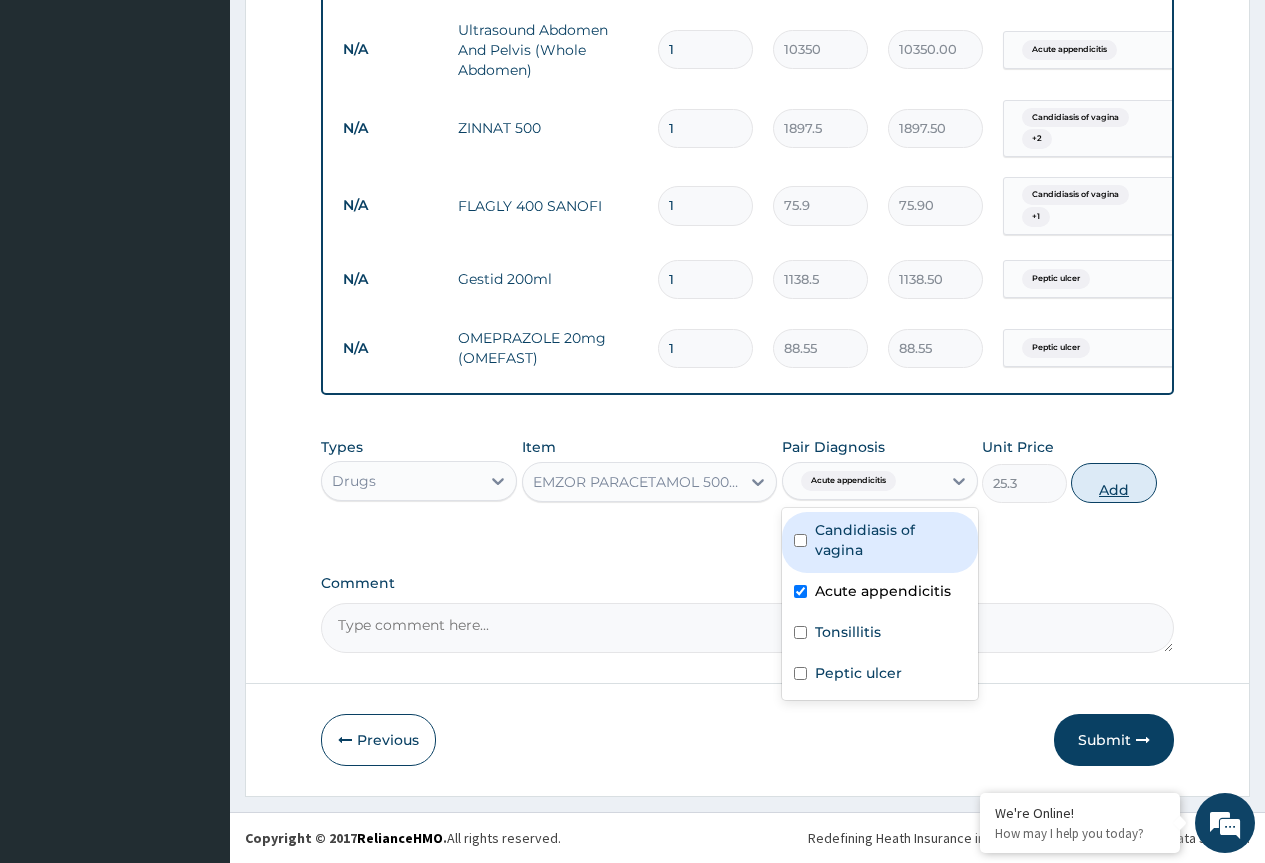 click on "Add" at bounding box center [1113, 483] 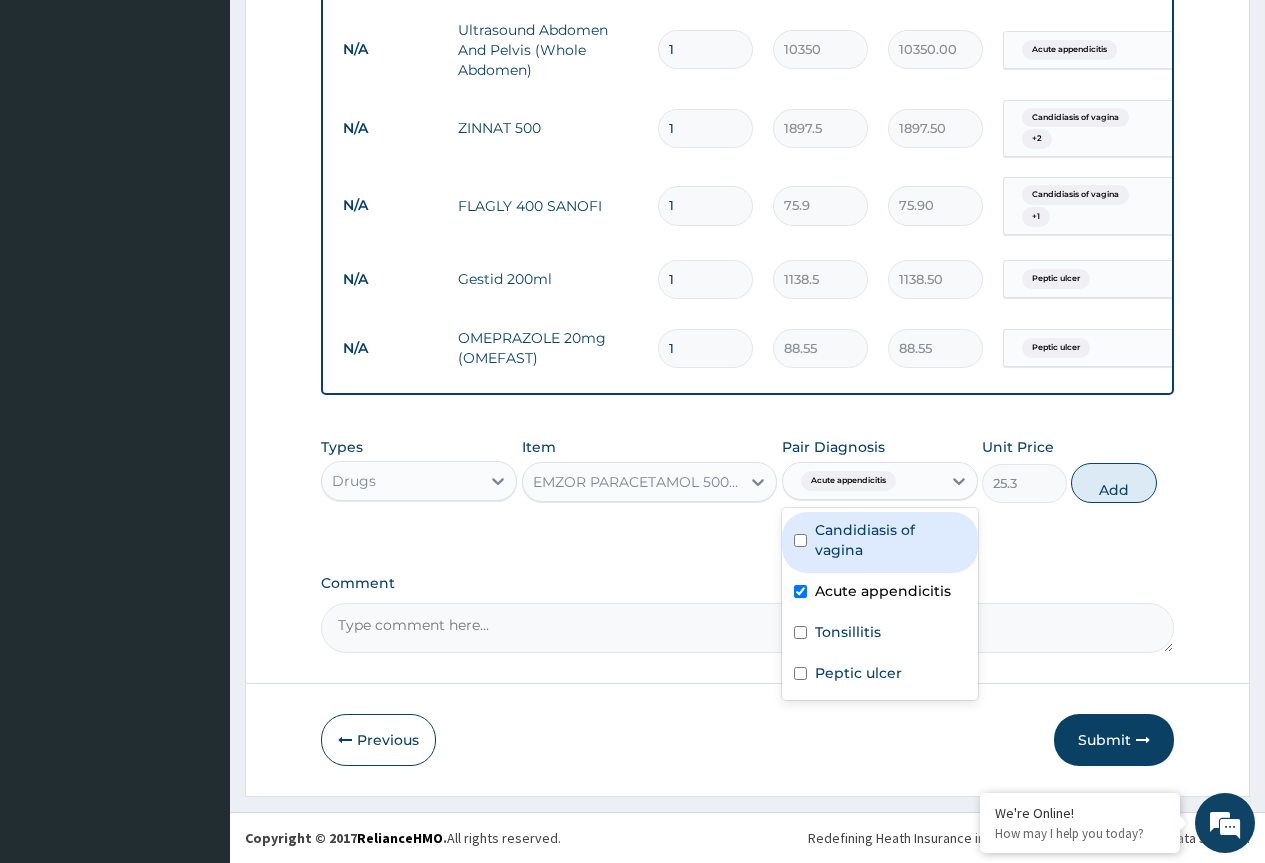 type on "0" 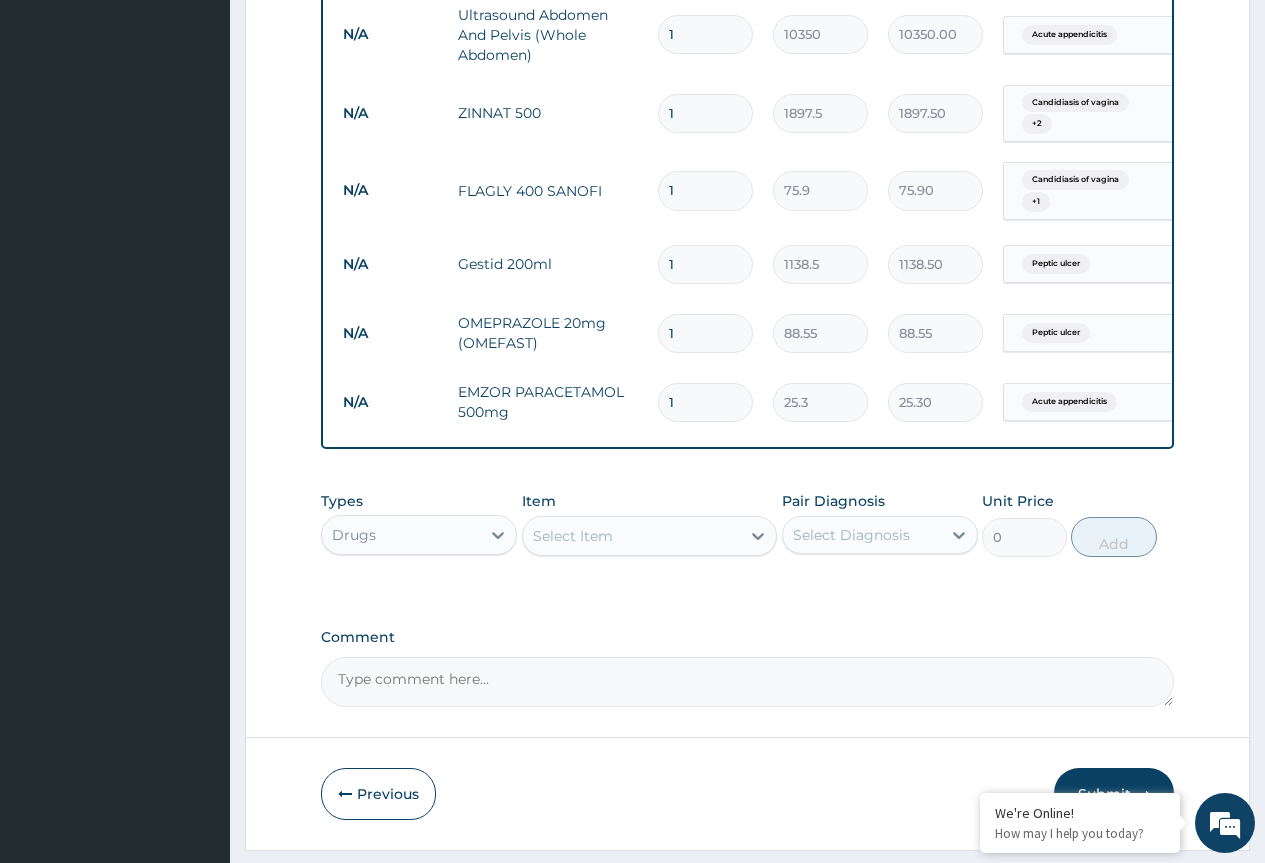 click on "Select Item" at bounding box center [573, 536] 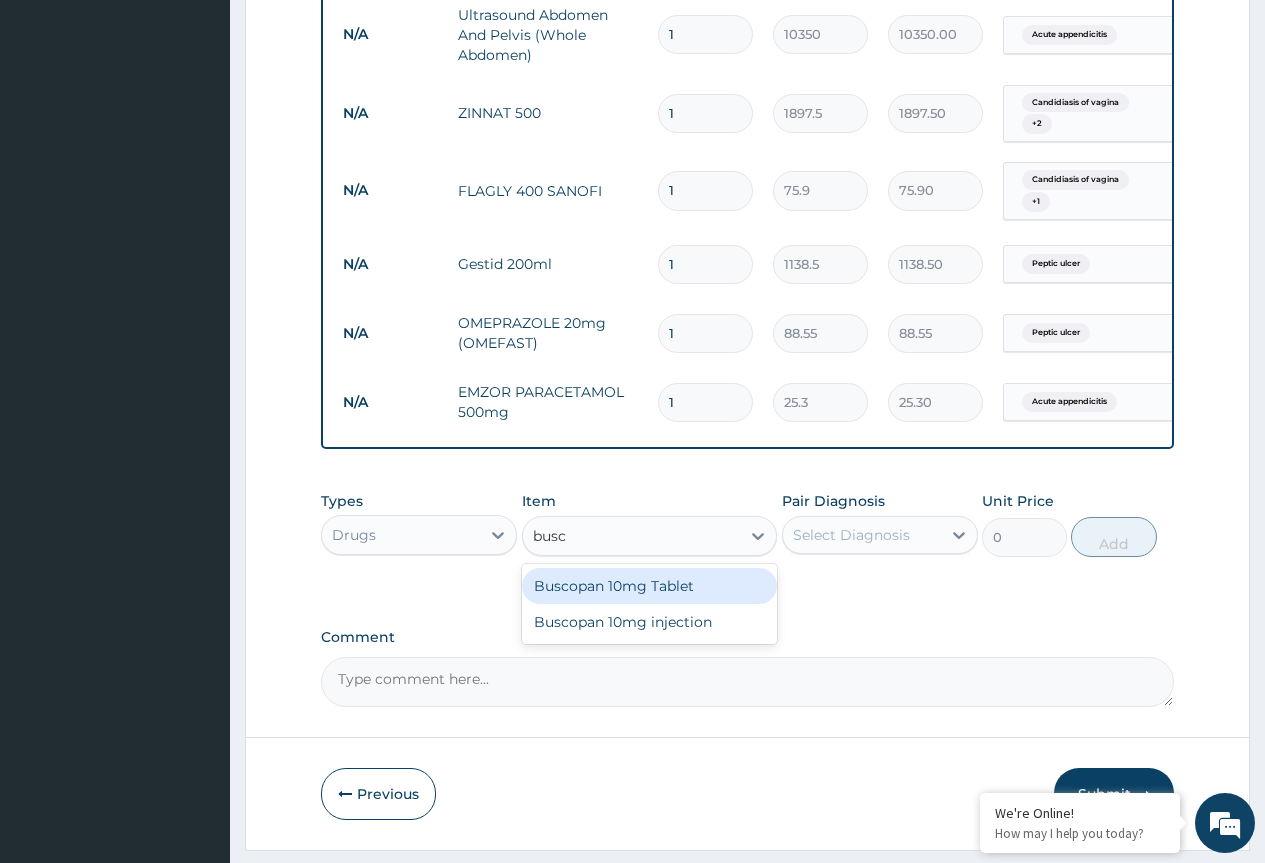 type on "busco" 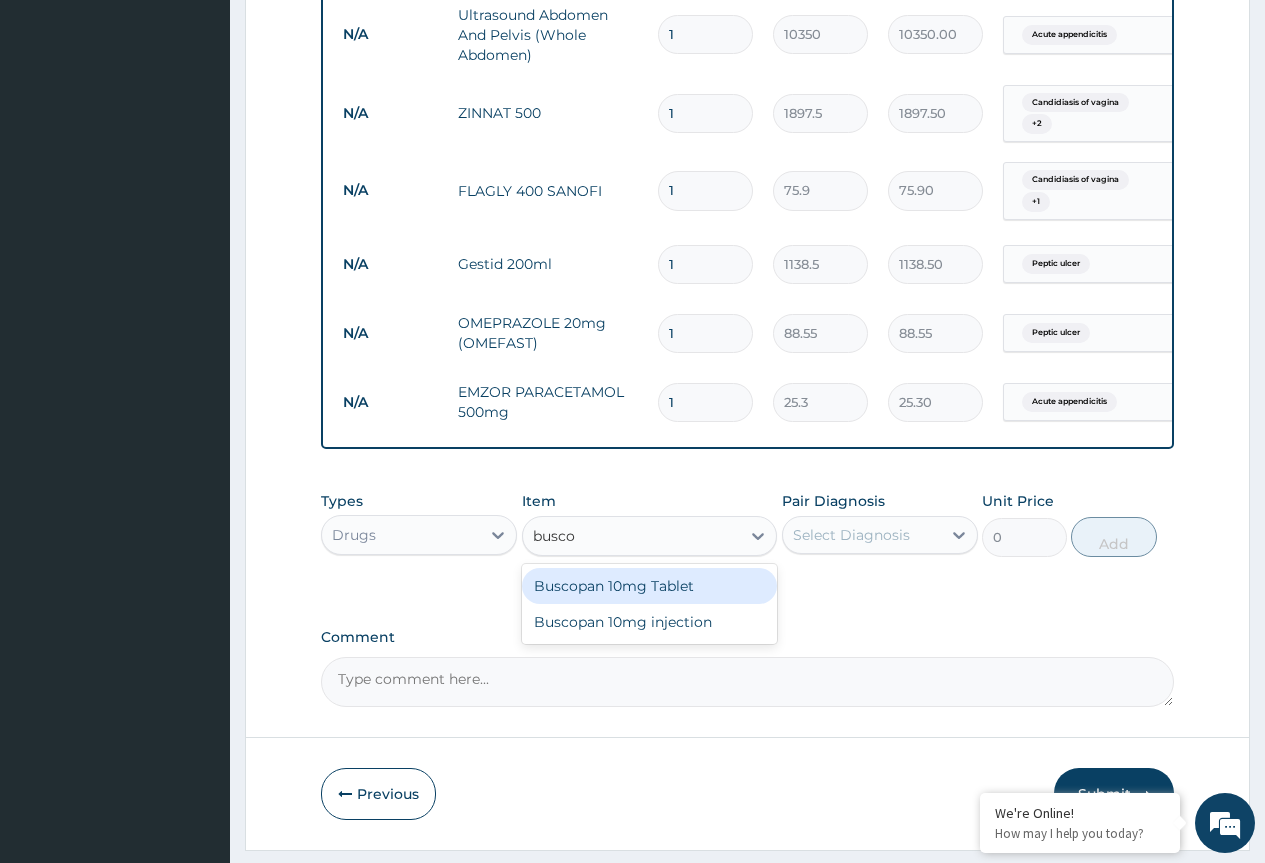 click on "Buscopan 10mg Tablet" at bounding box center [650, 586] 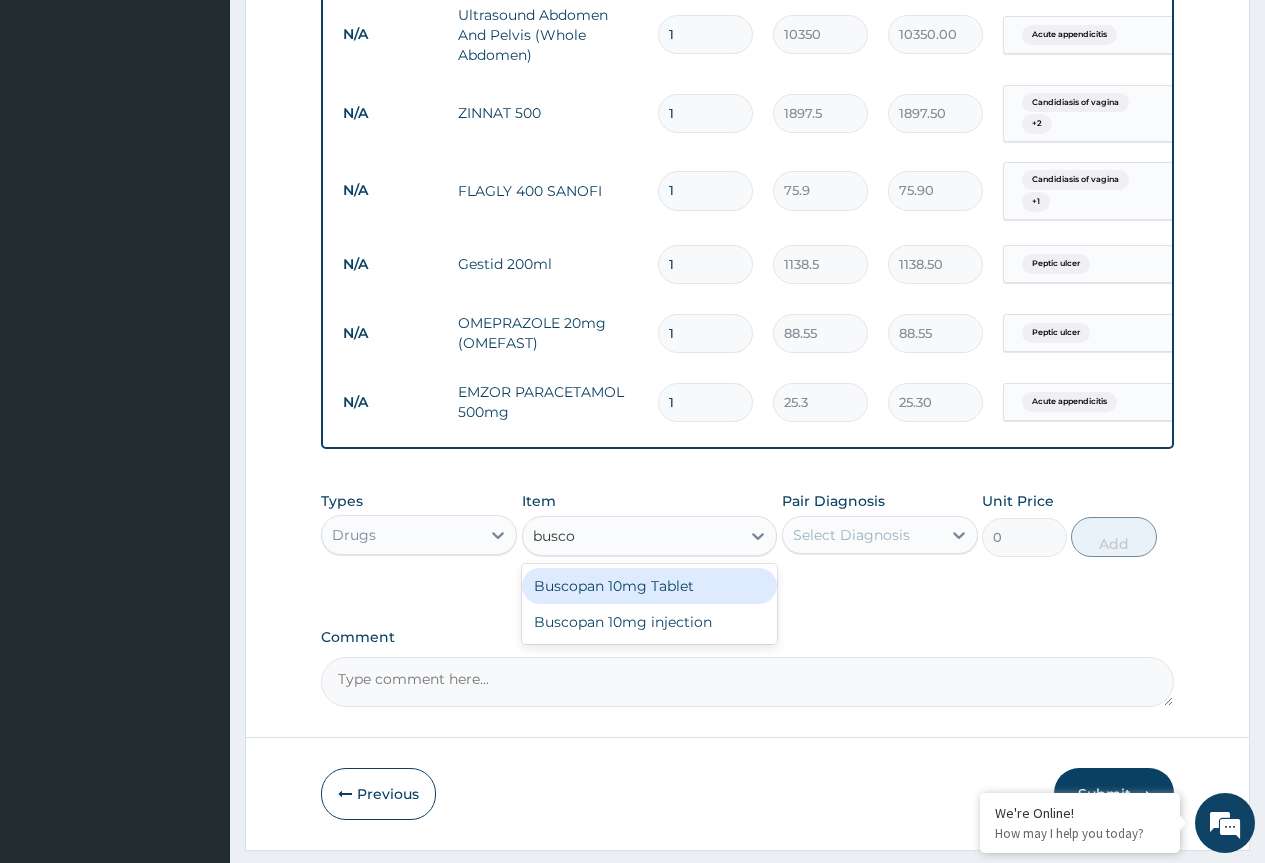type 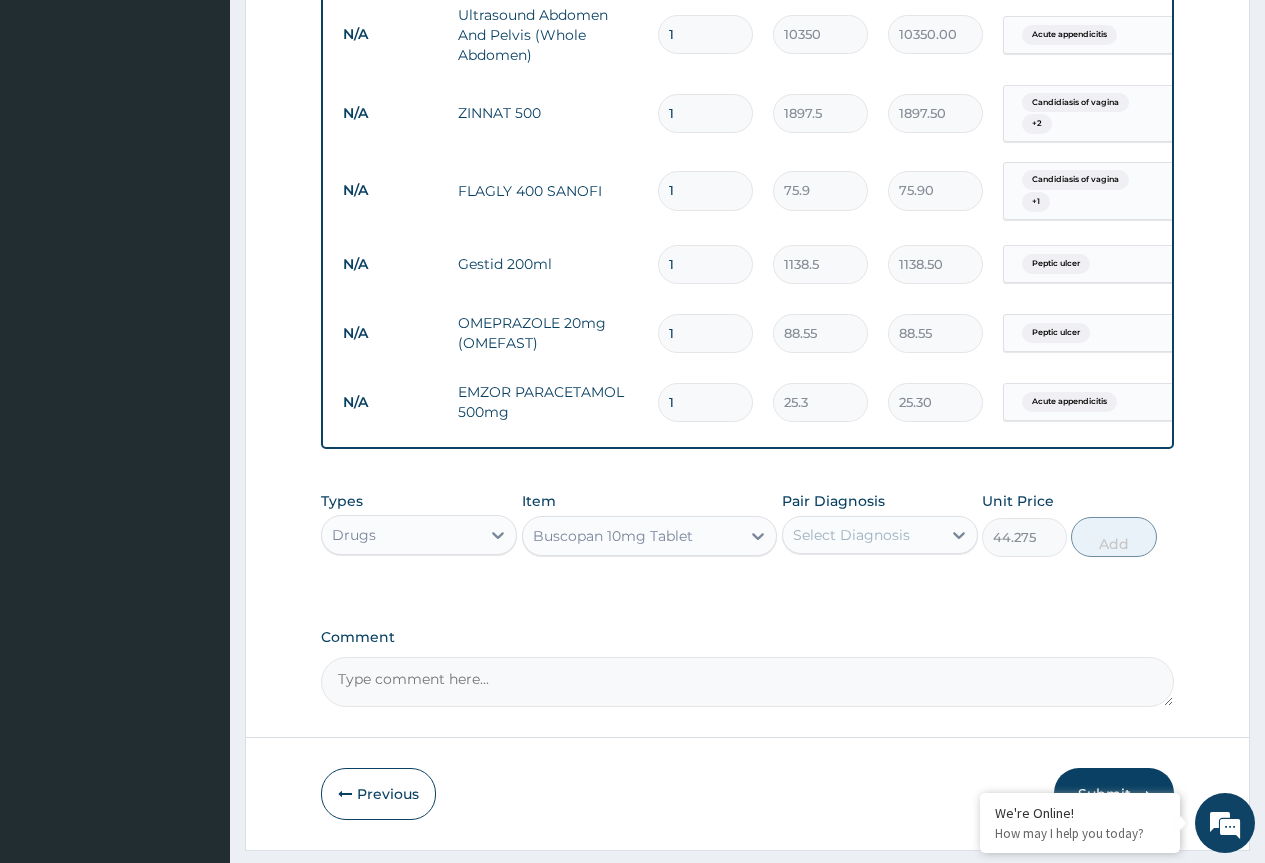click on "Select Diagnosis" at bounding box center [862, 535] 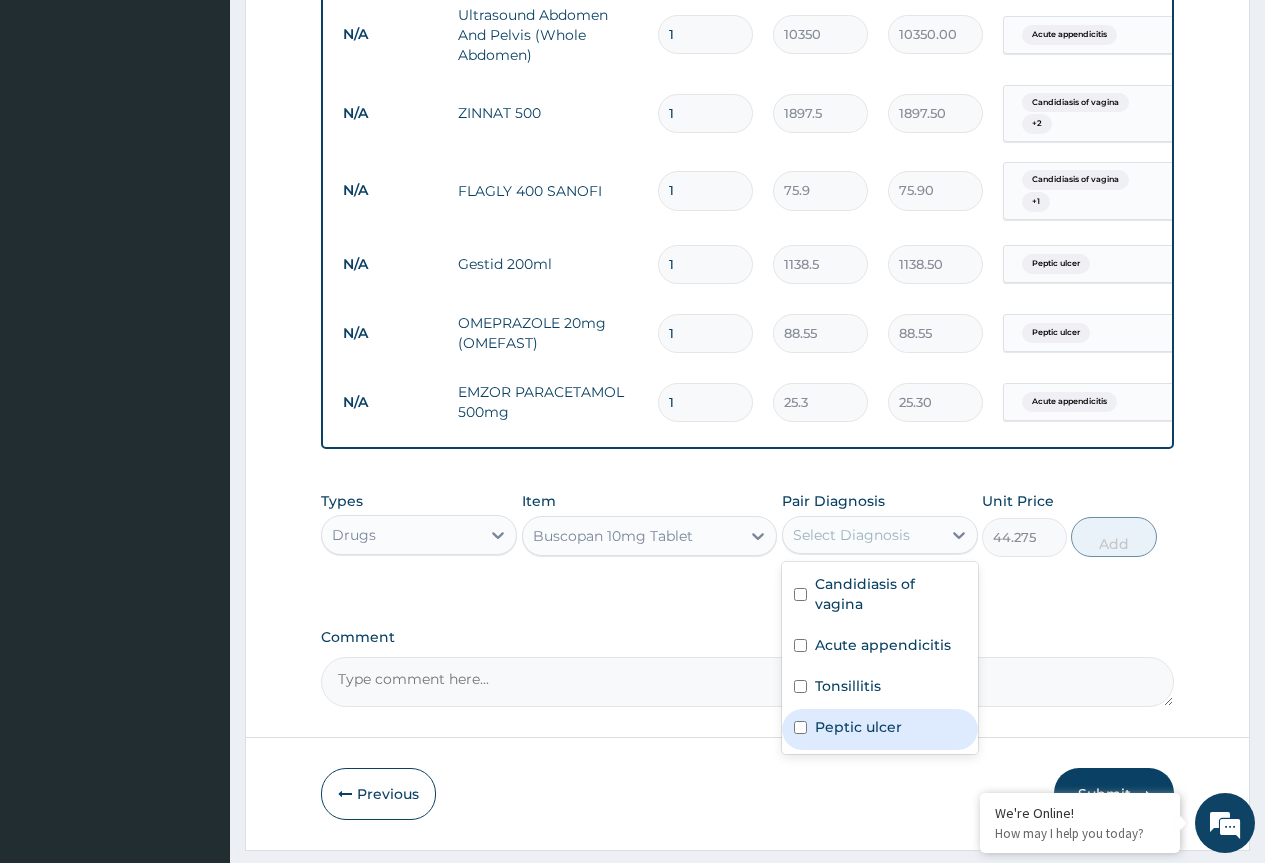 click on "Peptic ulcer" at bounding box center [858, 727] 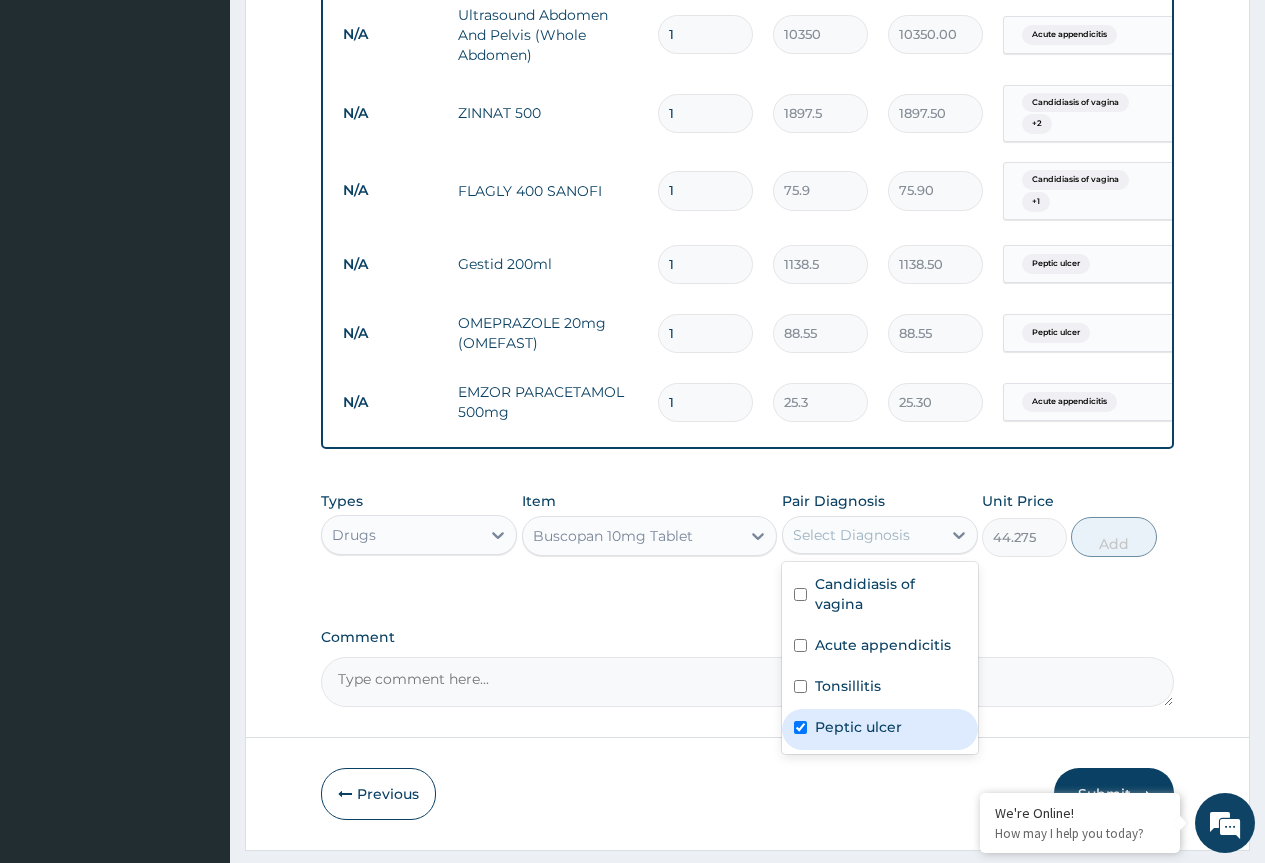 checkbox on "true" 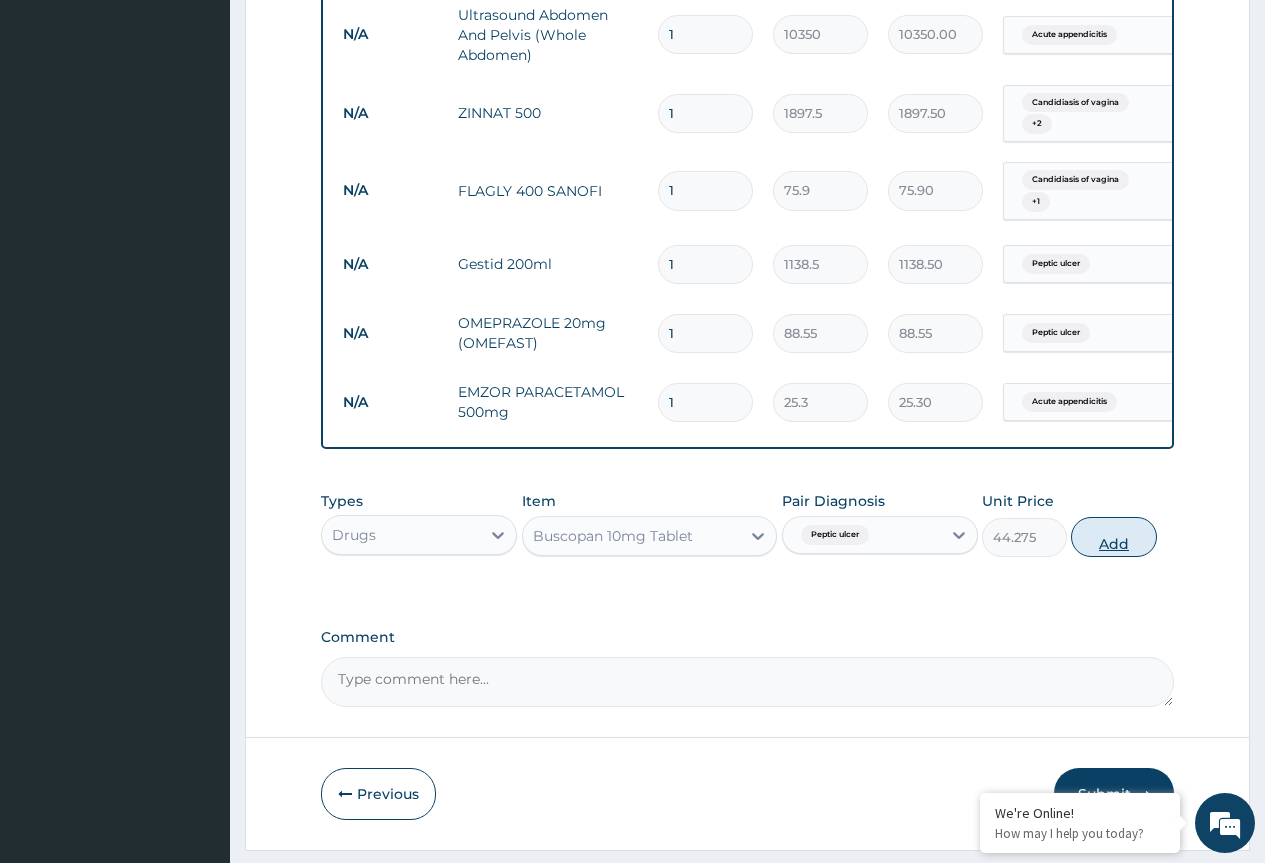 click on "Add" at bounding box center (1113, 537) 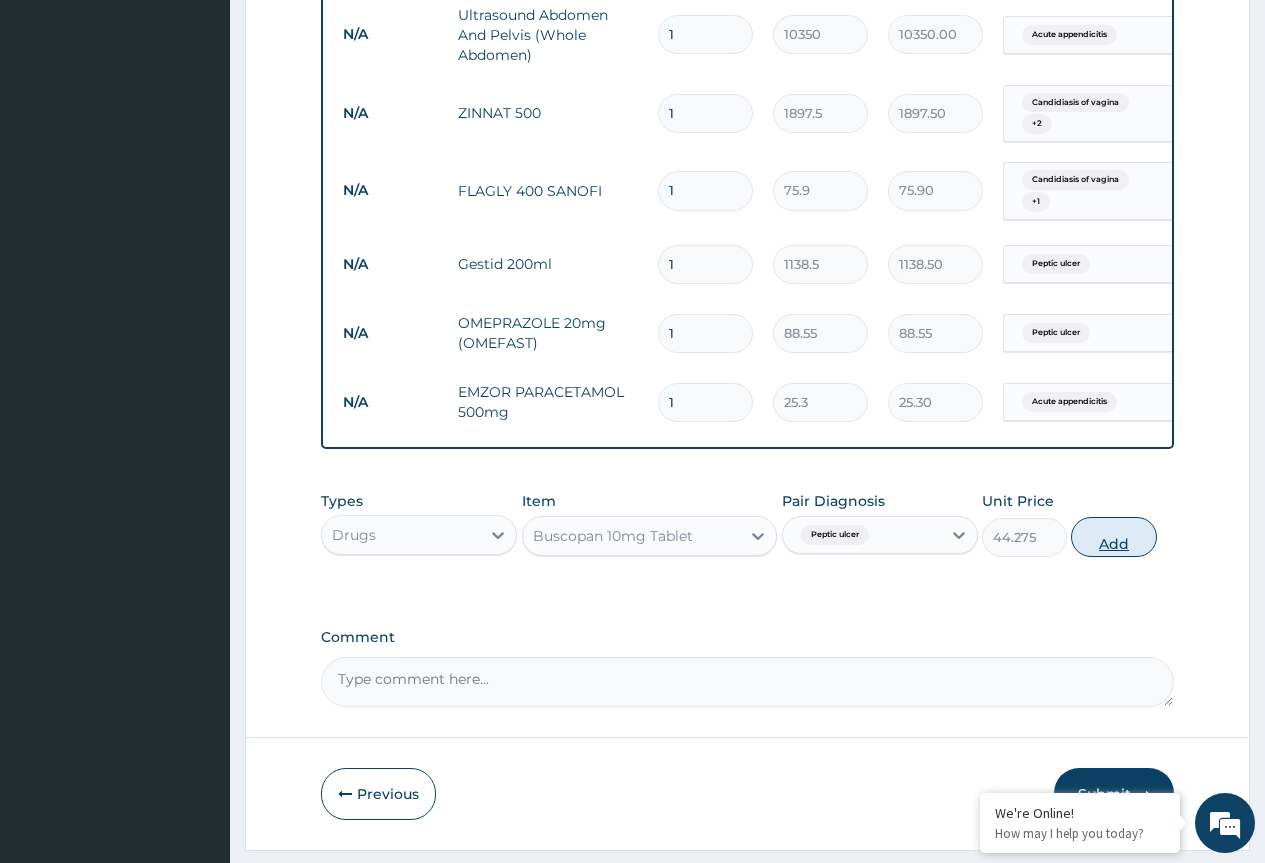 type on "0" 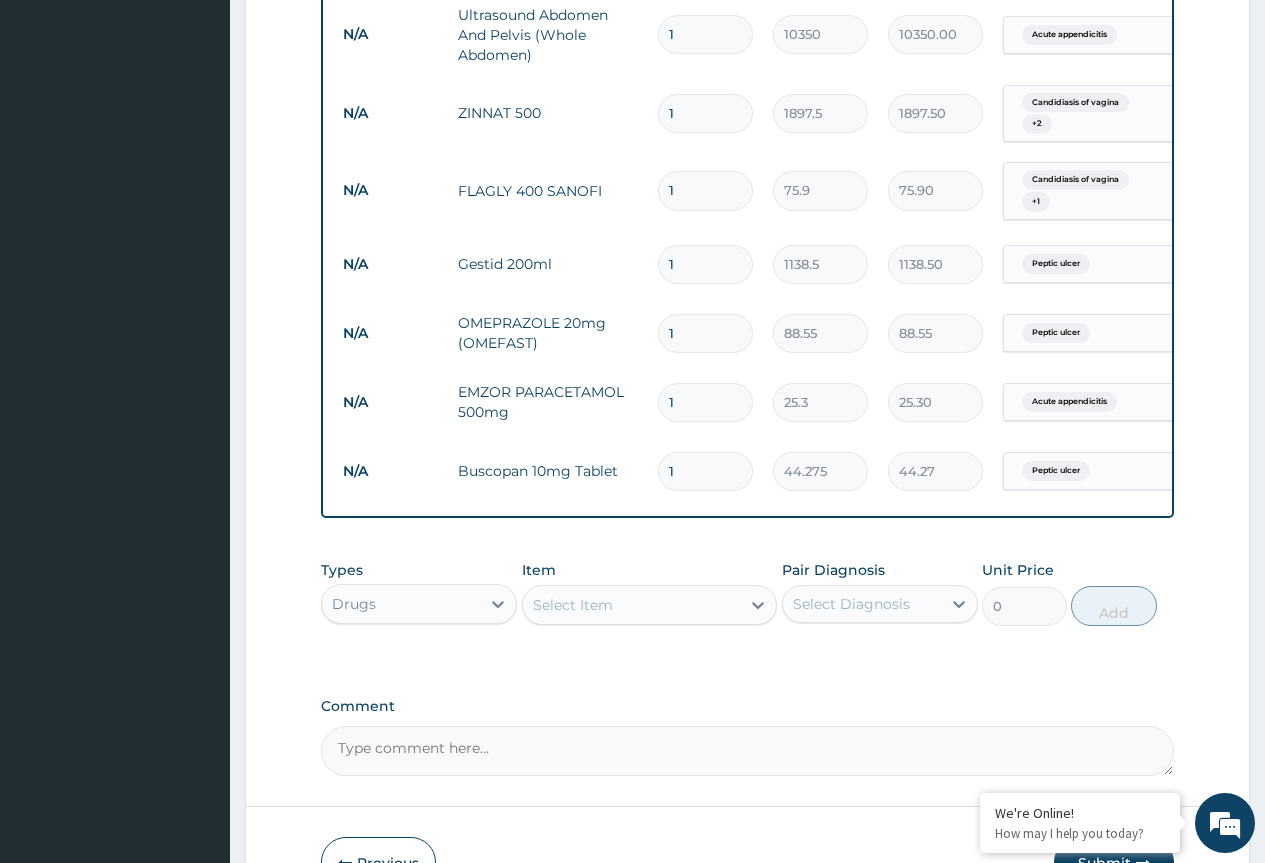 click on "1" at bounding box center [705, 333] 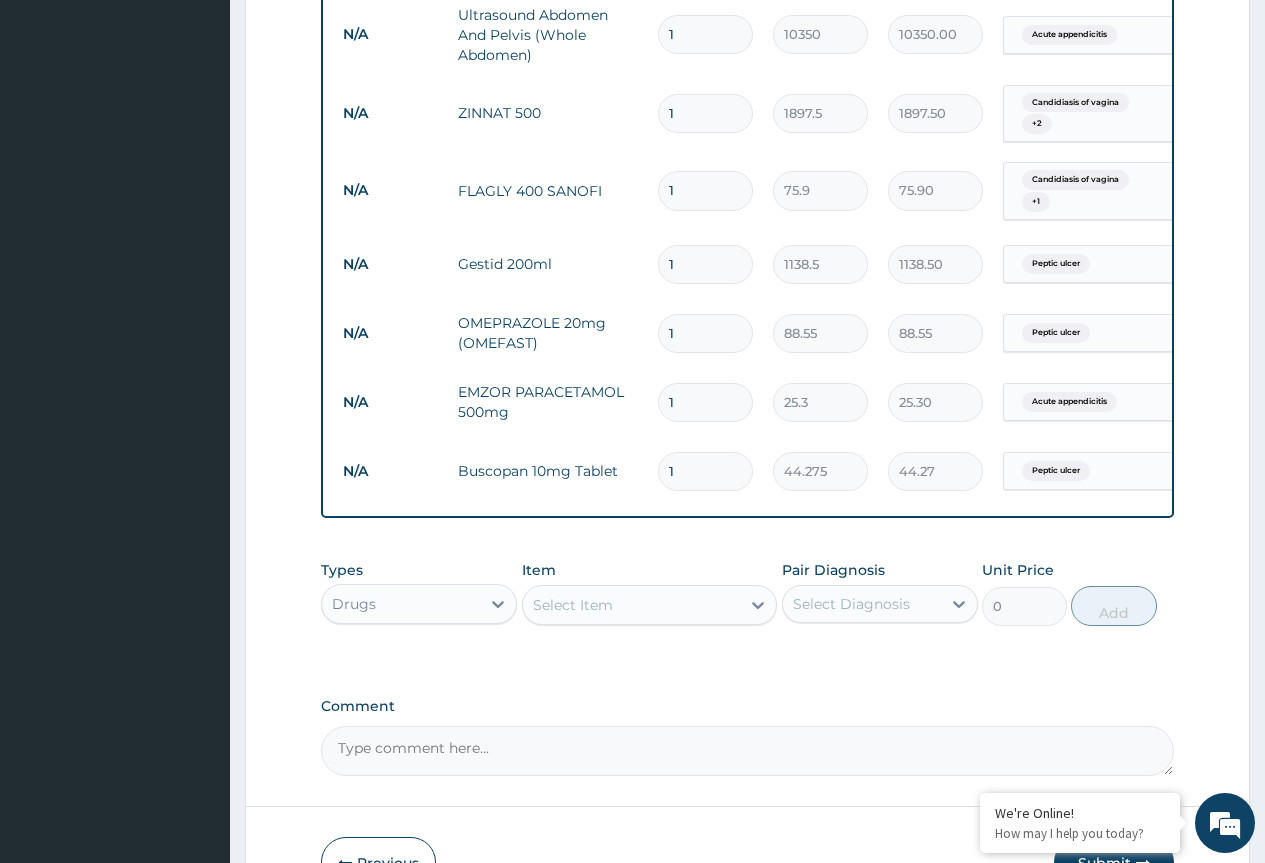 type on "10" 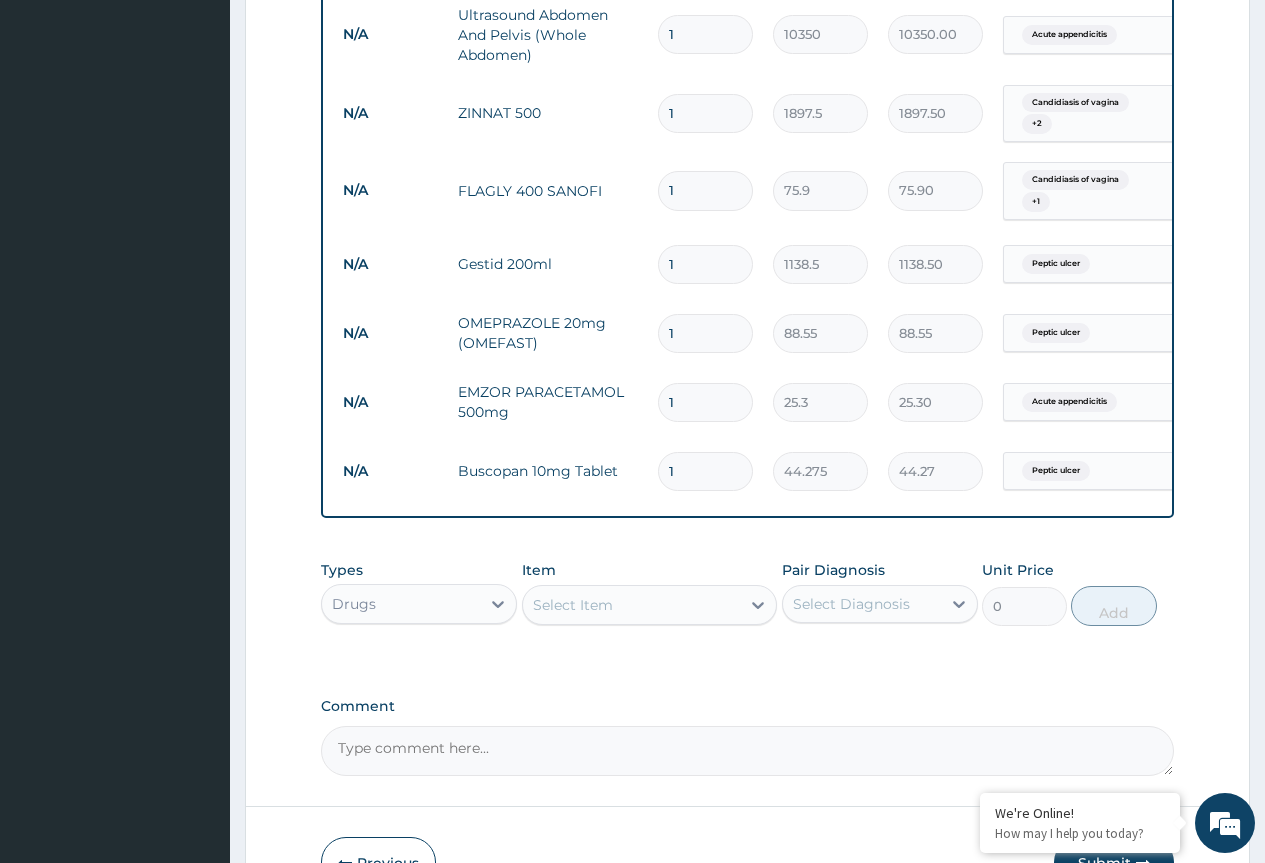 type on "885.50" 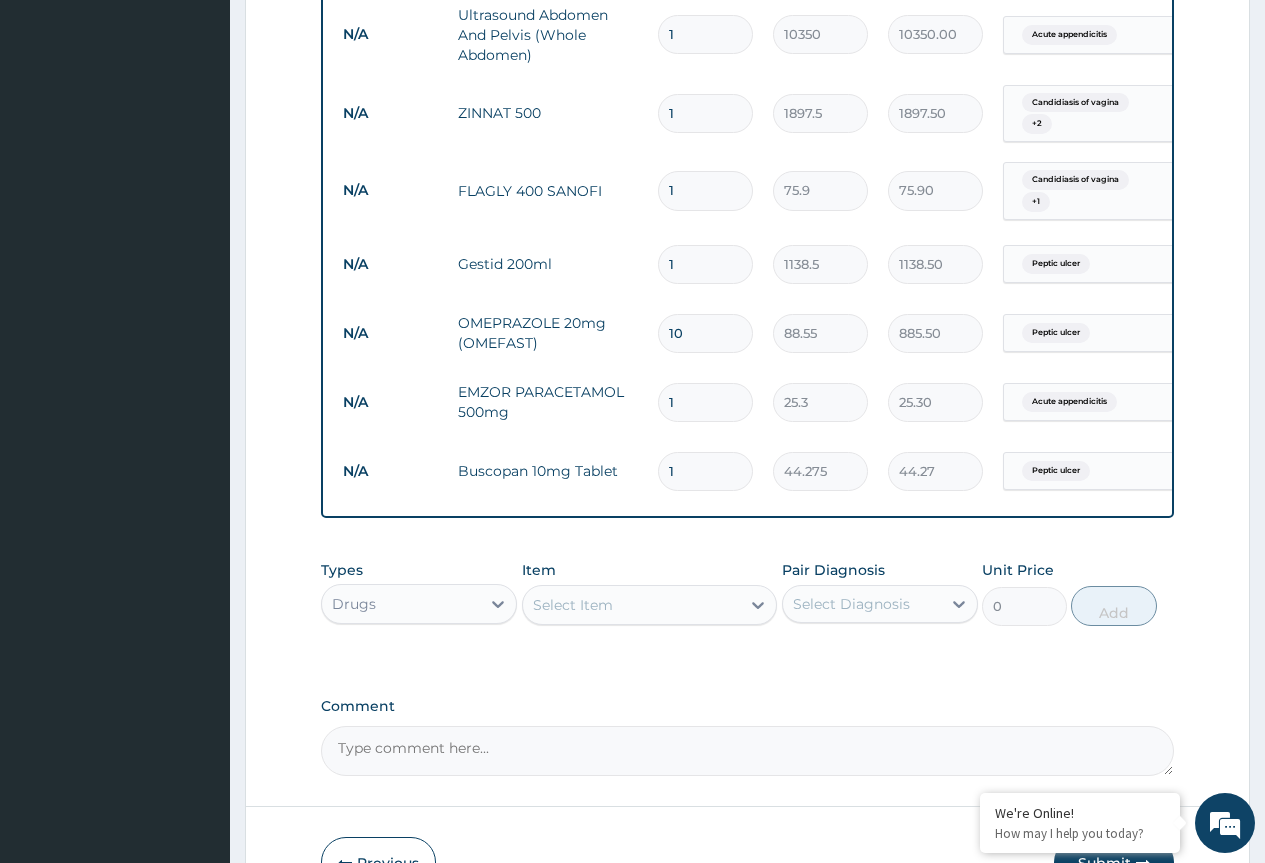 type on "10" 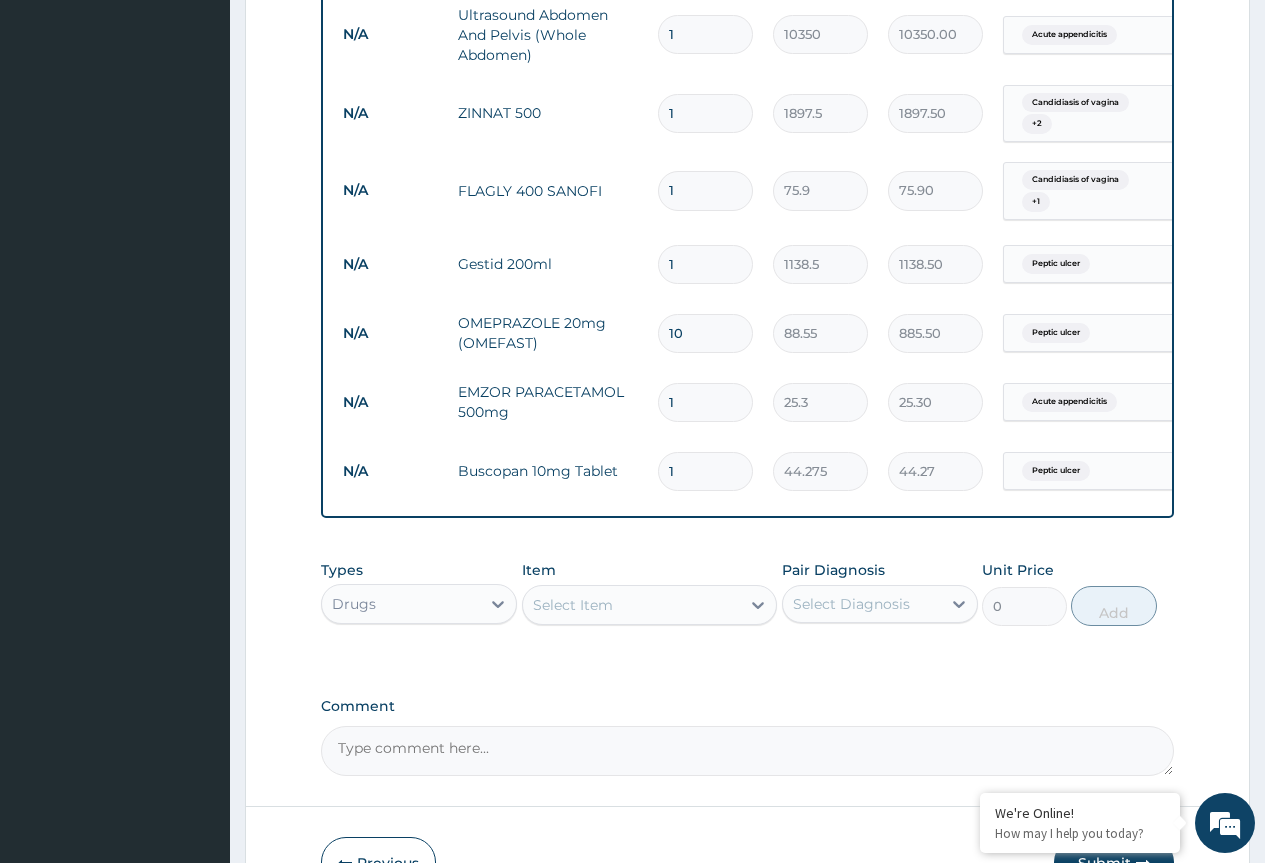 type on "18" 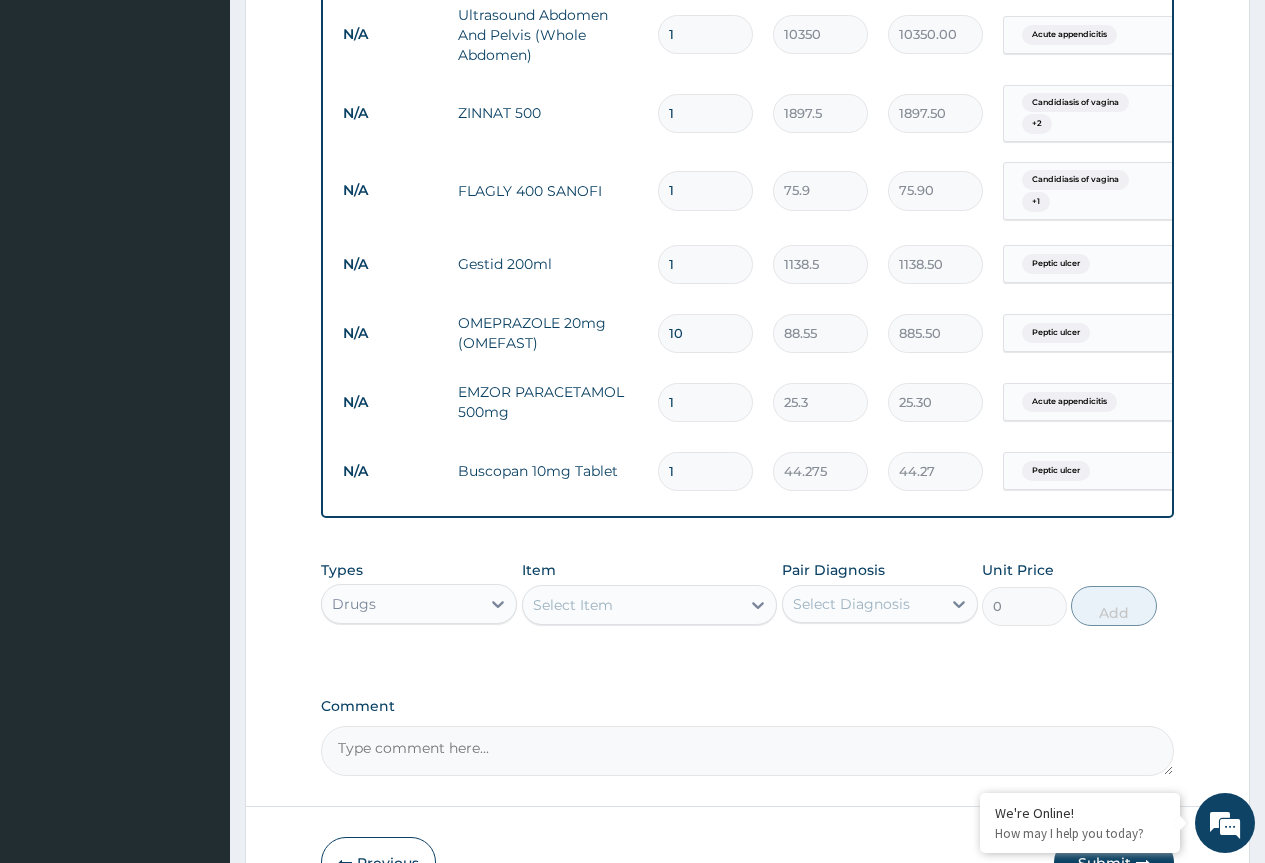 type on "455.40" 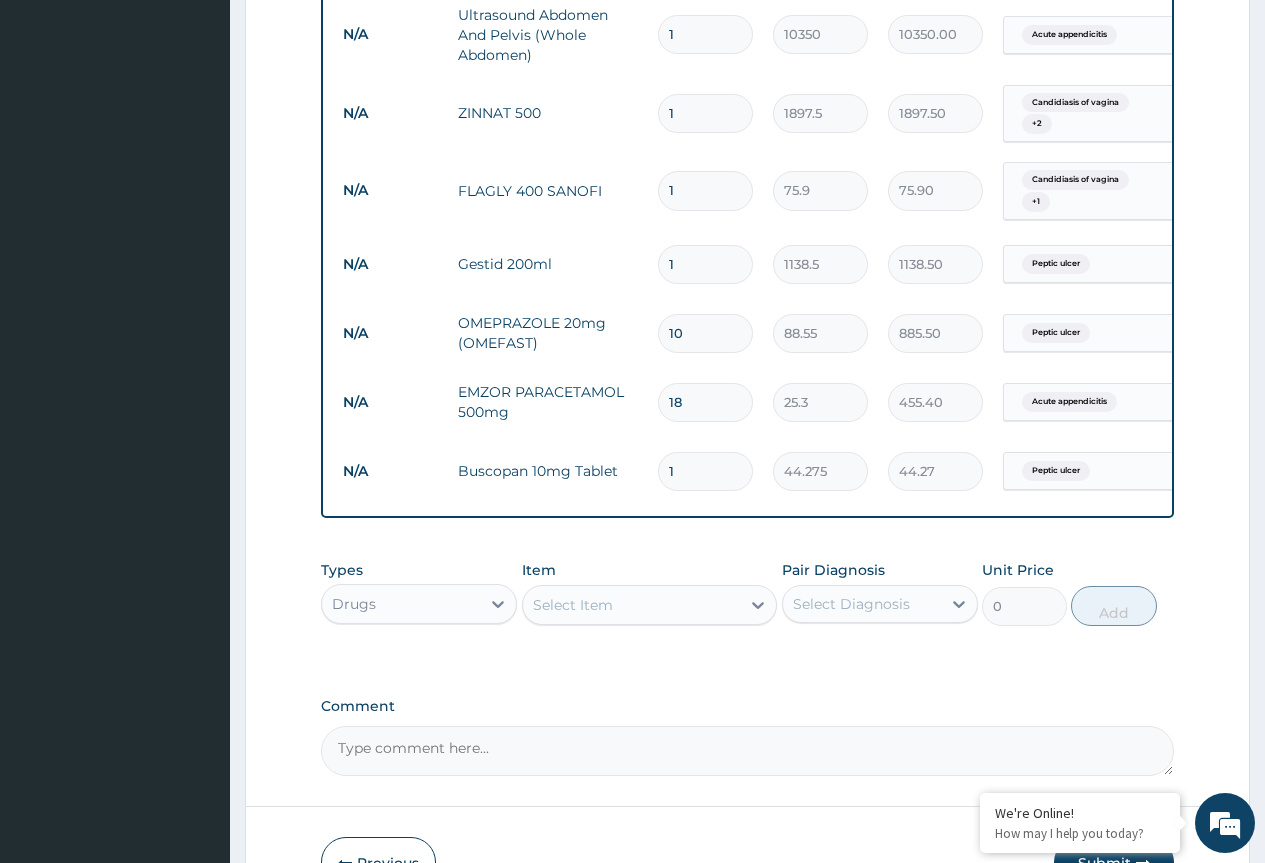 type on "18" 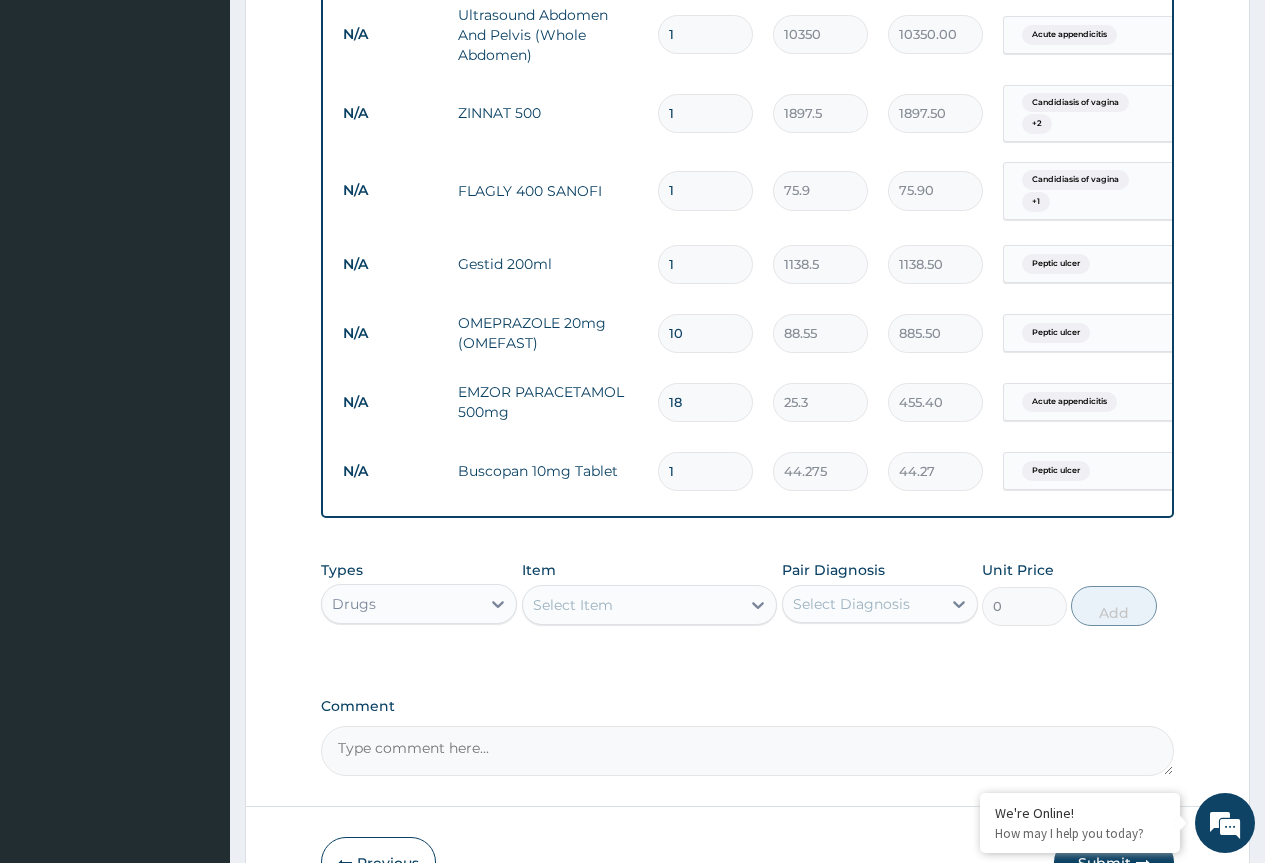 click on "1" at bounding box center [705, 471] 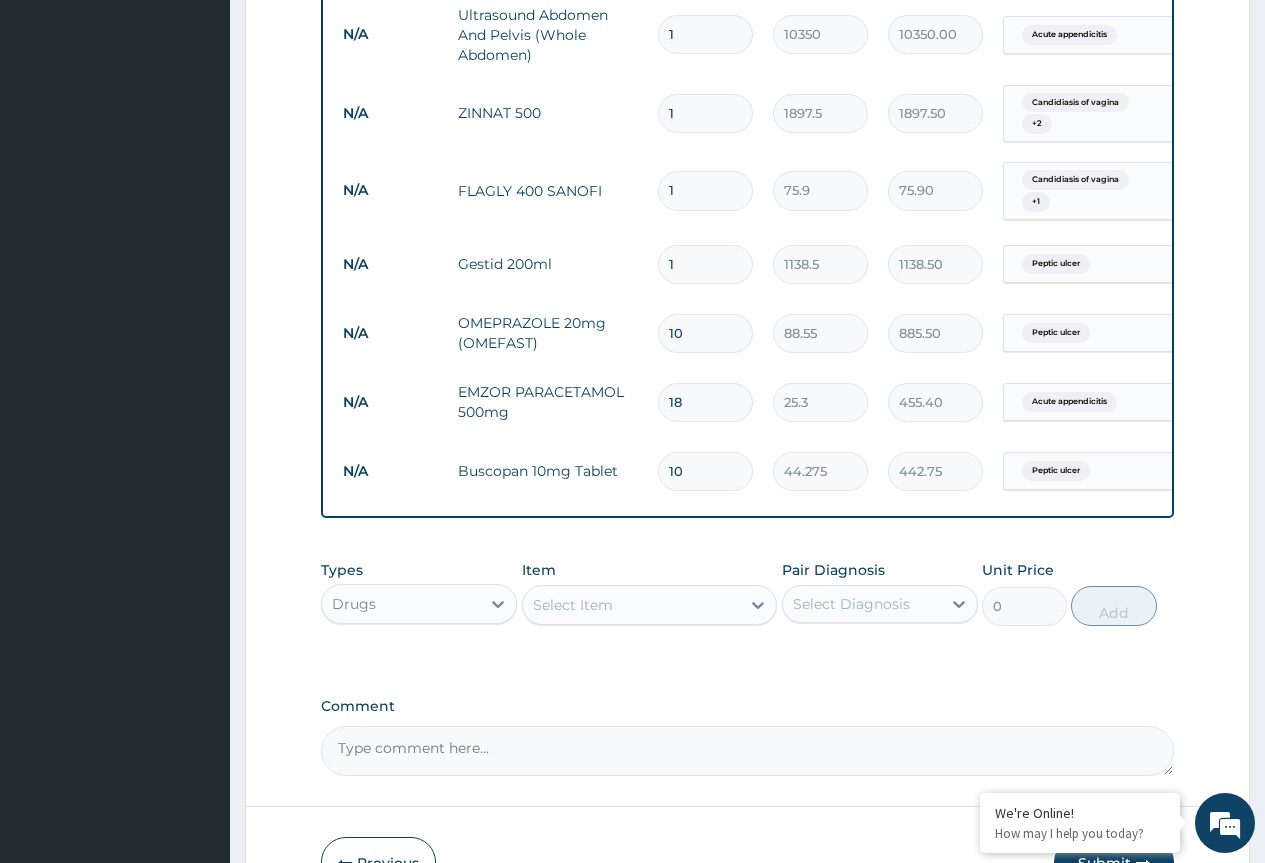 type on "10" 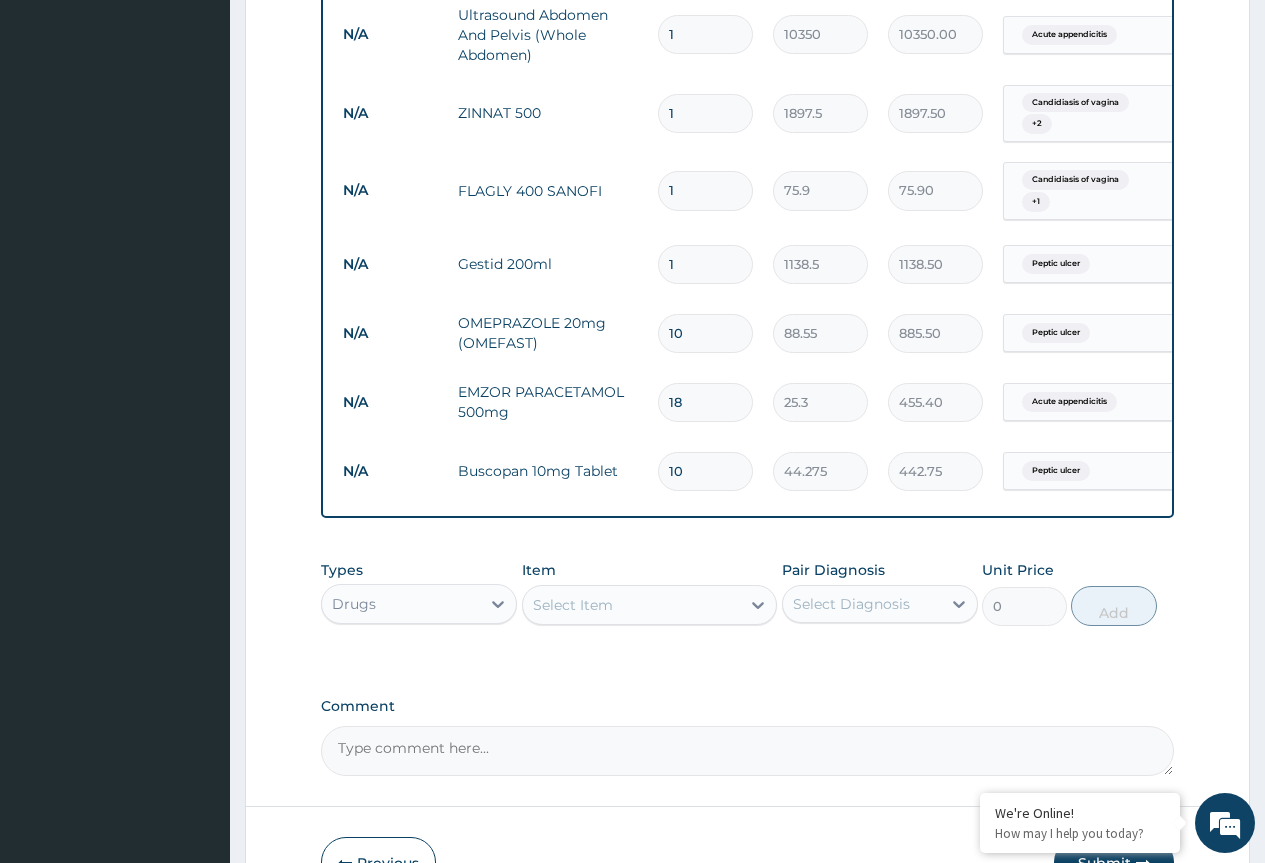 click on "1" at bounding box center [705, 190] 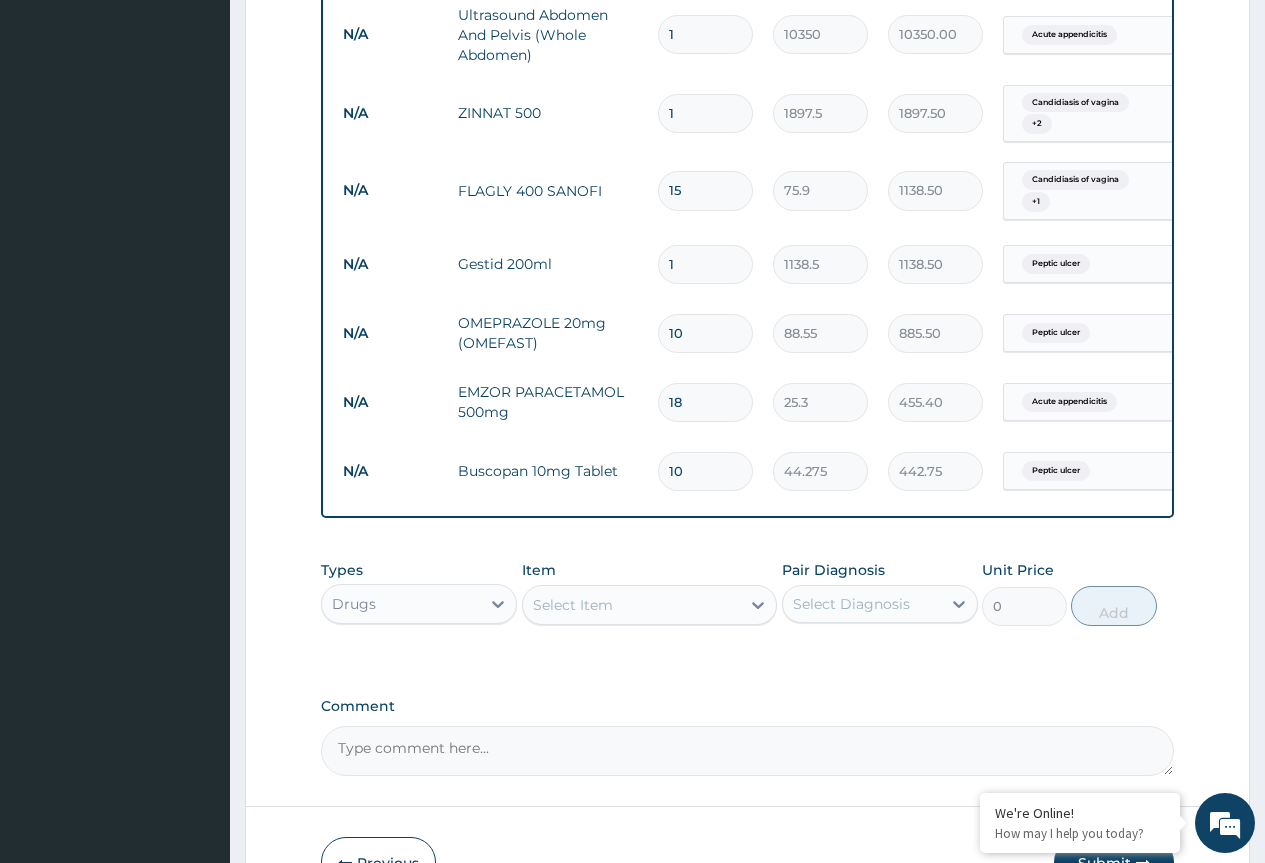 type on "15" 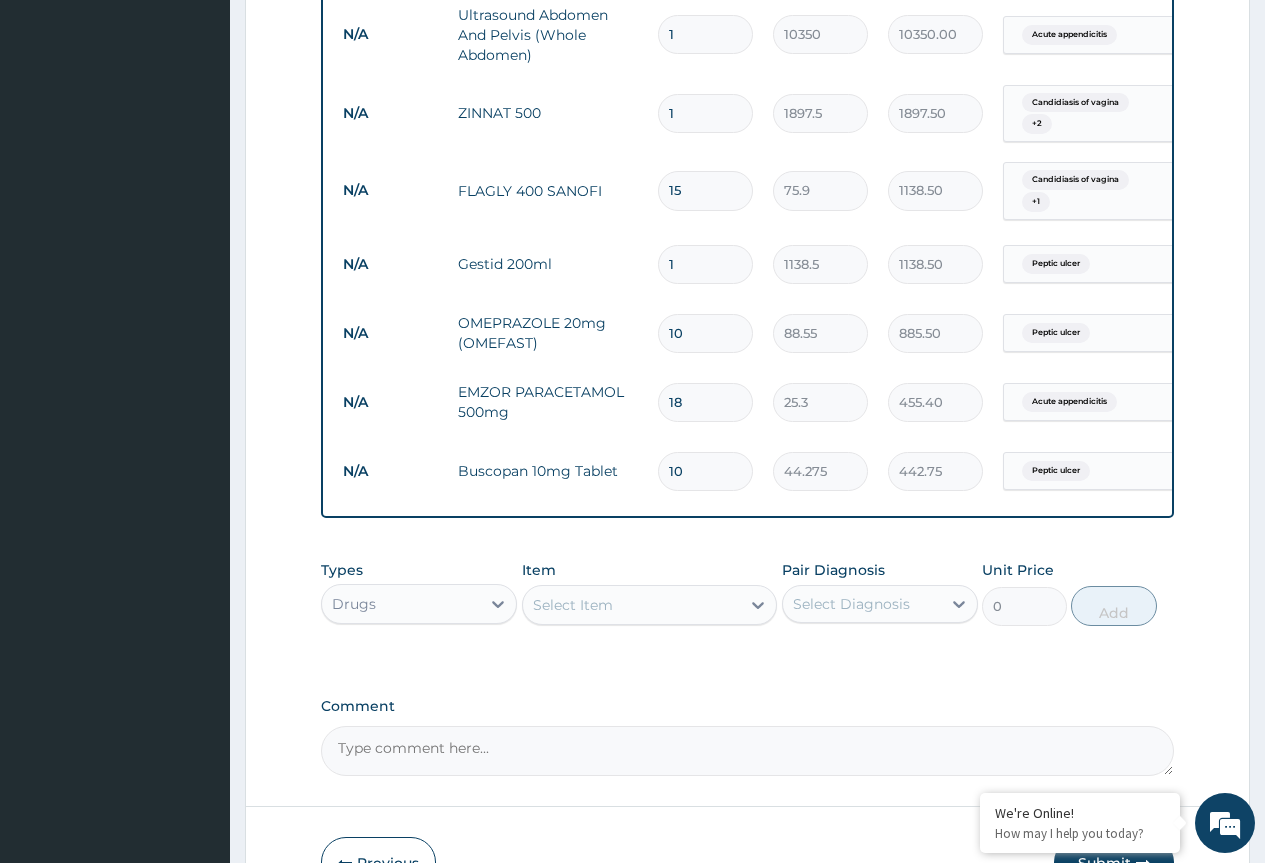 click on "1" at bounding box center (705, 113) 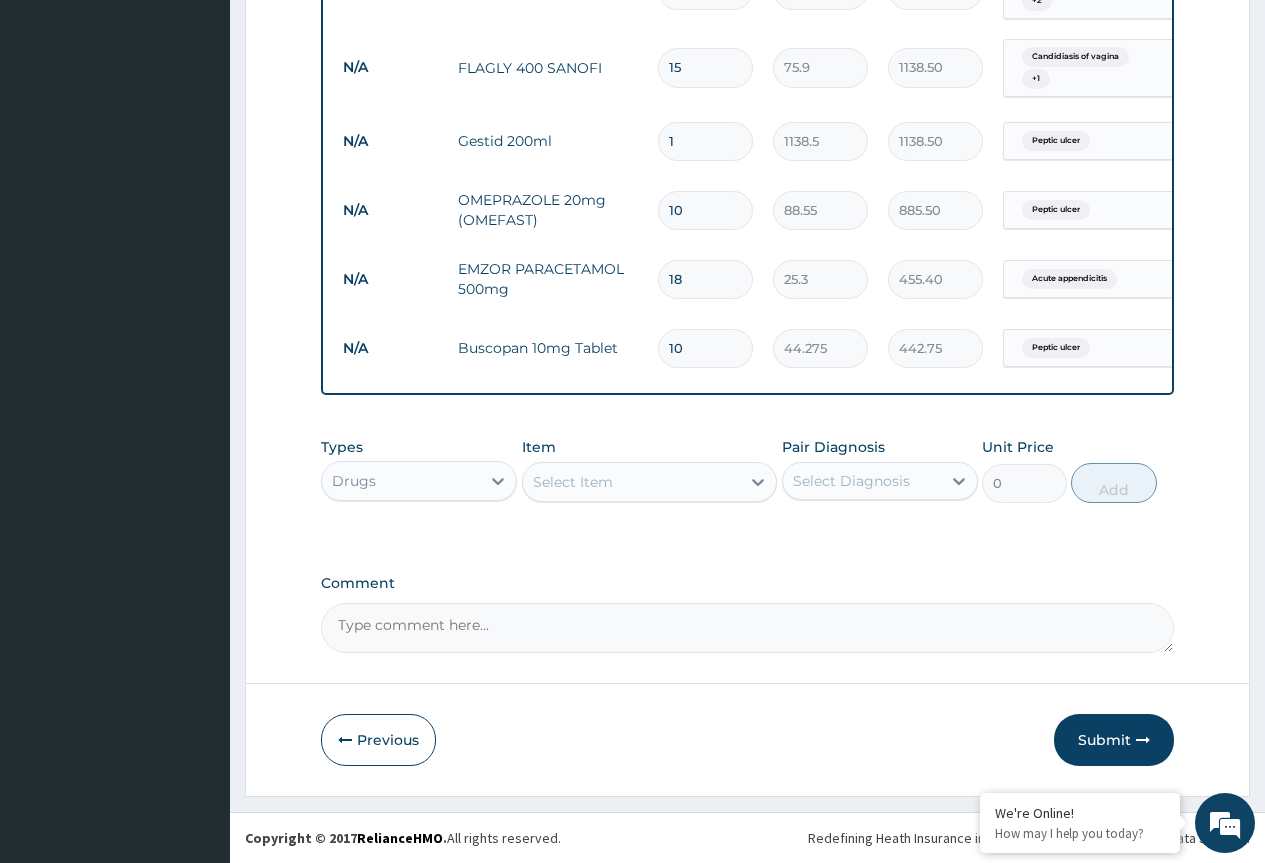 scroll, scrollTop: 1101, scrollLeft: 0, axis: vertical 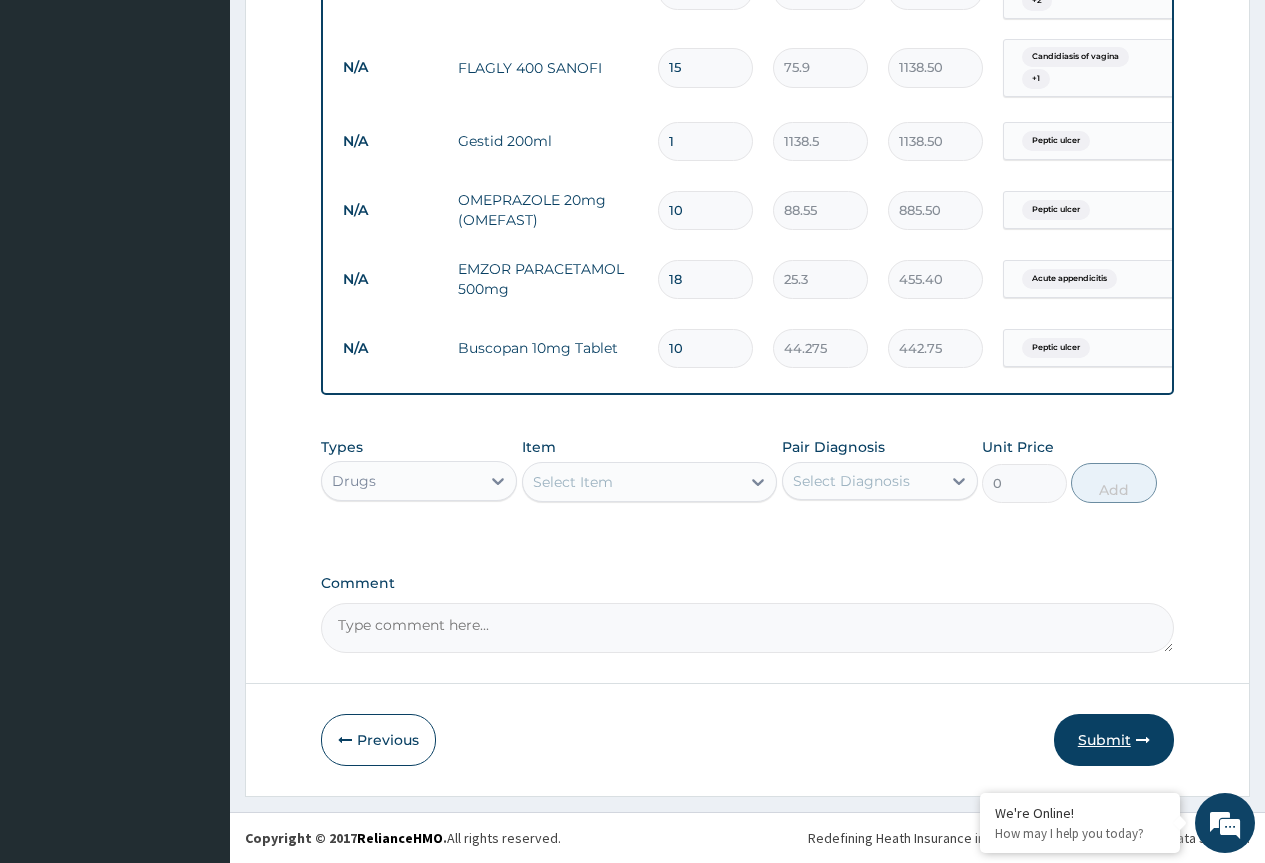 type on "10" 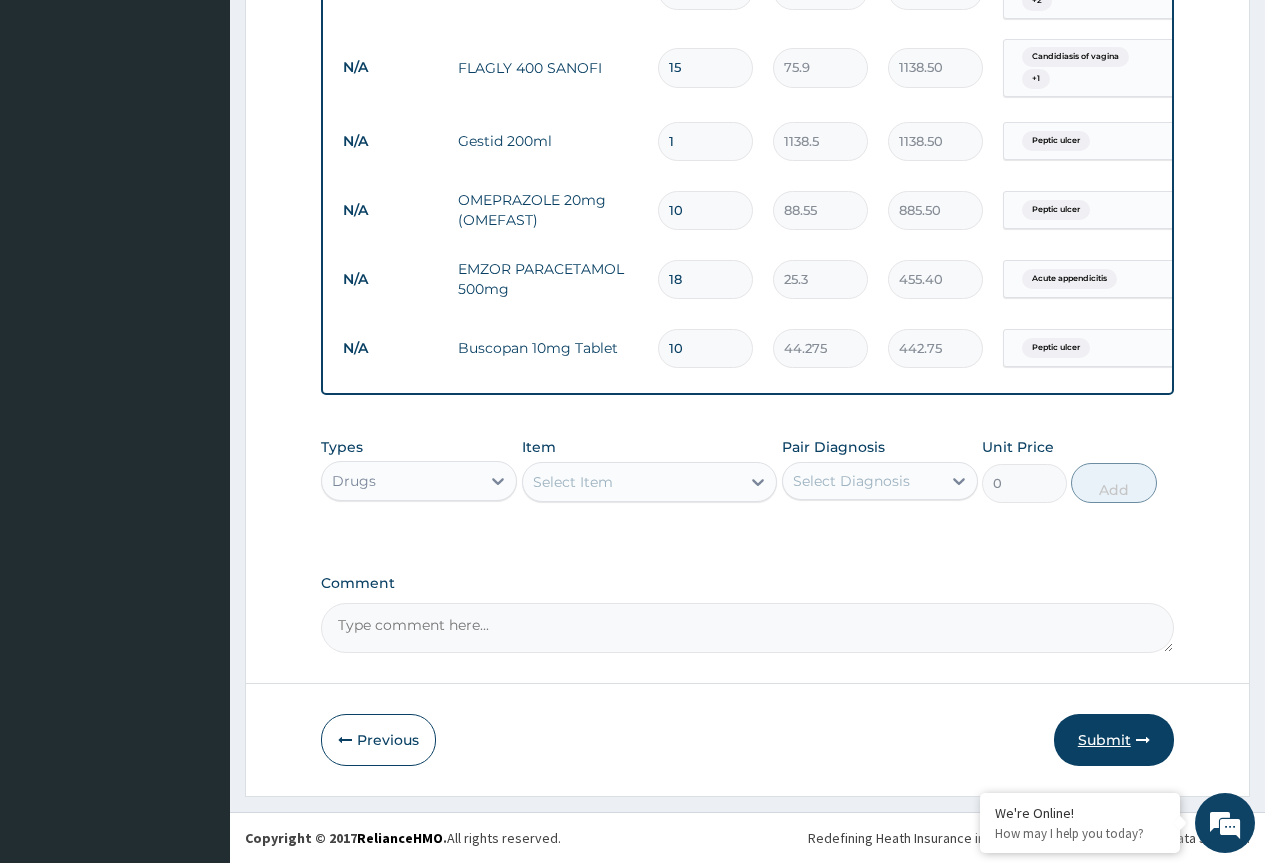 click on "Submit" at bounding box center (1114, 740) 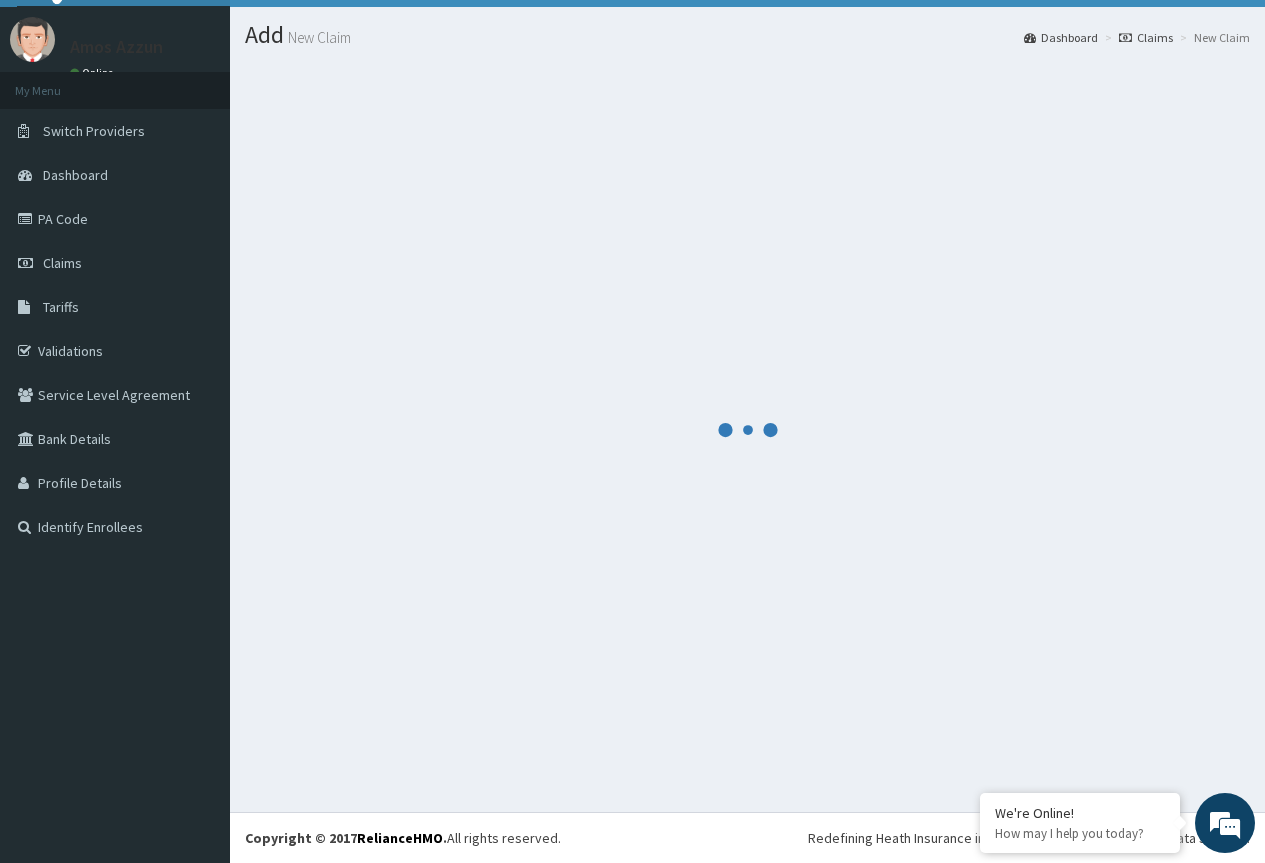 scroll, scrollTop: 43, scrollLeft: 0, axis: vertical 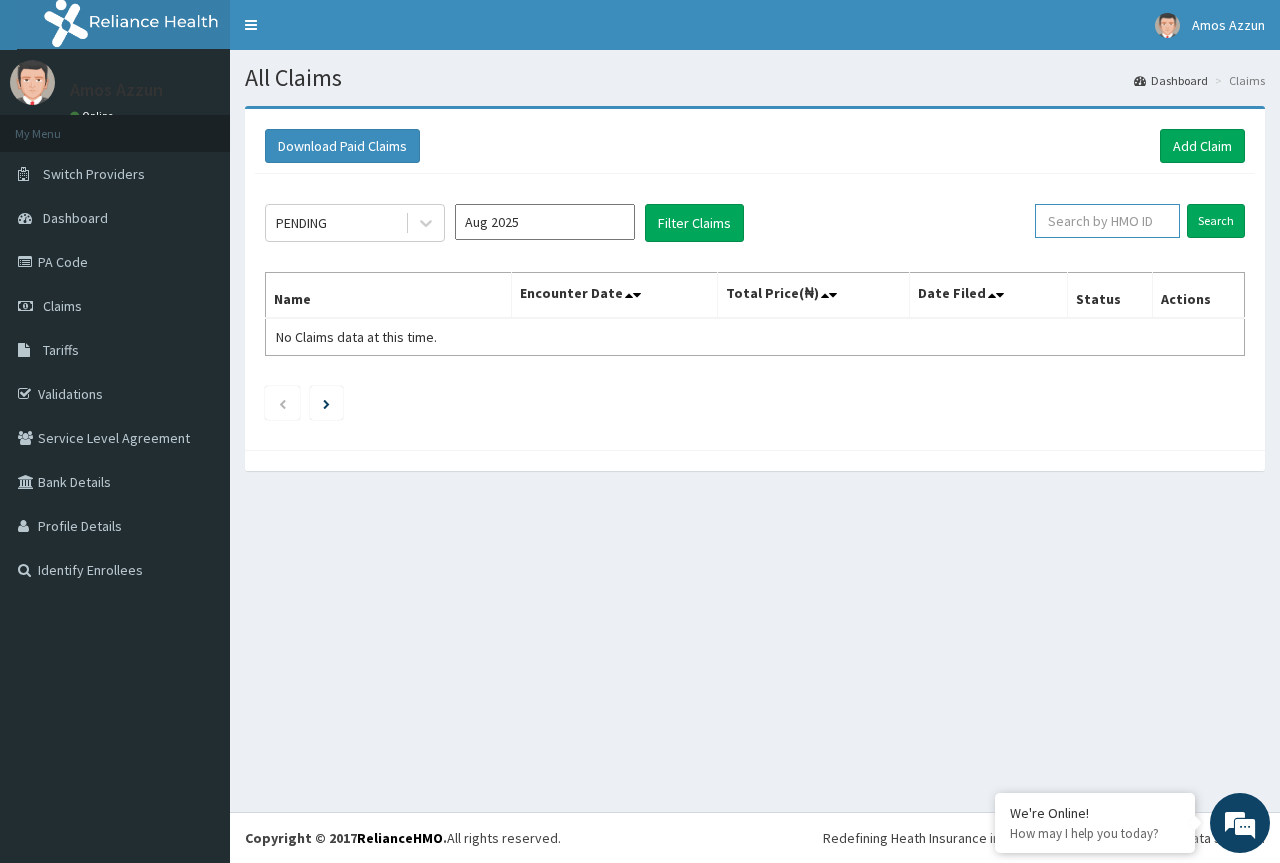 click at bounding box center [1107, 221] 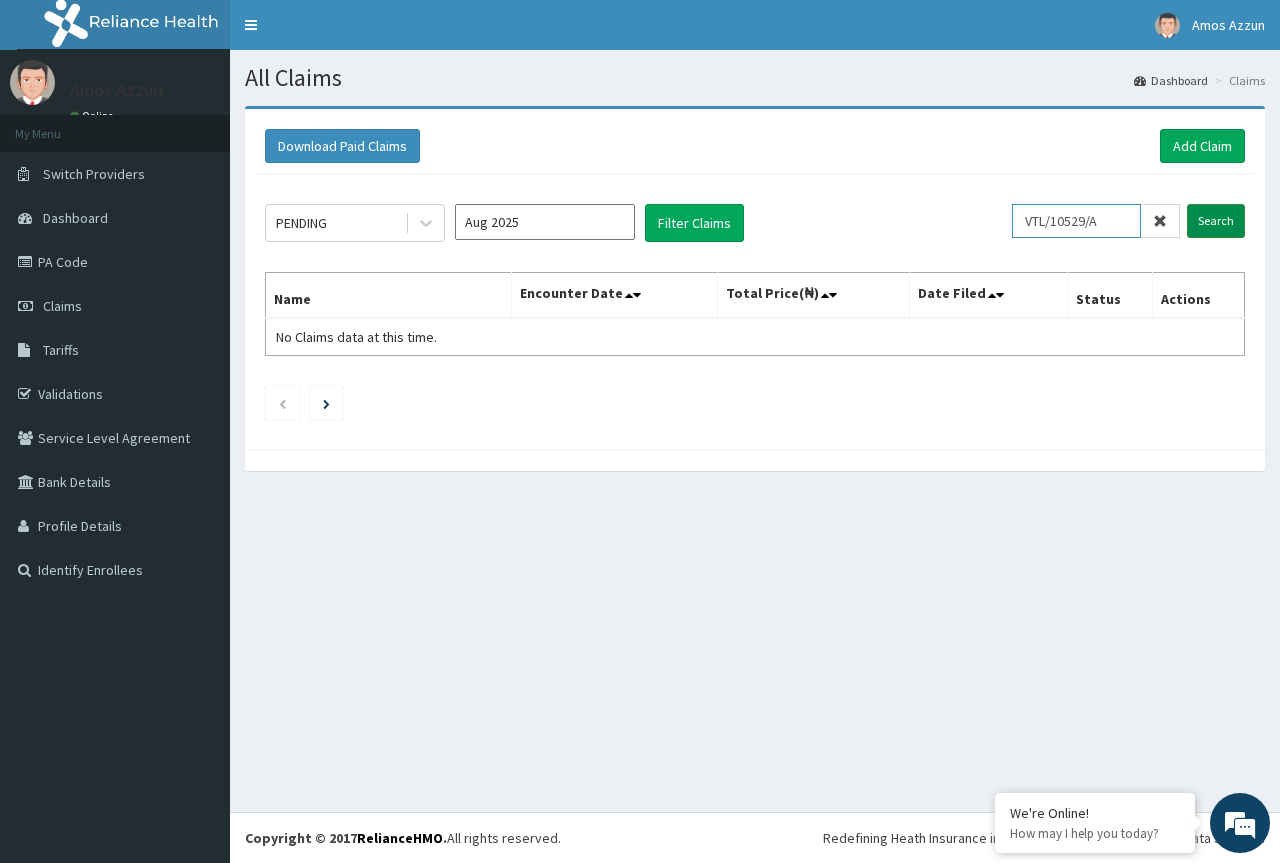 type on "VTL/10529/A" 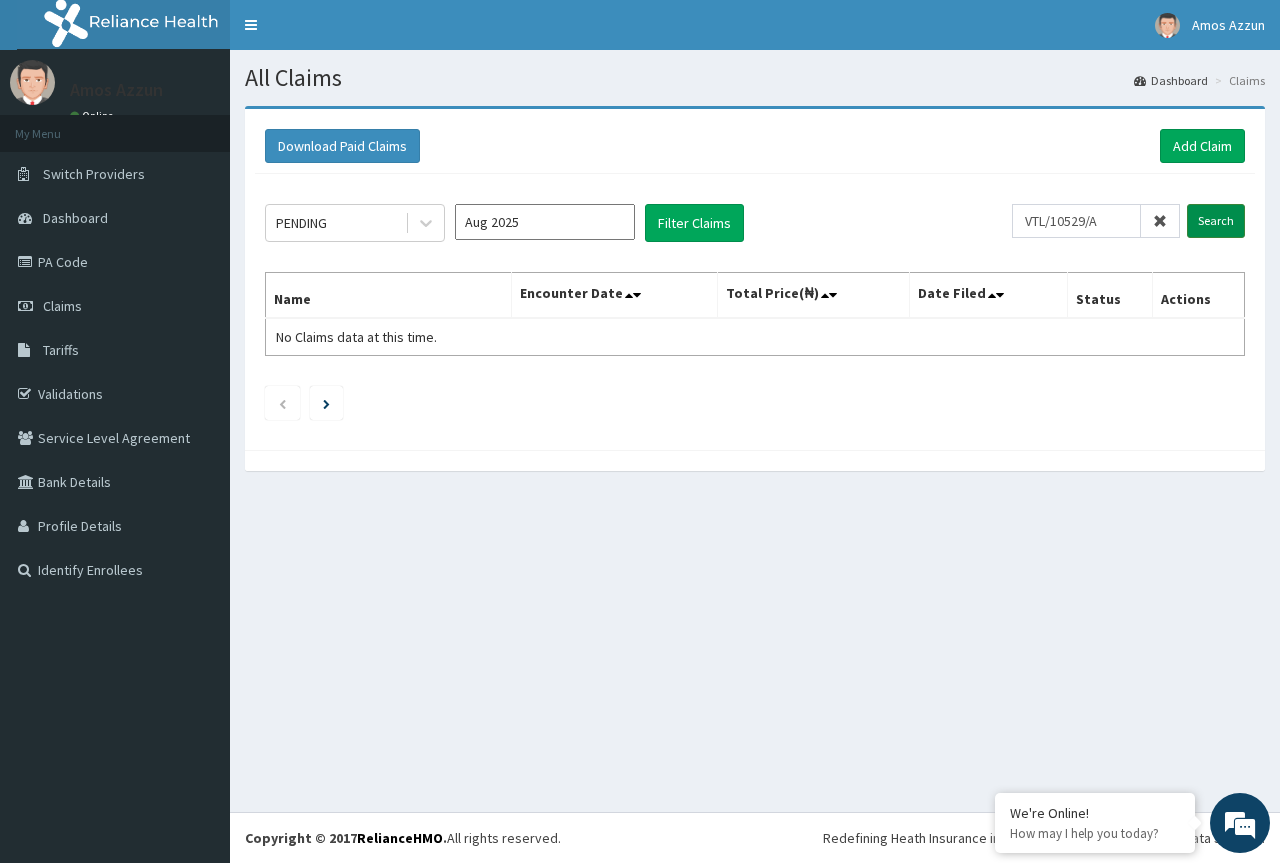 click on "Search" at bounding box center [1216, 221] 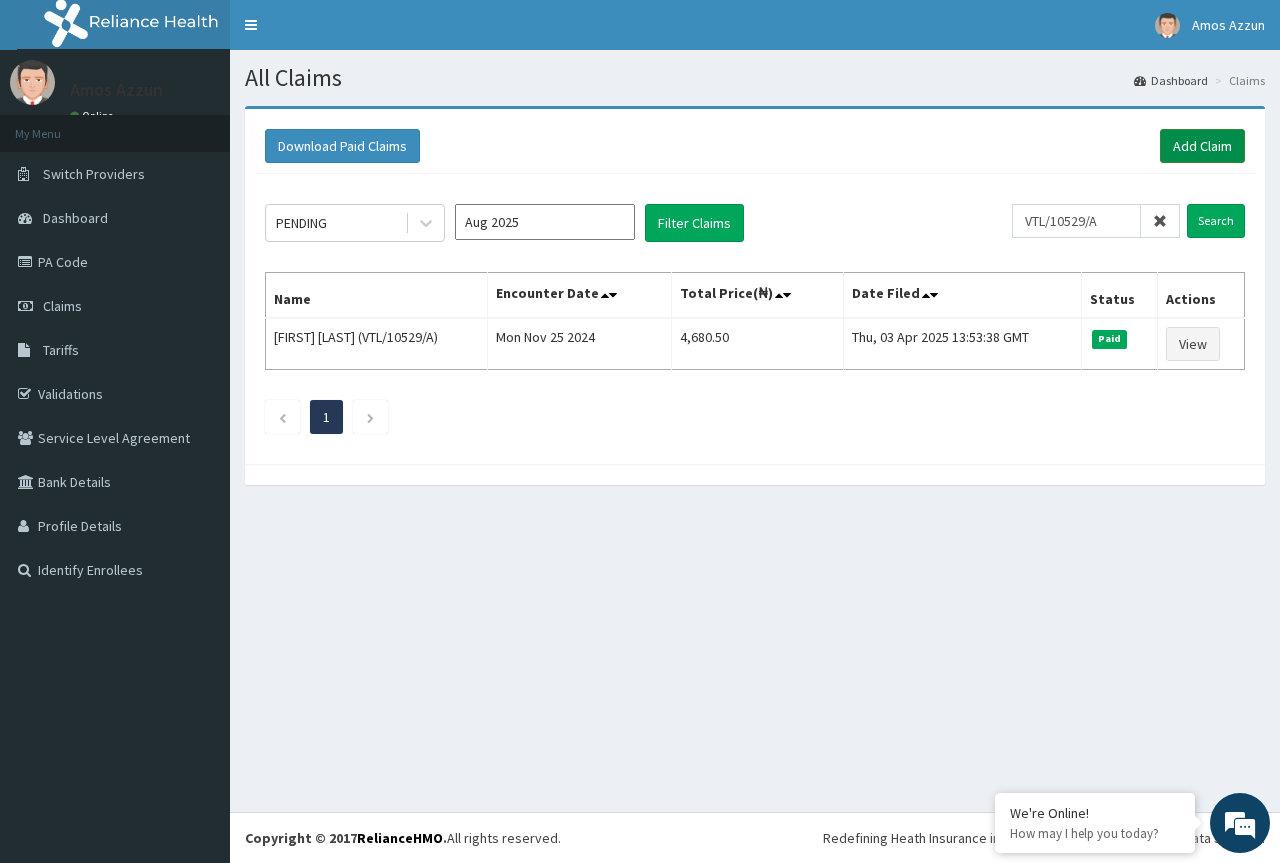 click on "Add Claim" at bounding box center [1202, 146] 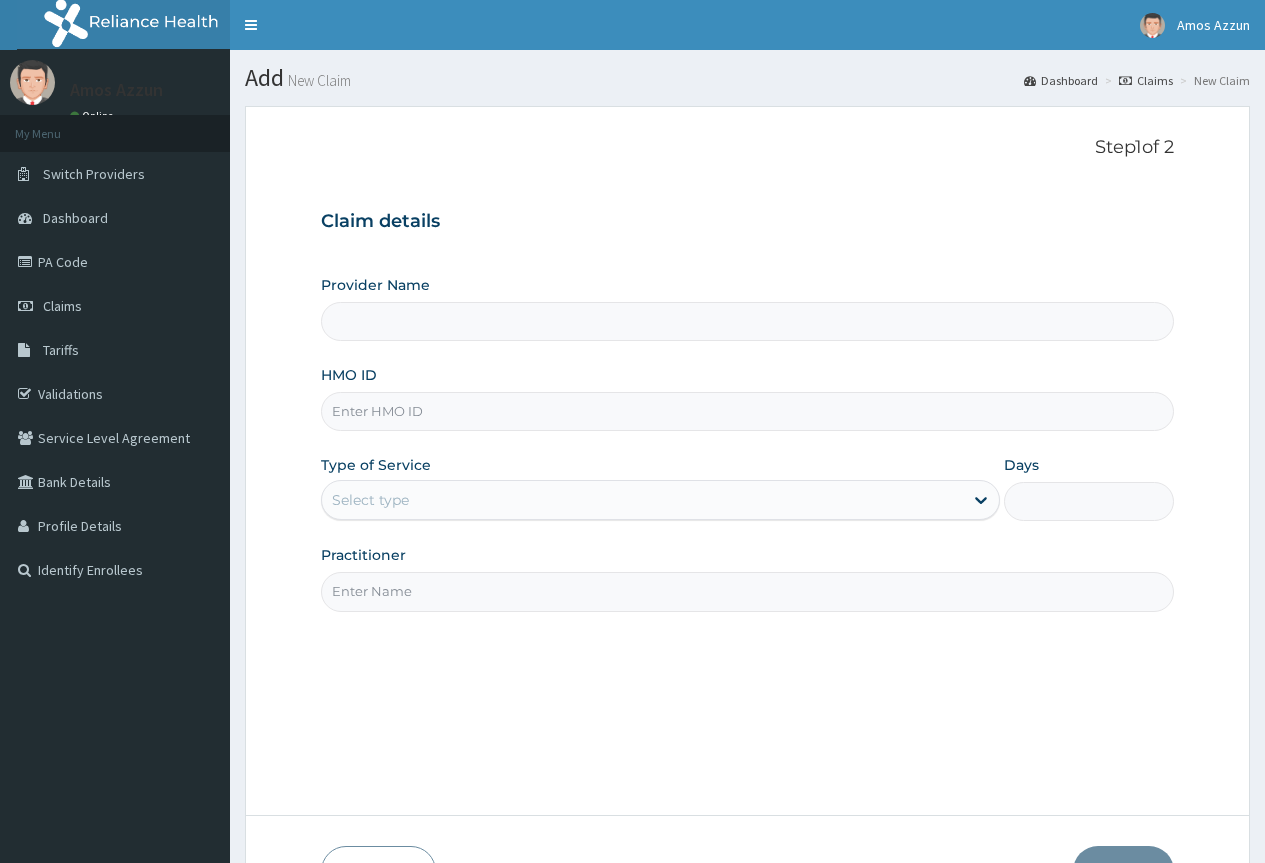 scroll, scrollTop: 0, scrollLeft: 0, axis: both 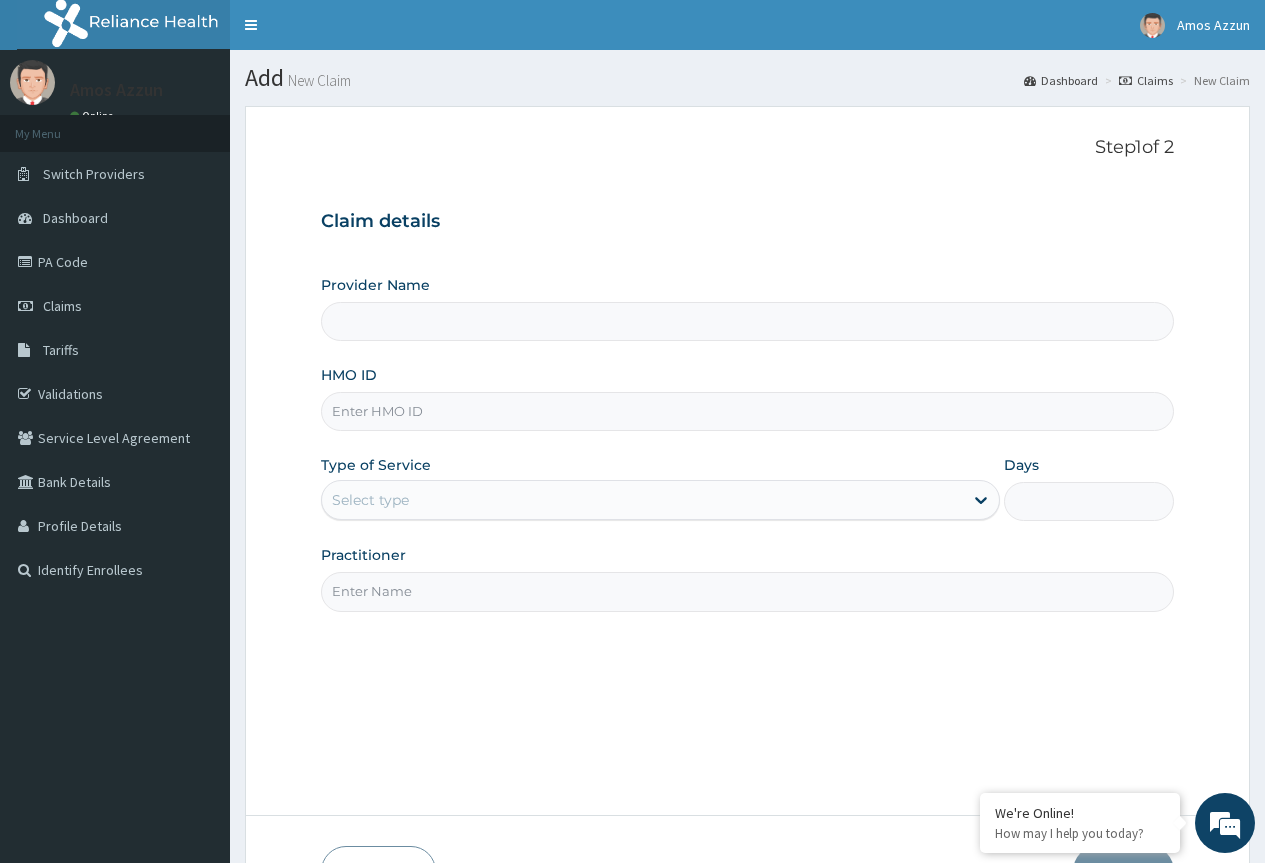 click on "HMO ID" at bounding box center [747, 411] 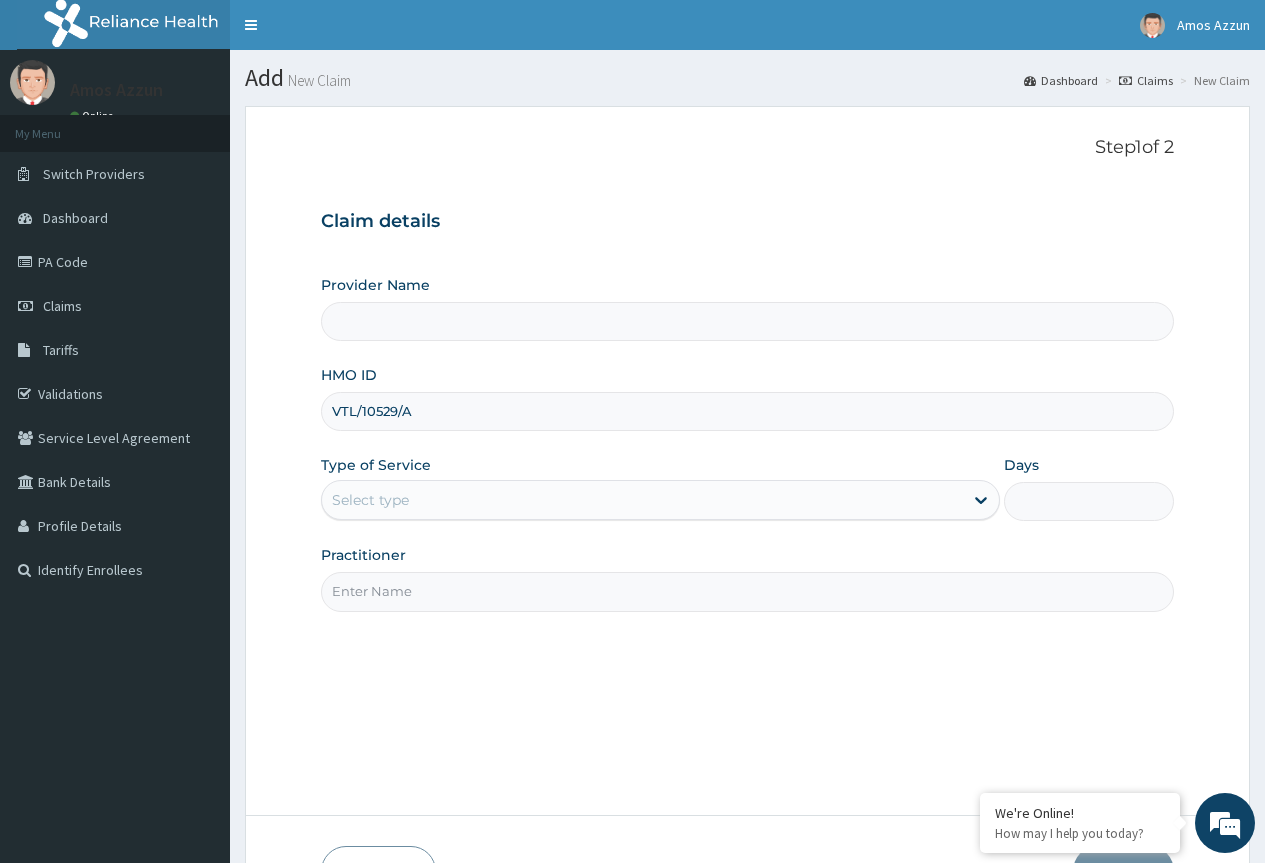 type on "County Hospital Ltd" 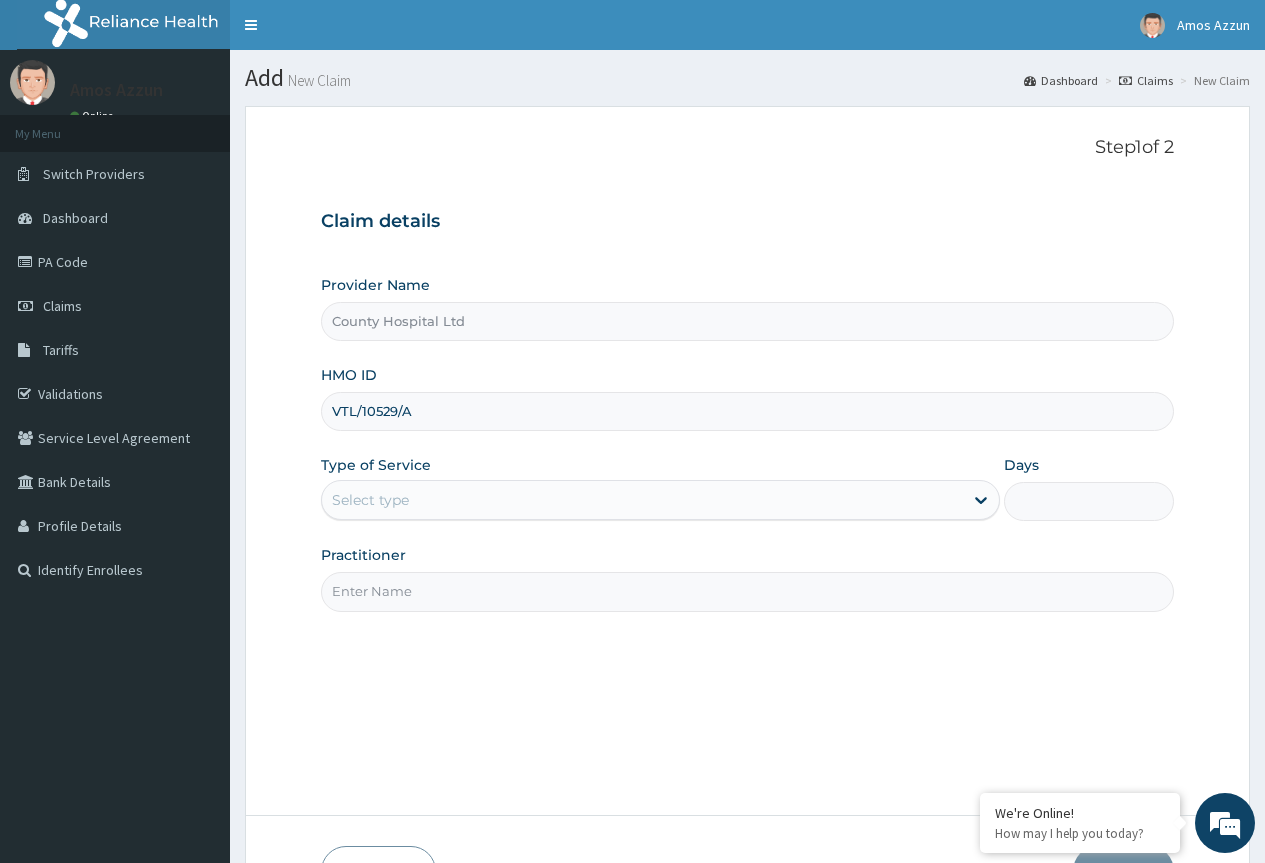 type on "VTL/10529/A" 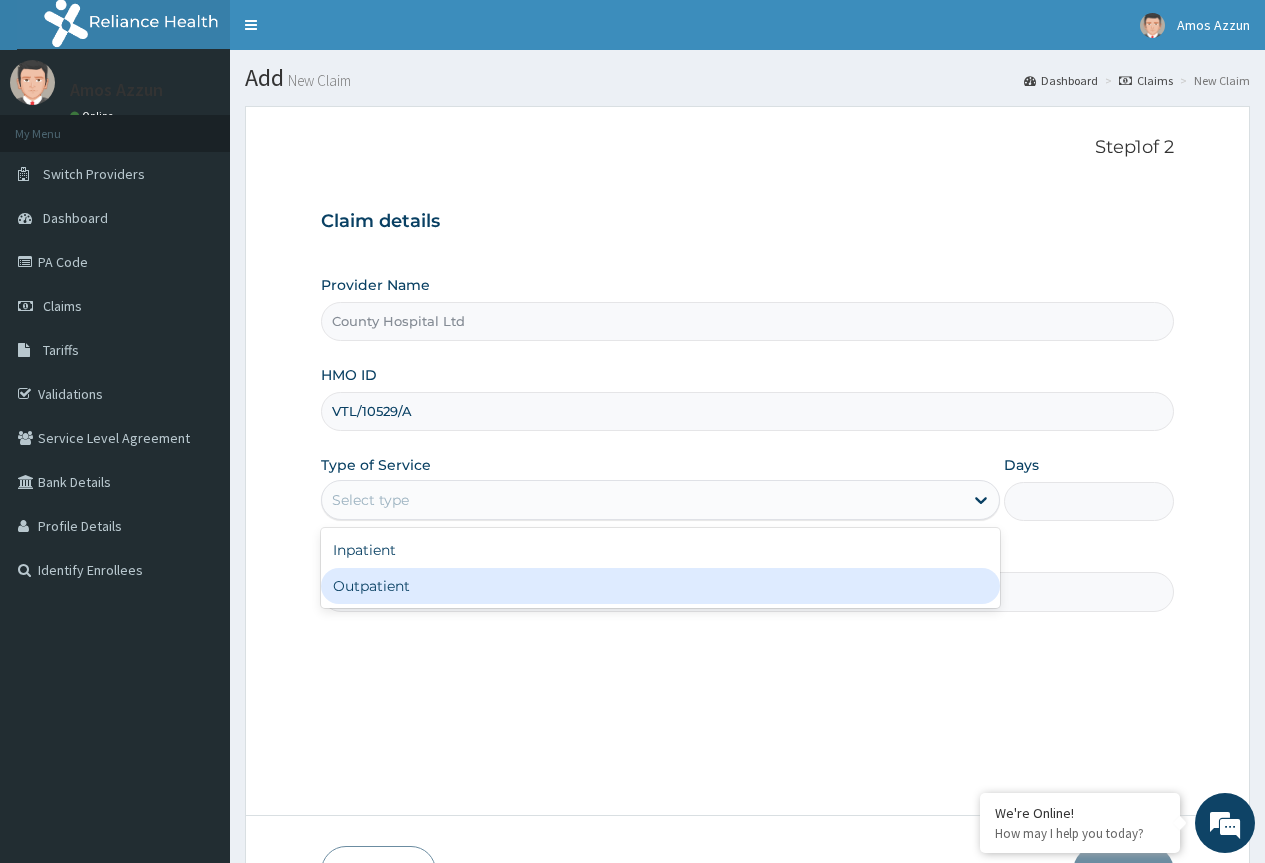 click on "Outpatient" at bounding box center (660, 586) 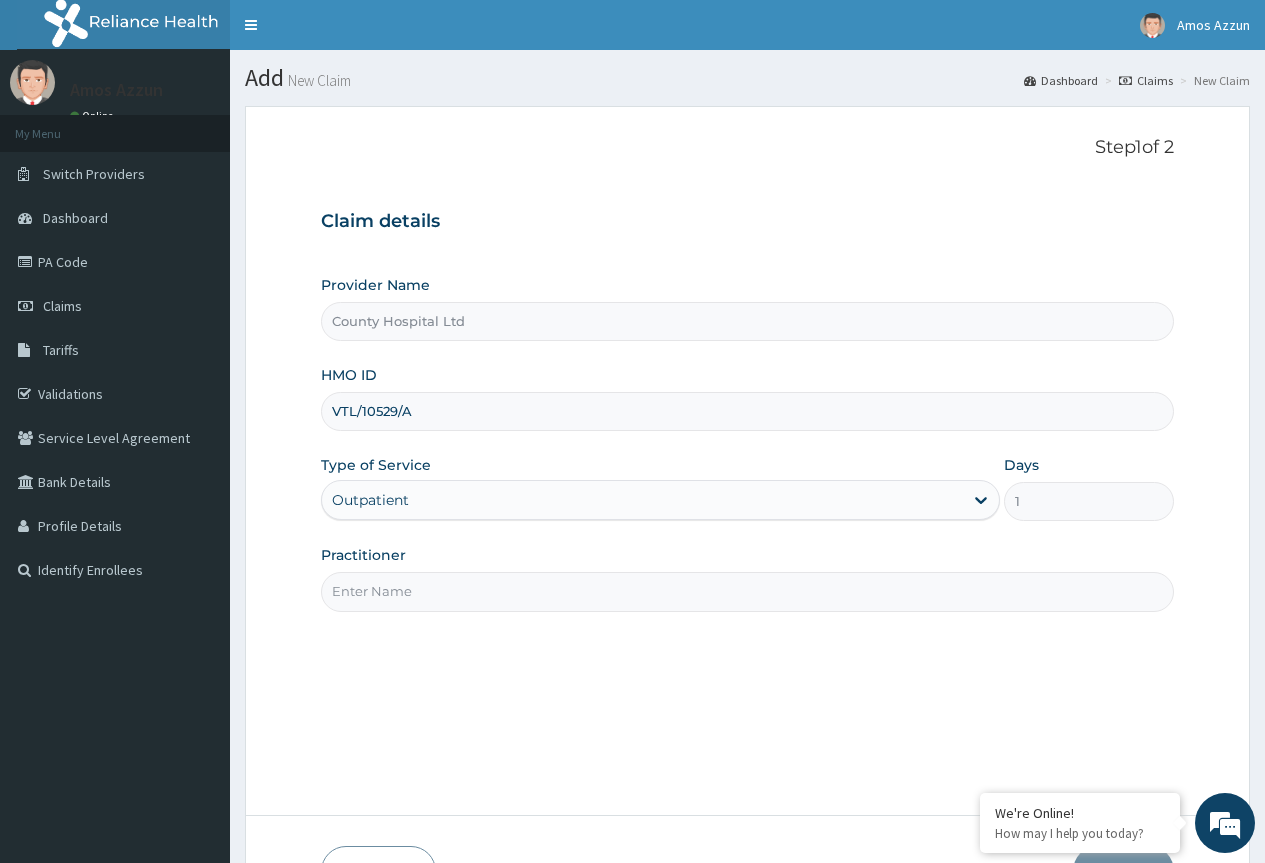 drag, startPoint x: 417, startPoint y: 579, endPoint x: 425, endPoint y: 594, distance: 17 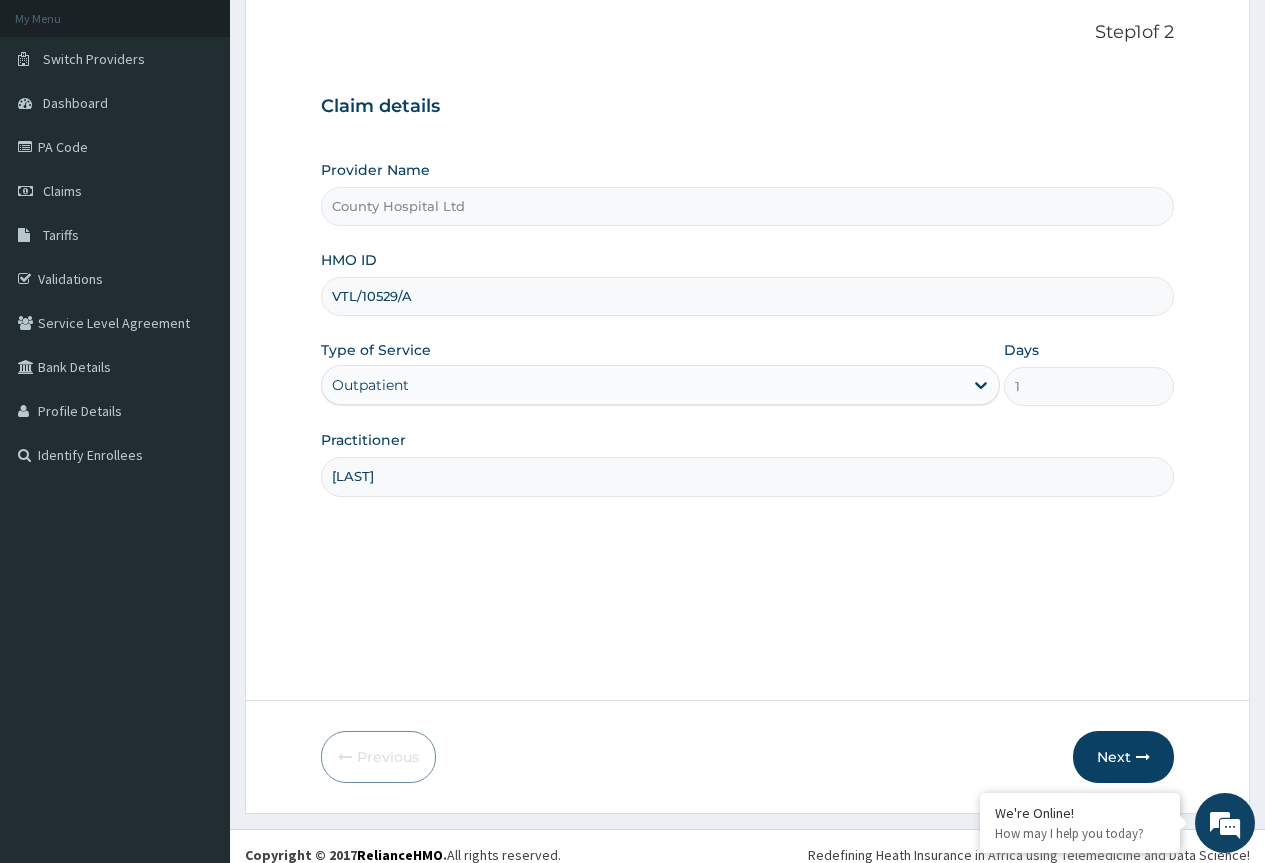 scroll, scrollTop: 132, scrollLeft: 0, axis: vertical 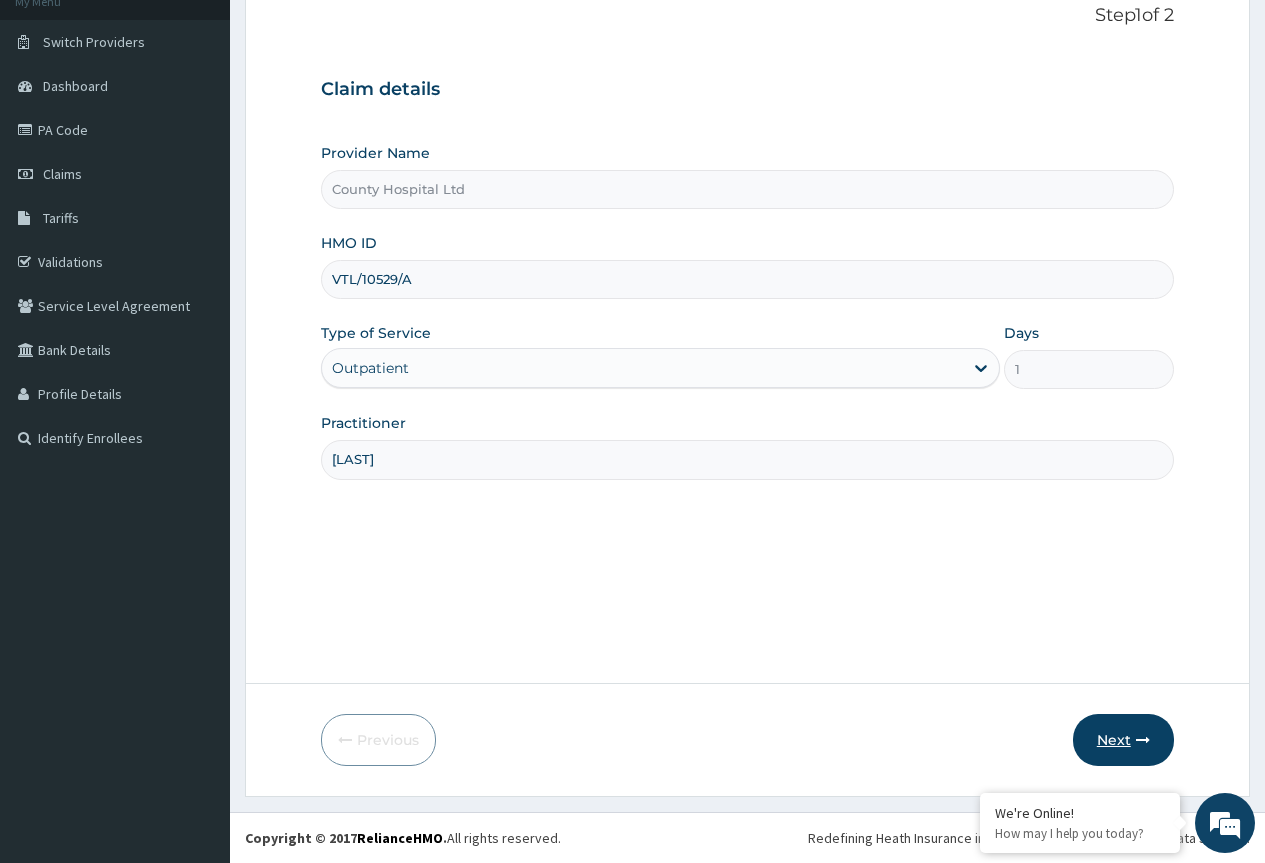 click on "Next" at bounding box center [1123, 740] 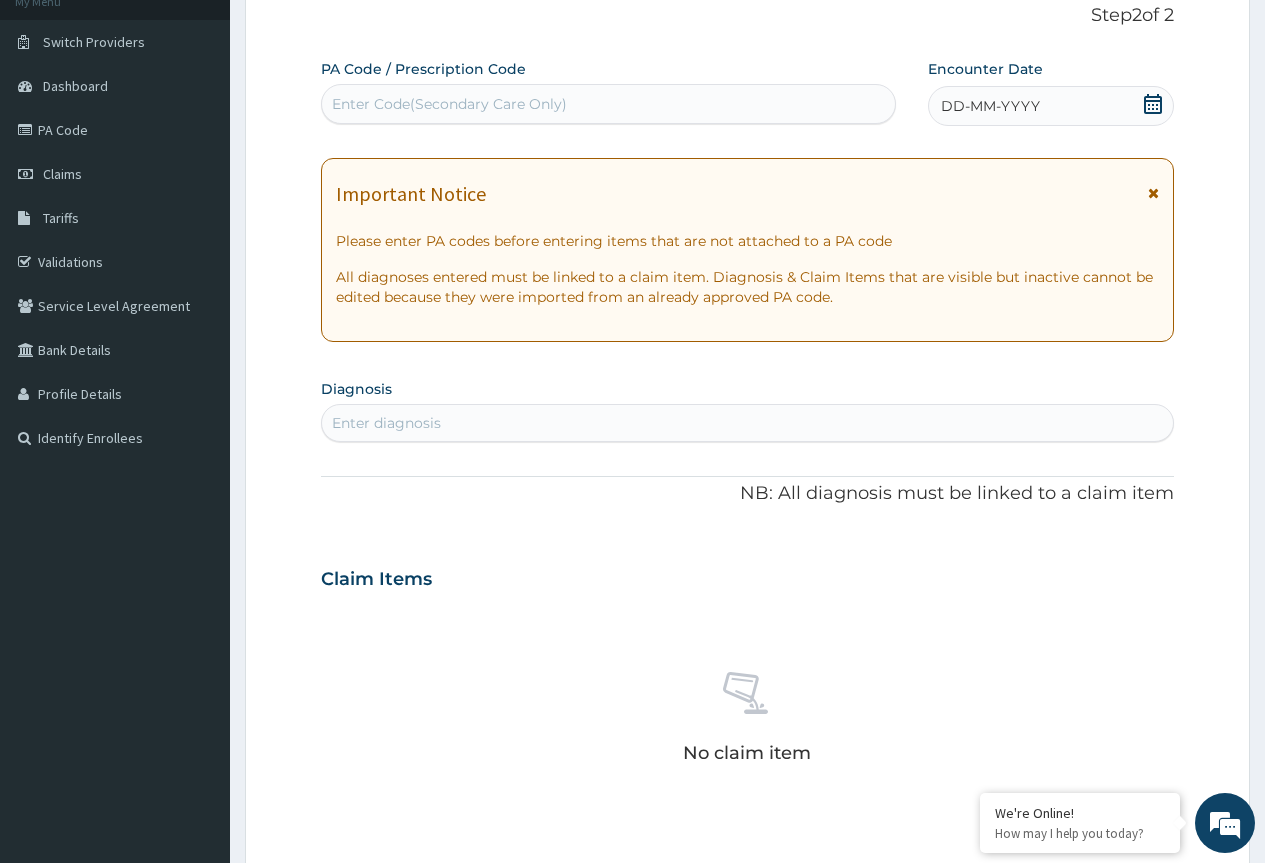 scroll, scrollTop: 0, scrollLeft: 0, axis: both 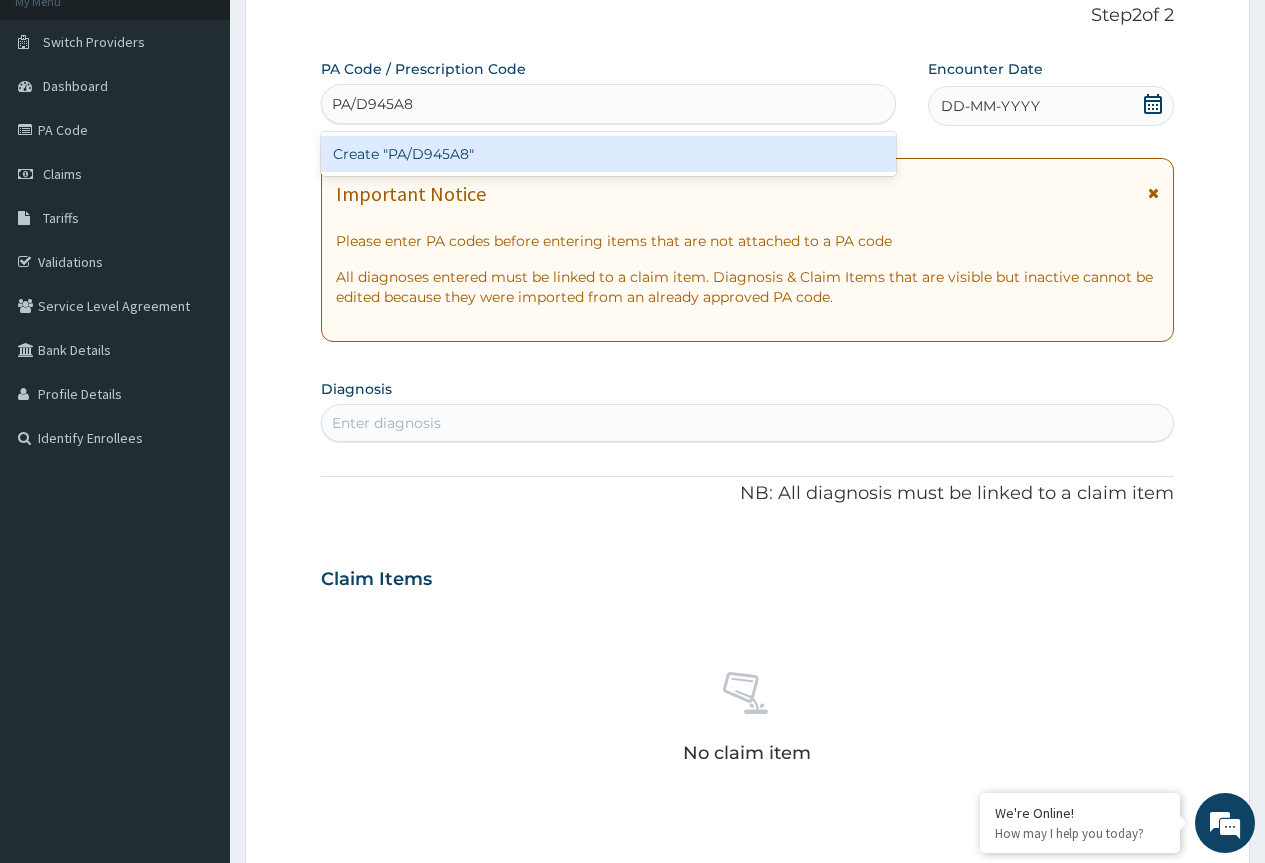 type 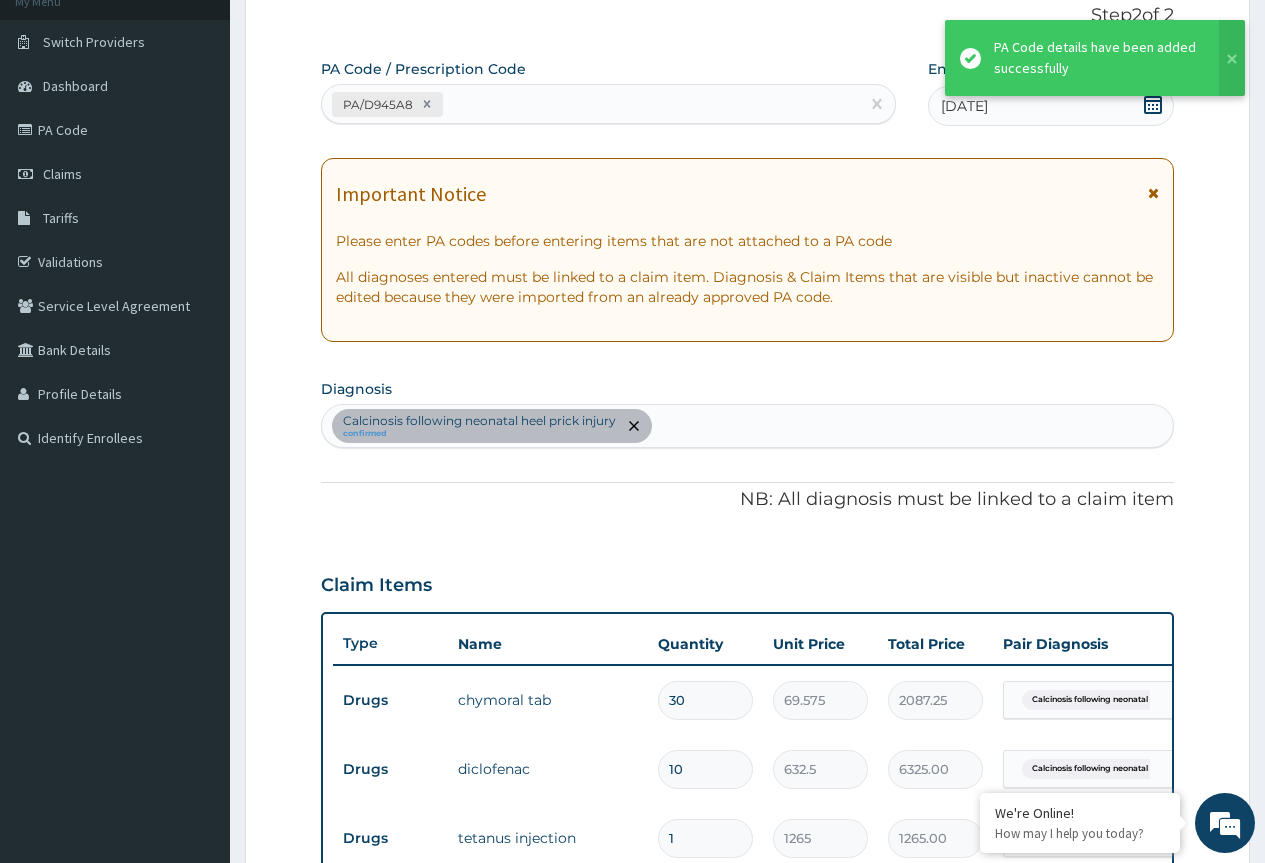 scroll, scrollTop: 751, scrollLeft: 0, axis: vertical 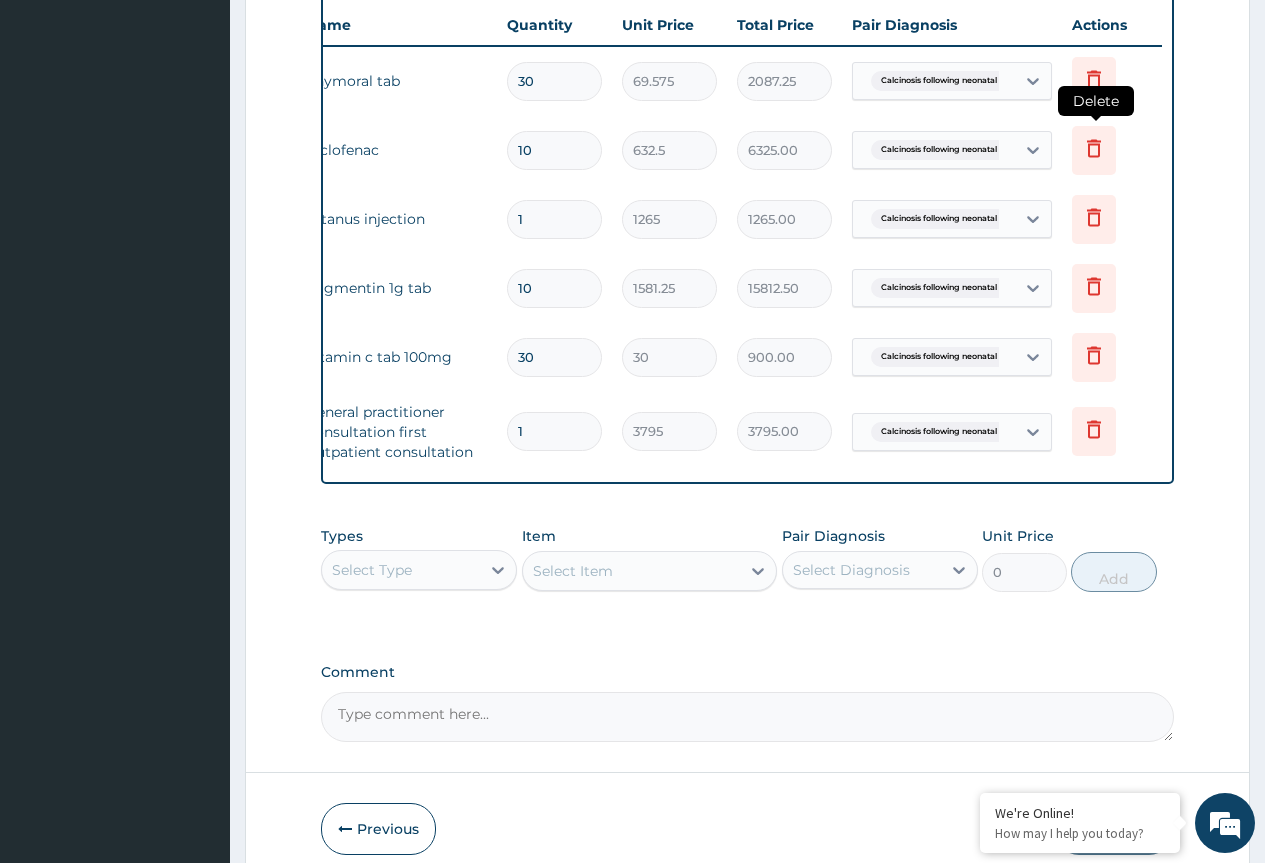 click 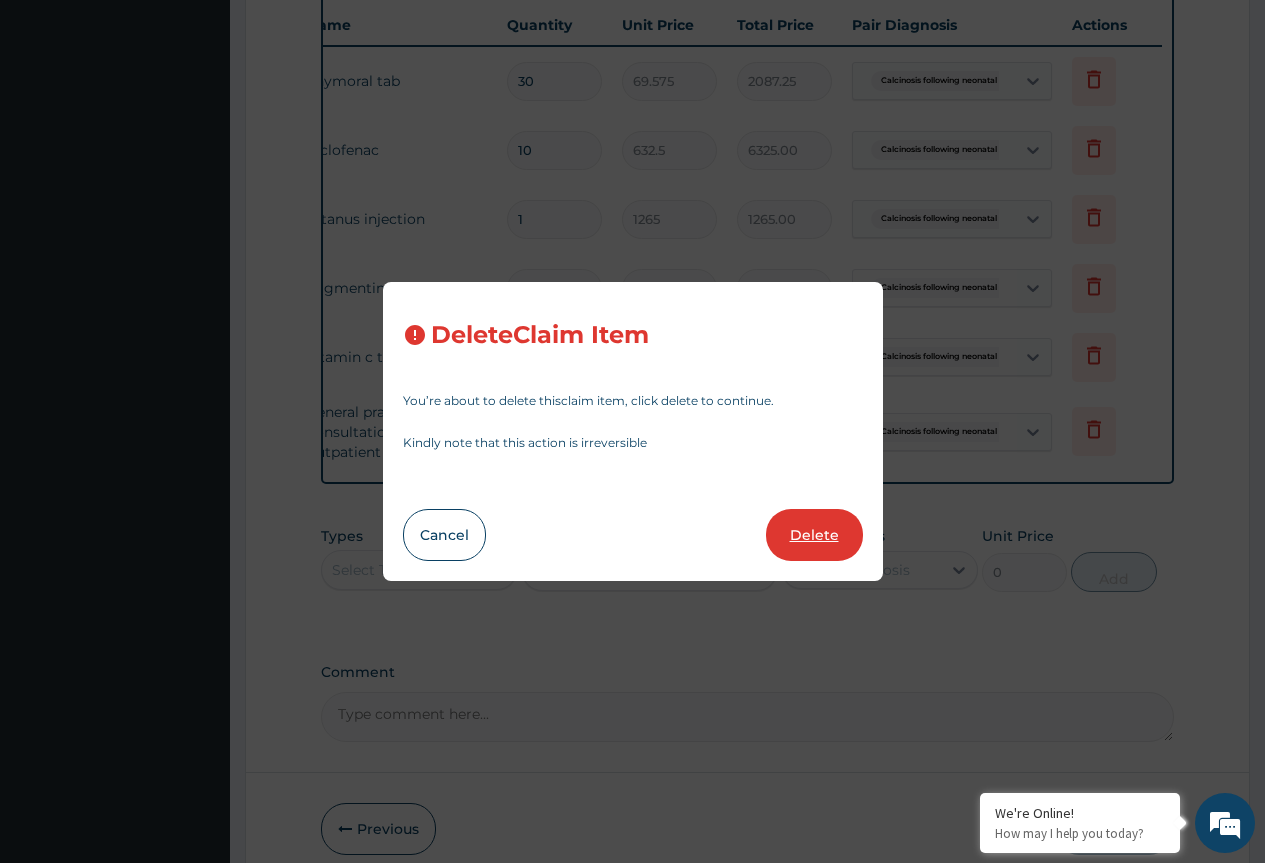 click on "Delete" at bounding box center (814, 535) 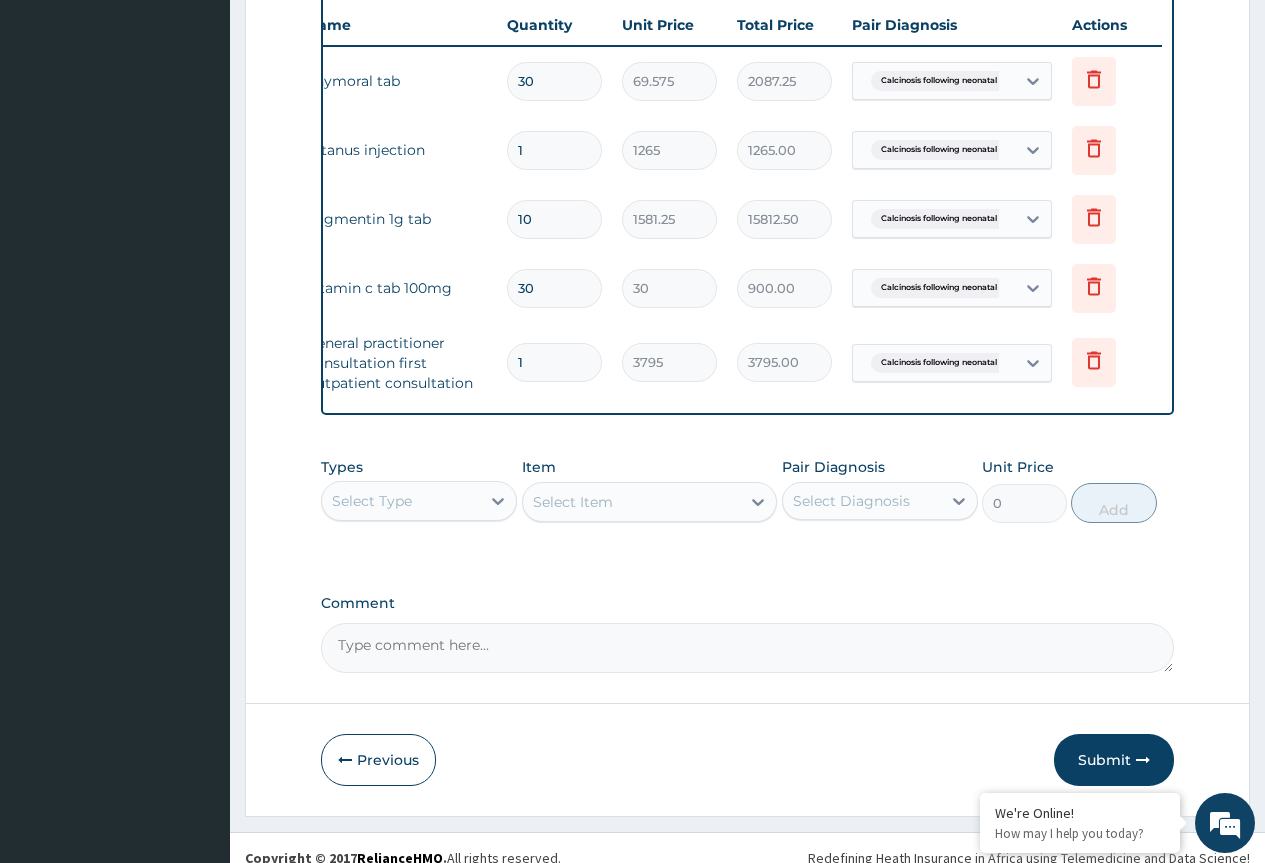 click on "Select Type" at bounding box center [401, 501] 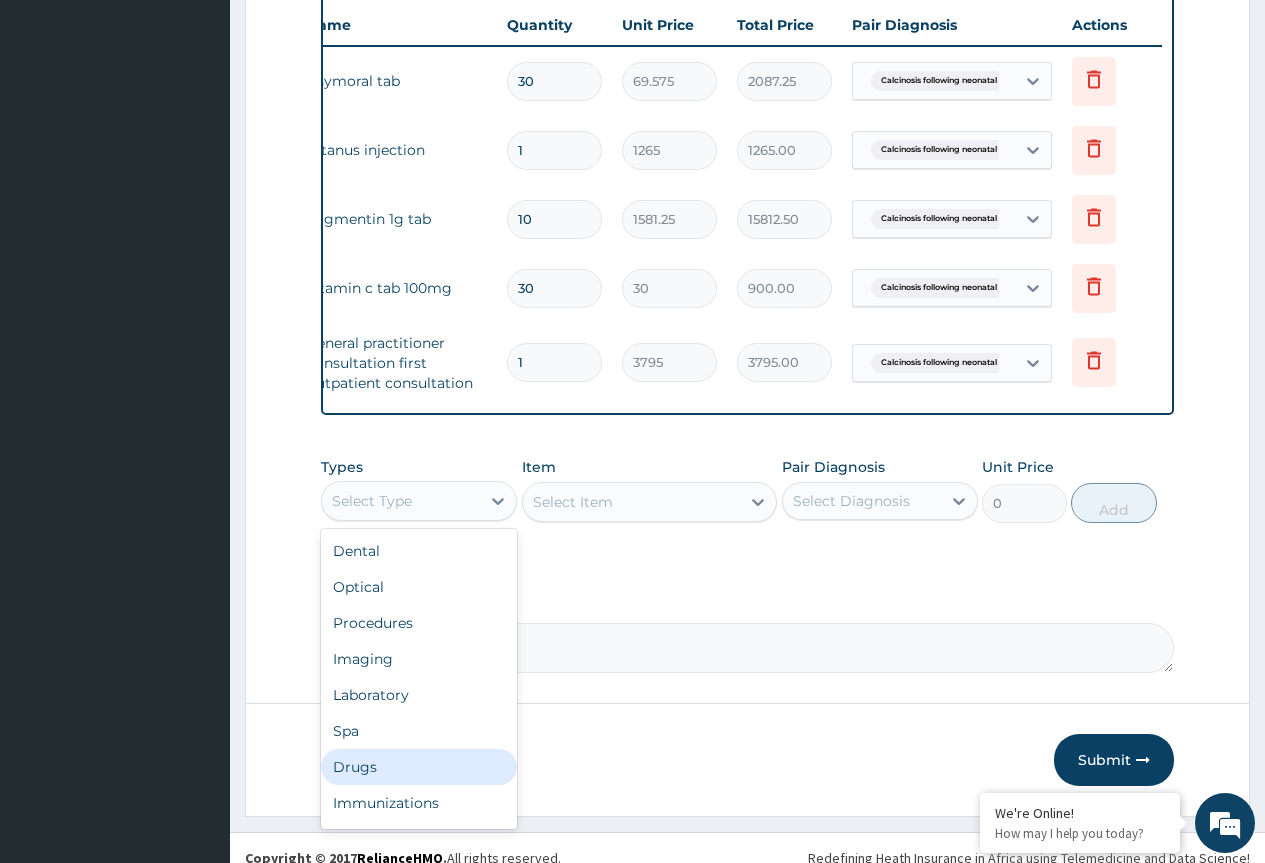 click on "Drugs" at bounding box center [419, 767] 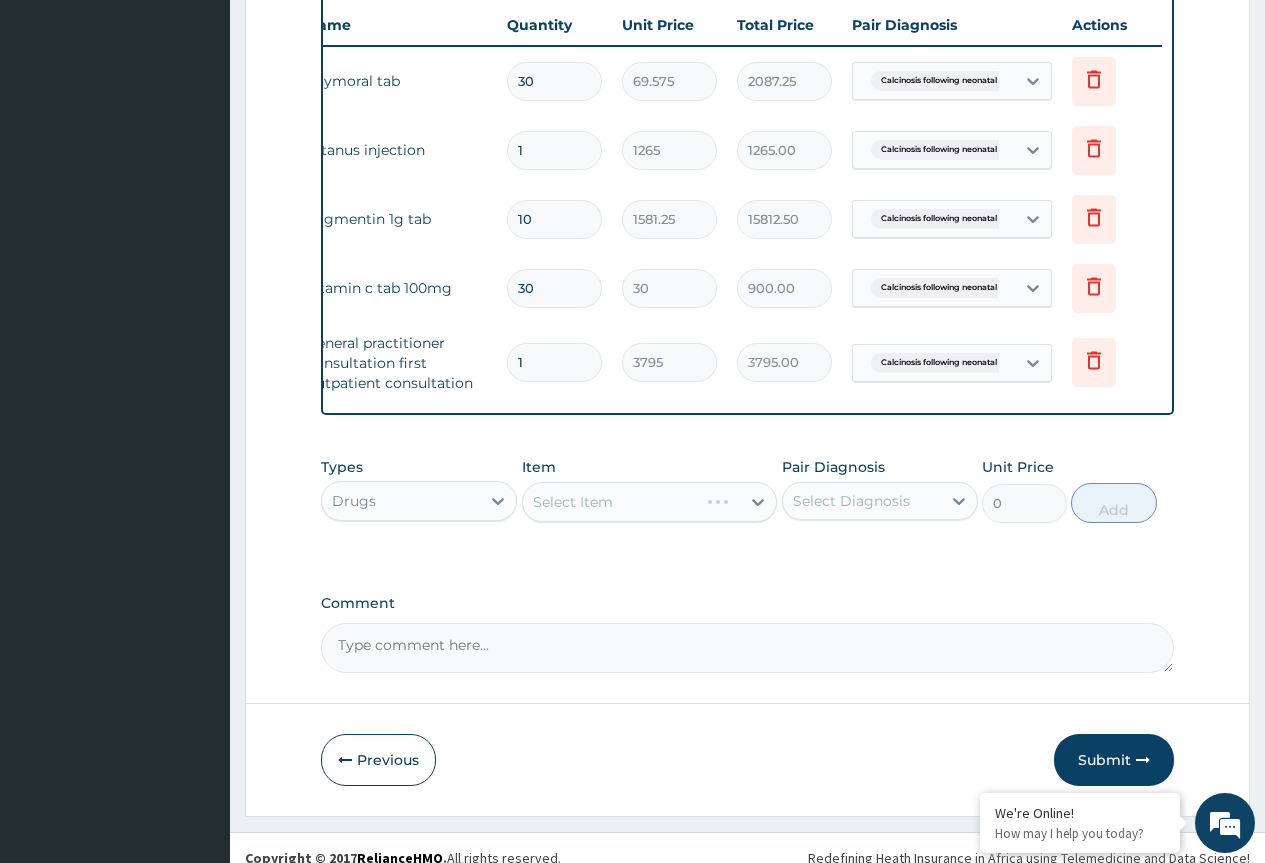 click on "Select Item" at bounding box center (650, 502) 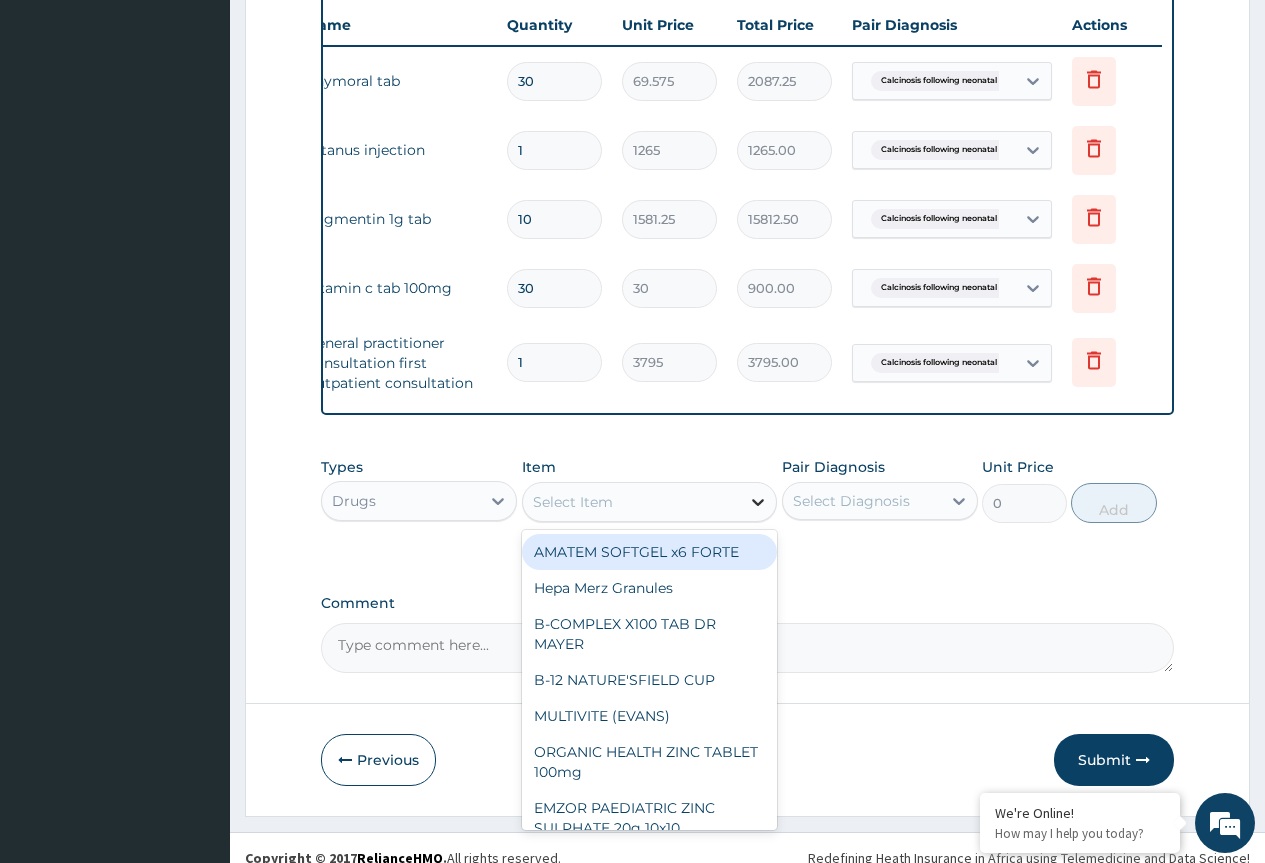 click 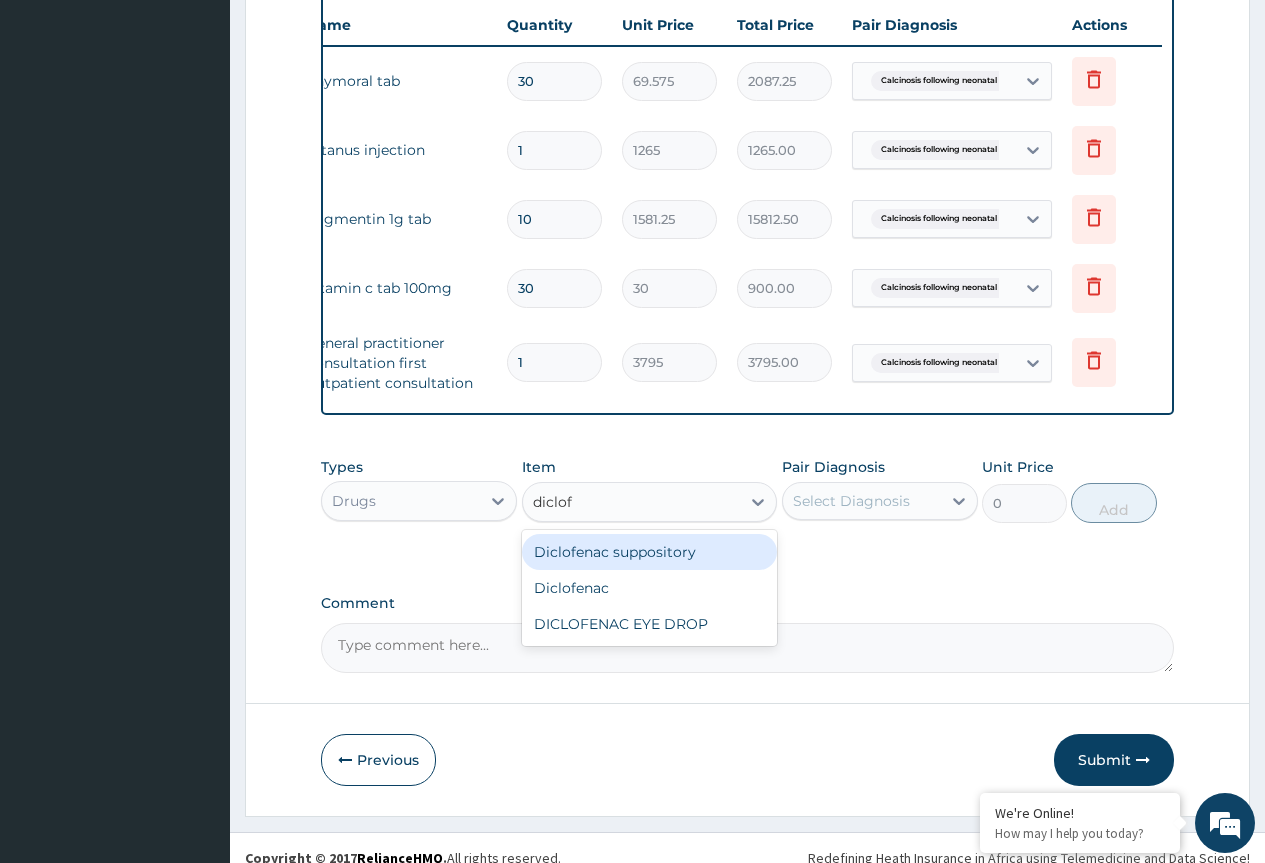 type on "diclo" 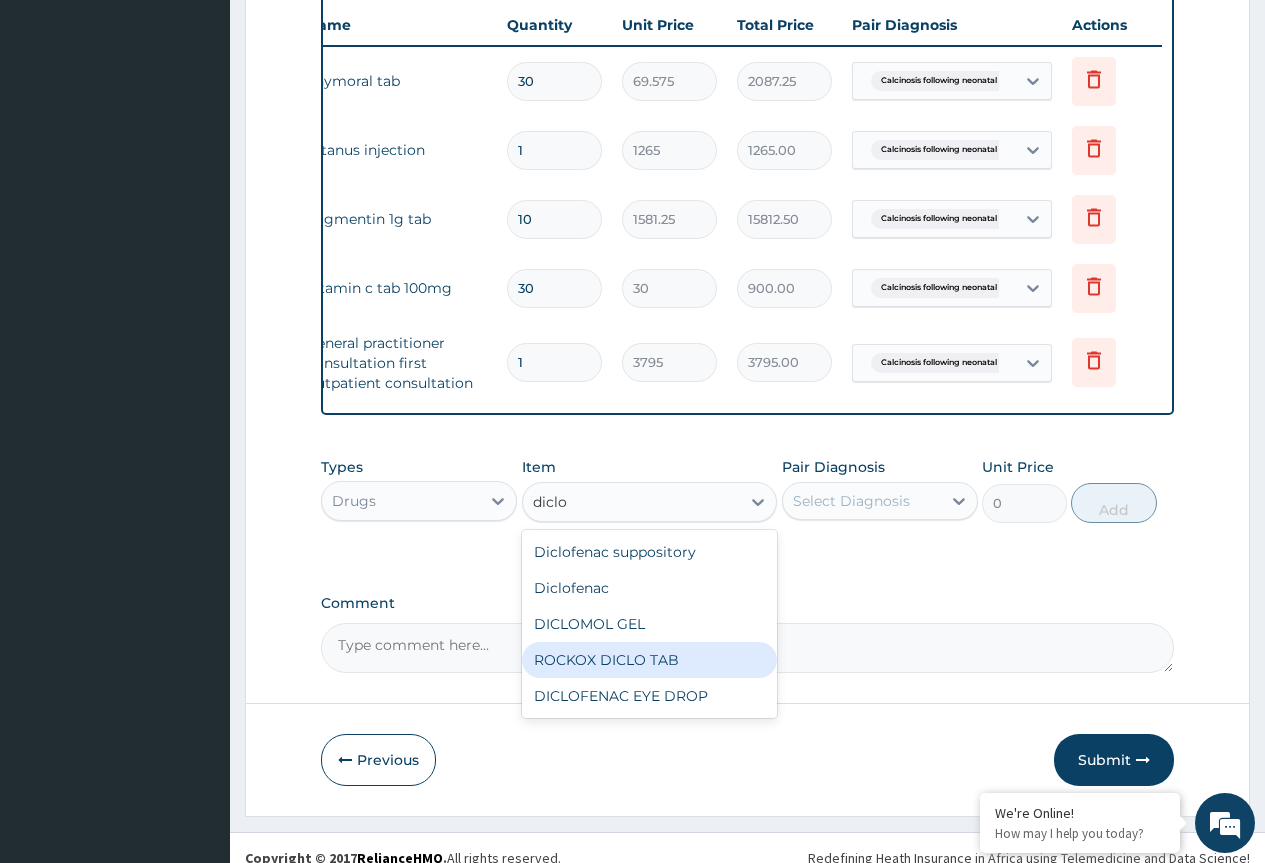 click on "ROCKOX DICLO TAB" at bounding box center (650, 660) 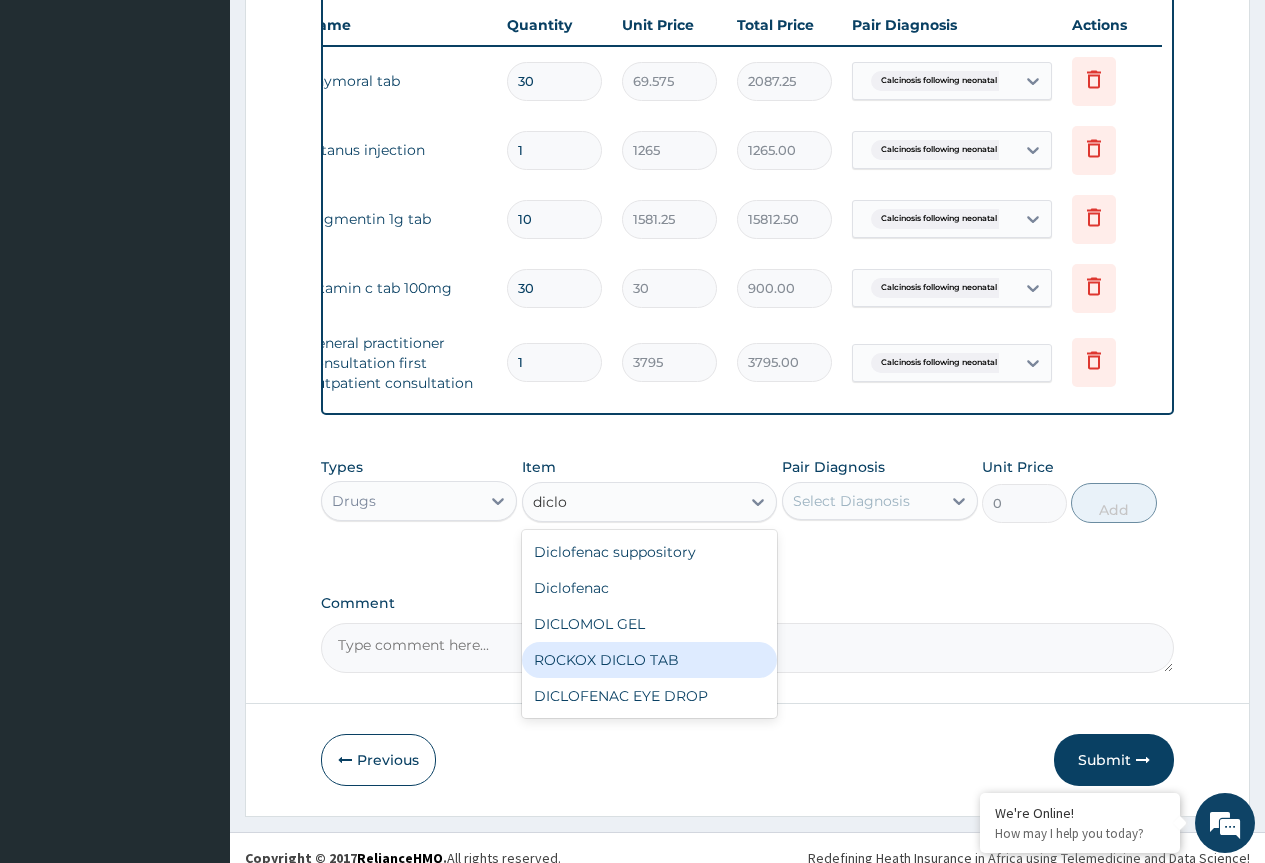 type 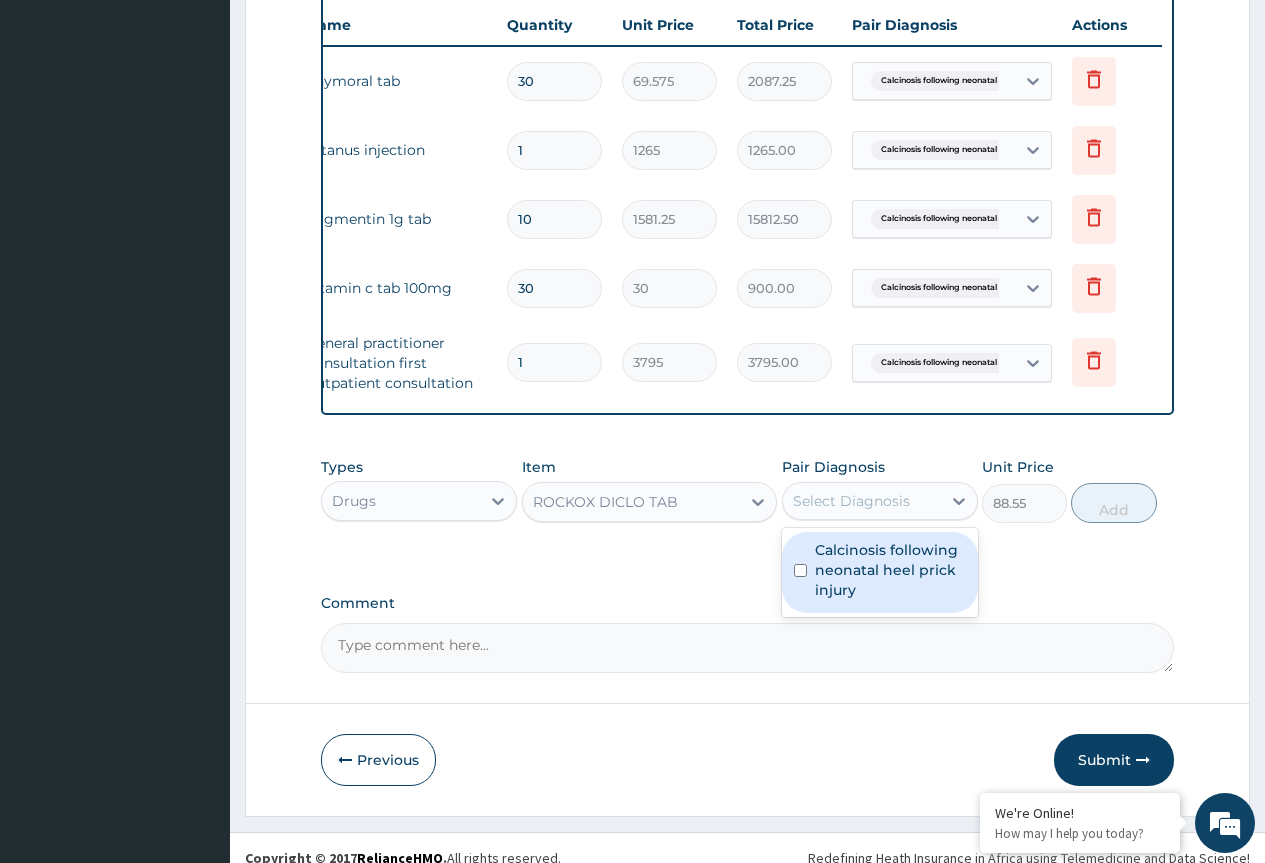 click on "Select Diagnosis" at bounding box center [851, 501] 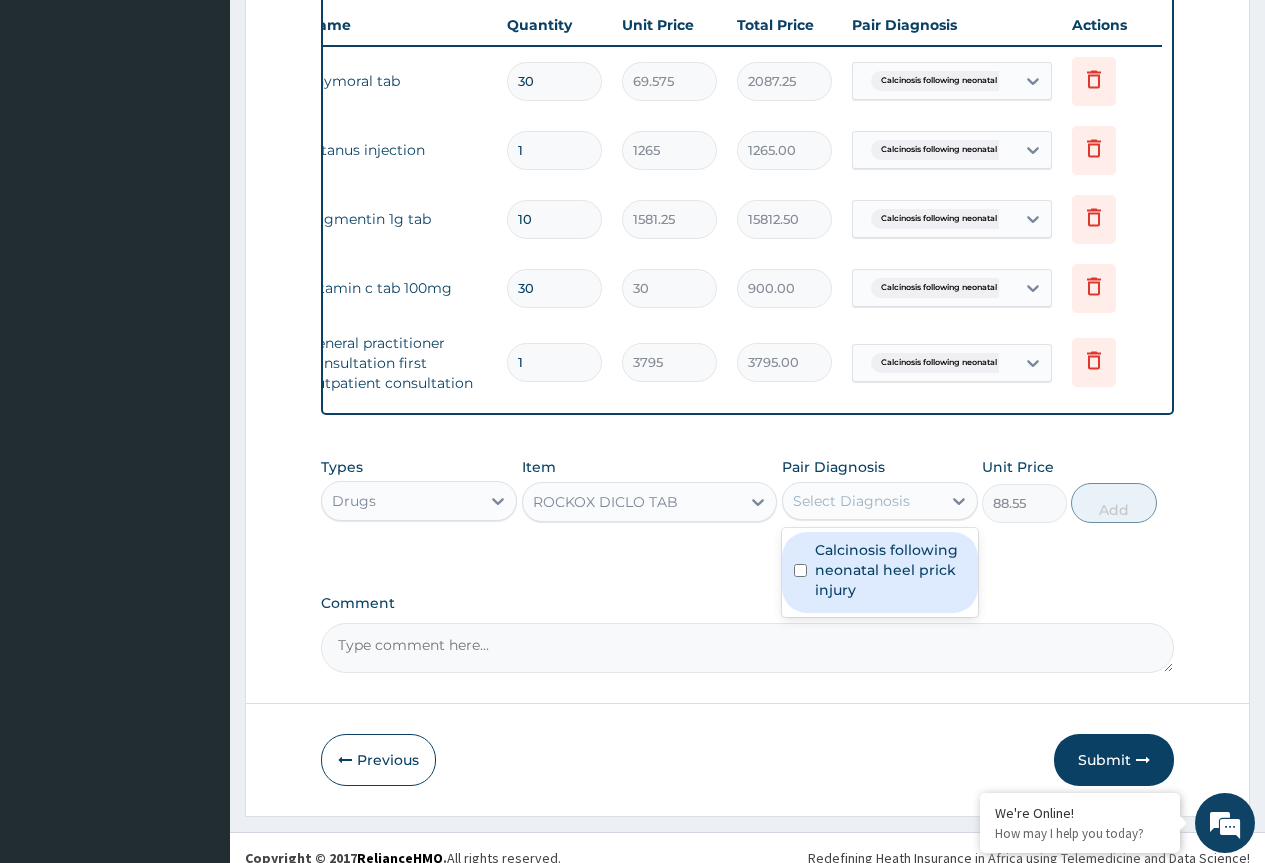 click on "Calcinosis following neonatal heel prick injury" at bounding box center (890, 570) 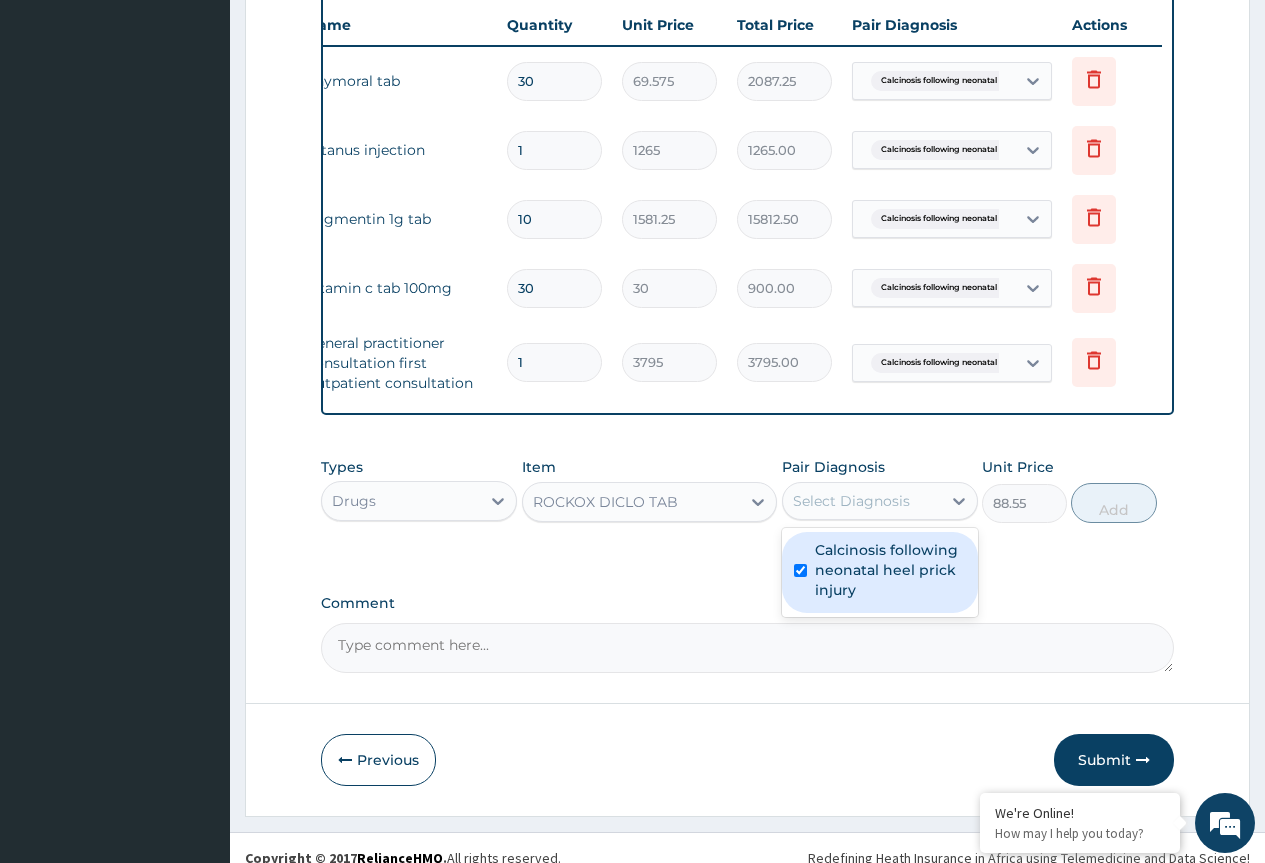 checkbox on "true" 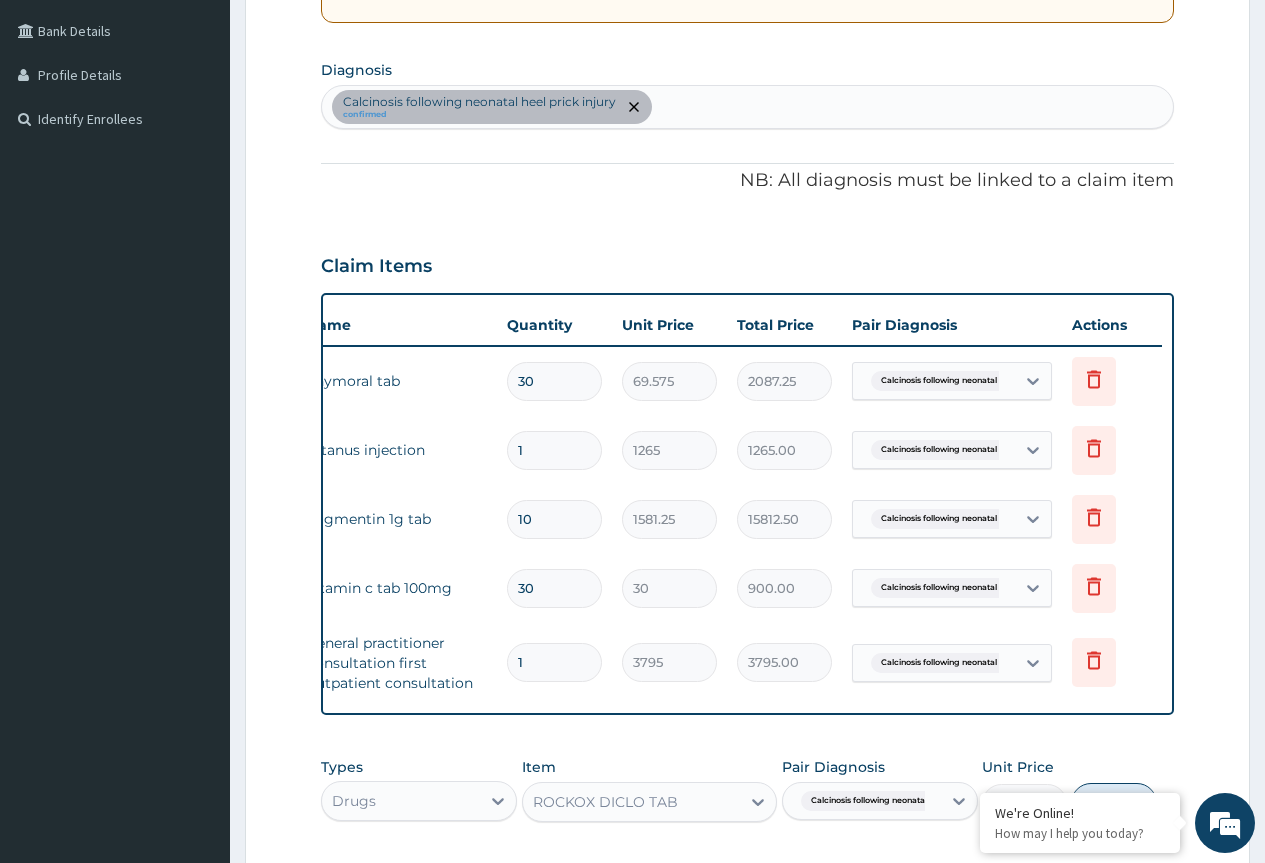 scroll, scrollTop: 151, scrollLeft: 0, axis: vertical 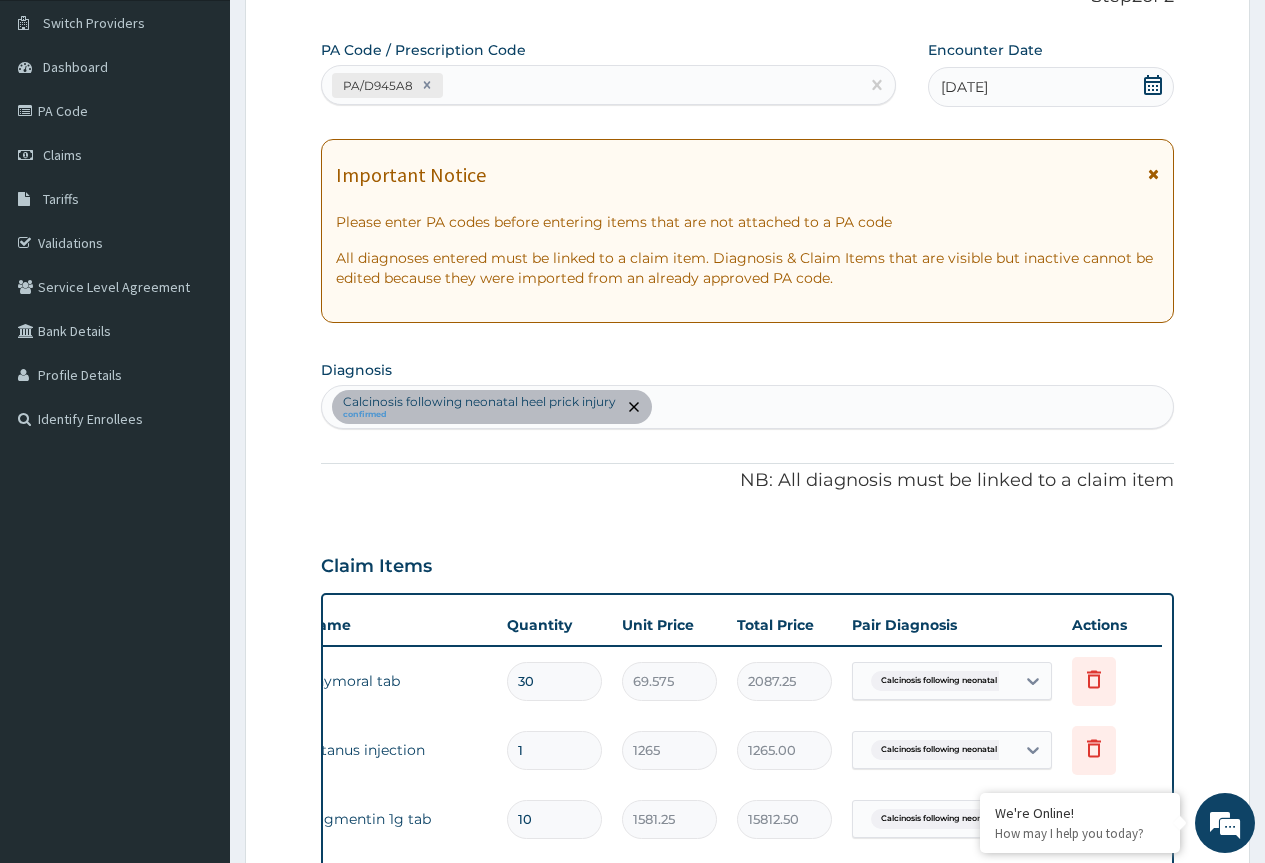 click on "Calcinosis following neonatal heel prick injury confirmed" at bounding box center [747, 407] 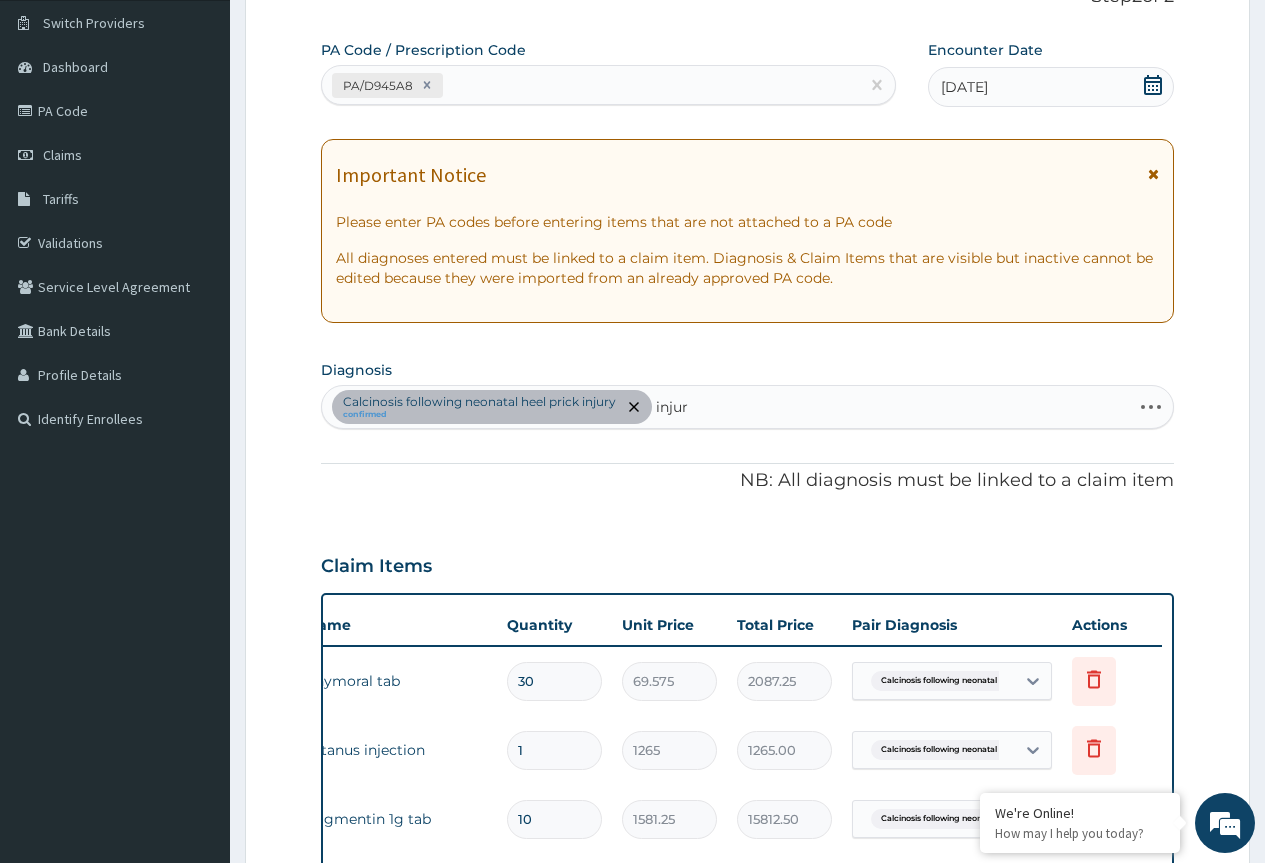 type on "injury" 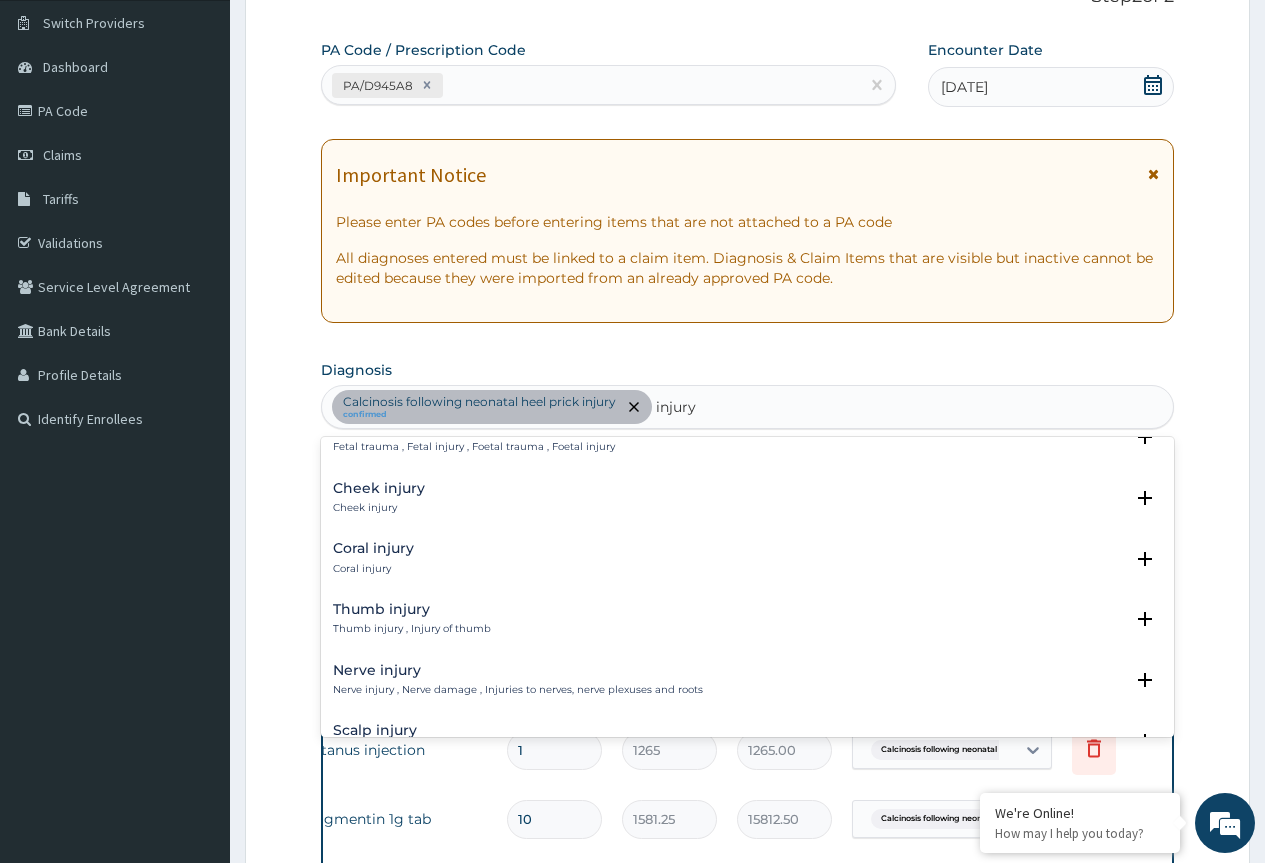 scroll, scrollTop: 1100, scrollLeft: 0, axis: vertical 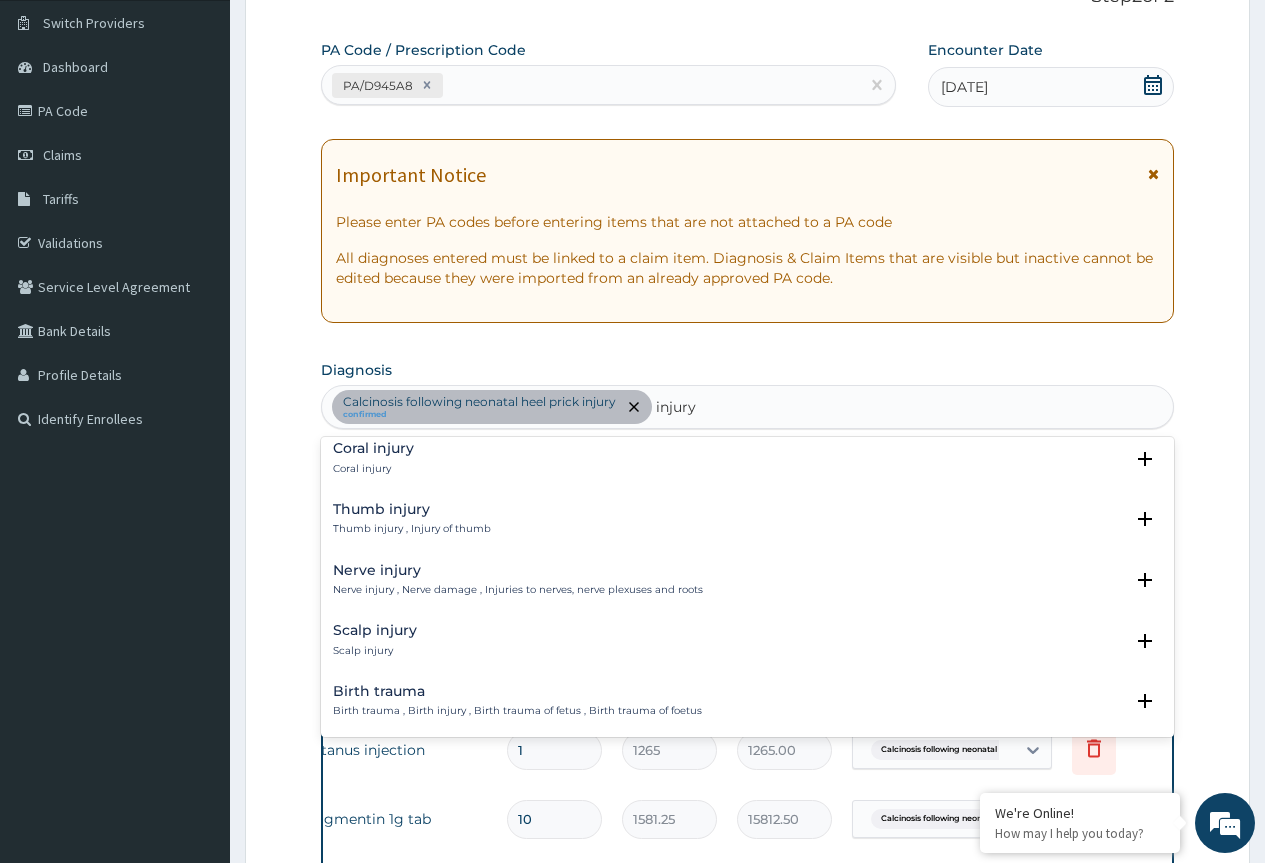 click on "Scalp injury" at bounding box center [375, 630] 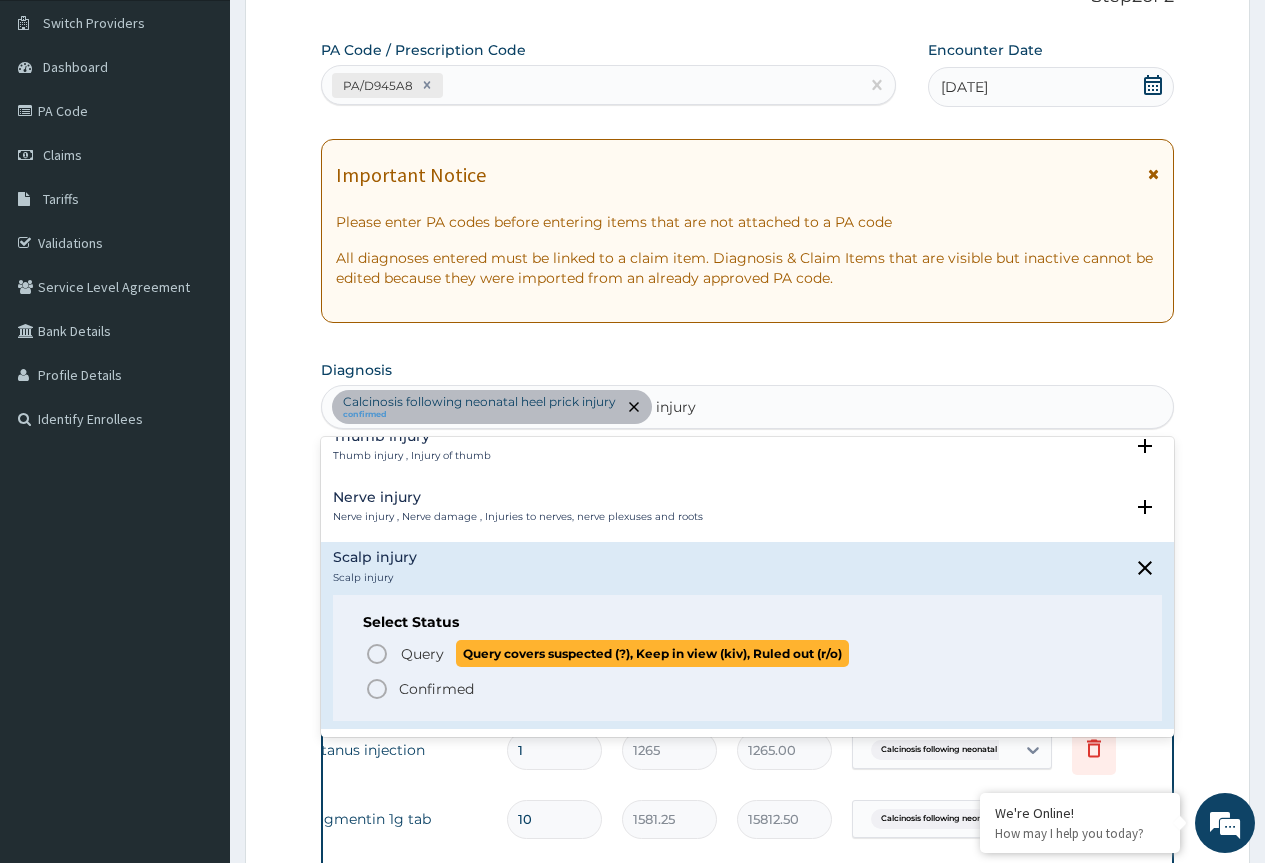 scroll, scrollTop: 1200, scrollLeft: 0, axis: vertical 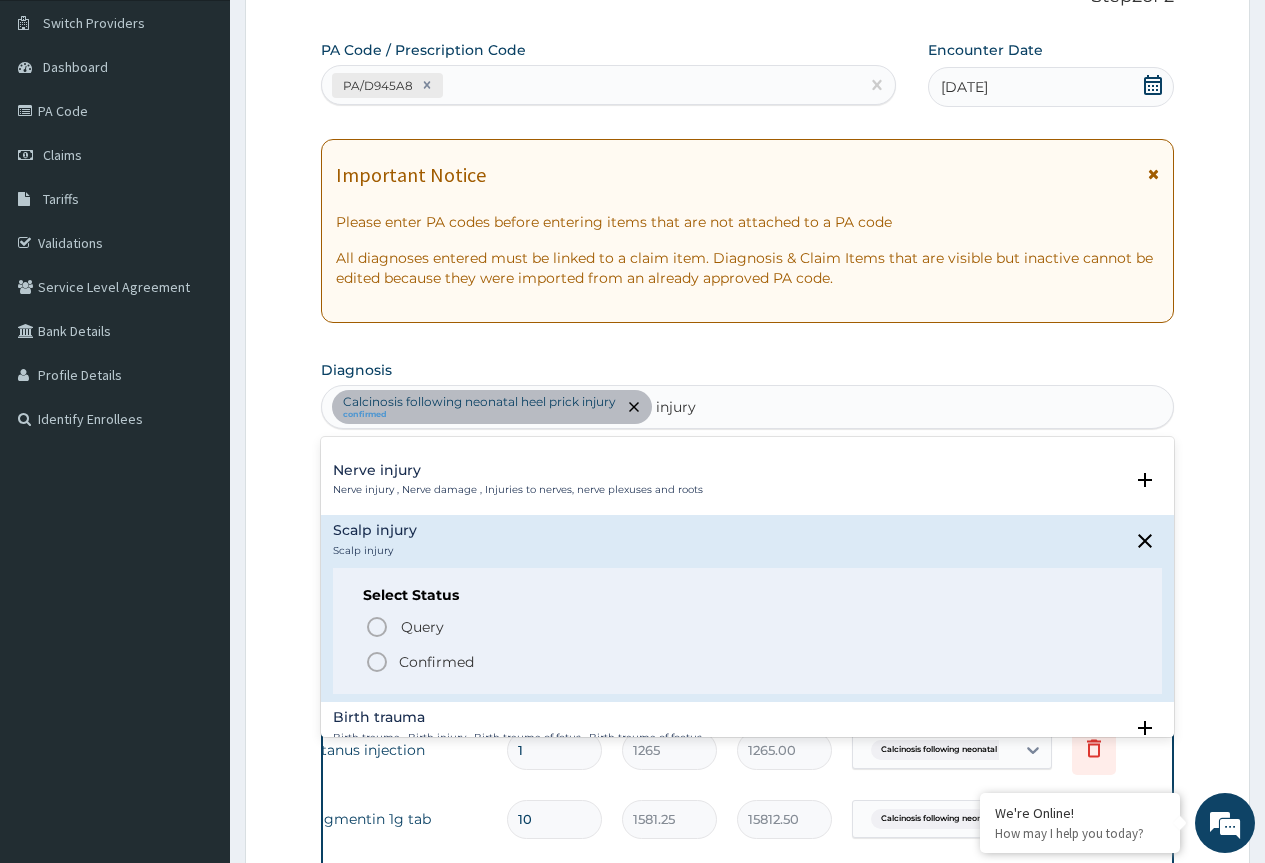 click 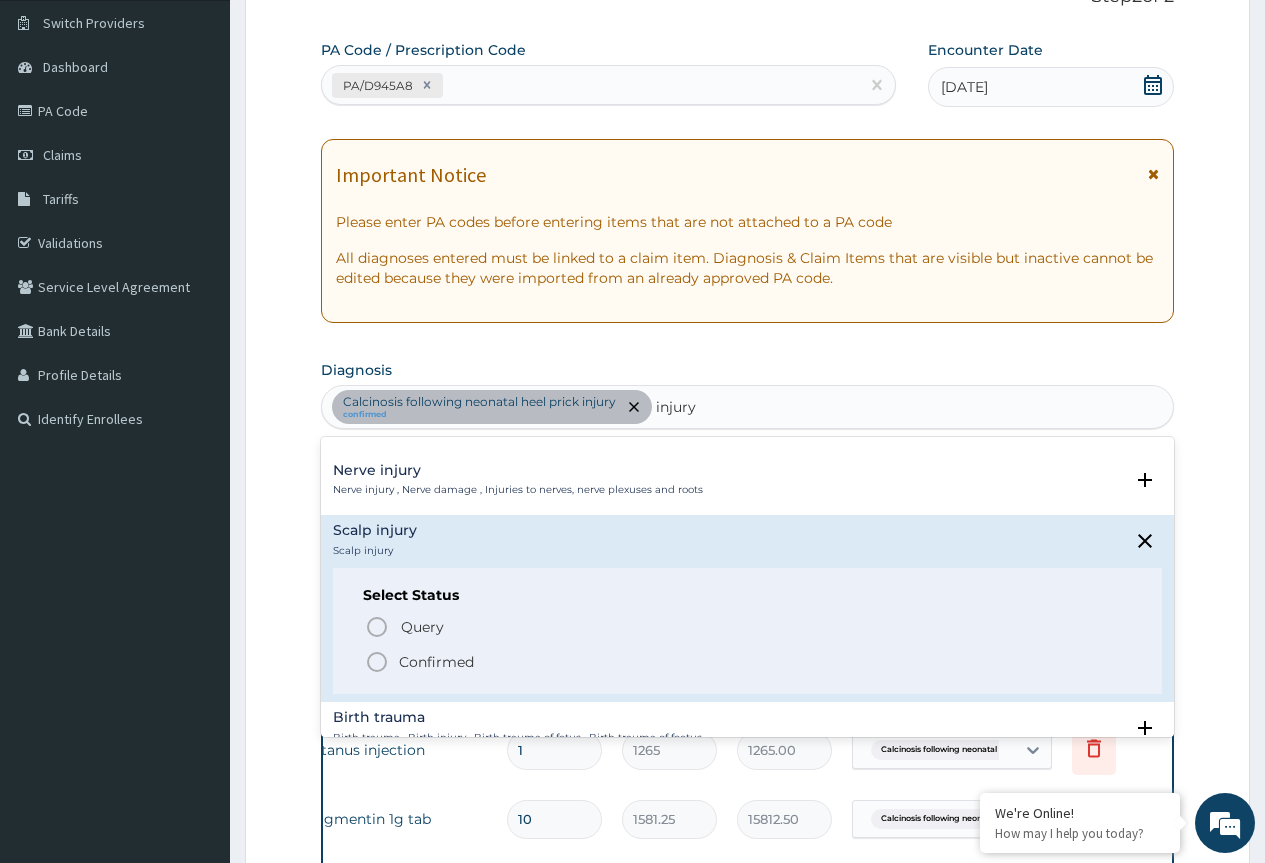 type 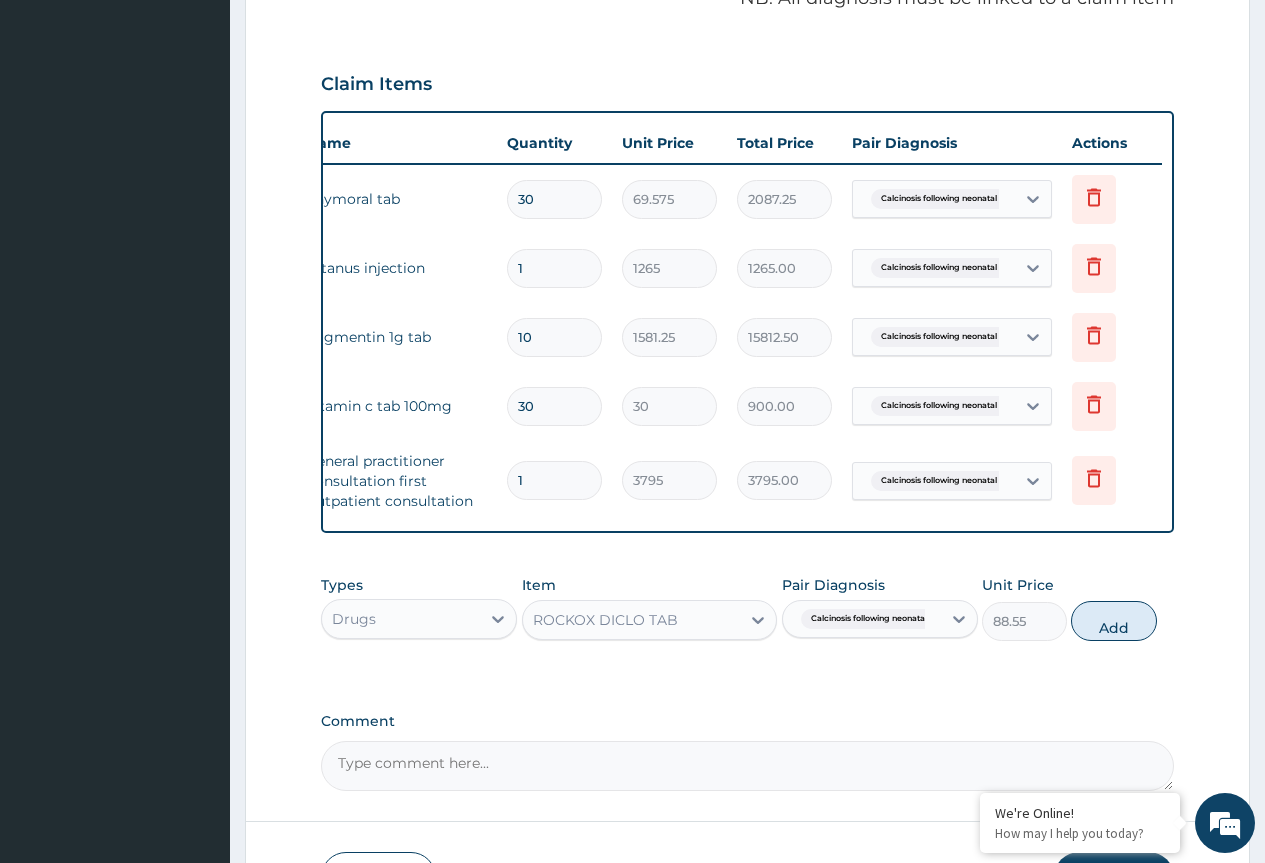 scroll, scrollTop: 651, scrollLeft: 0, axis: vertical 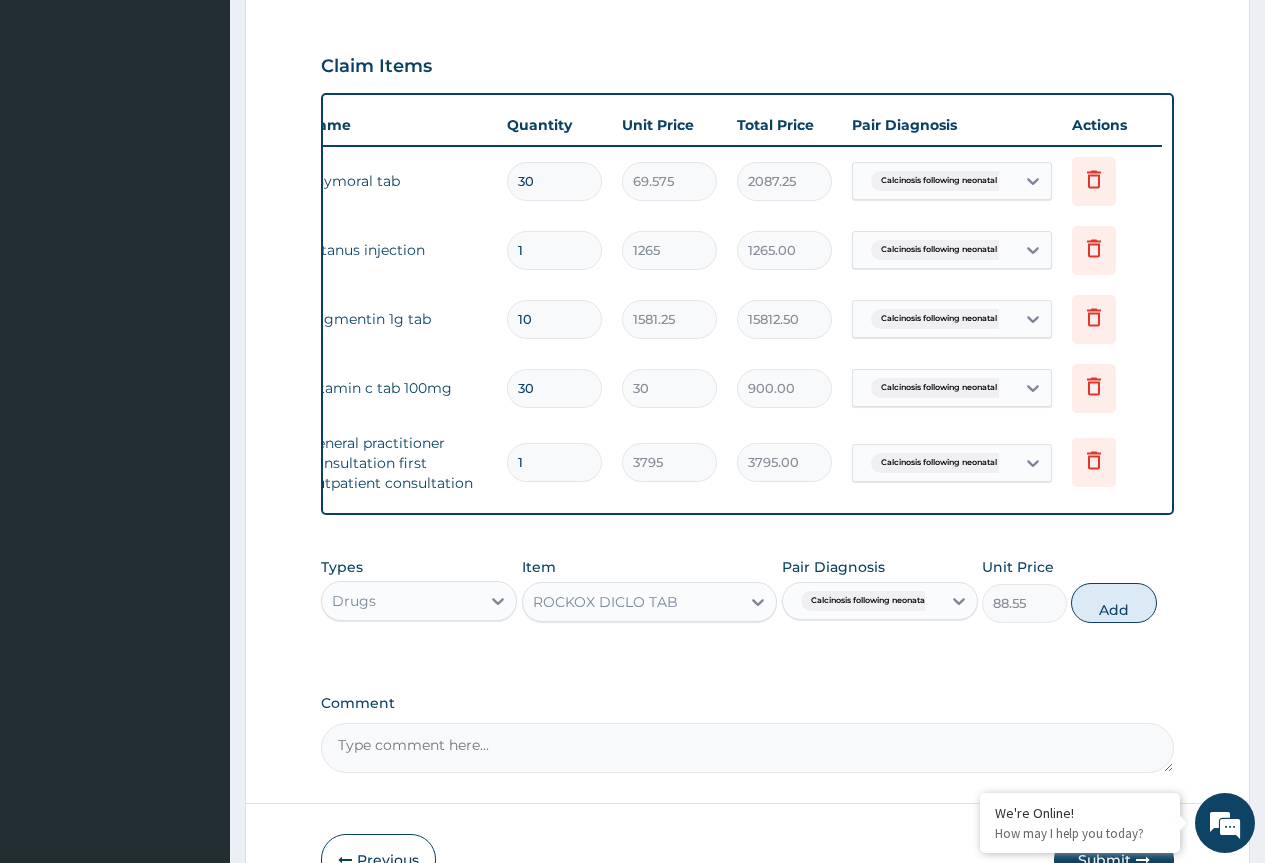 click on "Calcinosis following neonatal ..." at bounding box center (873, 601) 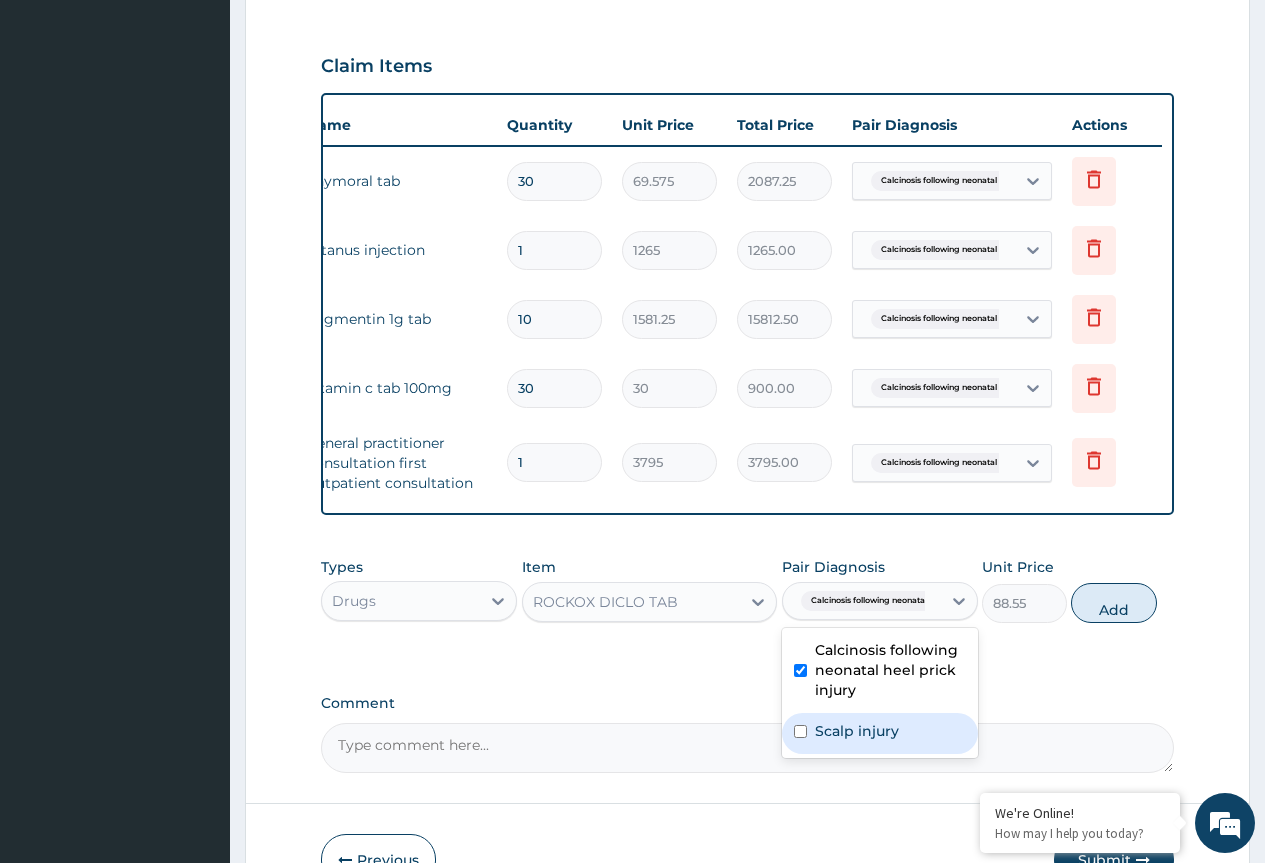 click on "Scalp injury" at bounding box center (857, 731) 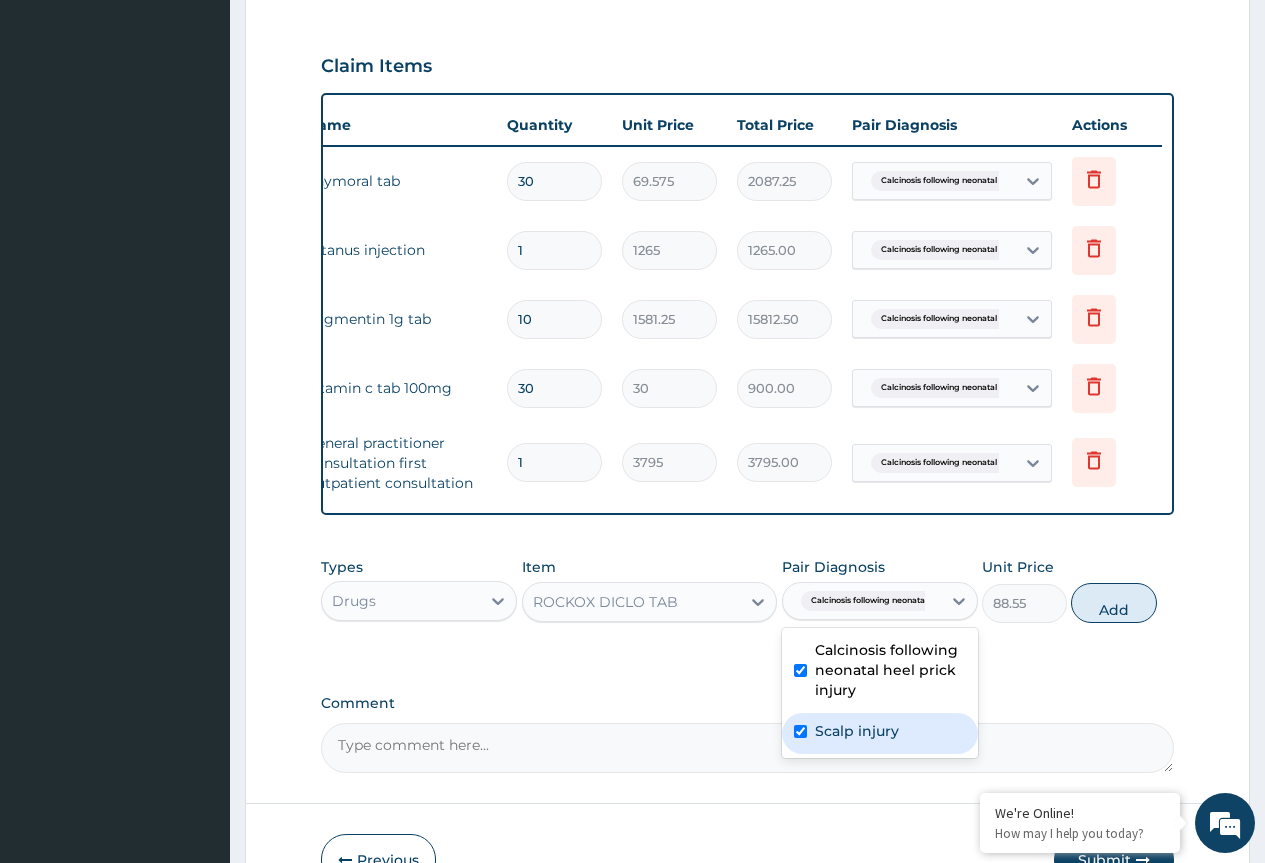 checkbox on "true" 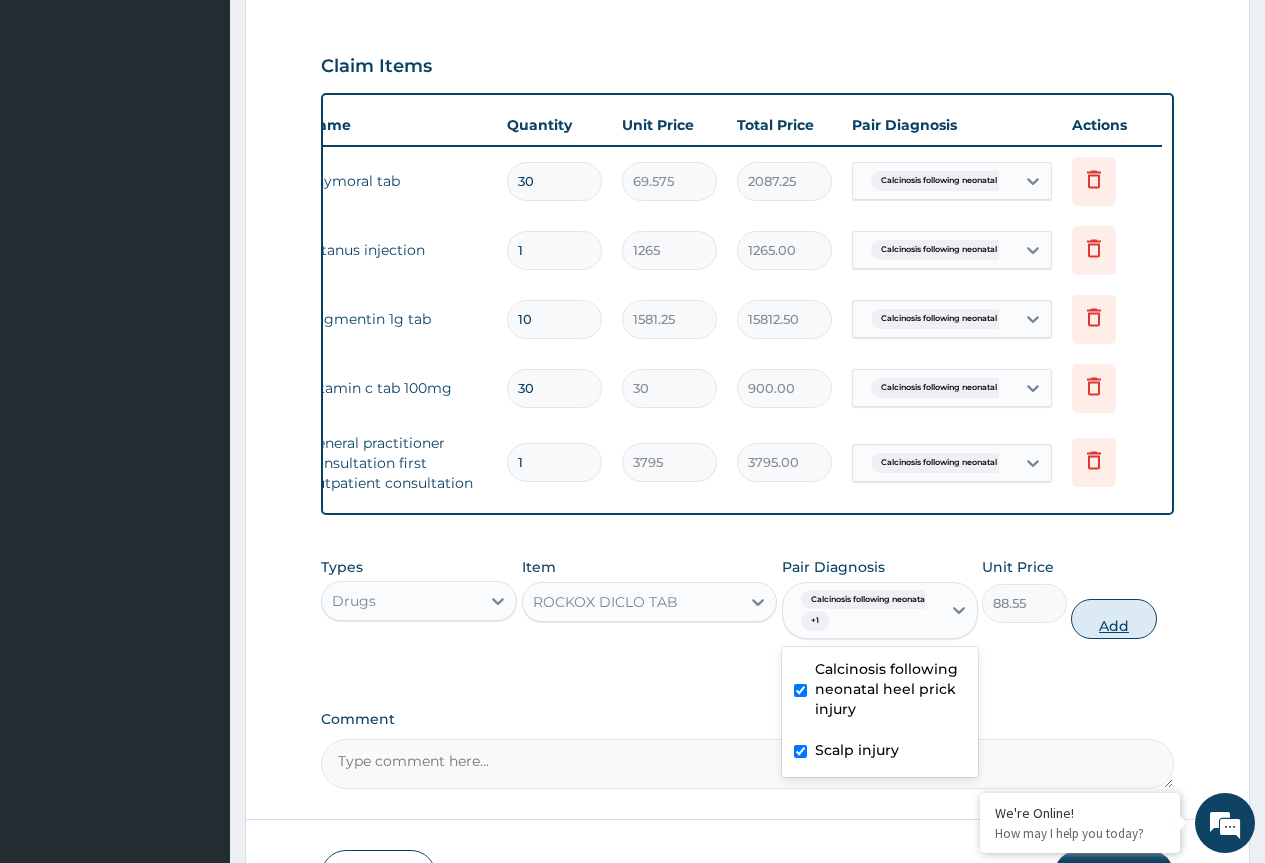 click on "Add" at bounding box center (1113, 619) 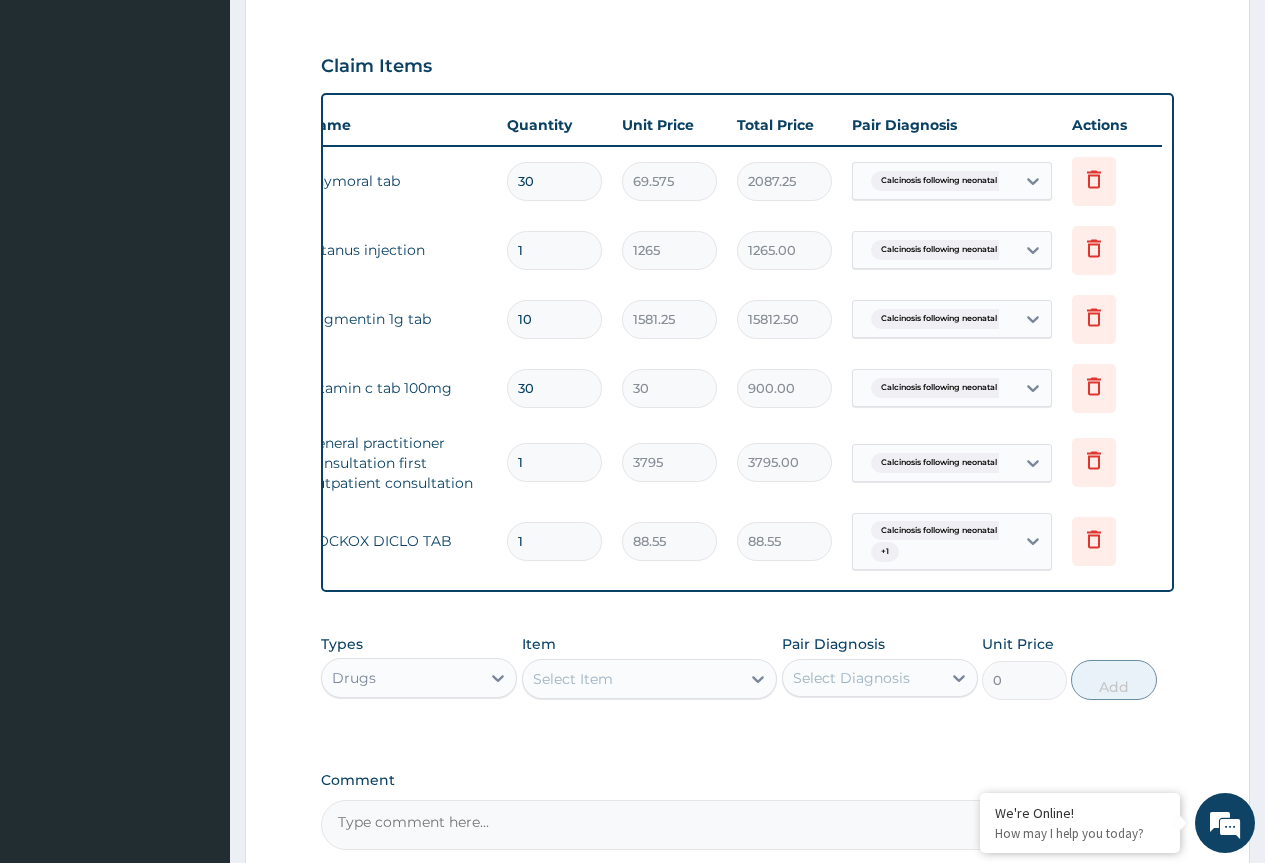 type on "10" 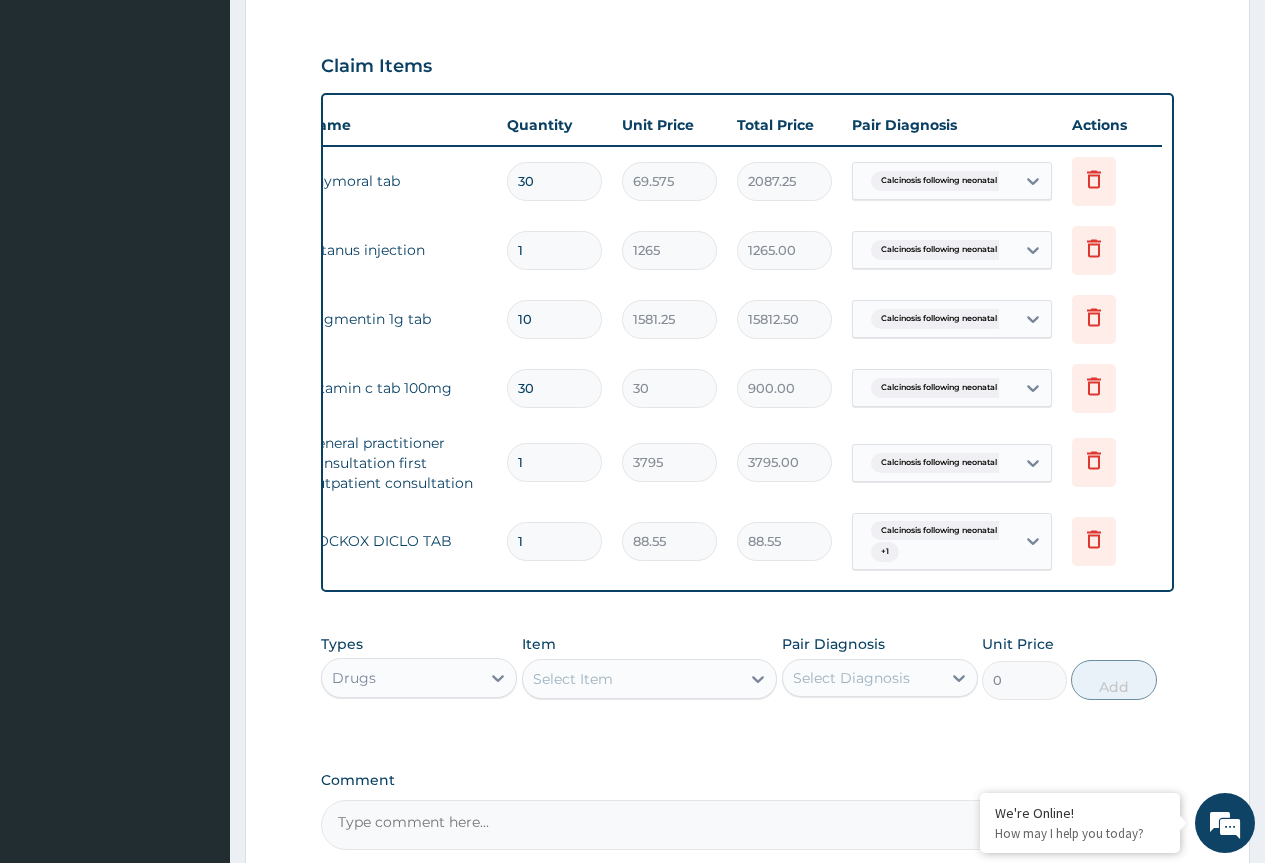 type on "885.50" 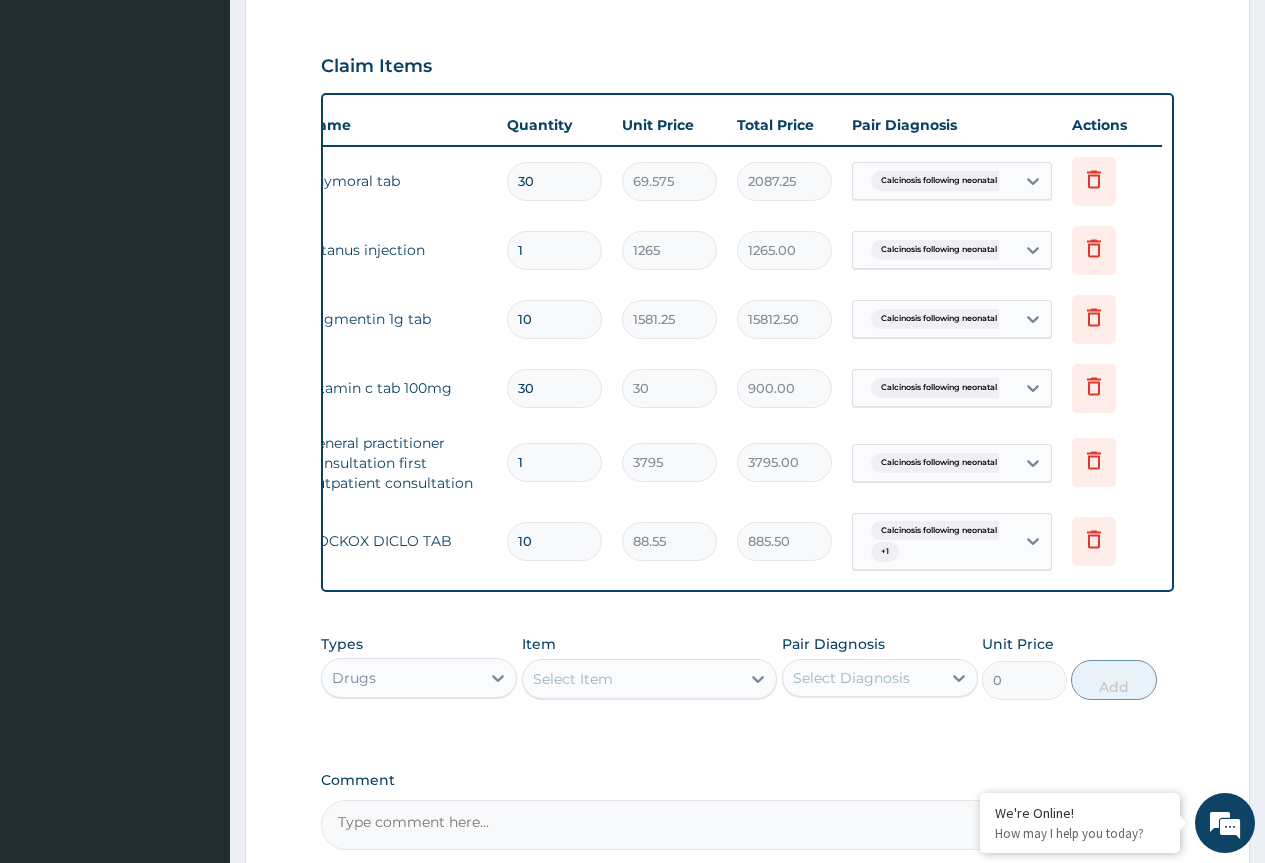 type on "10" 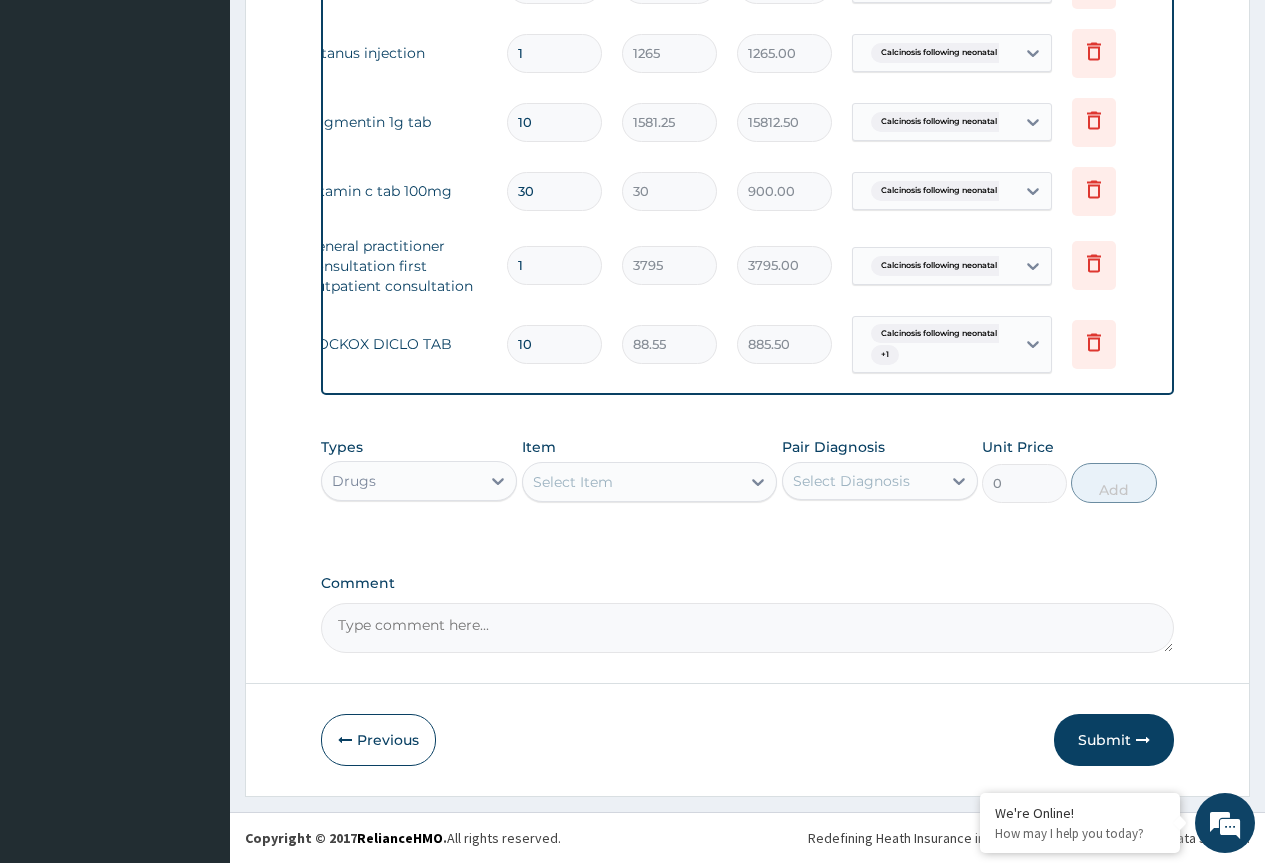 scroll, scrollTop: 863, scrollLeft: 0, axis: vertical 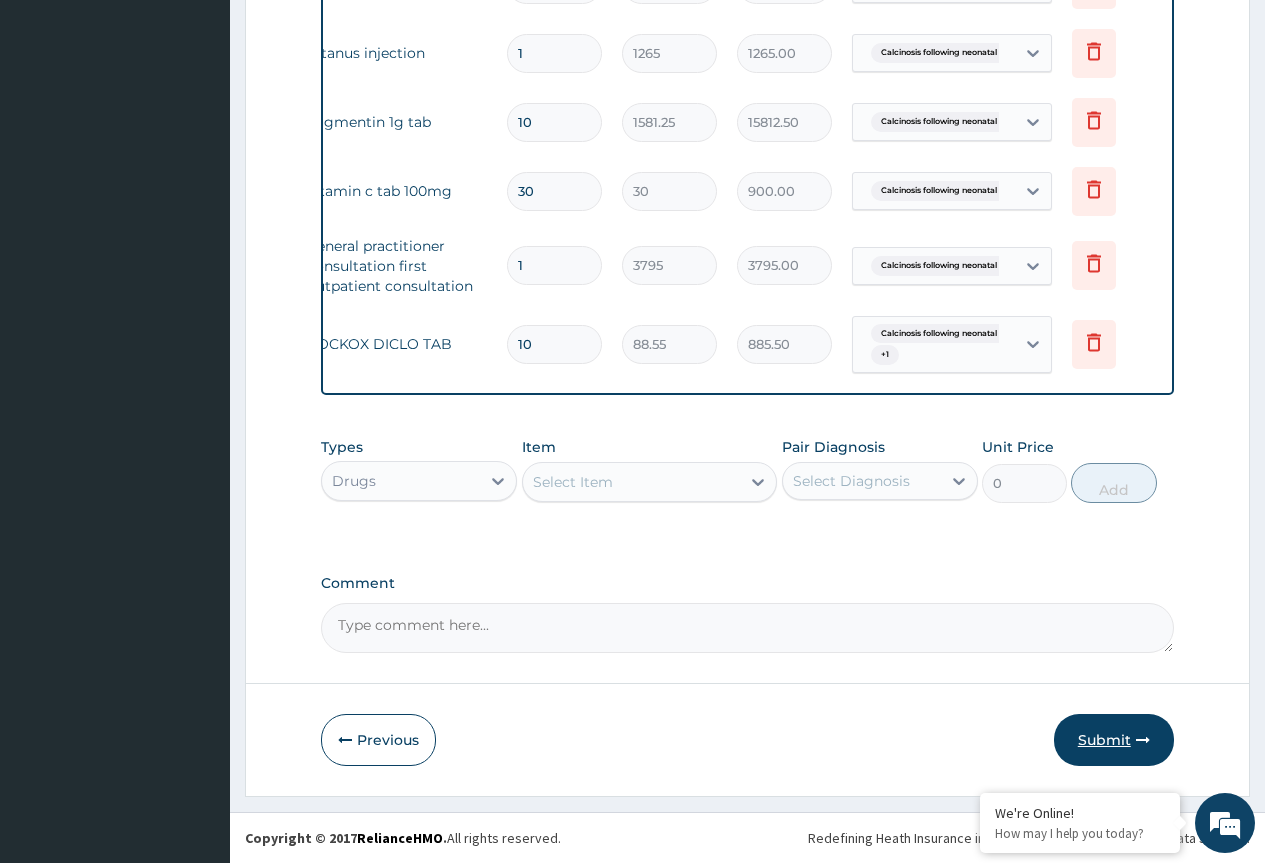 click on "Submit" at bounding box center [1114, 740] 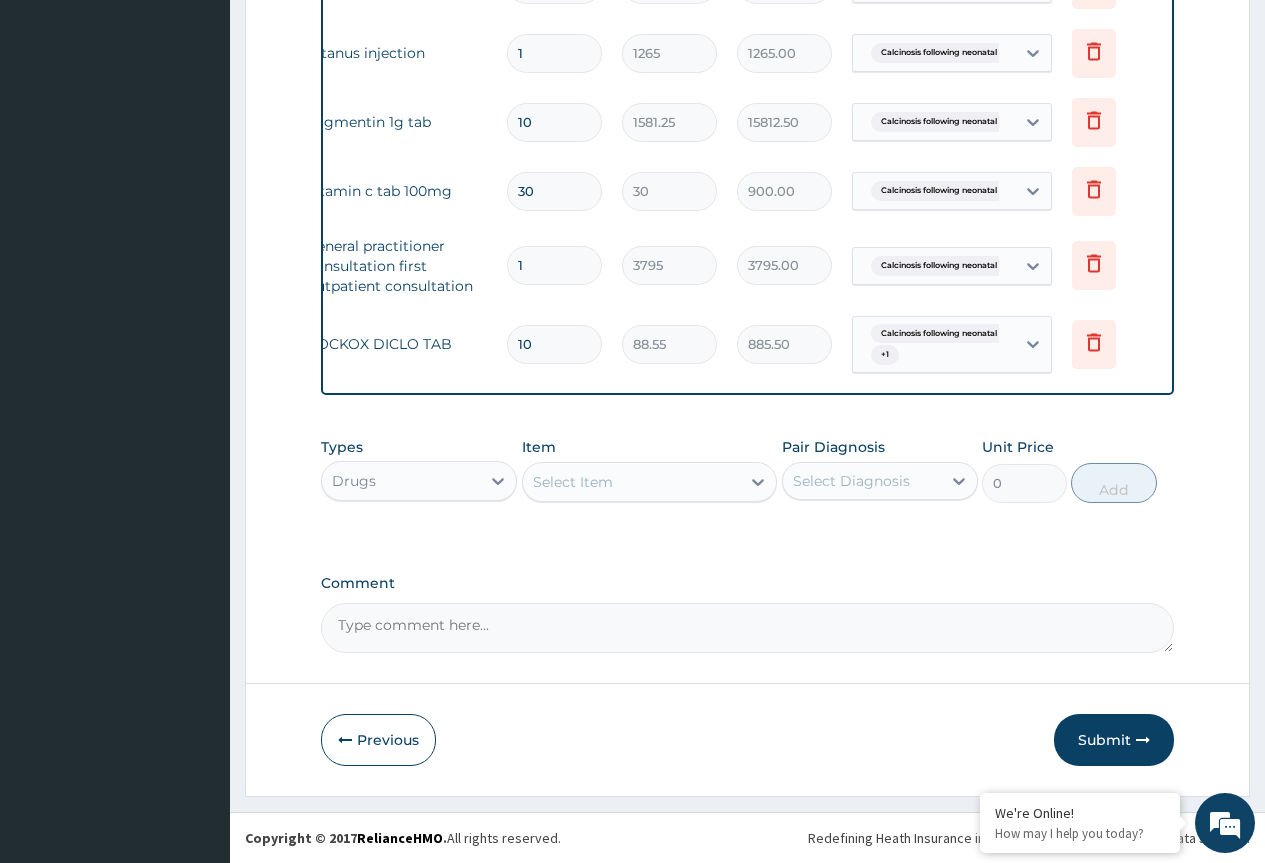 scroll, scrollTop: 43, scrollLeft: 0, axis: vertical 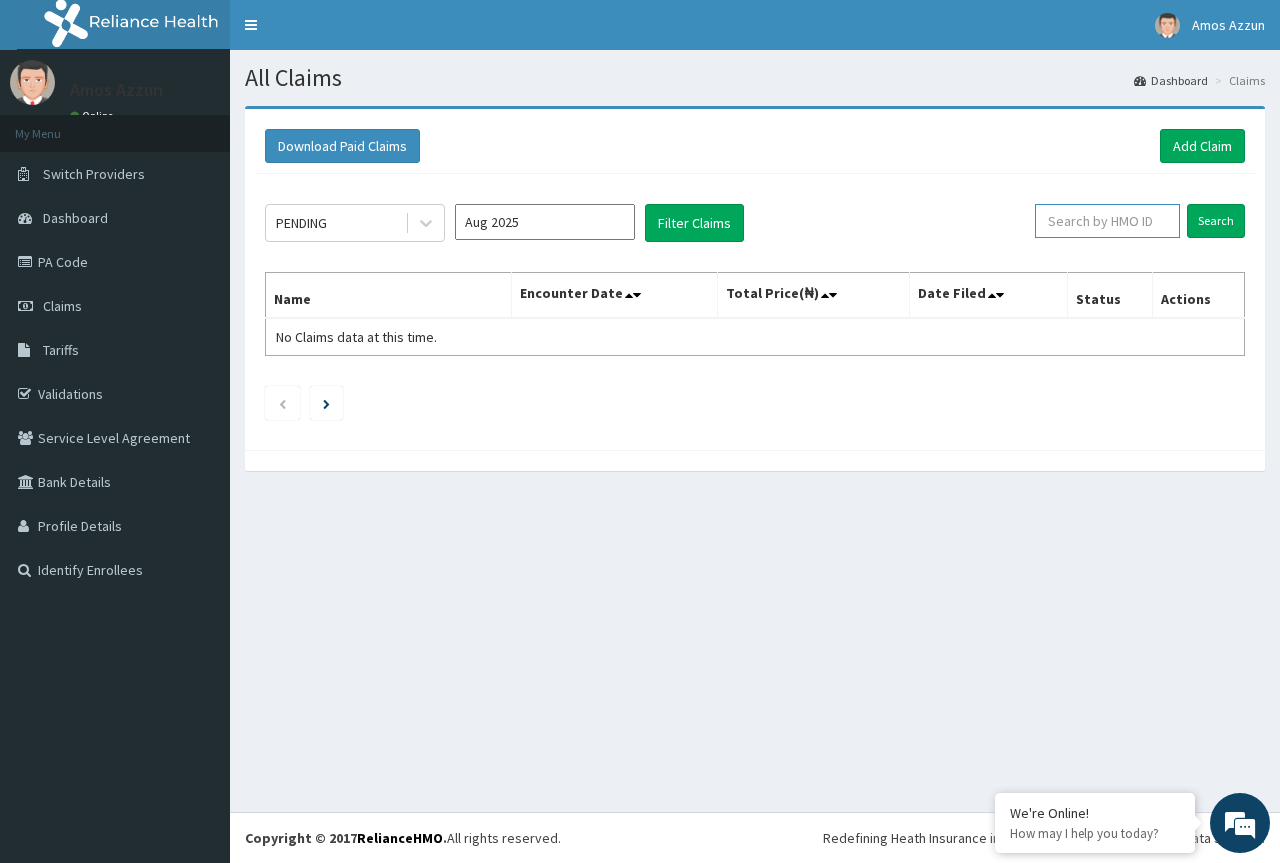 click at bounding box center [1107, 221] 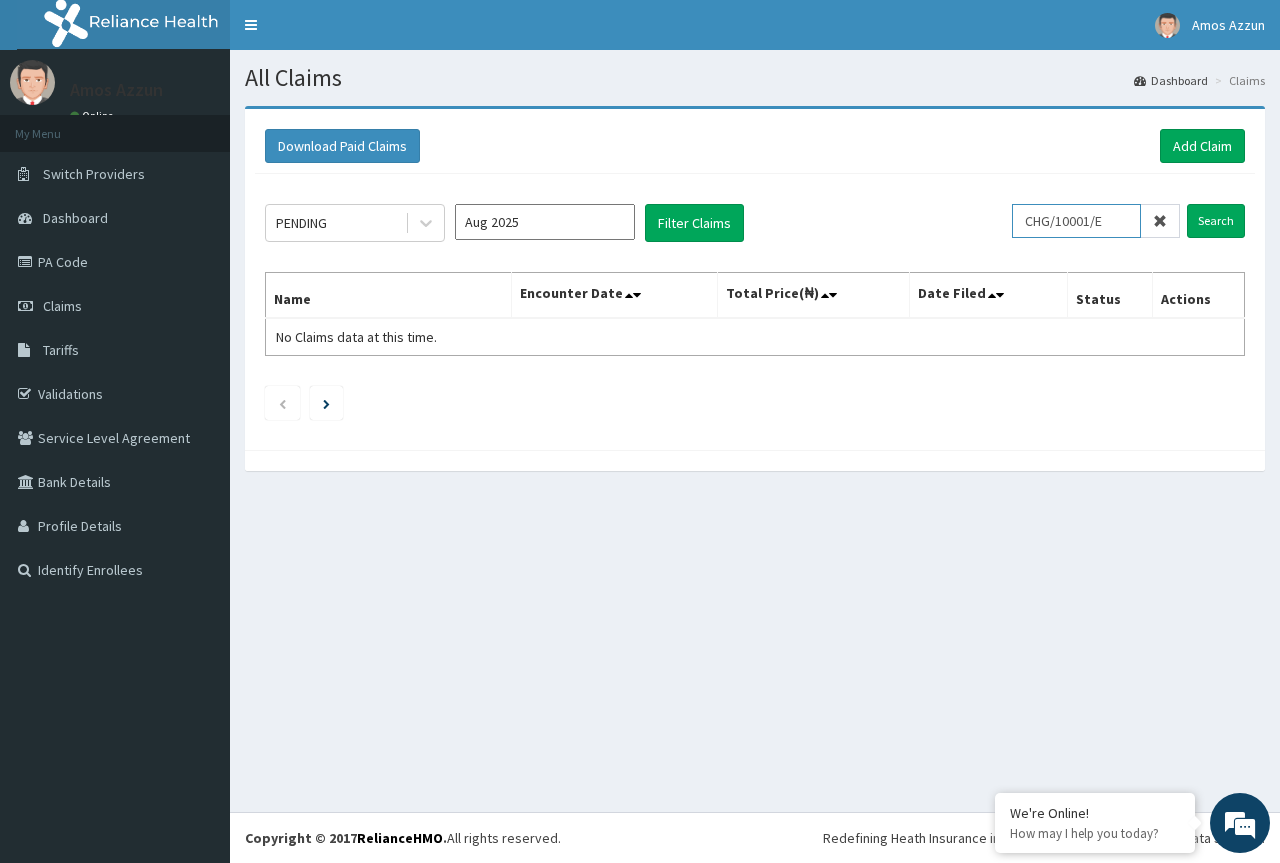 type on "CHG/10001/E" 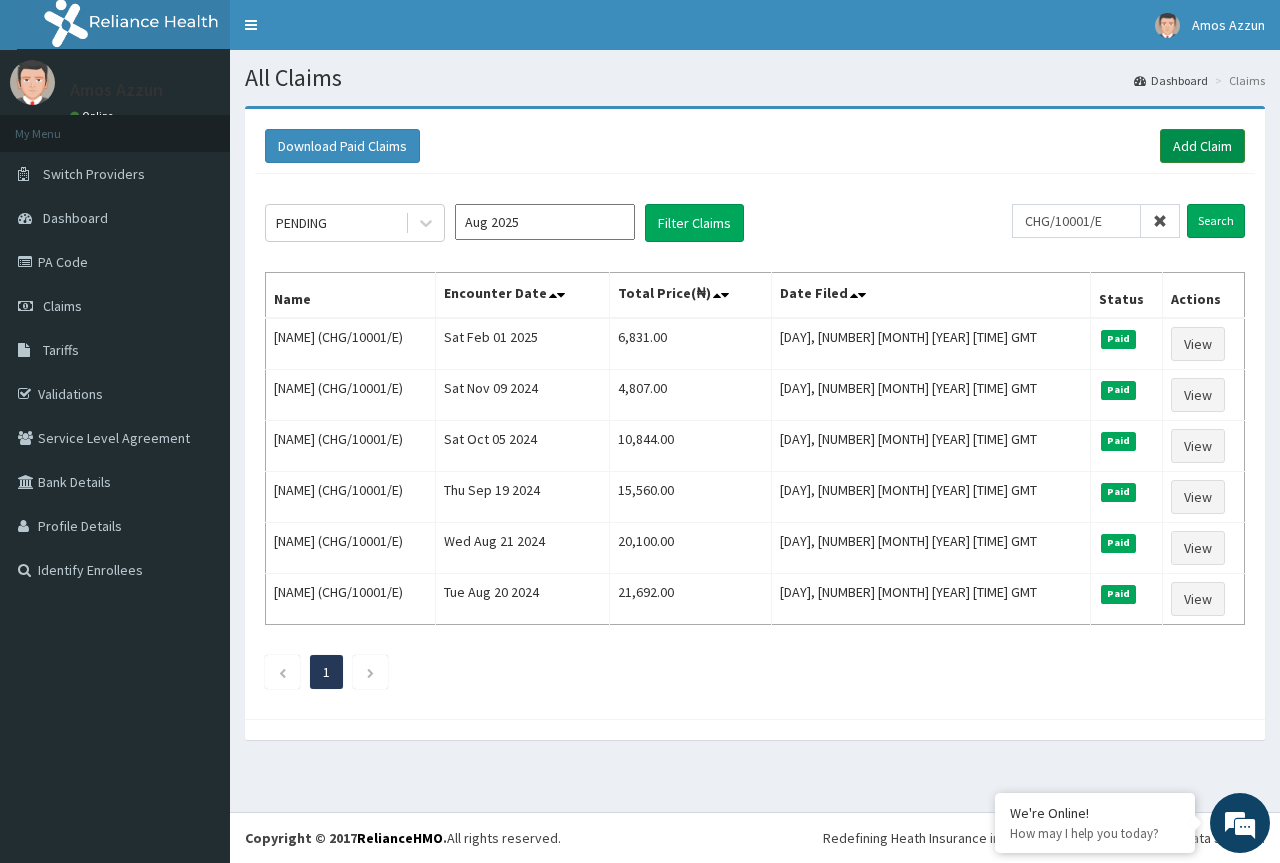 click on "Add Claim" at bounding box center [1202, 146] 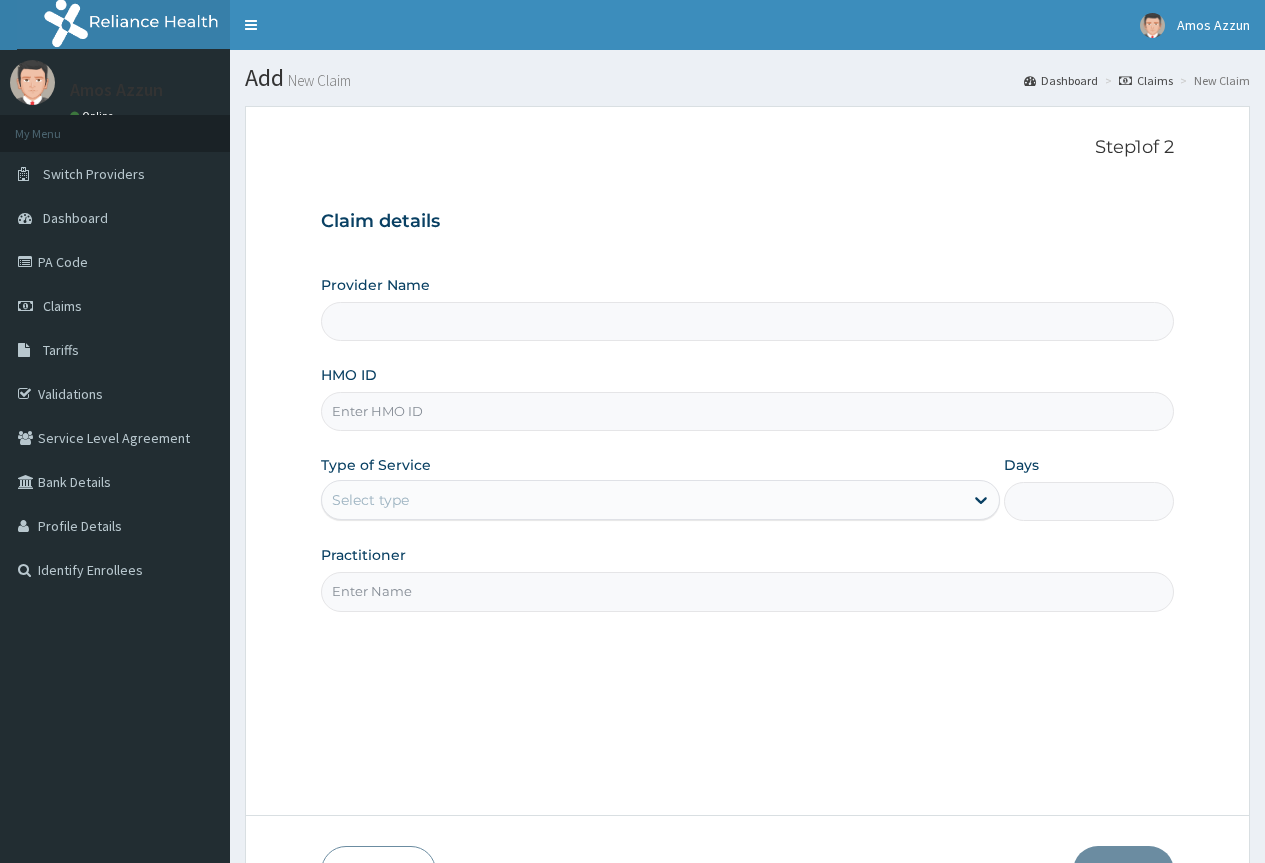 scroll, scrollTop: 0, scrollLeft: 0, axis: both 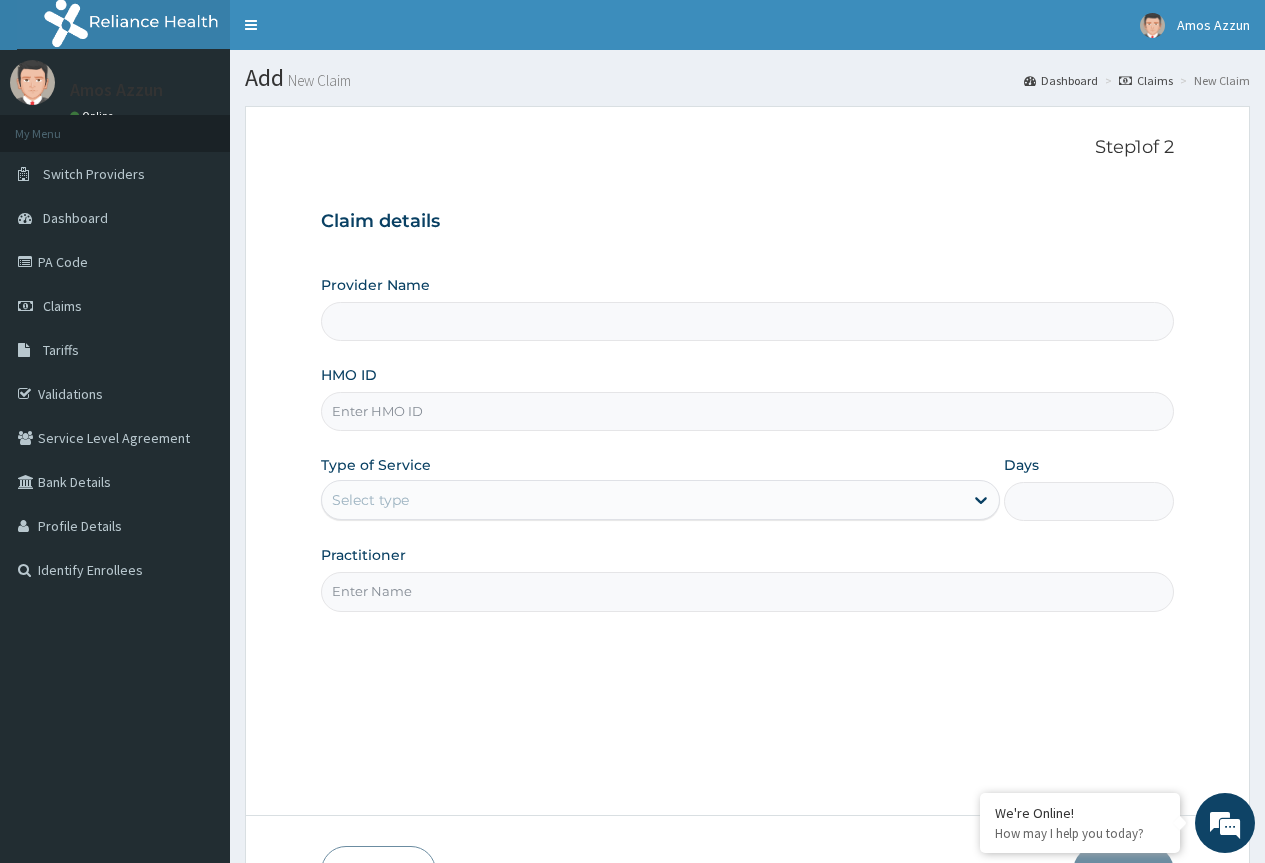 click on "HMO ID" at bounding box center [747, 411] 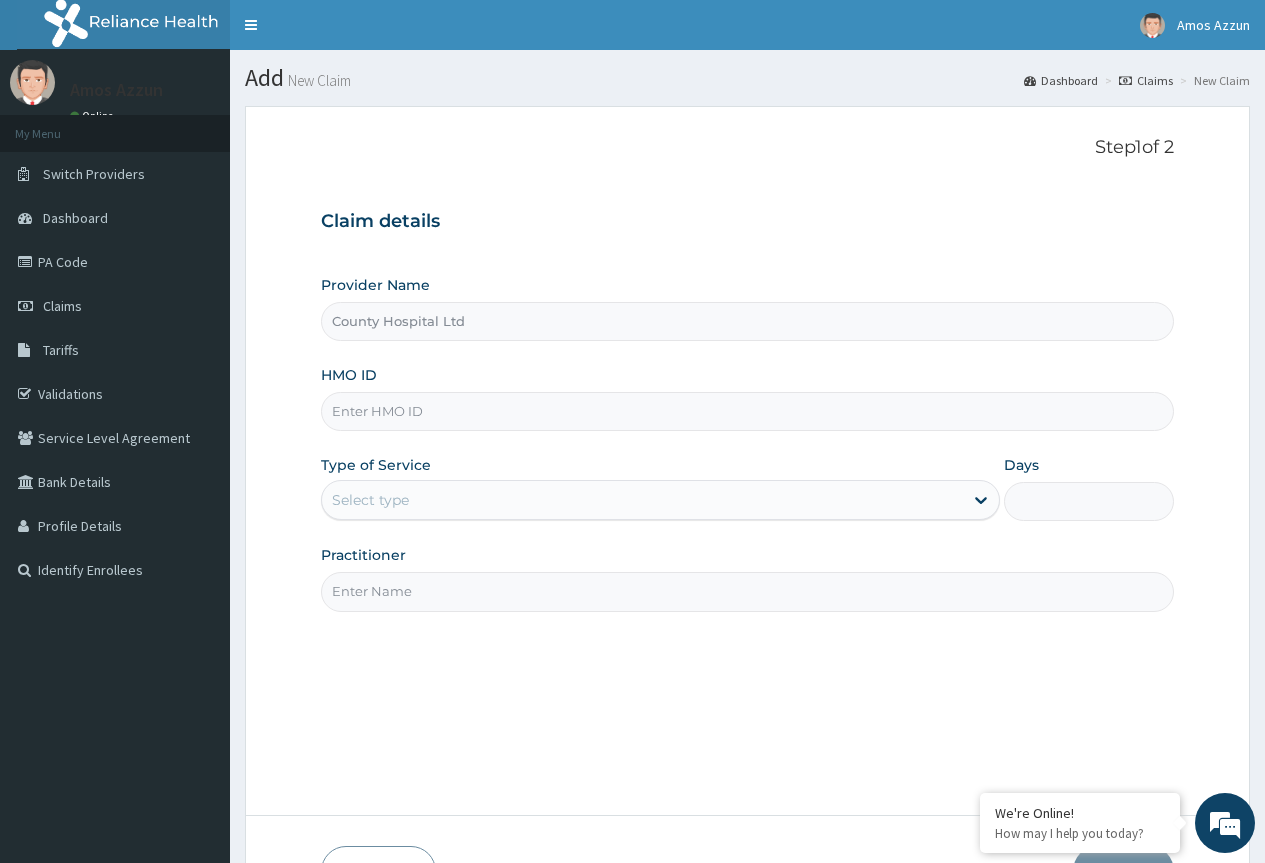 paste on "CHG/10001/E" 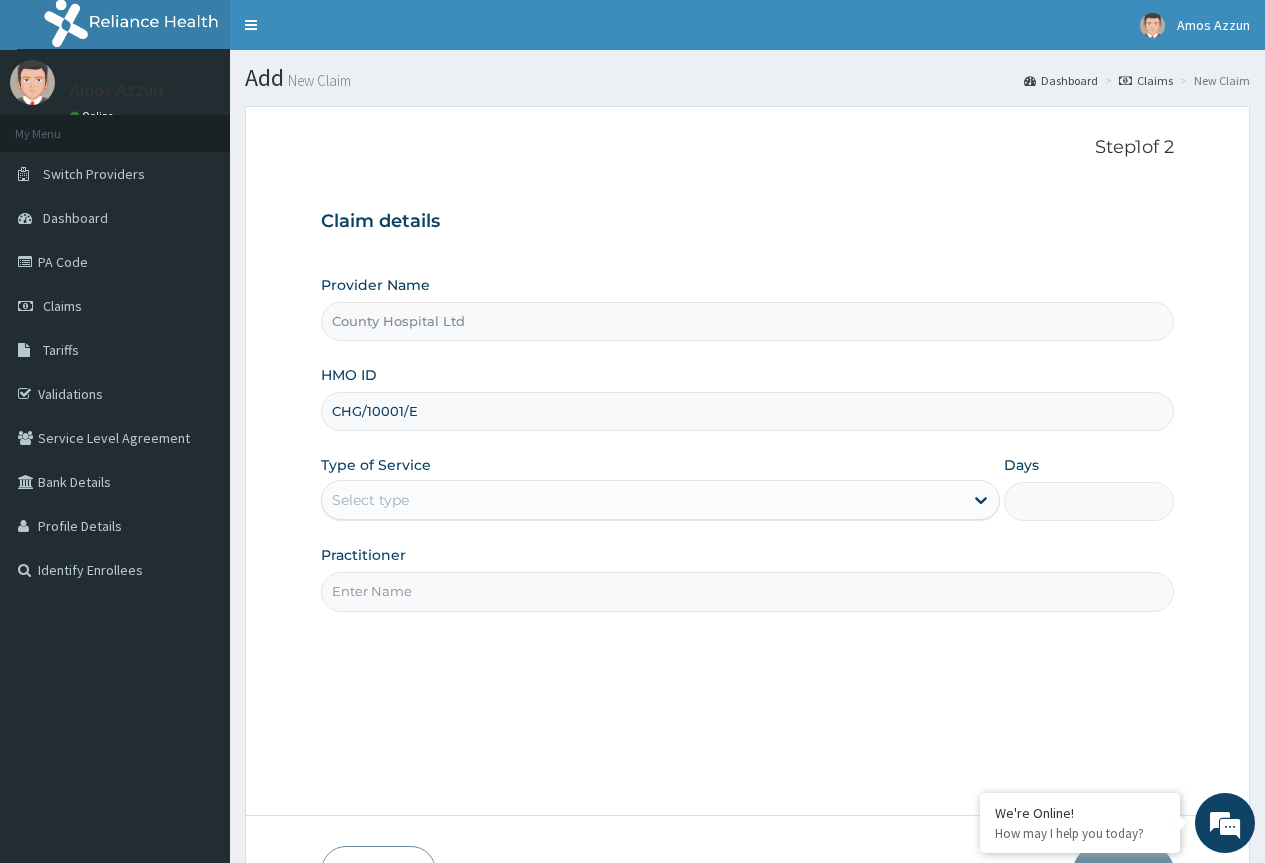 type on "CHG/10001/E" 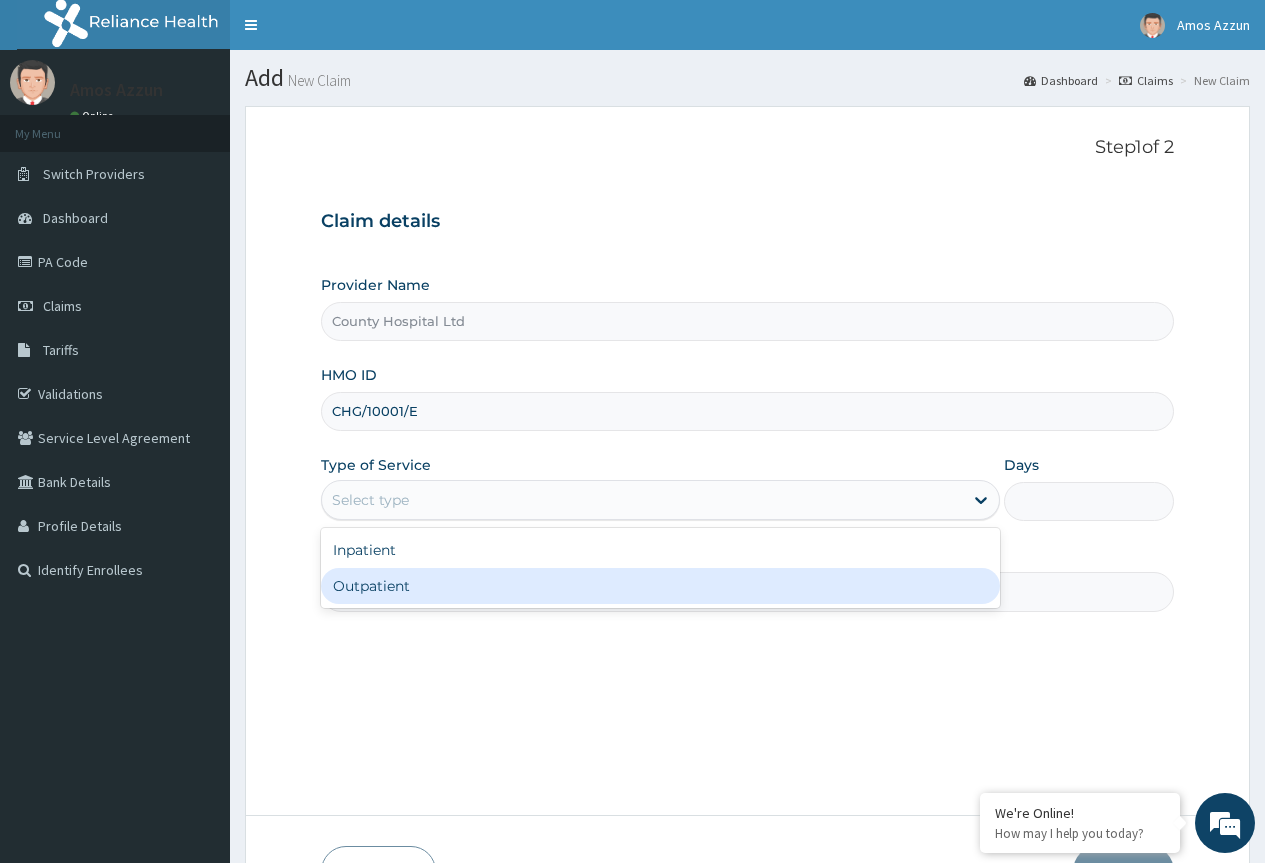 click on "Outpatient" at bounding box center [660, 586] 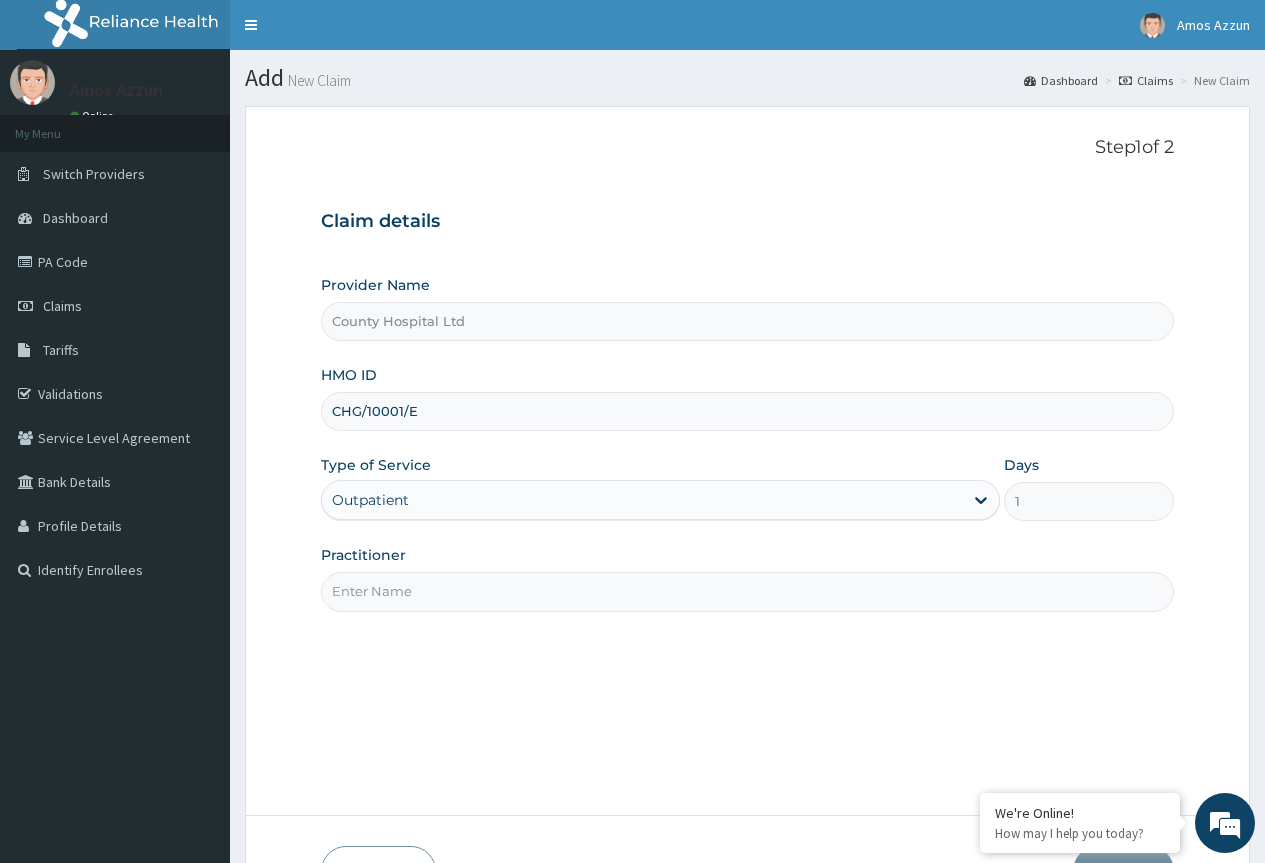 click on "Practitioner" at bounding box center (747, 591) 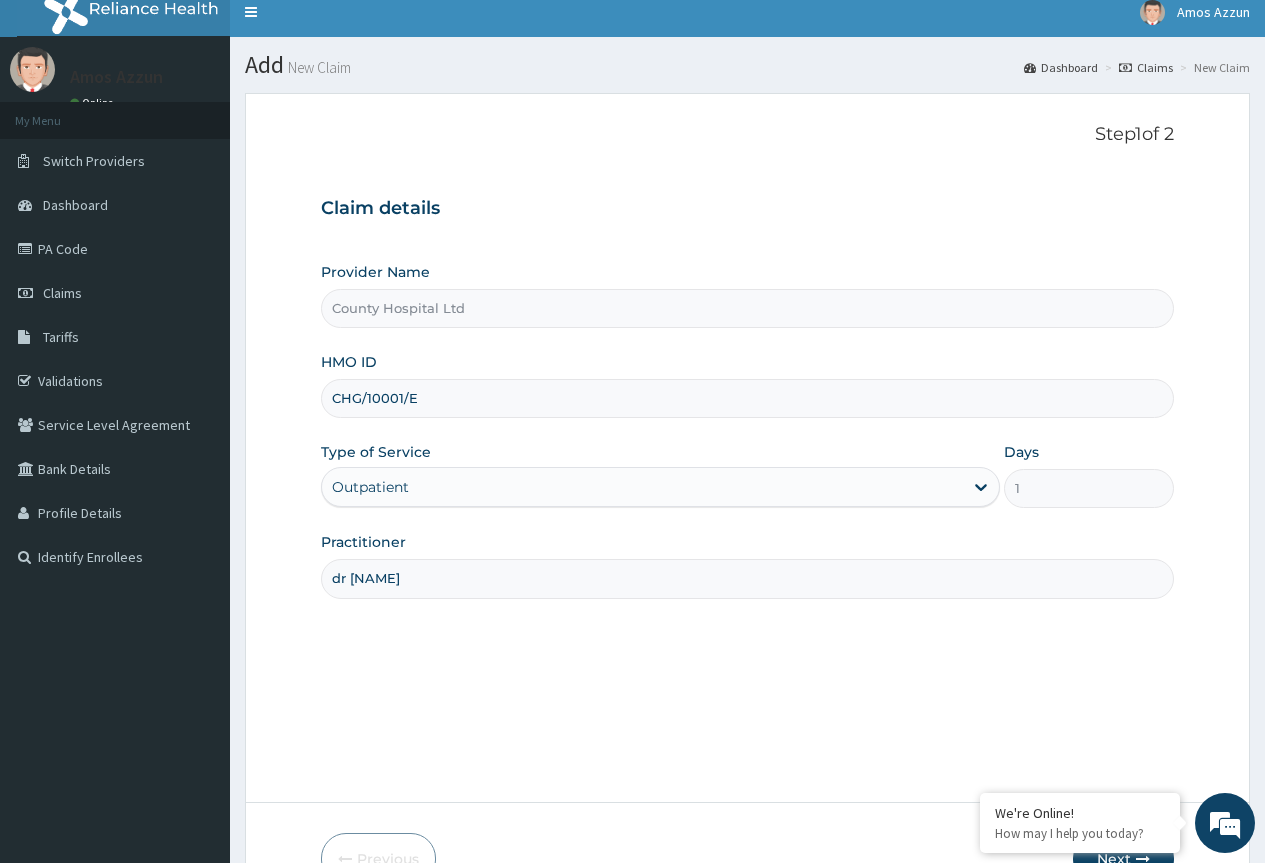 scroll, scrollTop: 132, scrollLeft: 0, axis: vertical 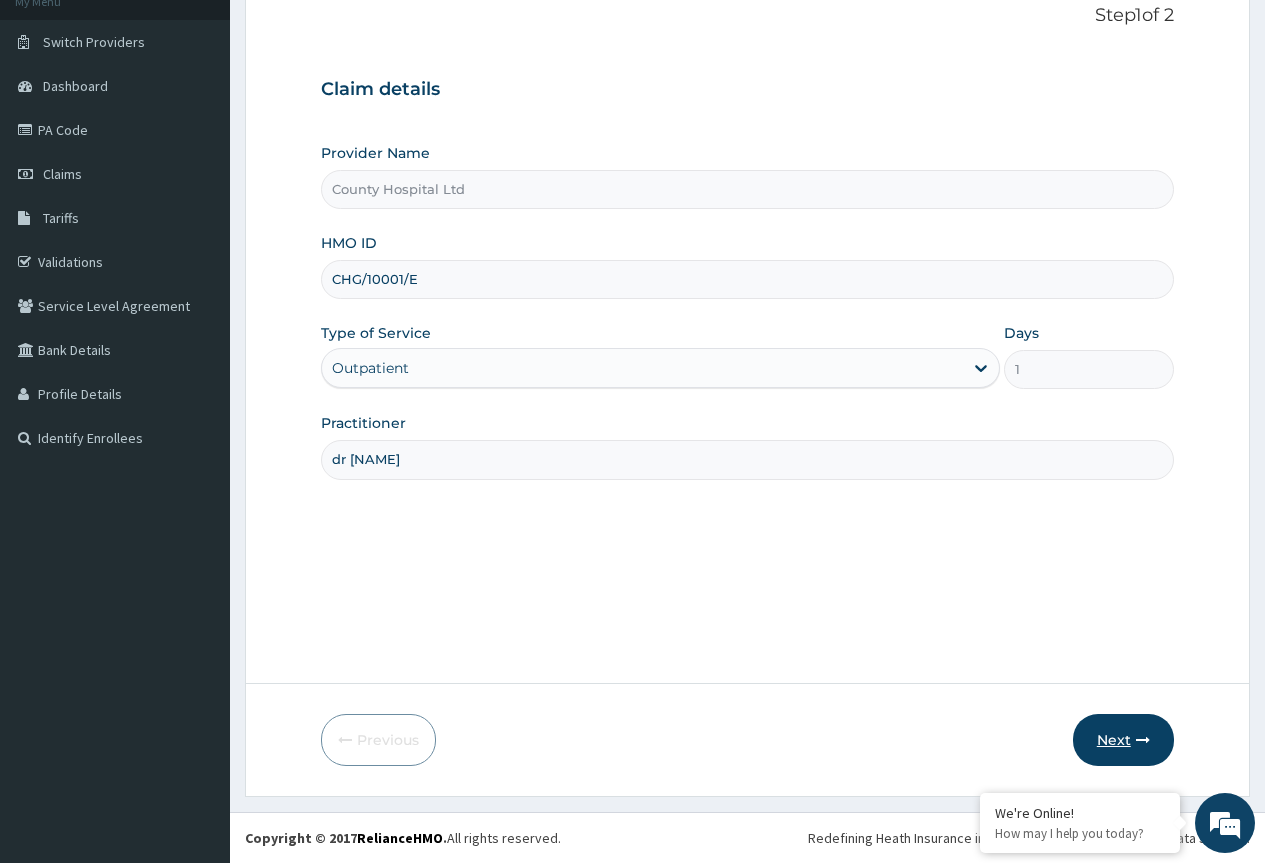 click on "Next" at bounding box center [1123, 740] 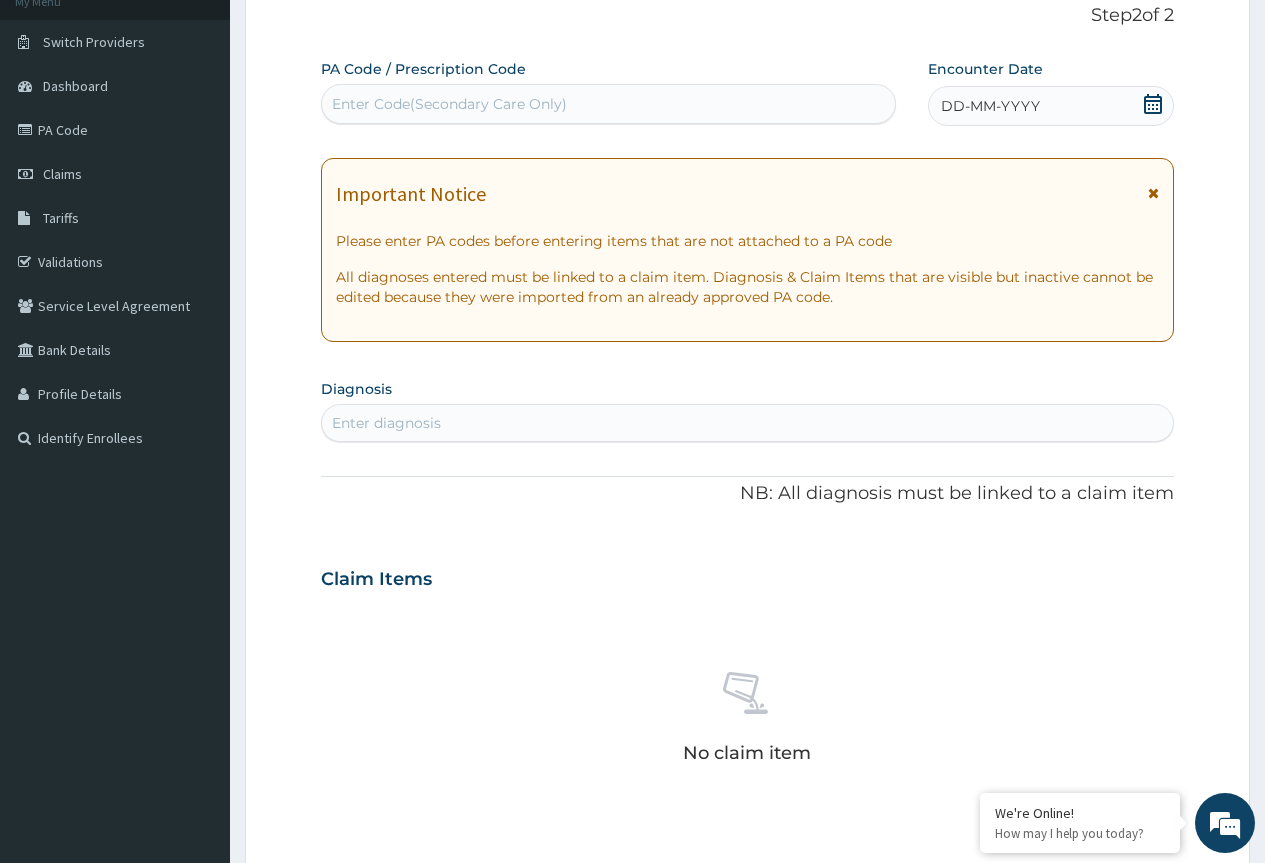 scroll, scrollTop: 0, scrollLeft: 0, axis: both 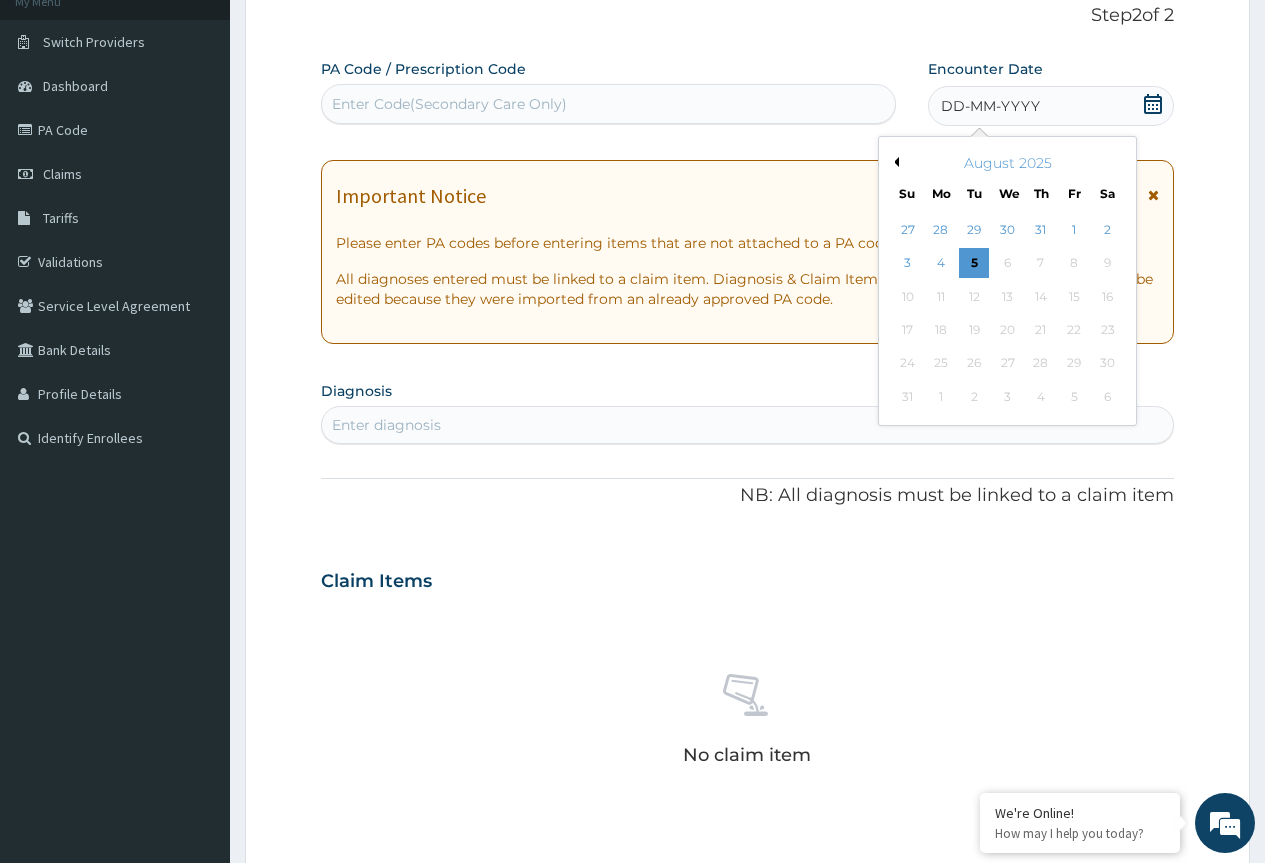 click on "Previous Month" at bounding box center [894, 162] 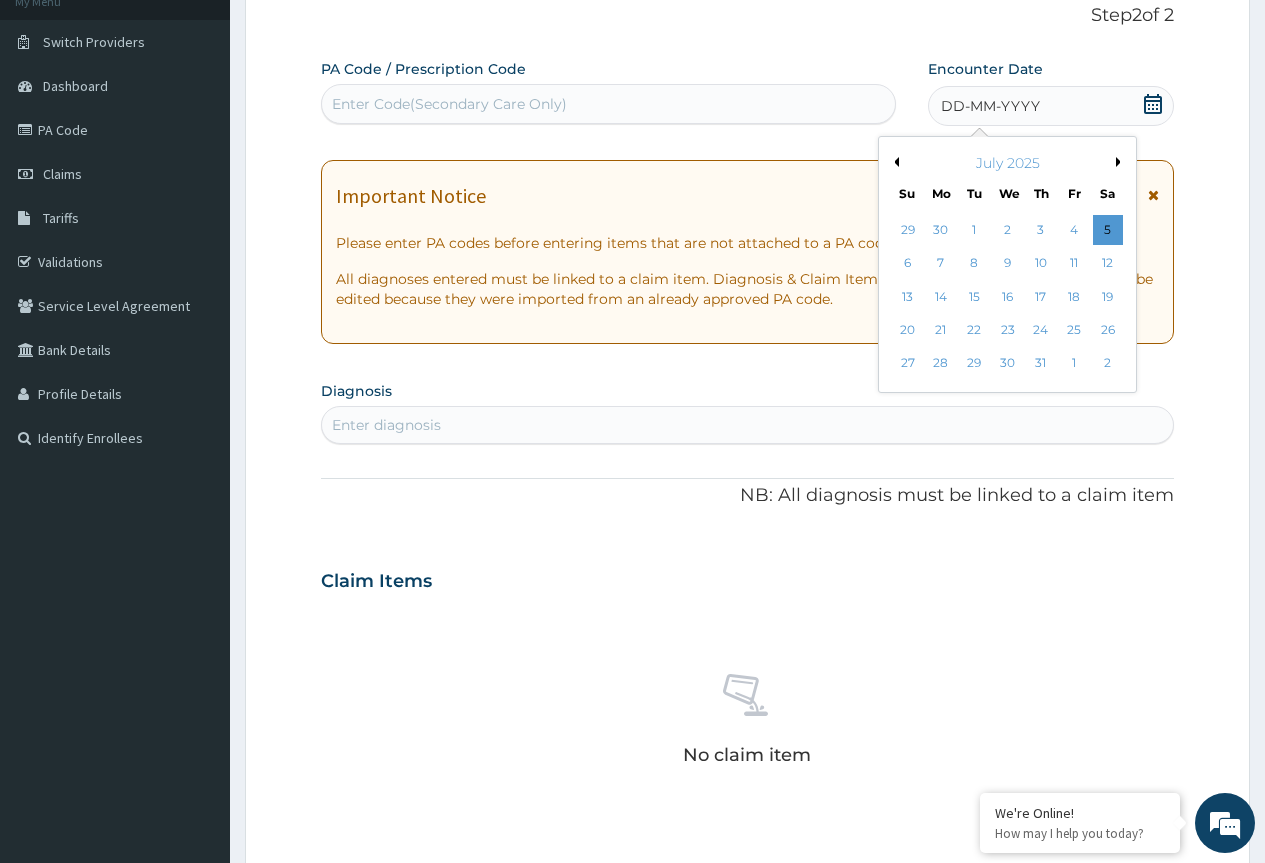click on "Previous Month" at bounding box center (894, 162) 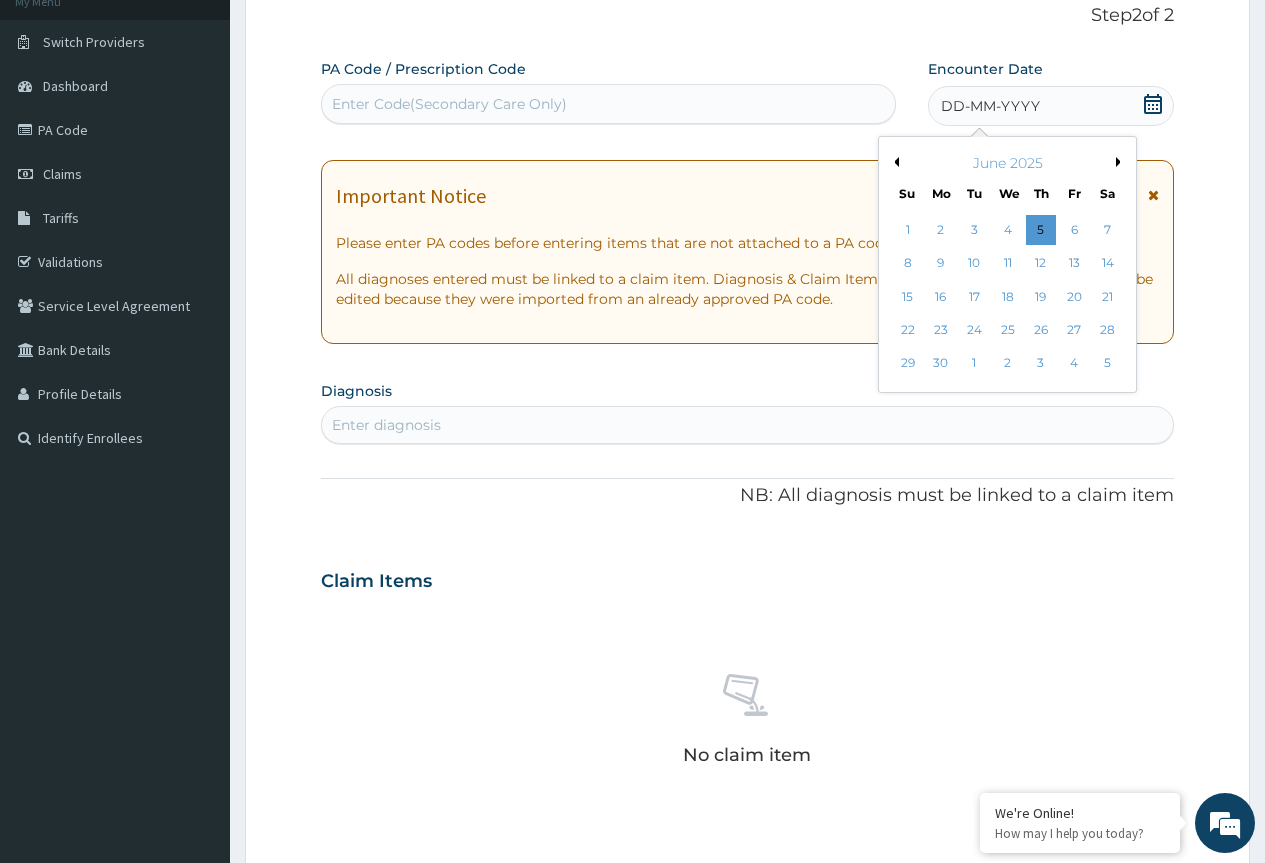 click on "Previous Month" at bounding box center [894, 162] 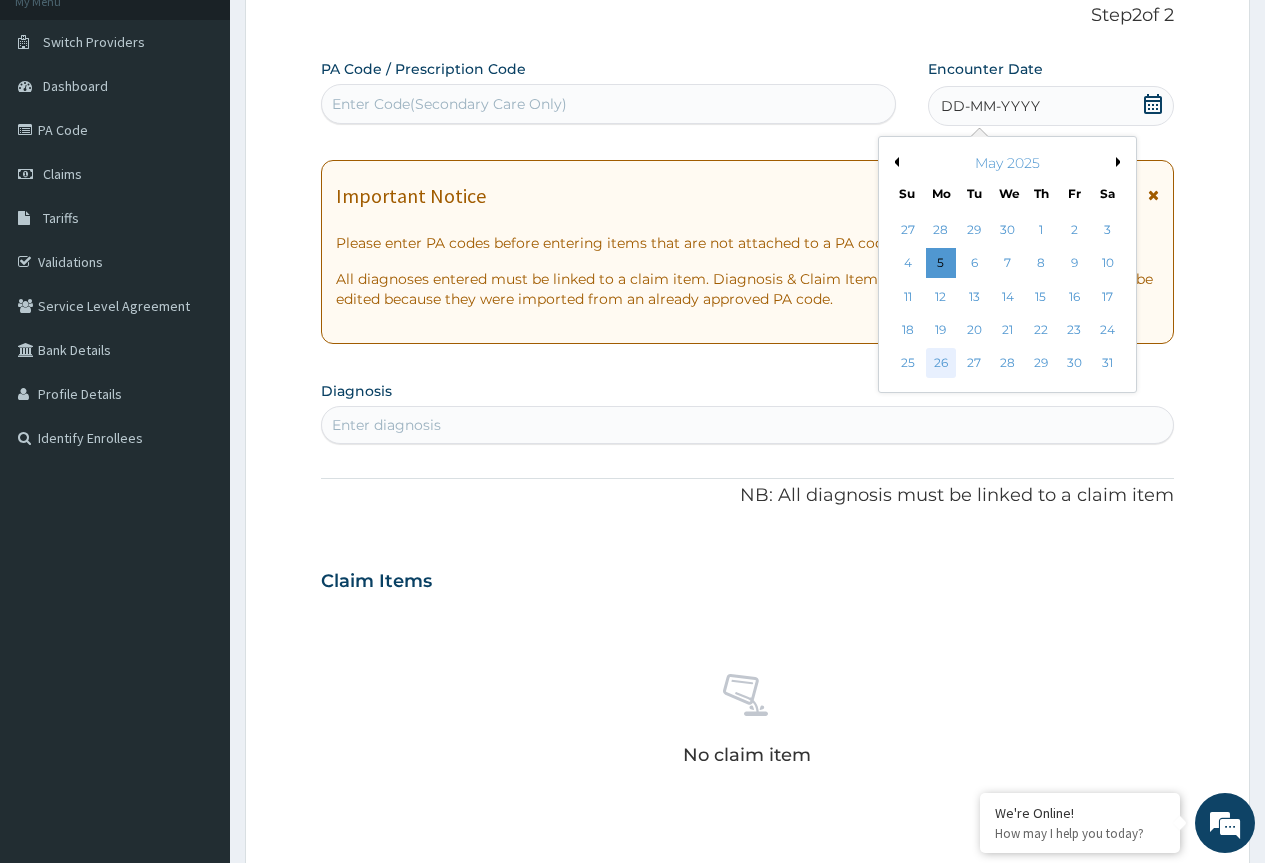 click on "26" at bounding box center (941, 364) 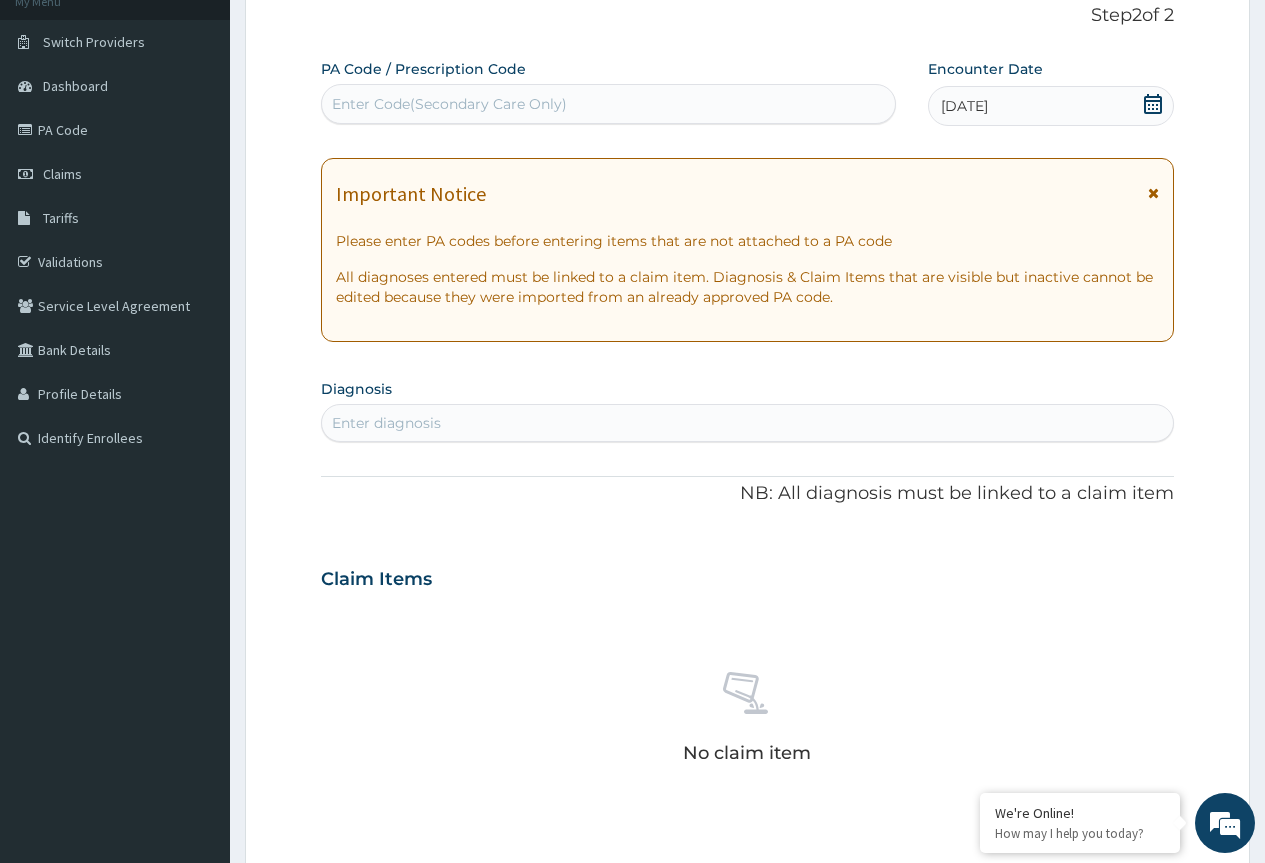 click on "Enter Code(Secondary Care Only)" at bounding box center [449, 104] 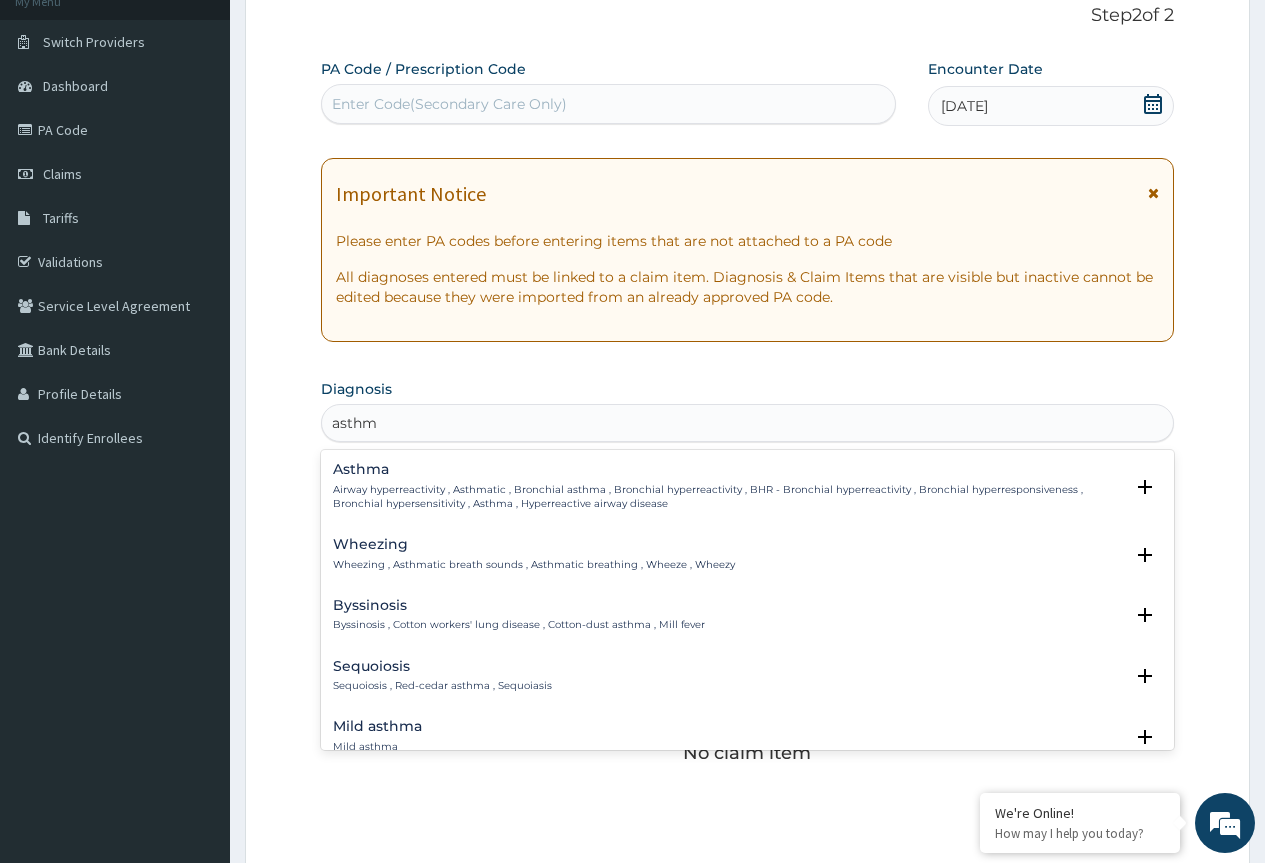 type on "asthma" 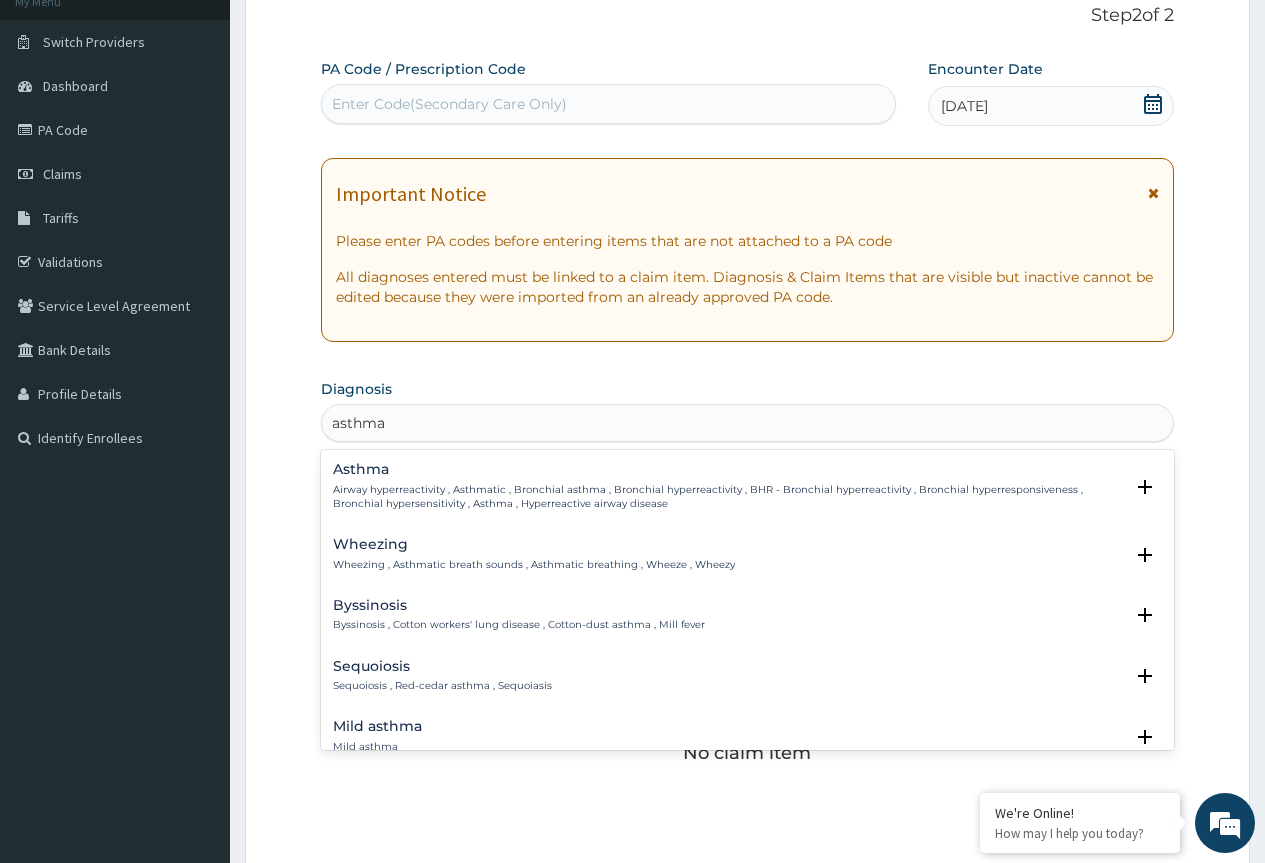 click on "Airway hyperreactivity , Asthmatic , Bronchial asthma , Bronchial hyperreactivity , BHR - Bronchial hyperreactivity , Bronchial hyperresponsiveness , Bronchial hypersensitivity , Asthma , Hyperreactive airway disease" at bounding box center (728, 497) 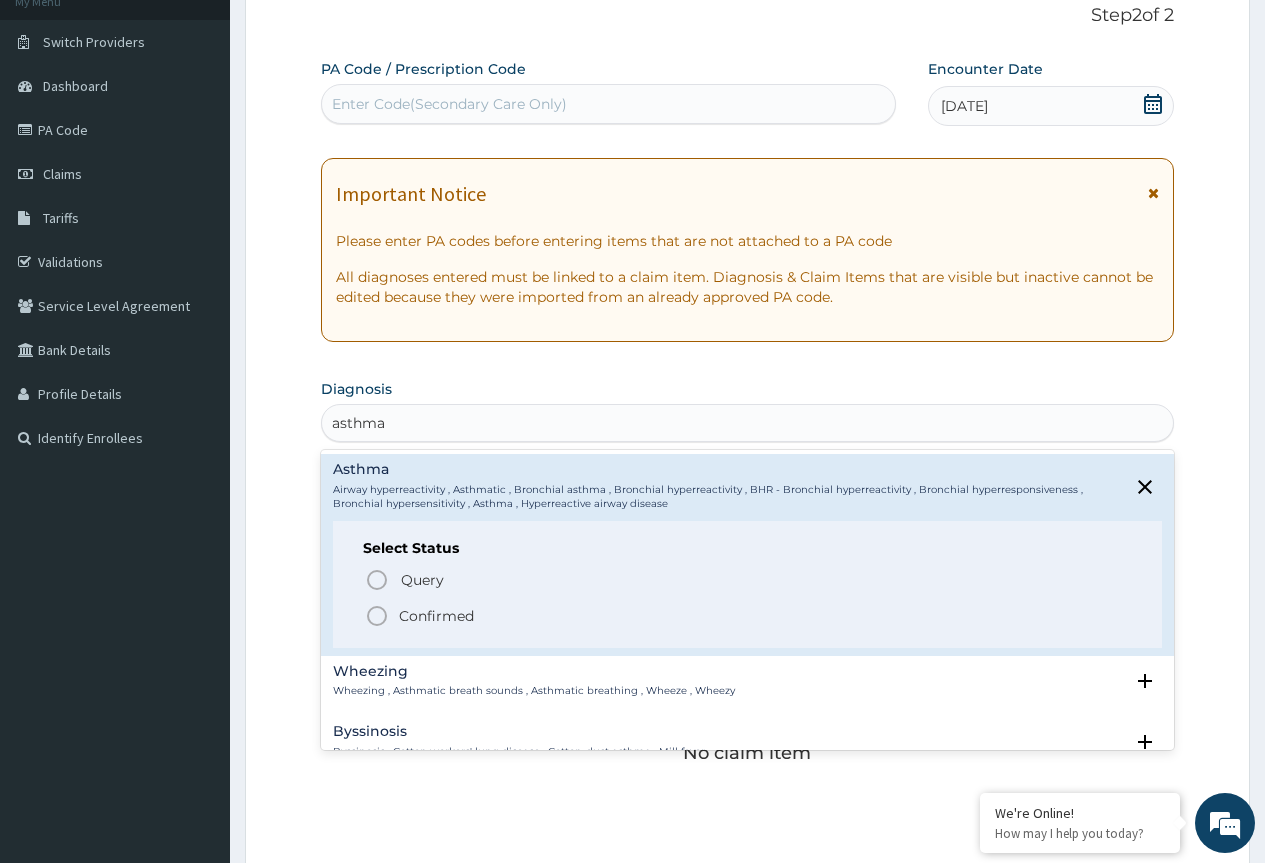 click 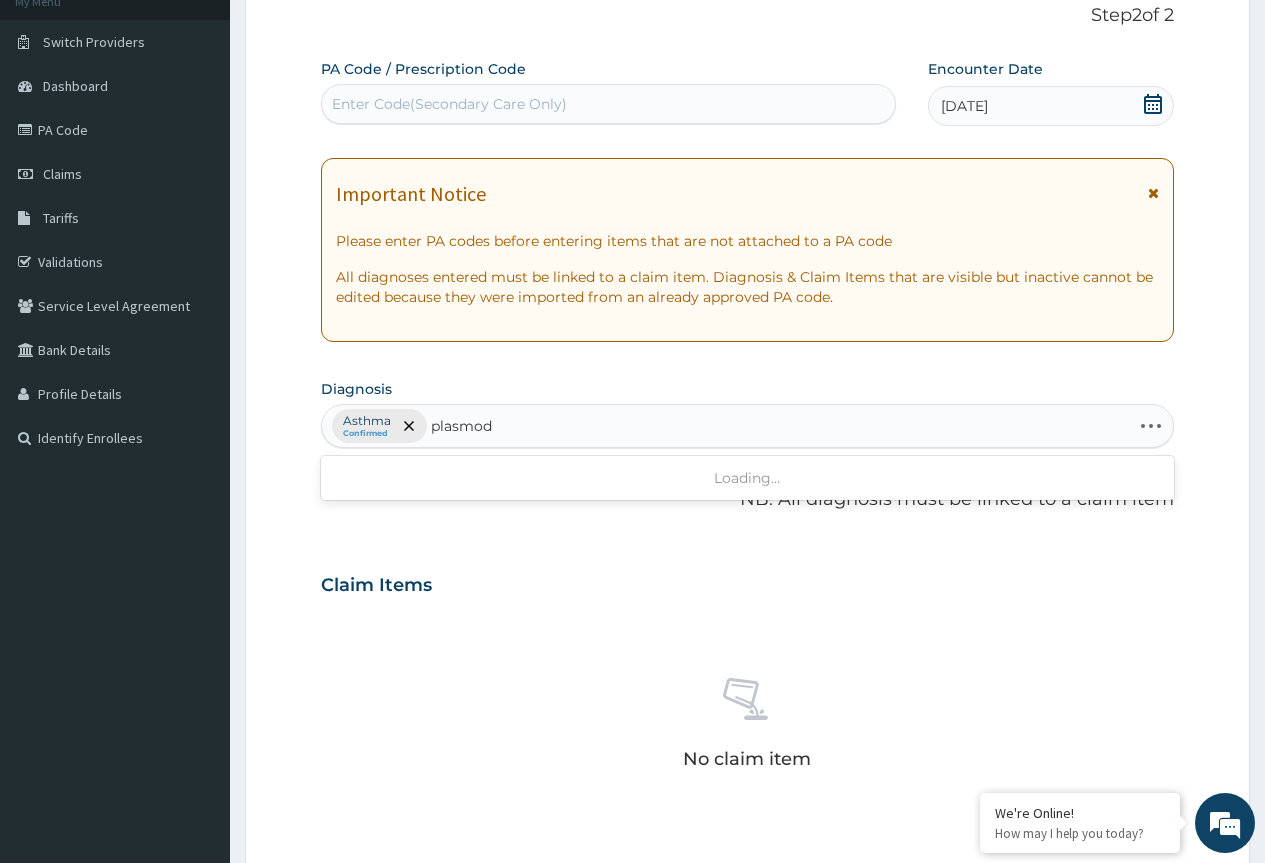 type on "plasmodi" 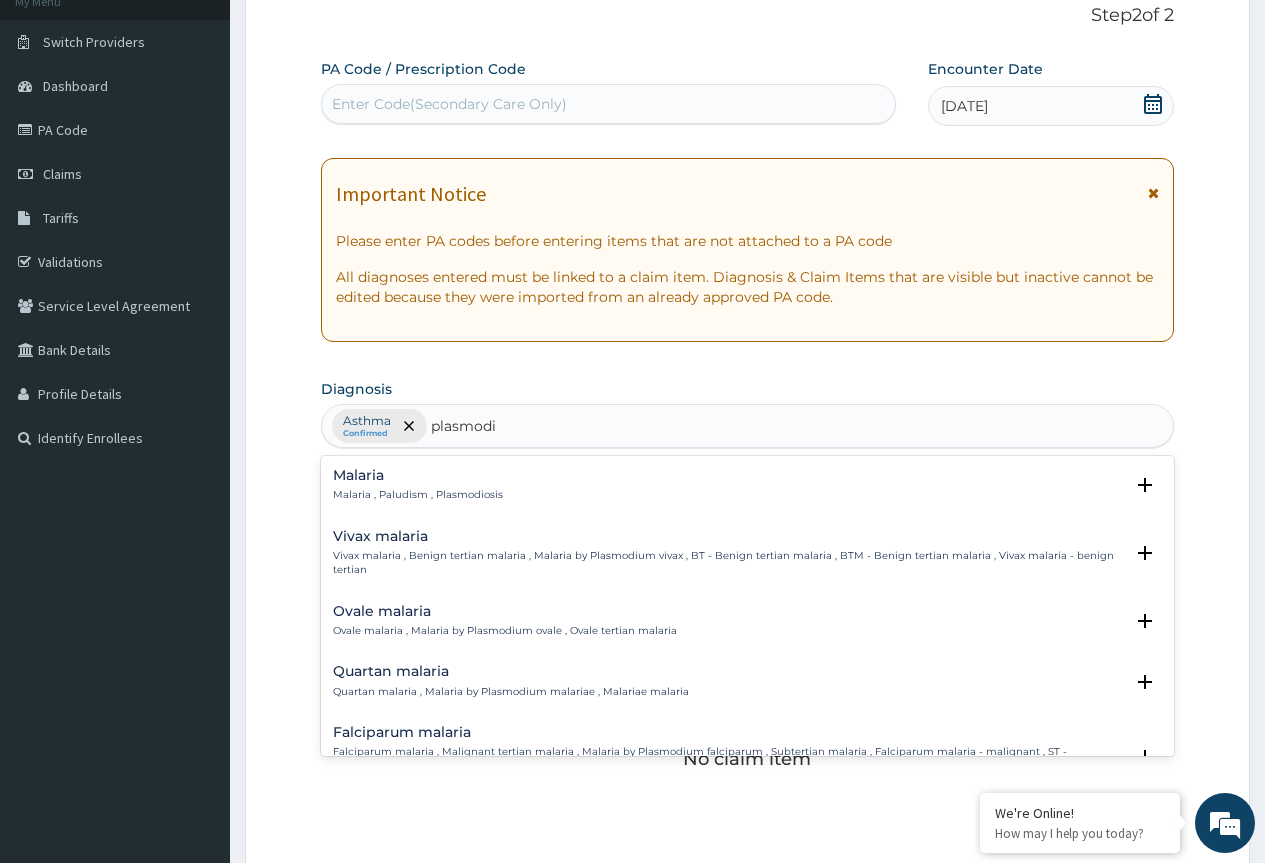 scroll, scrollTop: 100, scrollLeft: 0, axis: vertical 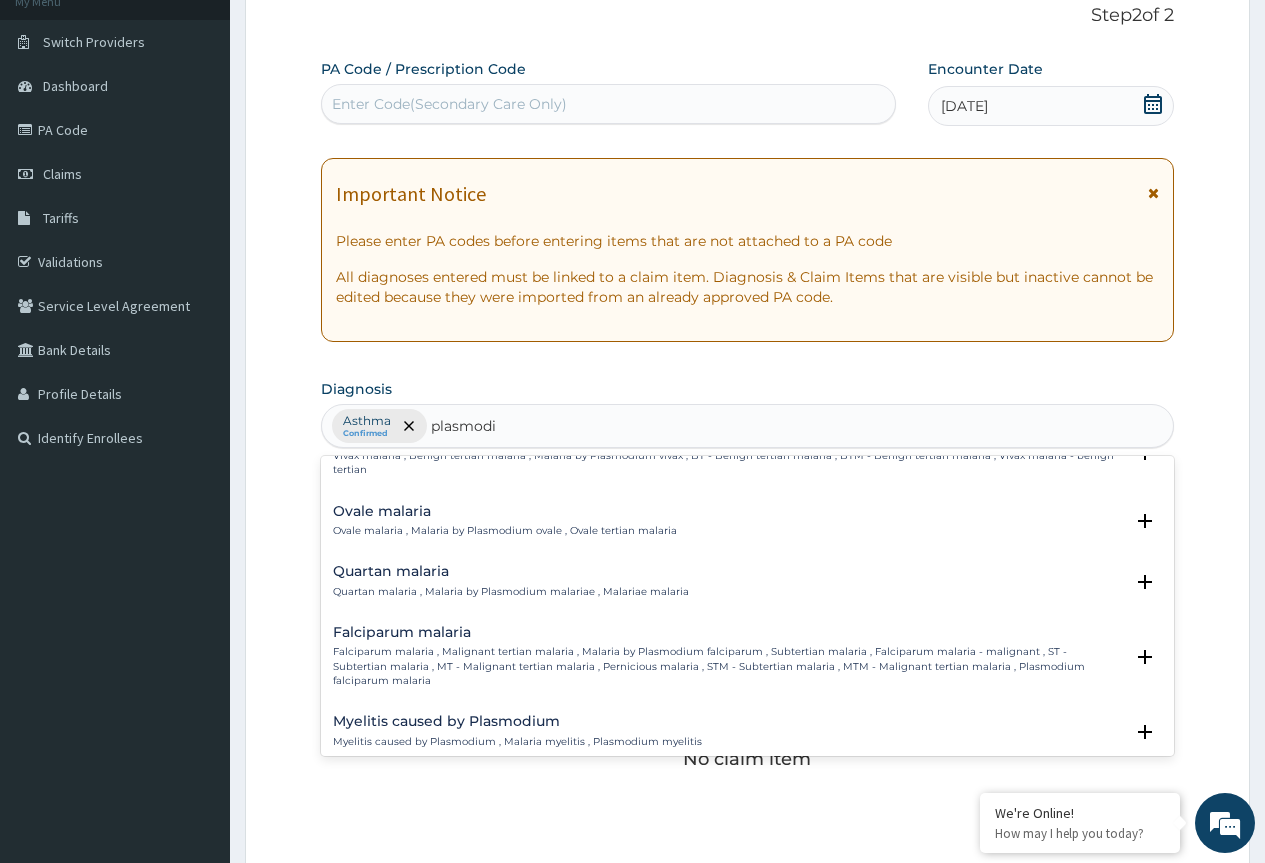 click on "Falciparum malaria Falciparum malaria , Malignant tertian malaria , Malaria by Plasmodium falciparum , Subtertian malaria , Falciparum malaria - malignant , ST - Subtertian malaria , MT - Malignant tertian malaria , Pernicious malaria , STM - Subtertian malaria , MTM - Malignant tertian malaria , Plasmodium falciparum malaria" at bounding box center [728, 656] 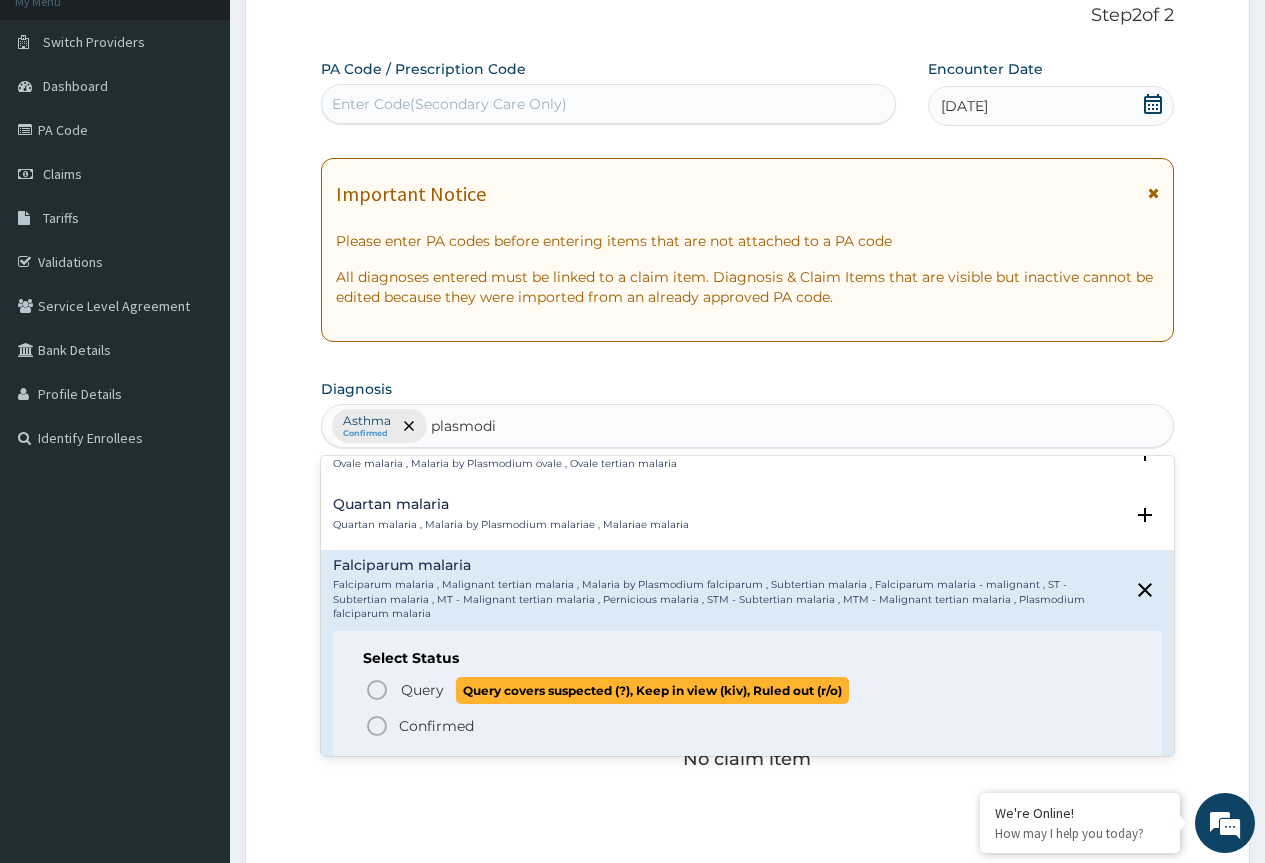 scroll, scrollTop: 200, scrollLeft: 0, axis: vertical 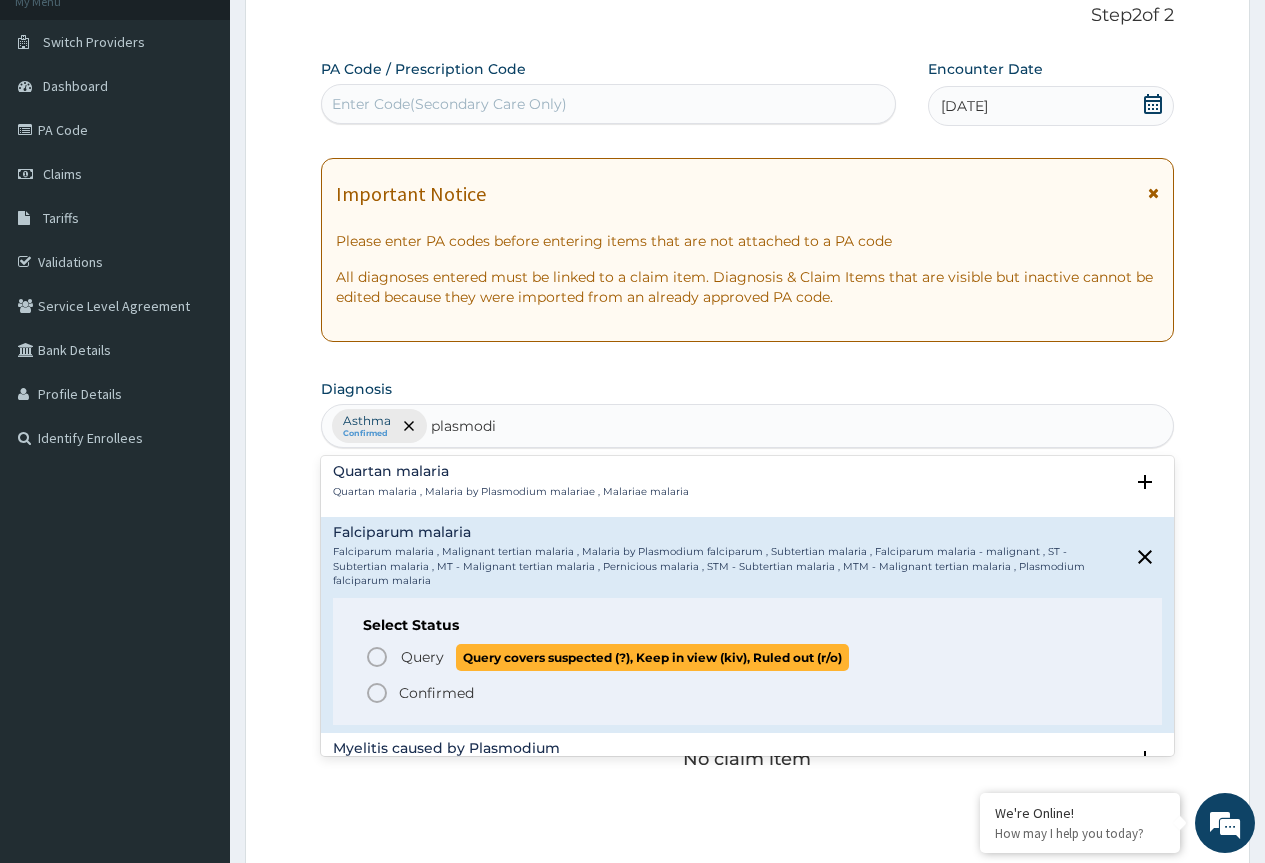 click 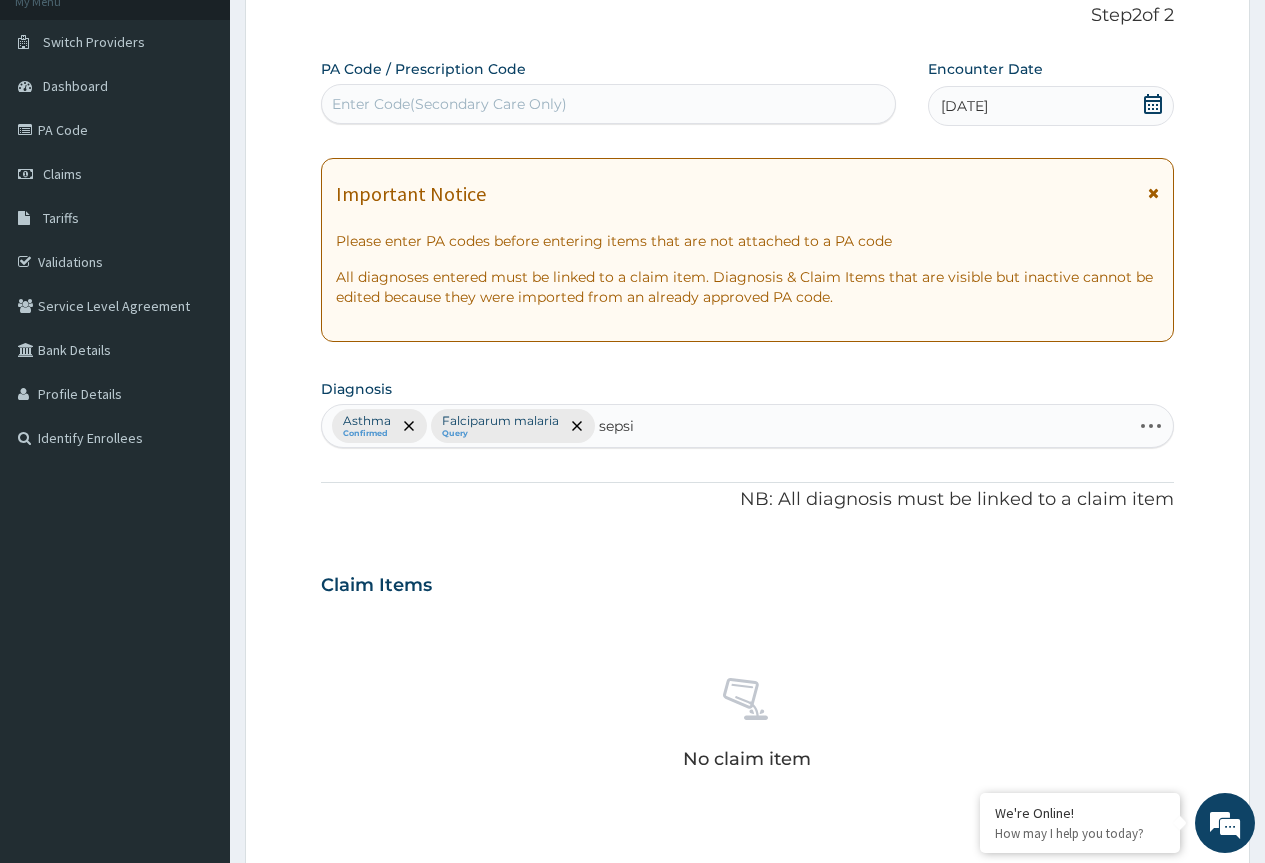 type on "sepsis" 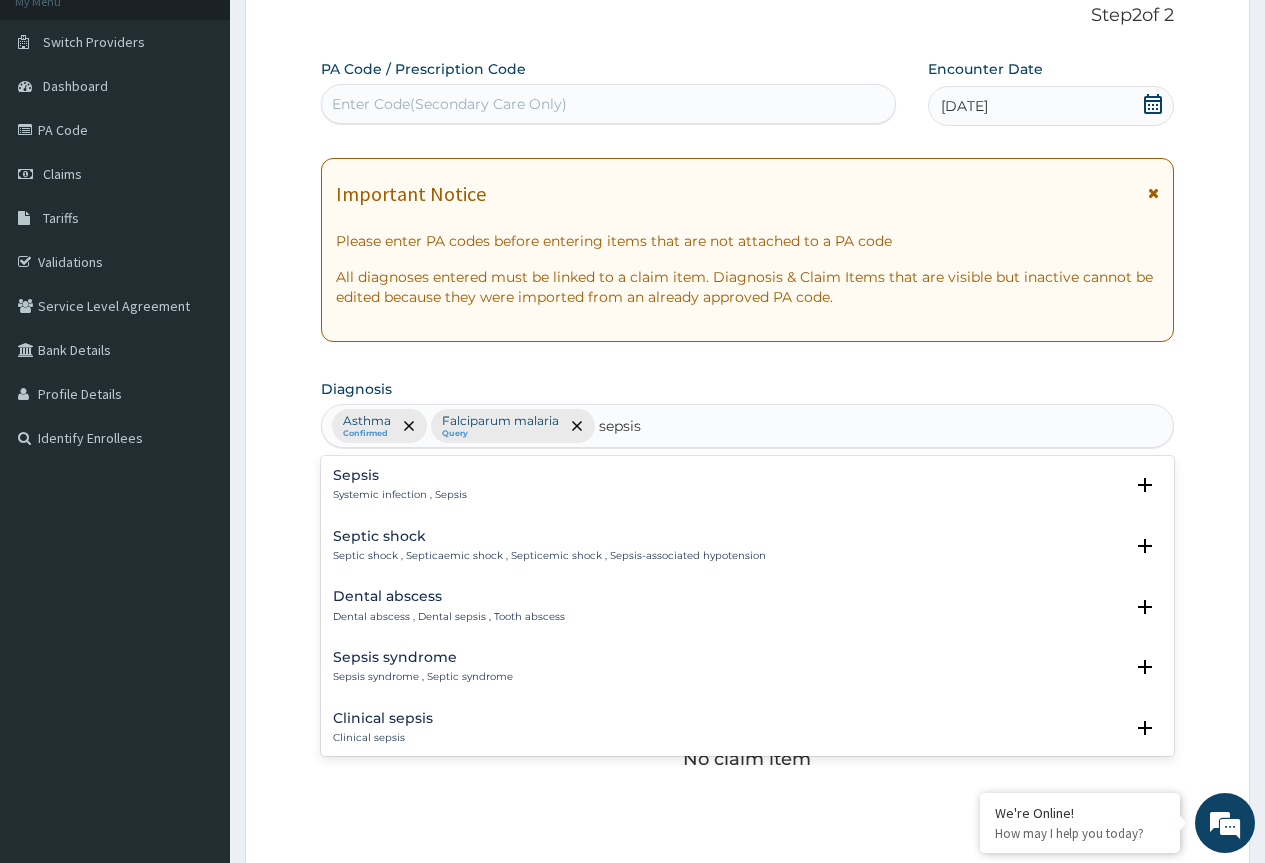 click on "Septic shock Septic shock , Septicaemic shock , Septicemic shock , Sepsis-associated hypotension" at bounding box center (549, 546) 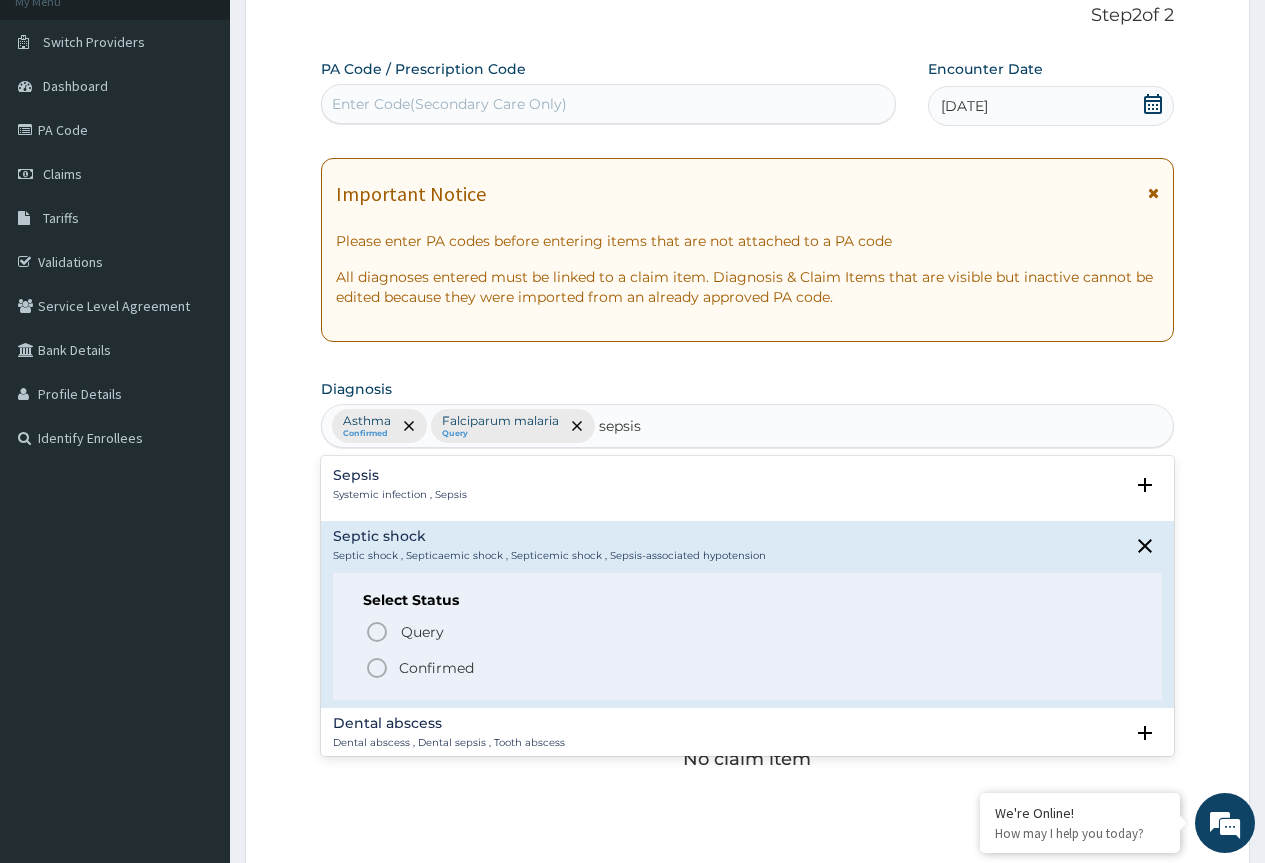 click 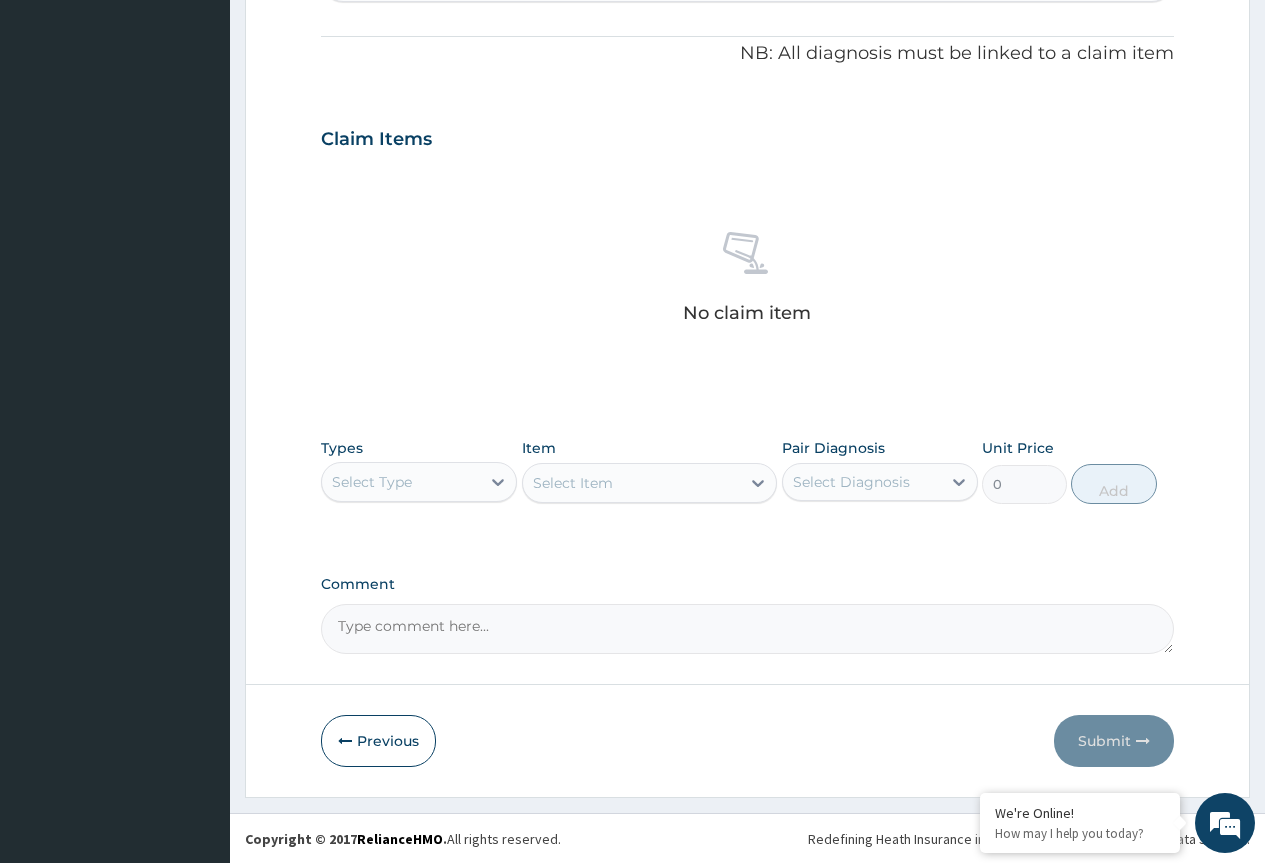 scroll, scrollTop: 579, scrollLeft: 0, axis: vertical 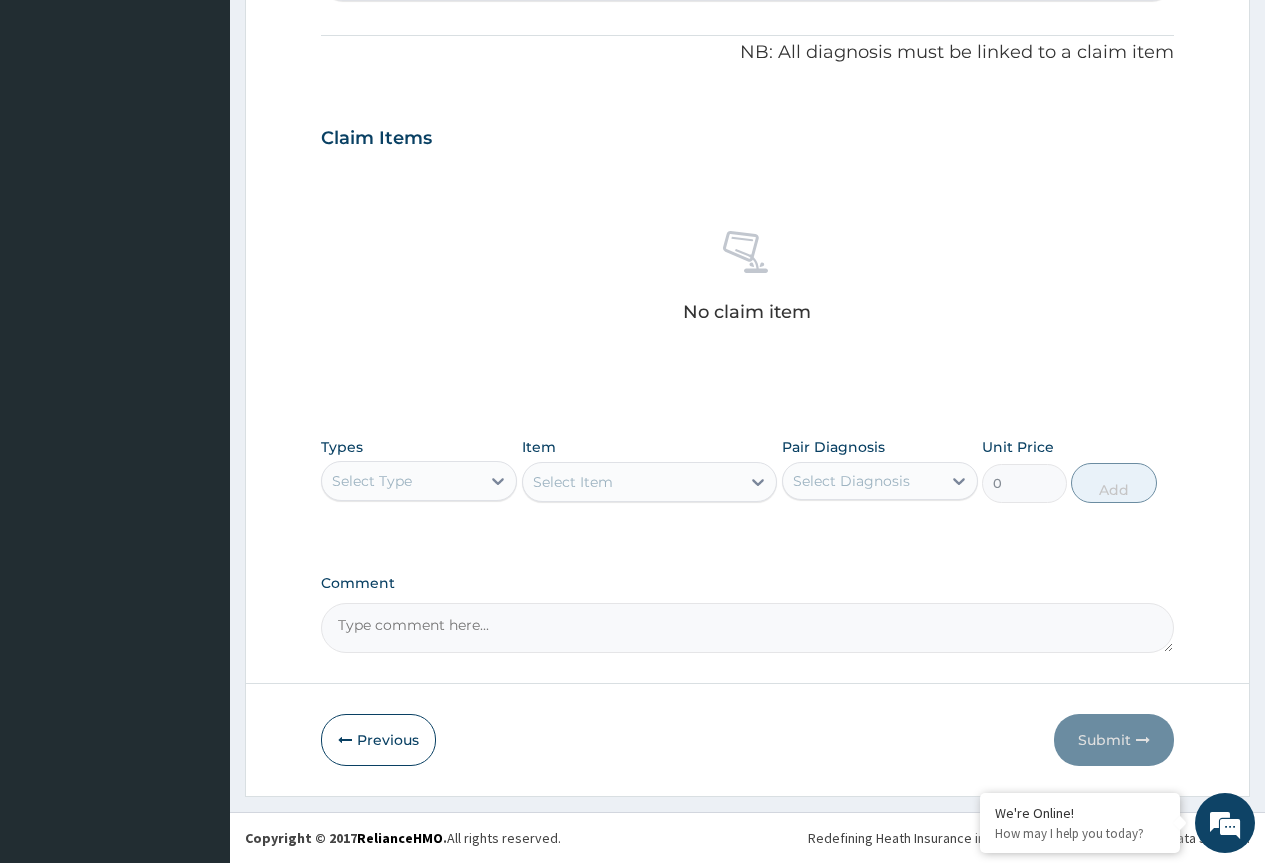 click on "Select Type" at bounding box center [372, 481] 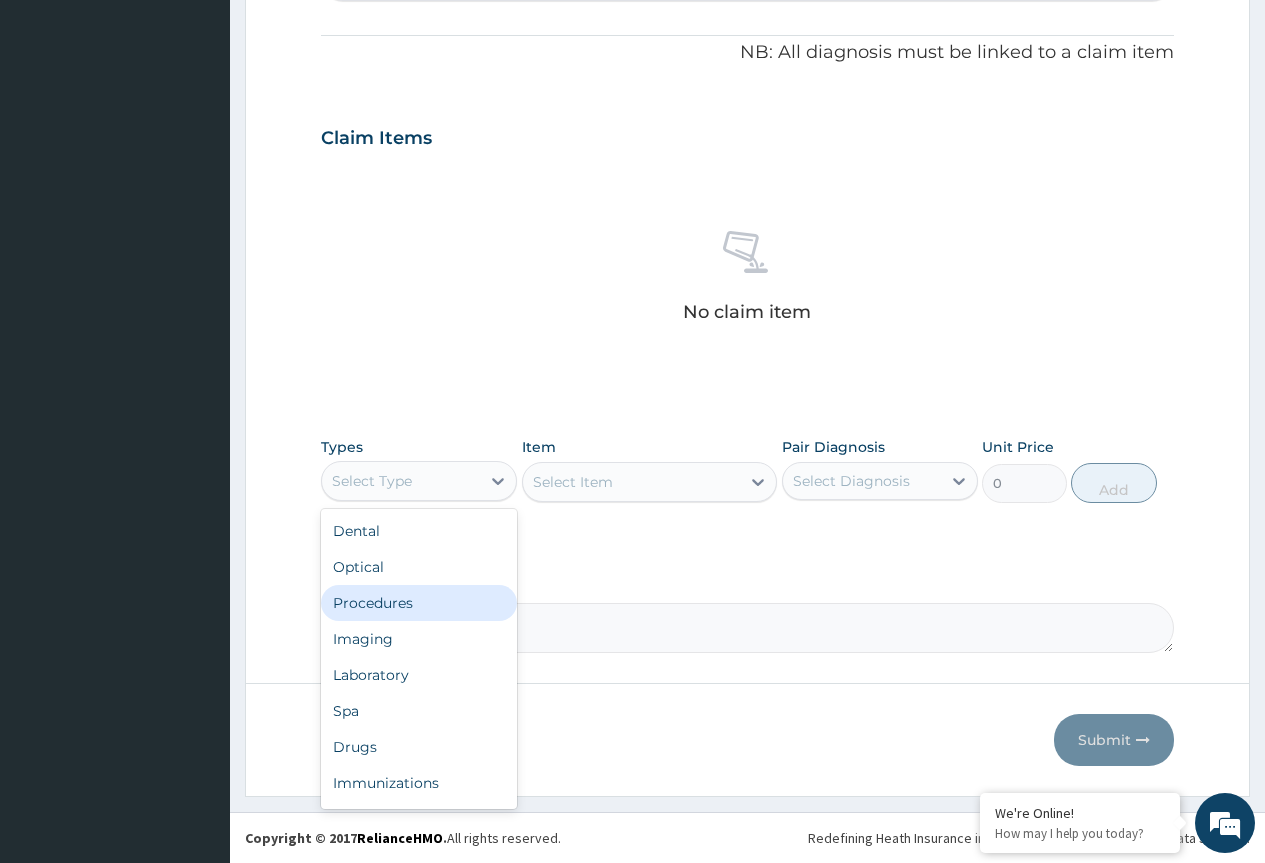 click on "Procedures" at bounding box center [419, 603] 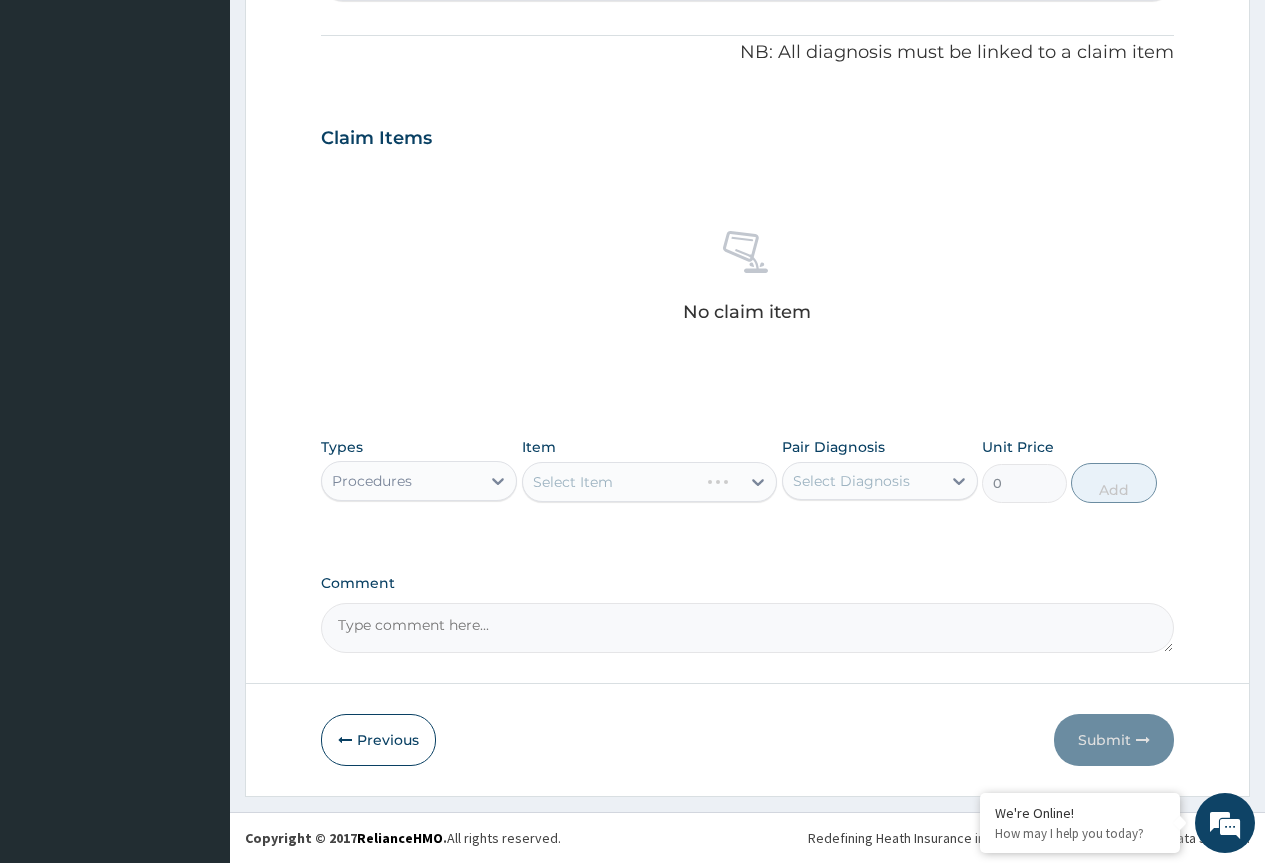 click on "Select Item" at bounding box center (650, 482) 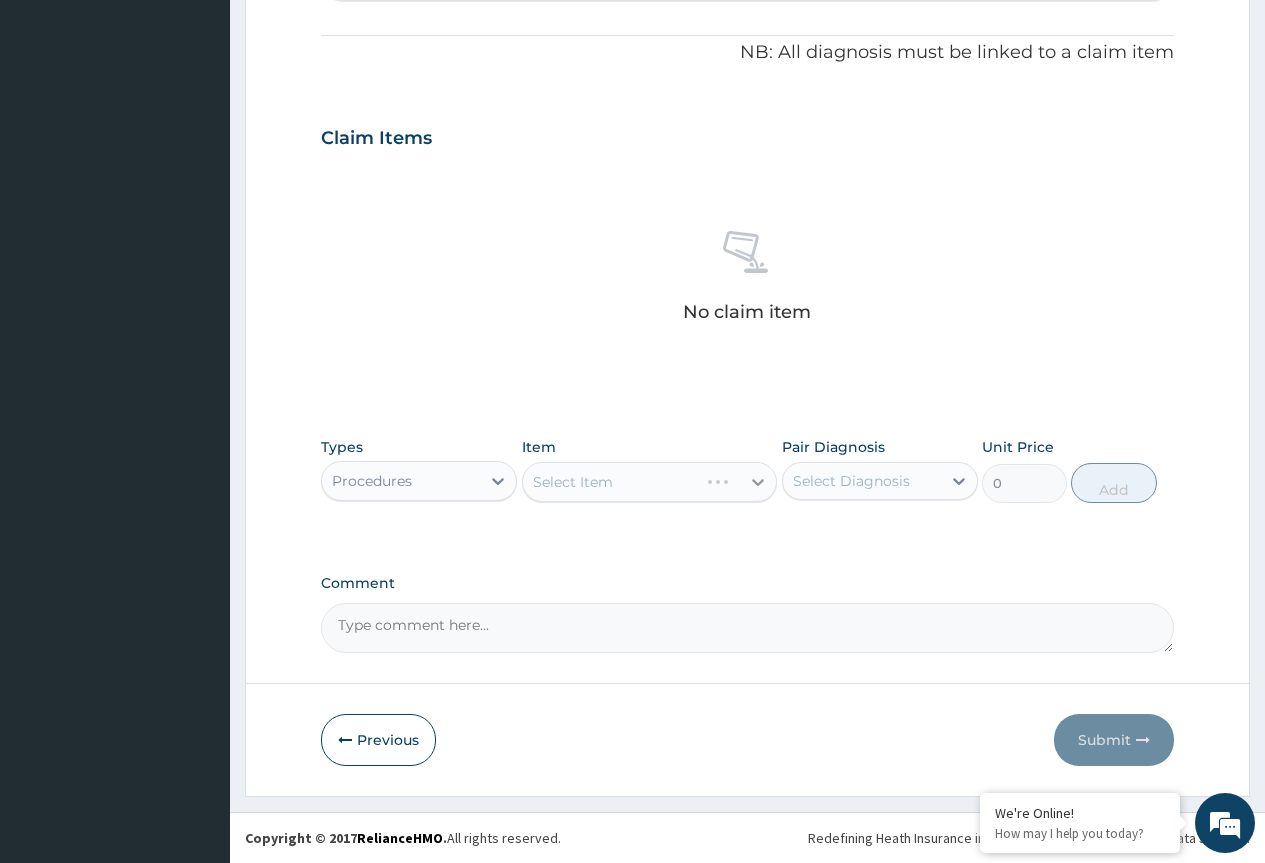 click 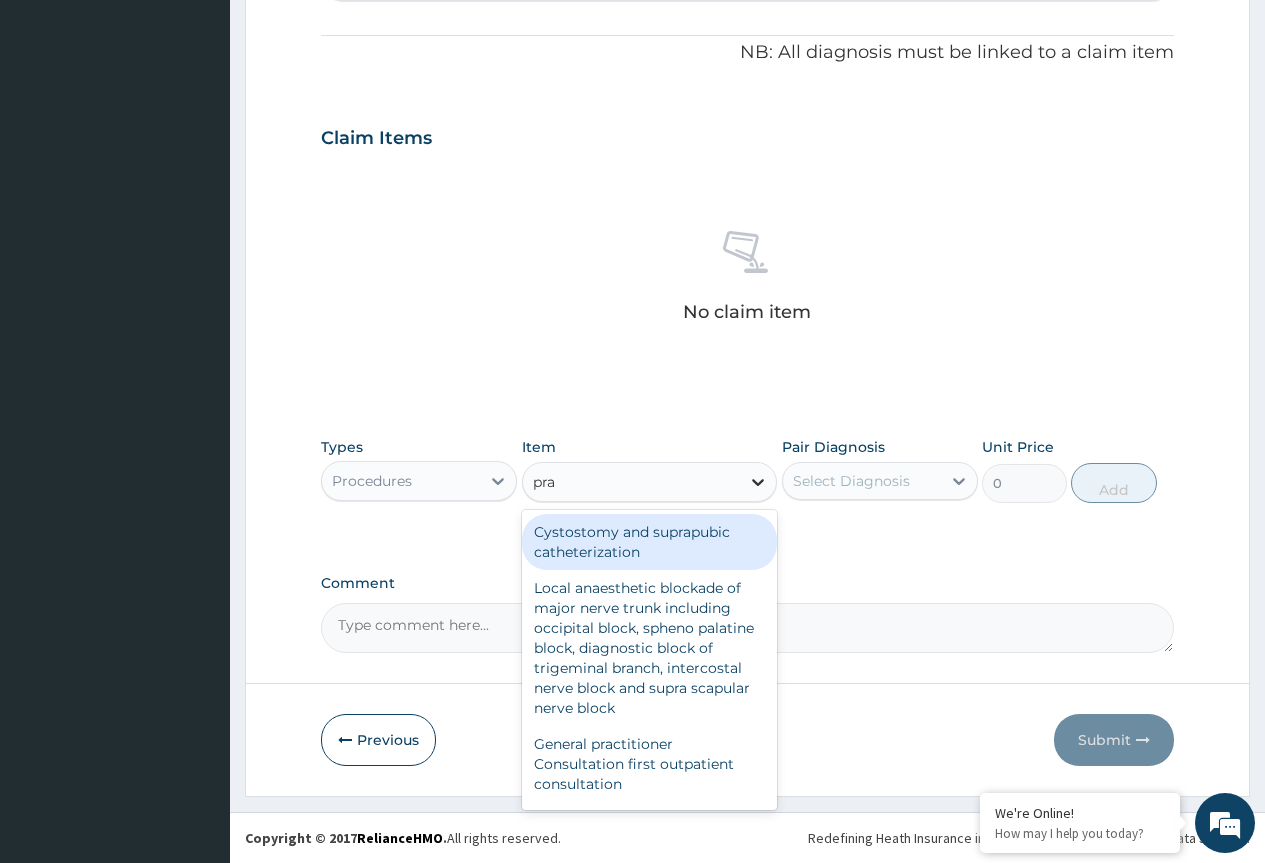 type on "prac" 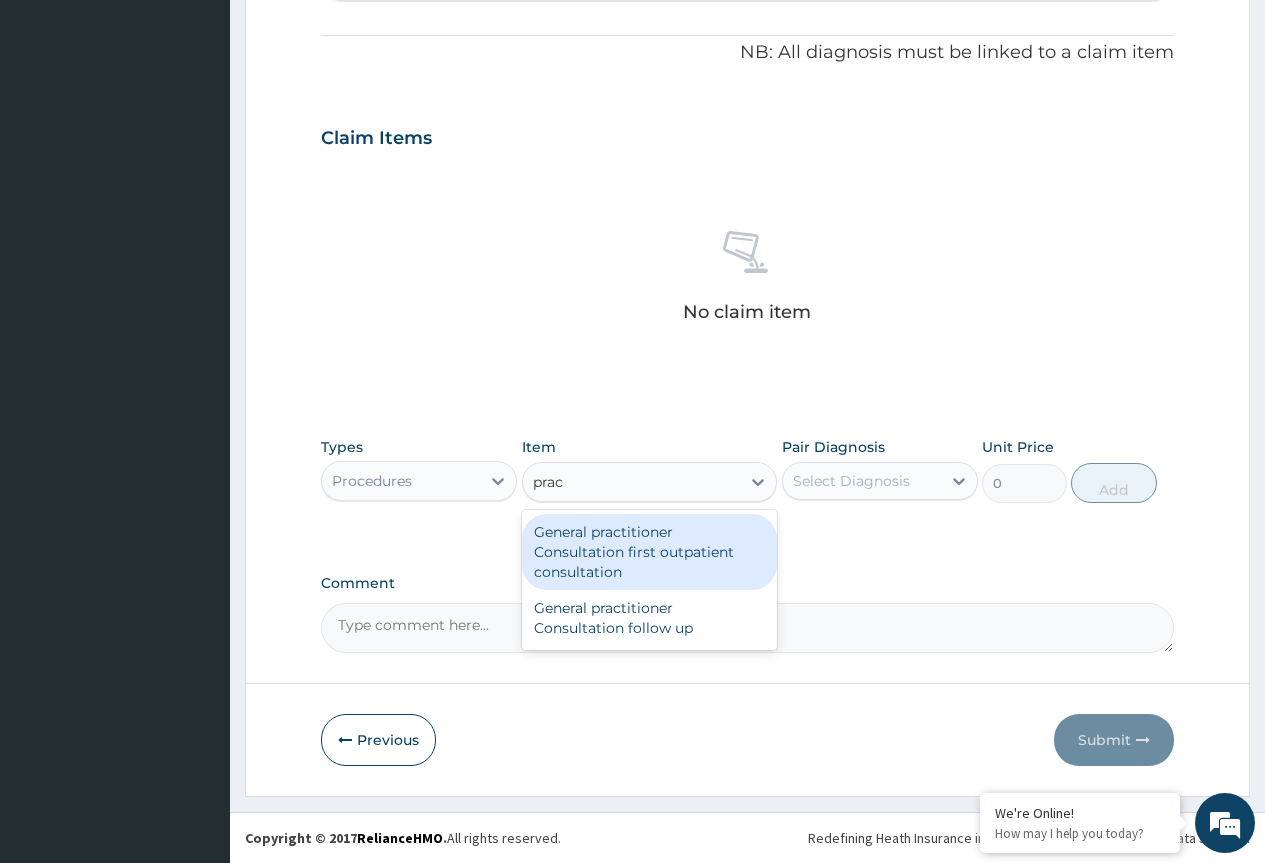 click on "General practitioner Consultation first outpatient consultation" at bounding box center [650, 552] 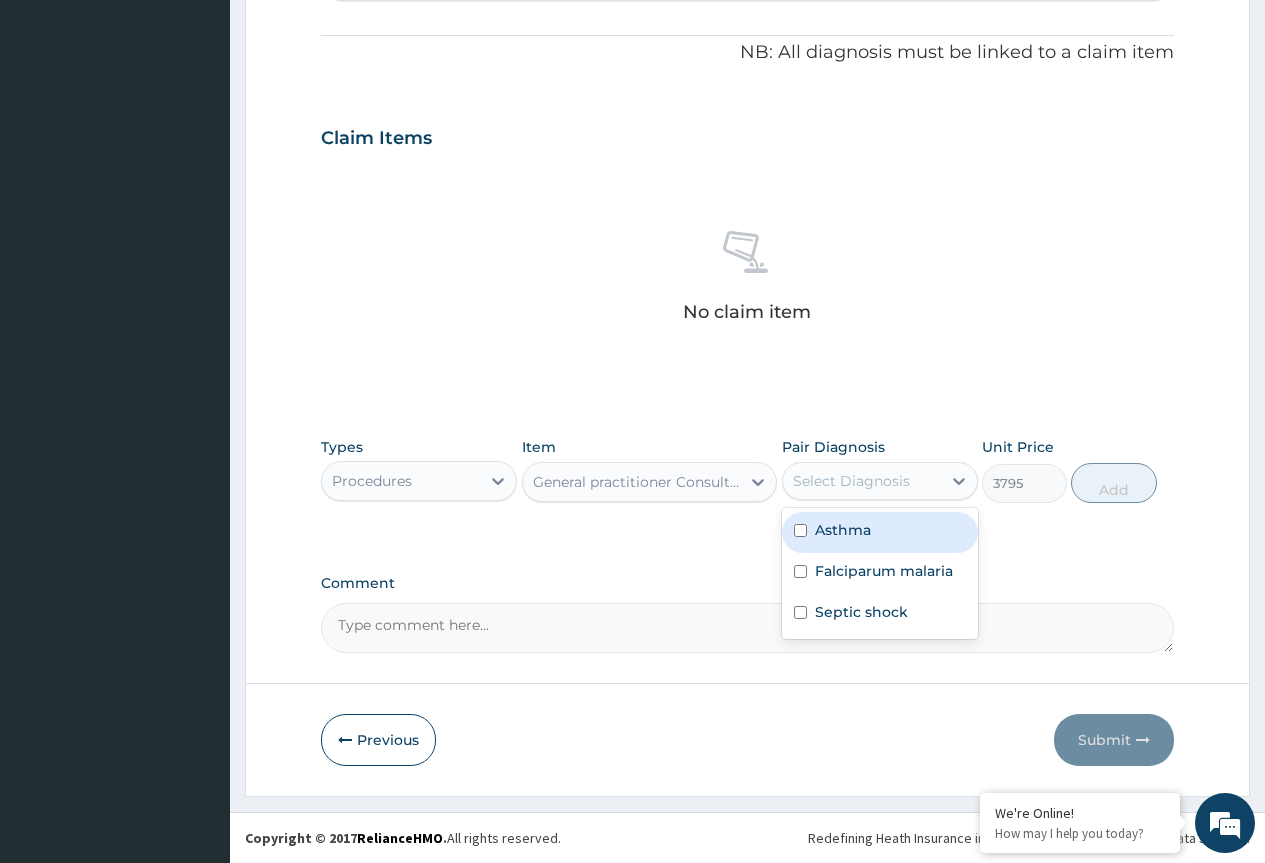 drag, startPoint x: 846, startPoint y: 475, endPoint x: 858, endPoint y: 517, distance: 43.68066 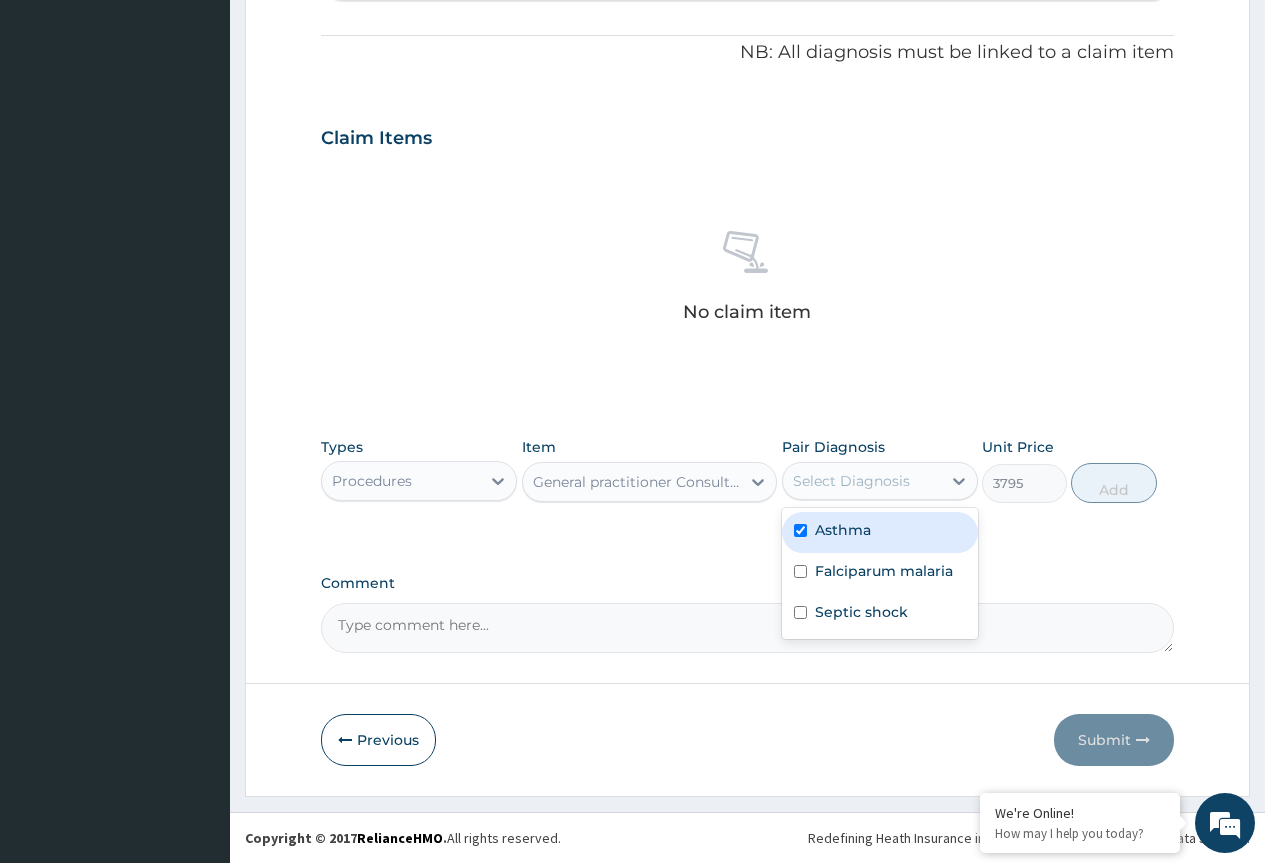 checkbox on "true" 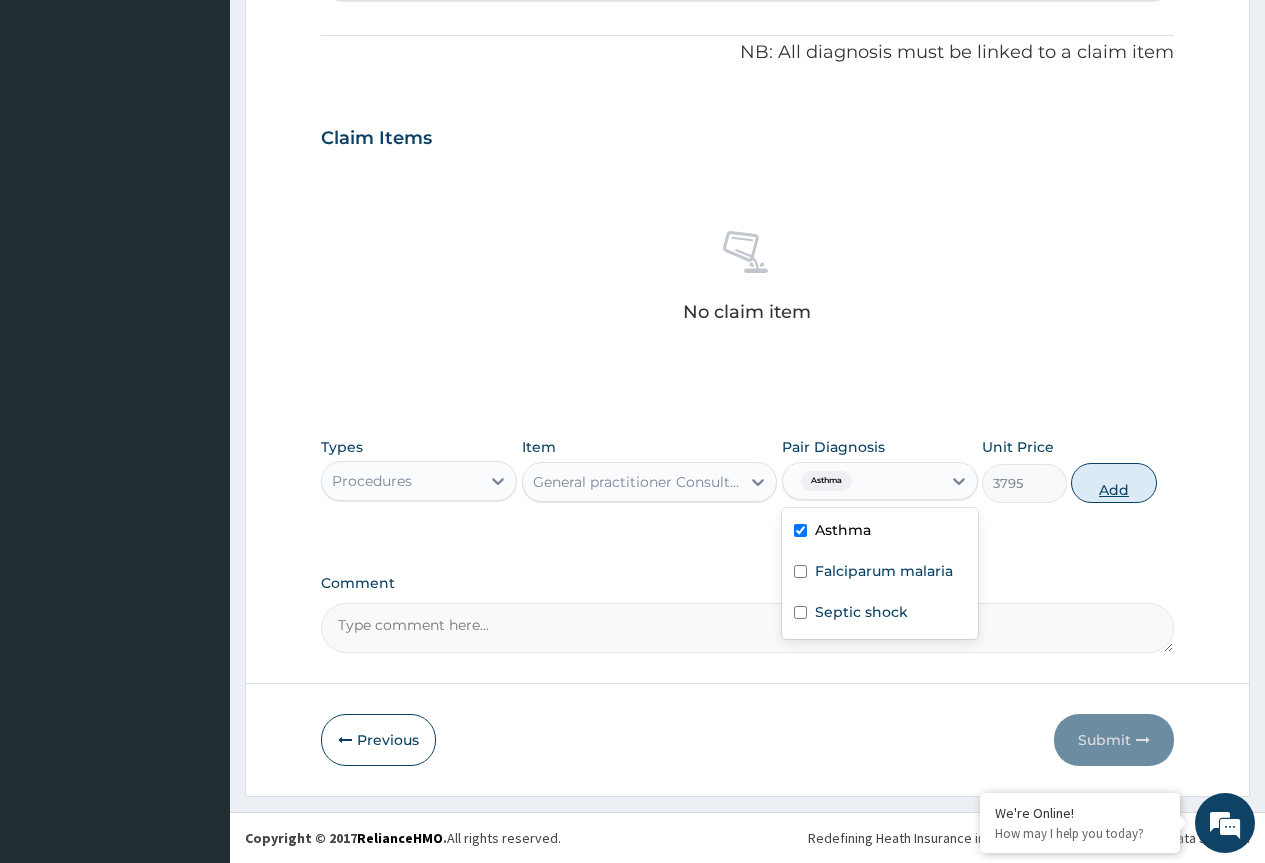 click on "Add" at bounding box center [1113, 483] 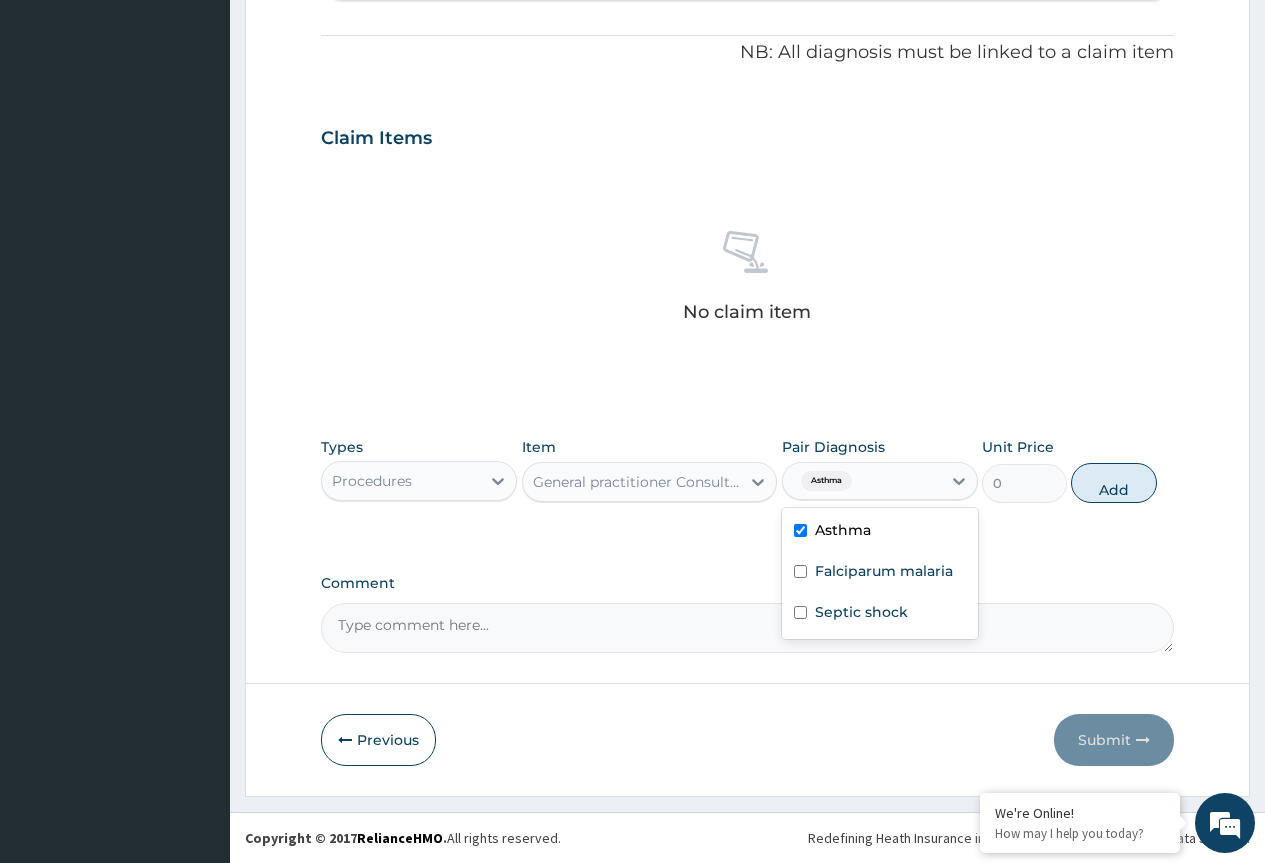 scroll, scrollTop: 510, scrollLeft: 0, axis: vertical 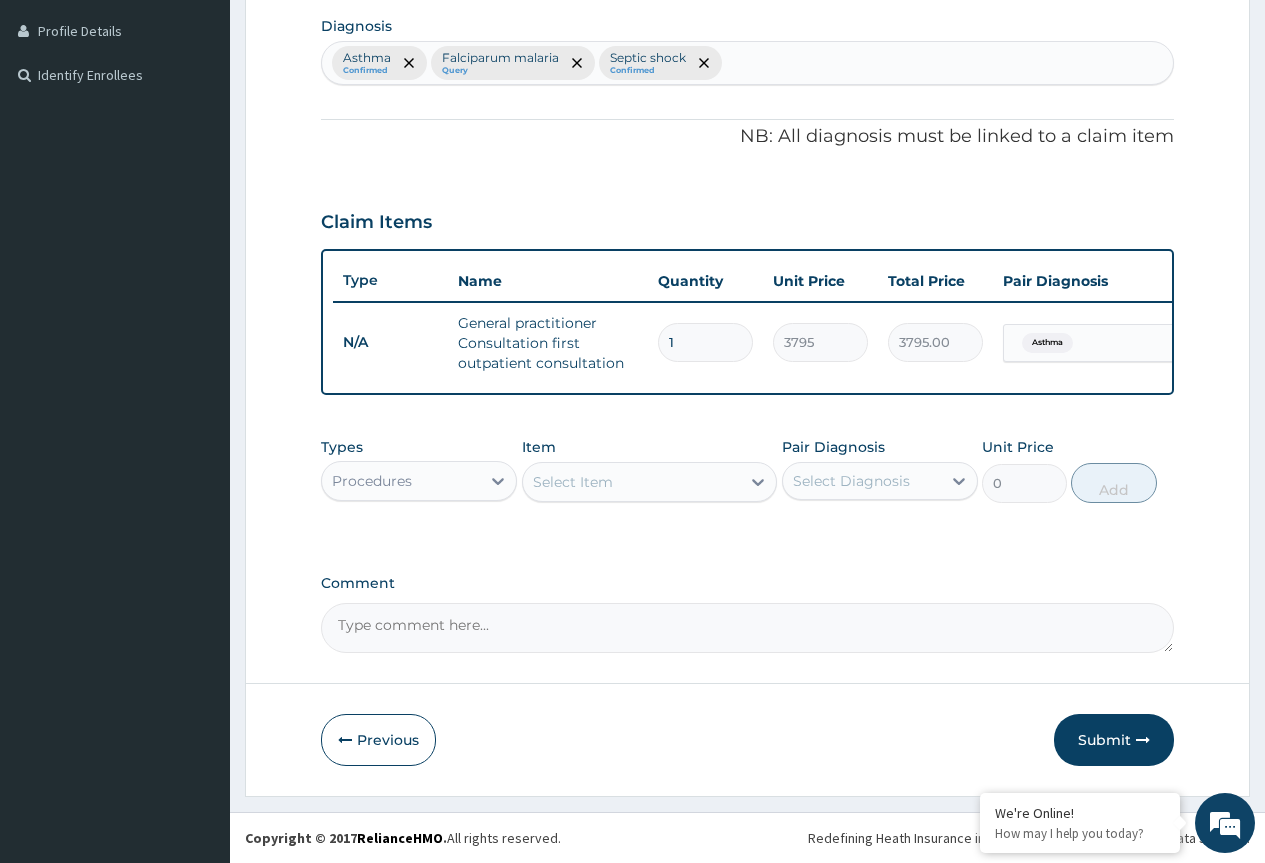 click on "Procedures" at bounding box center (401, 481) 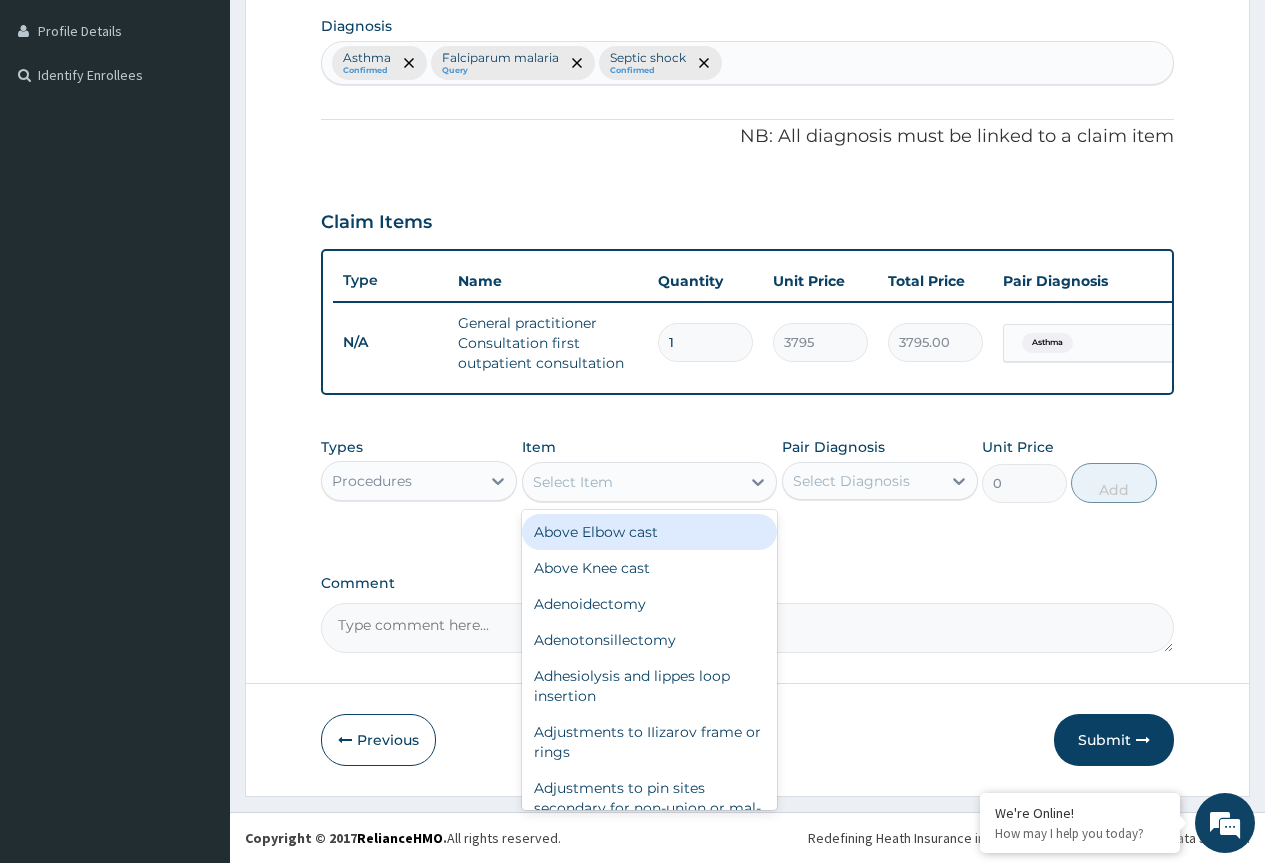 click on "Select Item" at bounding box center [573, 482] 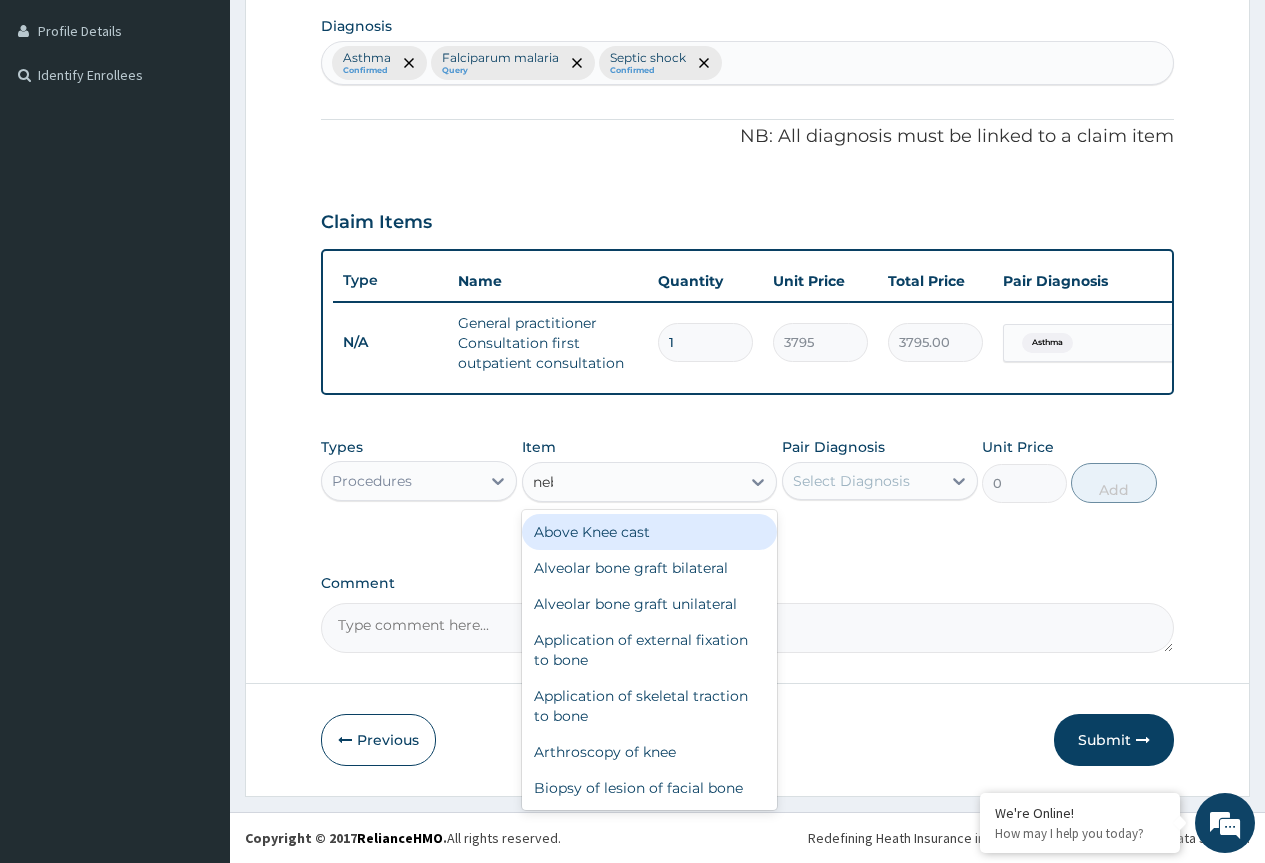 type on "nebu" 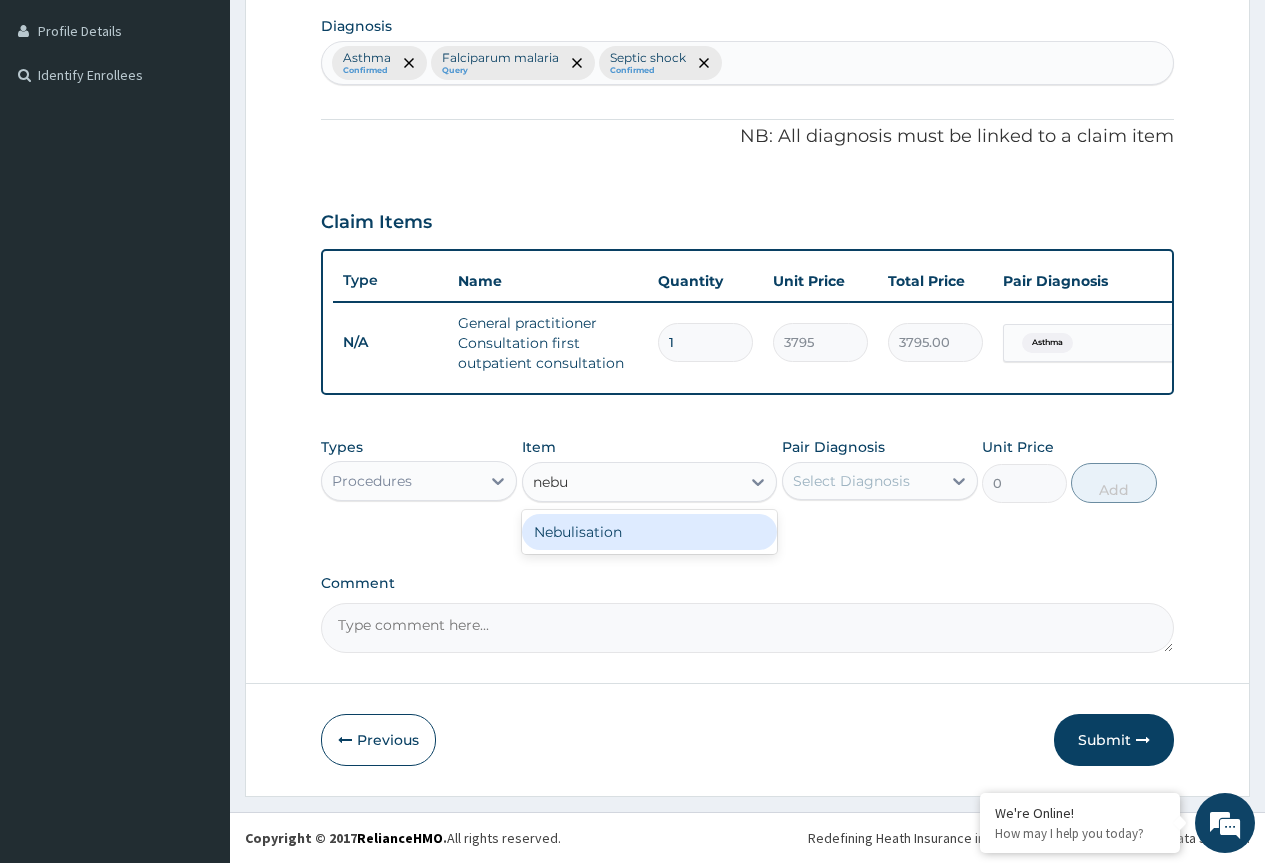 click on "Nebulisation" at bounding box center (650, 532) 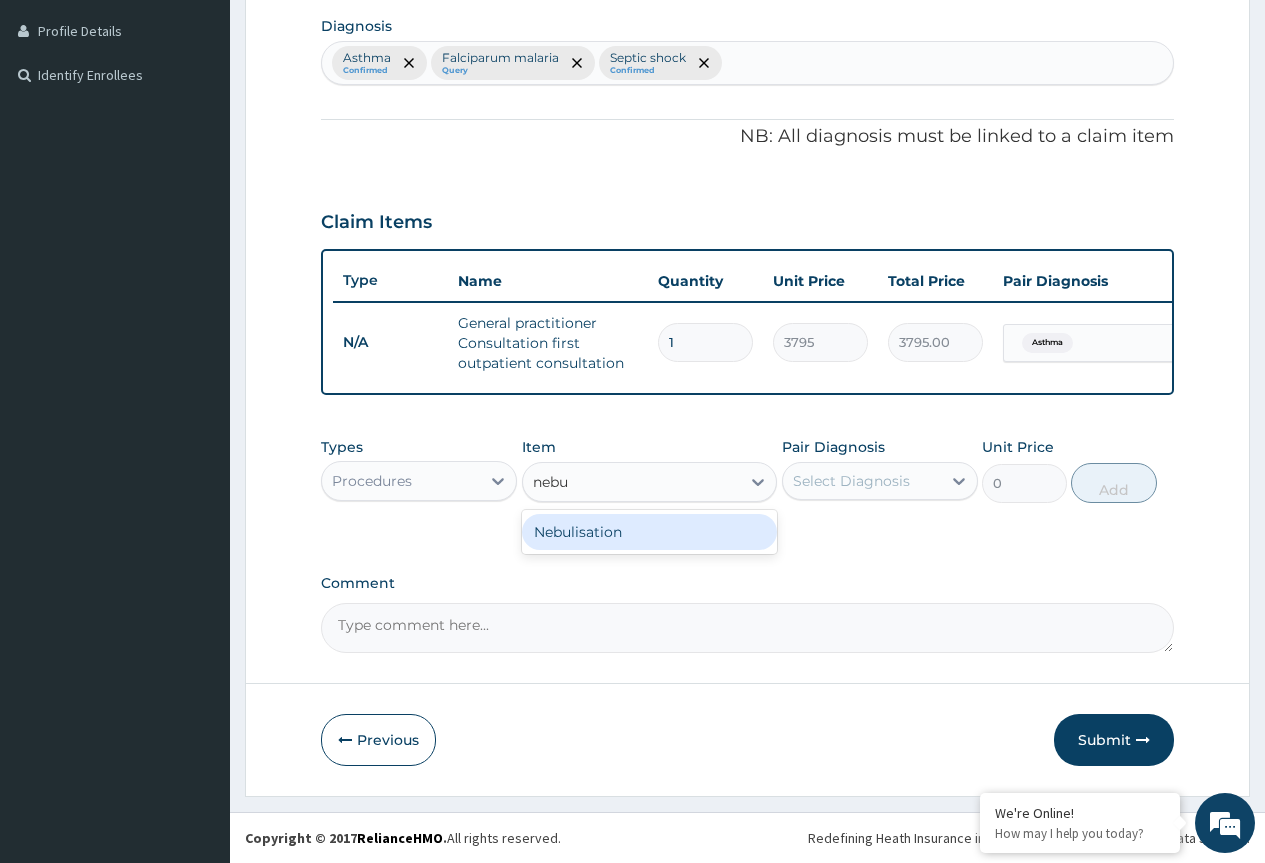 type 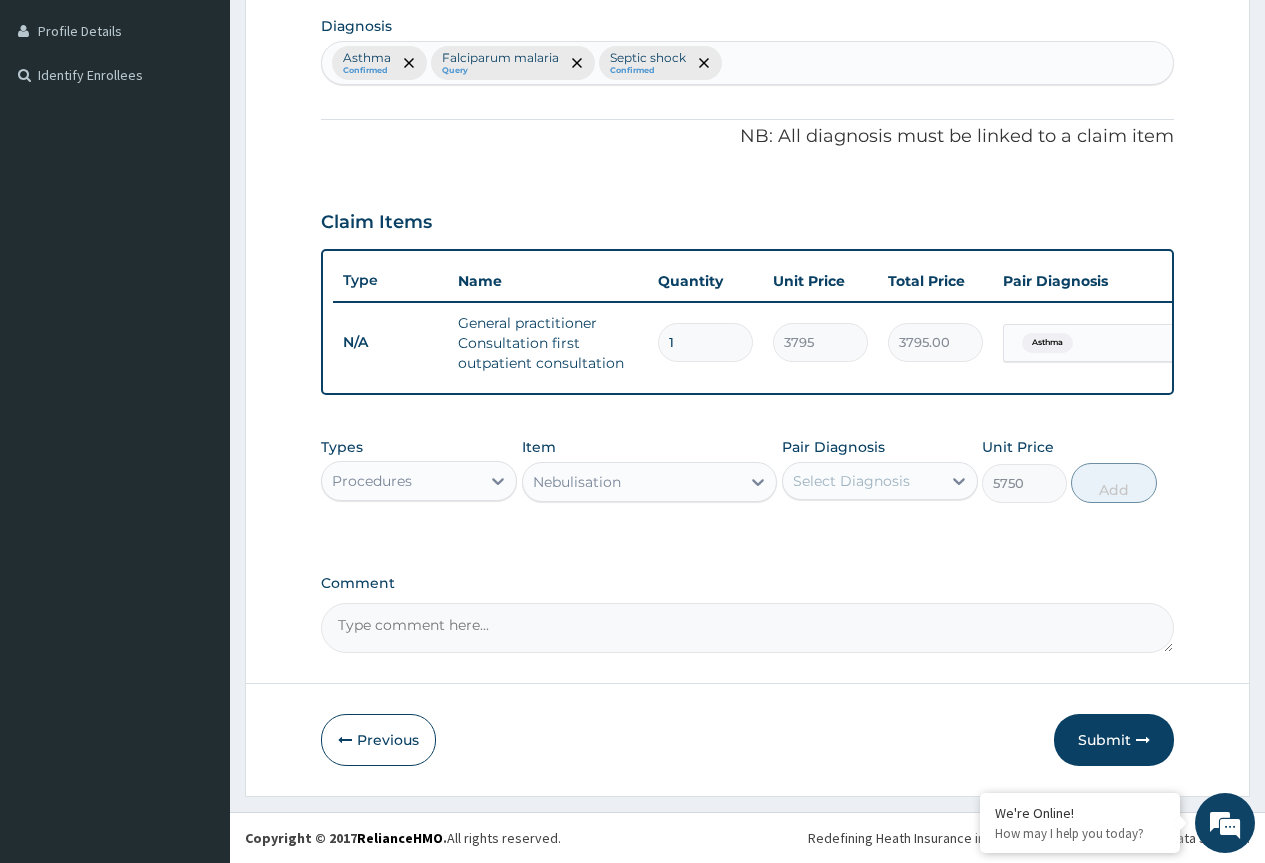 click on "Select Diagnosis" at bounding box center (851, 481) 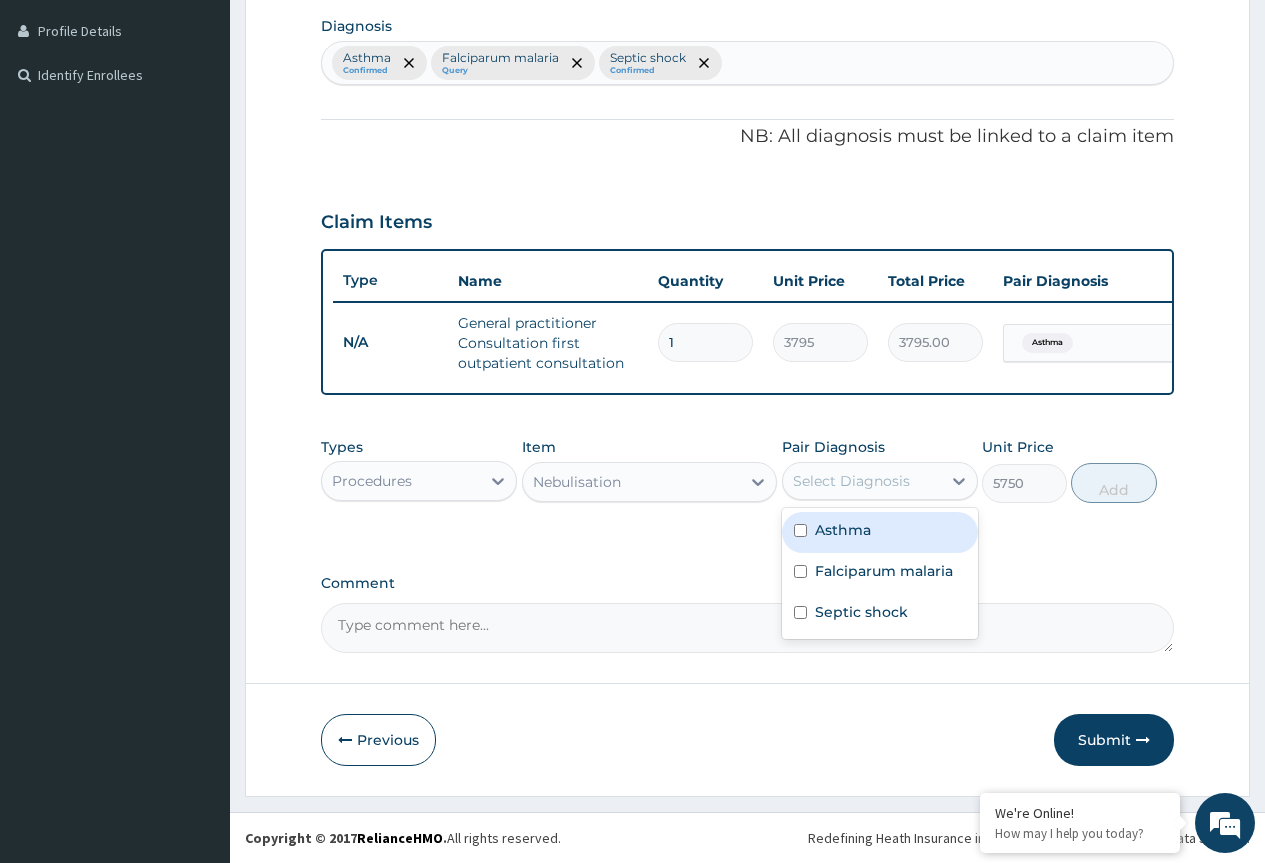 click on "Asthma" at bounding box center (880, 532) 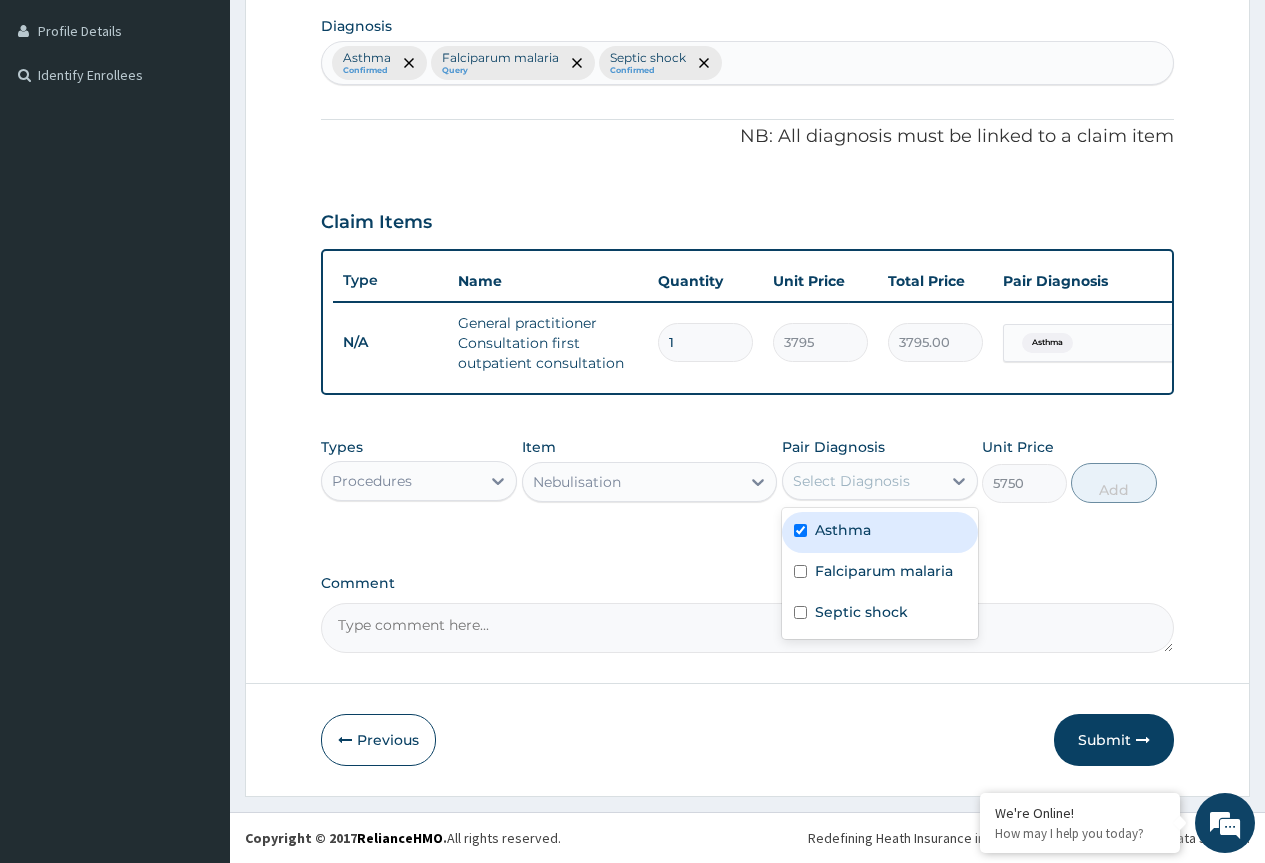 checkbox on "true" 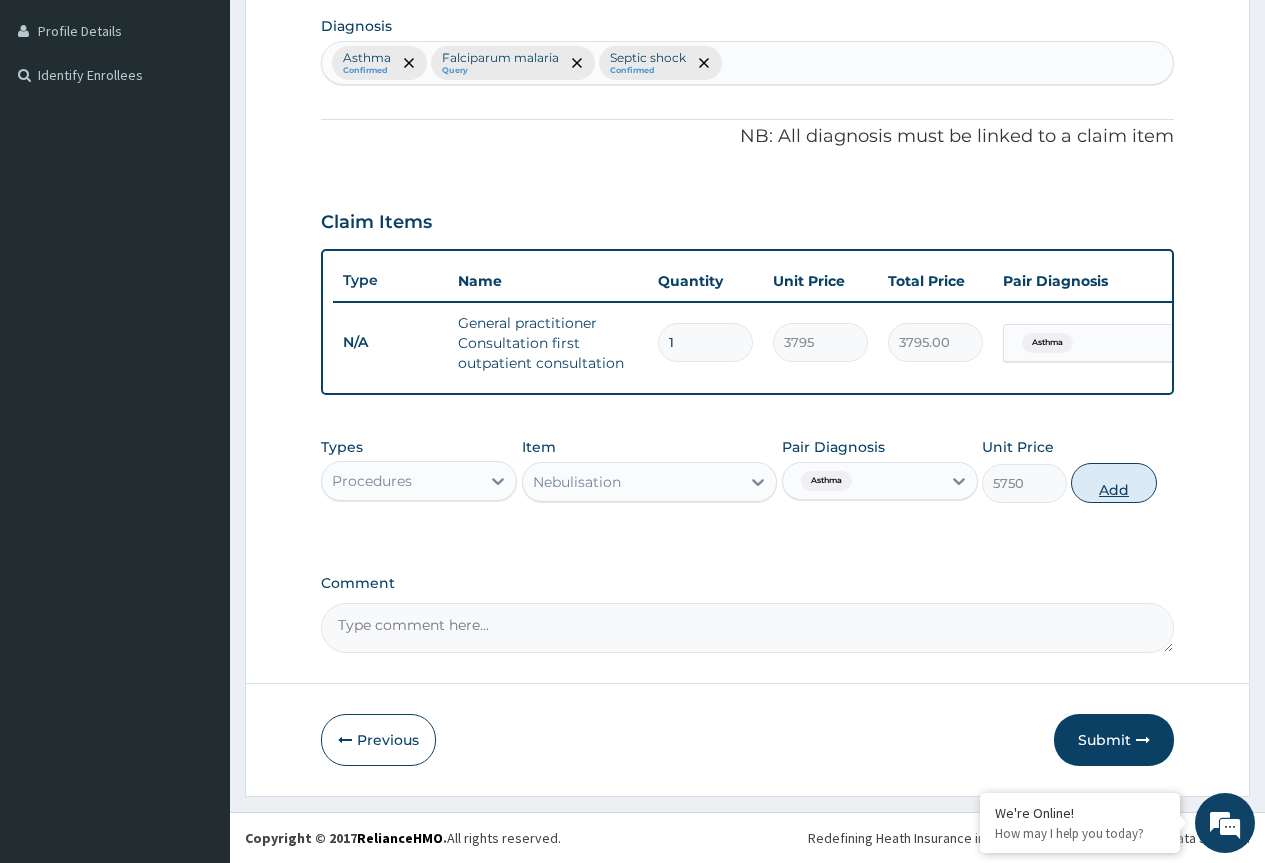 click on "Add" at bounding box center (1113, 483) 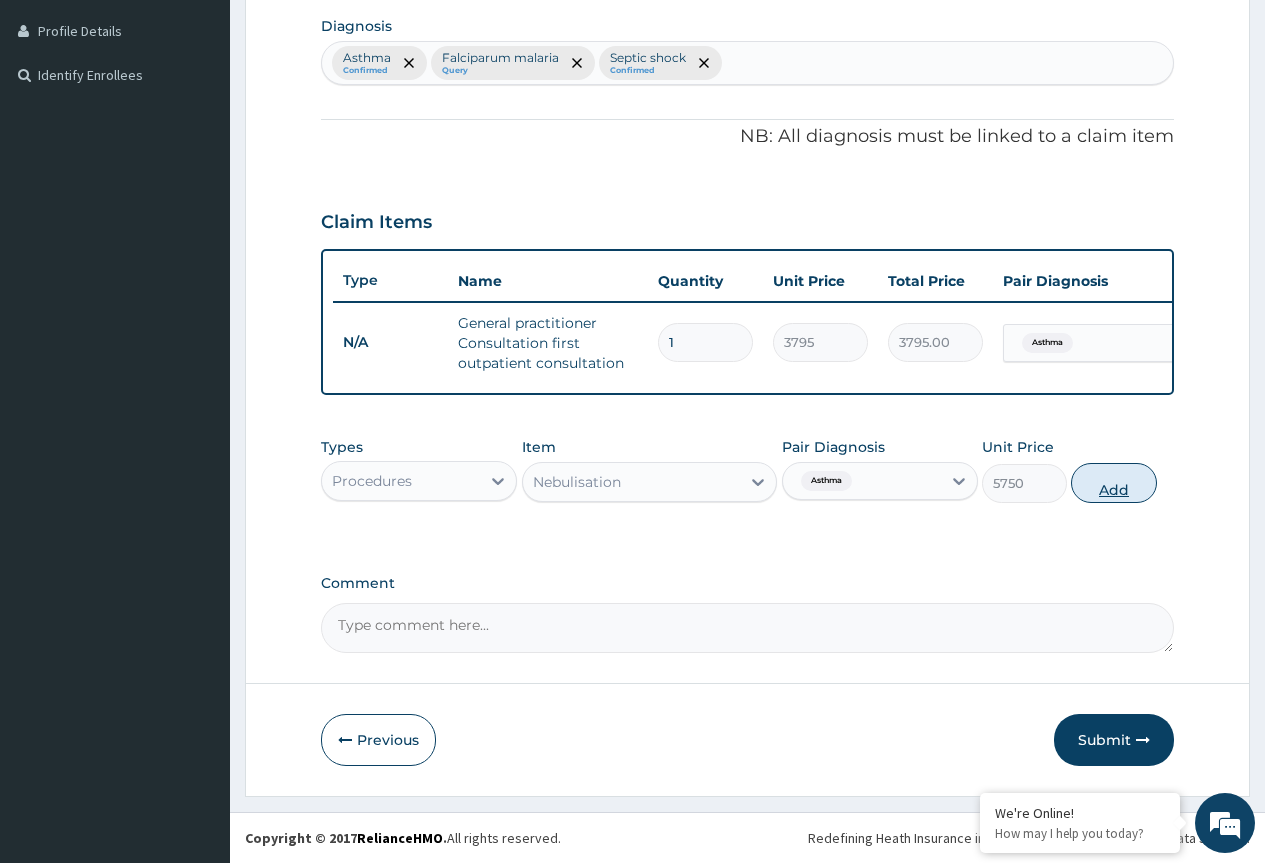 type on "0" 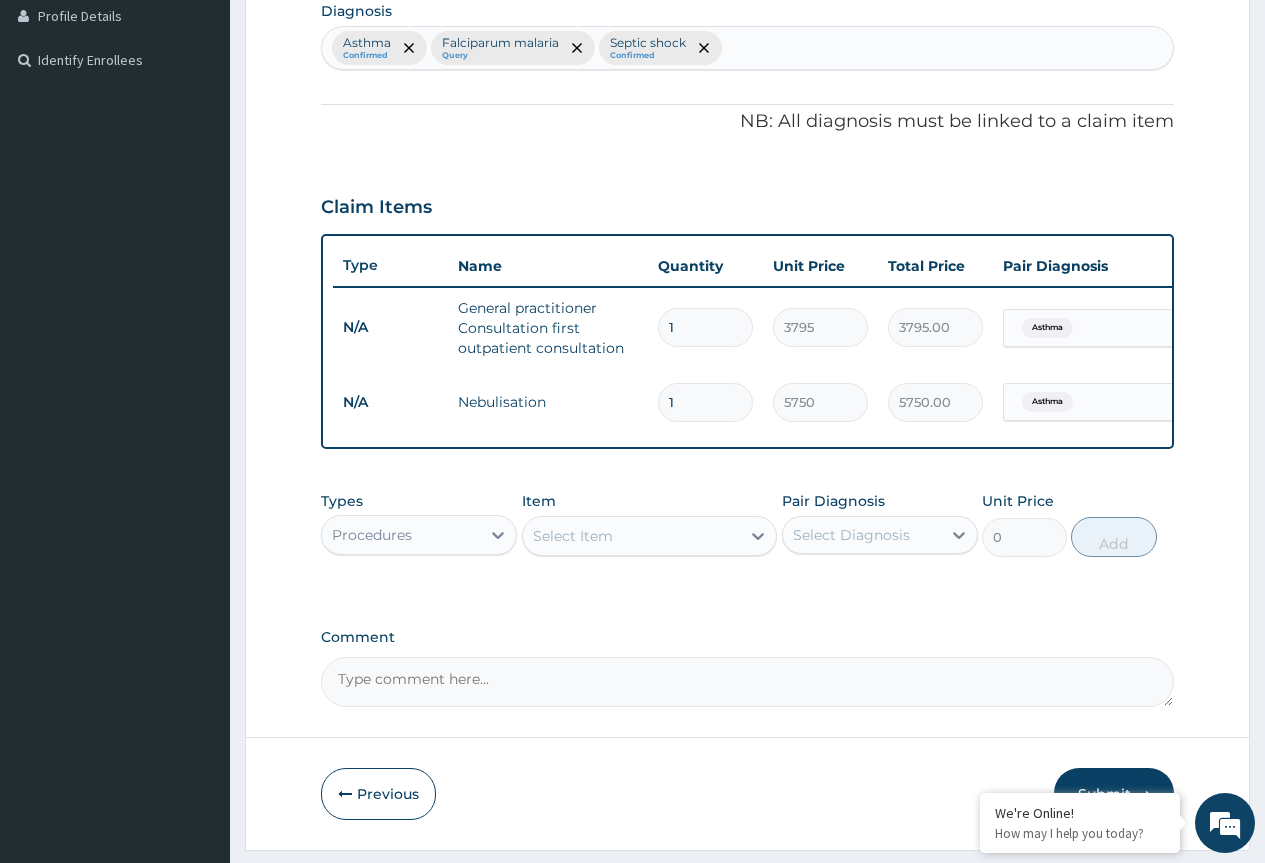 click on "Procedures" at bounding box center [372, 535] 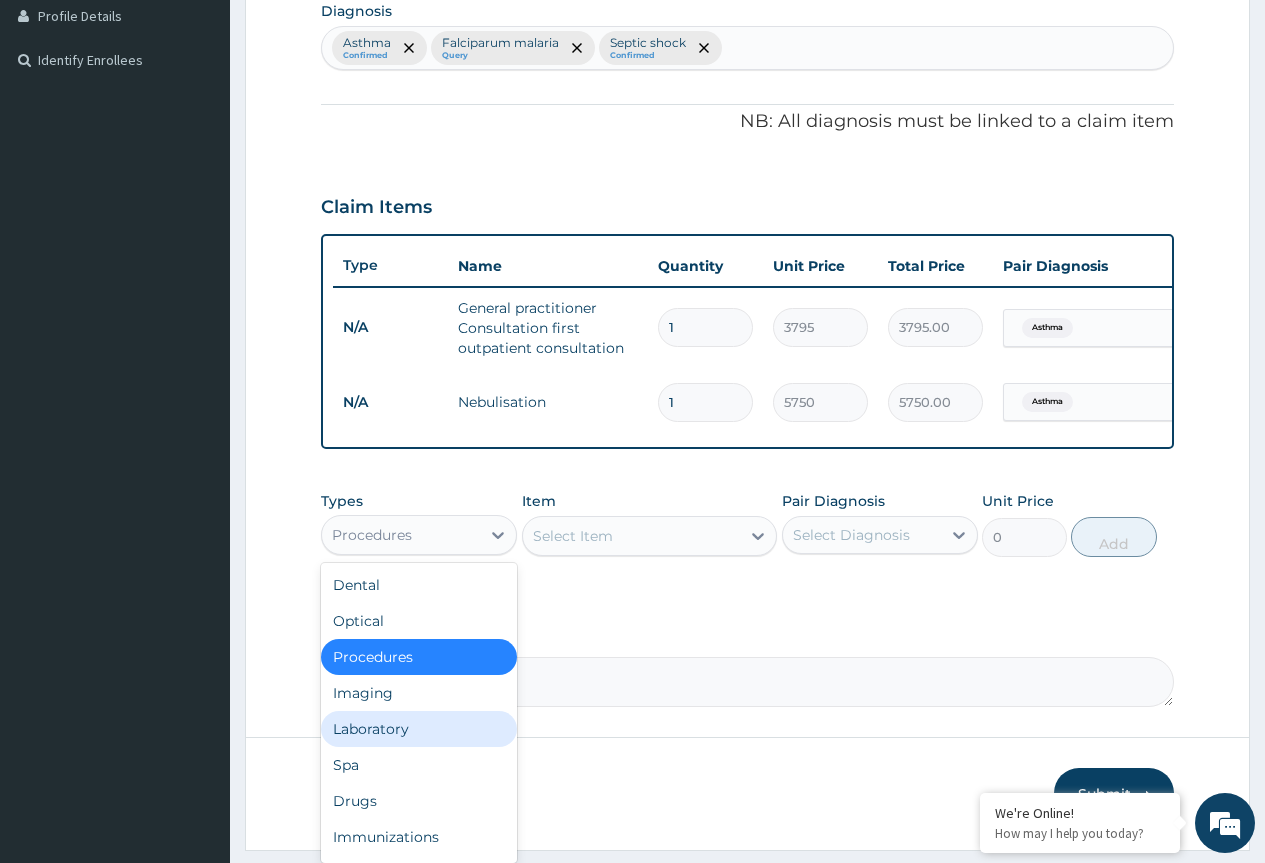 click on "Laboratory" at bounding box center [419, 729] 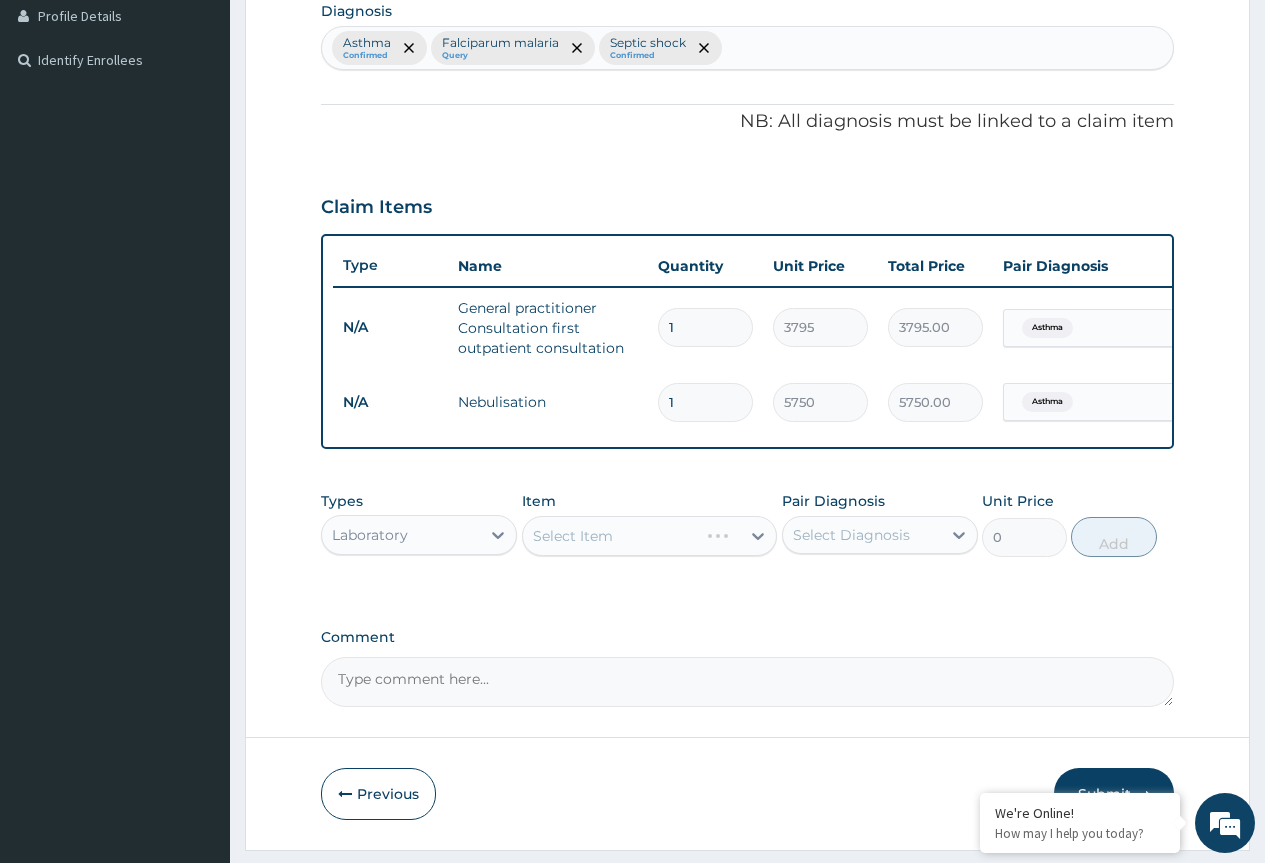click on "Select Item" at bounding box center [650, 536] 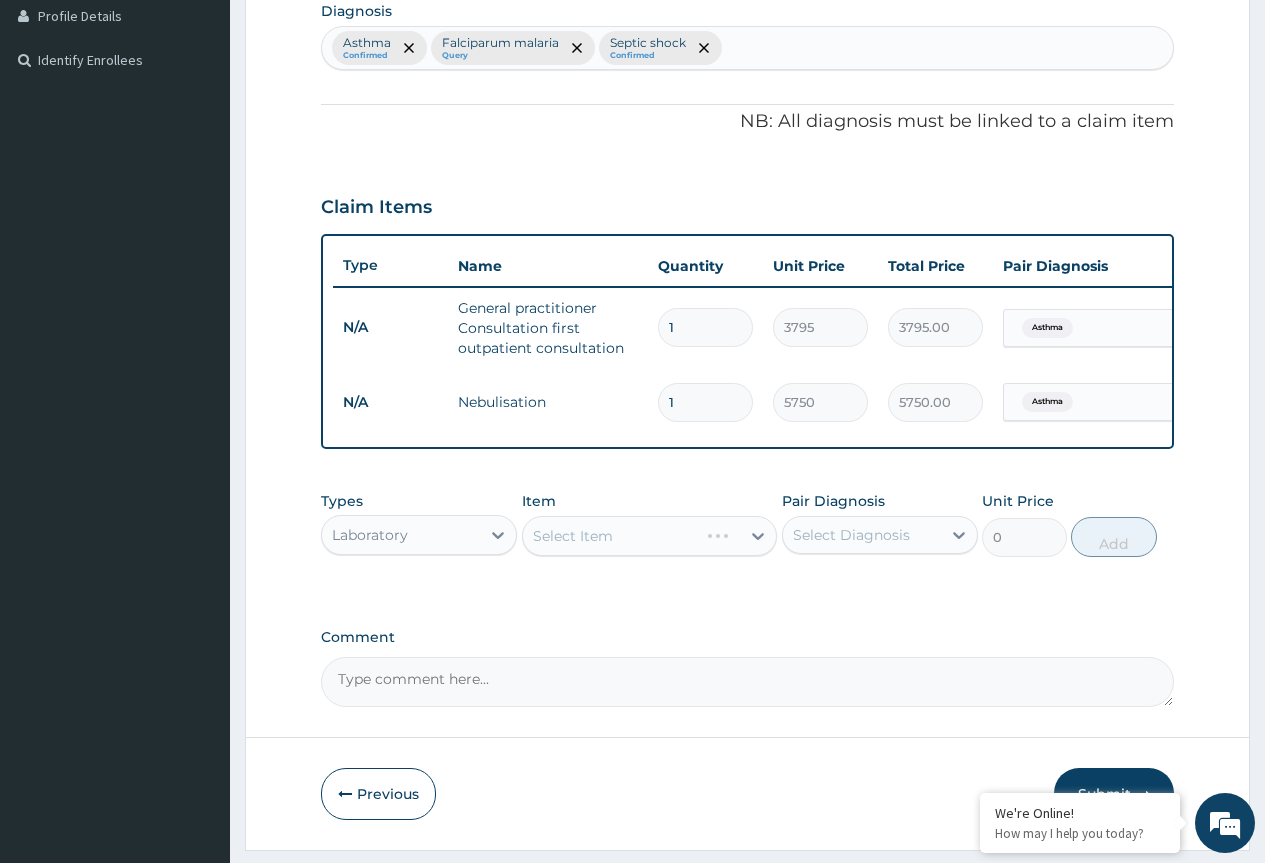 click on "Select Item" at bounding box center (650, 536) 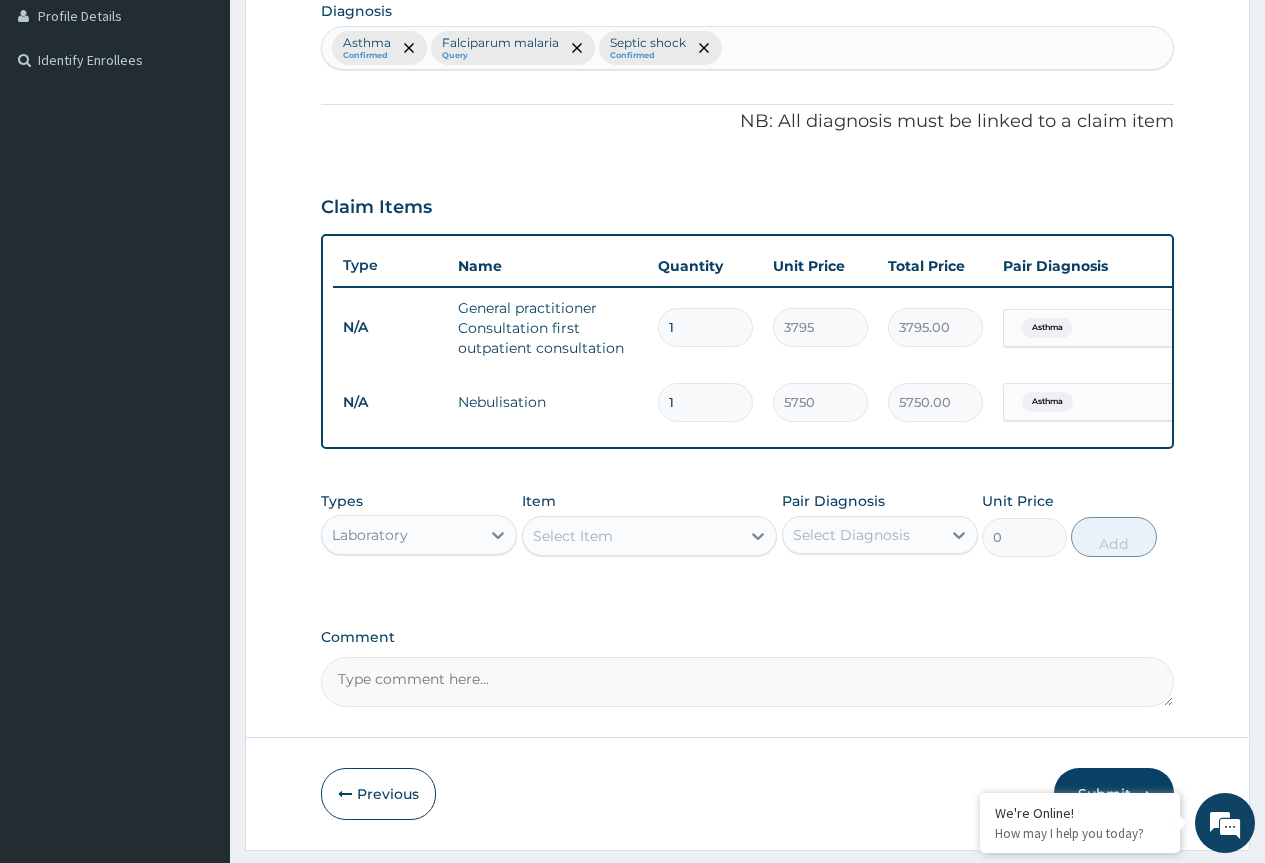 click 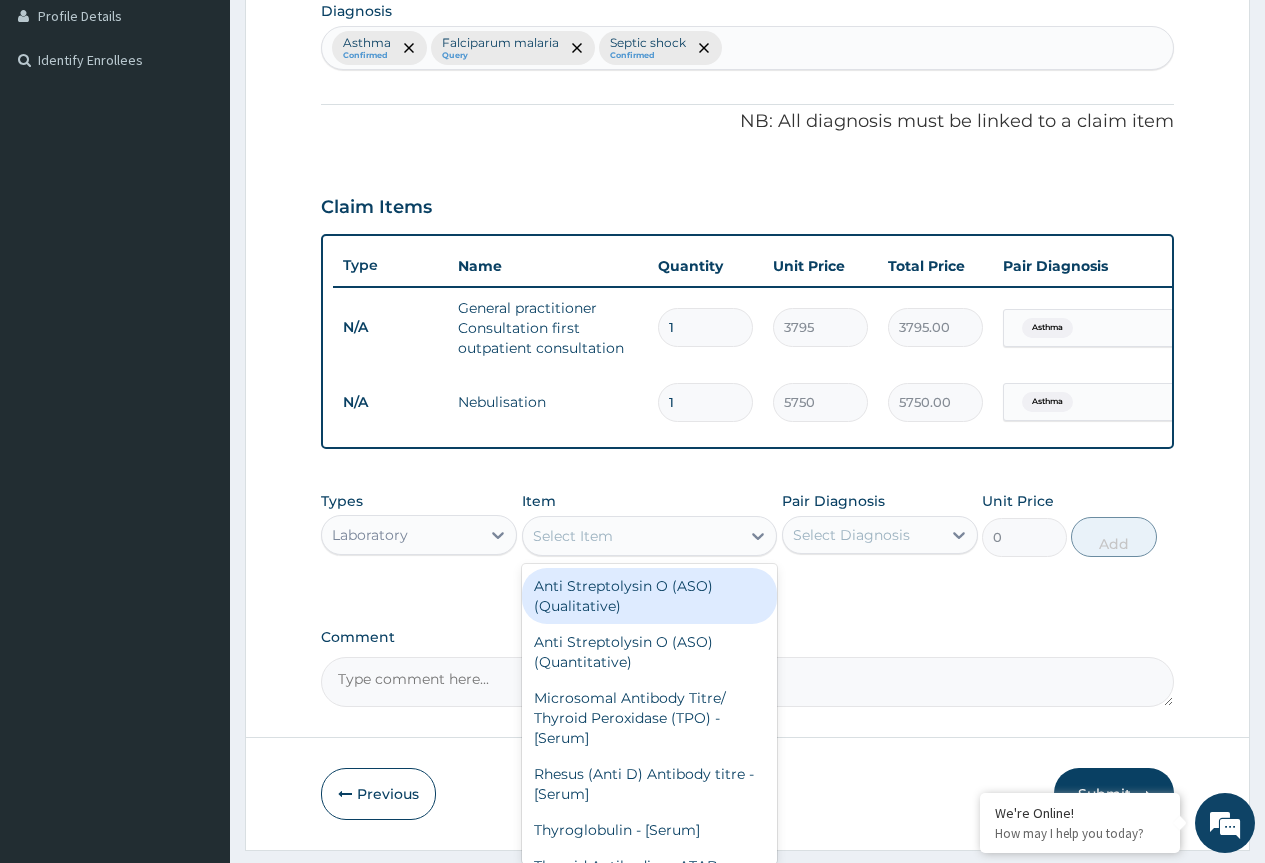 click on "Select Item" at bounding box center (573, 536) 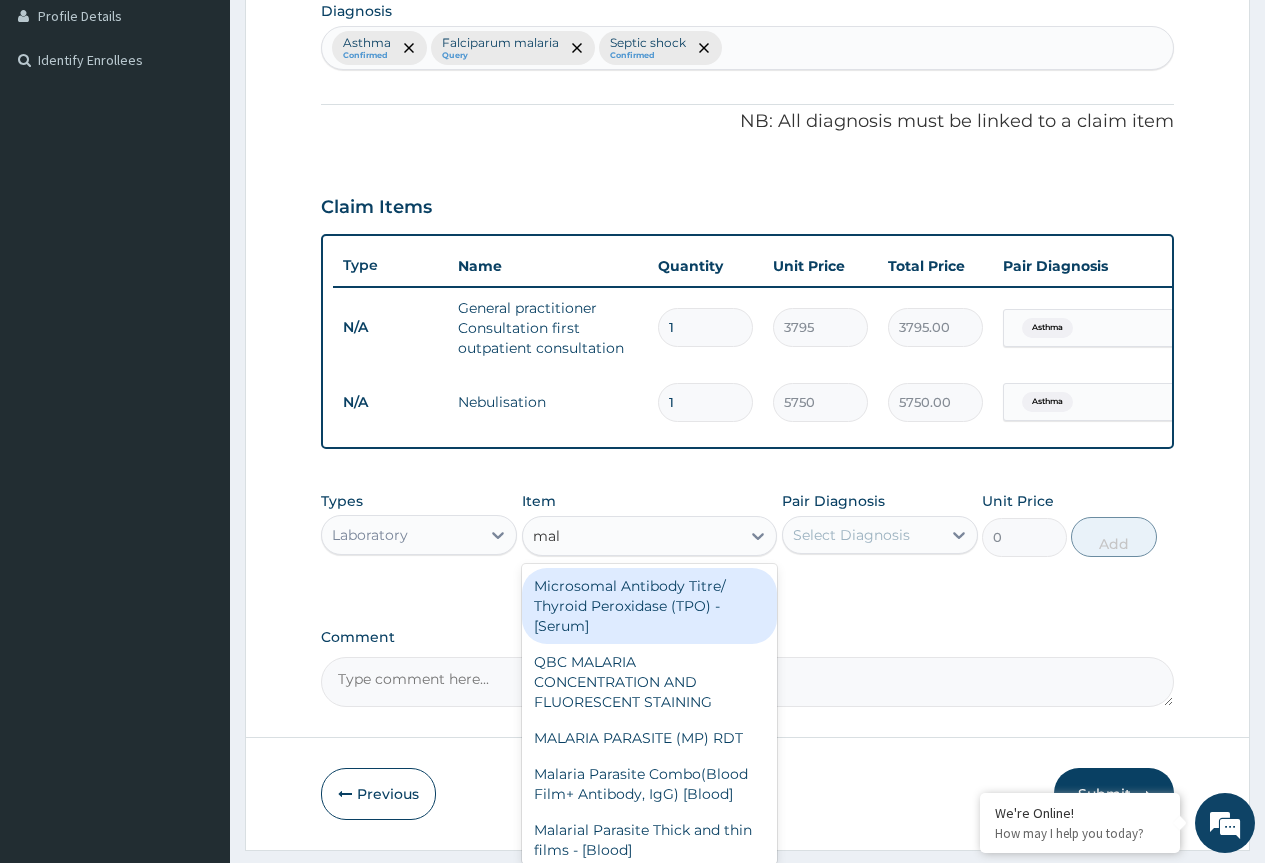 type on "mala" 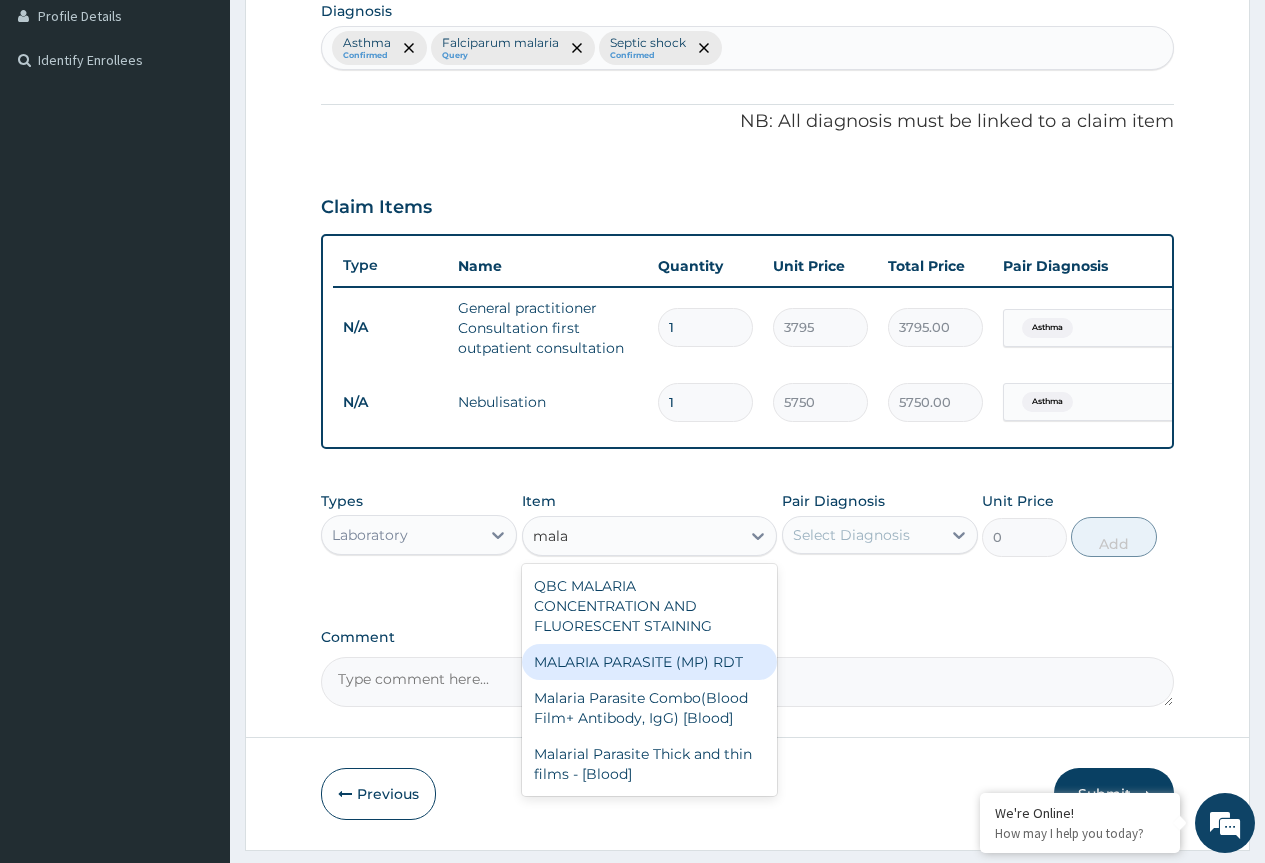 click on "MALARIA PARASITE (MP) RDT" at bounding box center [650, 662] 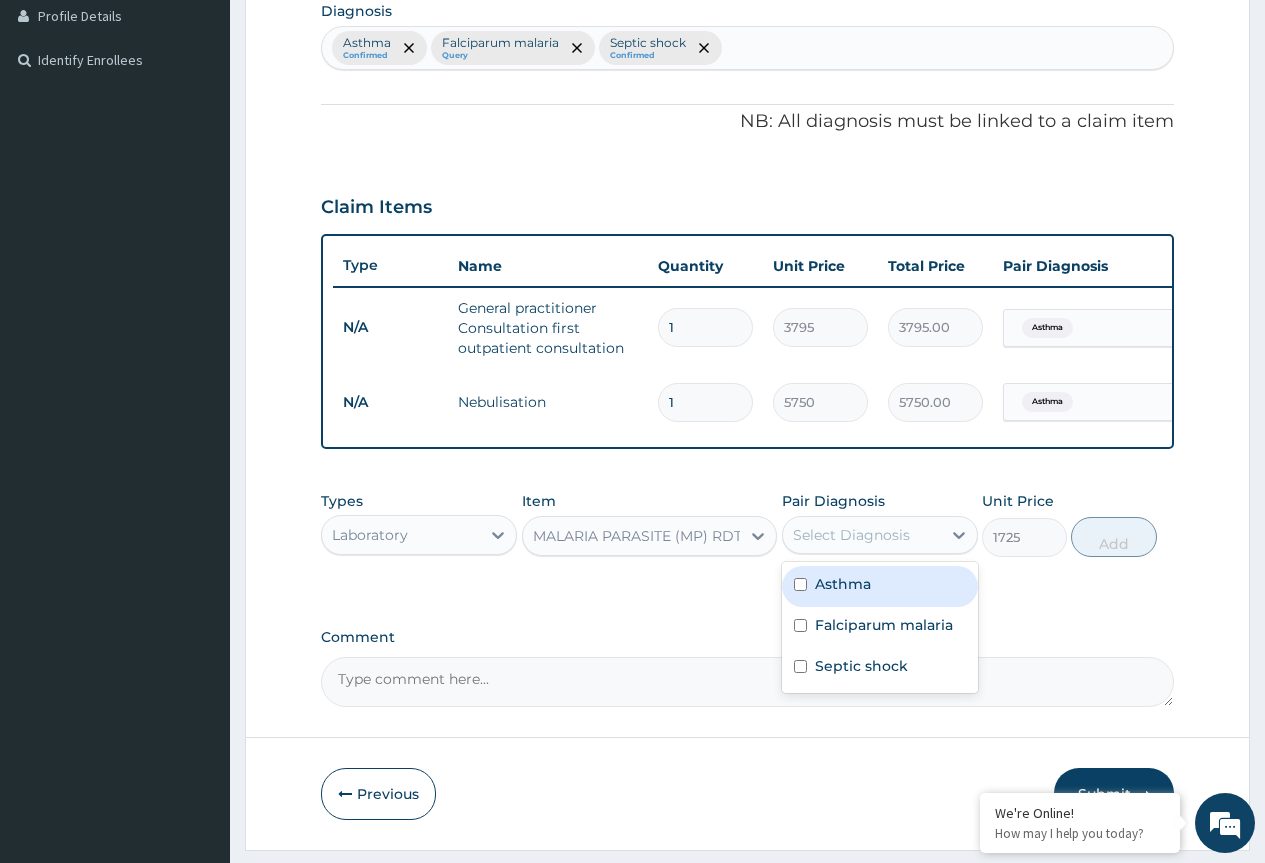 click on "Select Diagnosis" at bounding box center [851, 535] 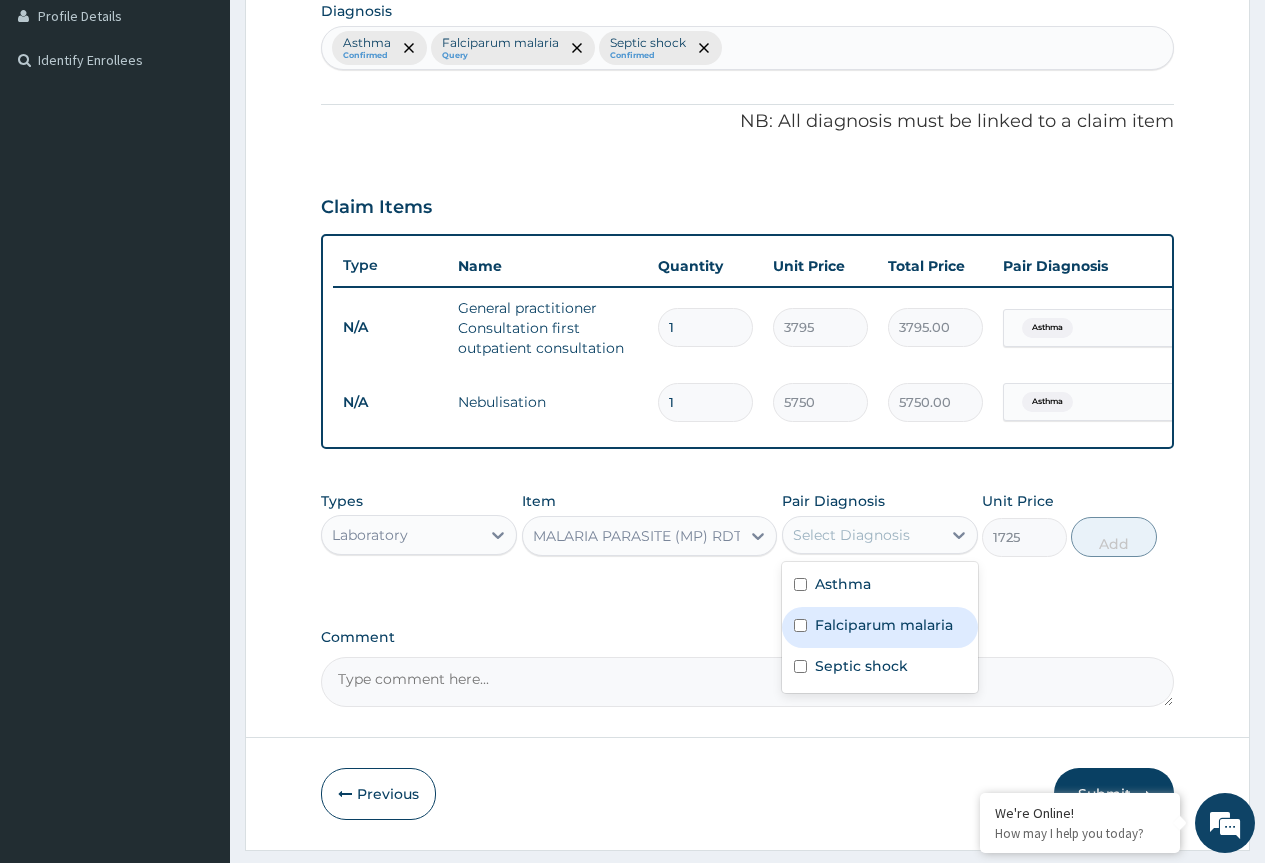 click on "Falciparum malaria" at bounding box center (884, 625) 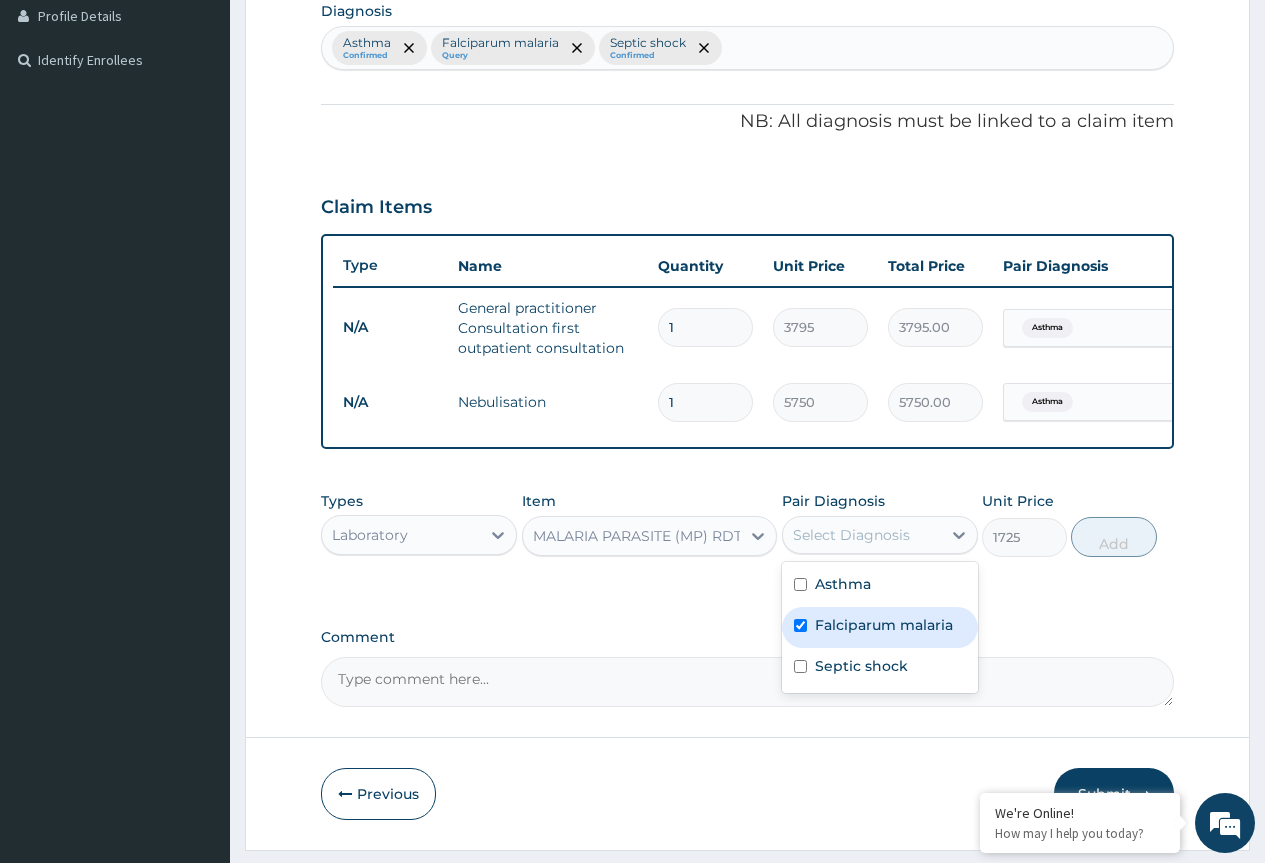 checkbox on "true" 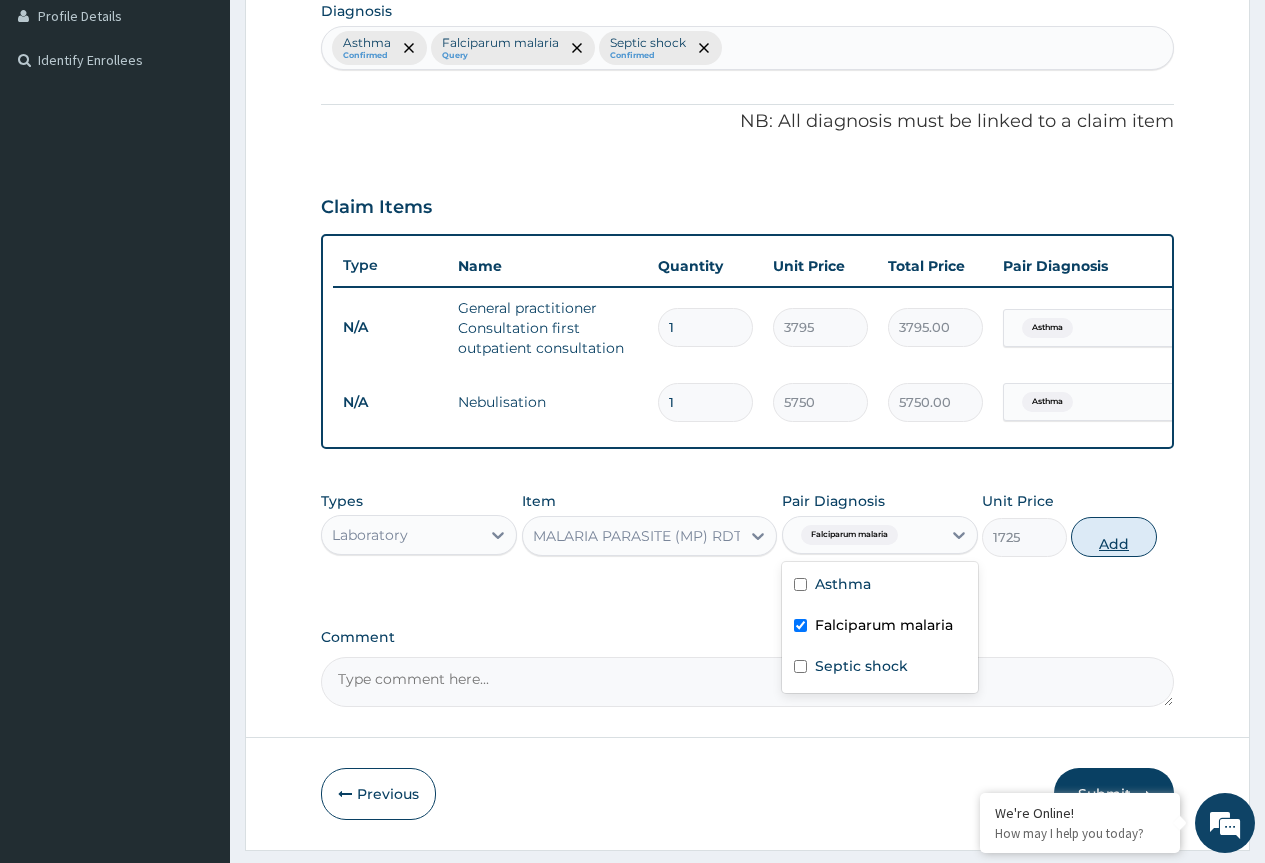 click on "Add" at bounding box center (1113, 537) 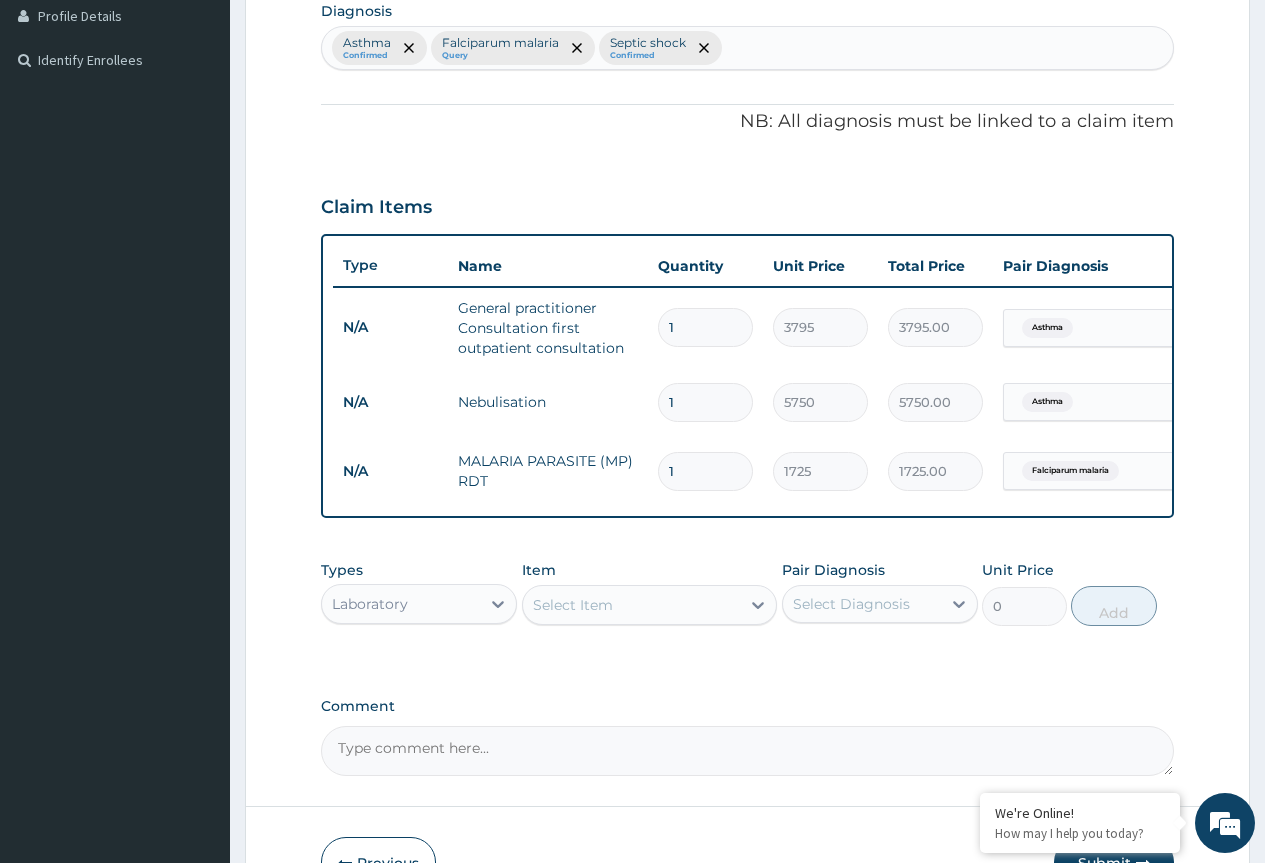 click on "Select Item" at bounding box center [573, 605] 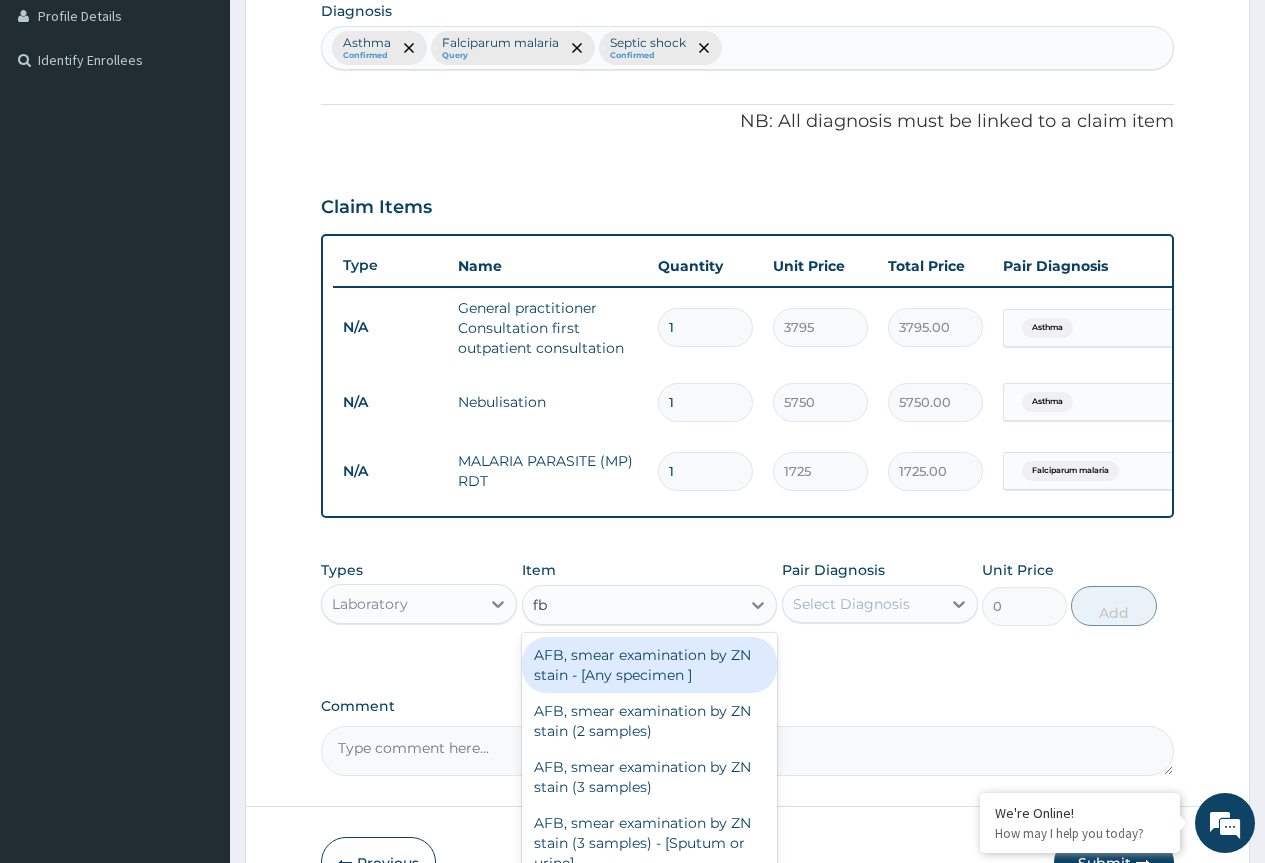 type on "fbc" 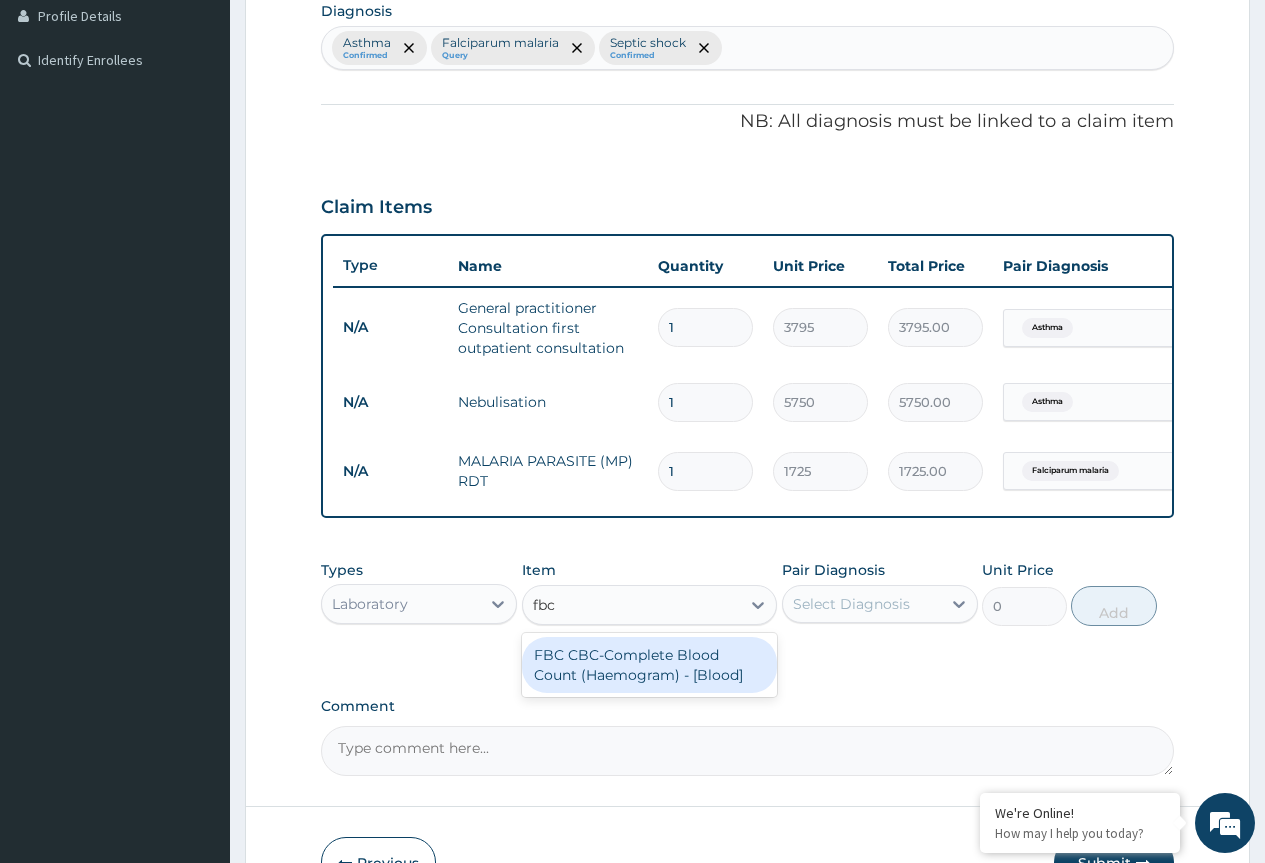 click on "FBC CBC-Complete Blood Count (Haemogram) - [Blood]" at bounding box center [650, 665] 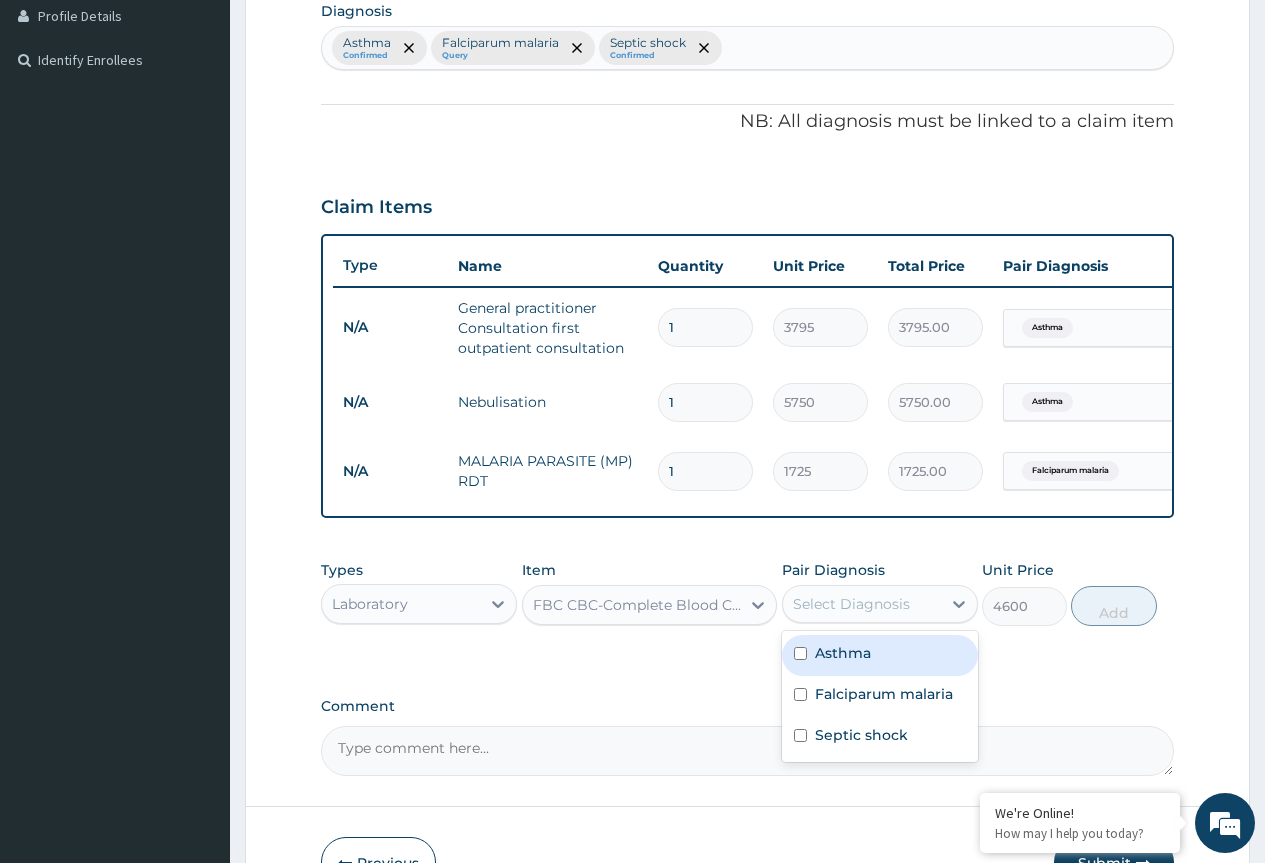 click on "Select Diagnosis" at bounding box center (862, 604) 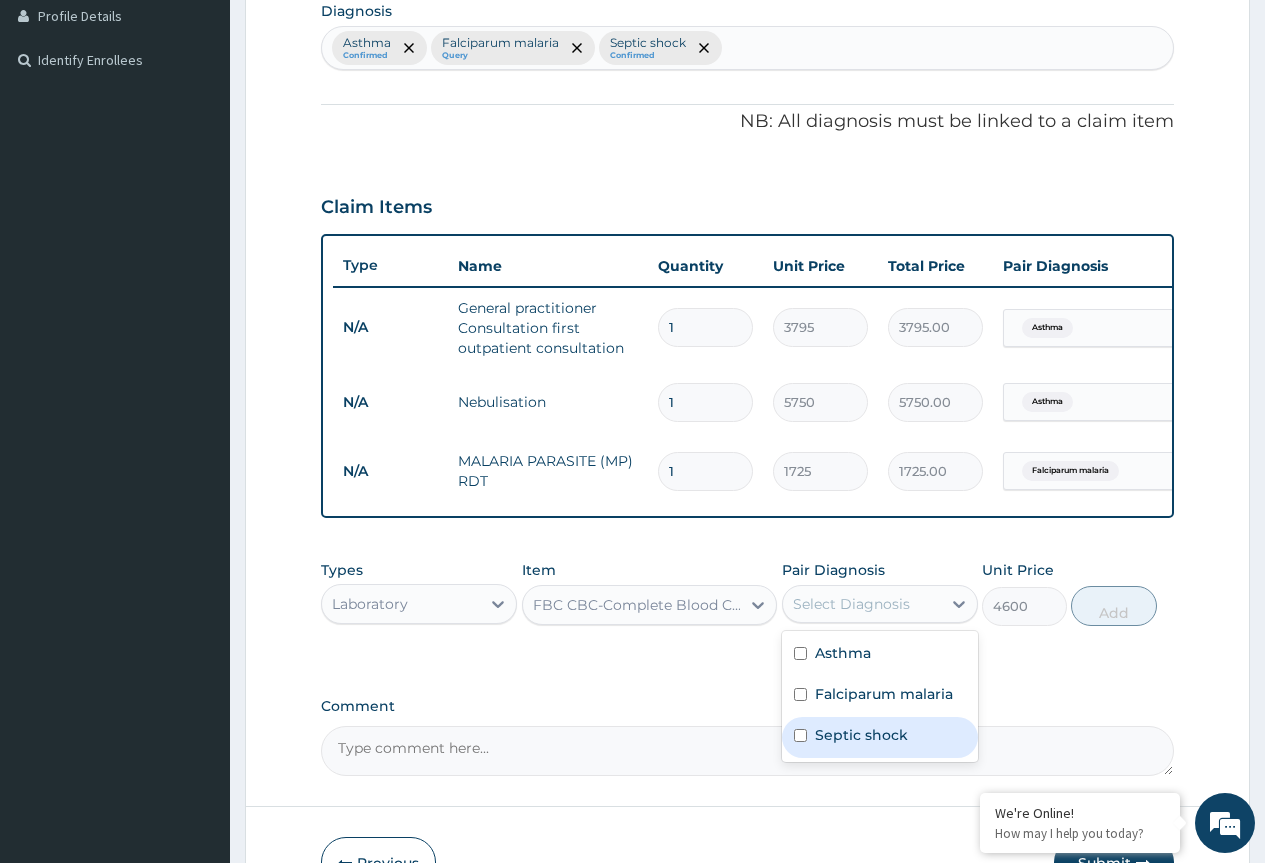 click on "Septic shock" at bounding box center [861, 735] 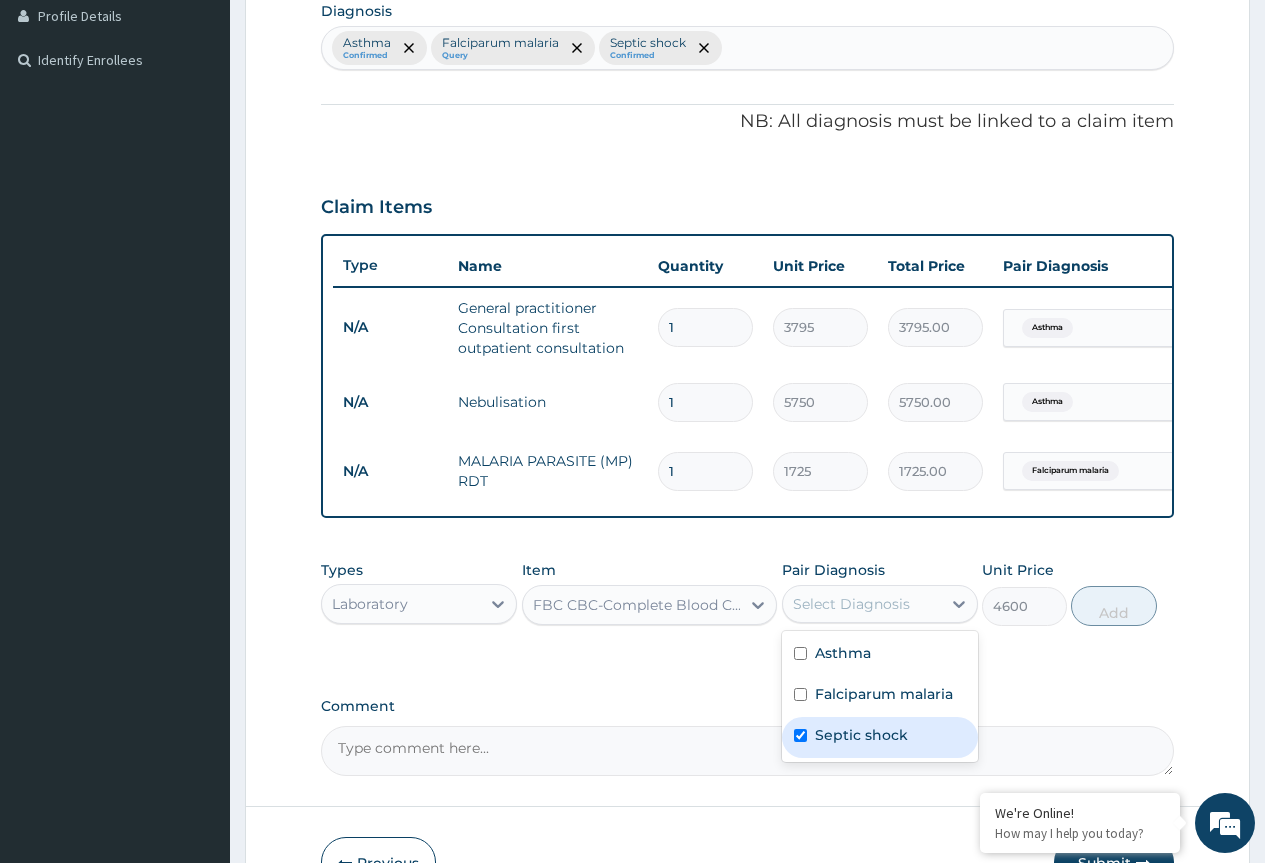 checkbox on "true" 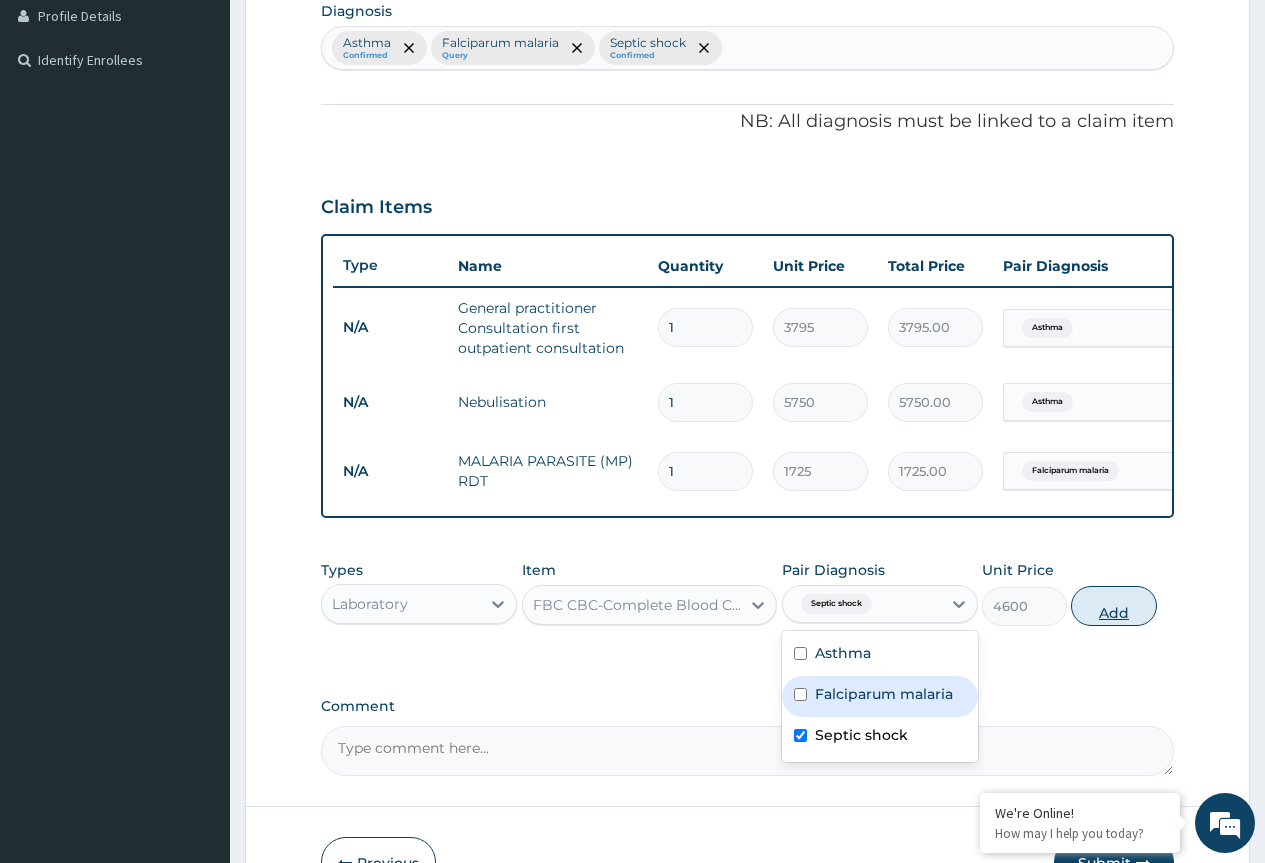 click on "Add" at bounding box center (1113, 606) 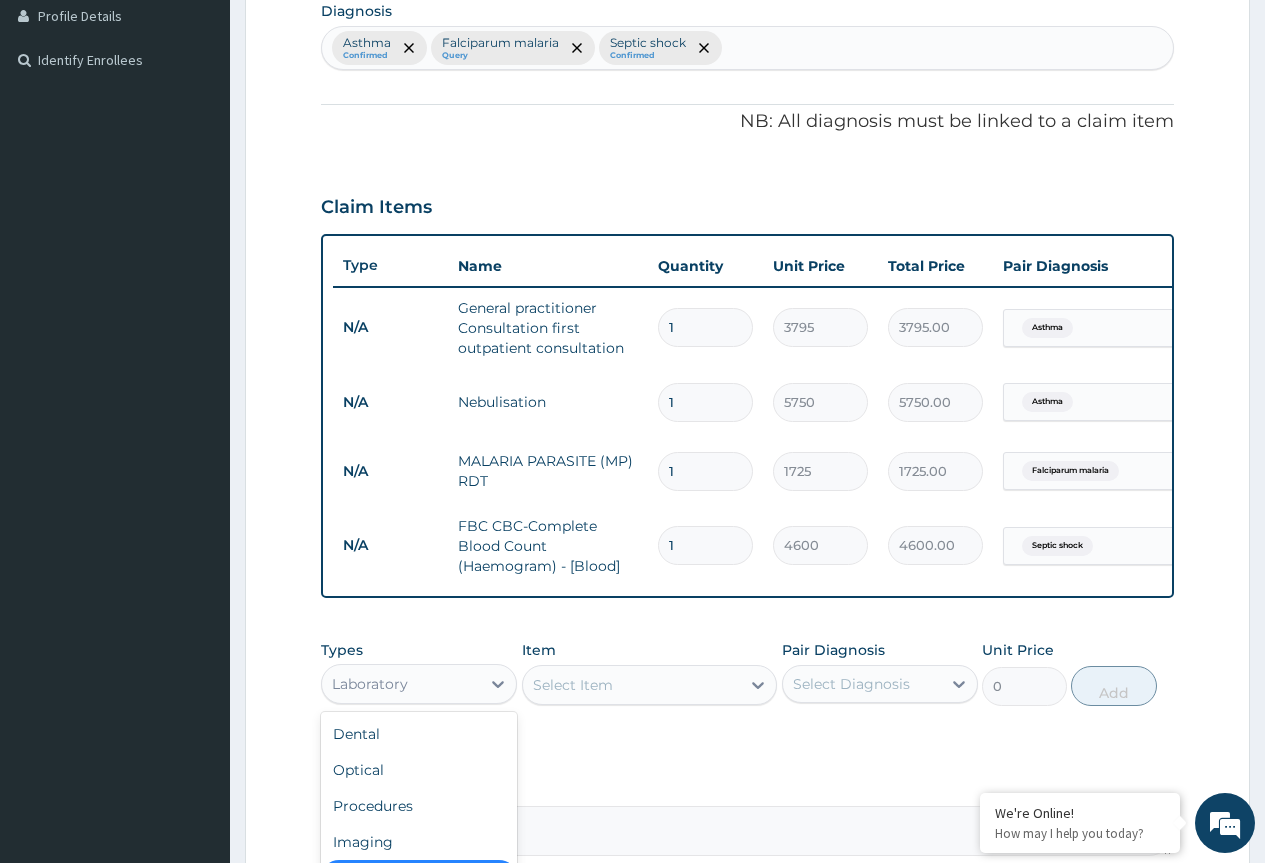 click on "Laboratory" at bounding box center [401, 684] 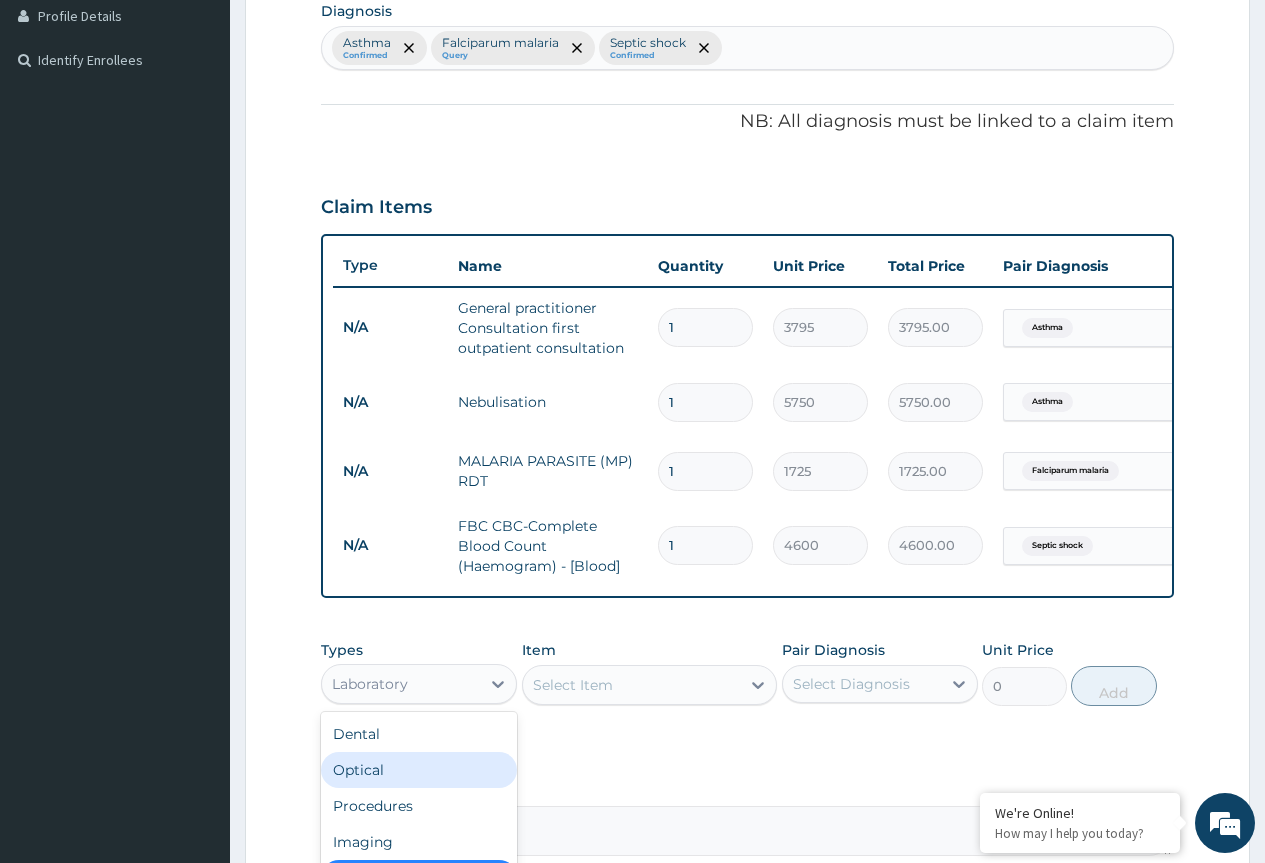 scroll, scrollTop: 68, scrollLeft: 0, axis: vertical 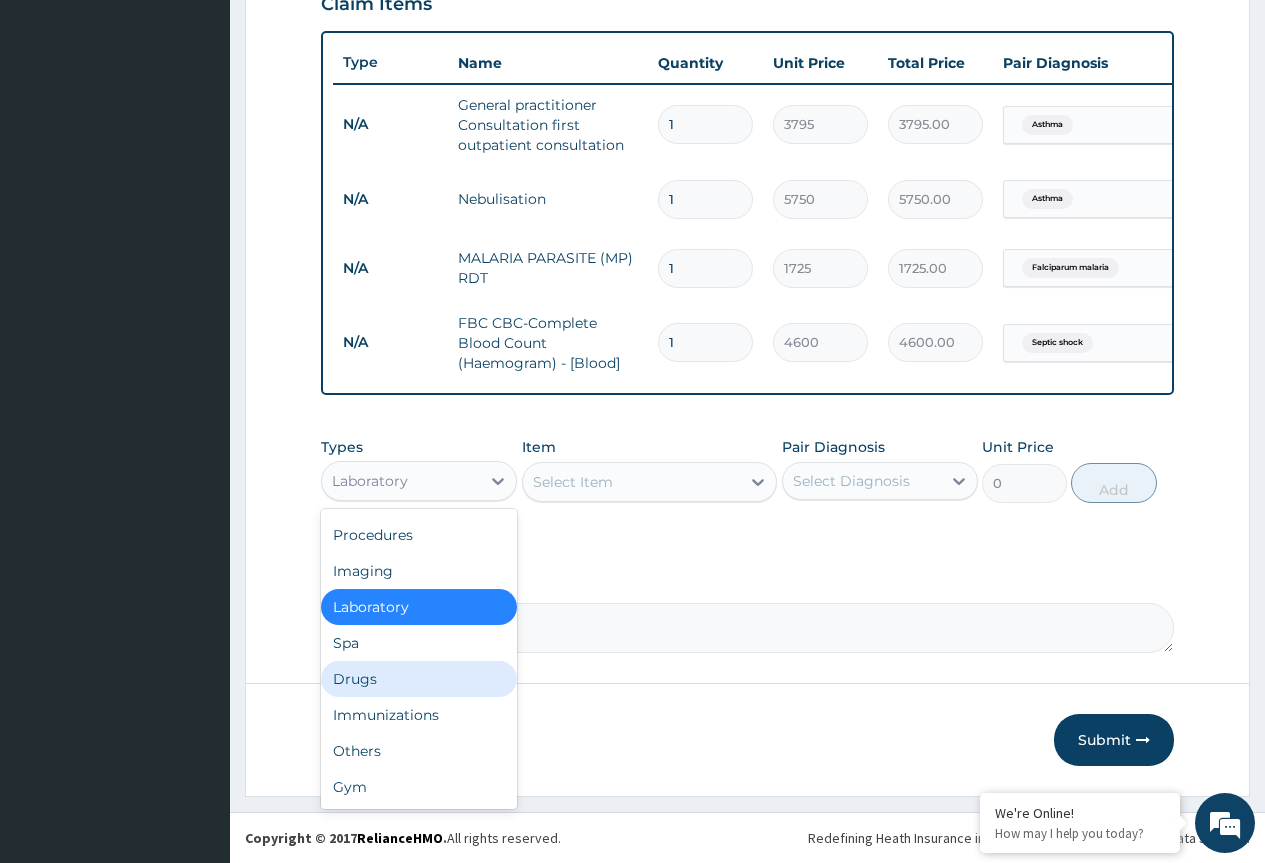 click on "Drugs" at bounding box center [419, 679] 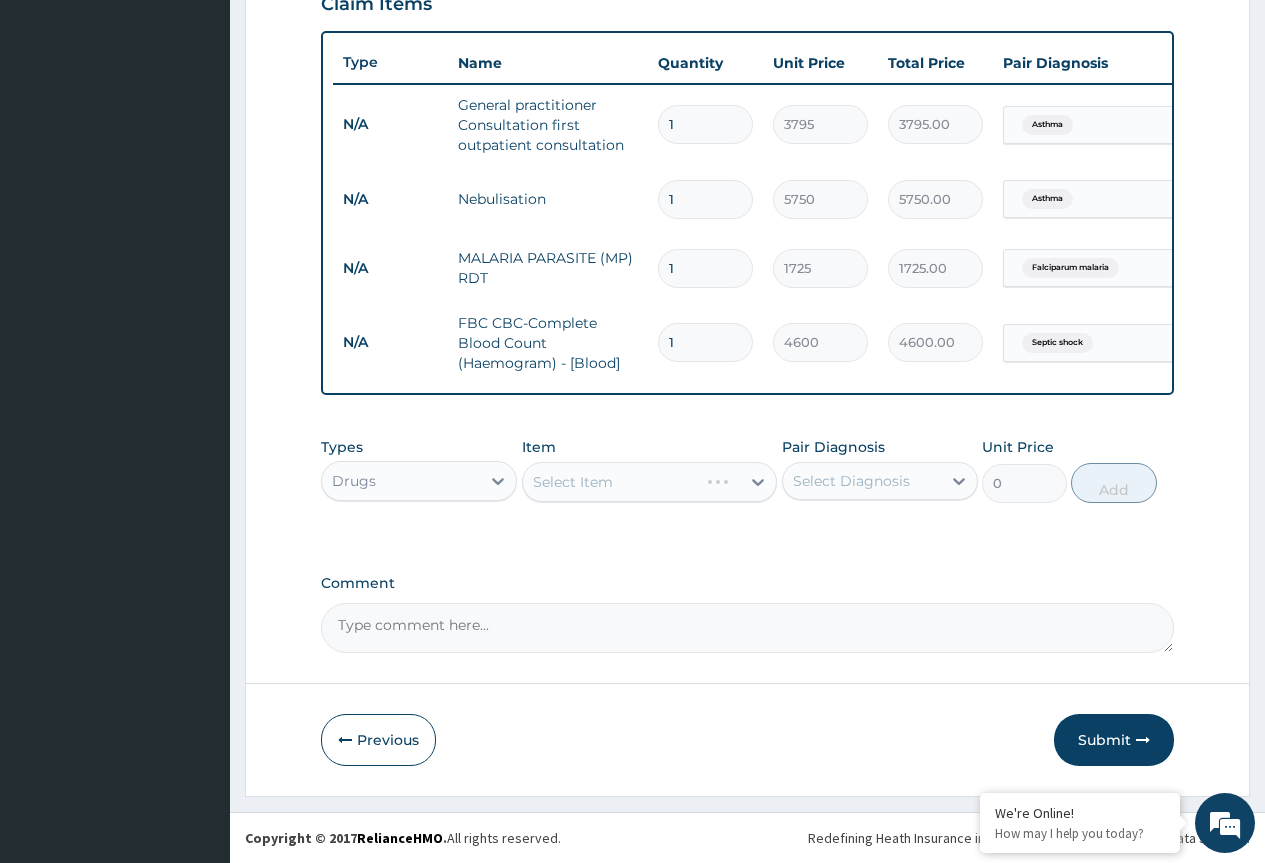 click on "Select Item" at bounding box center (650, 482) 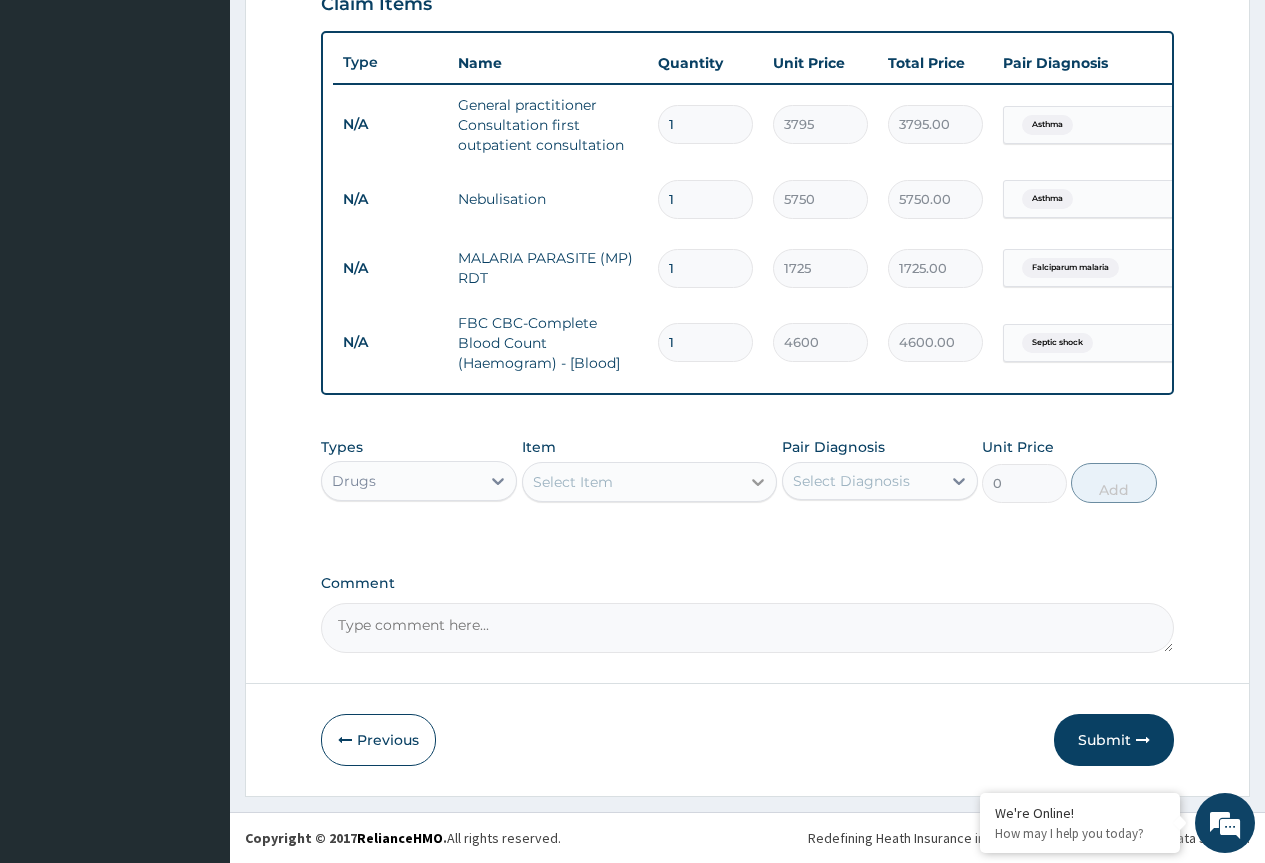 click 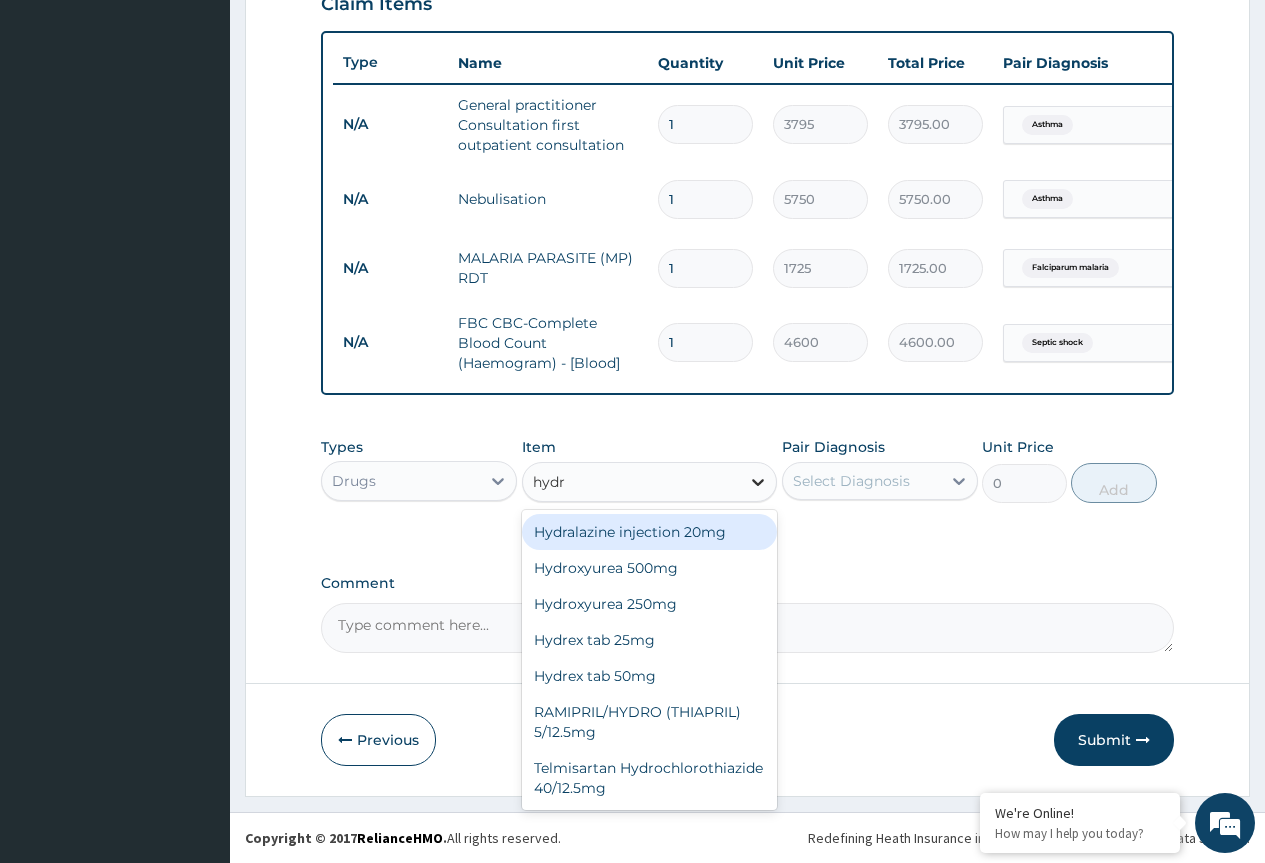 type on "hydro" 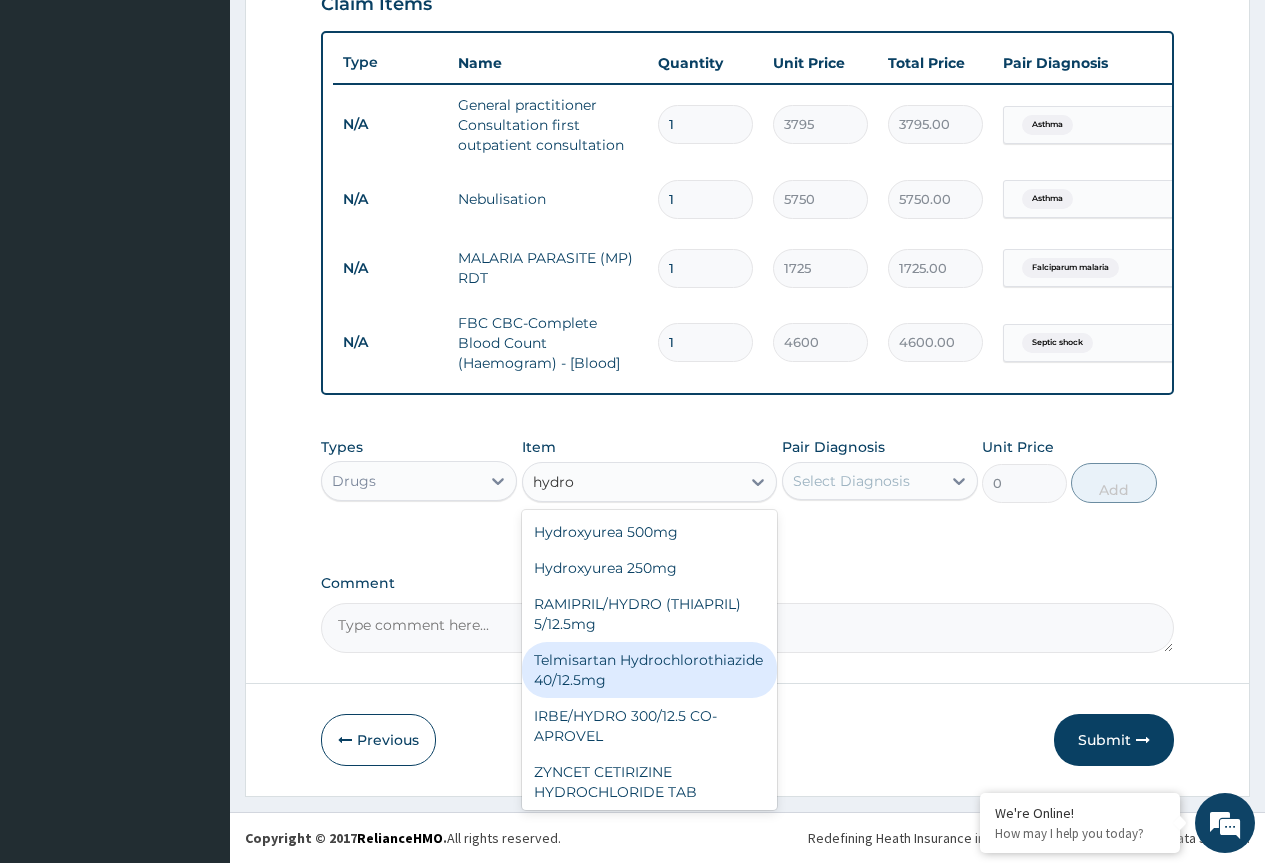 scroll, scrollTop: 80, scrollLeft: 0, axis: vertical 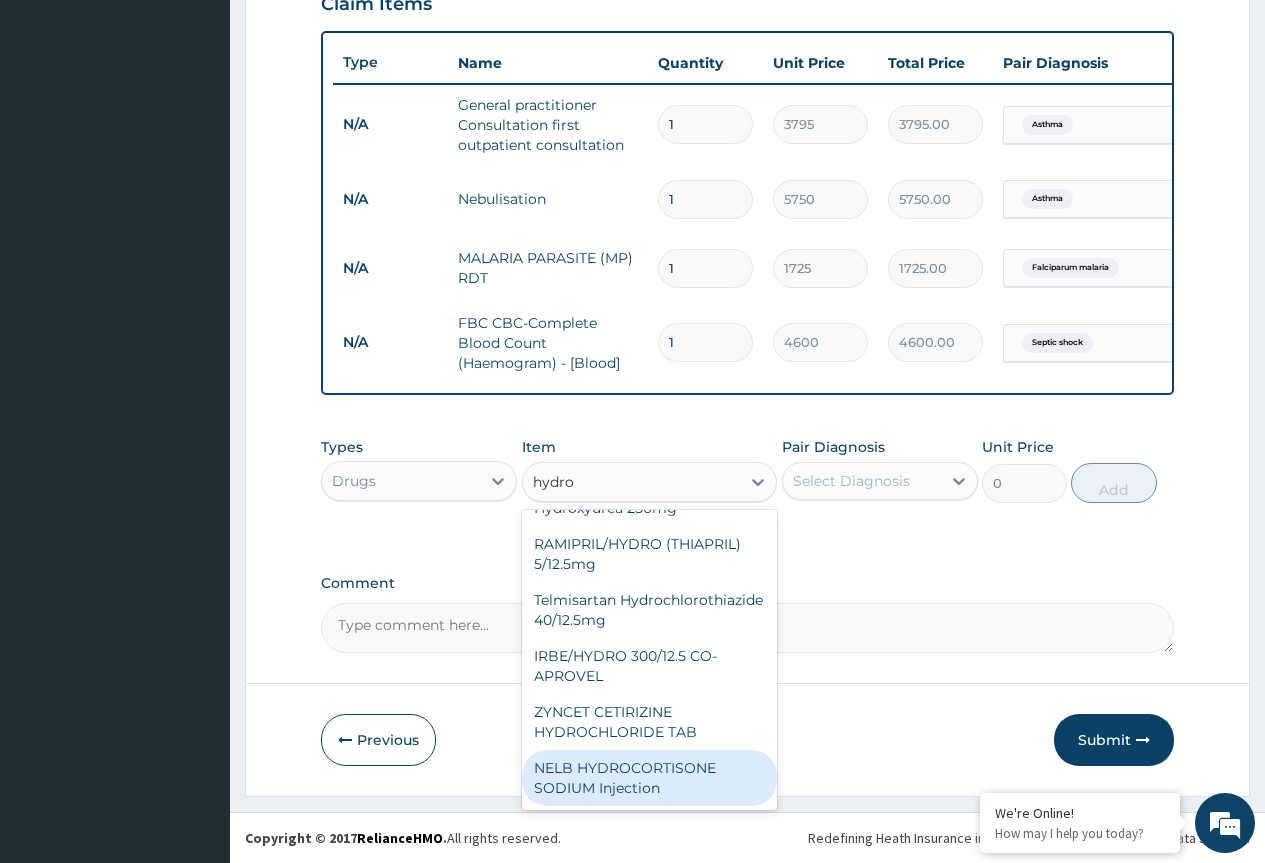 click on "NELB HYDROCORTISONE SODIUM Injection" at bounding box center (650, 778) 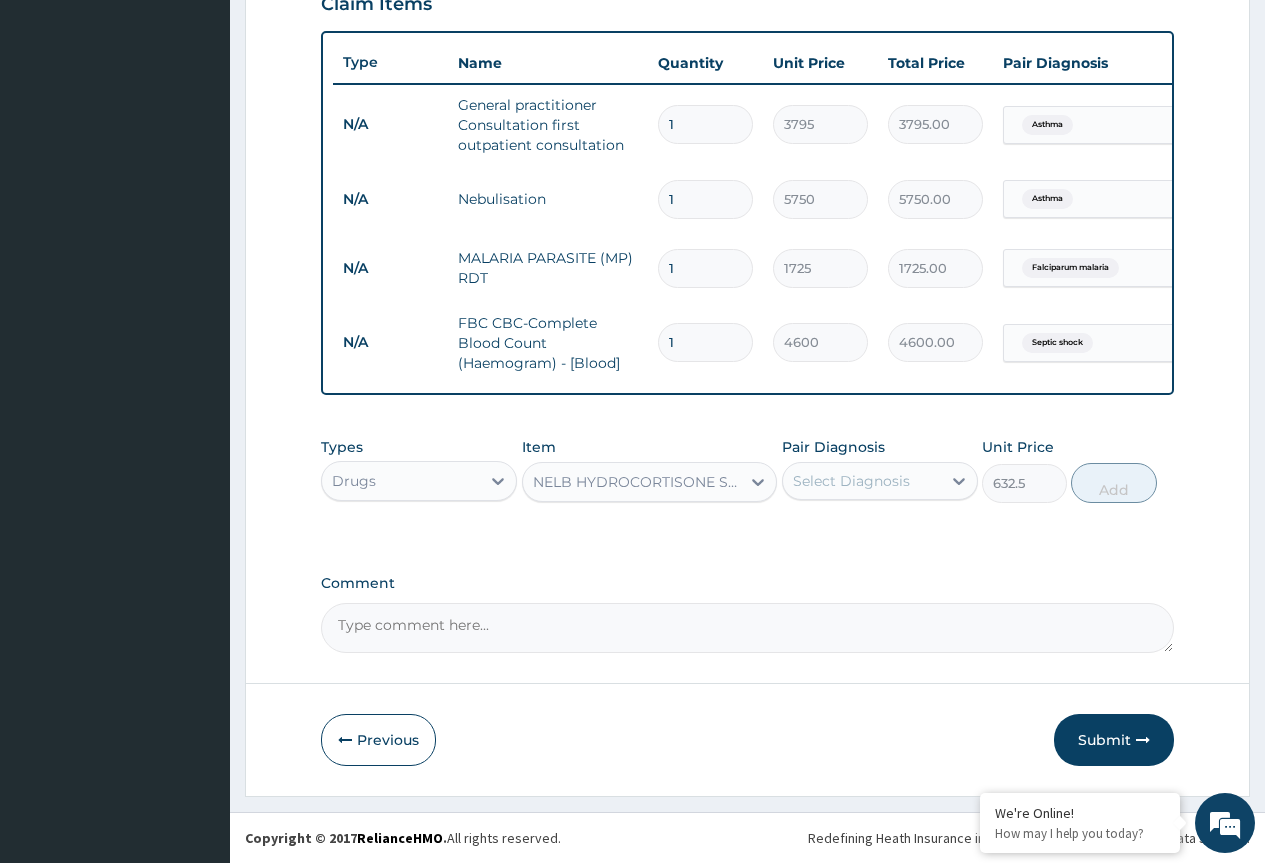click on "Select Diagnosis" at bounding box center [851, 481] 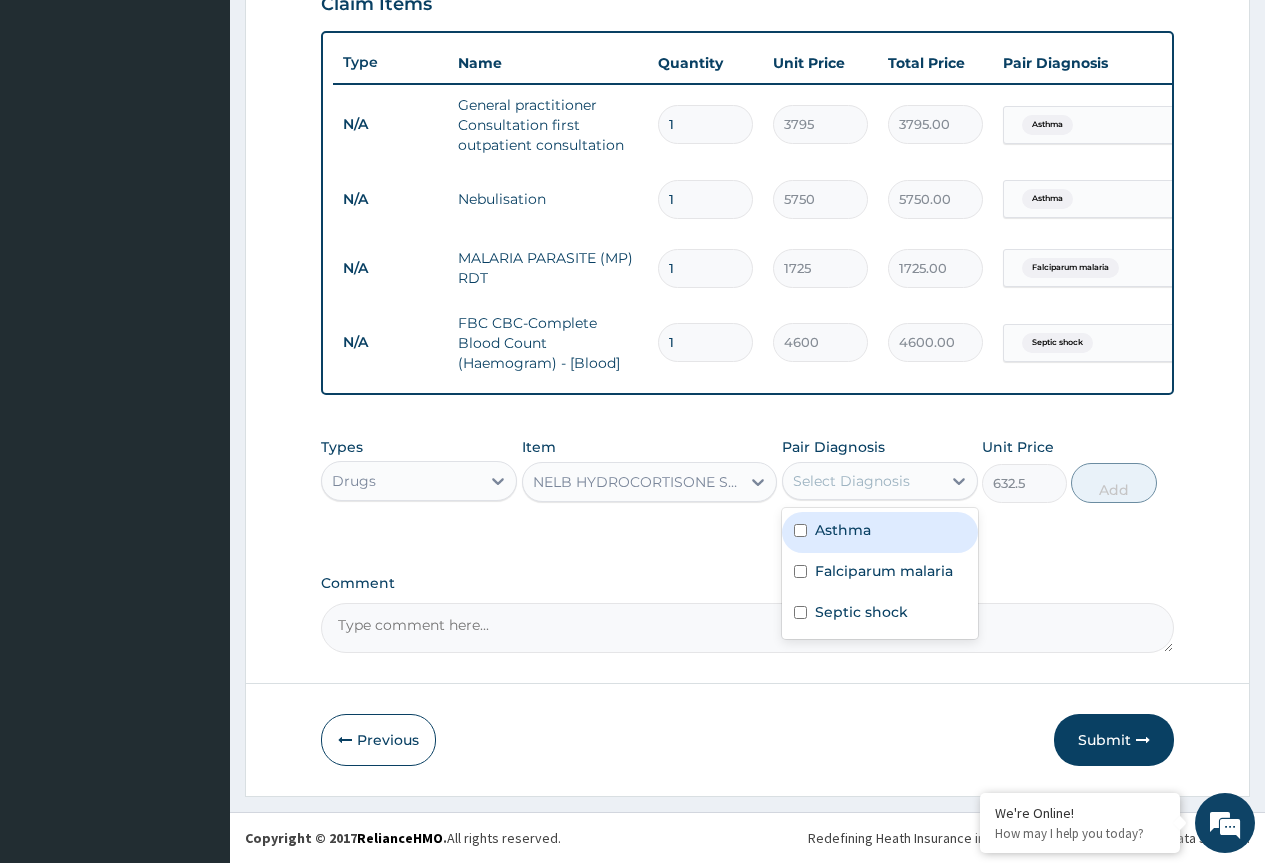 click on "Asthma" at bounding box center [843, 530] 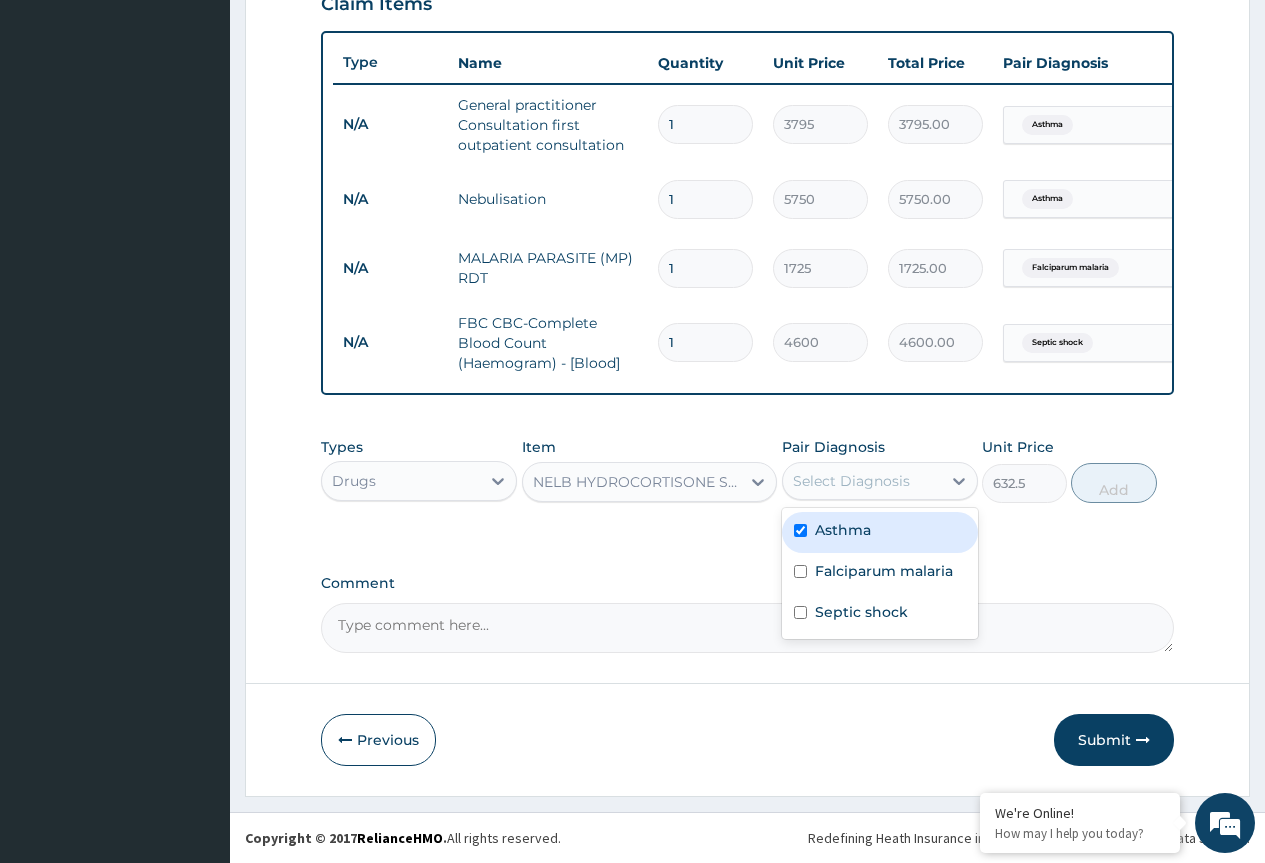 checkbox on "true" 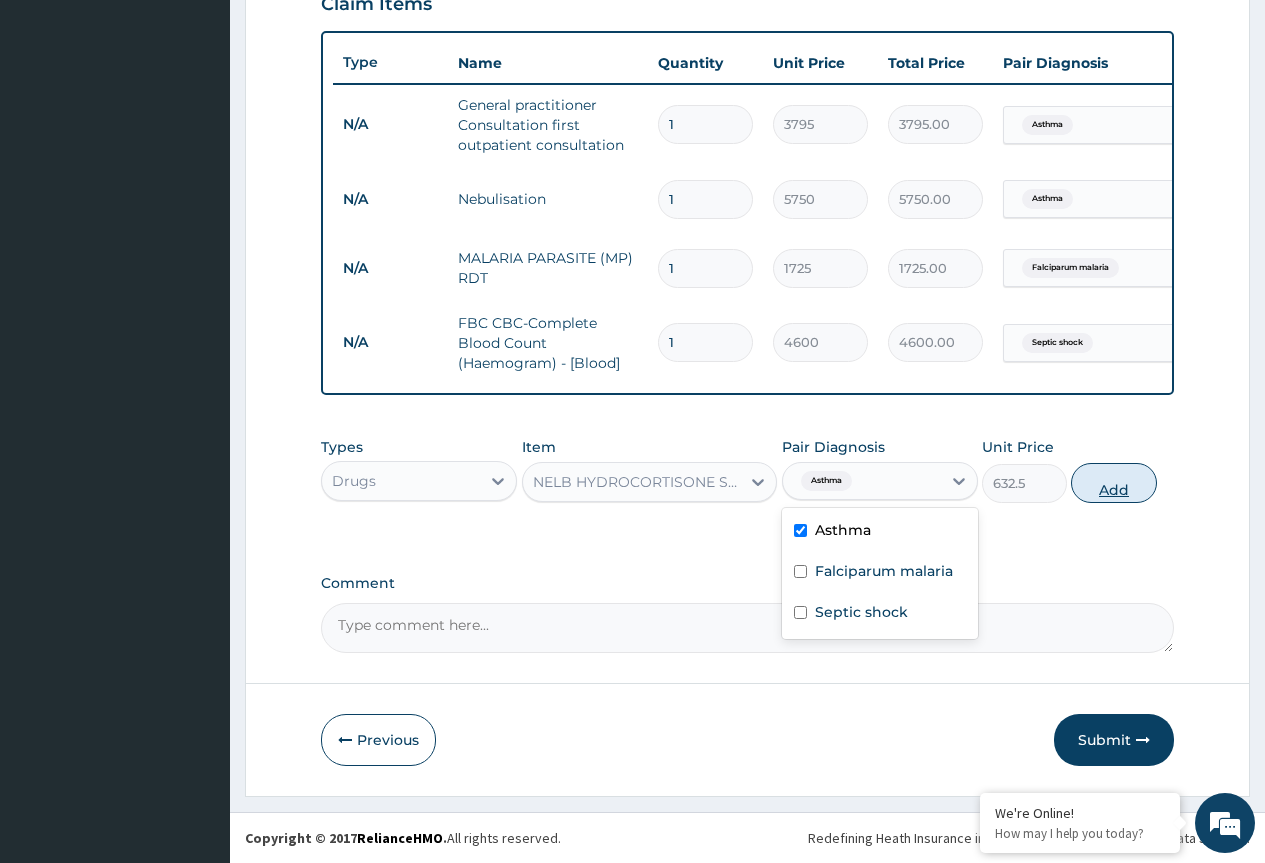 click on "Add" at bounding box center (1113, 483) 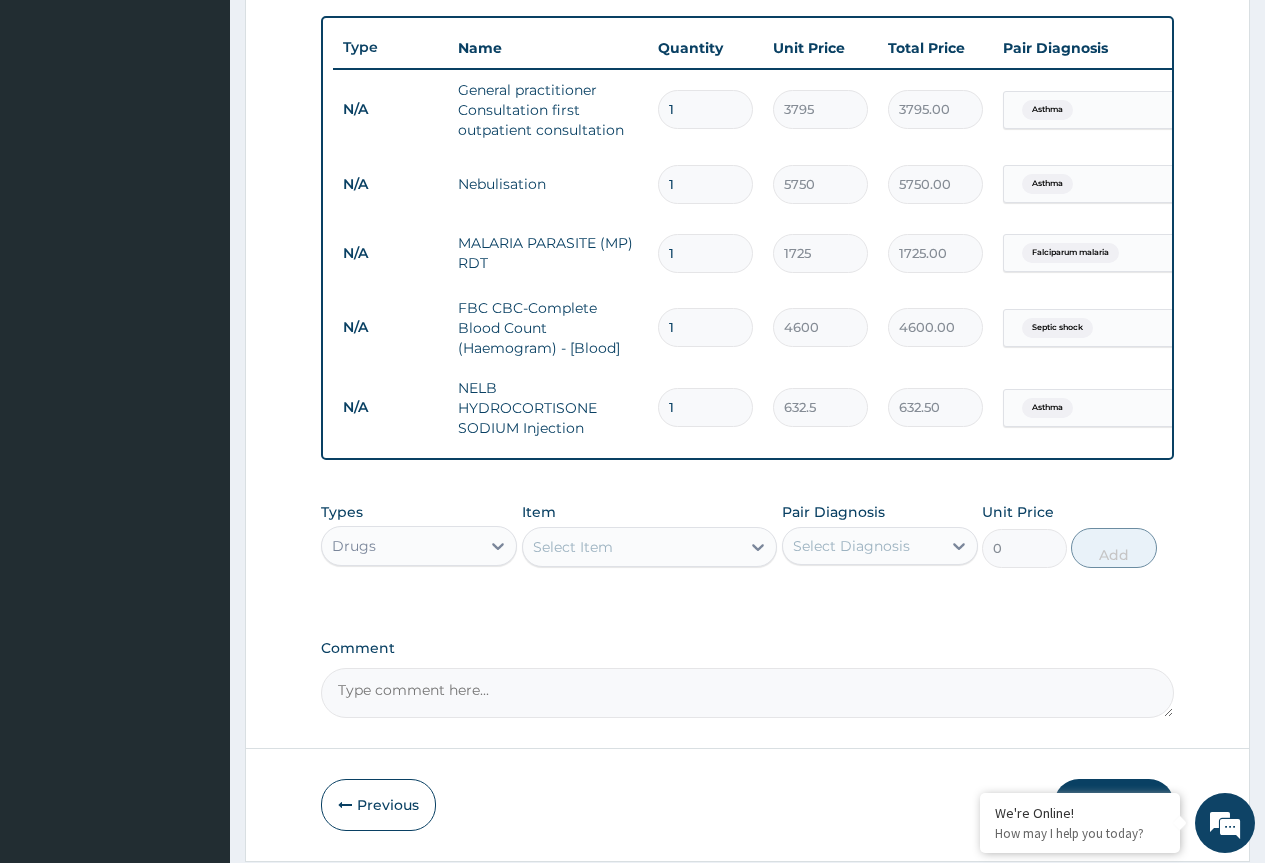 click on "Select Item" at bounding box center (573, 547) 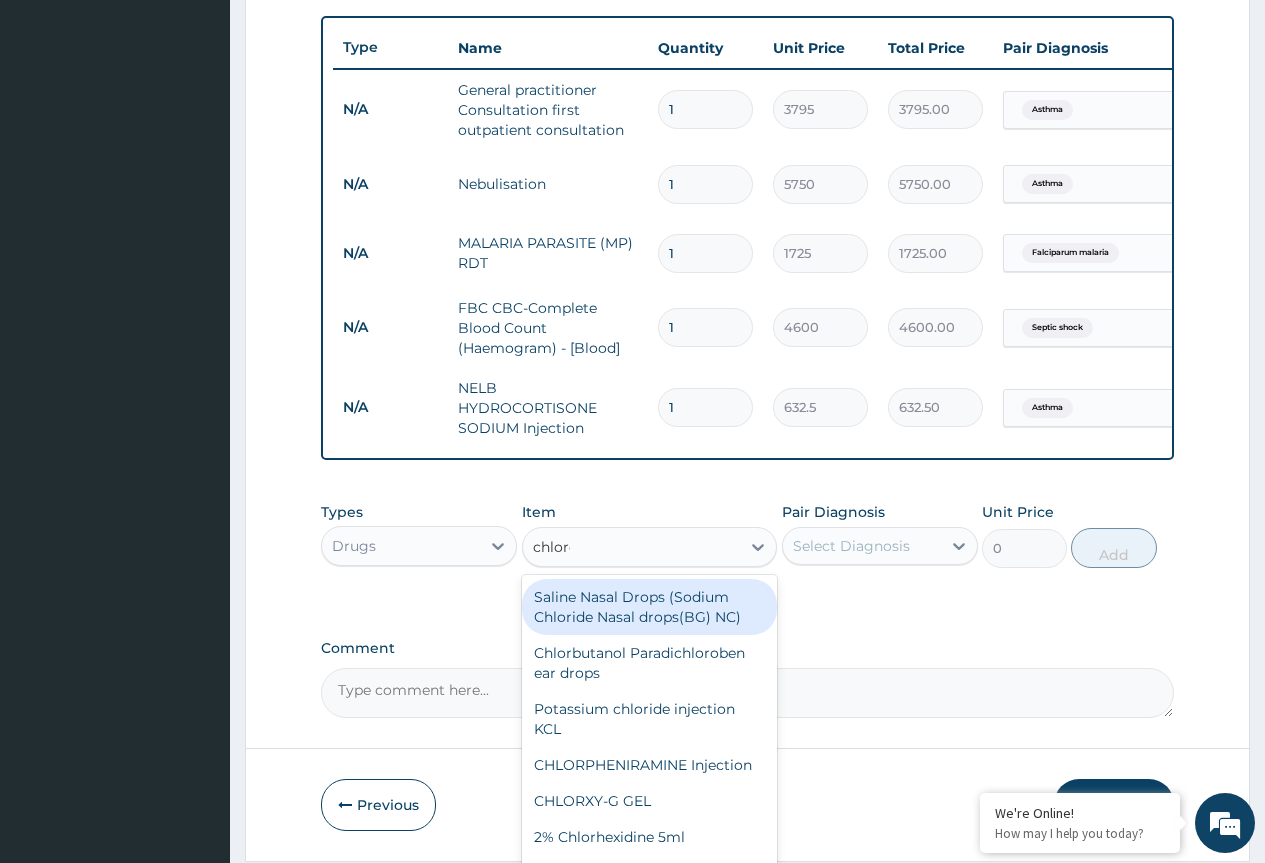 type on "chloroq" 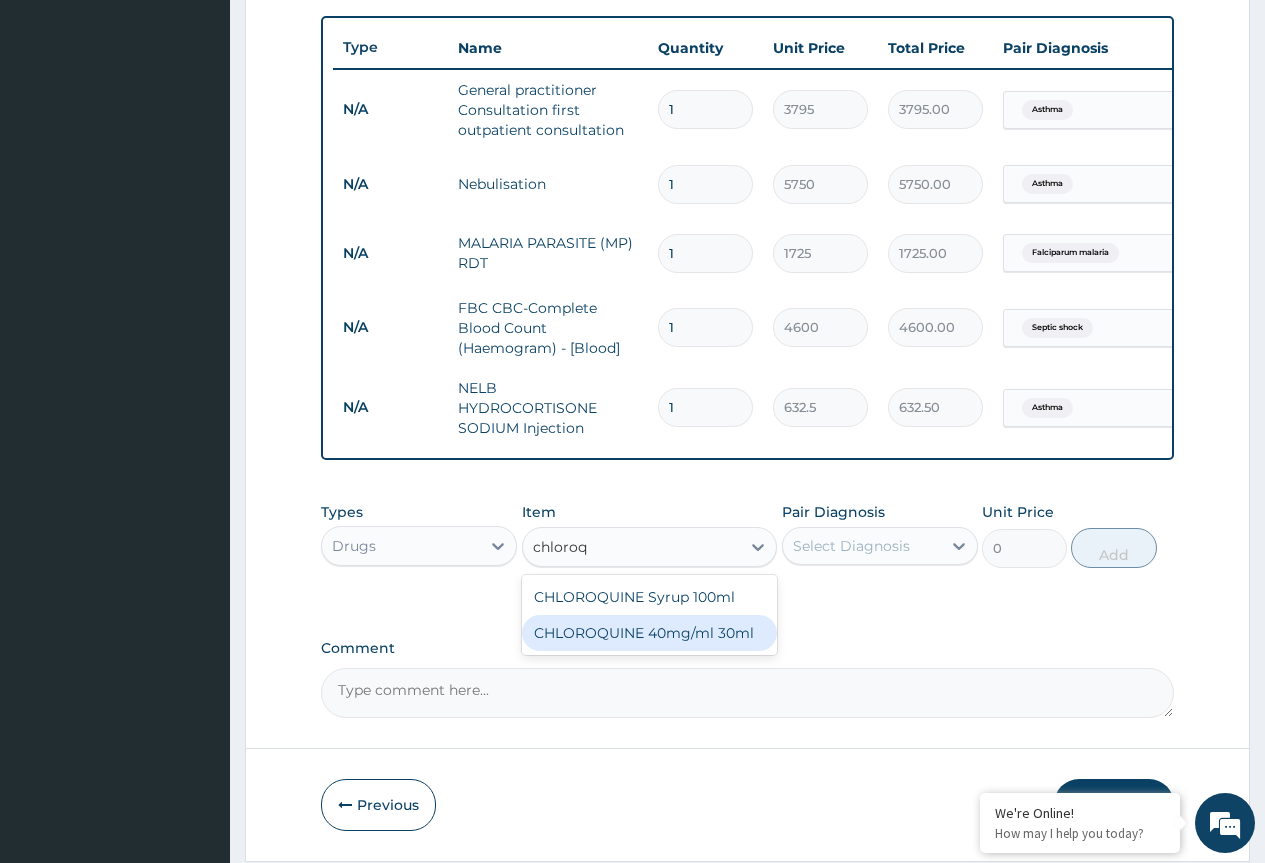 click on "CHLOROQUINE 40mg/ml 30ml" at bounding box center (650, 633) 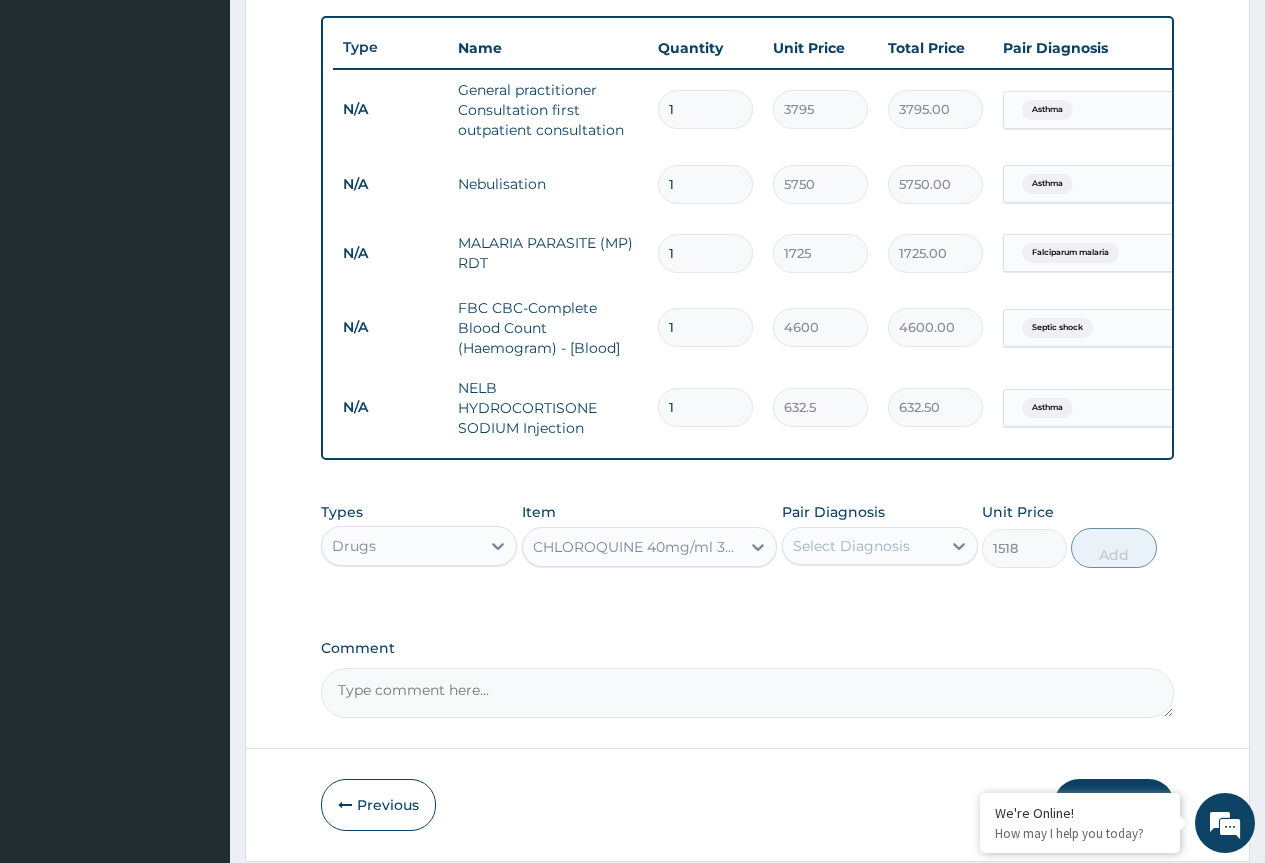 click on "Select Diagnosis" at bounding box center (851, 546) 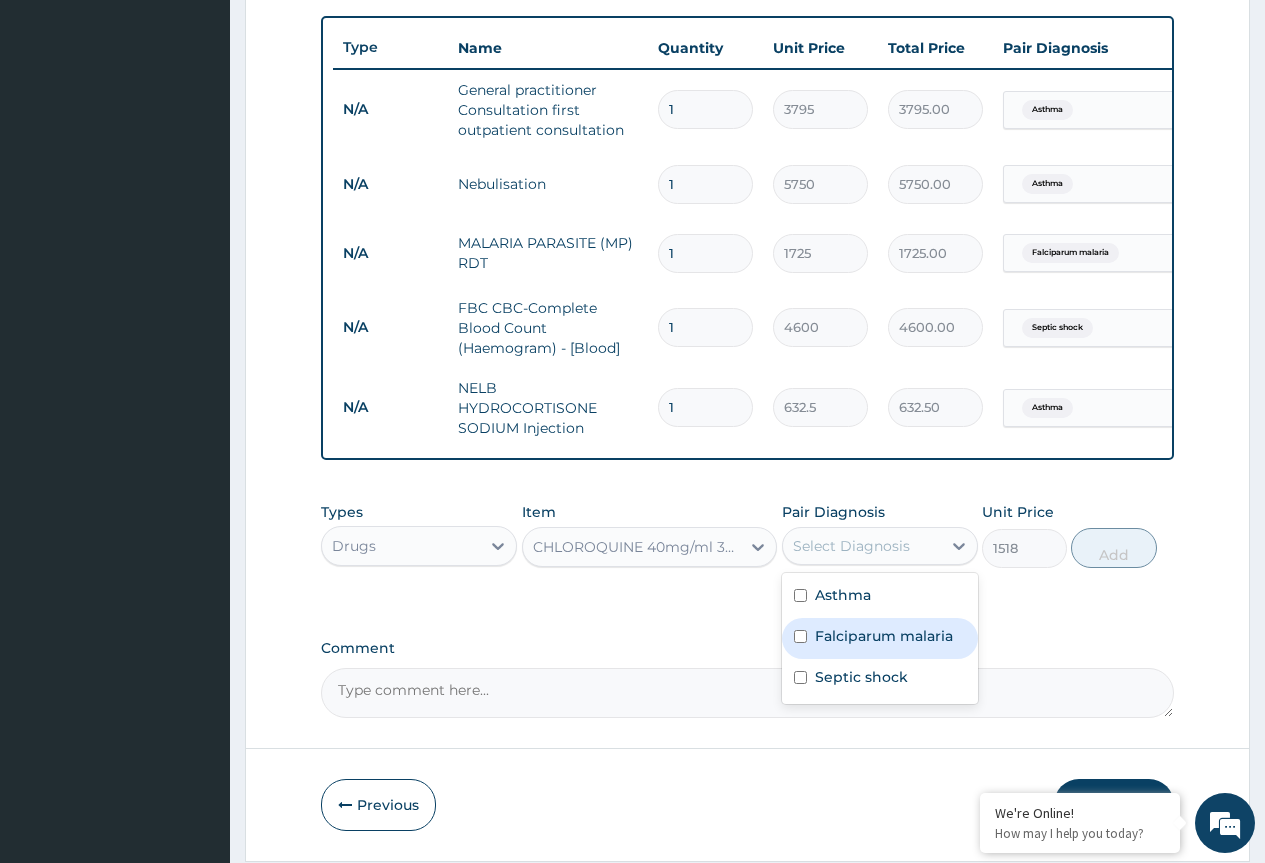 click on "Falciparum malaria" at bounding box center [880, 638] 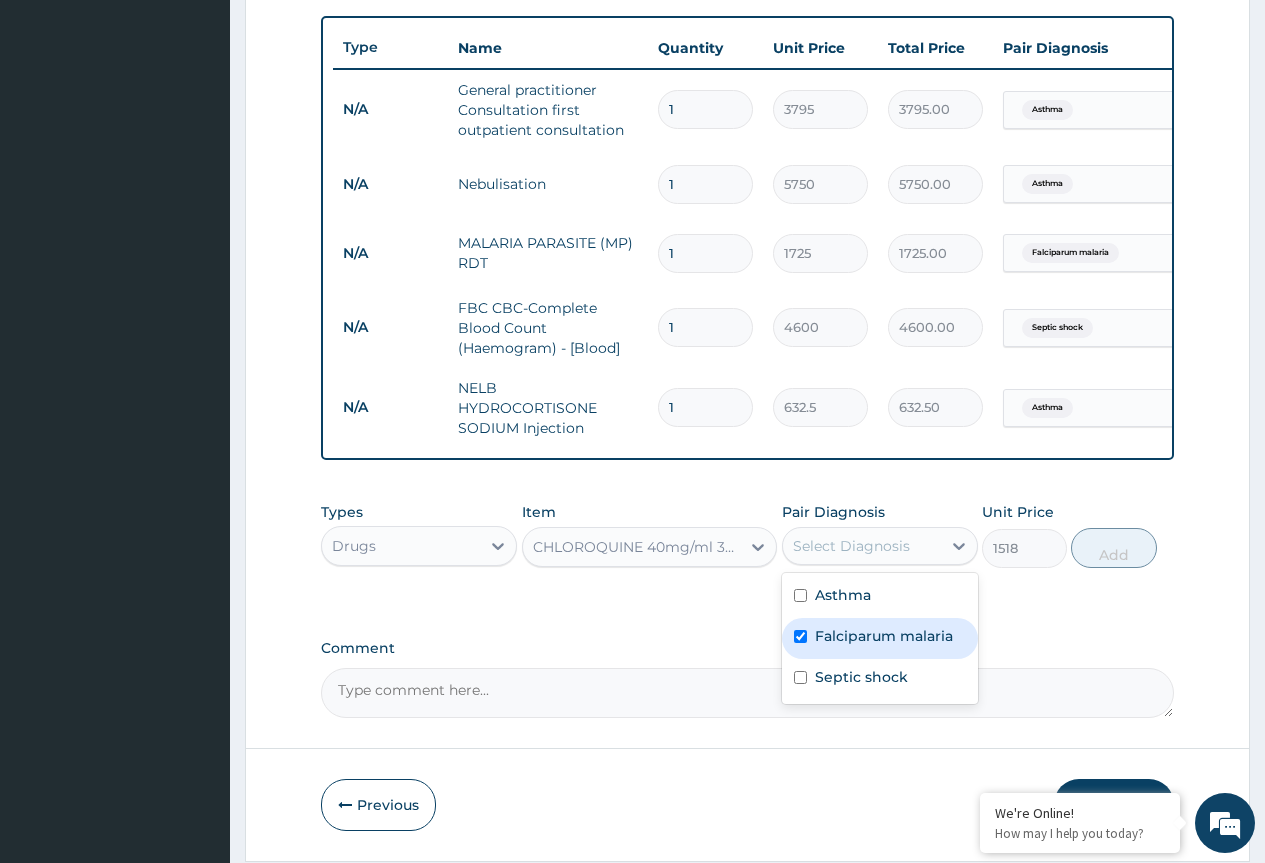 checkbox on "true" 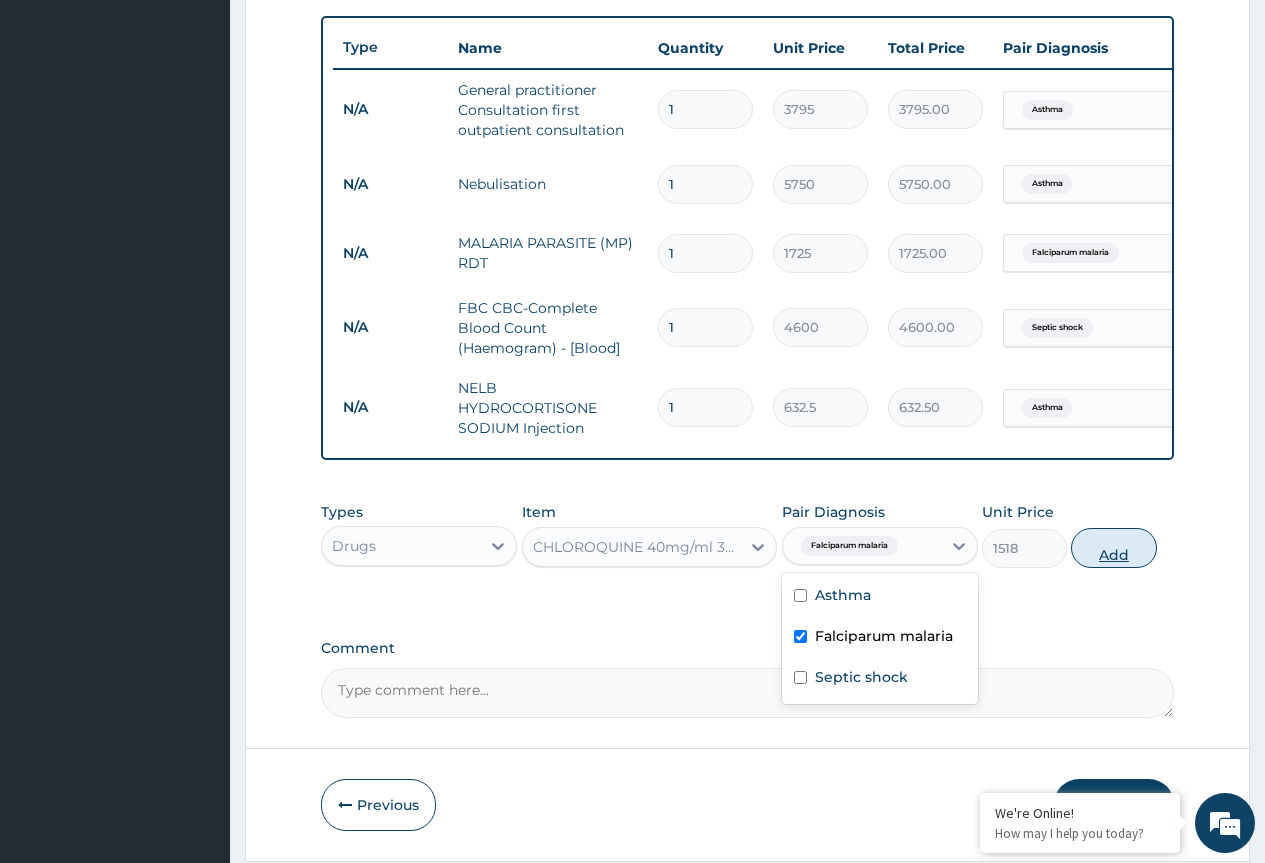 click on "Add" at bounding box center (1113, 548) 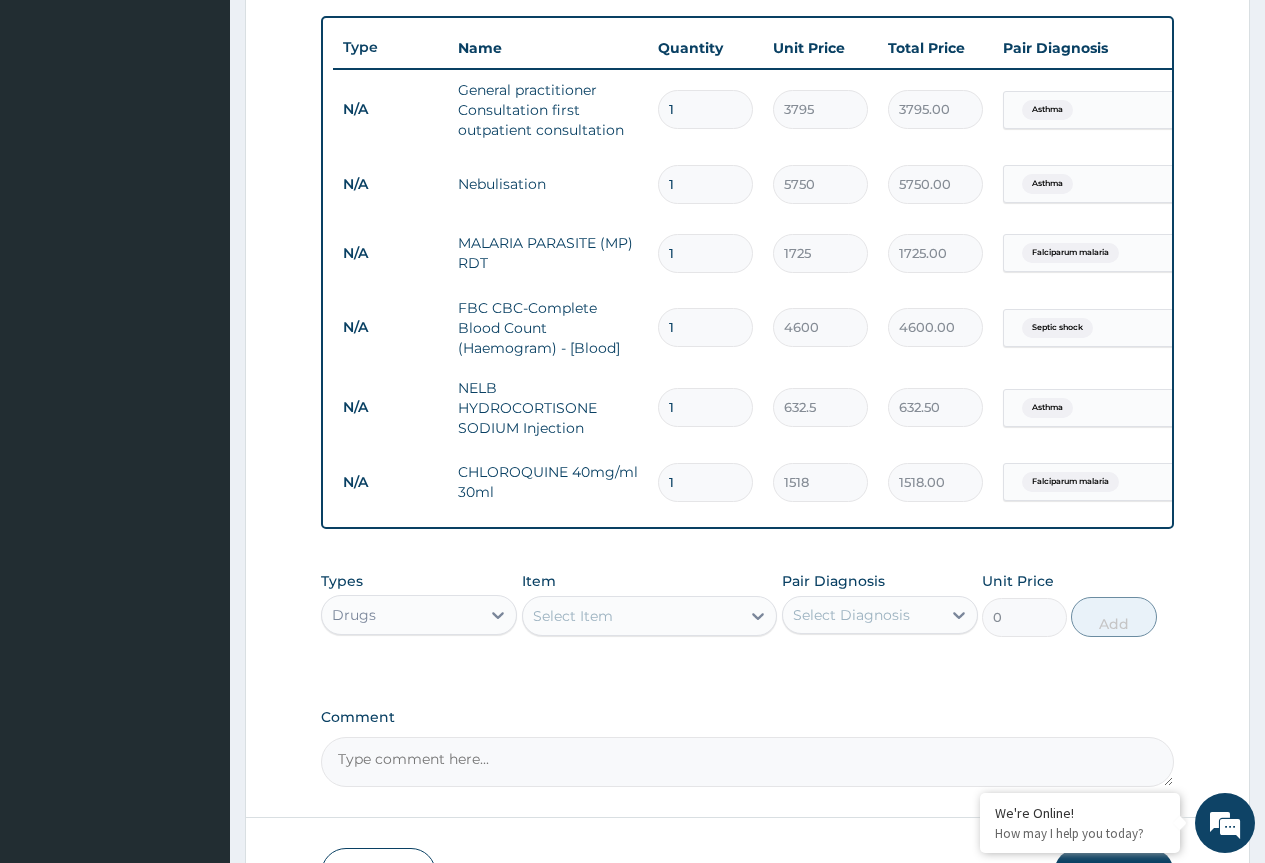 click on "Select Item" at bounding box center (632, 616) 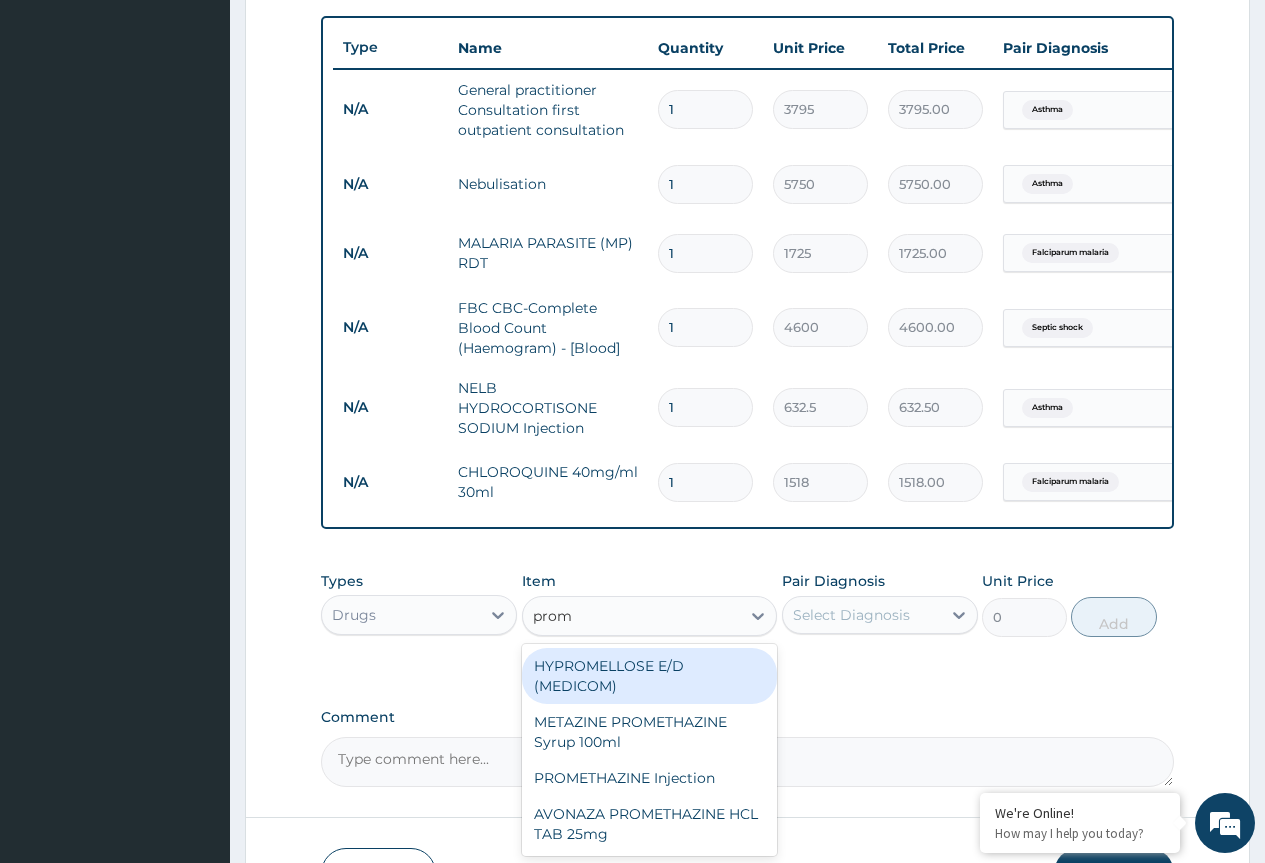 type on "prome" 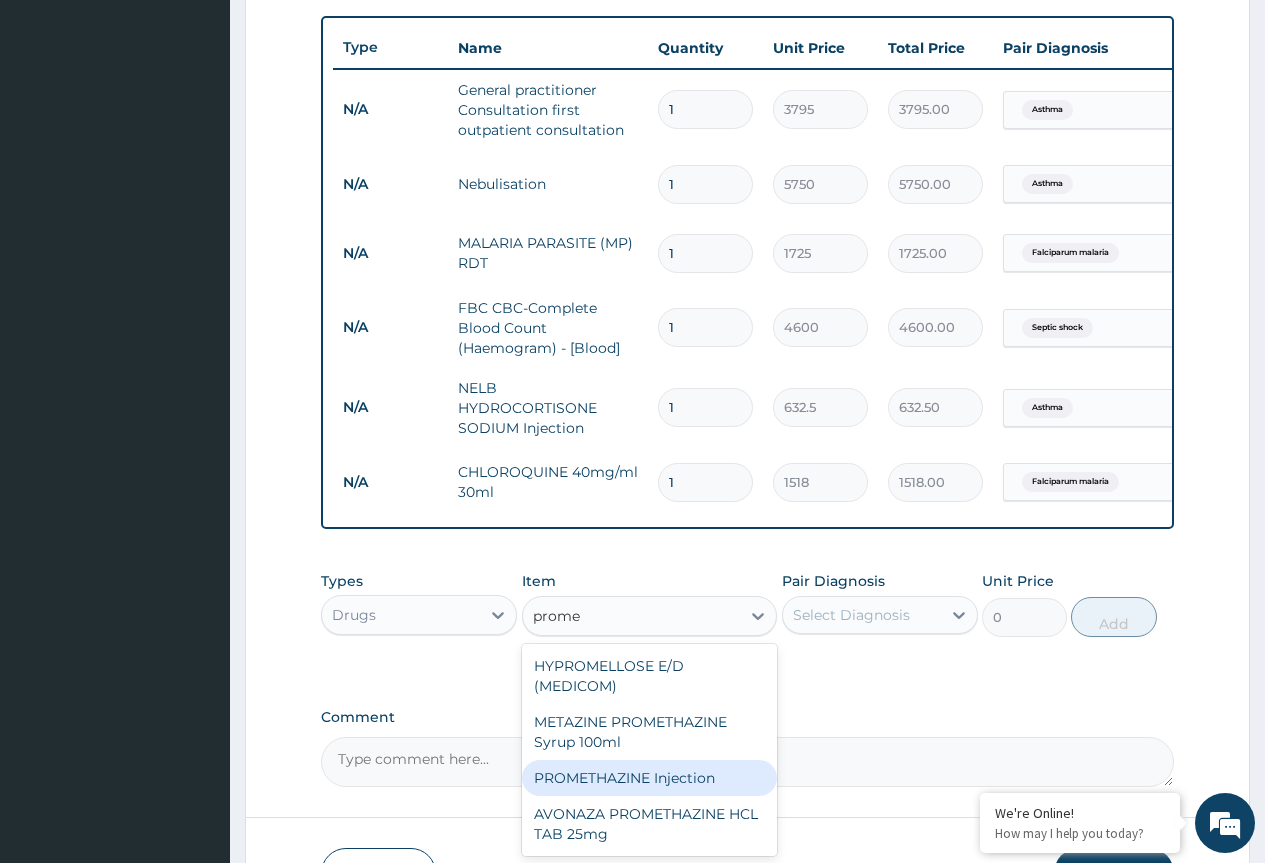 click on "PROMETHAZINE Injection" at bounding box center [650, 778] 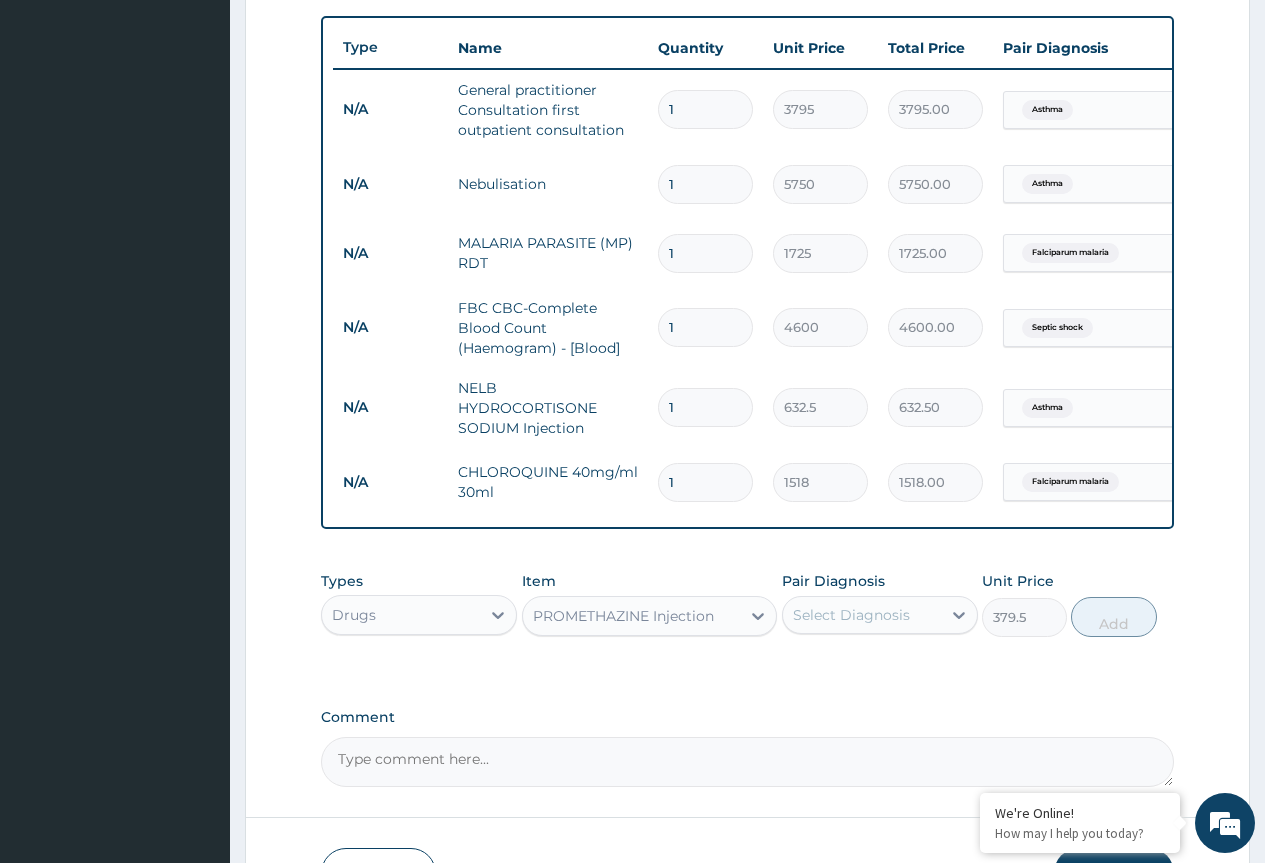 click on "Select Diagnosis" at bounding box center (851, 615) 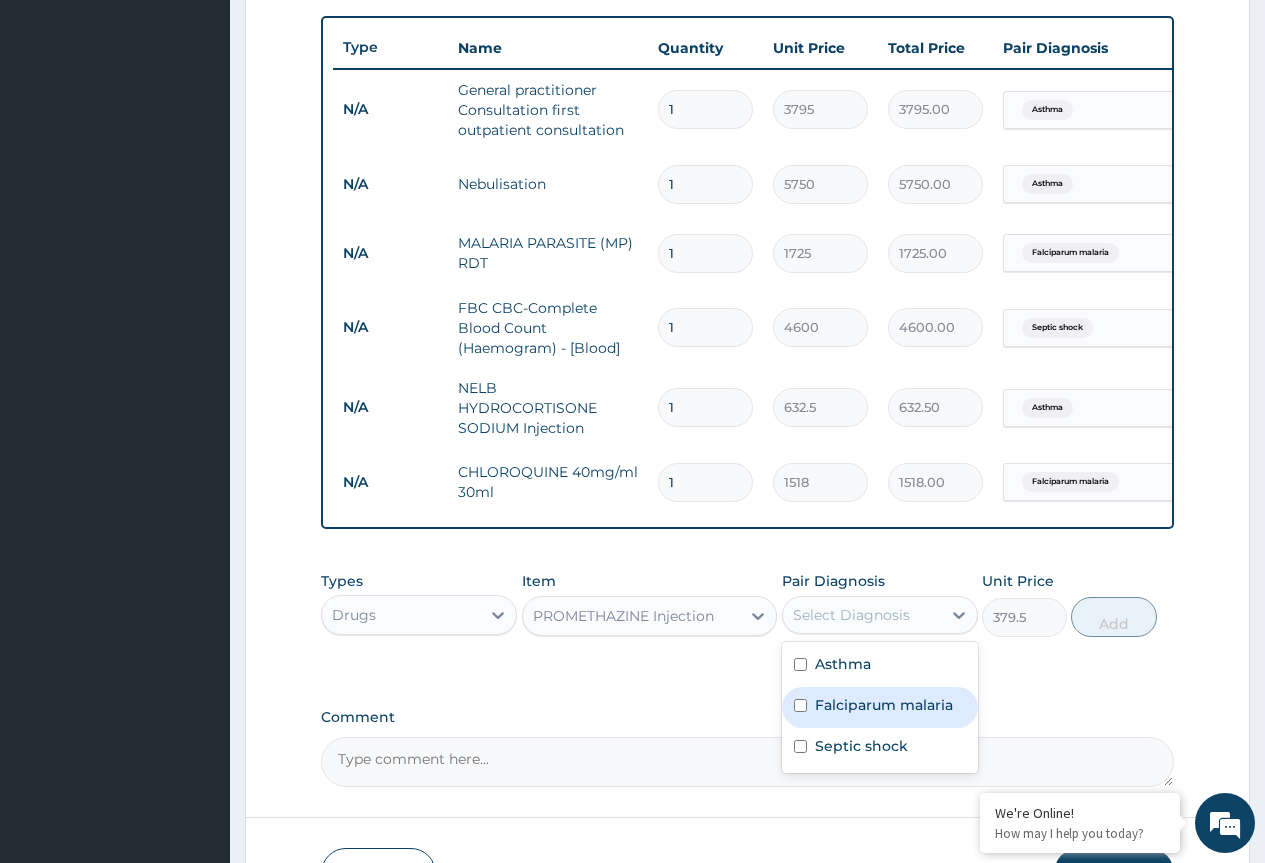 click on "Falciparum malaria" at bounding box center (884, 705) 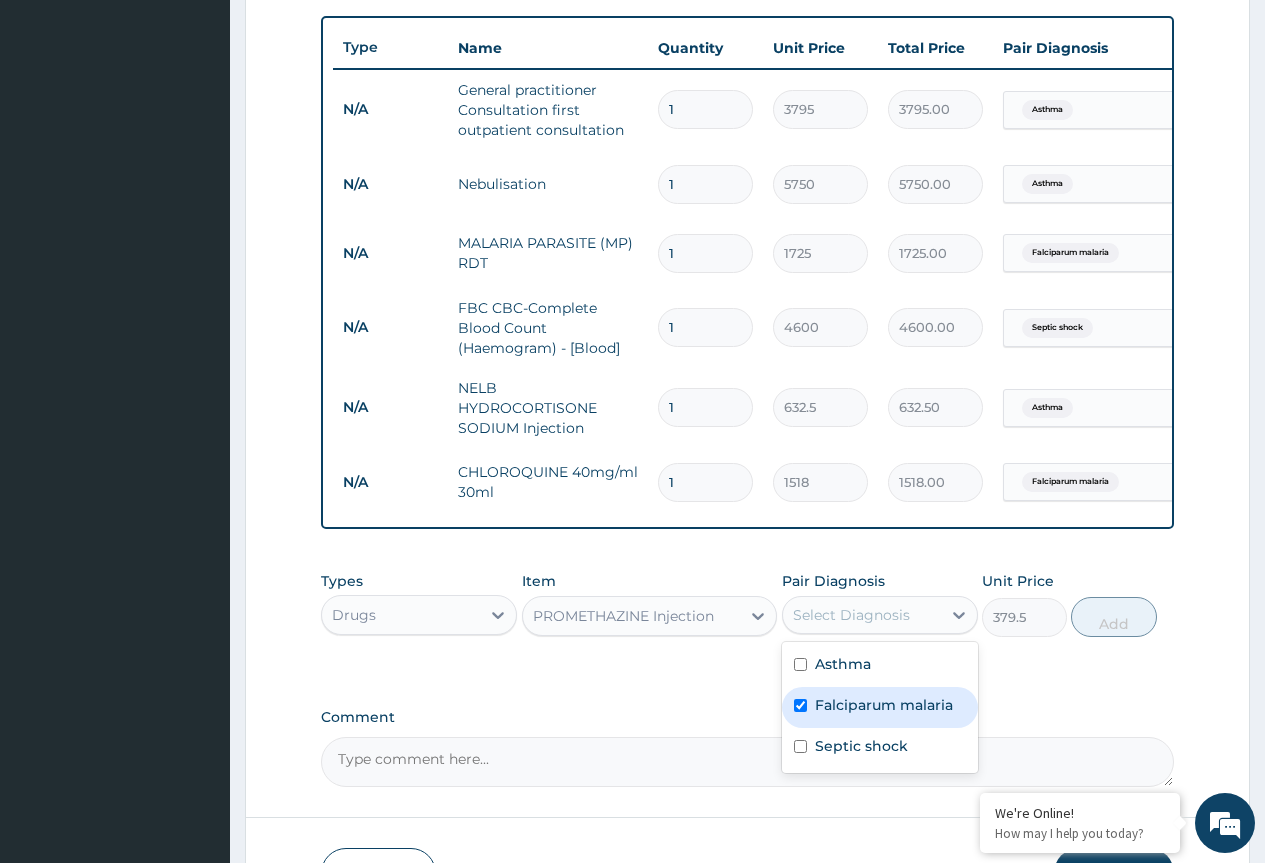 checkbox on "true" 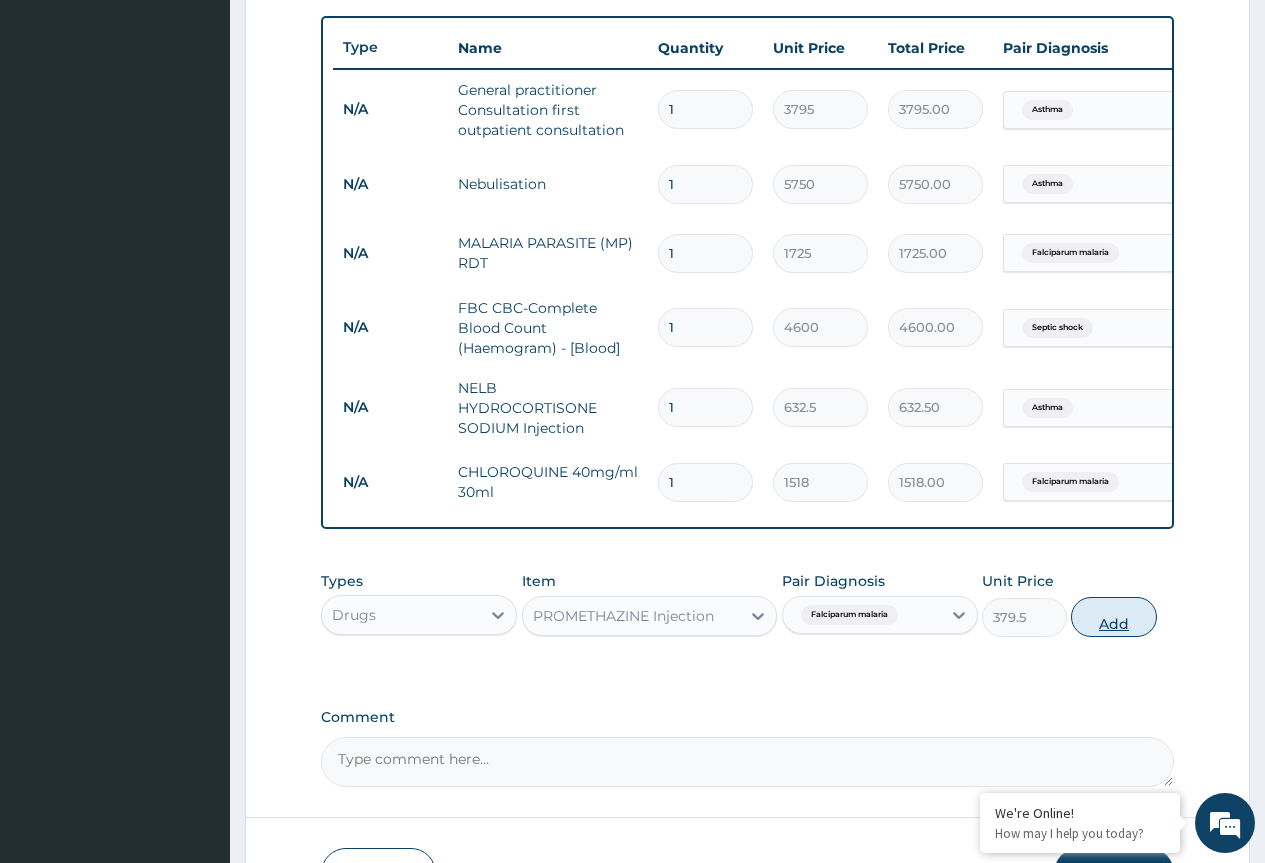 click on "Add" at bounding box center [1113, 617] 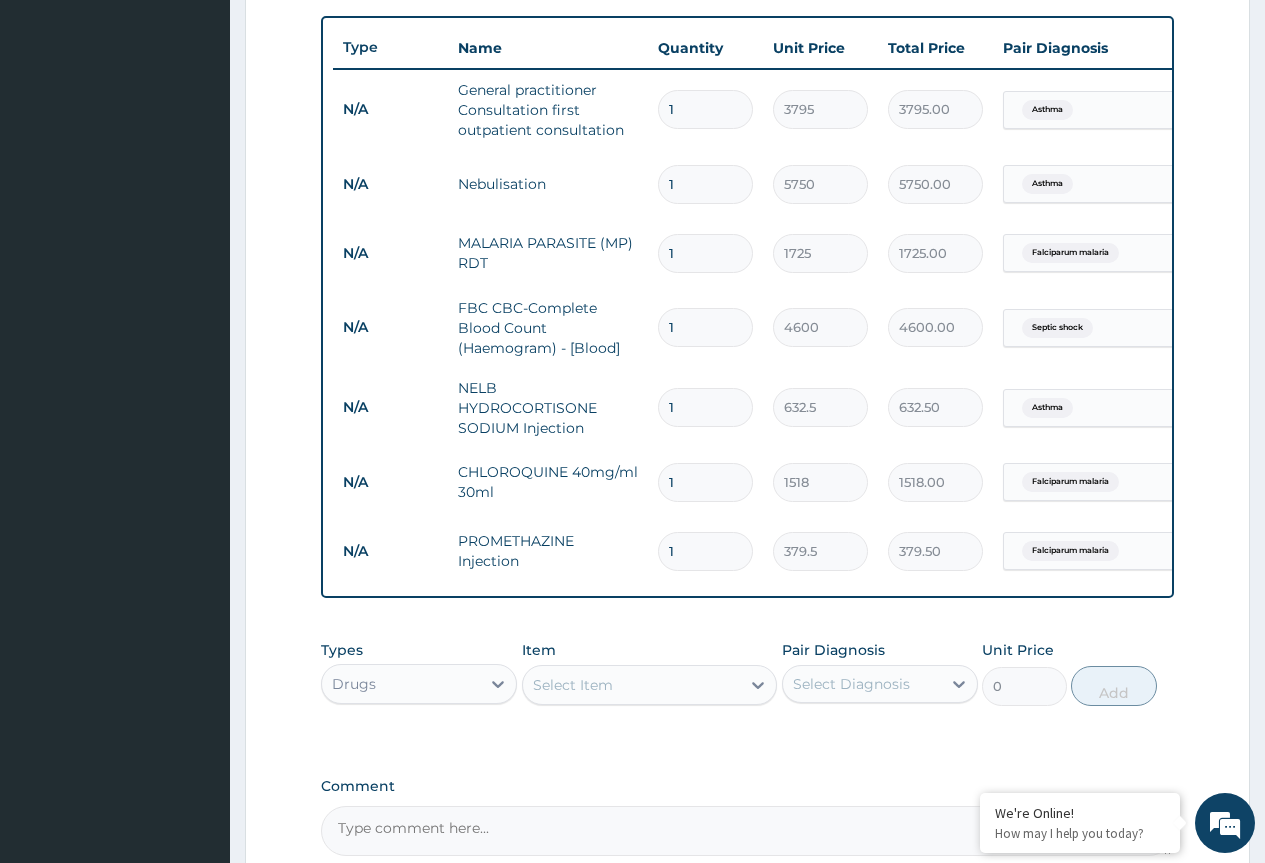 click on "Select Item" at bounding box center [650, 685] 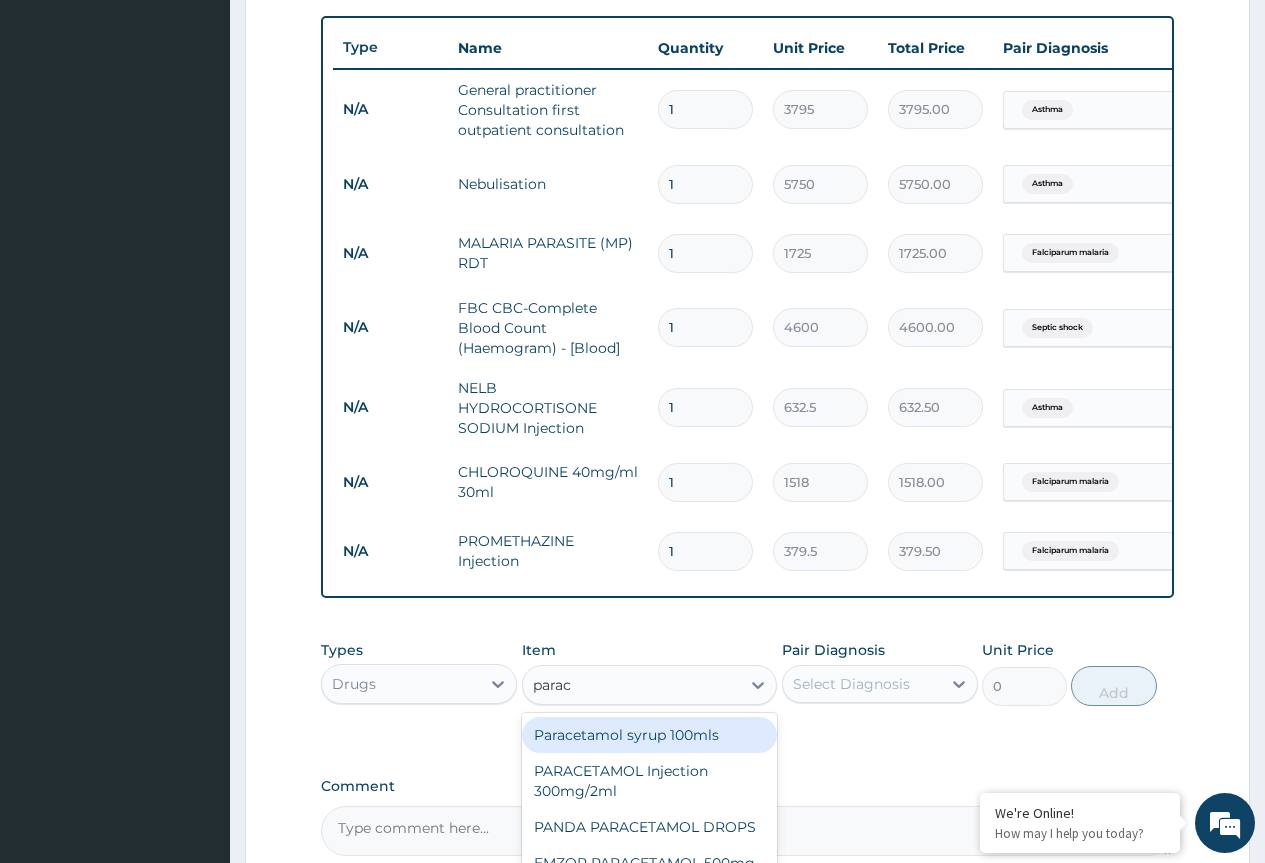 type on "parace" 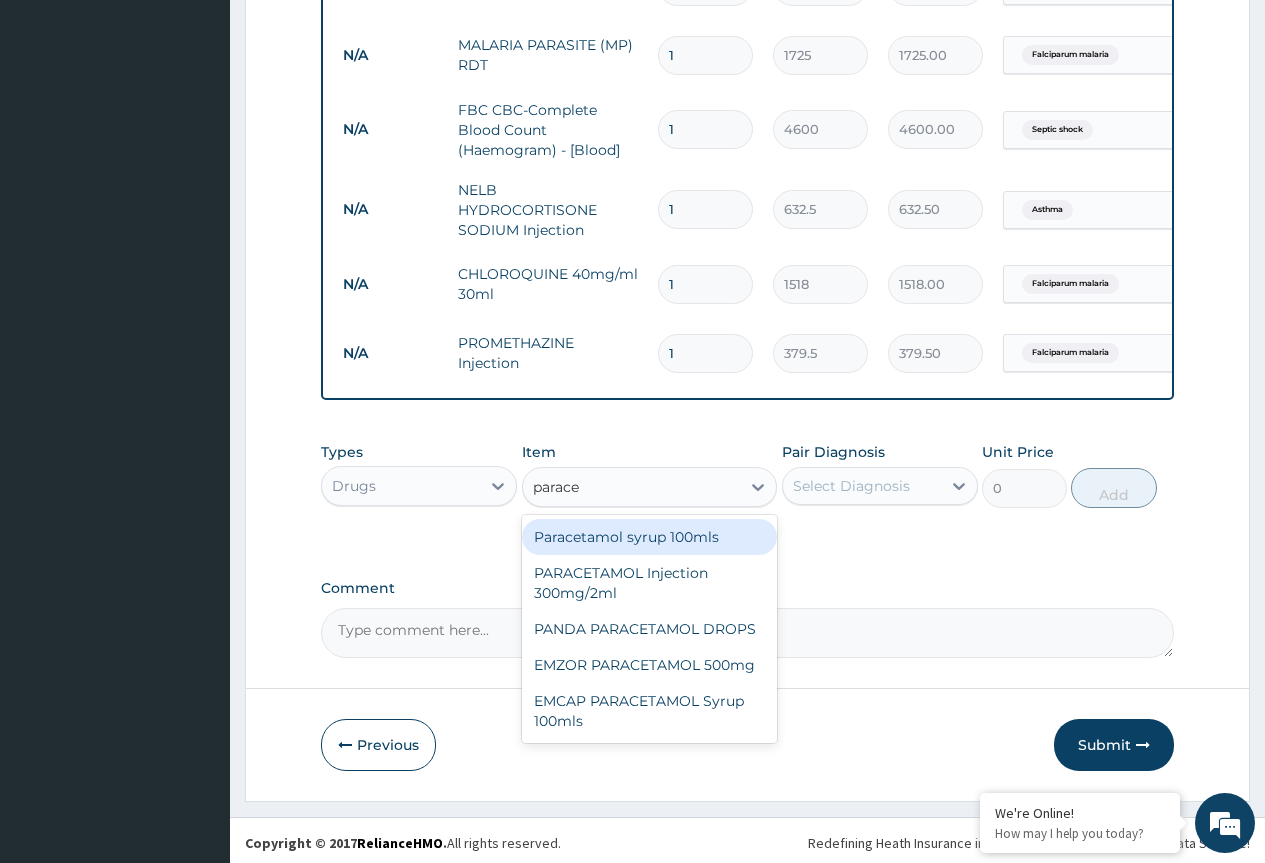 scroll, scrollTop: 928, scrollLeft: 0, axis: vertical 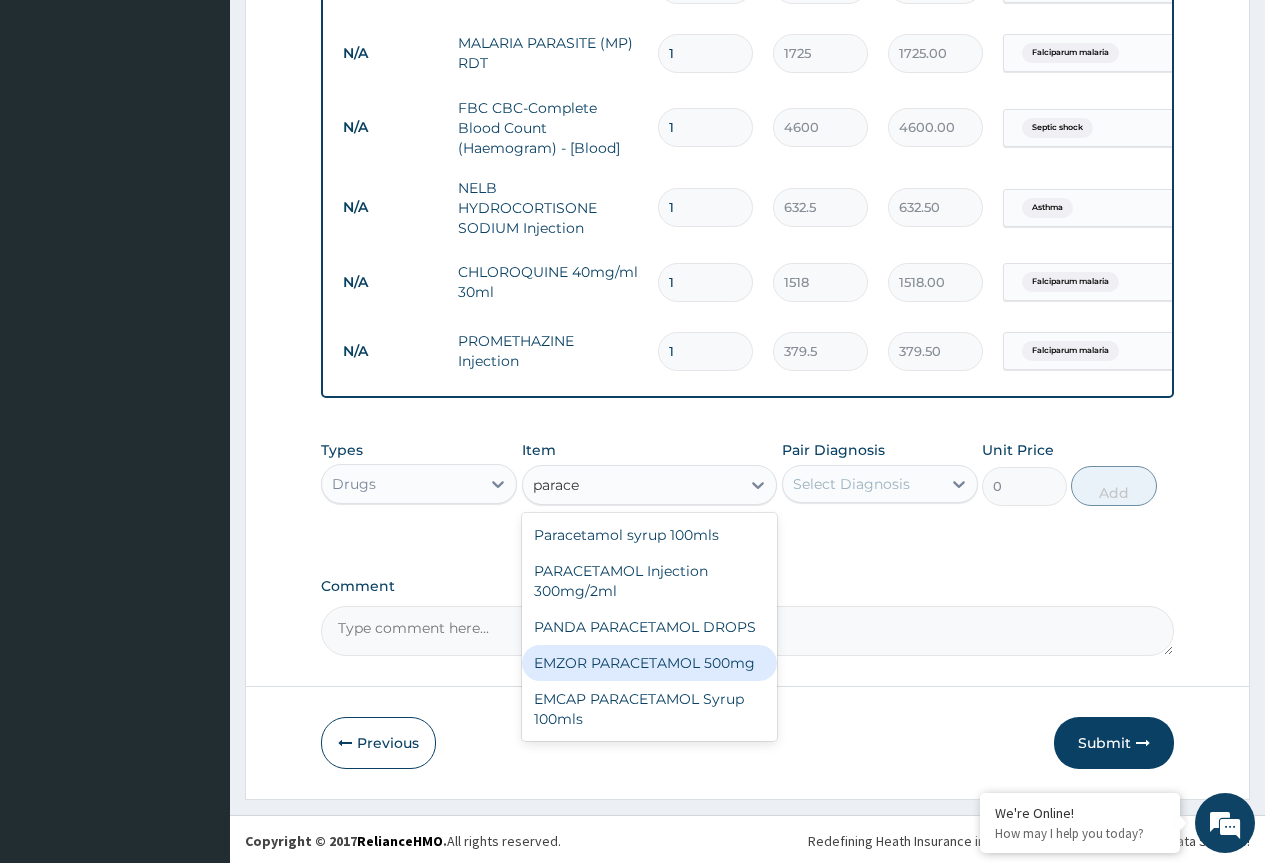 click on "EMZOR PARACETAMOL 500mg" at bounding box center [650, 663] 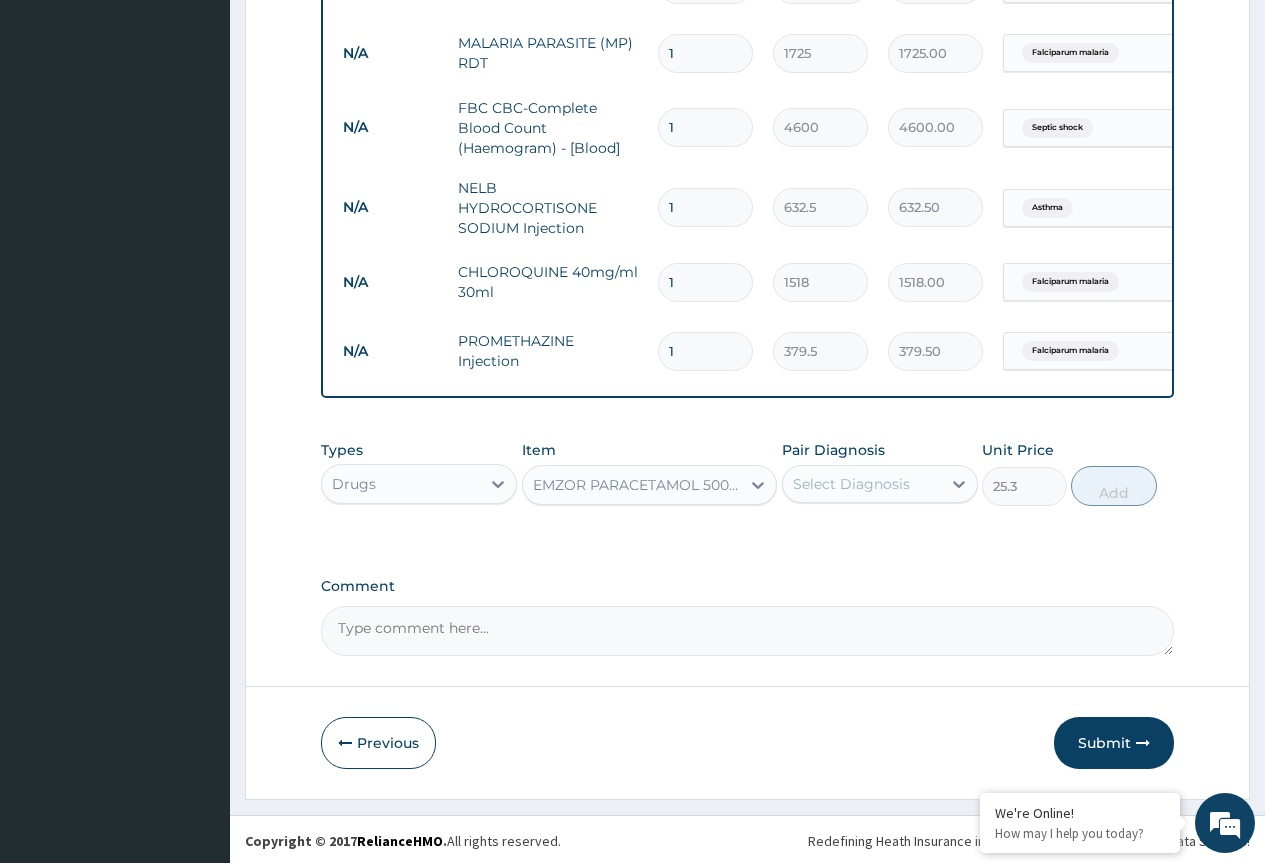 click on "Select Diagnosis" at bounding box center [851, 484] 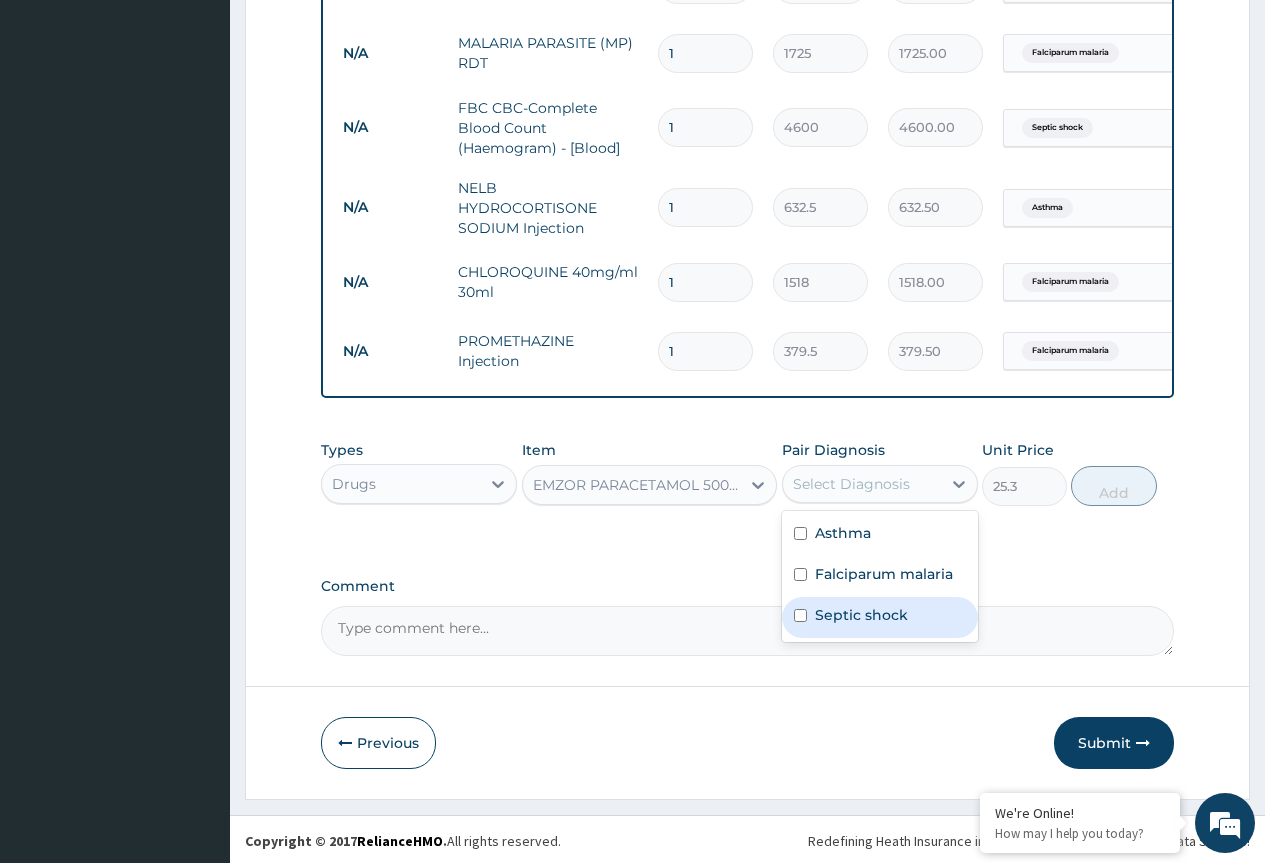 click on "Septic shock" at bounding box center (880, 617) 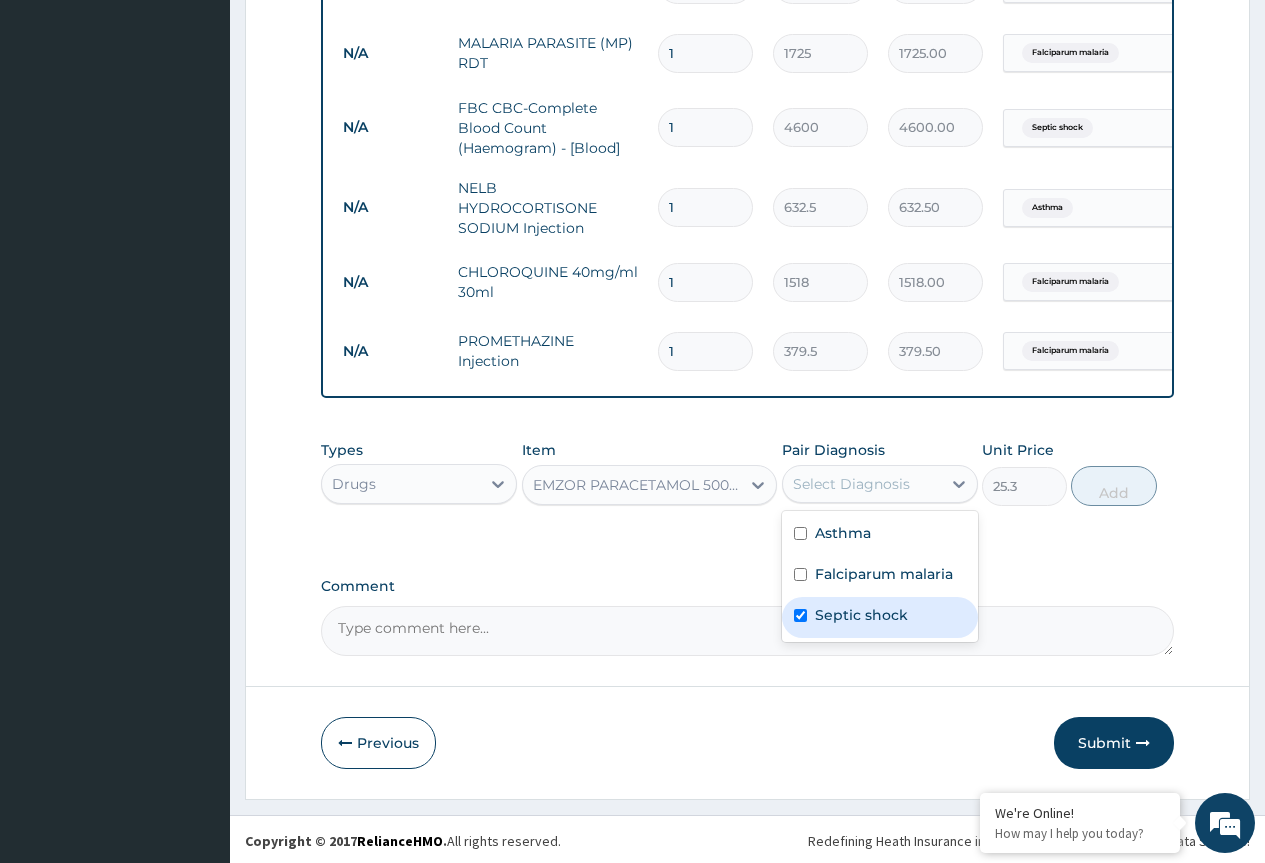 checkbox on "true" 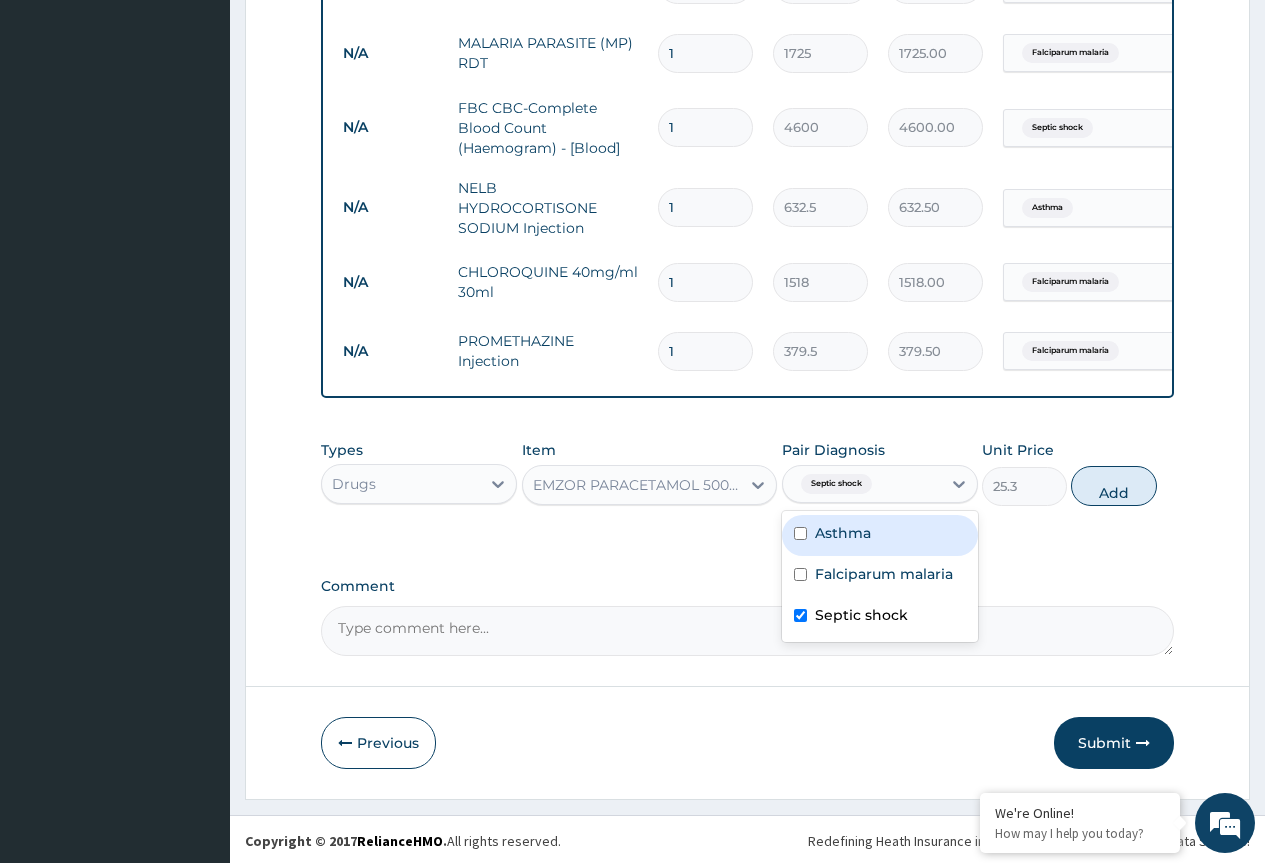 click on "Asthma" at bounding box center [843, 533] 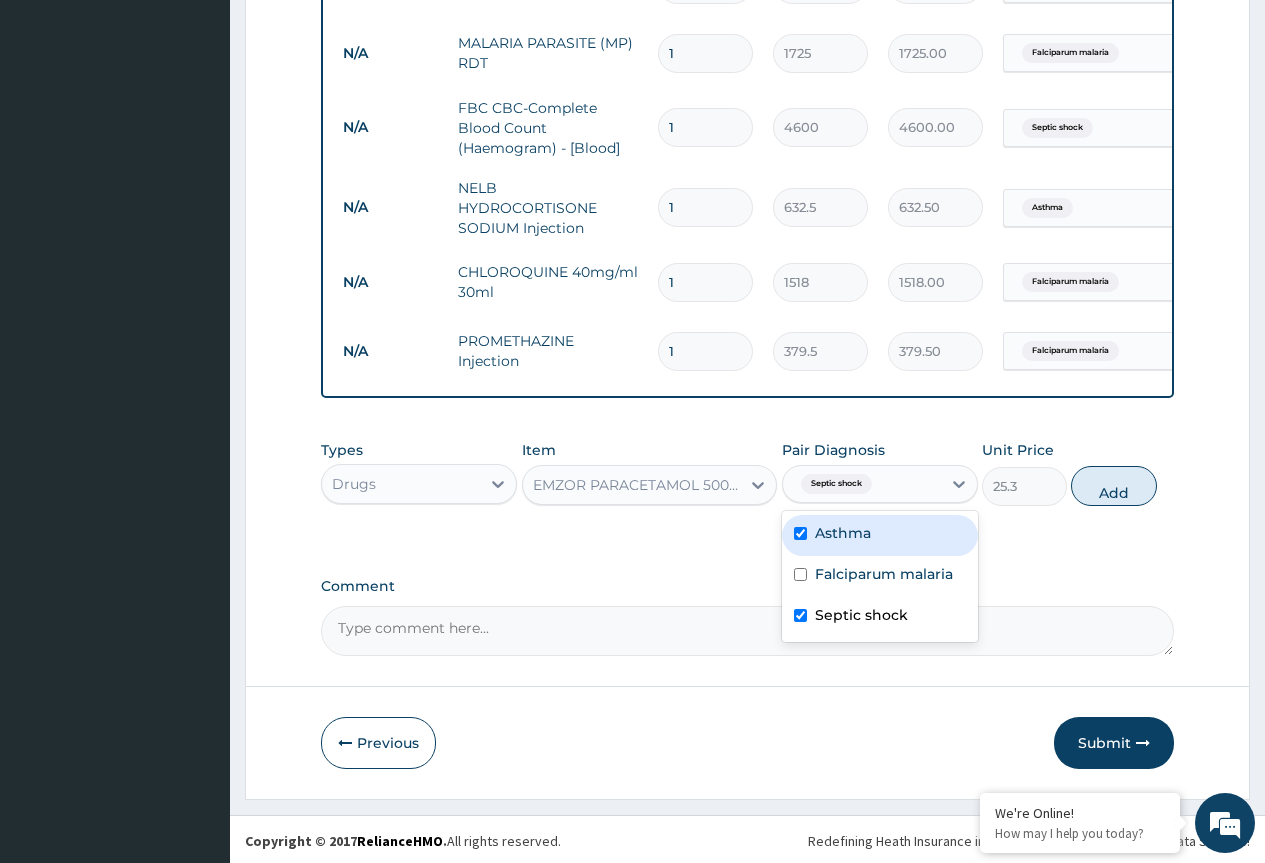 checkbox on "true" 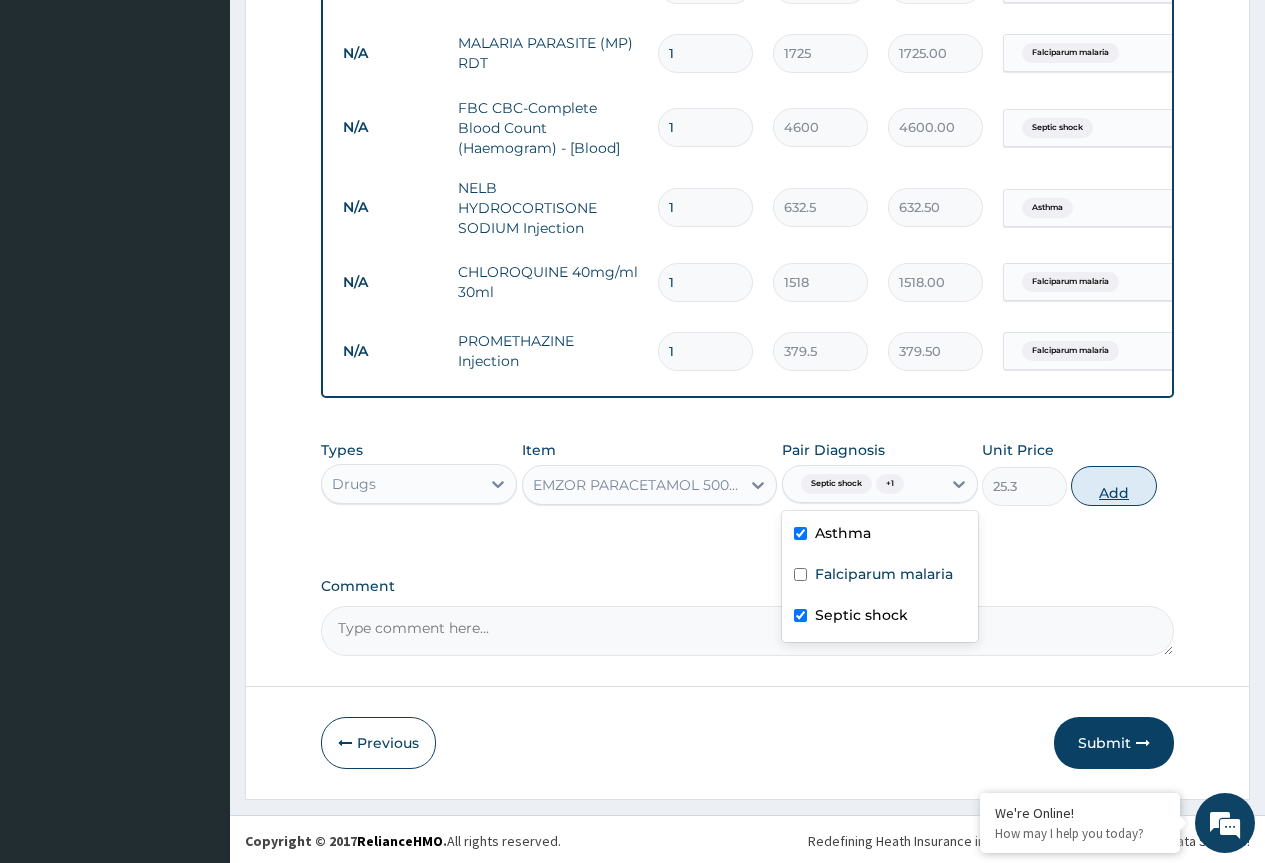 click on "Add" at bounding box center (1113, 486) 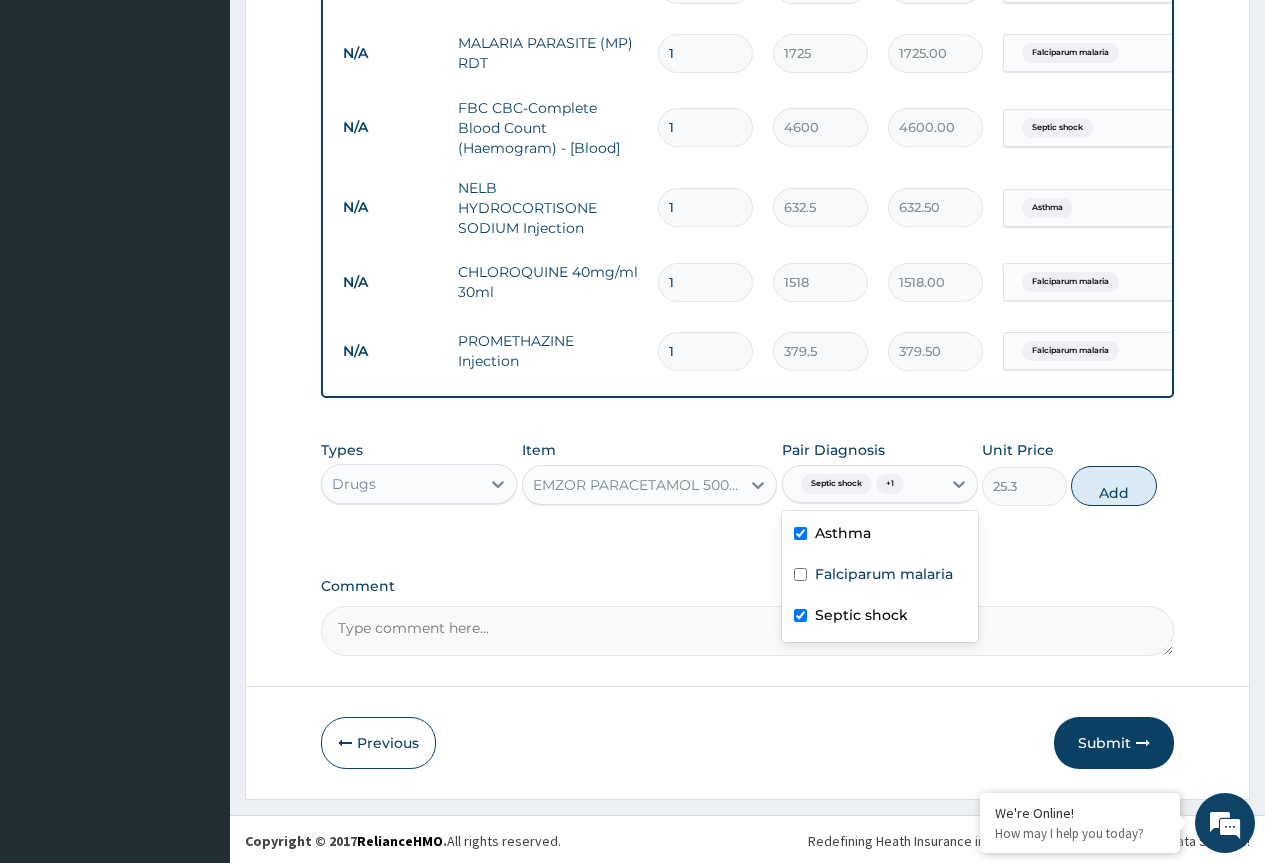 type on "0" 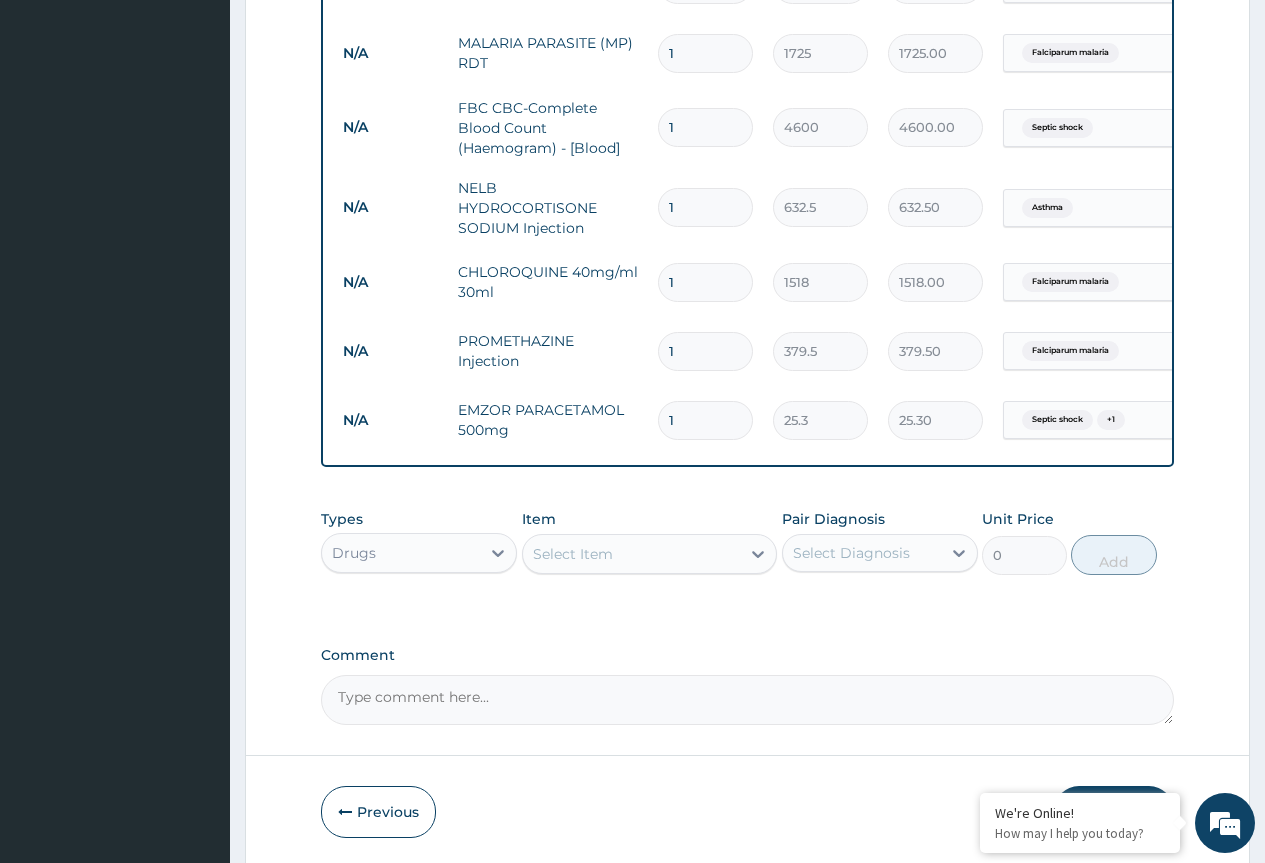 click on "Select Item" at bounding box center (632, 554) 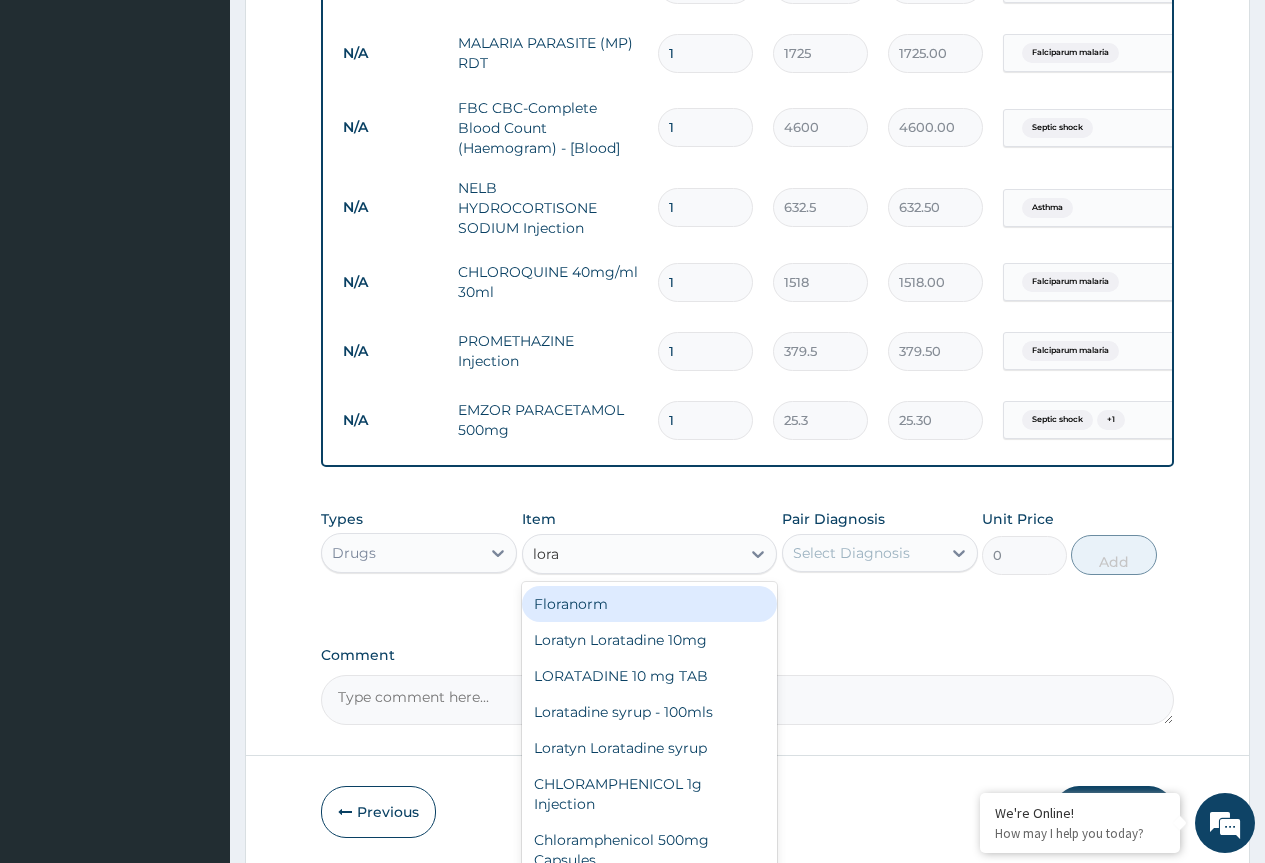 type on "lorat" 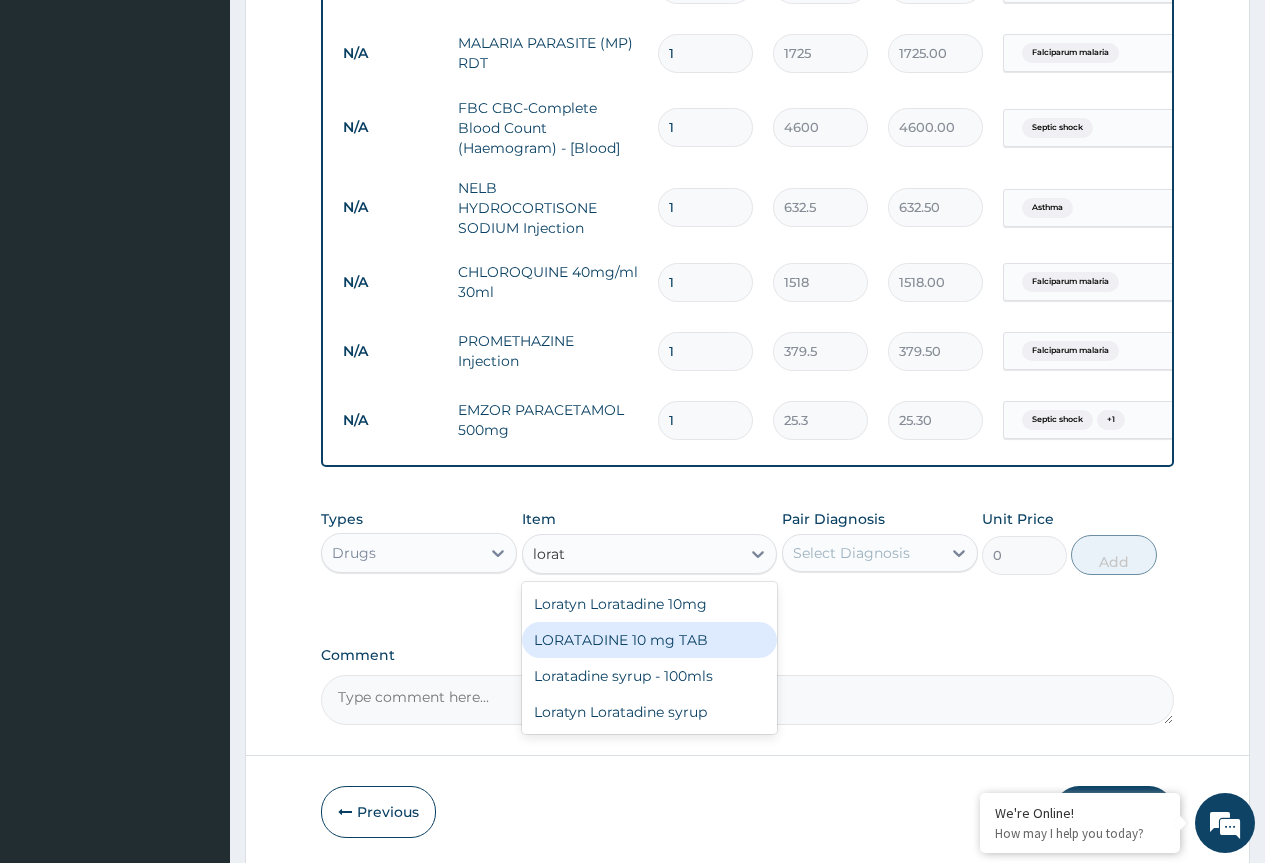 click on "LORATADINE 10 mg TAB" at bounding box center (650, 640) 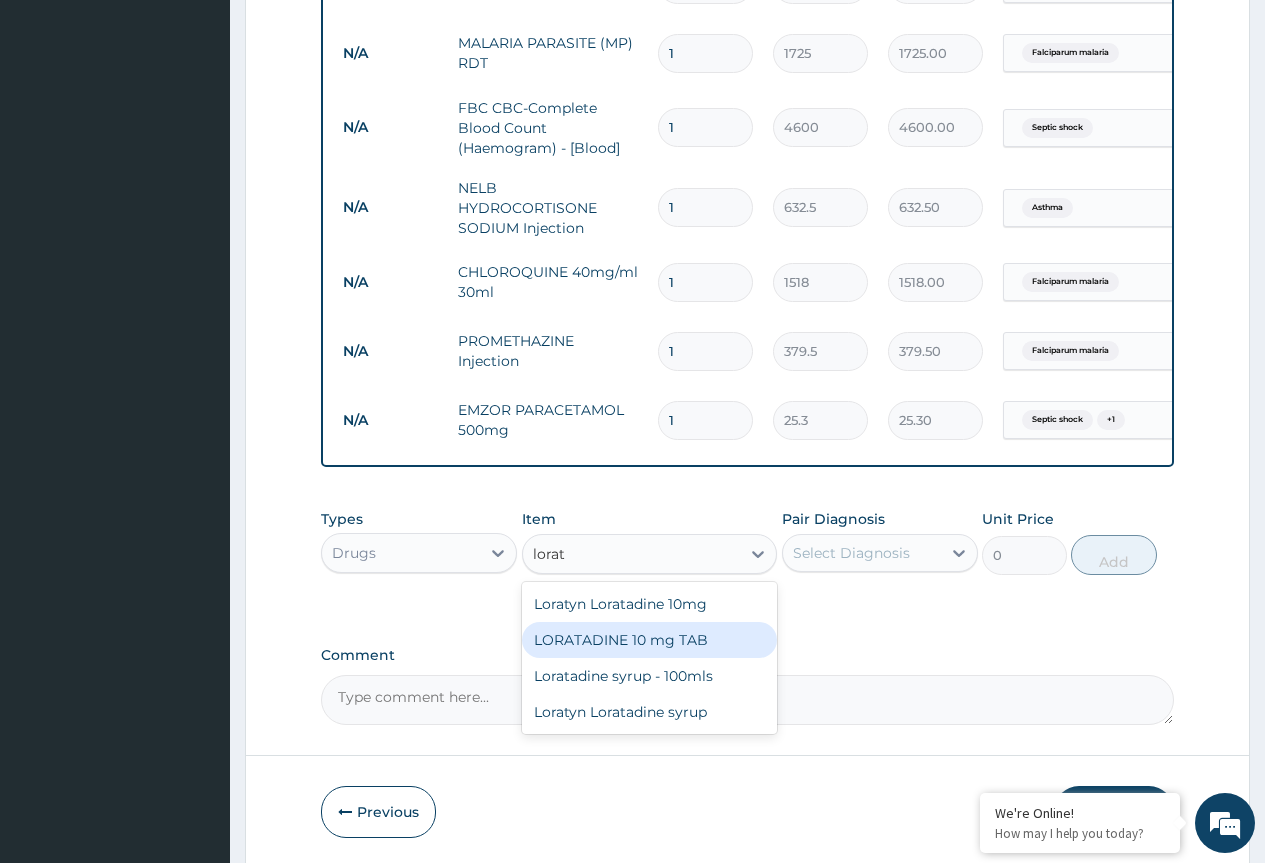type 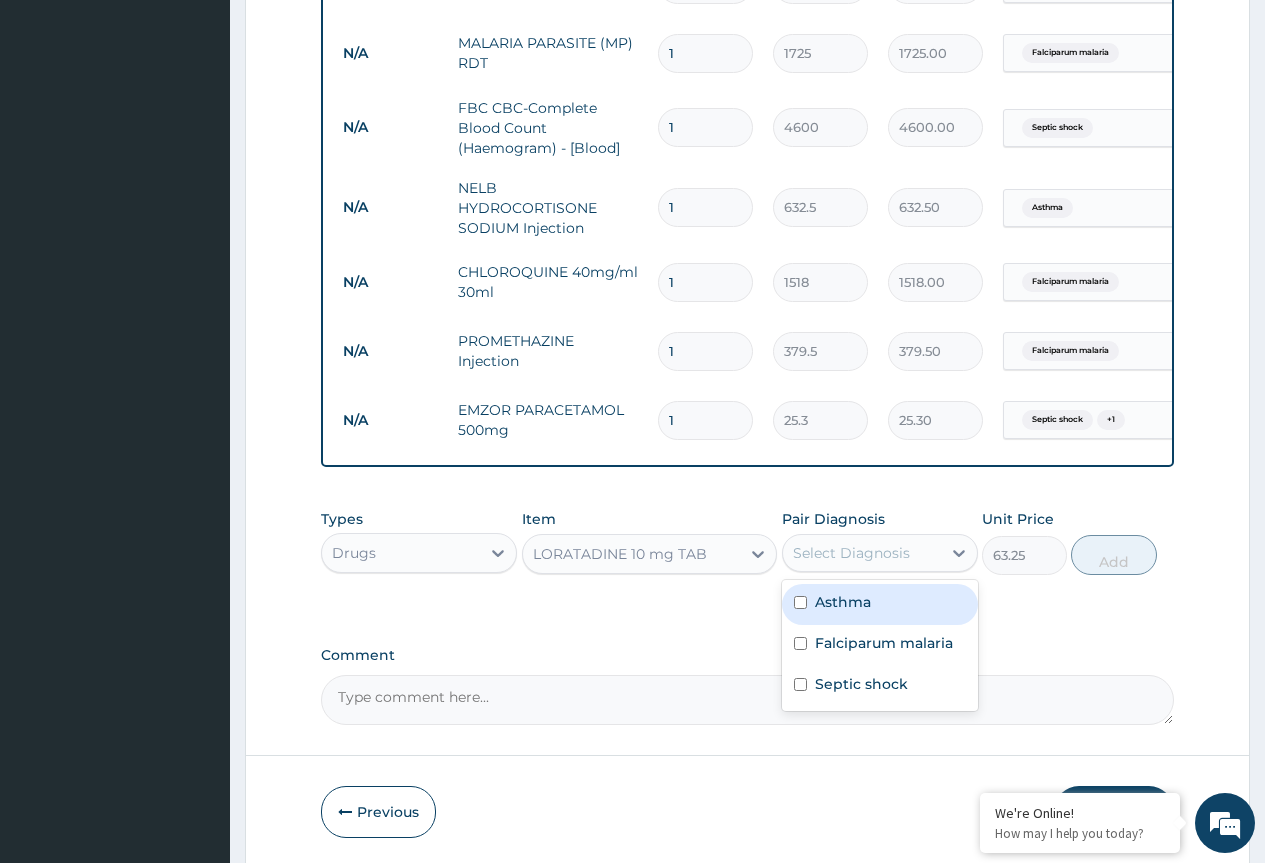 click on "Select Diagnosis" at bounding box center [851, 553] 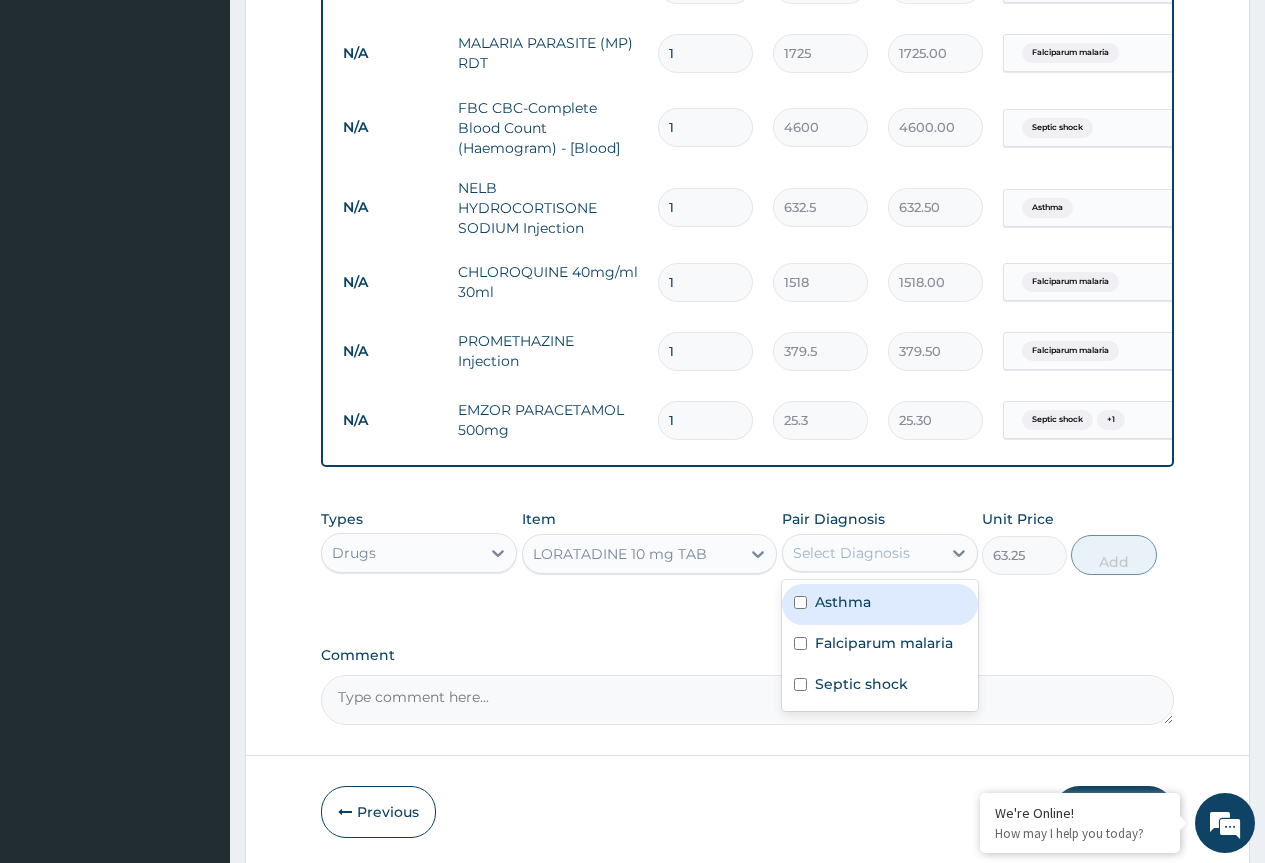 click on "Asthma" at bounding box center [843, 602] 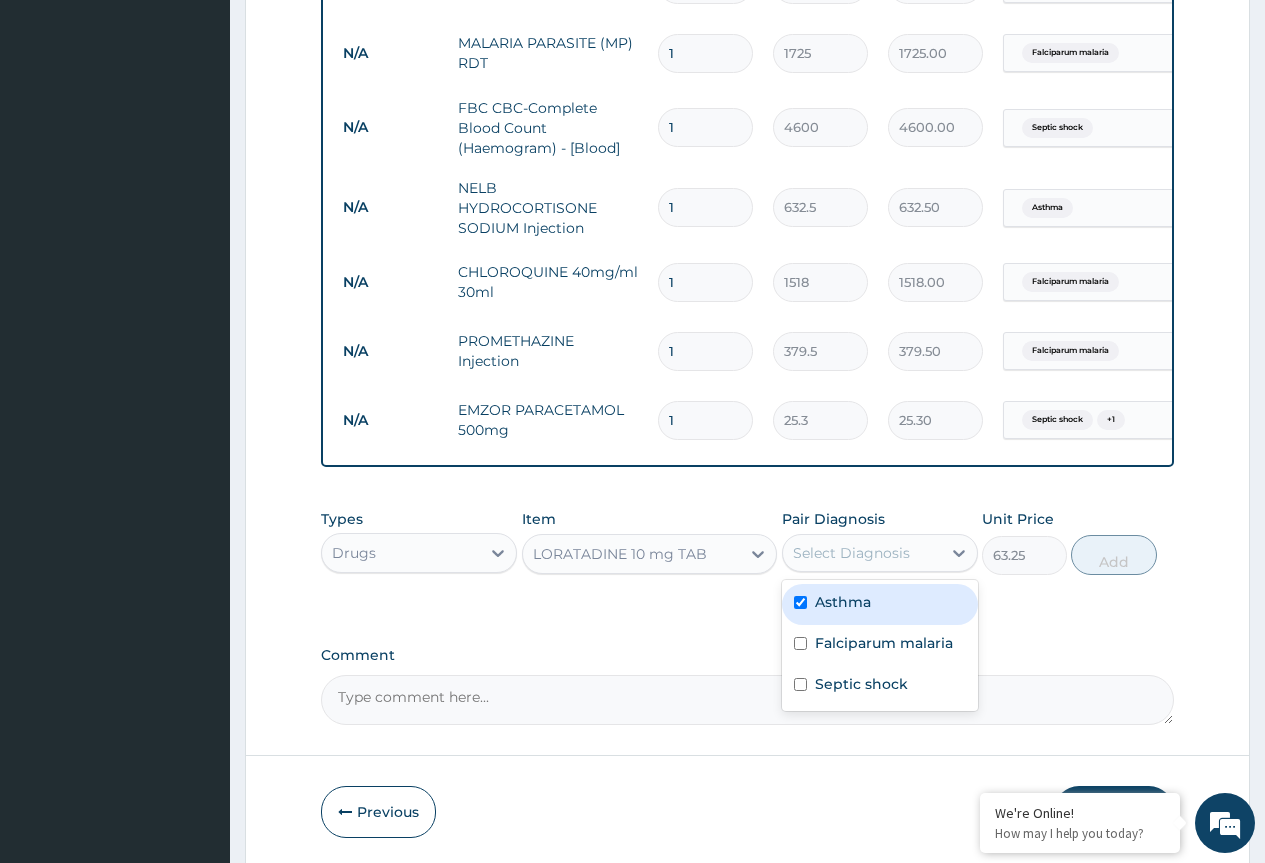 checkbox on "true" 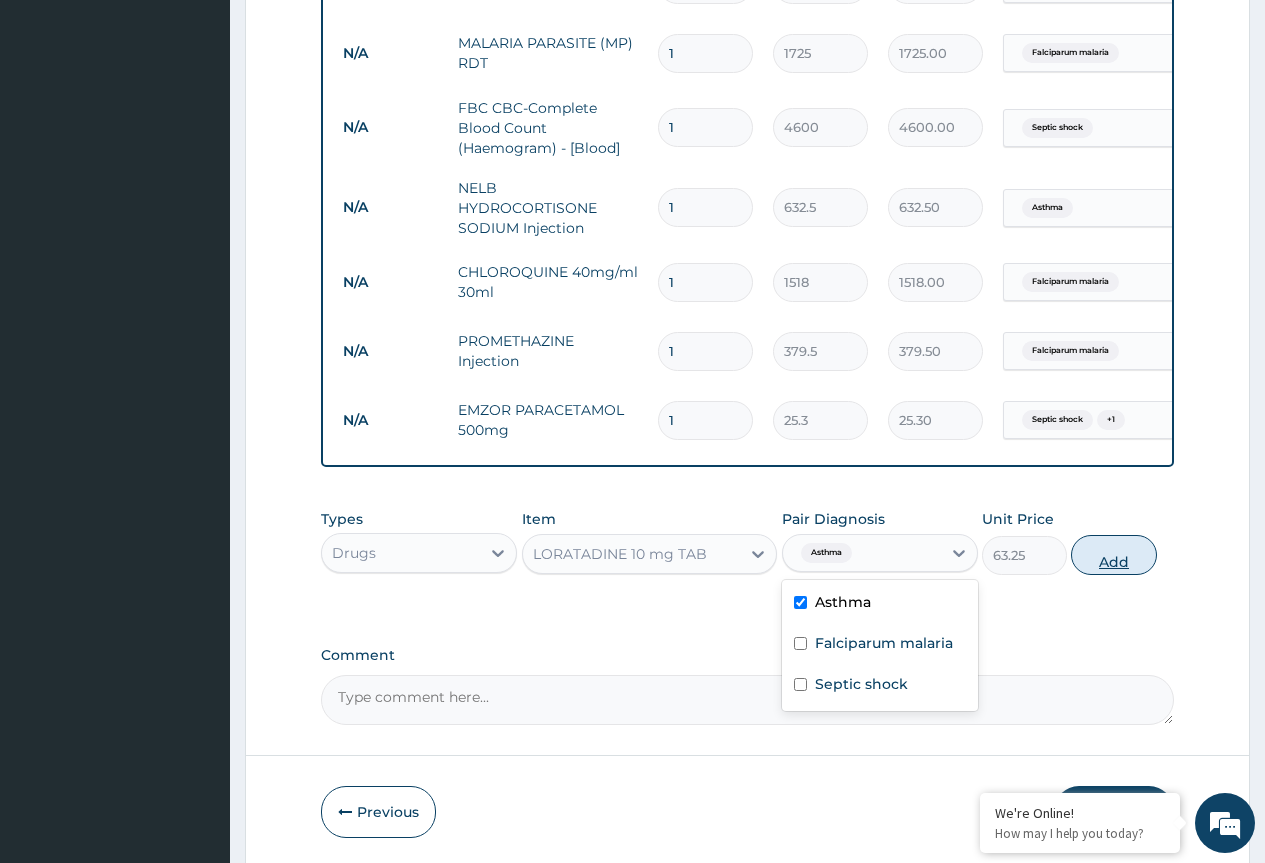 click on "Add" at bounding box center [1113, 555] 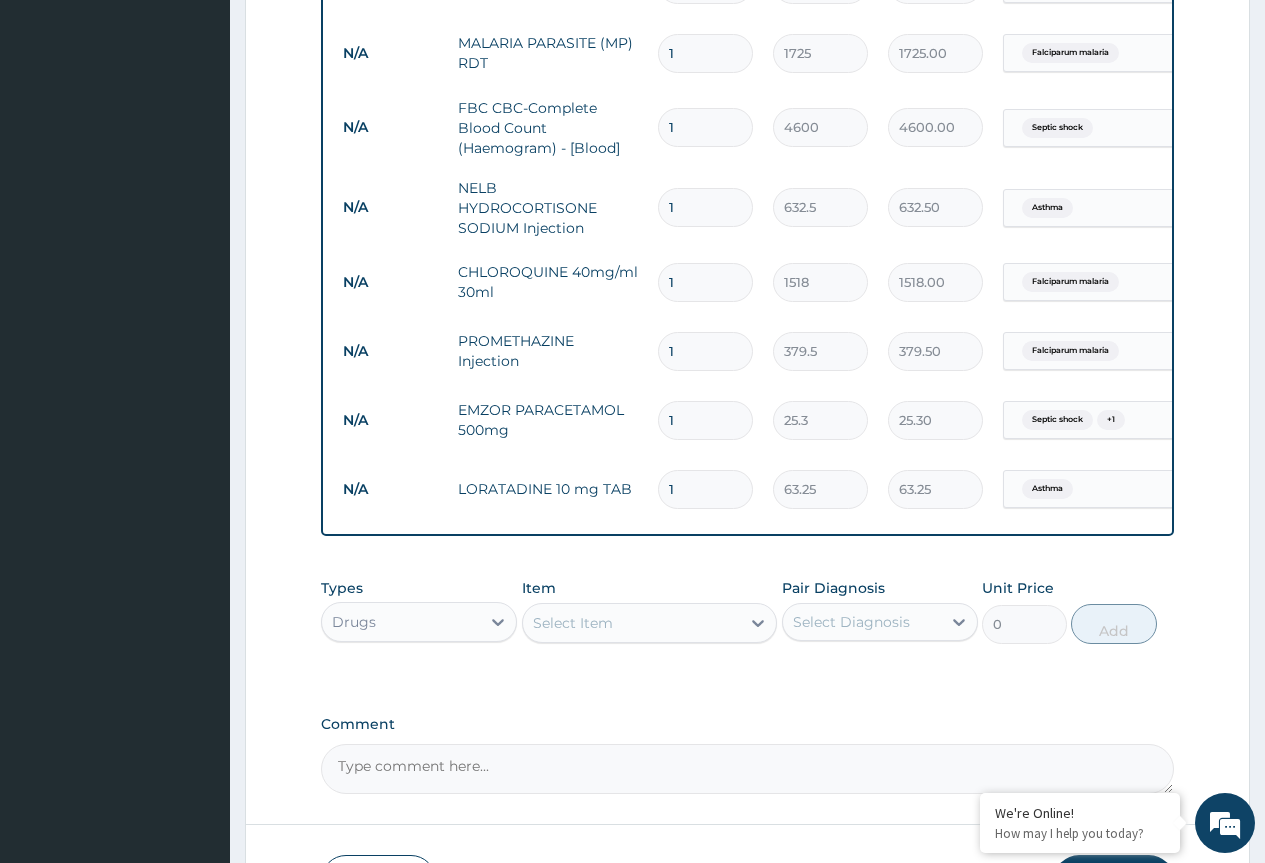 click on "Select Item" at bounding box center [573, 623] 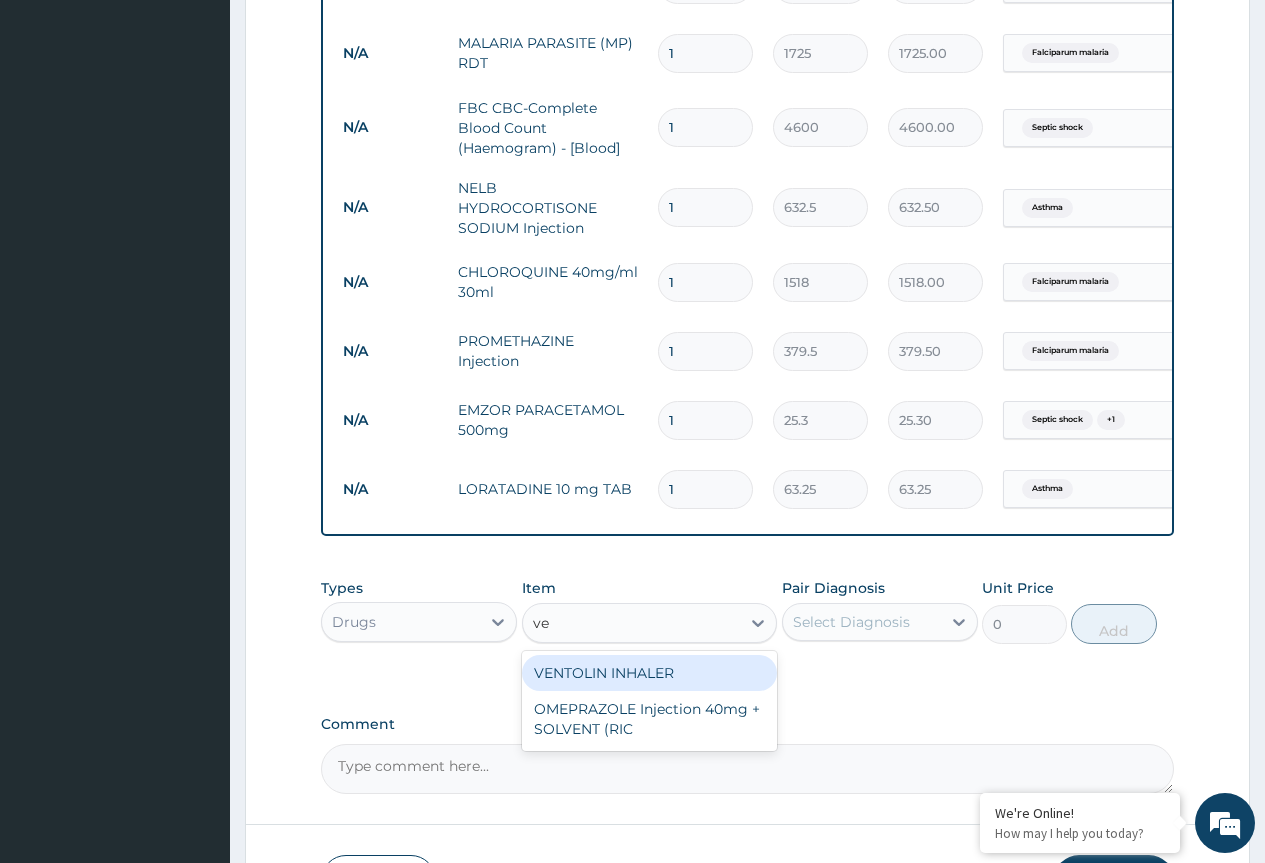 type on "v" 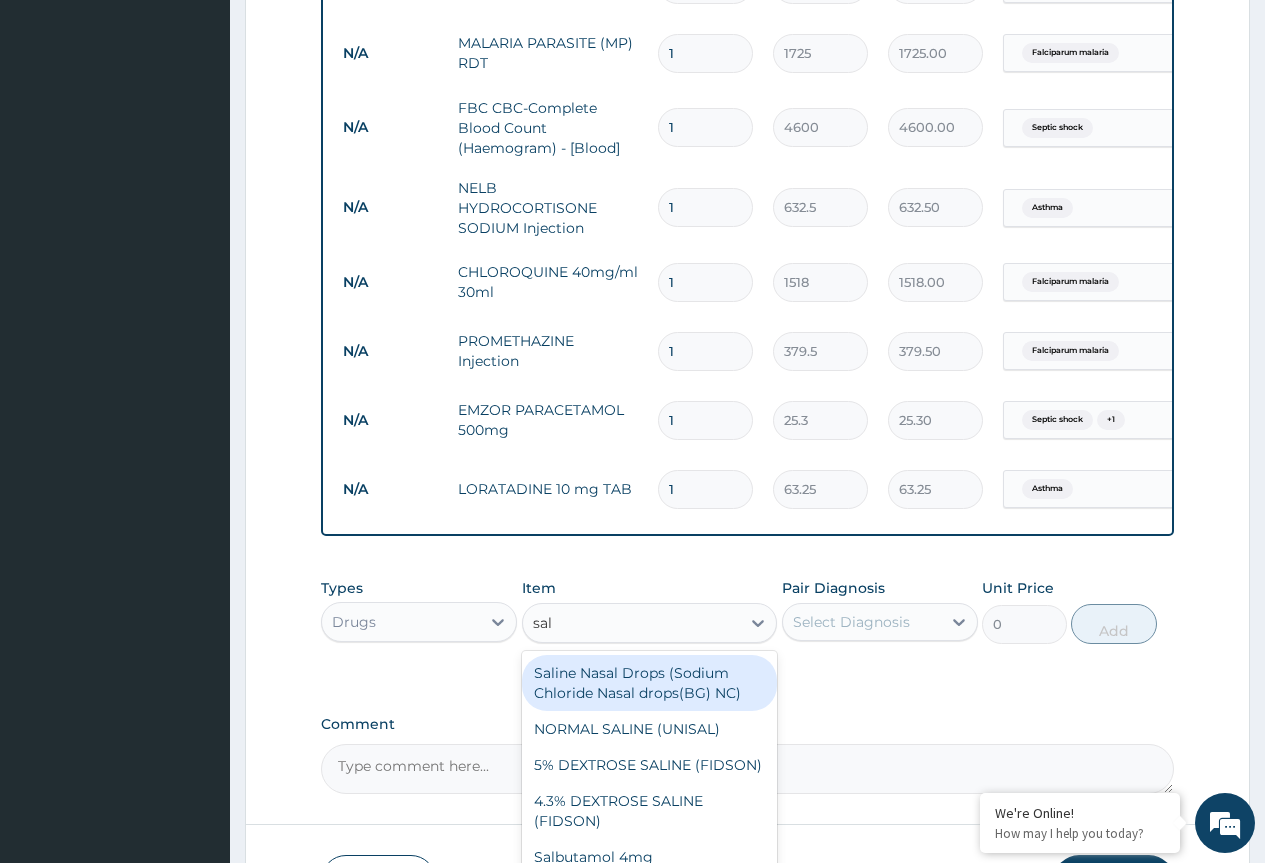 type on "salb" 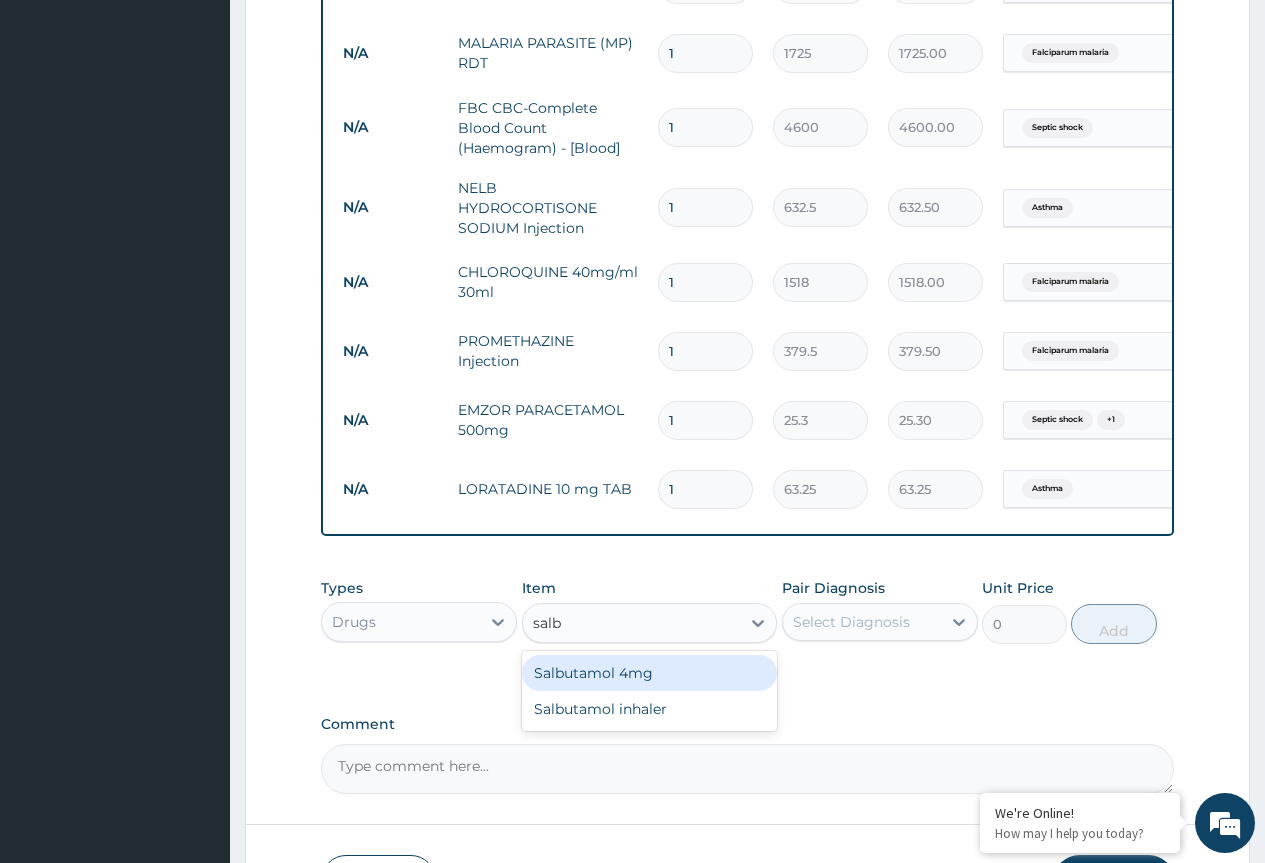 click on "Salbutamol 4mg" at bounding box center (650, 673) 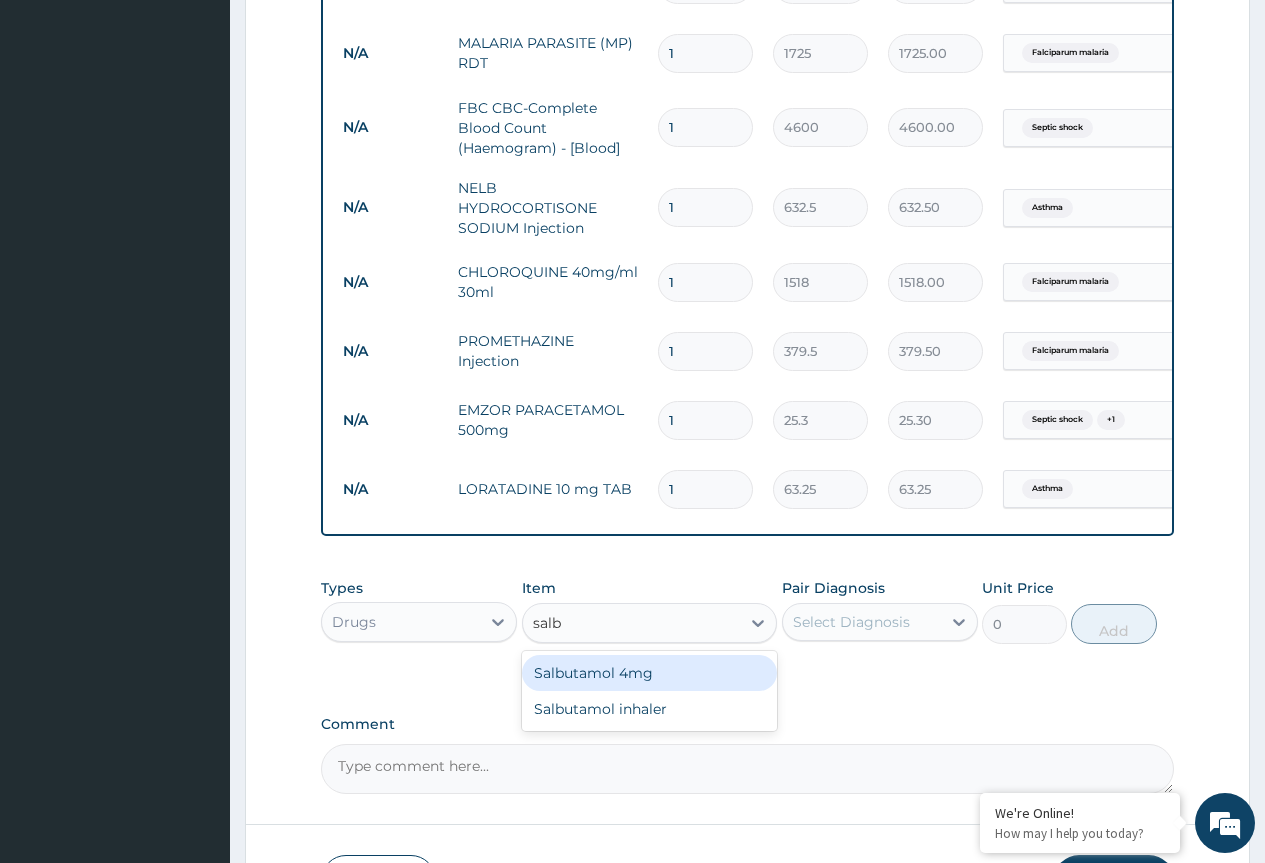 type 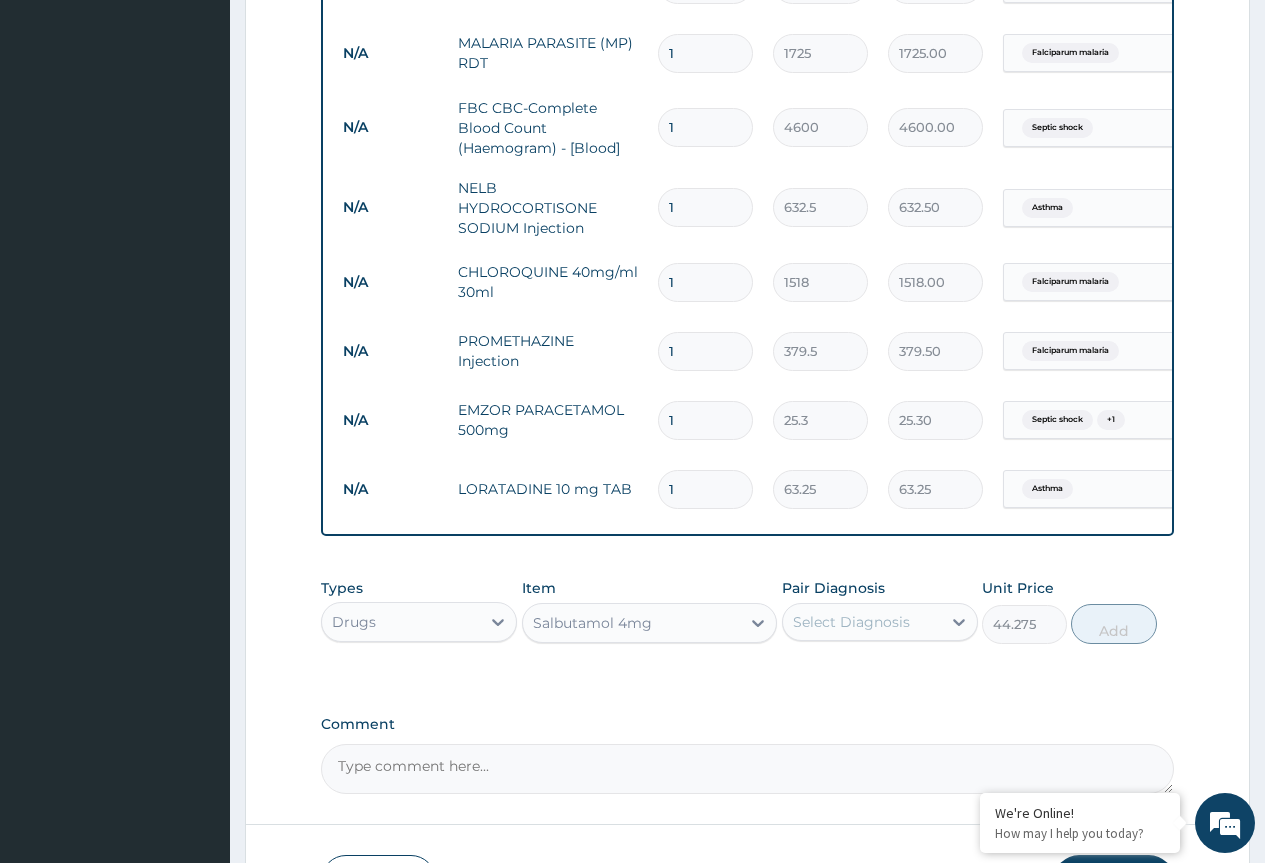 click on "Select Diagnosis" at bounding box center (862, 622) 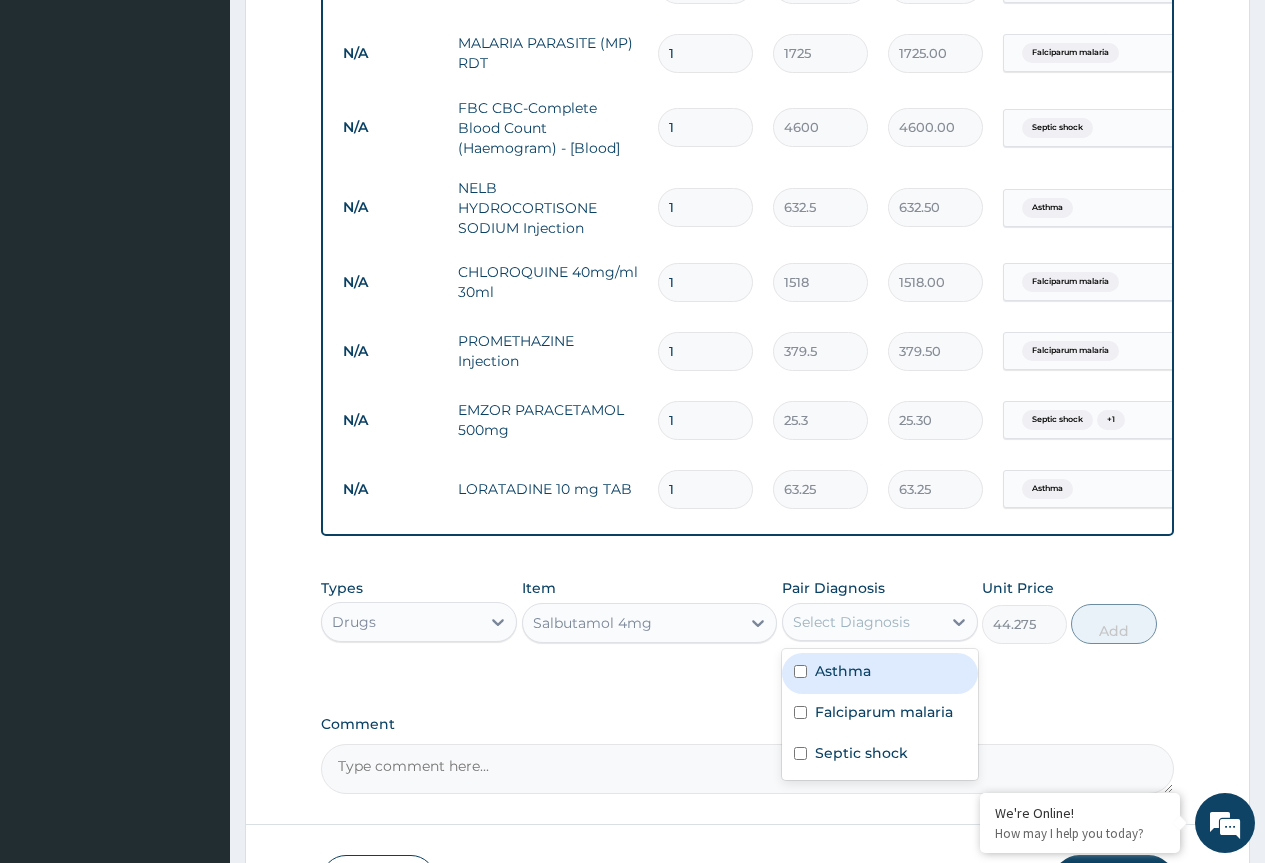 click on "Asthma" at bounding box center [843, 671] 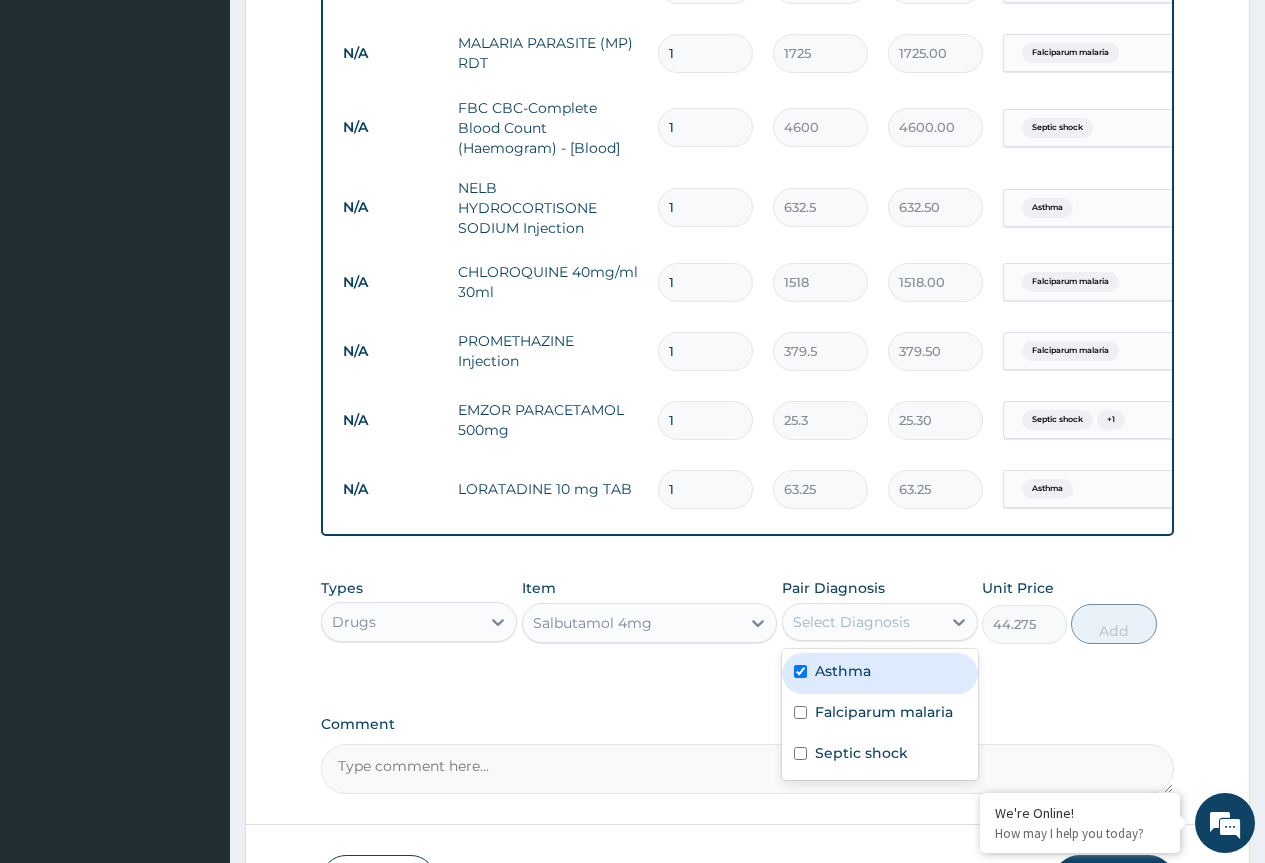 checkbox on "true" 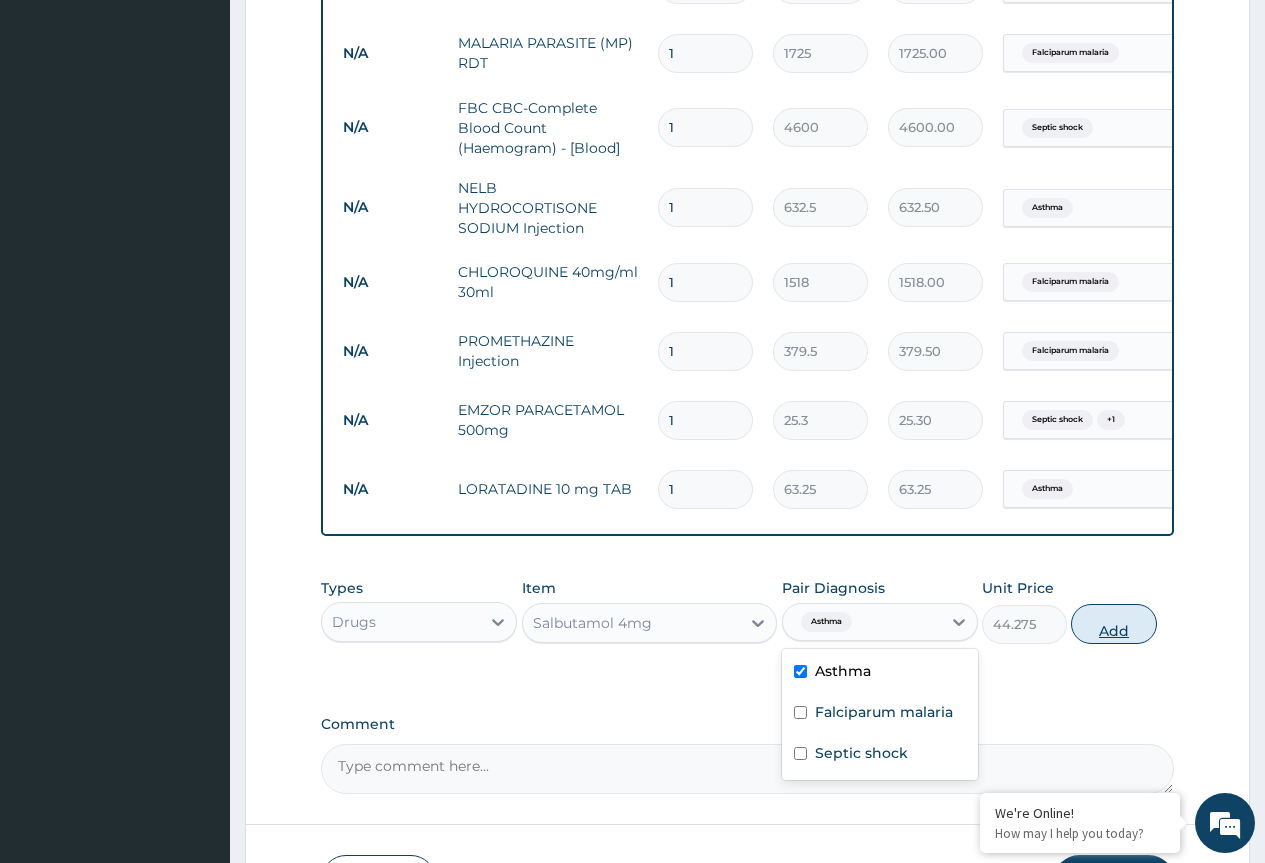 click on "Add" at bounding box center [1113, 624] 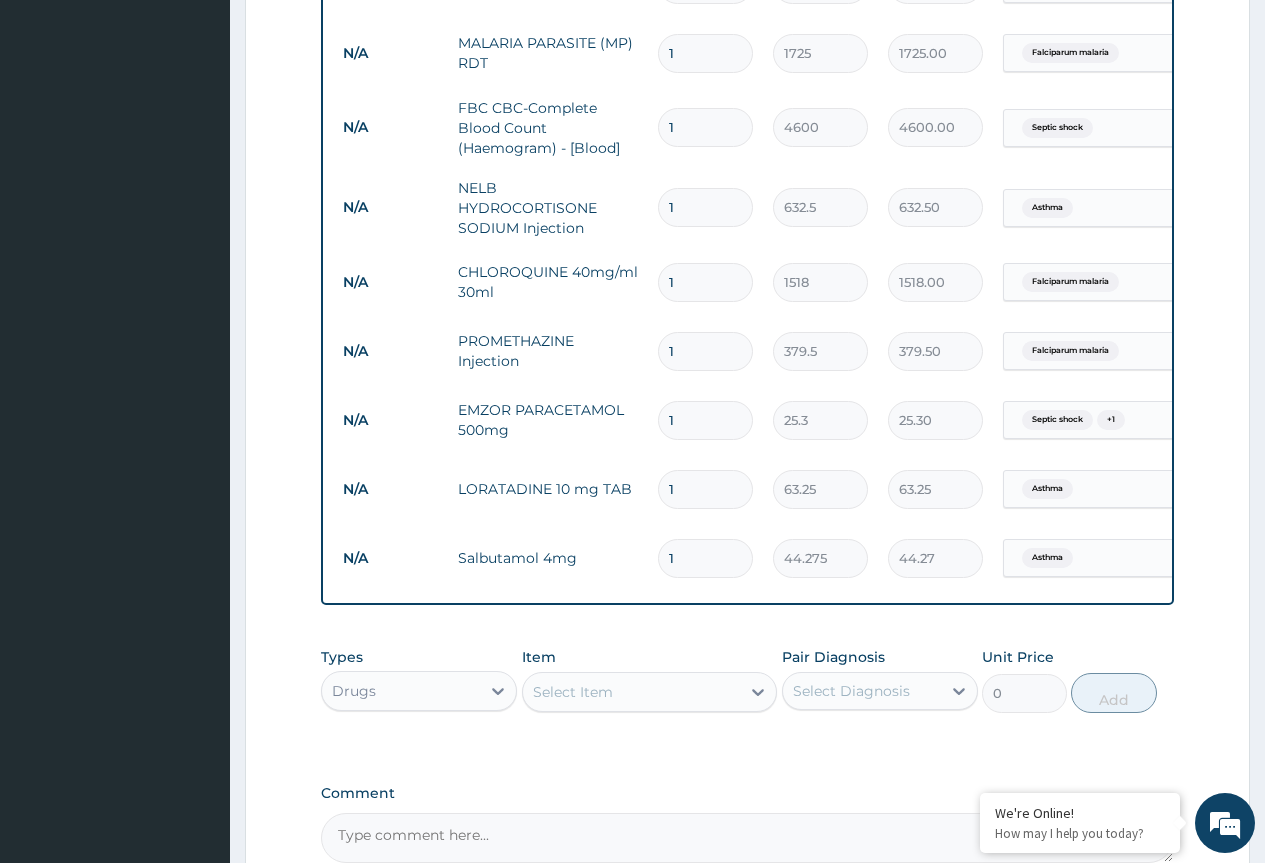 click on "Item Select Item" at bounding box center [650, 680] 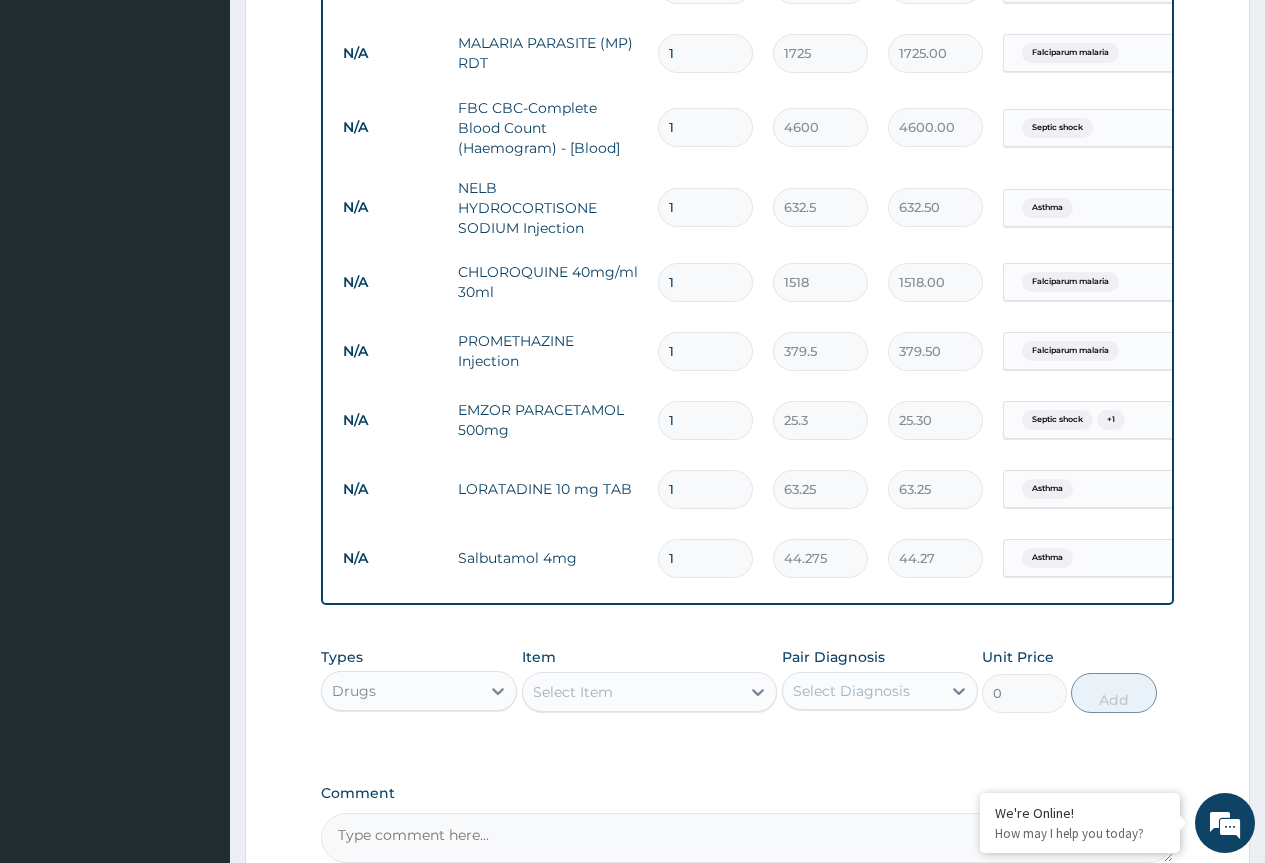click on "Select Item" at bounding box center [632, 692] 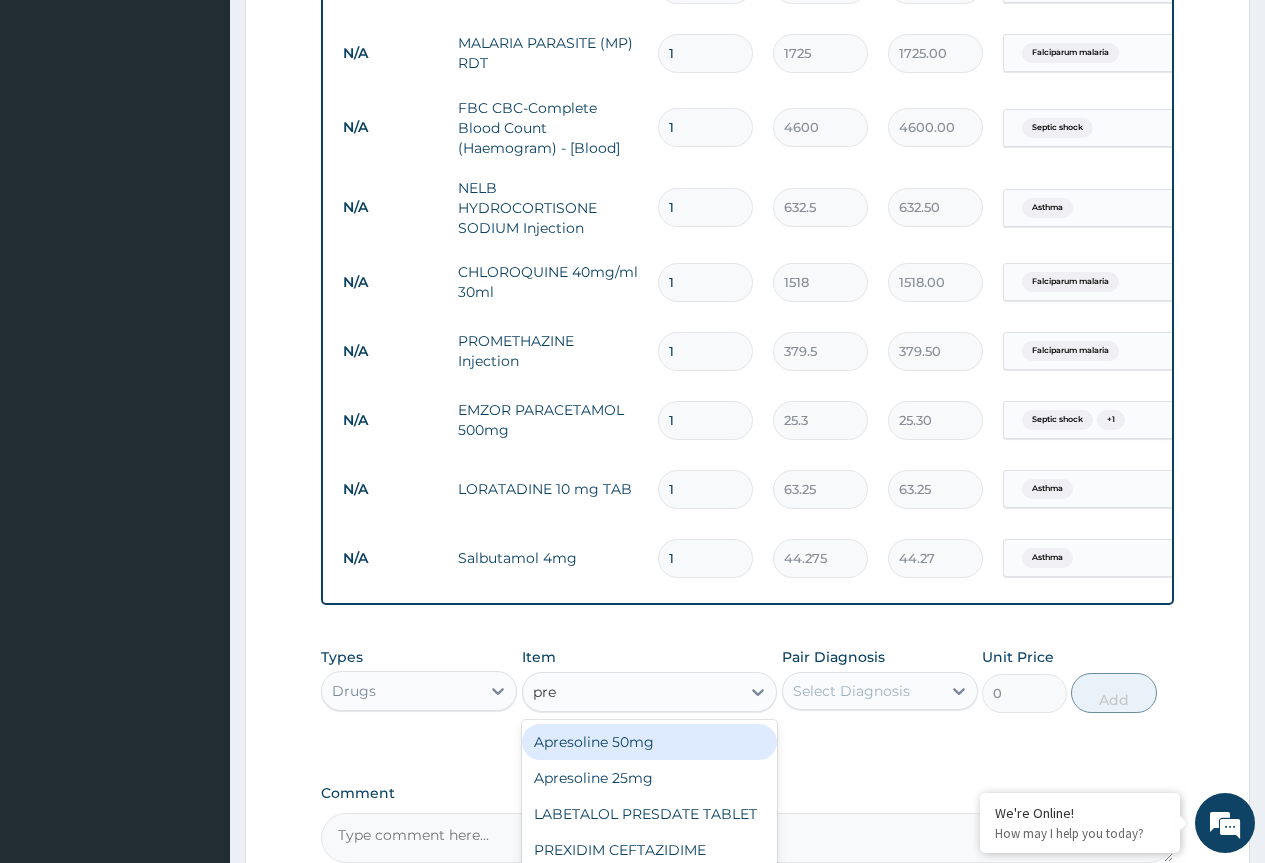 type on "pred" 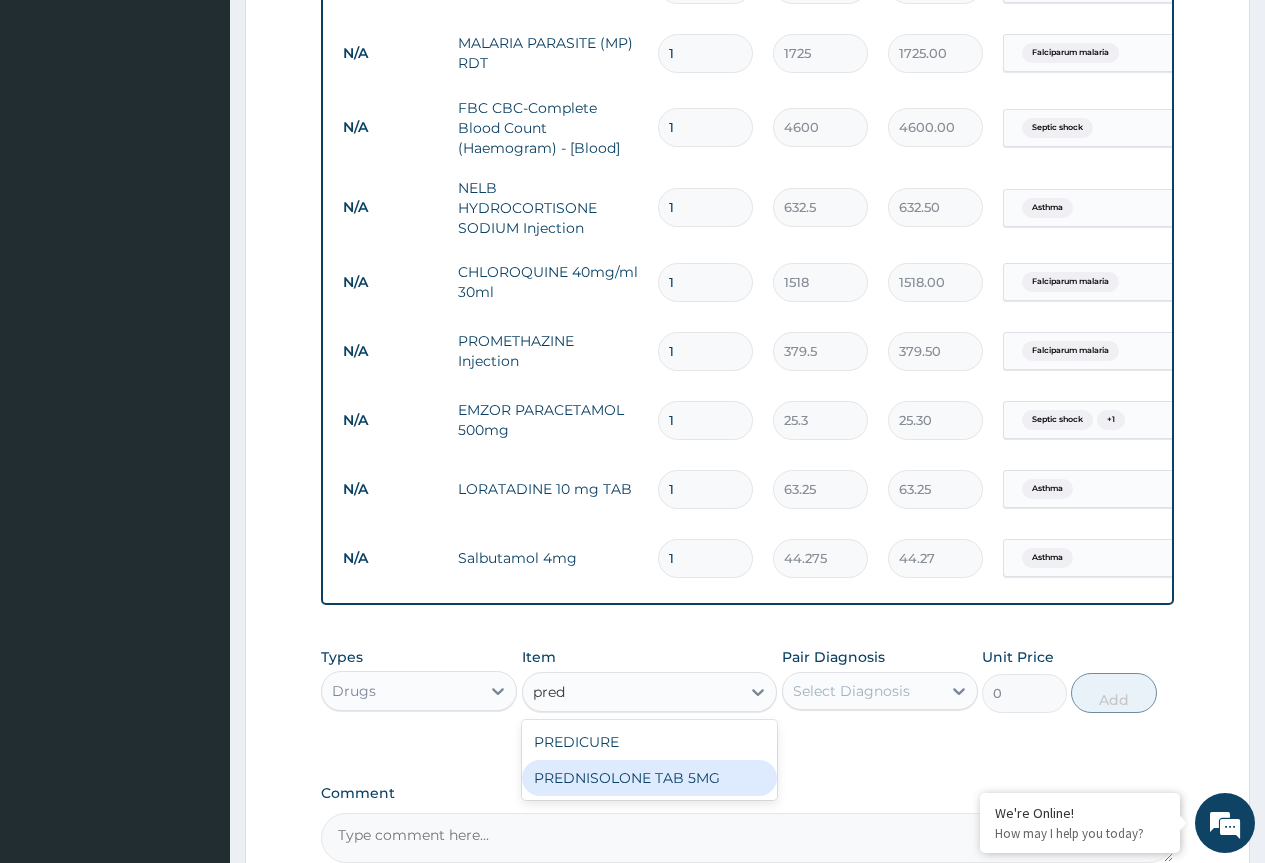 click on "PREDNISOLONE TAB 5MG" at bounding box center (650, 778) 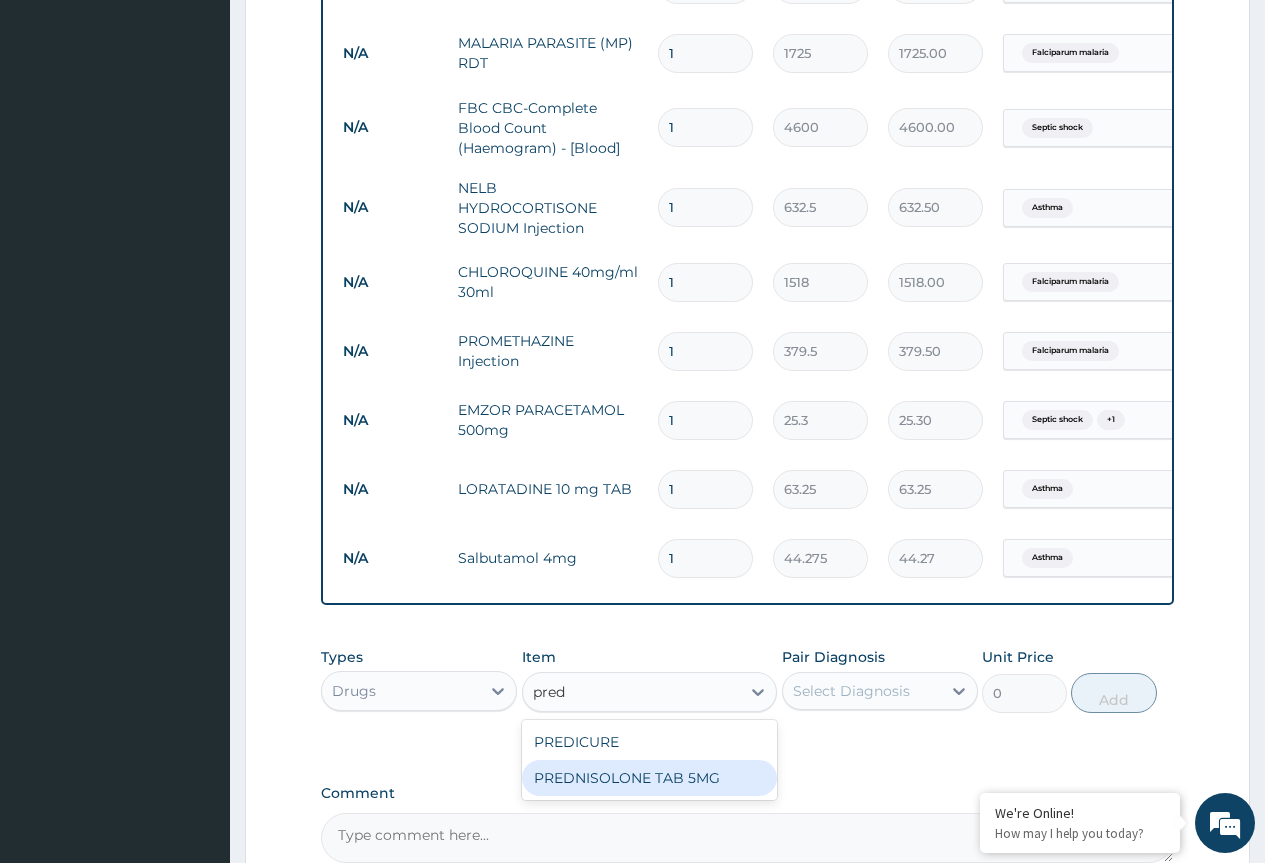 type 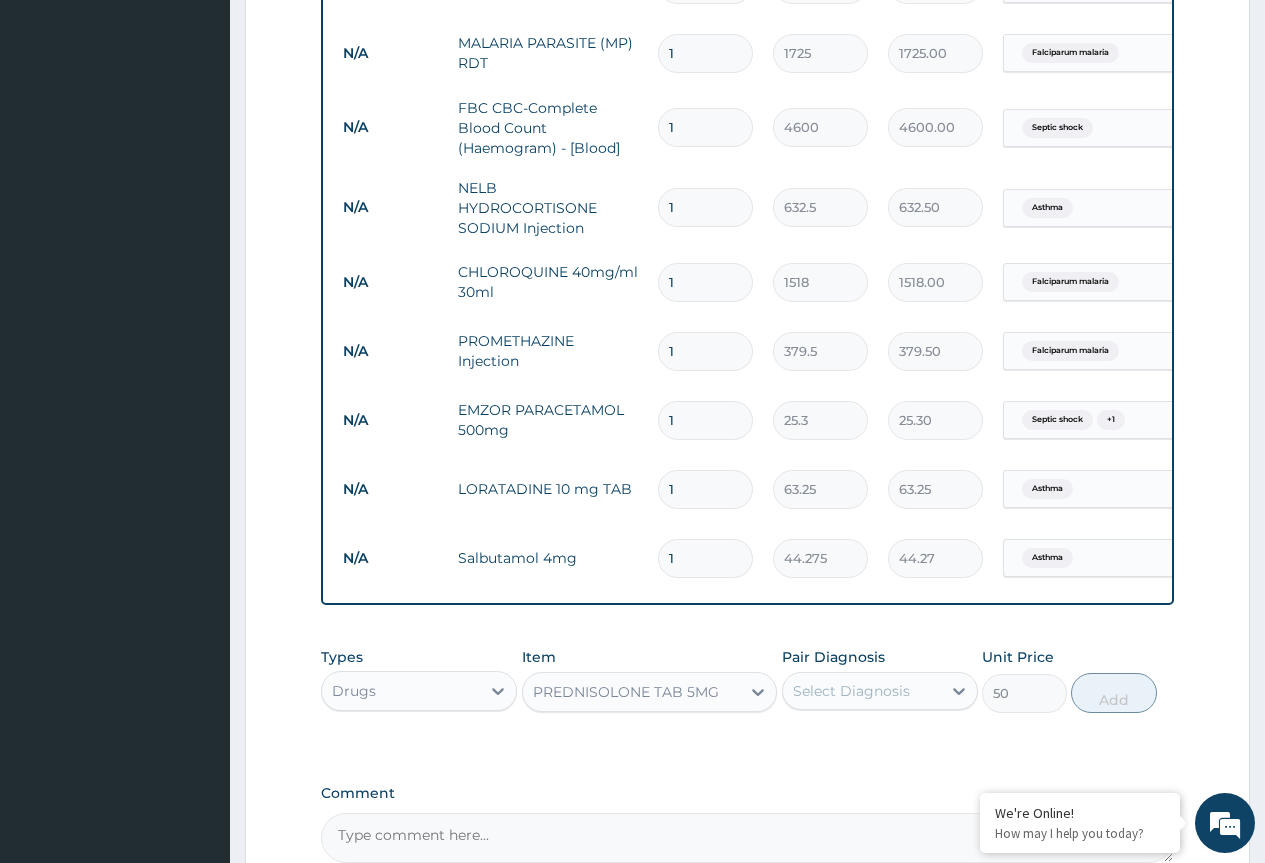 click on "Select Diagnosis" at bounding box center (851, 691) 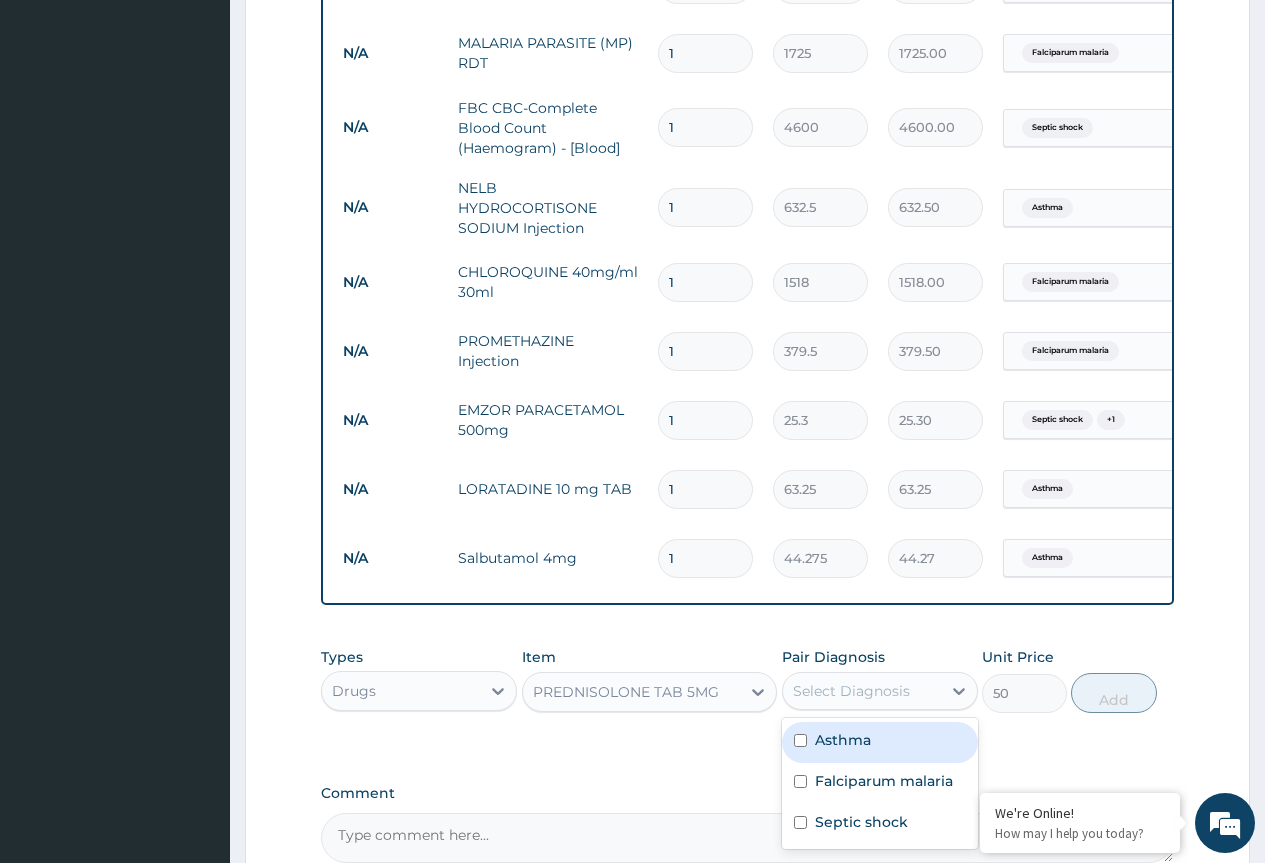 click on "Asthma" at bounding box center [843, 740] 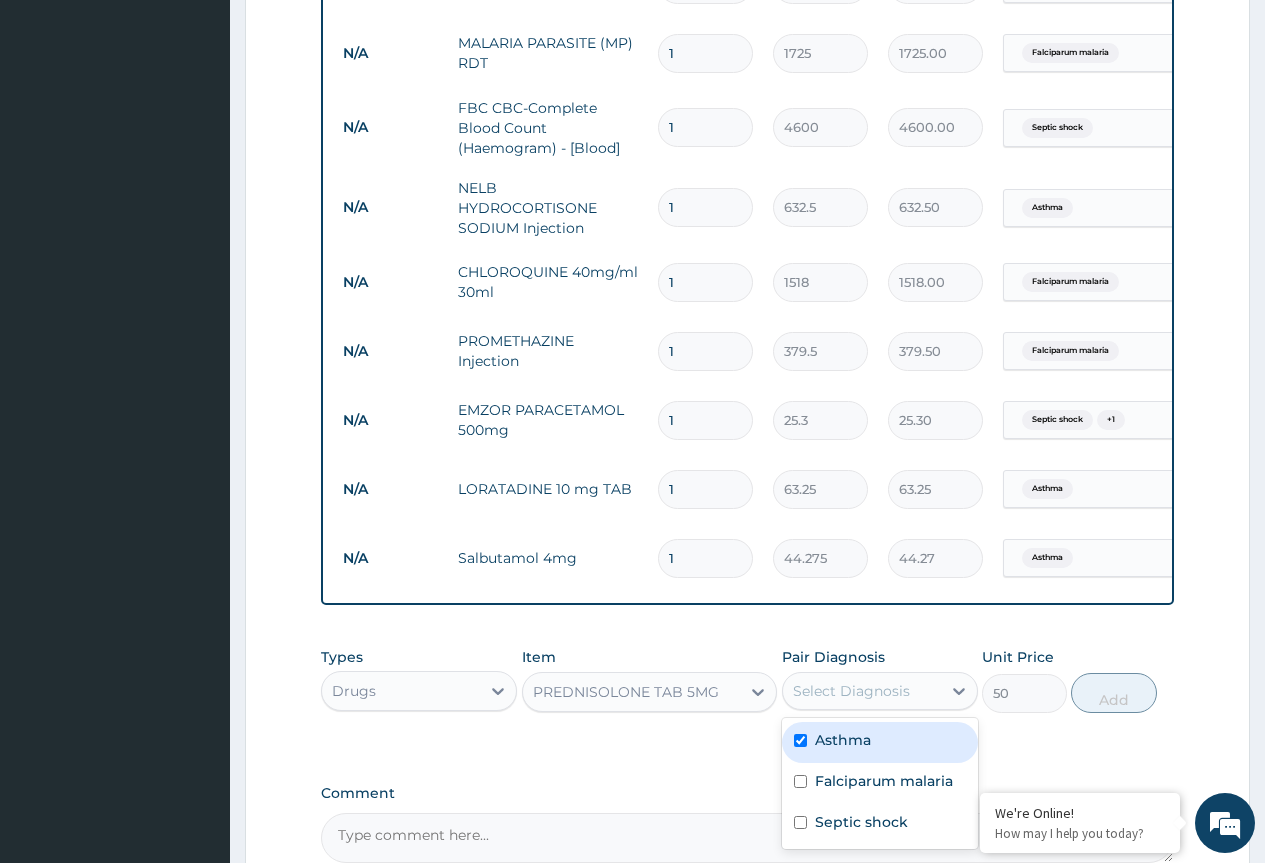 checkbox on "true" 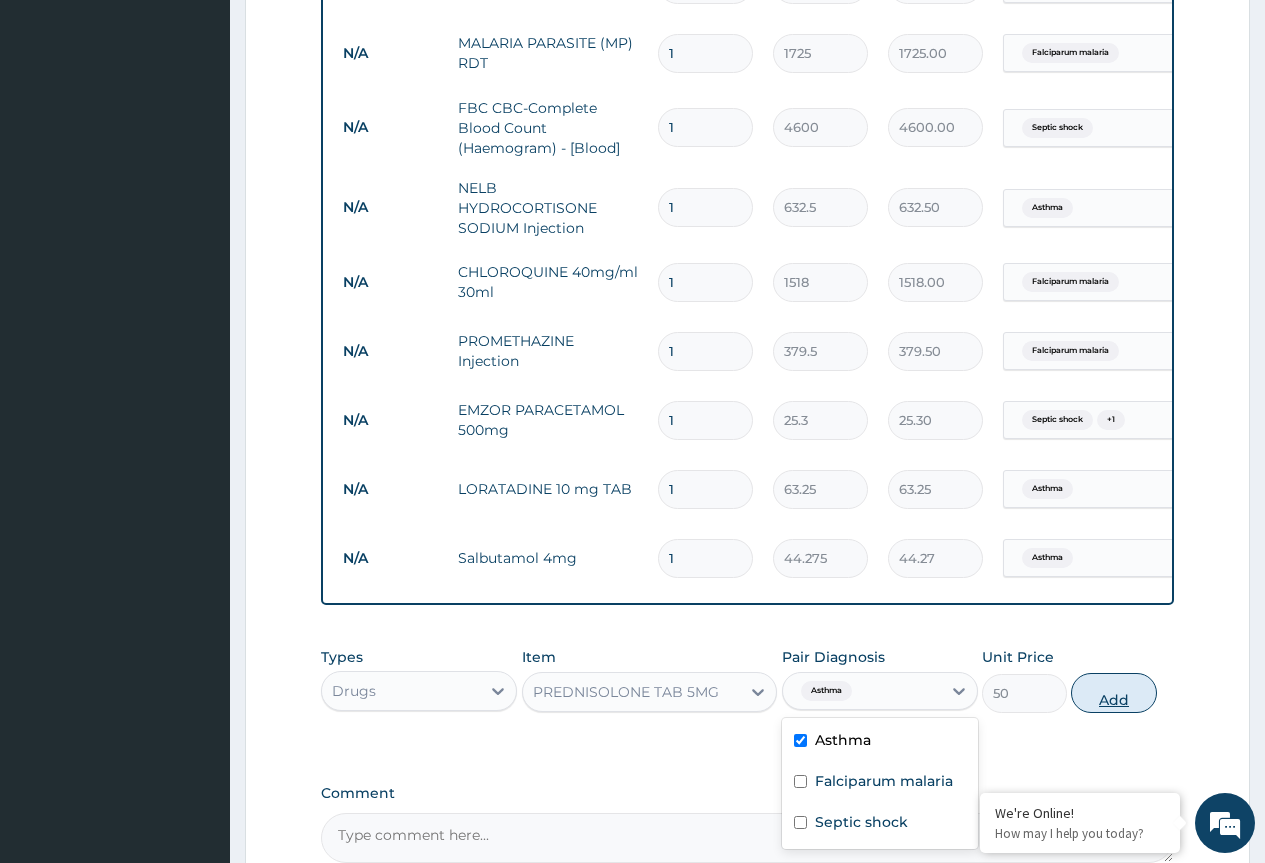 click on "Add" at bounding box center [1113, 693] 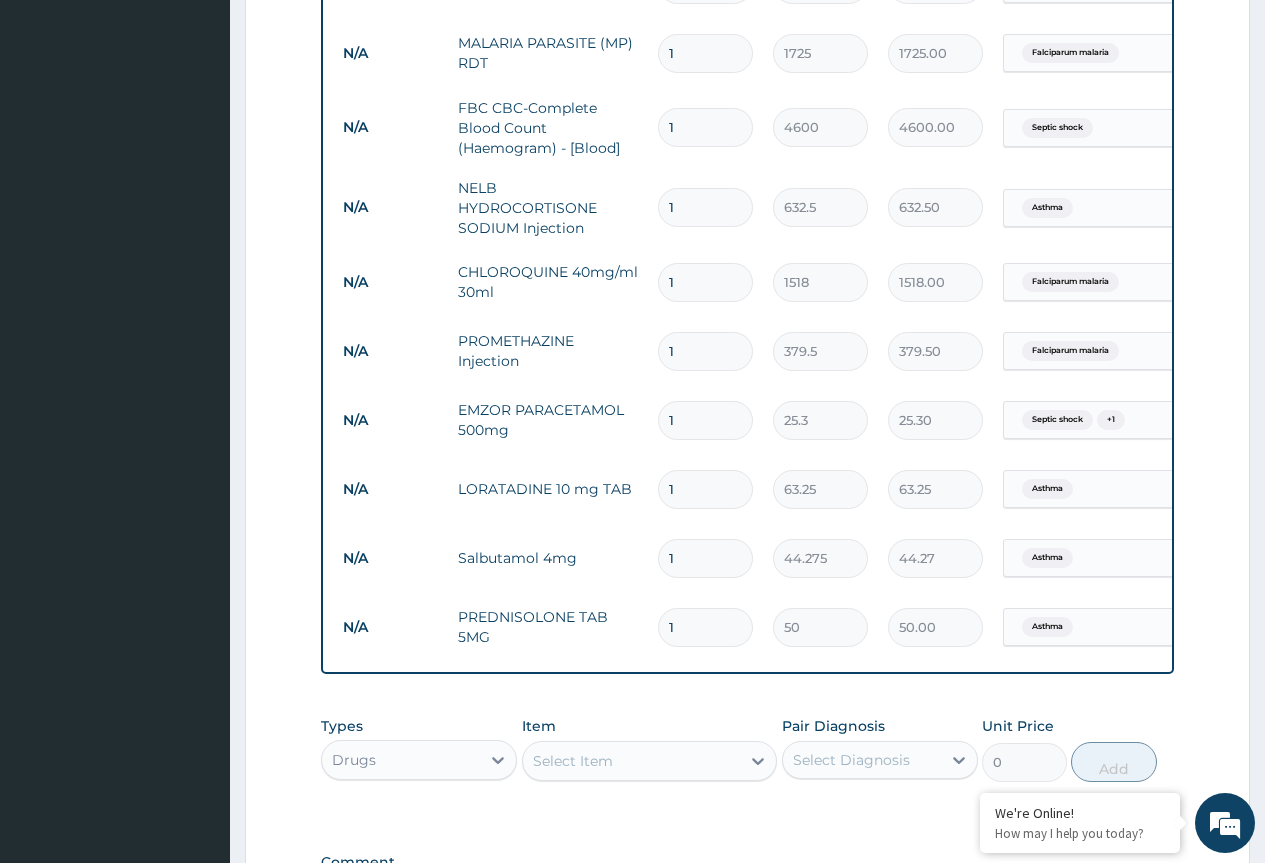 type on "10" 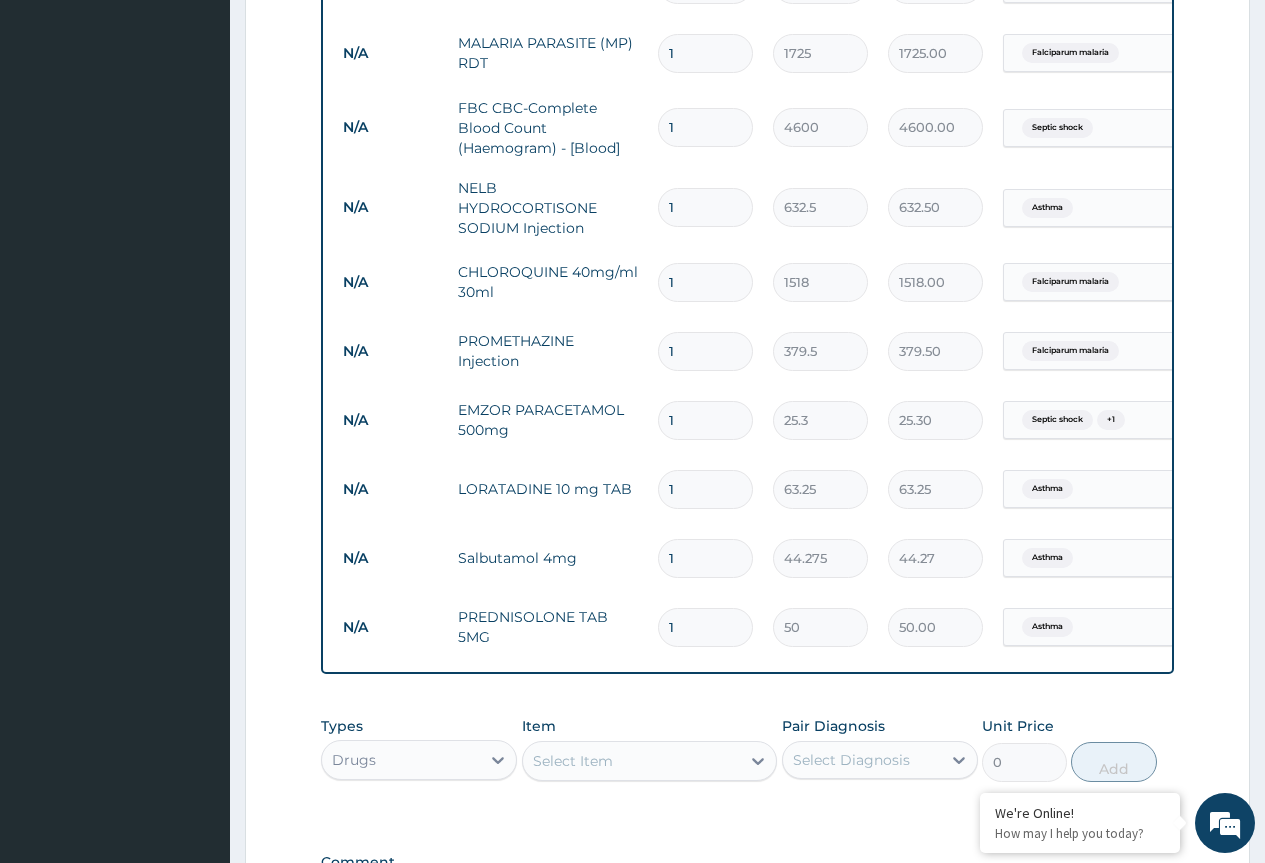 type on "500.00" 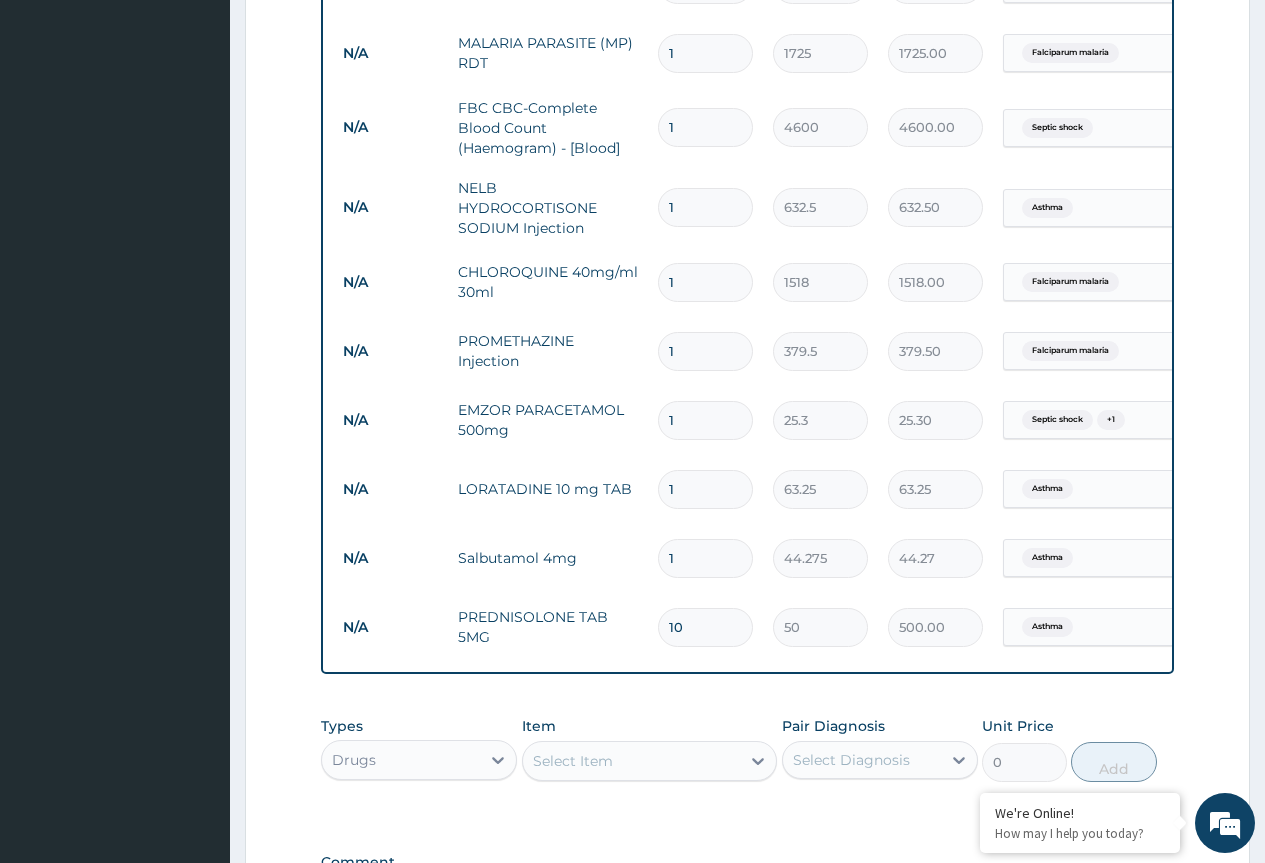 type on "10" 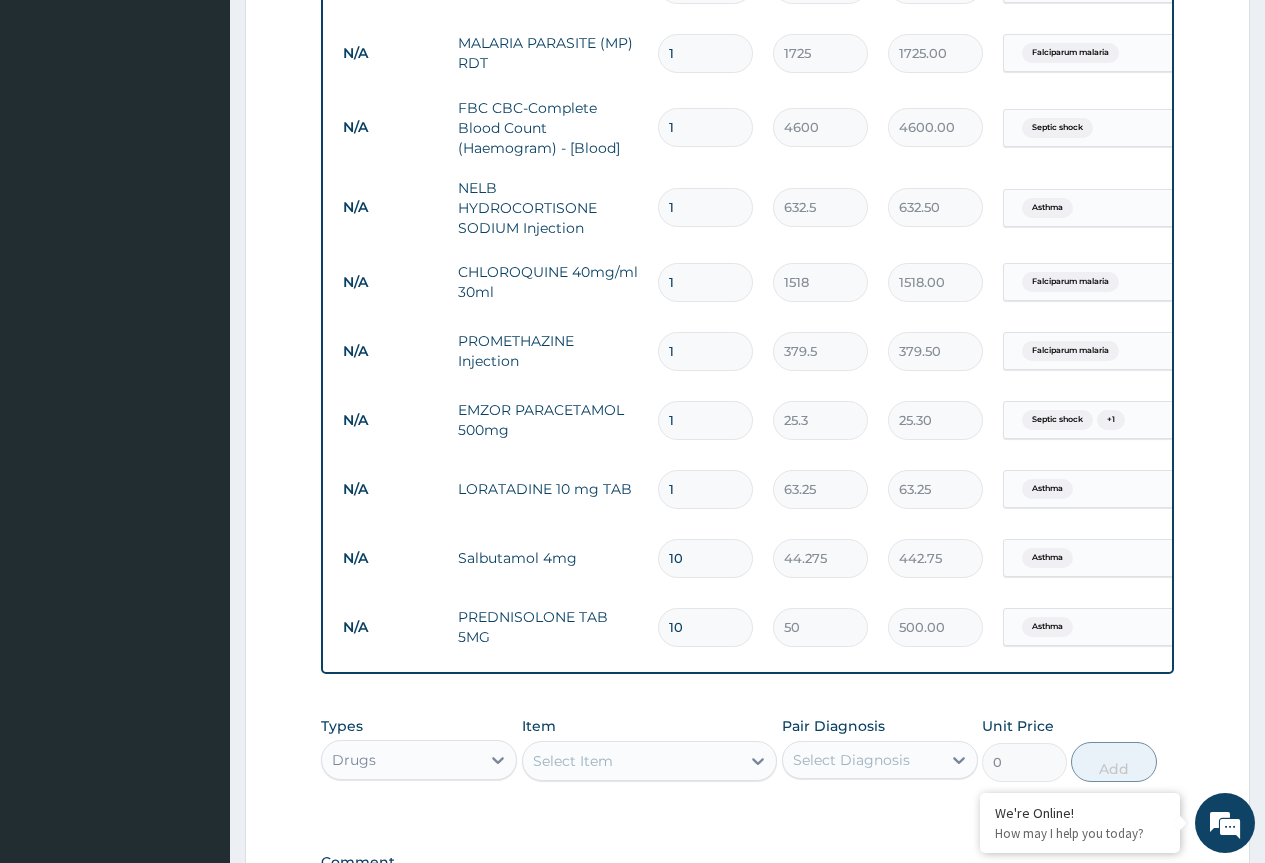 type on "10" 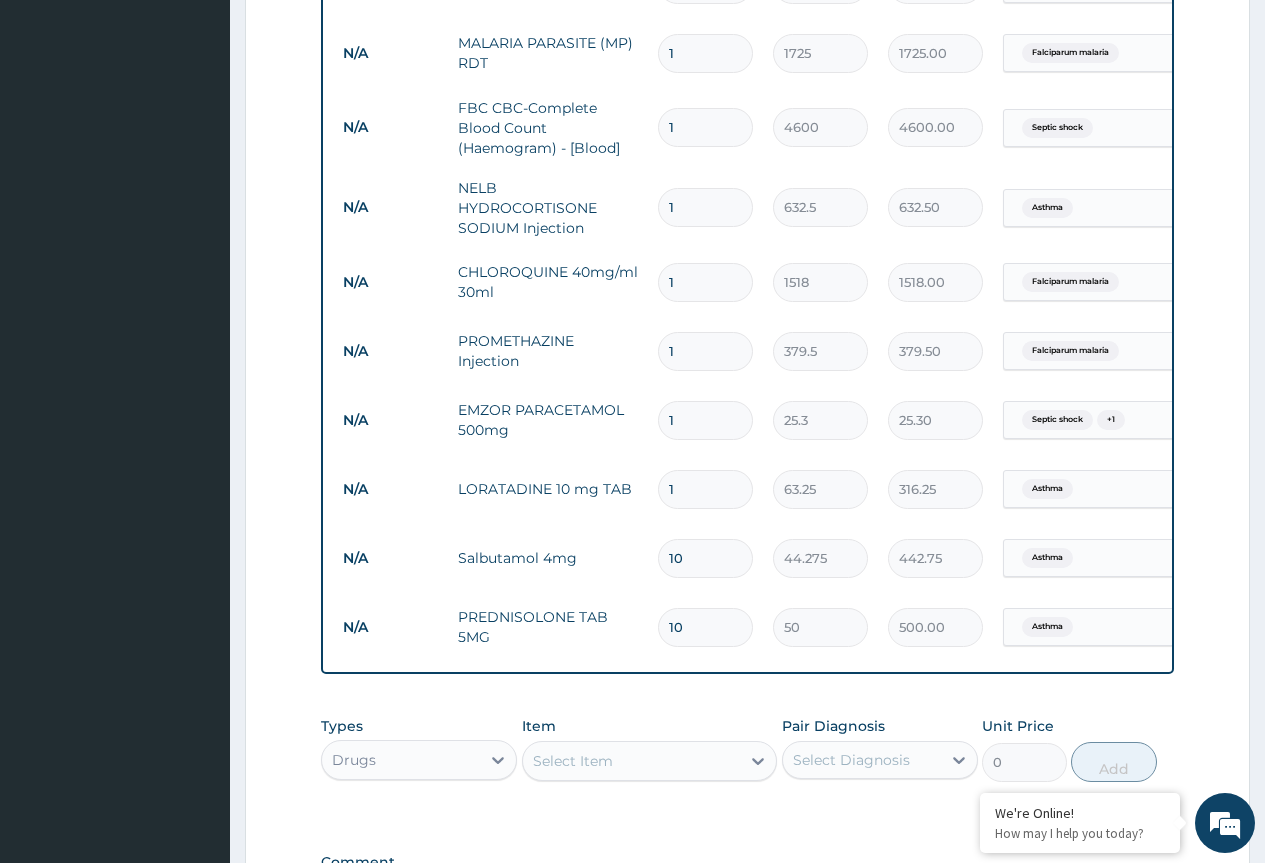 type on "5" 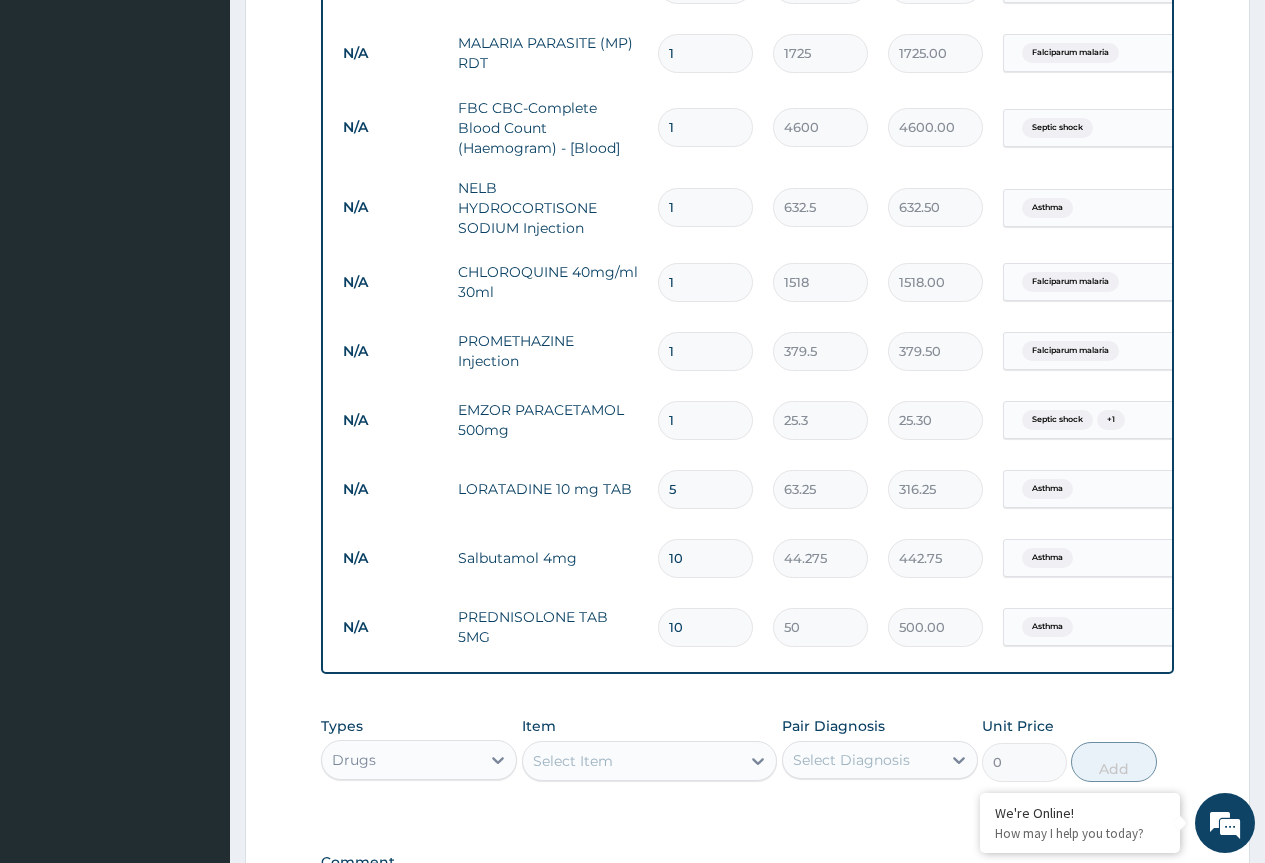 type on "5" 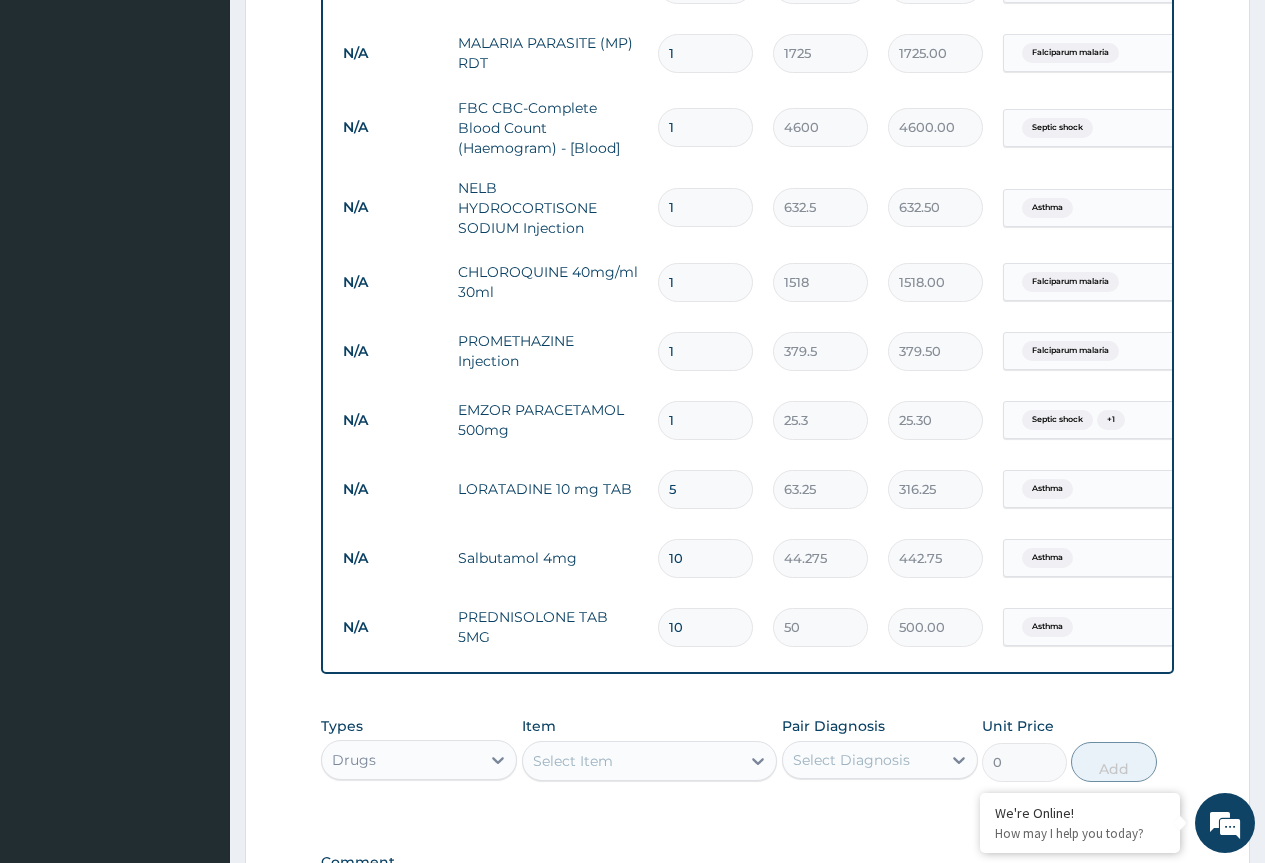 click on "1" at bounding box center [705, 420] 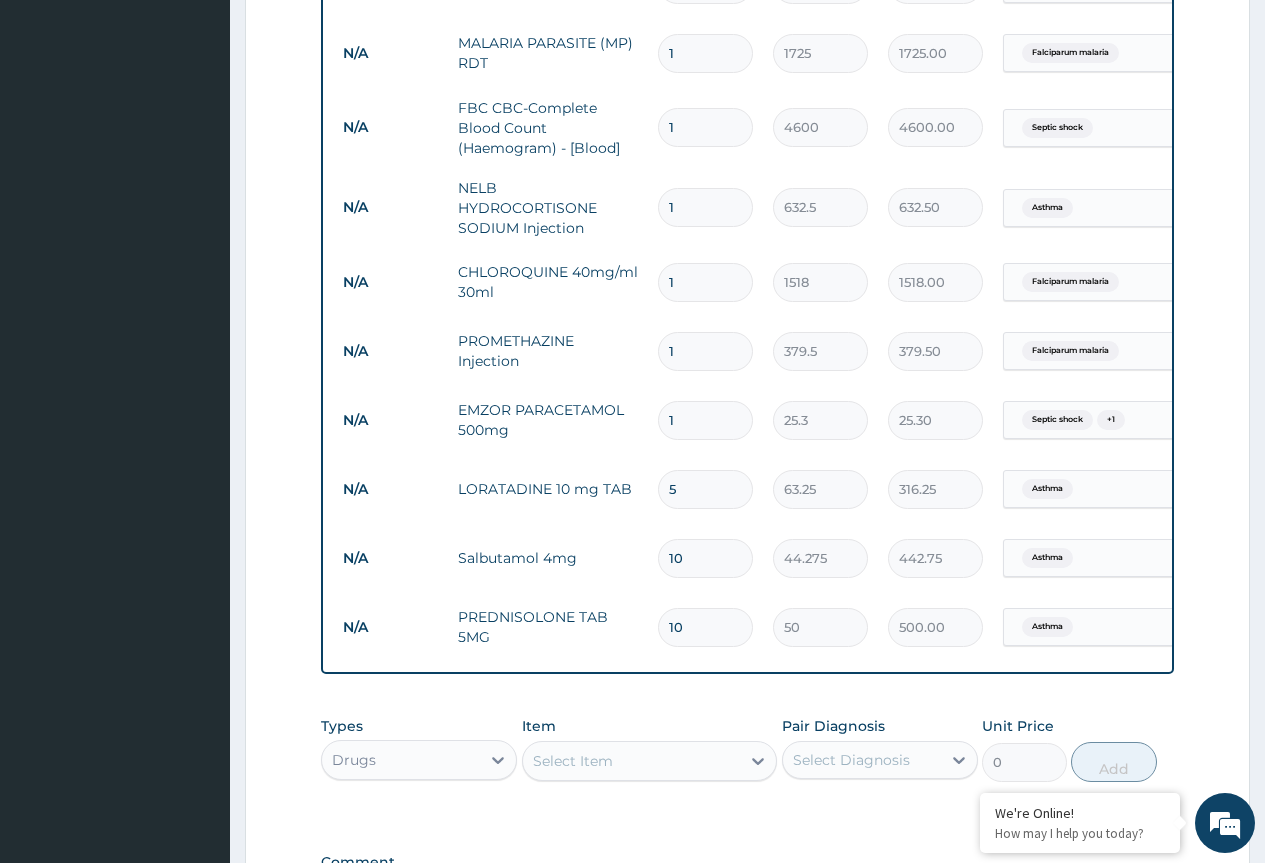 type on "18" 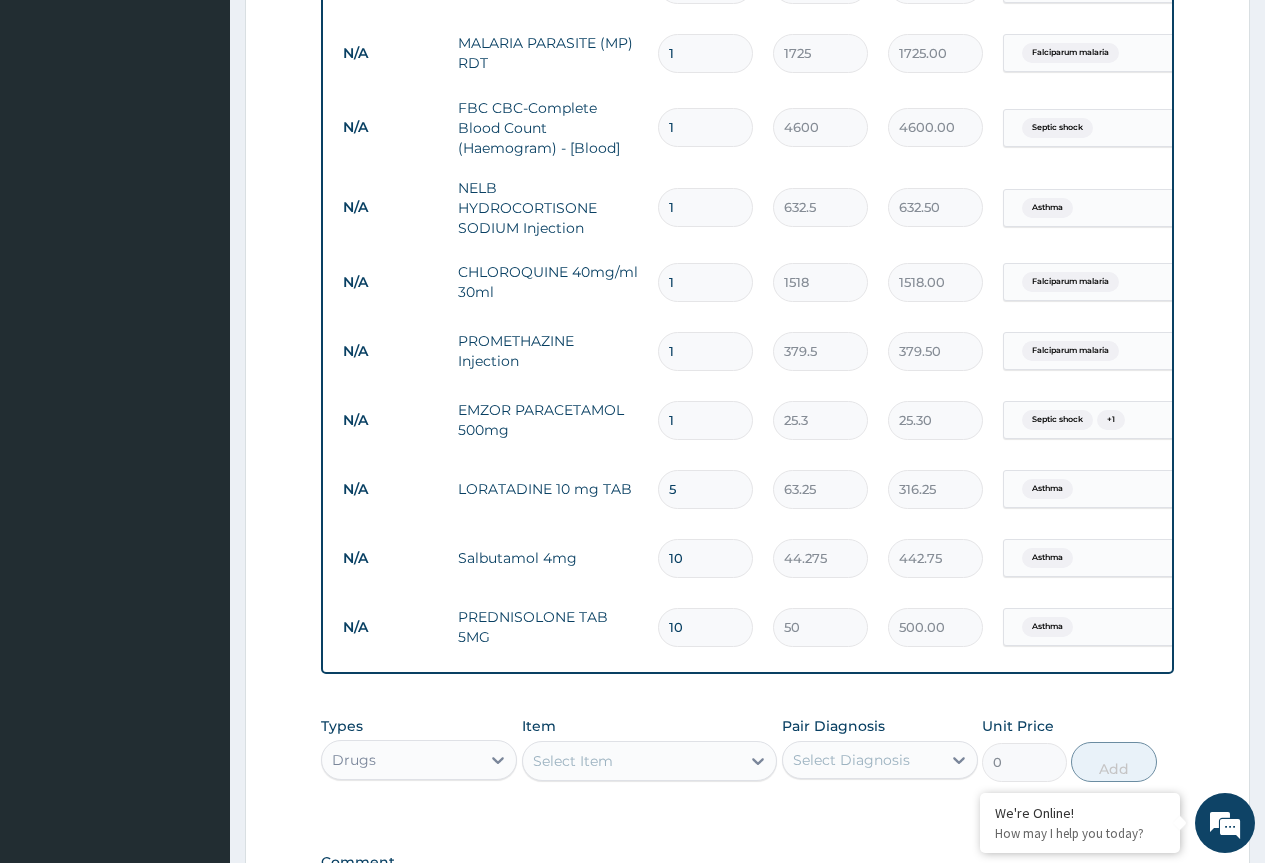 type on "455.40" 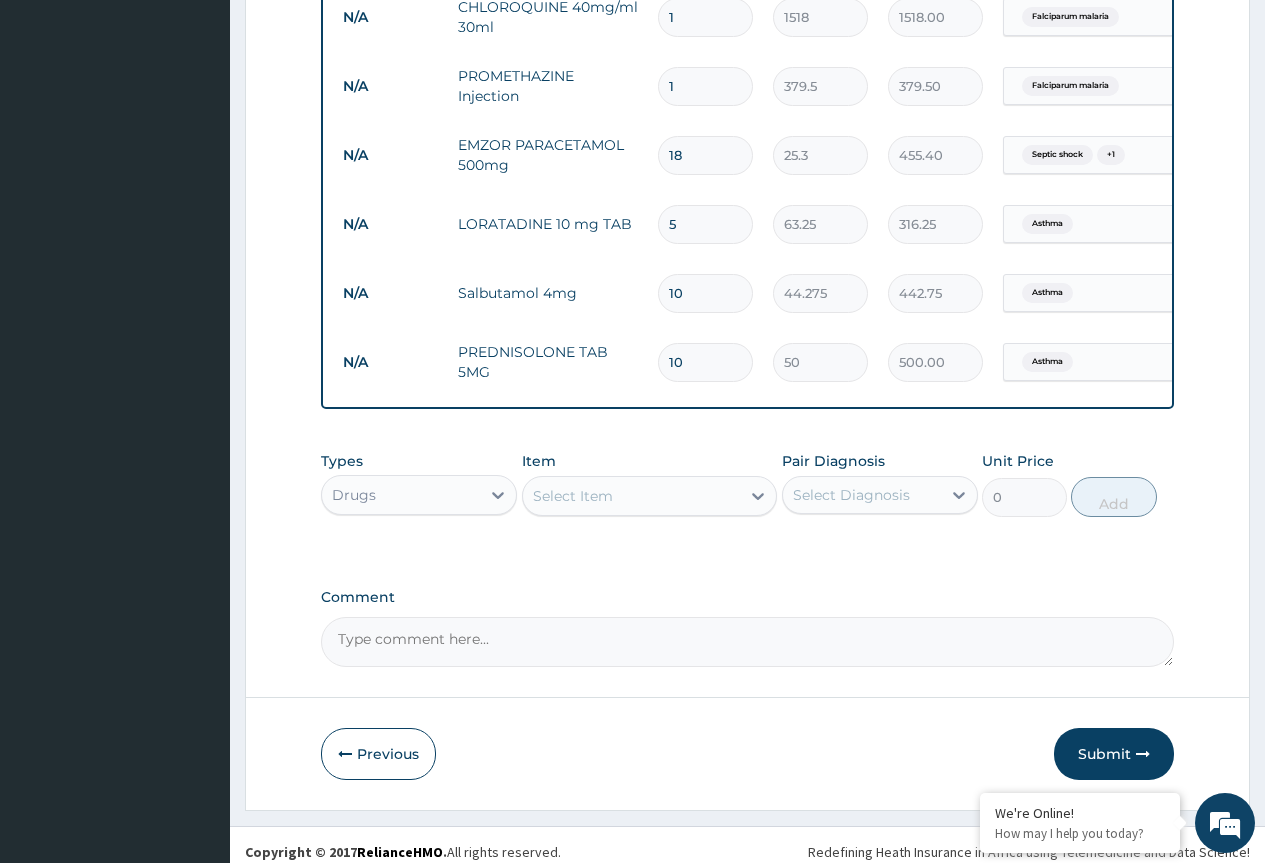 scroll, scrollTop: 1222, scrollLeft: 0, axis: vertical 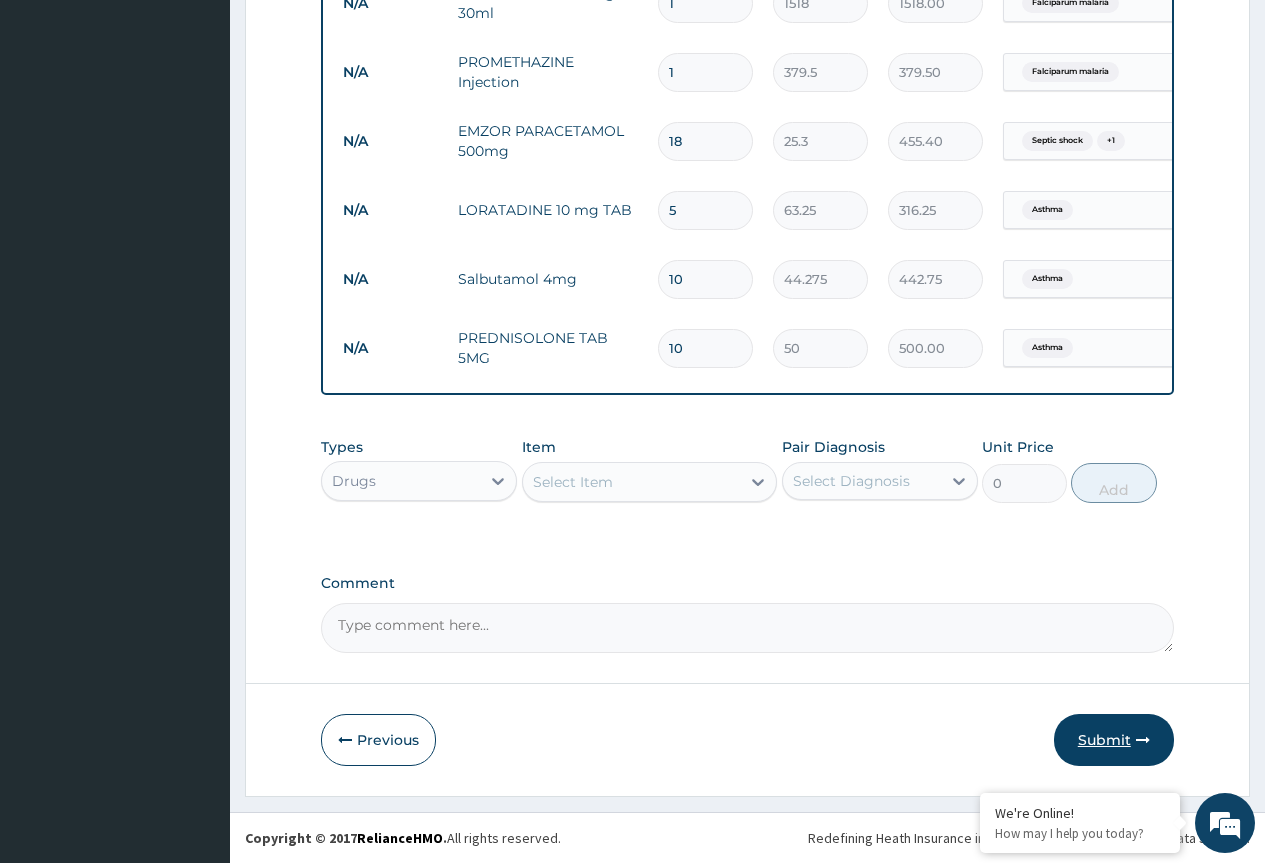 type on "18" 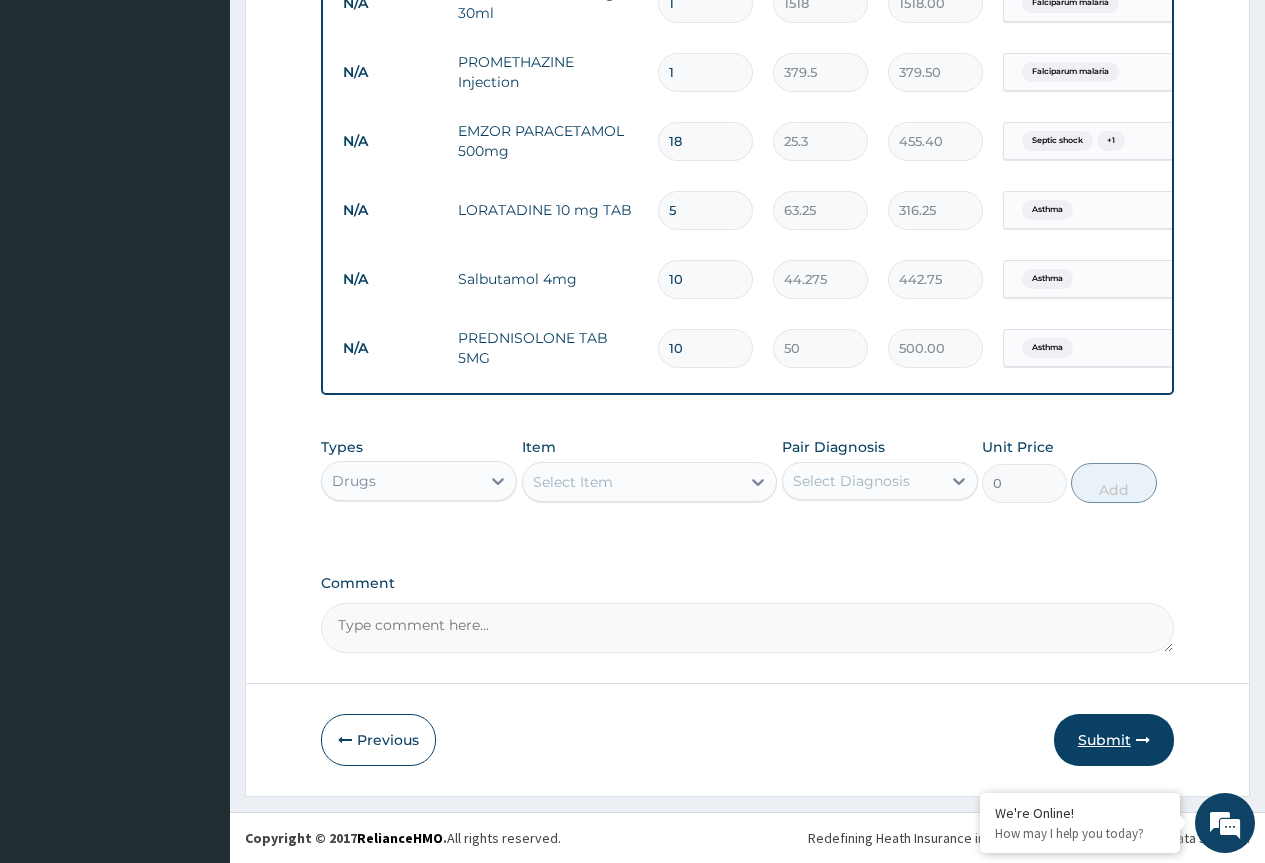 click on "Submit" at bounding box center [1114, 740] 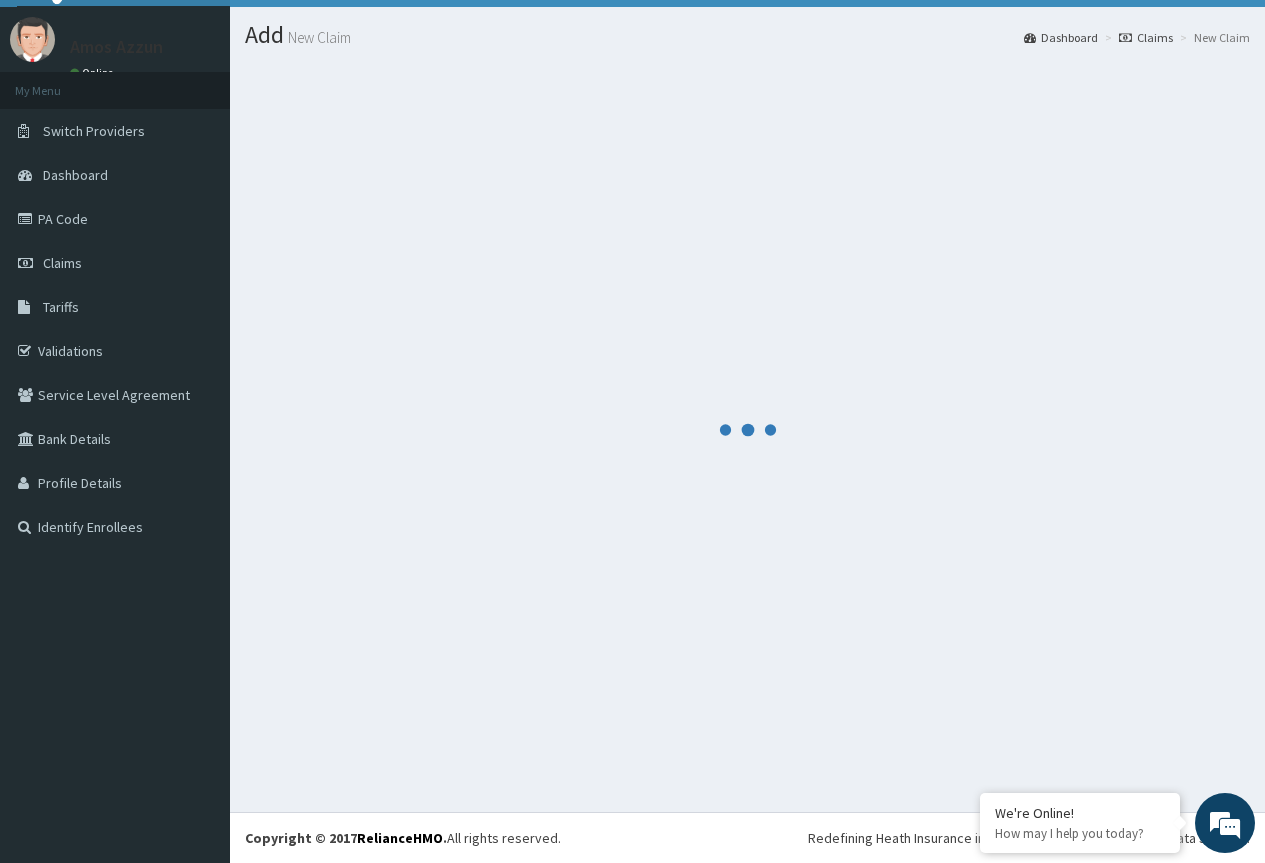 scroll, scrollTop: 43, scrollLeft: 0, axis: vertical 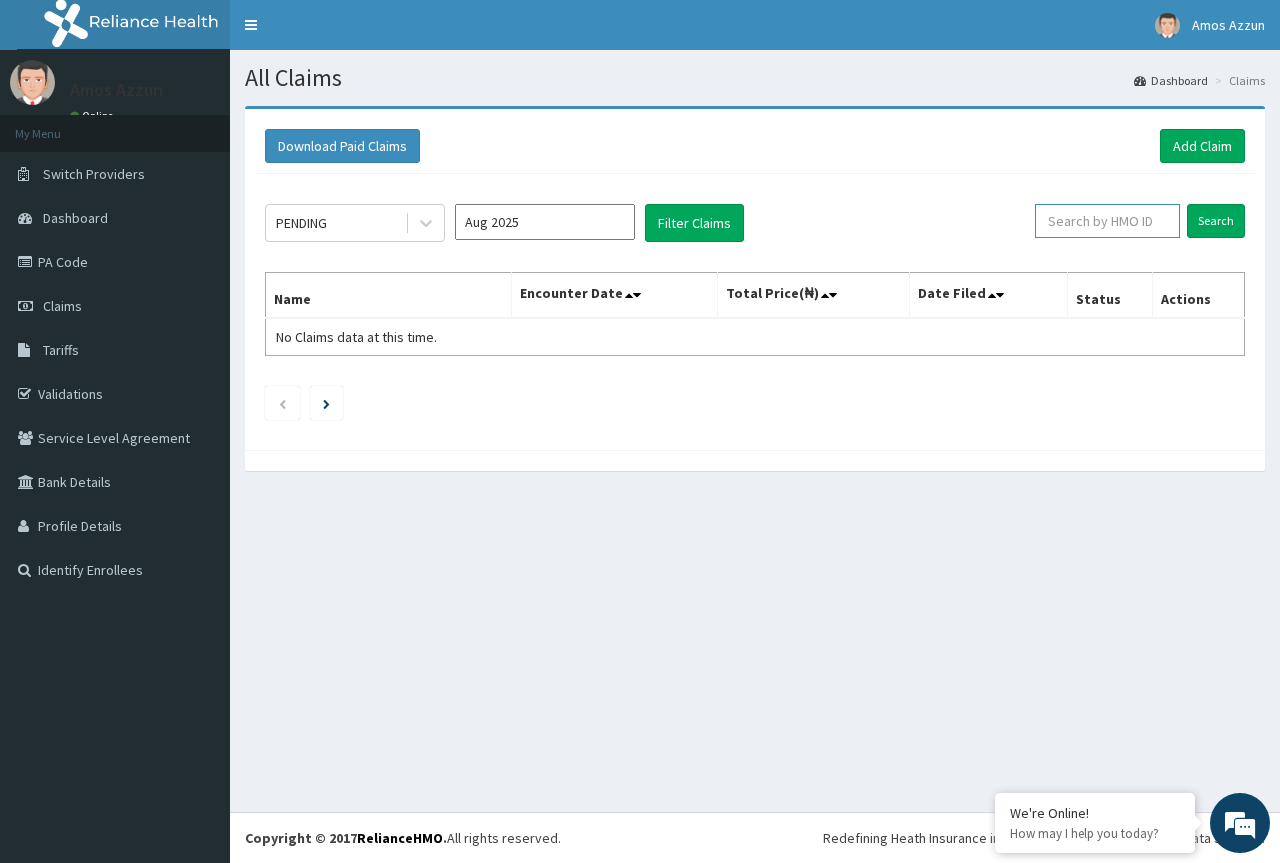 click at bounding box center (1107, 221) 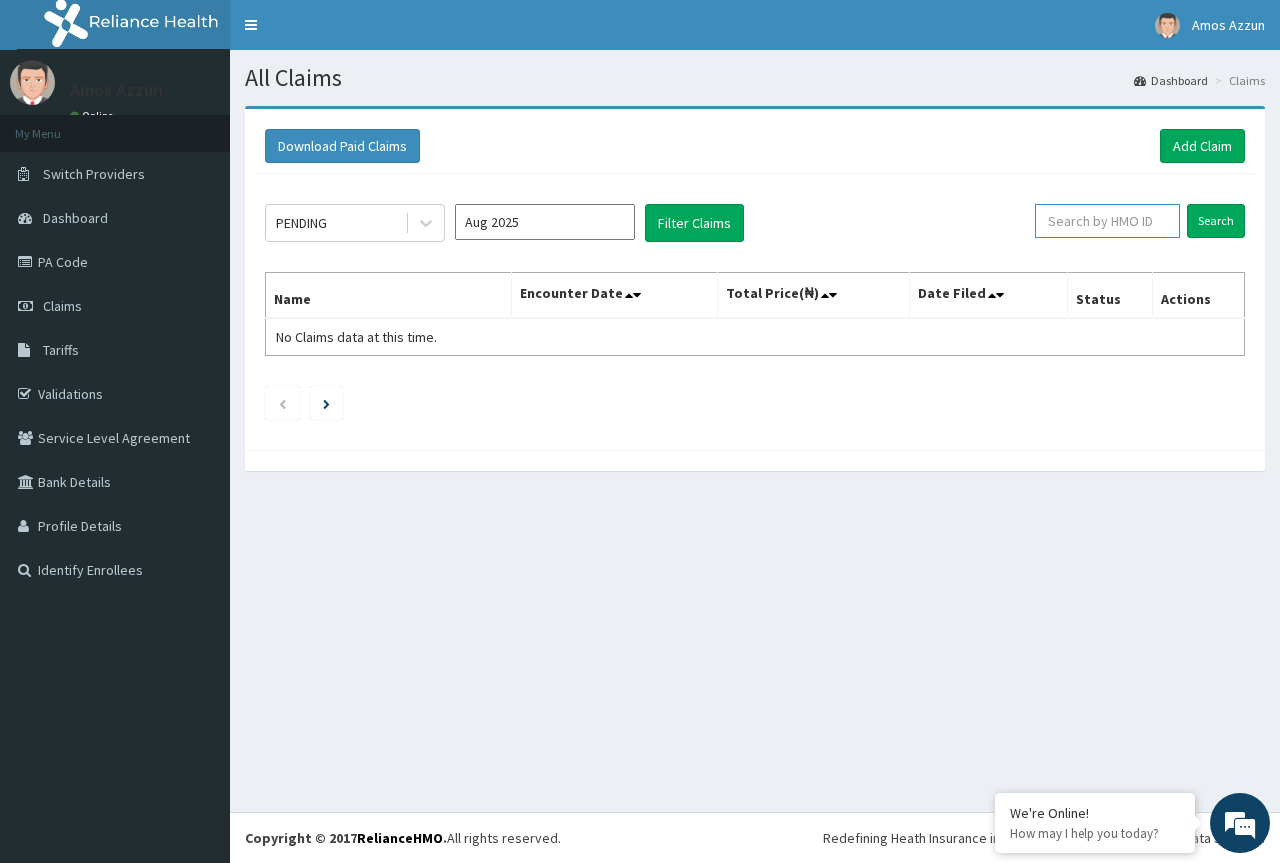 paste on "GMT/10182/E" 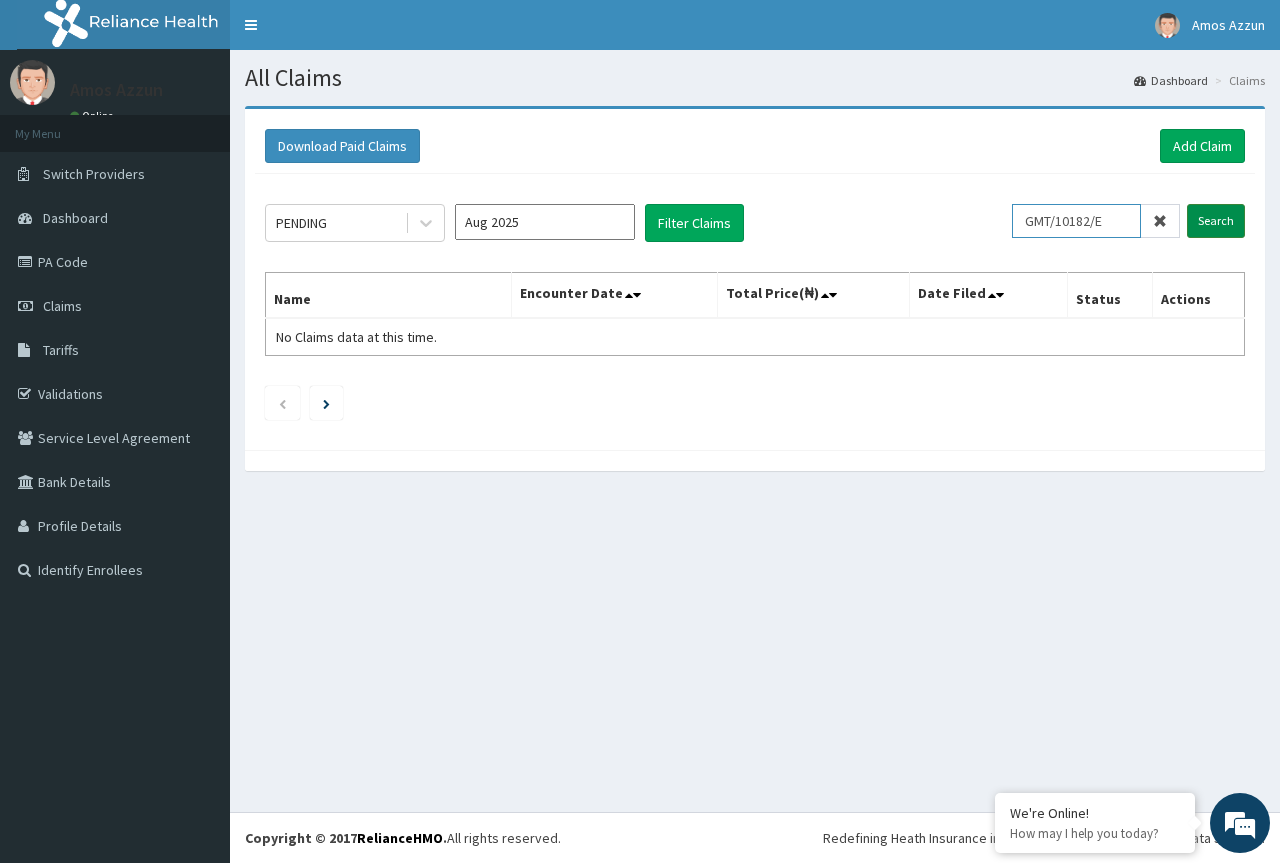 type on "GMT/10182/E" 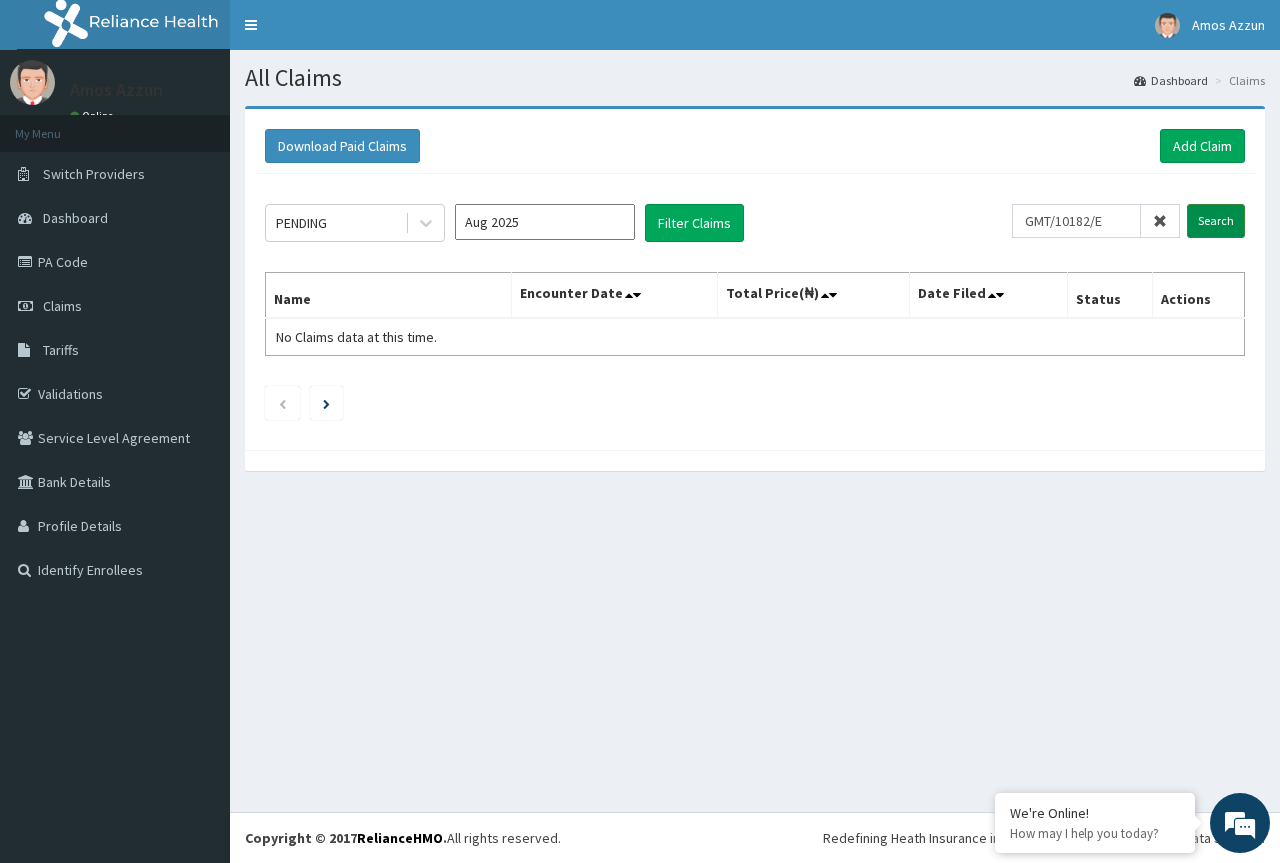 click on "Search" at bounding box center [1216, 221] 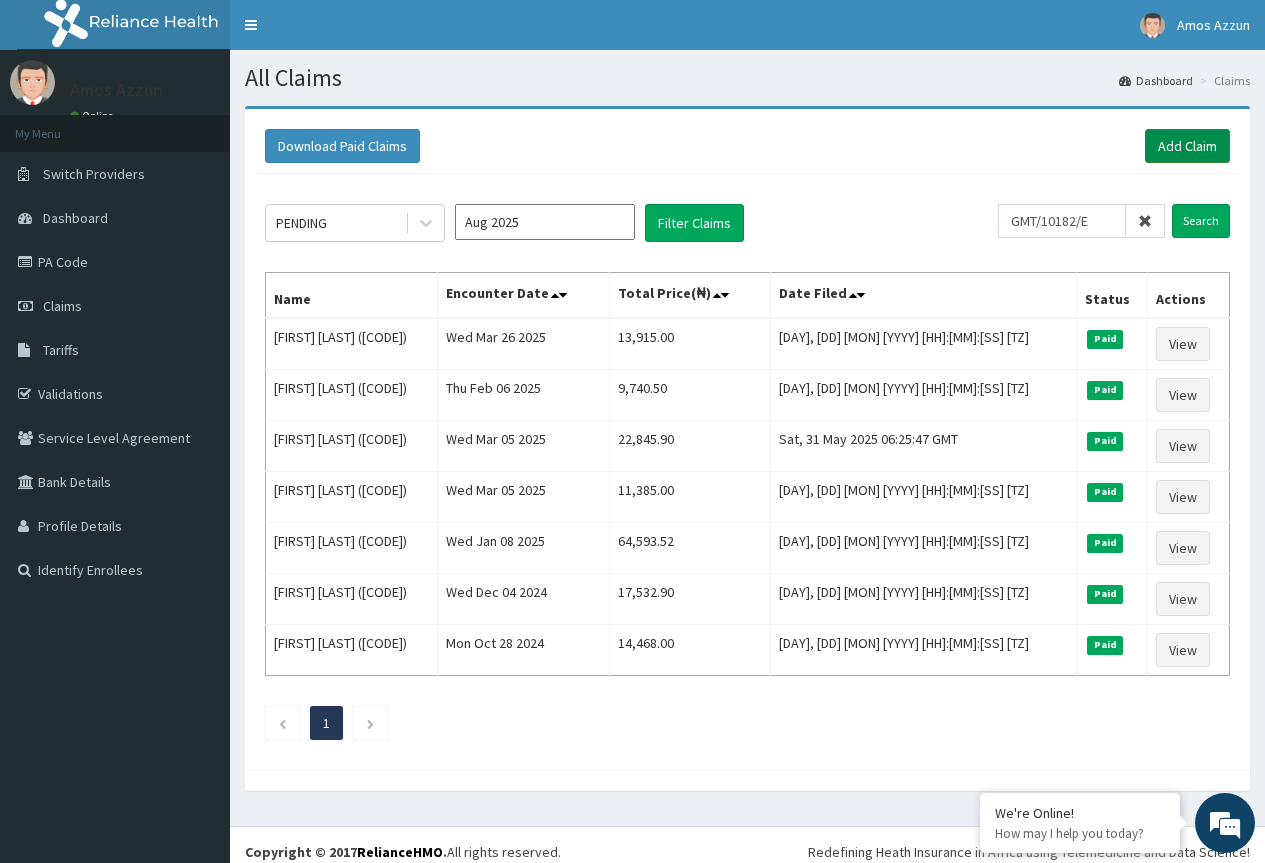 click on "Add Claim" at bounding box center (1187, 146) 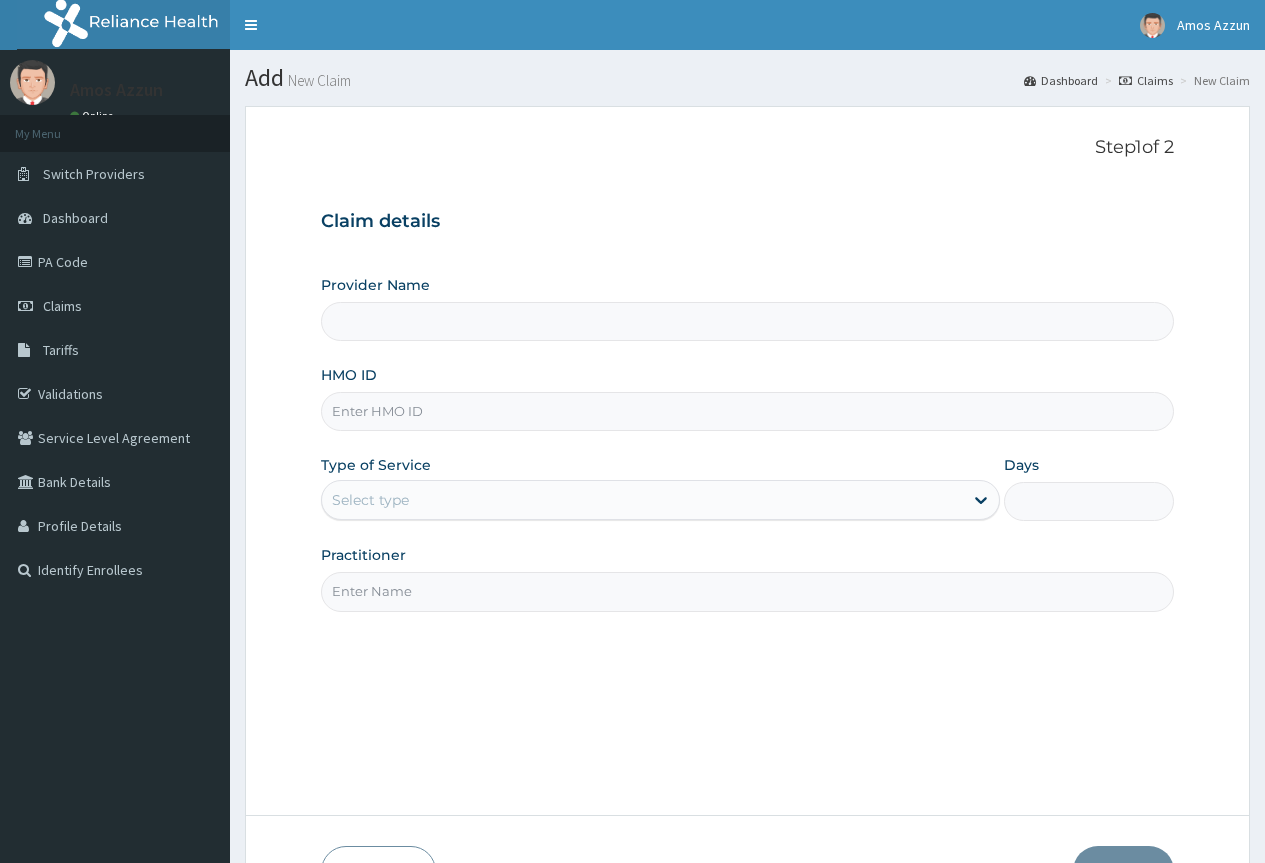 scroll, scrollTop: 0, scrollLeft: 0, axis: both 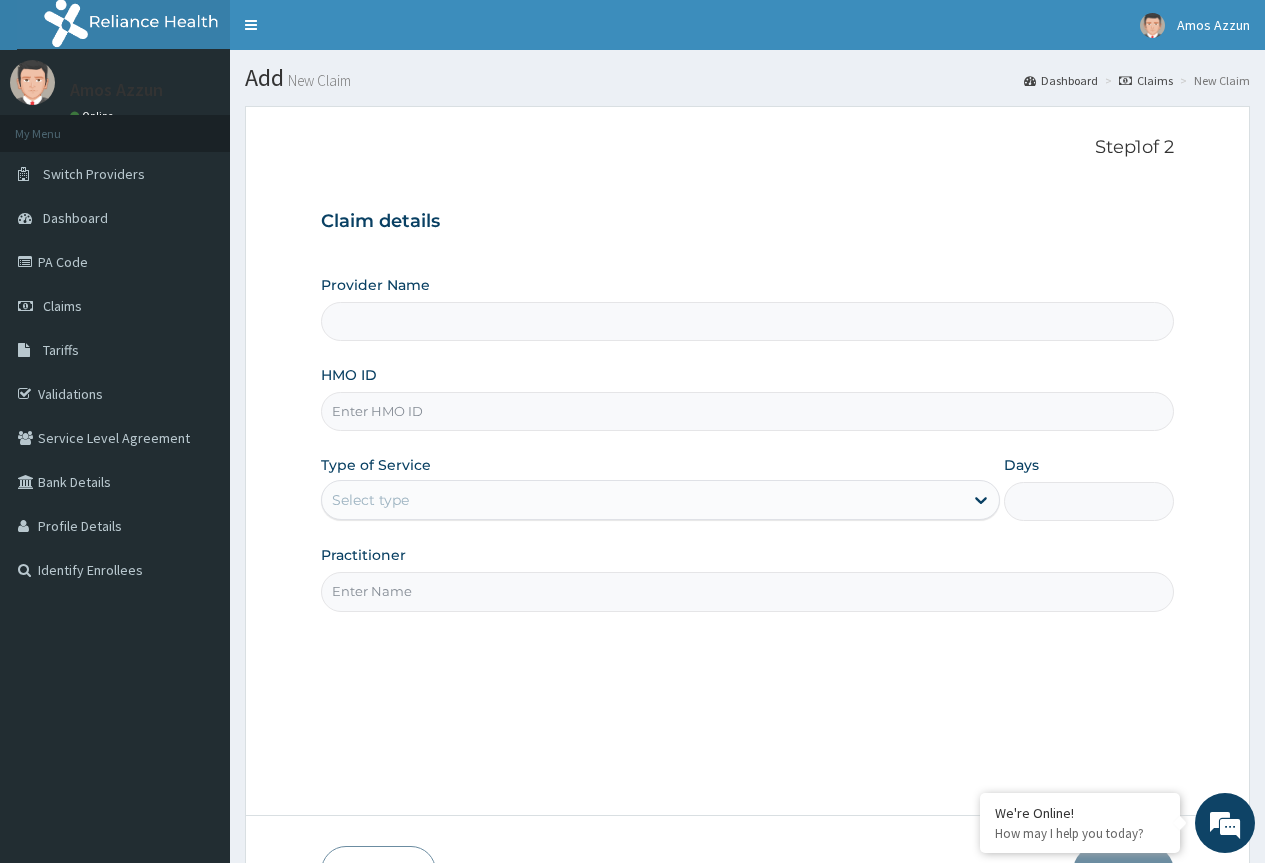 type on "County Hospital Ltd" 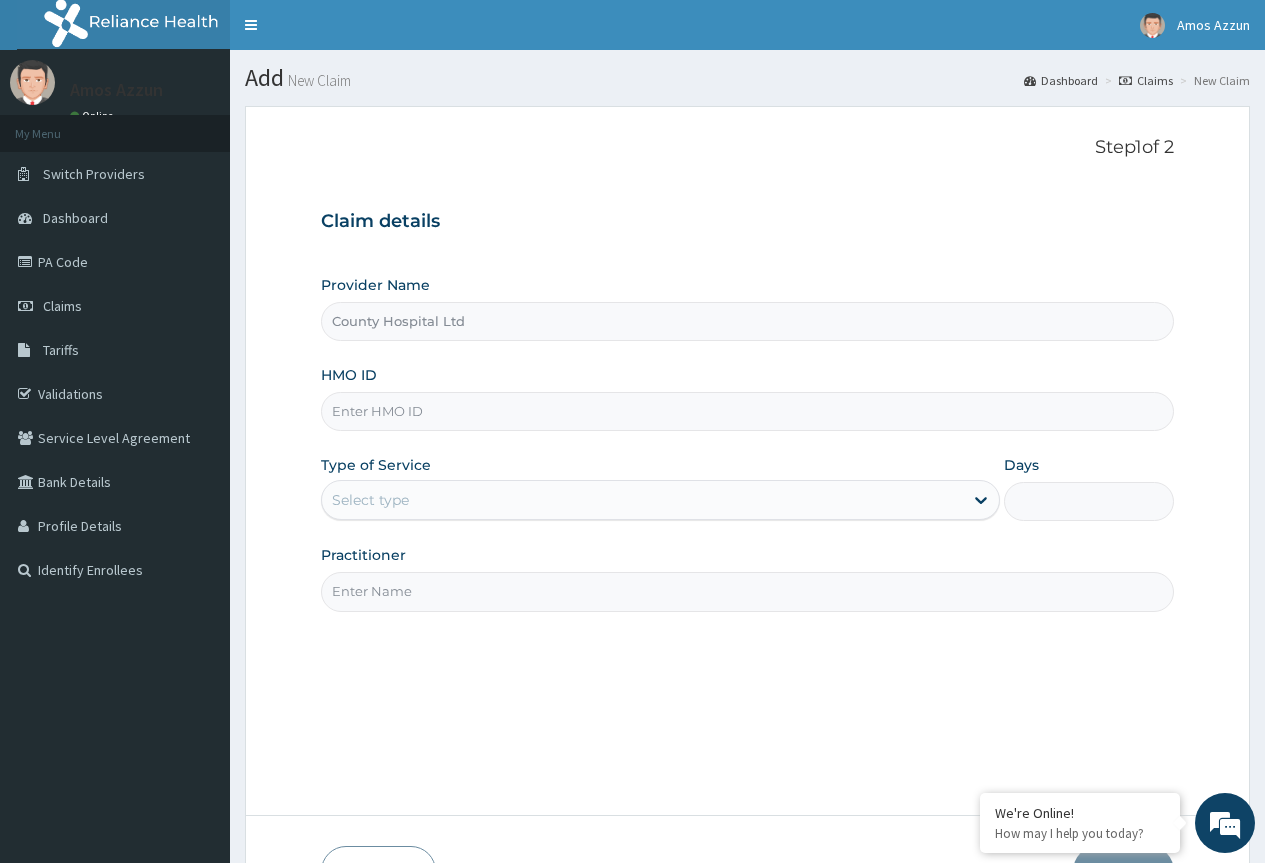 click on "HMO ID" at bounding box center [747, 411] 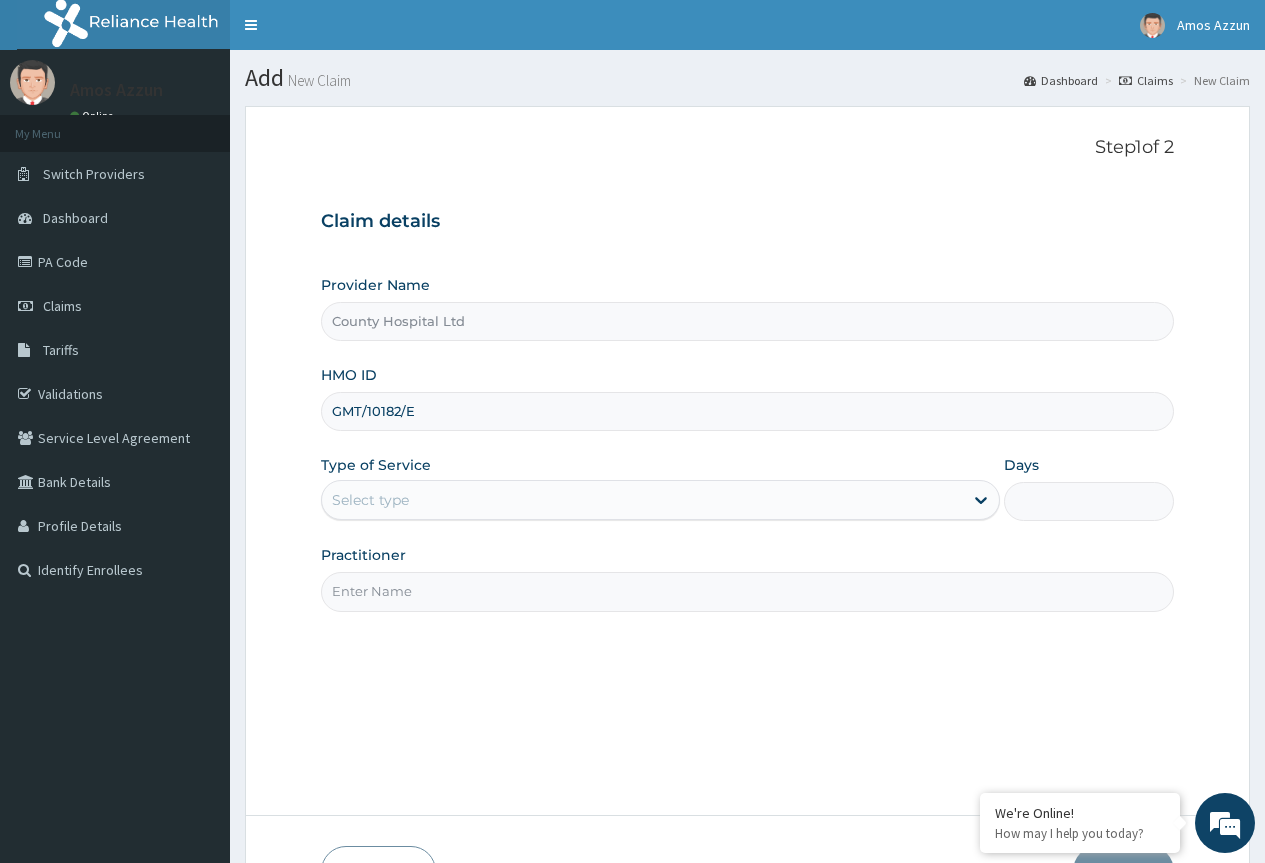 type on "GMT/10182/E" 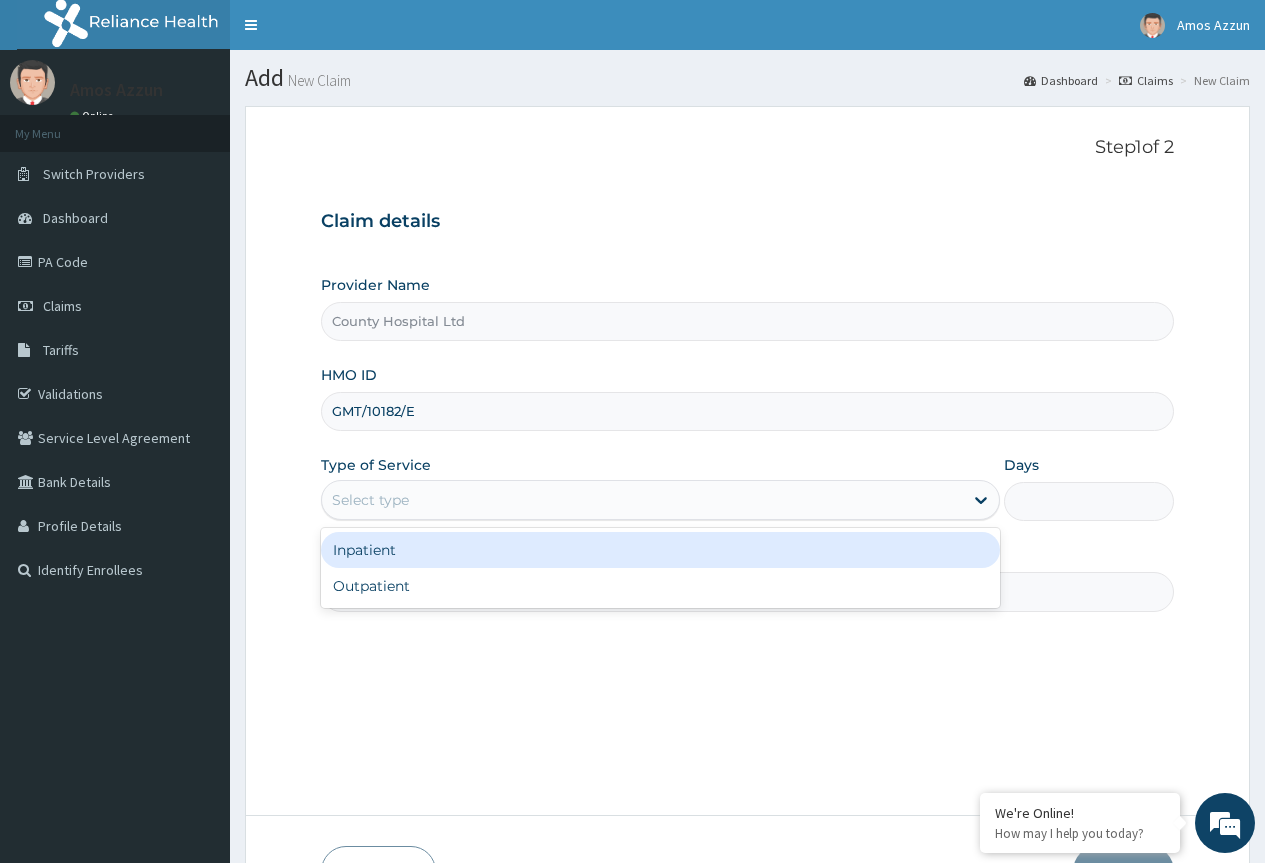 click on "Select type" at bounding box center (642, 500) 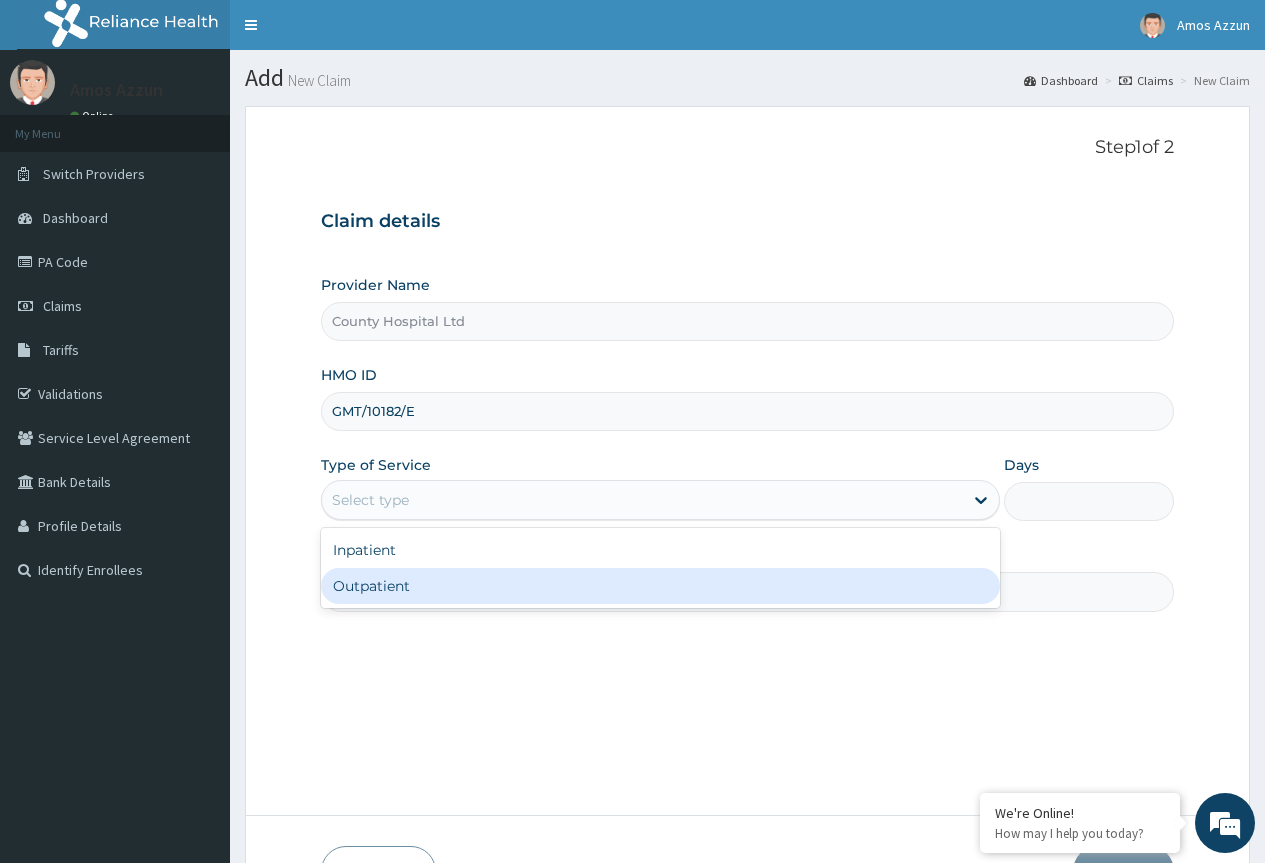 click on "Outpatient" at bounding box center (660, 586) 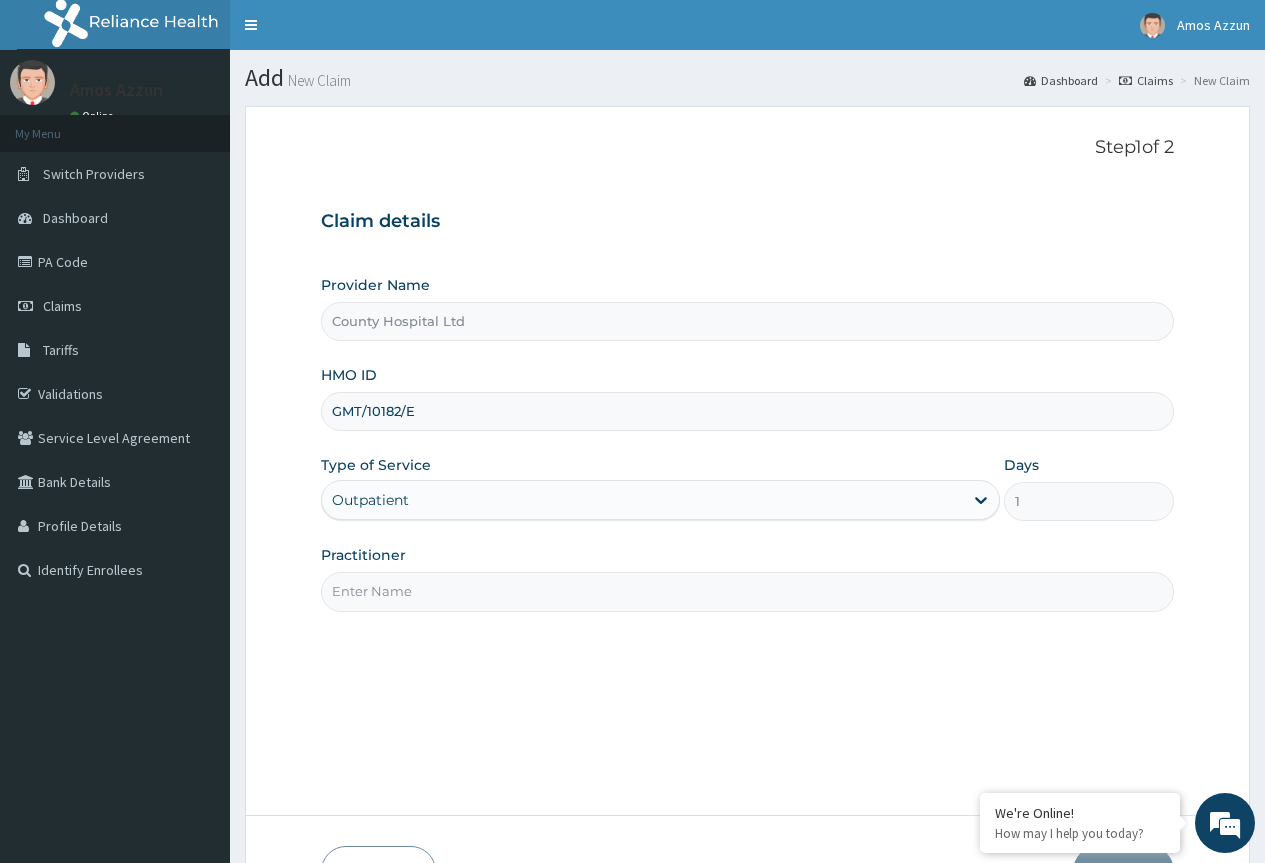 click on "Practitioner" at bounding box center [747, 591] 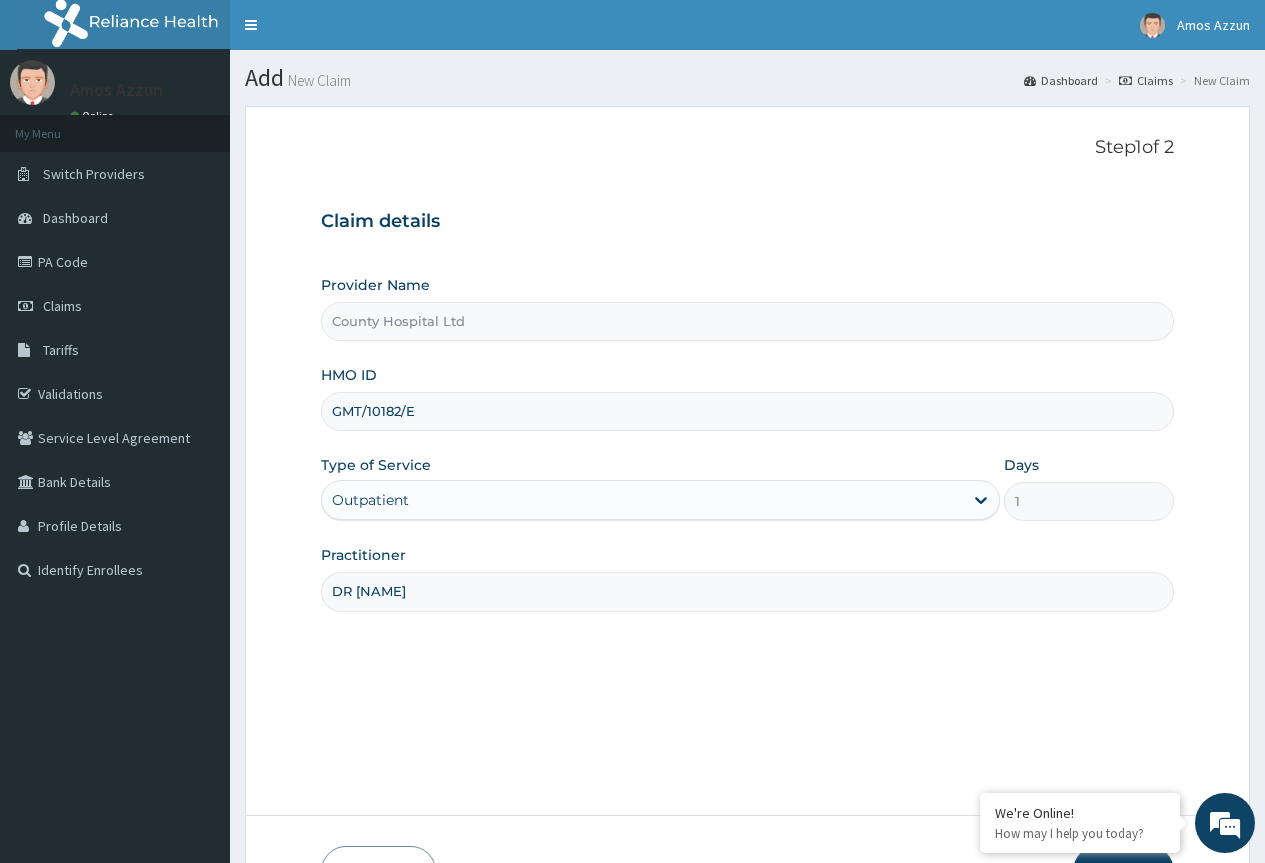 scroll, scrollTop: 0, scrollLeft: 0, axis: both 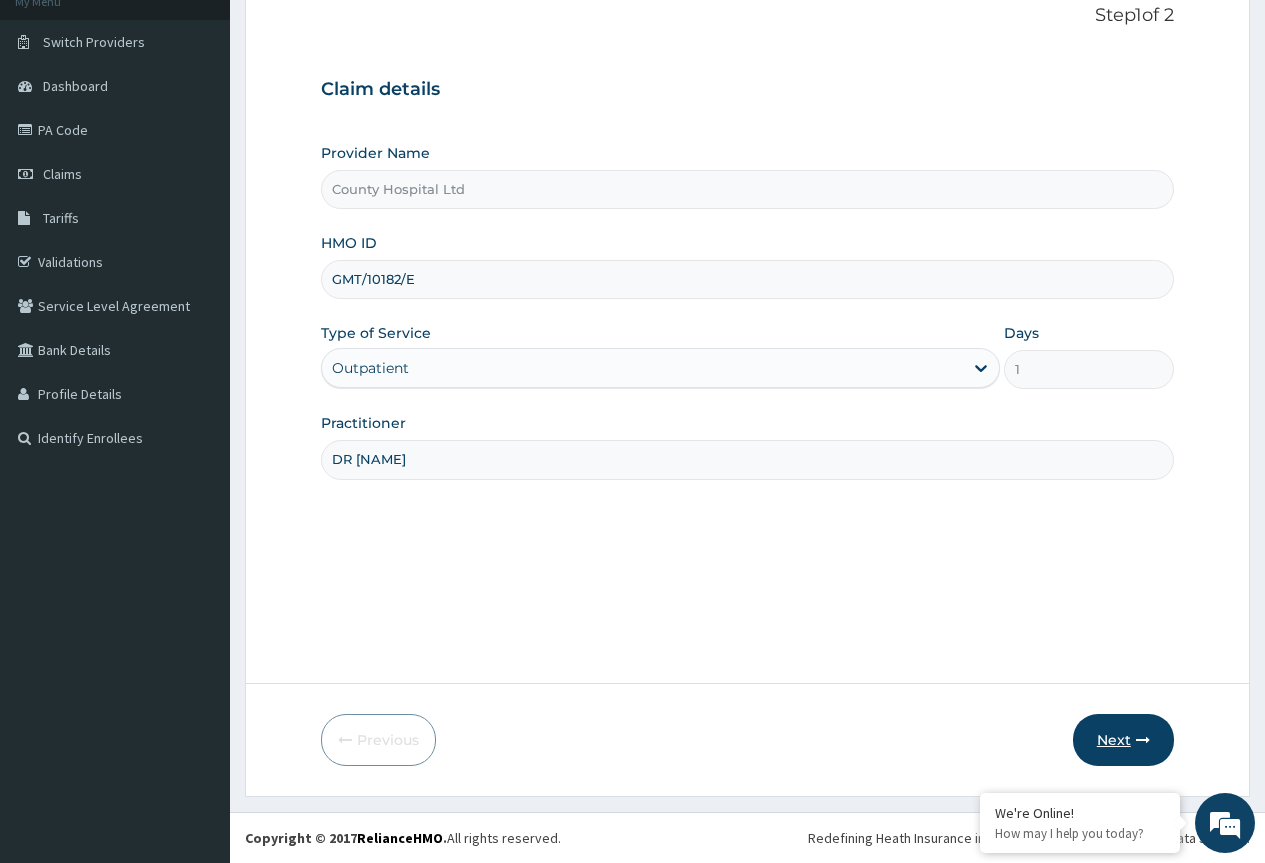 click on "Next" at bounding box center (1123, 740) 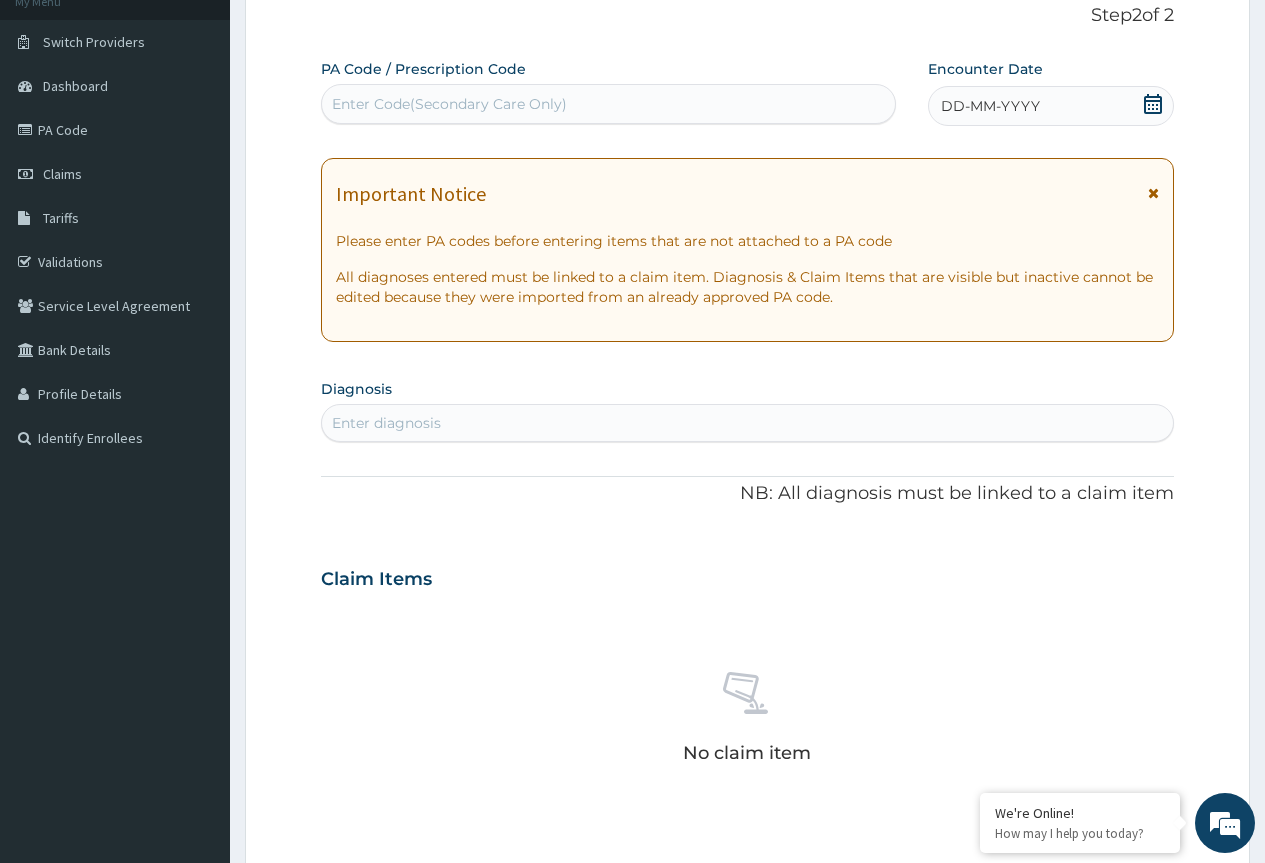 click on "Enter Code(Secondary Care Only)" at bounding box center (449, 104) 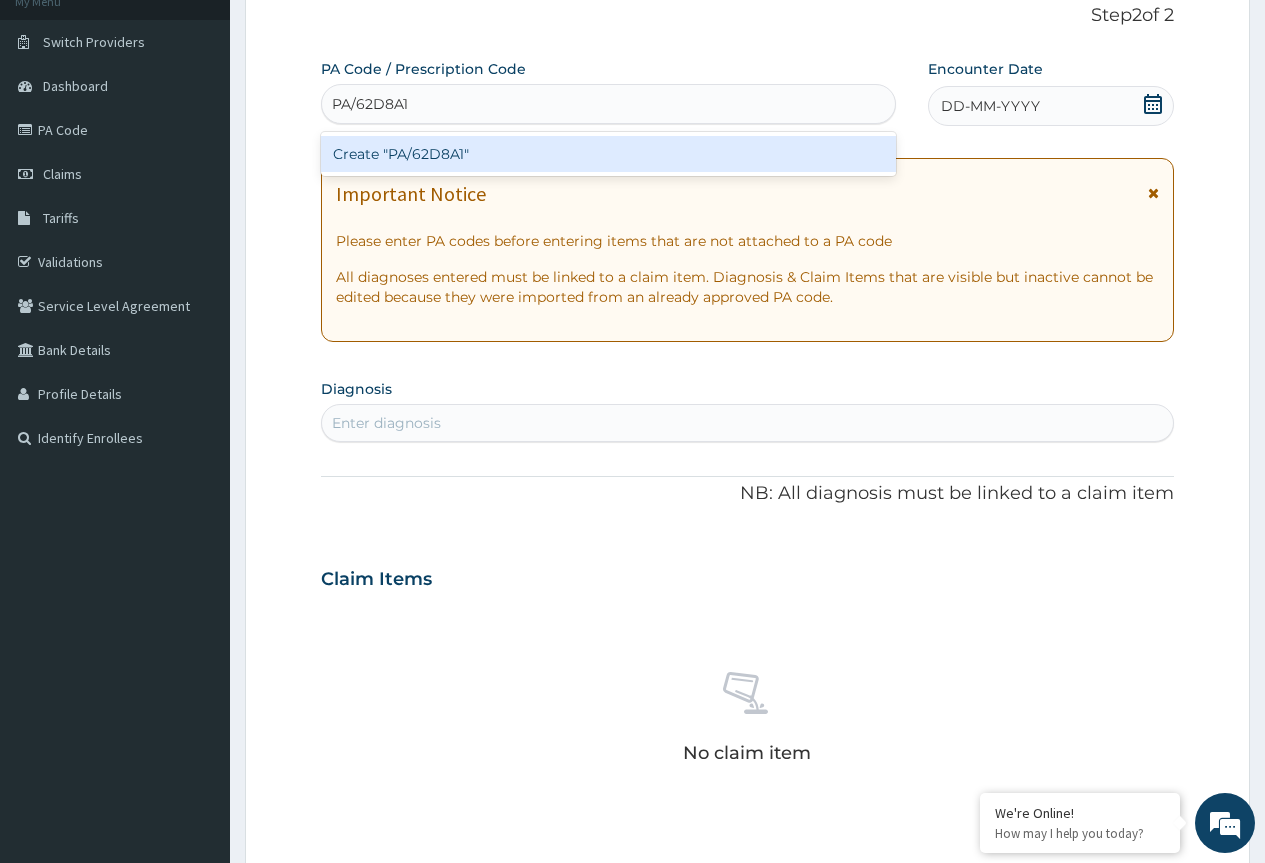 type 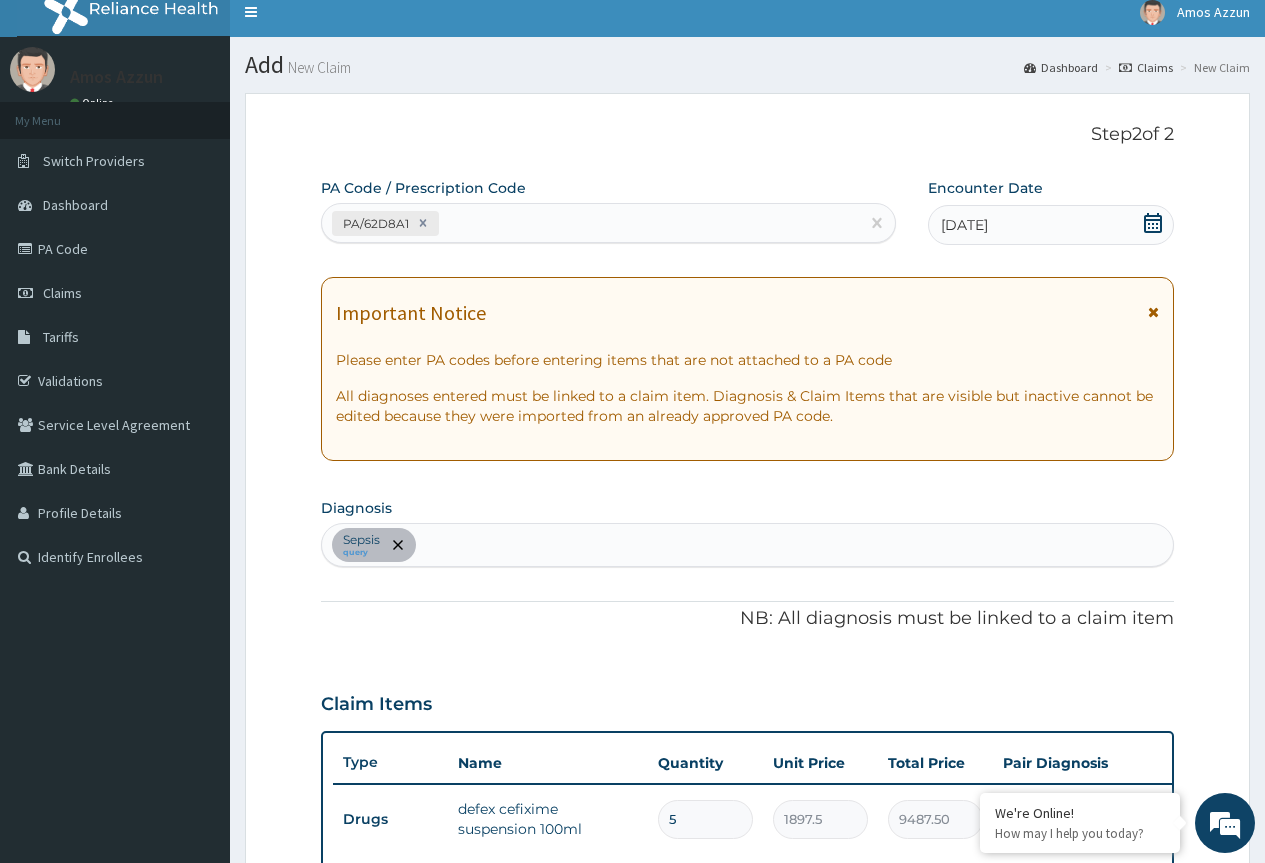 scroll, scrollTop: 0, scrollLeft: 0, axis: both 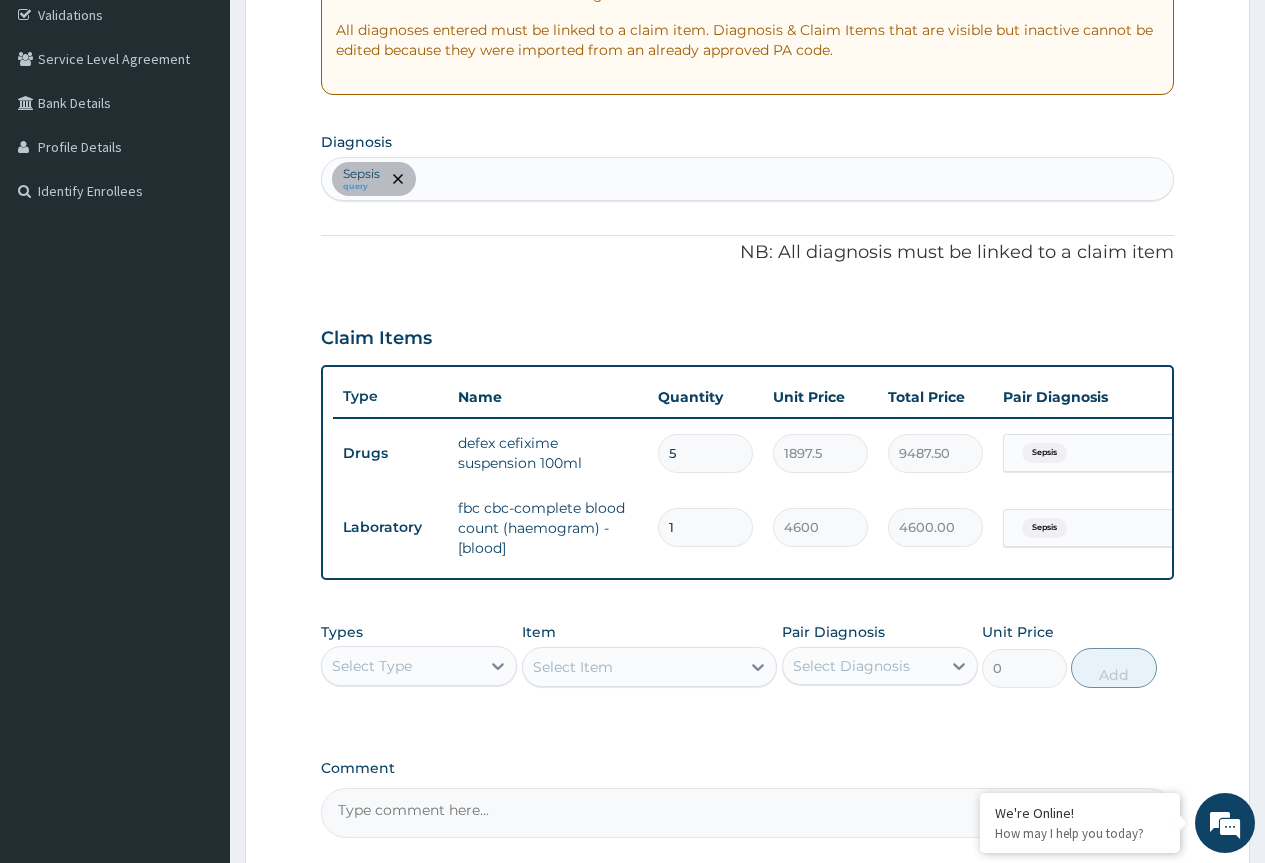 click on "Sepsis query" at bounding box center [747, 179] 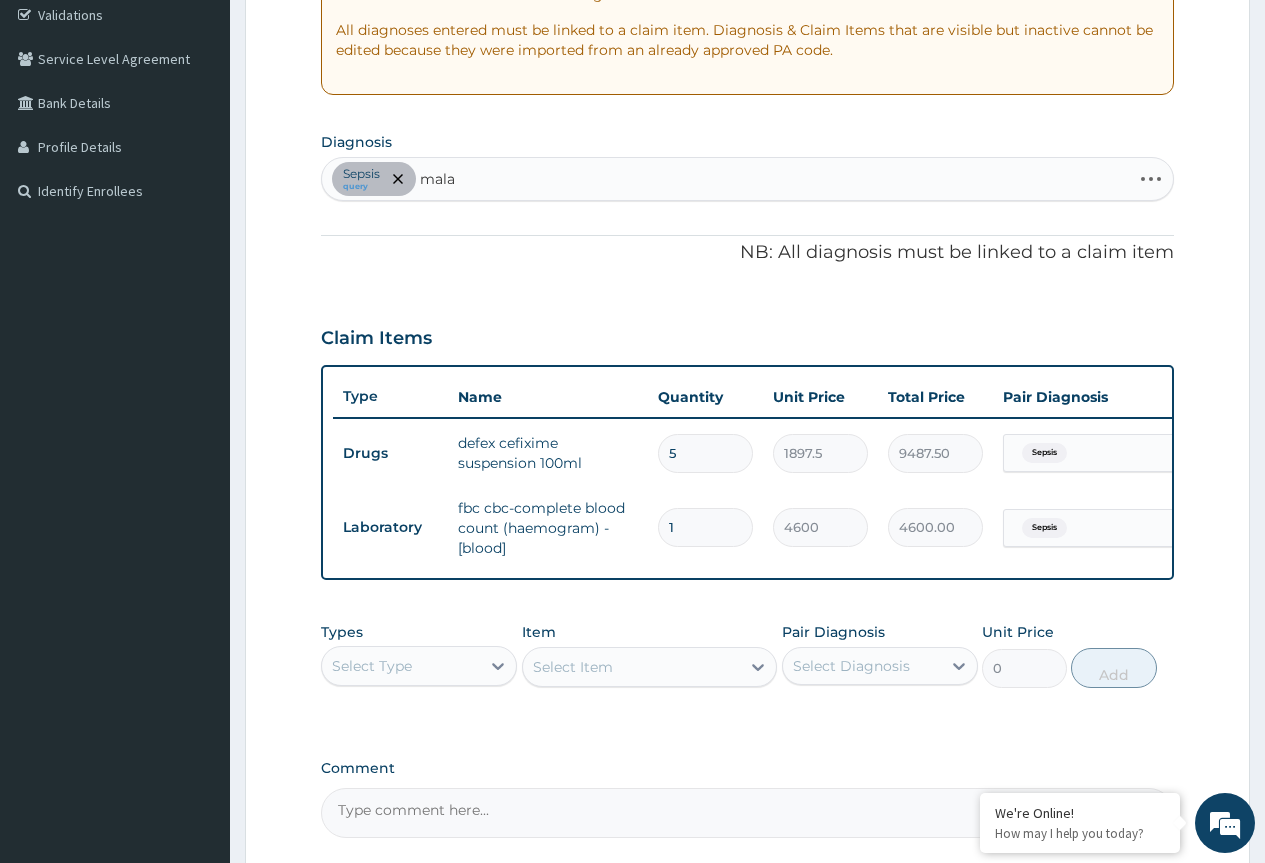type on "malar" 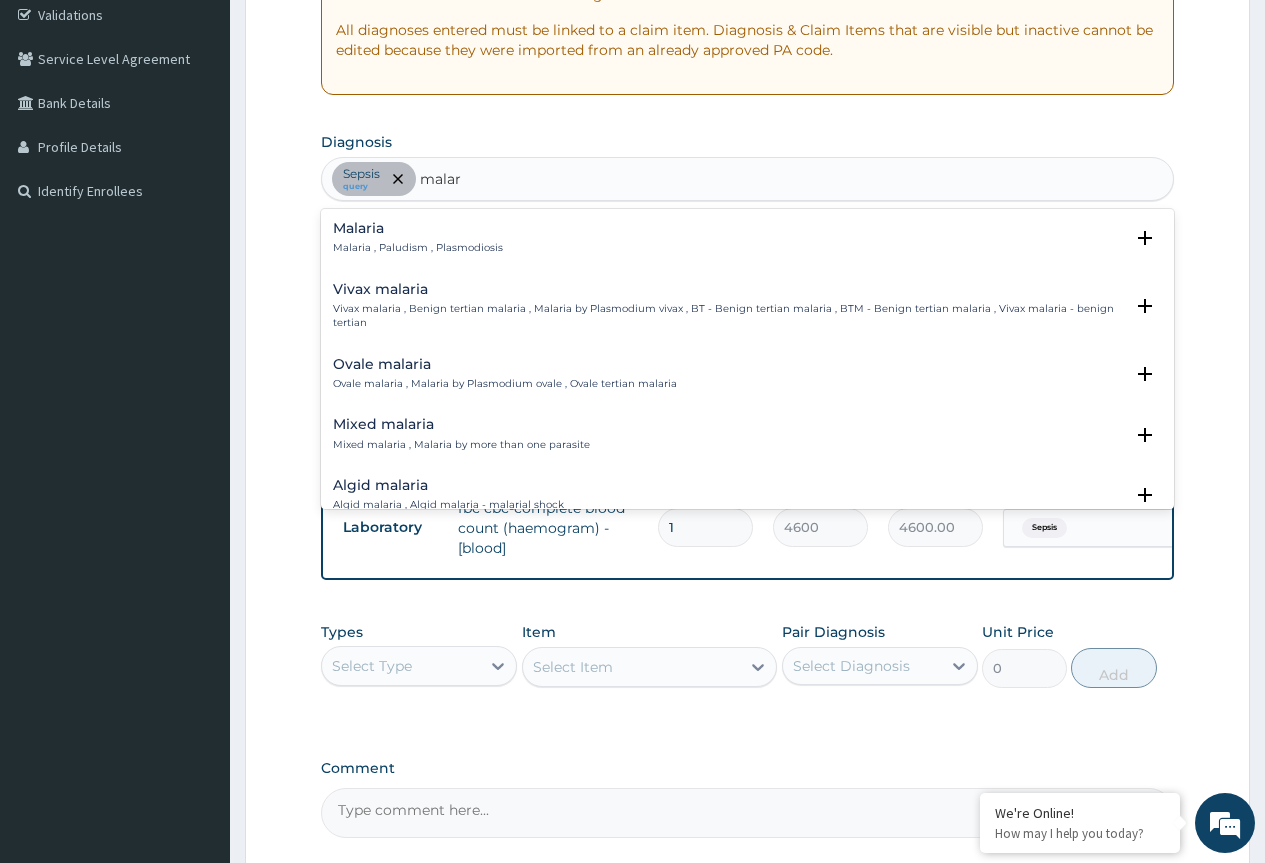 click on "Malaria , Paludism , Plasmodiosis" at bounding box center (418, 248) 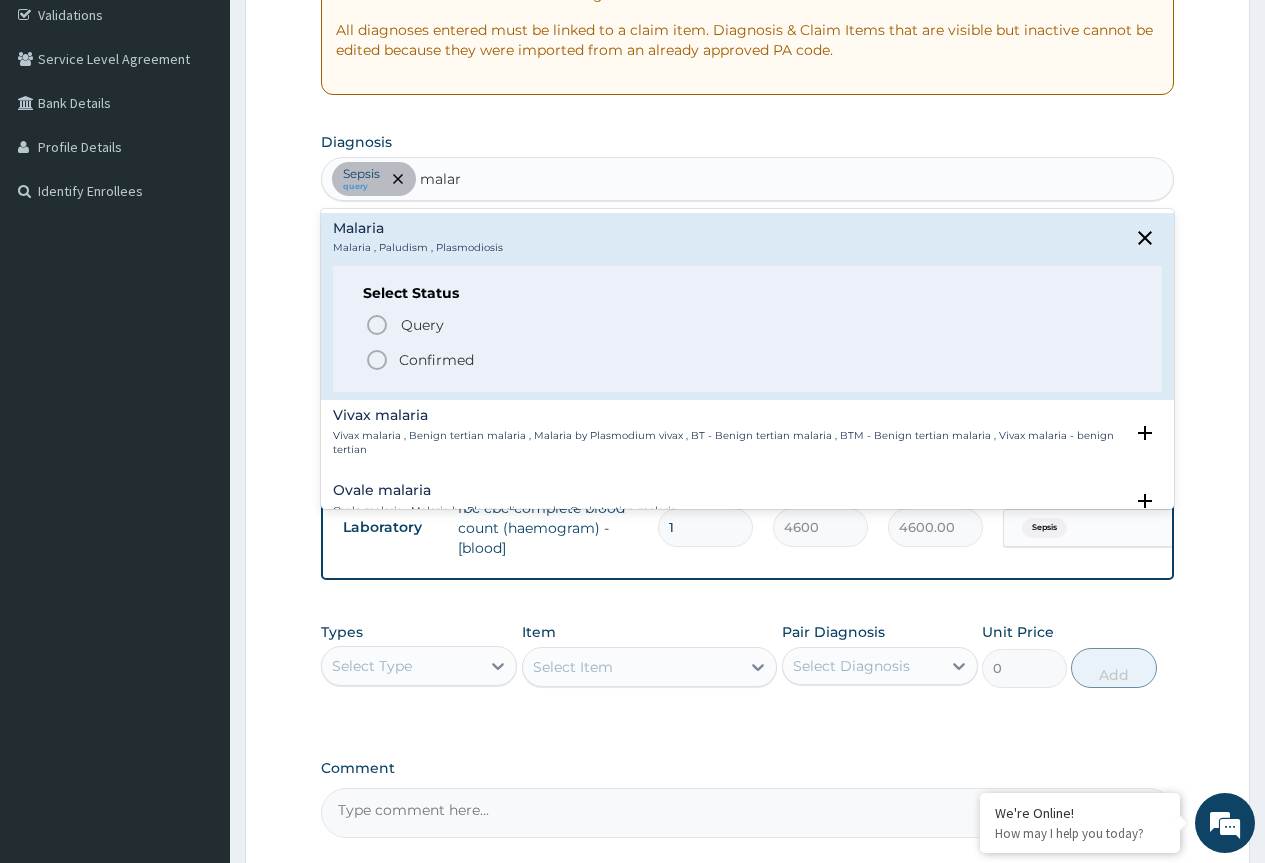 click 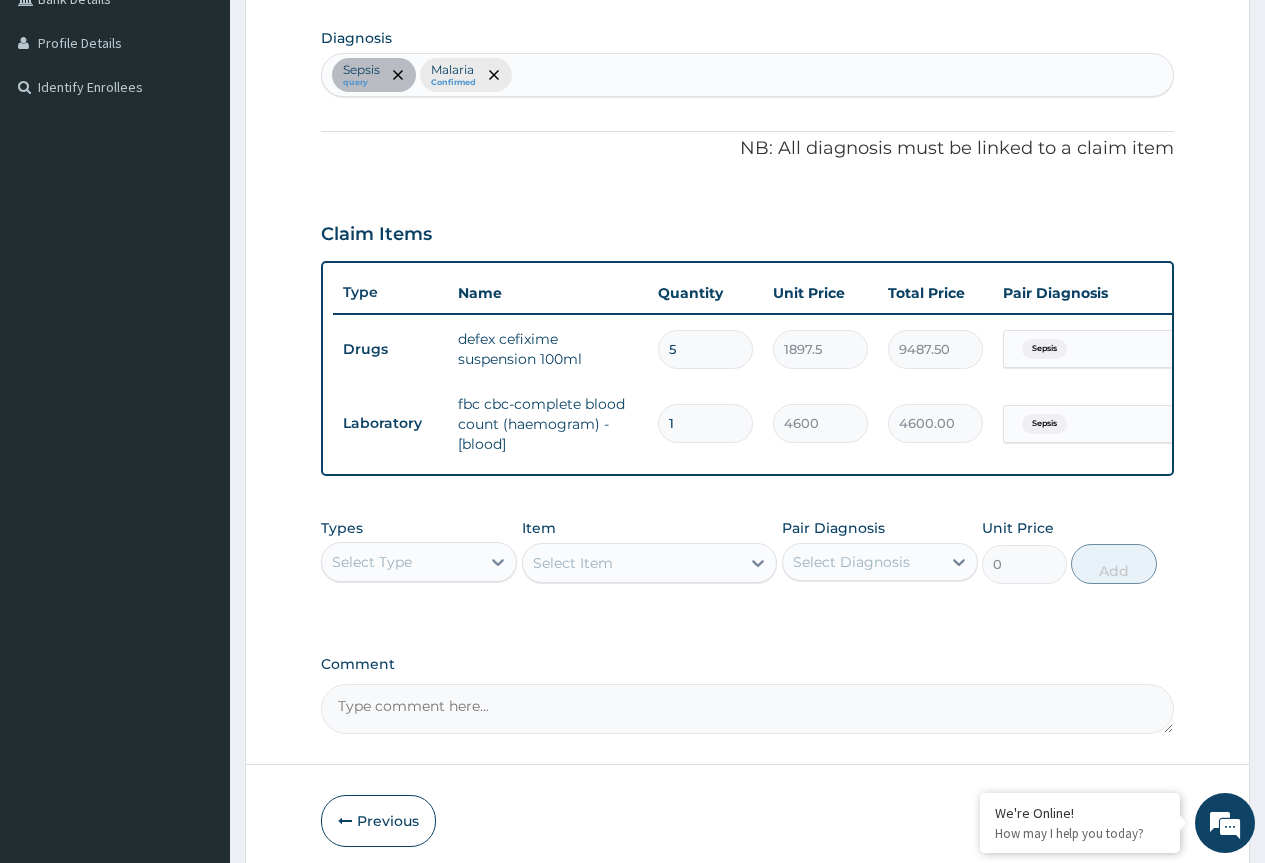 scroll, scrollTop: 579, scrollLeft: 0, axis: vertical 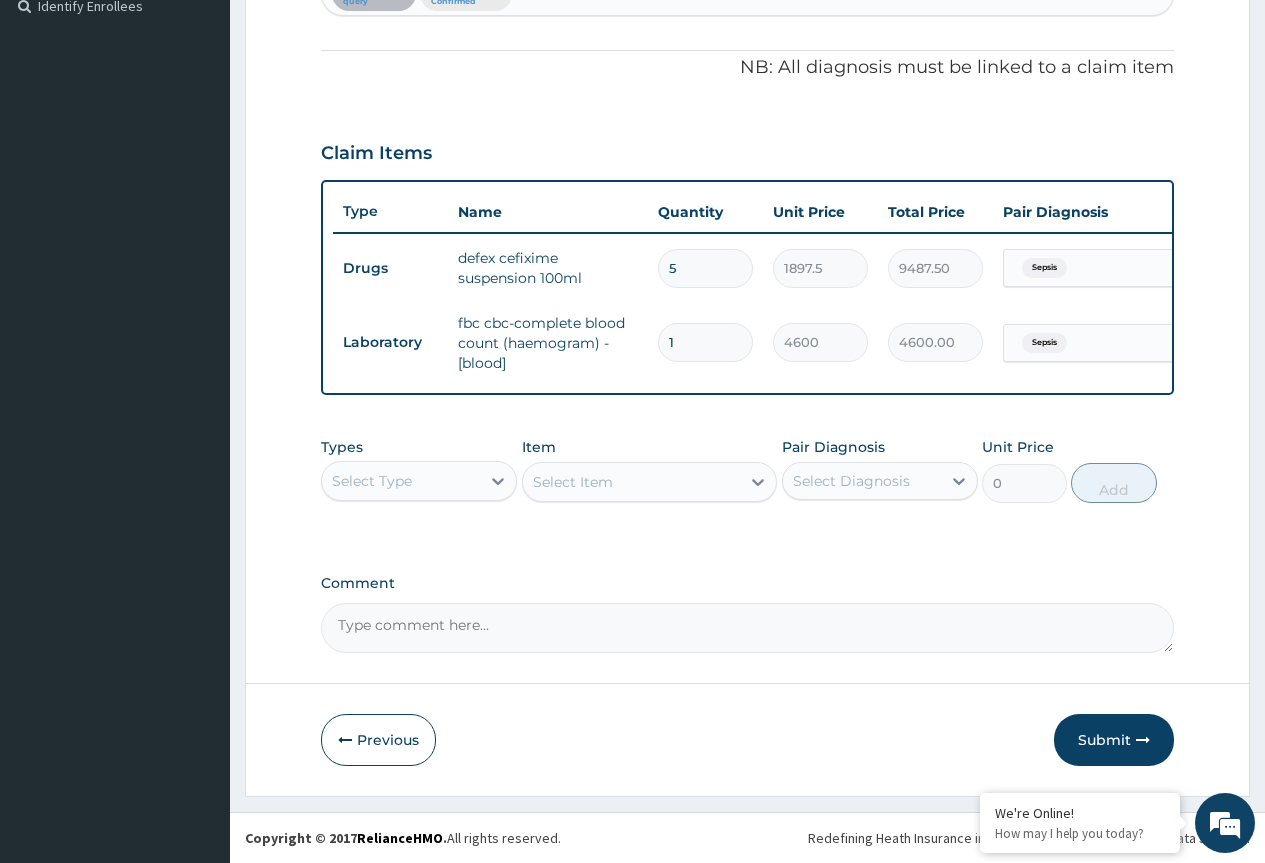 click on "Select Type" at bounding box center (372, 481) 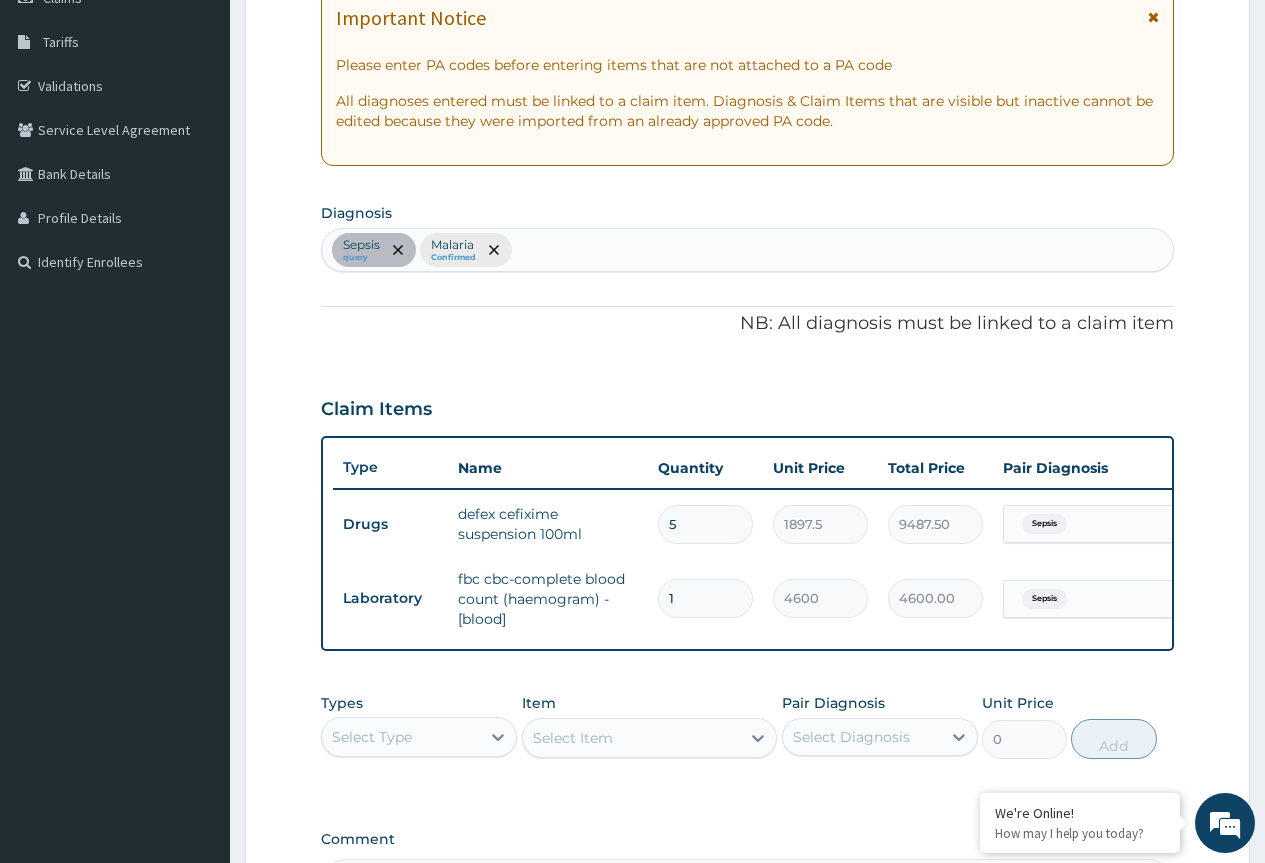 scroll, scrollTop: 579, scrollLeft: 0, axis: vertical 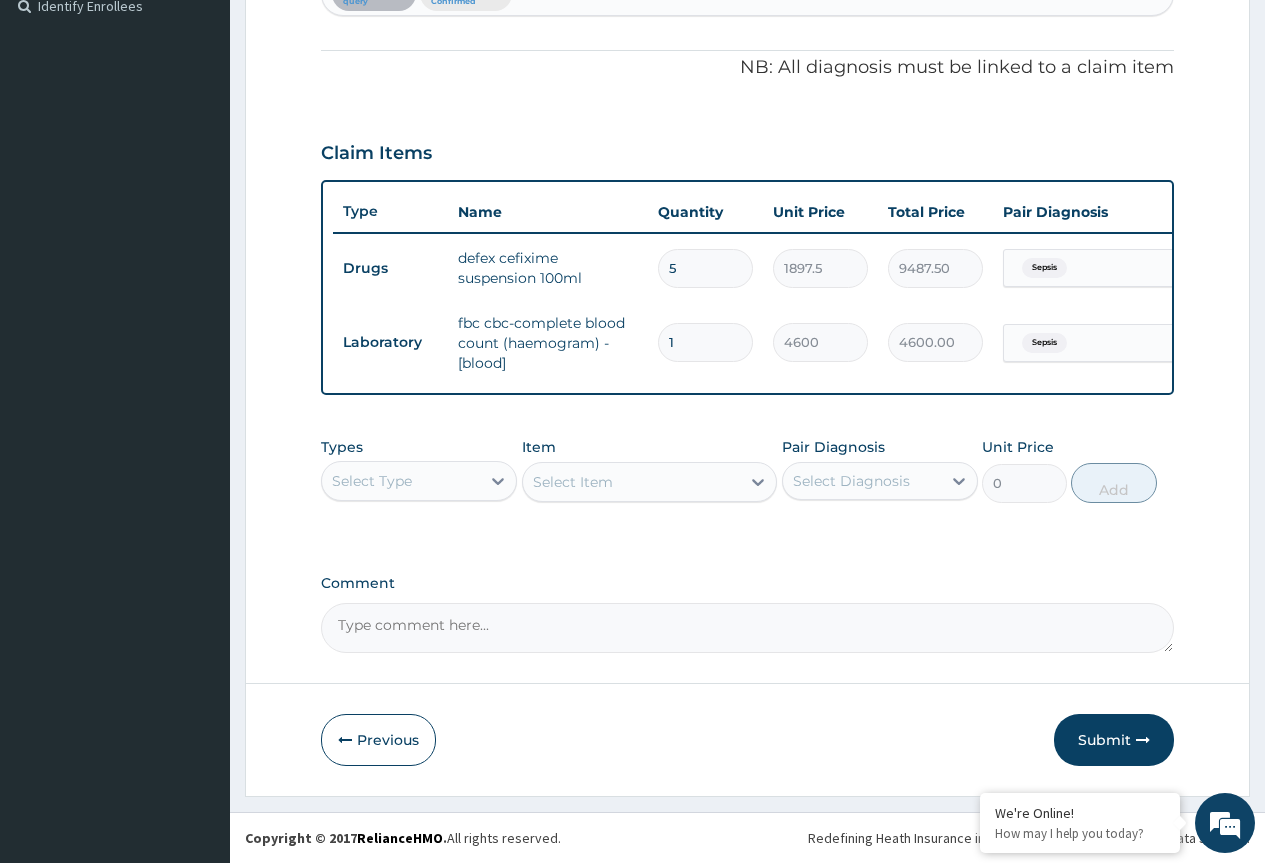 click on "Select Type" at bounding box center [401, 481] 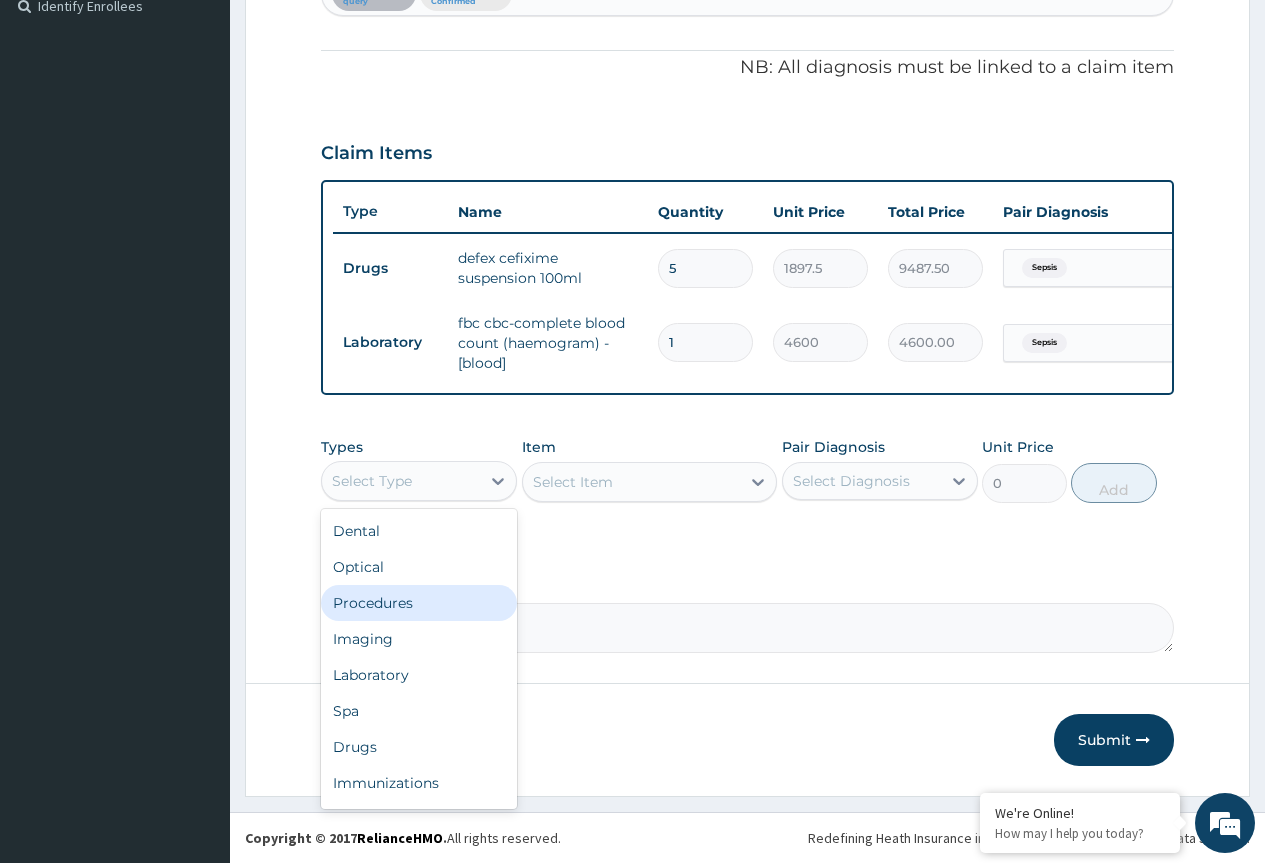 click on "Procedures" at bounding box center [419, 603] 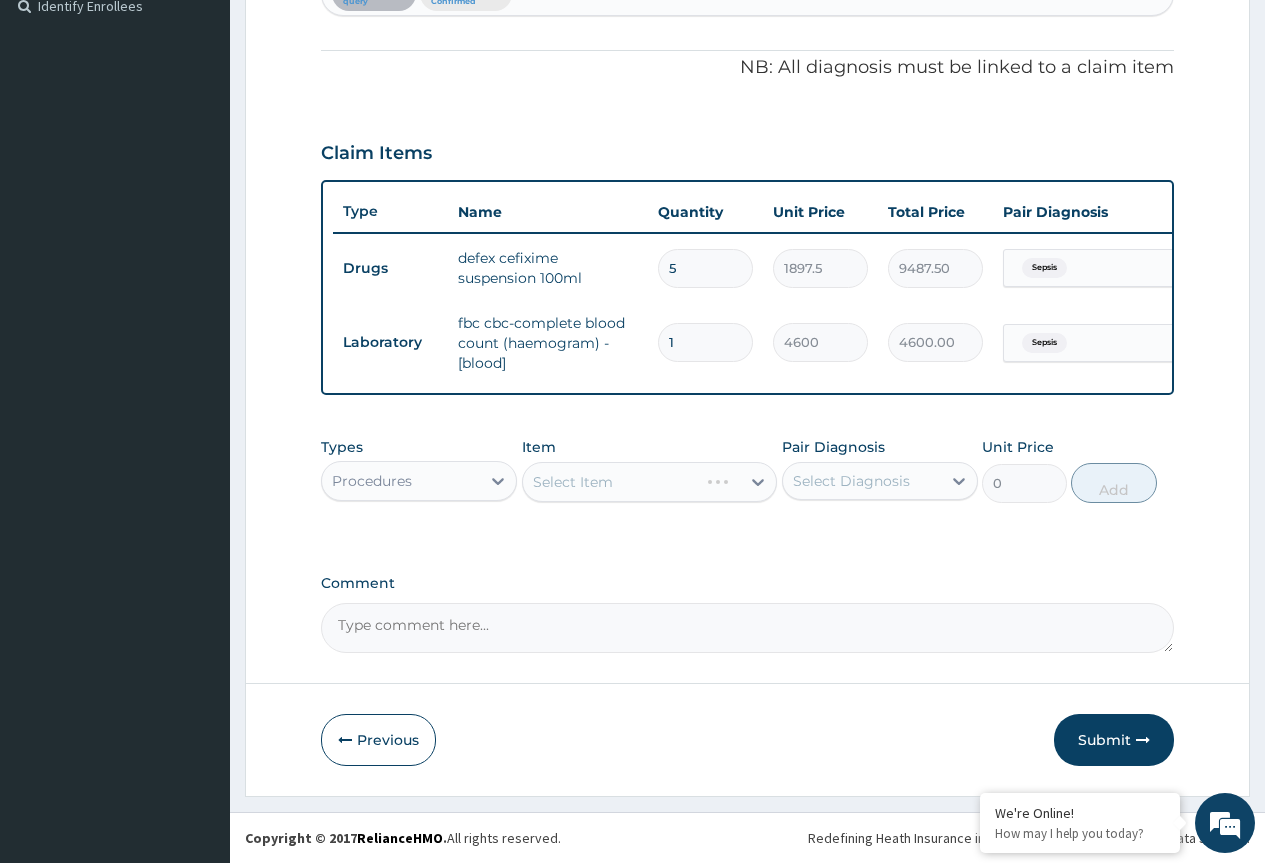 click on "Select Item" at bounding box center [650, 482] 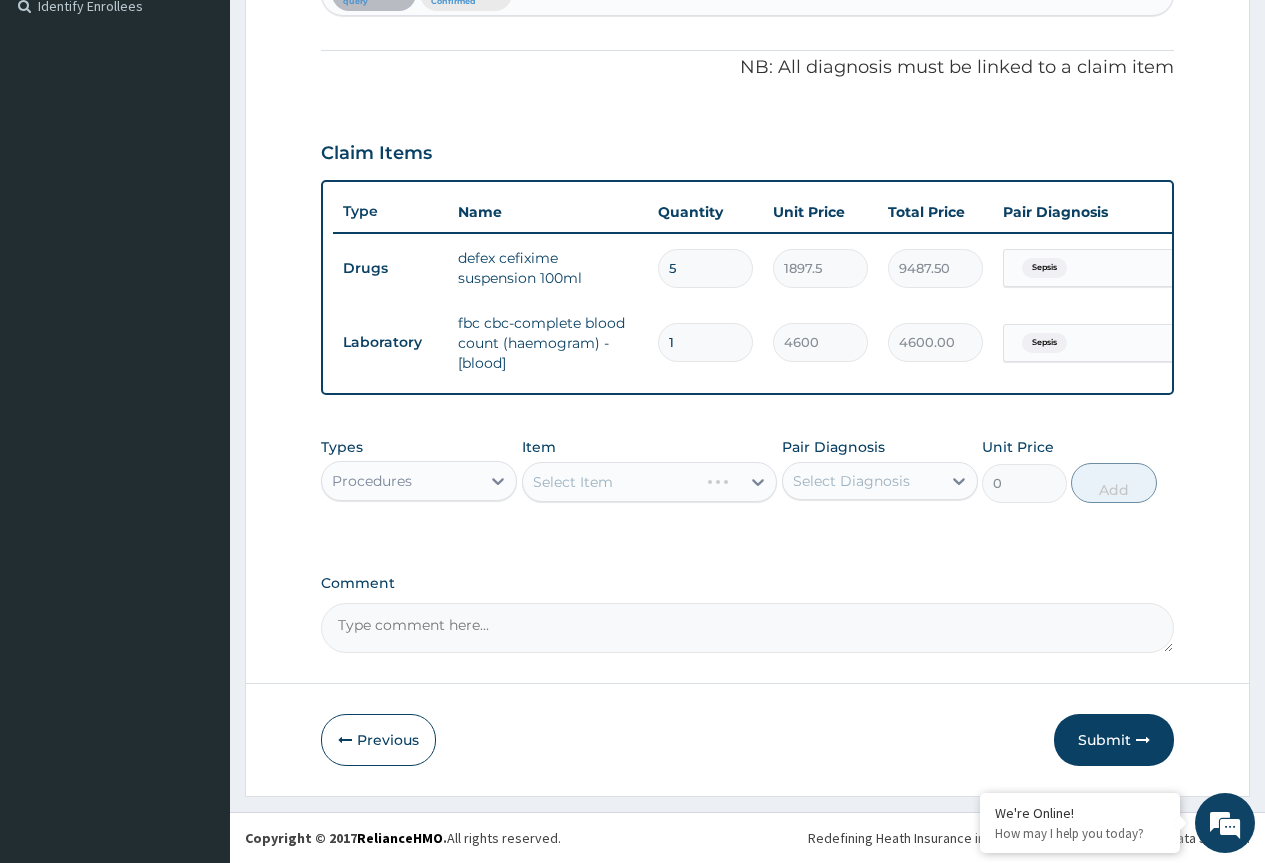 click on "Select Item" at bounding box center (650, 482) 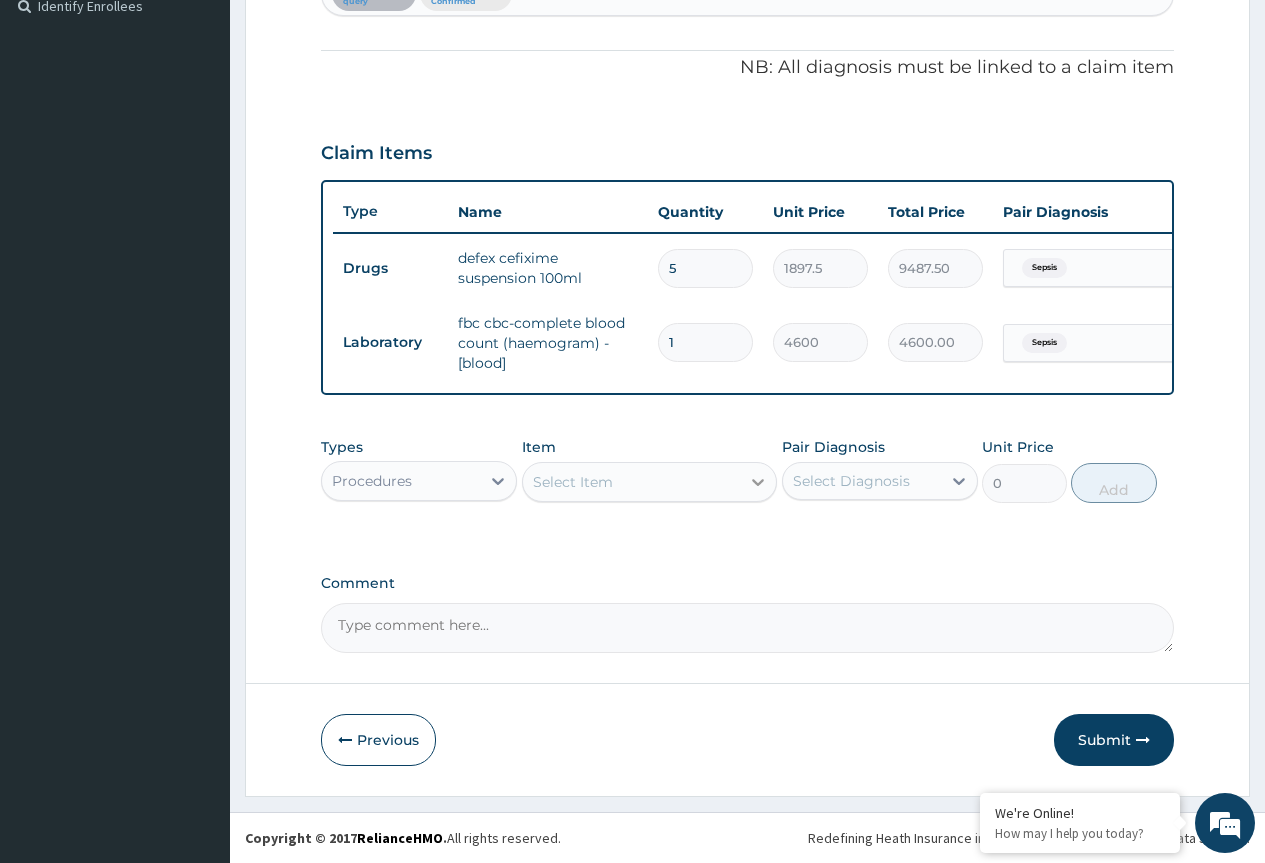 click 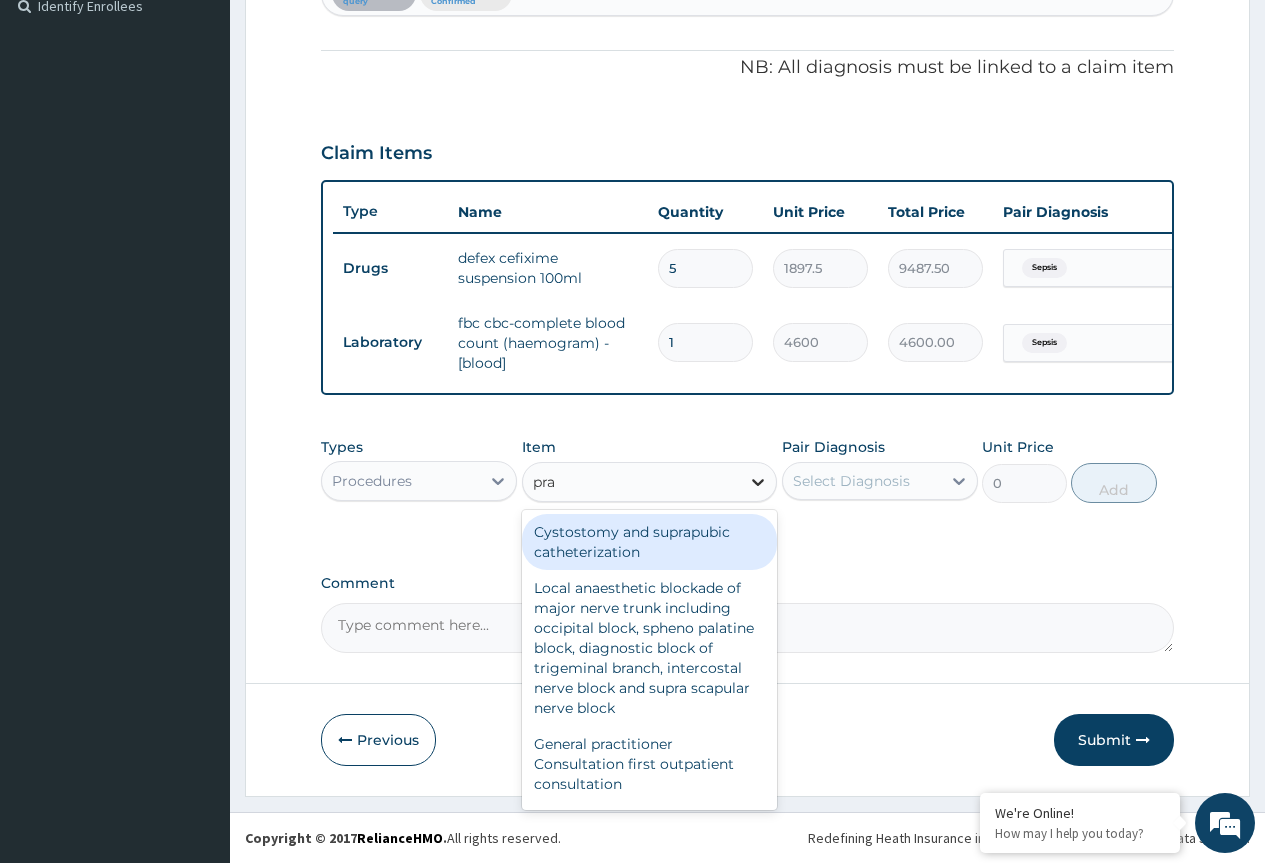 type on "prac" 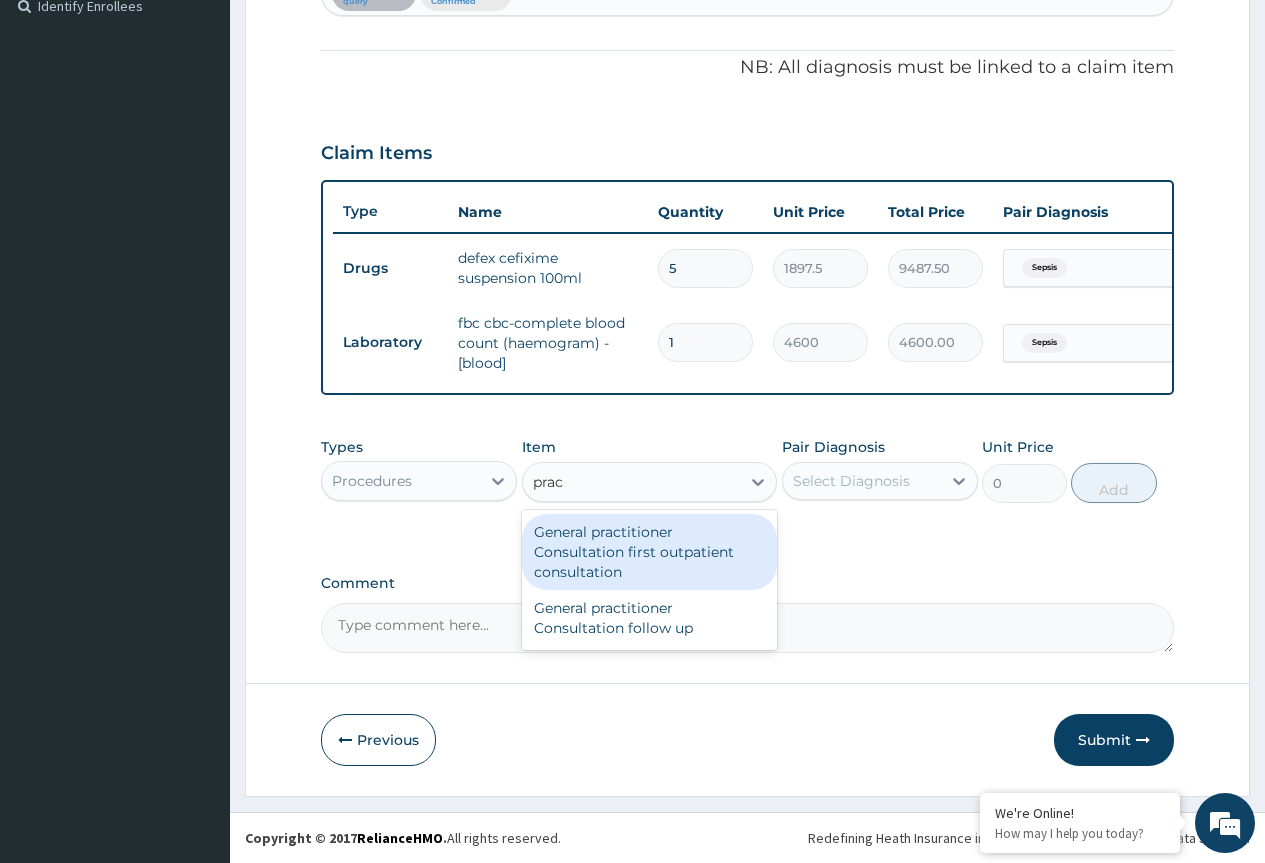 click on "General practitioner Consultation first outpatient consultation" at bounding box center (650, 552) 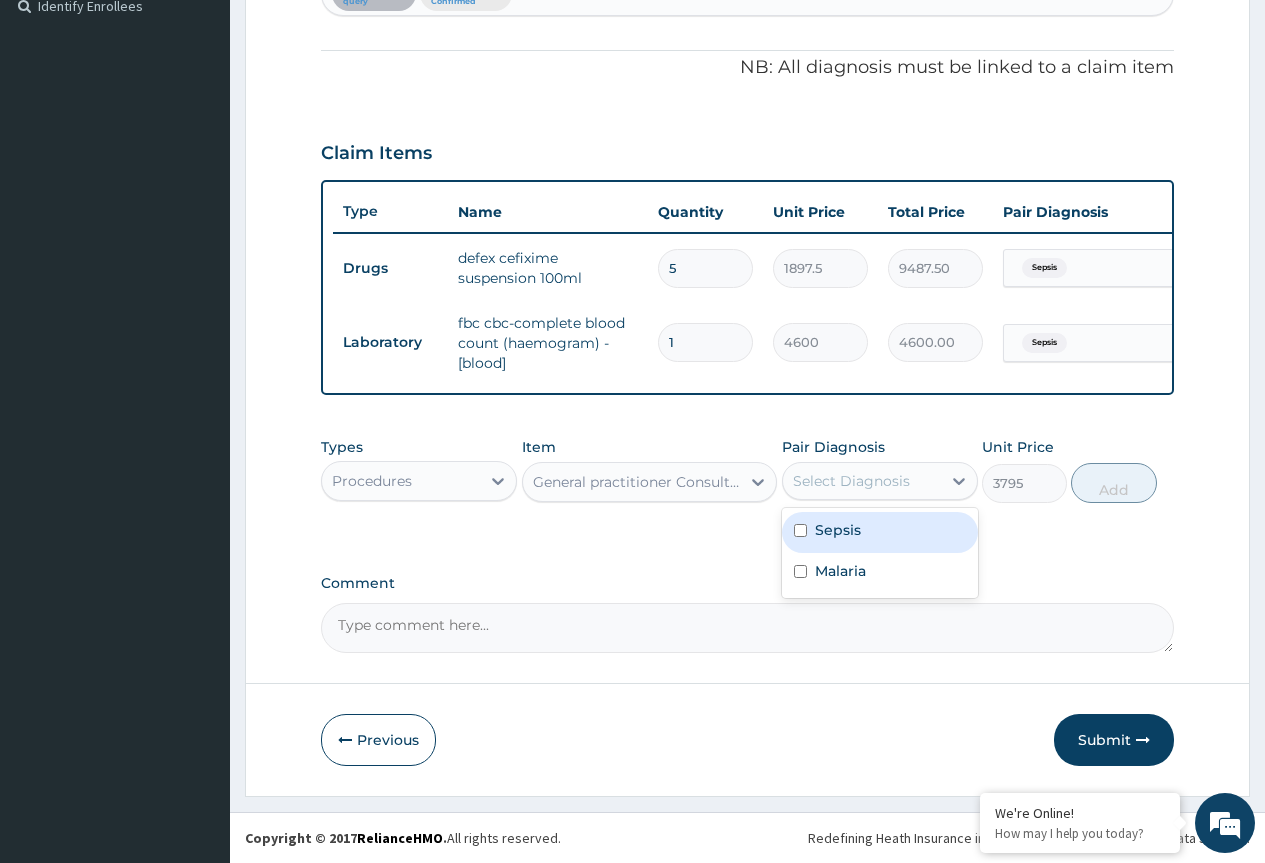 click on "Select Diagnosis" at bounding box center (862, 481) 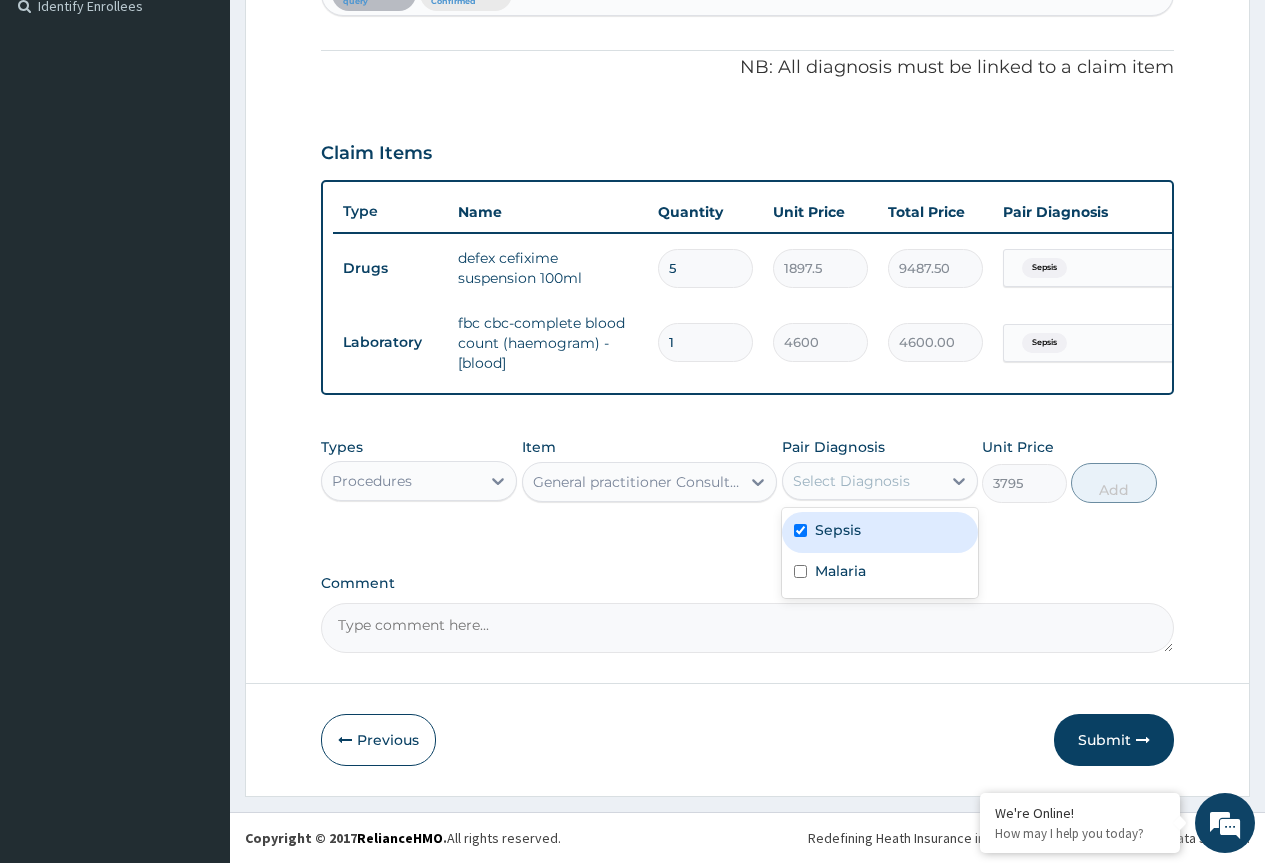 checkbox on "true" 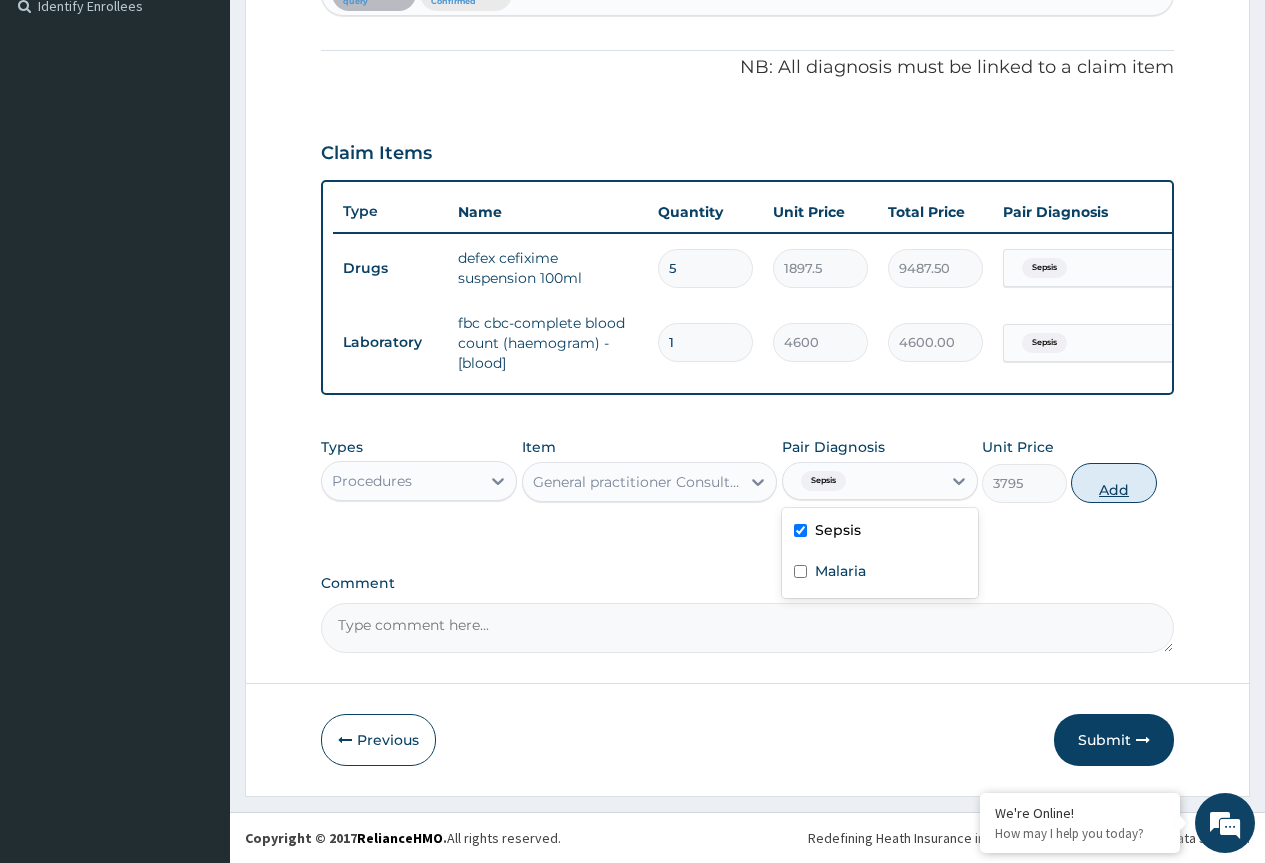 click on "Add" at bounding box center [1113, 483] 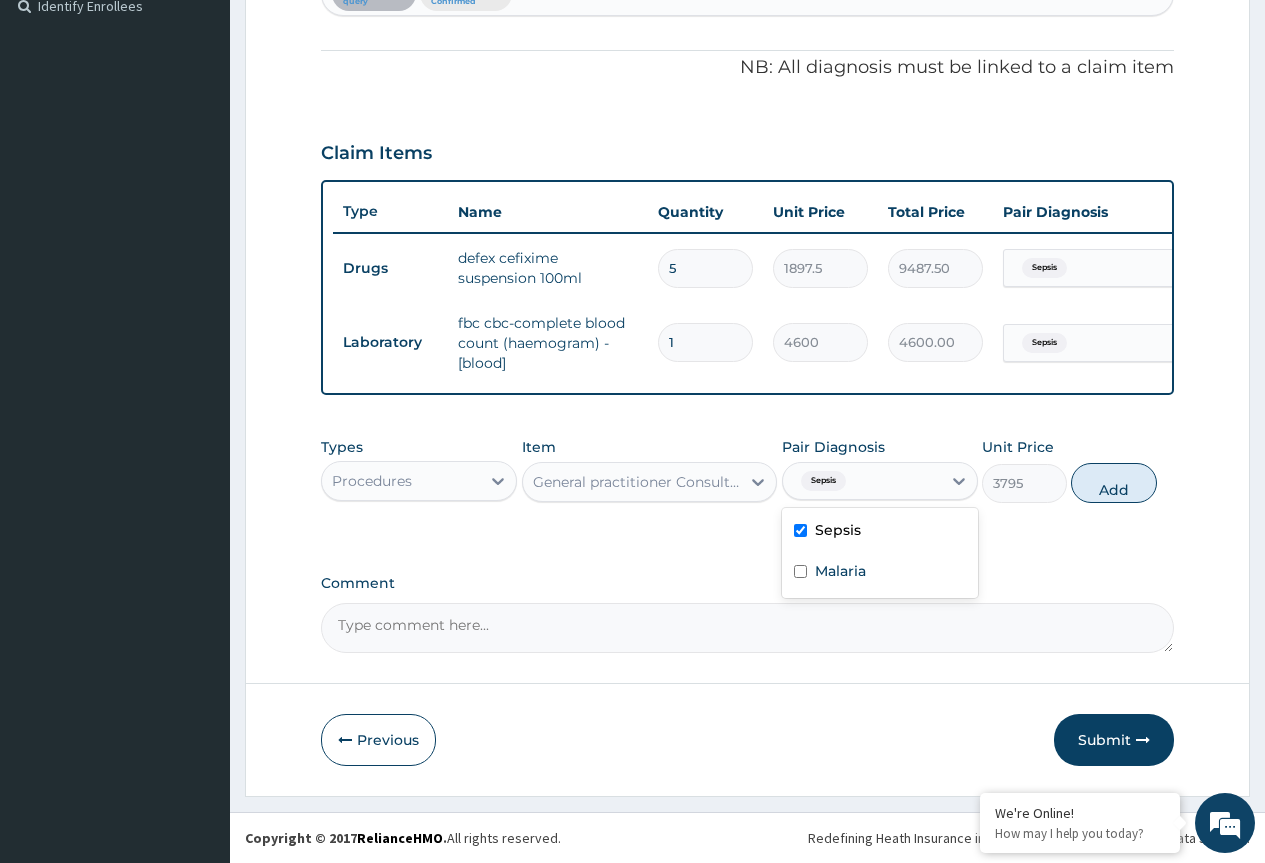 type on "0" 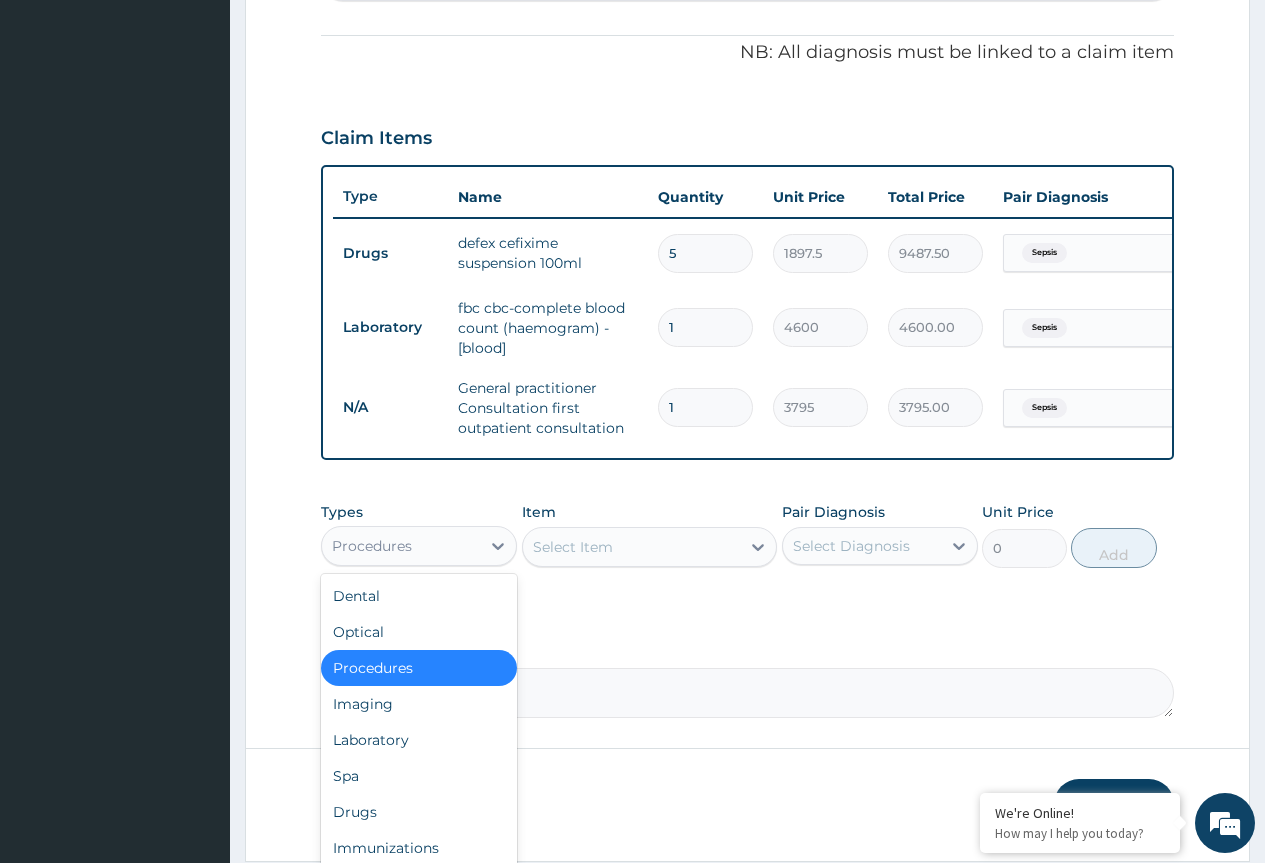 click on "Procedures" at bounding box center [401, 546] 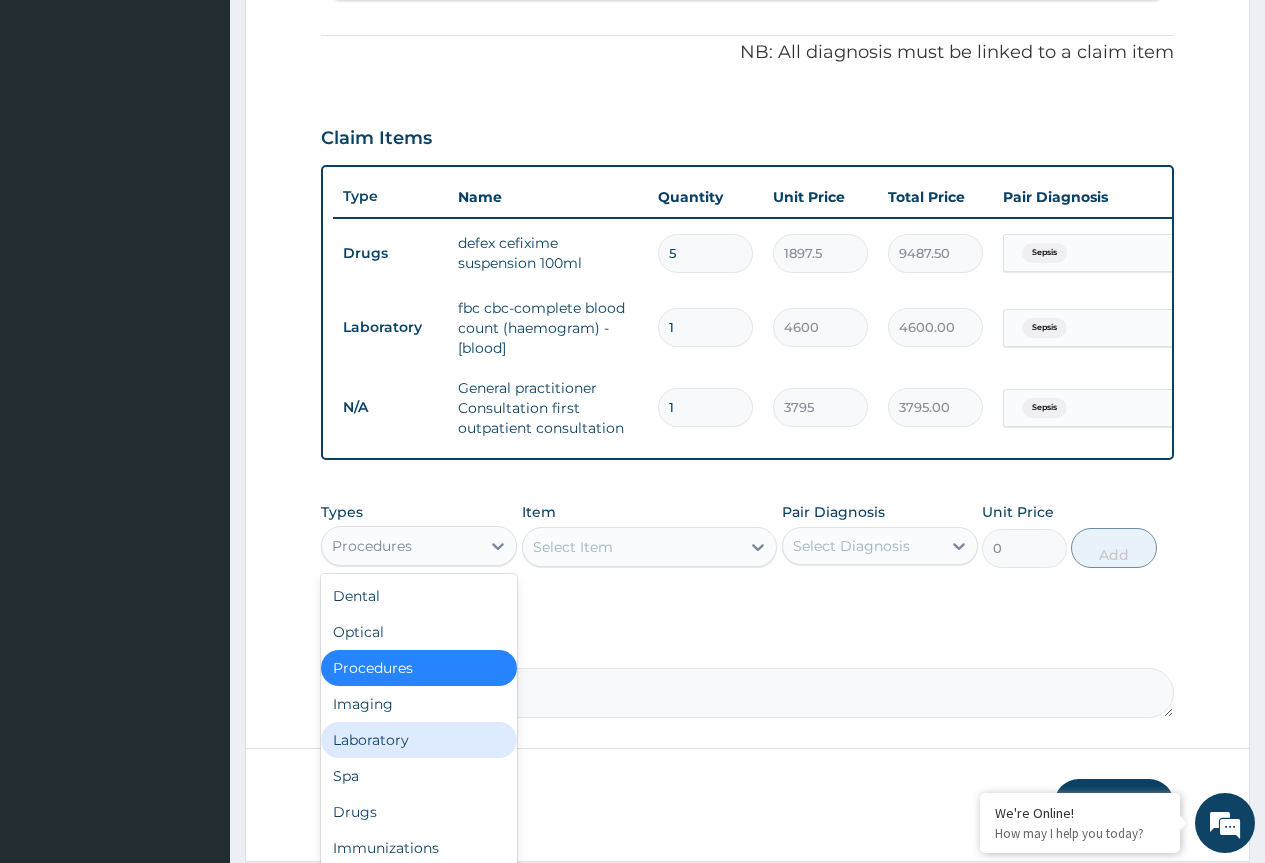click on "Laboratory" at bounding box center (419, 740) 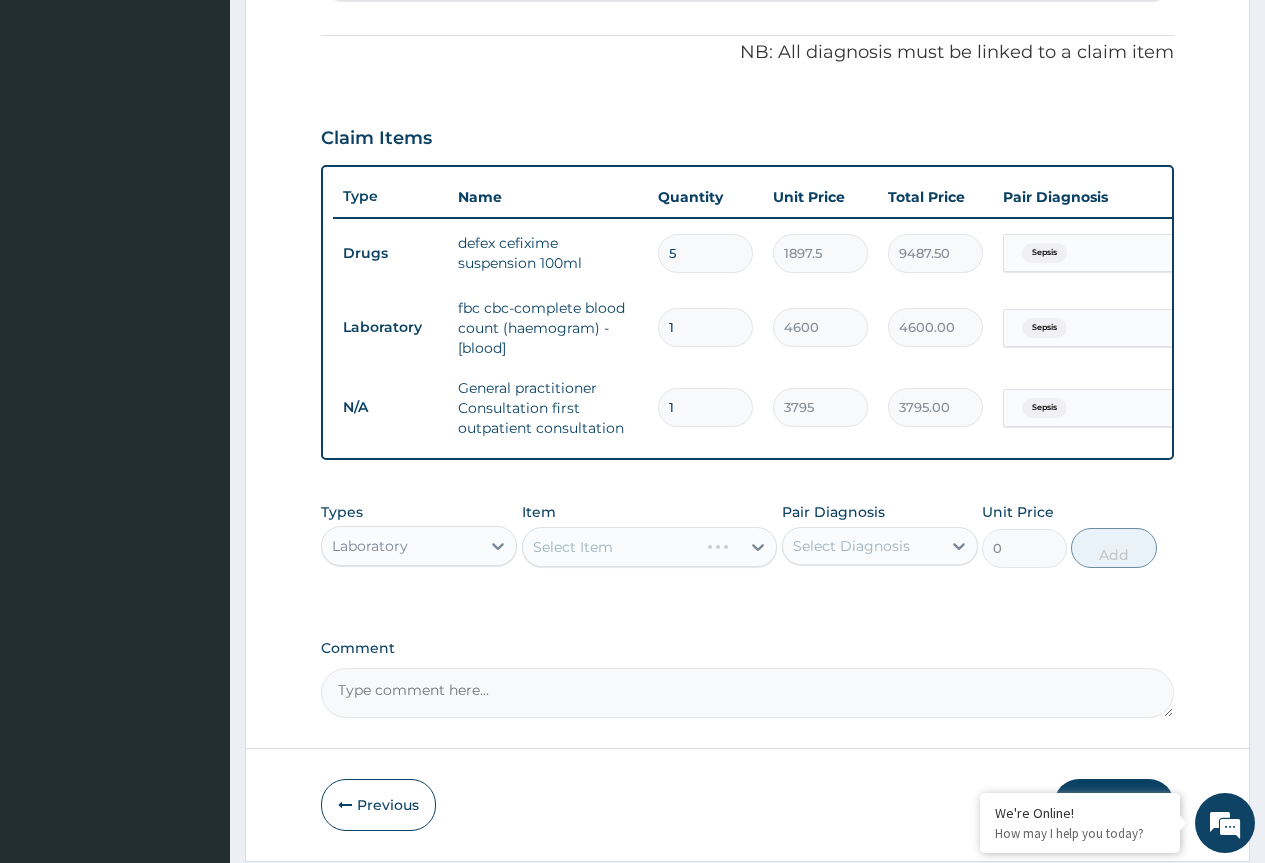 click on "Select Item" at bounding box center [650, 547] 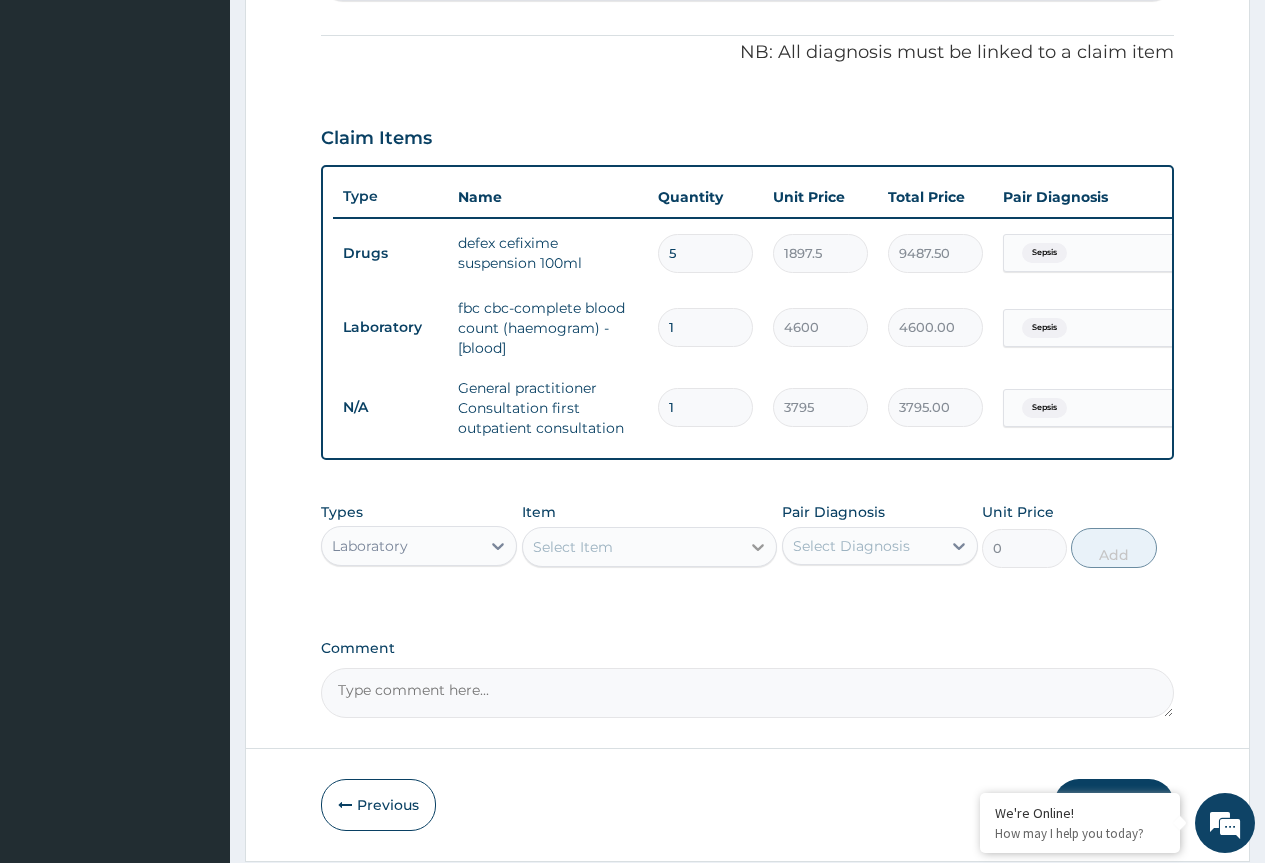 click 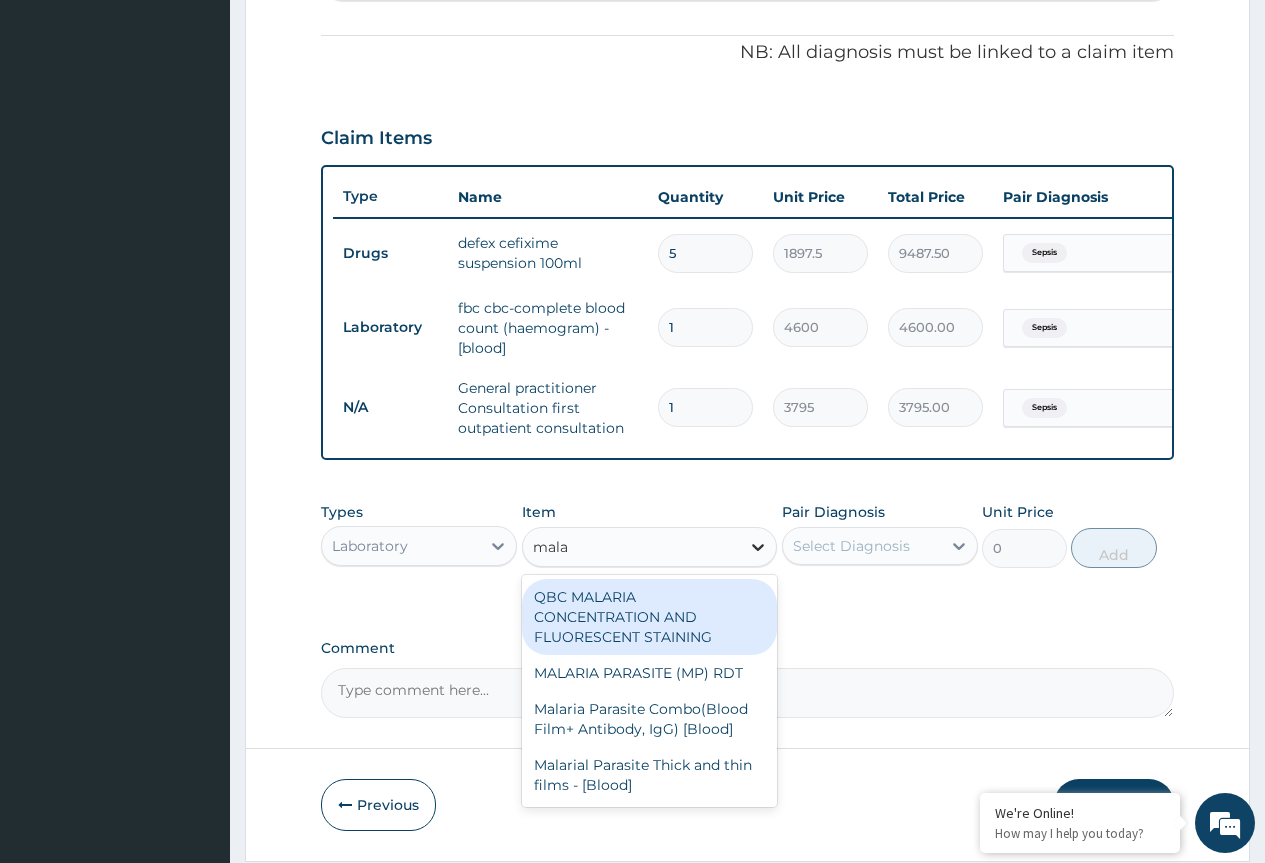type on "malar" 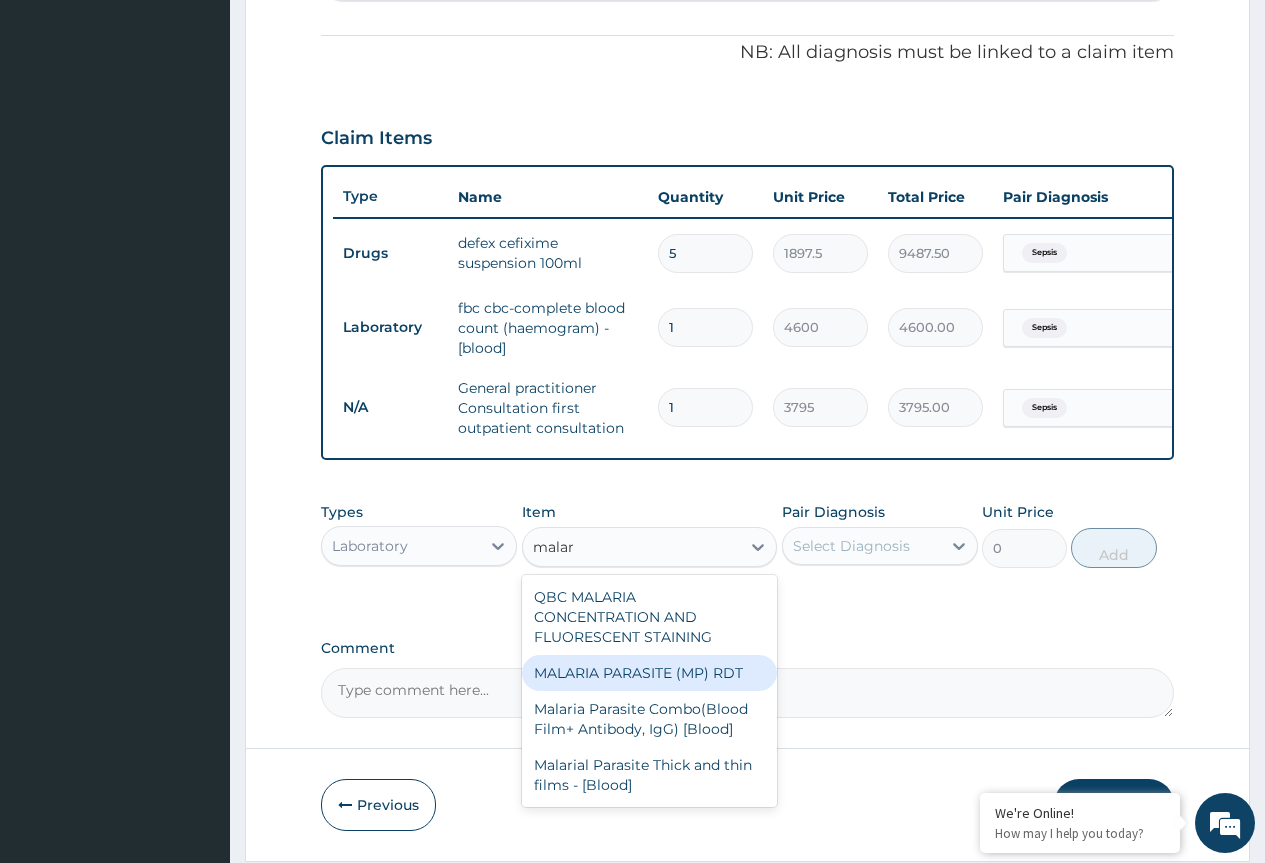 click on "MALARIA PARASITE (MP) RDT" at bounding box center (650, 673) 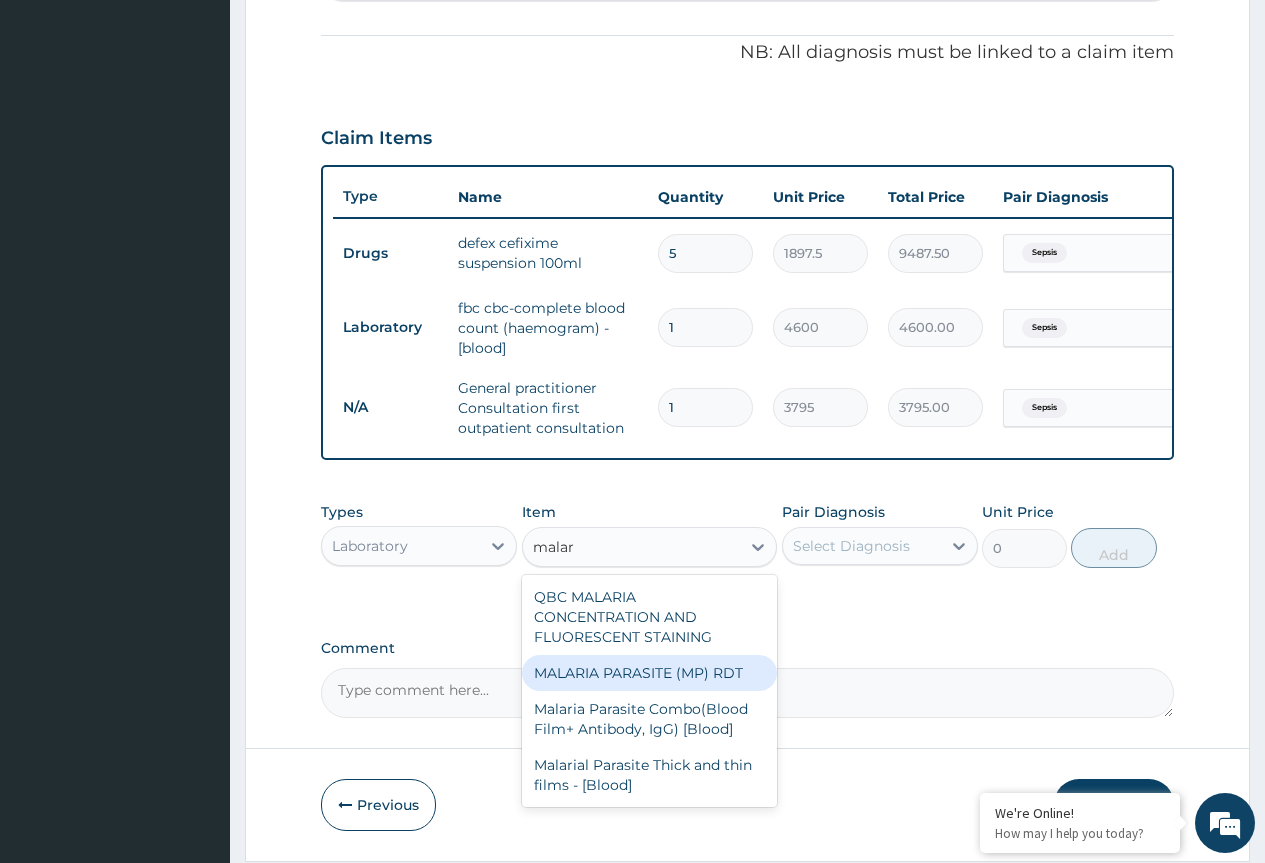 type 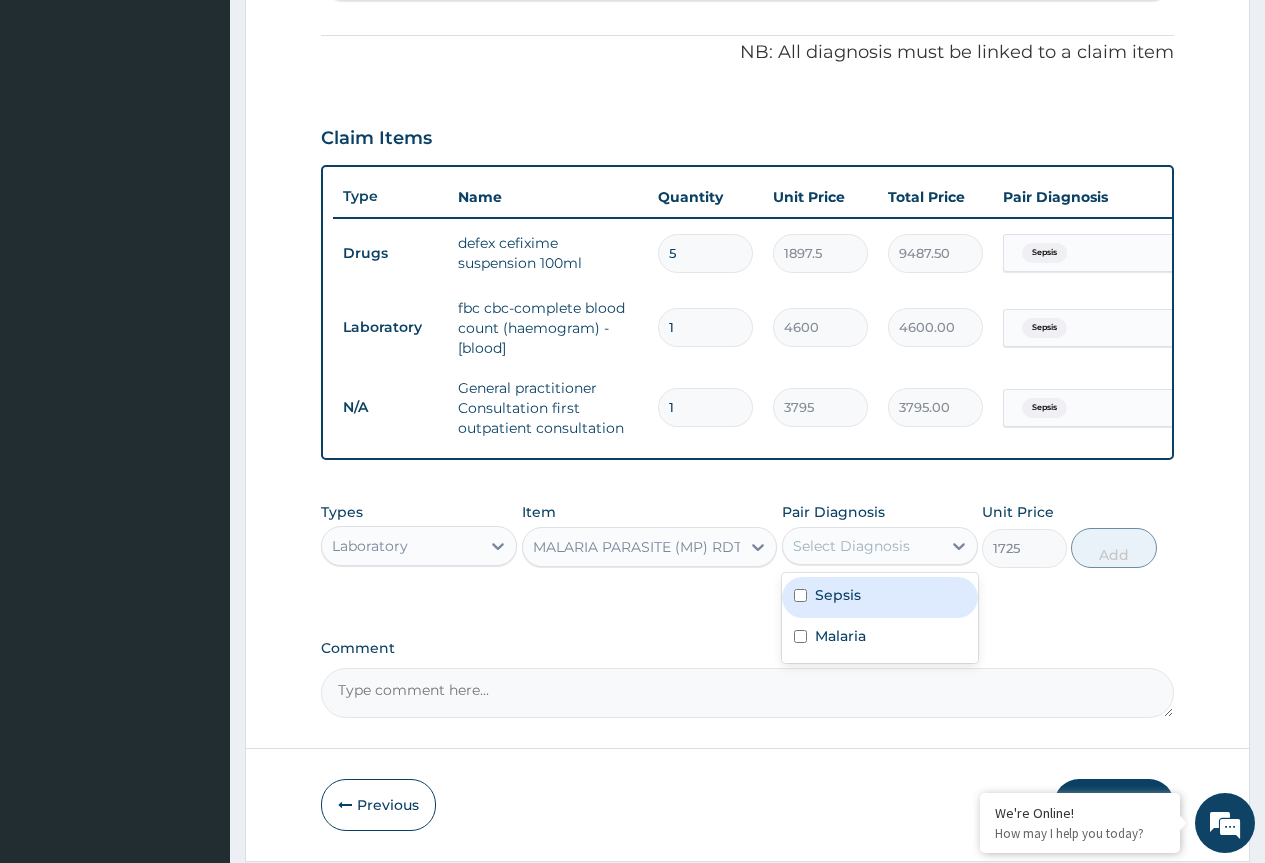 click on "Select Diagnosis" at bounding box center [851, 546] 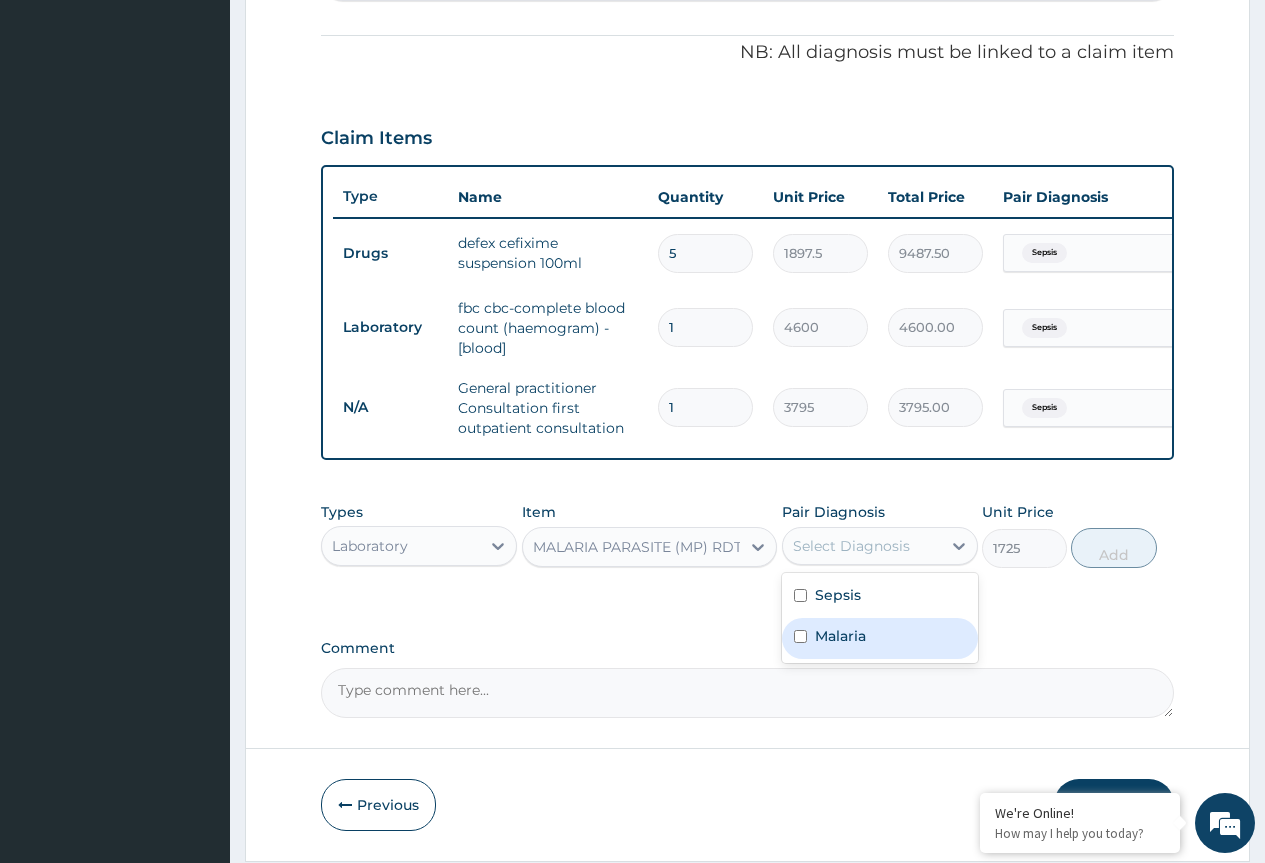 click on "Malaria" at bounding box center [840, 636] 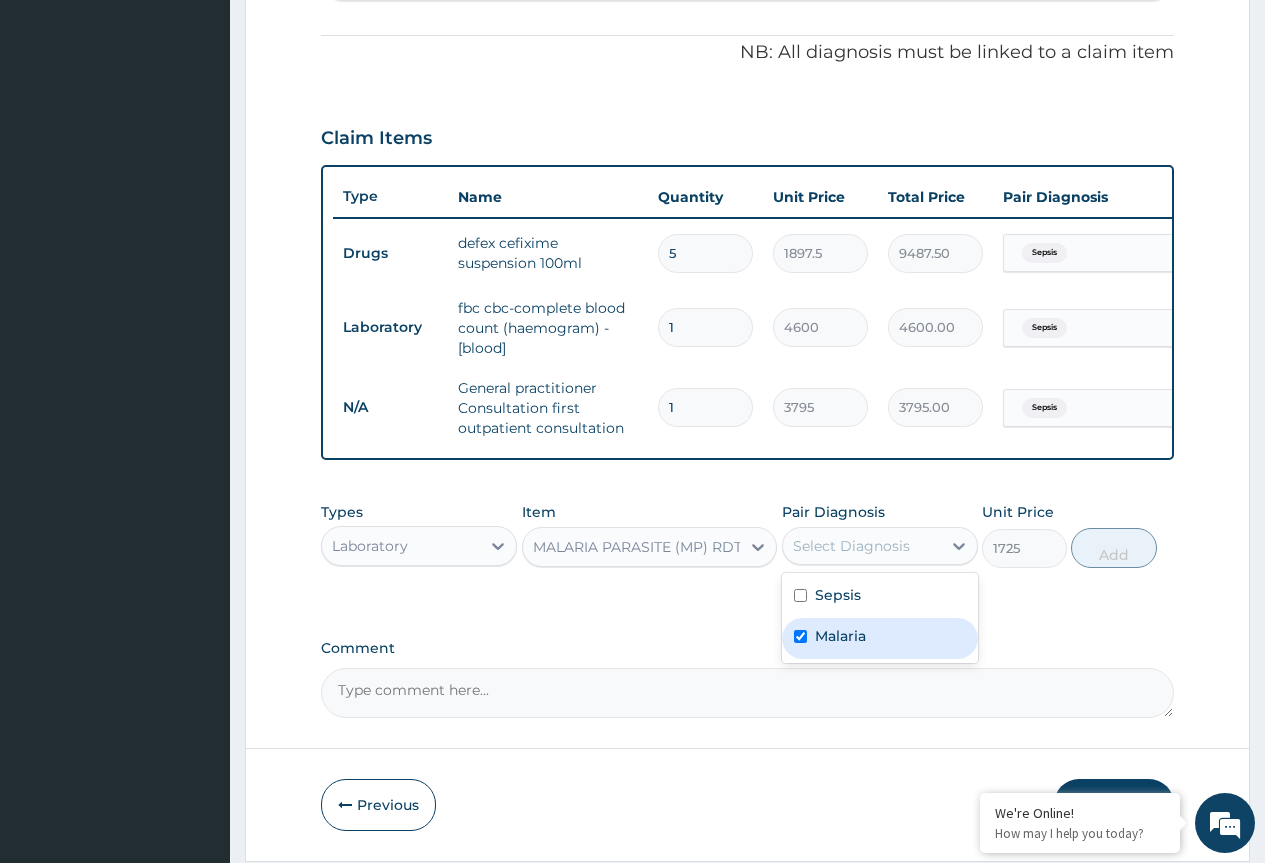 checkbox on "true" 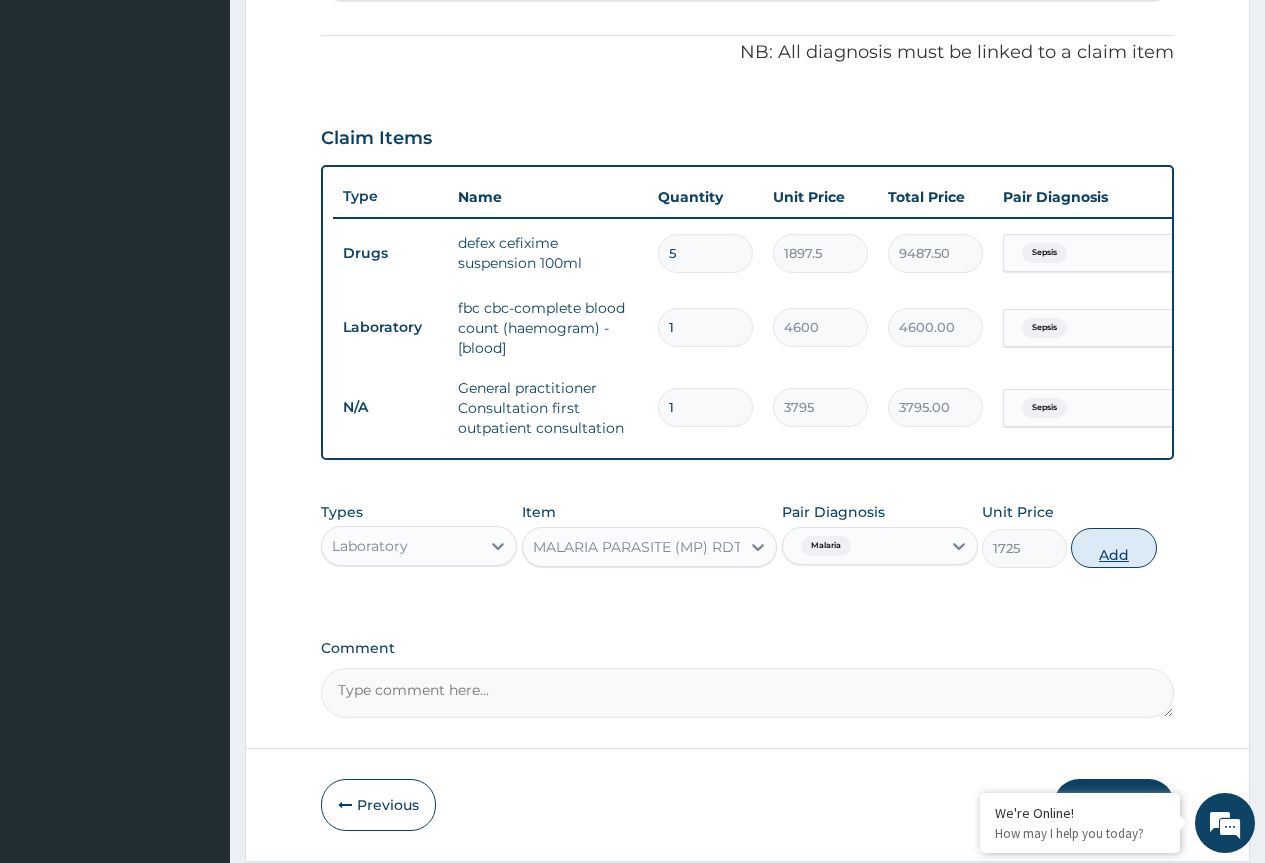 click on "Add" at bounding box center (1113, 548) 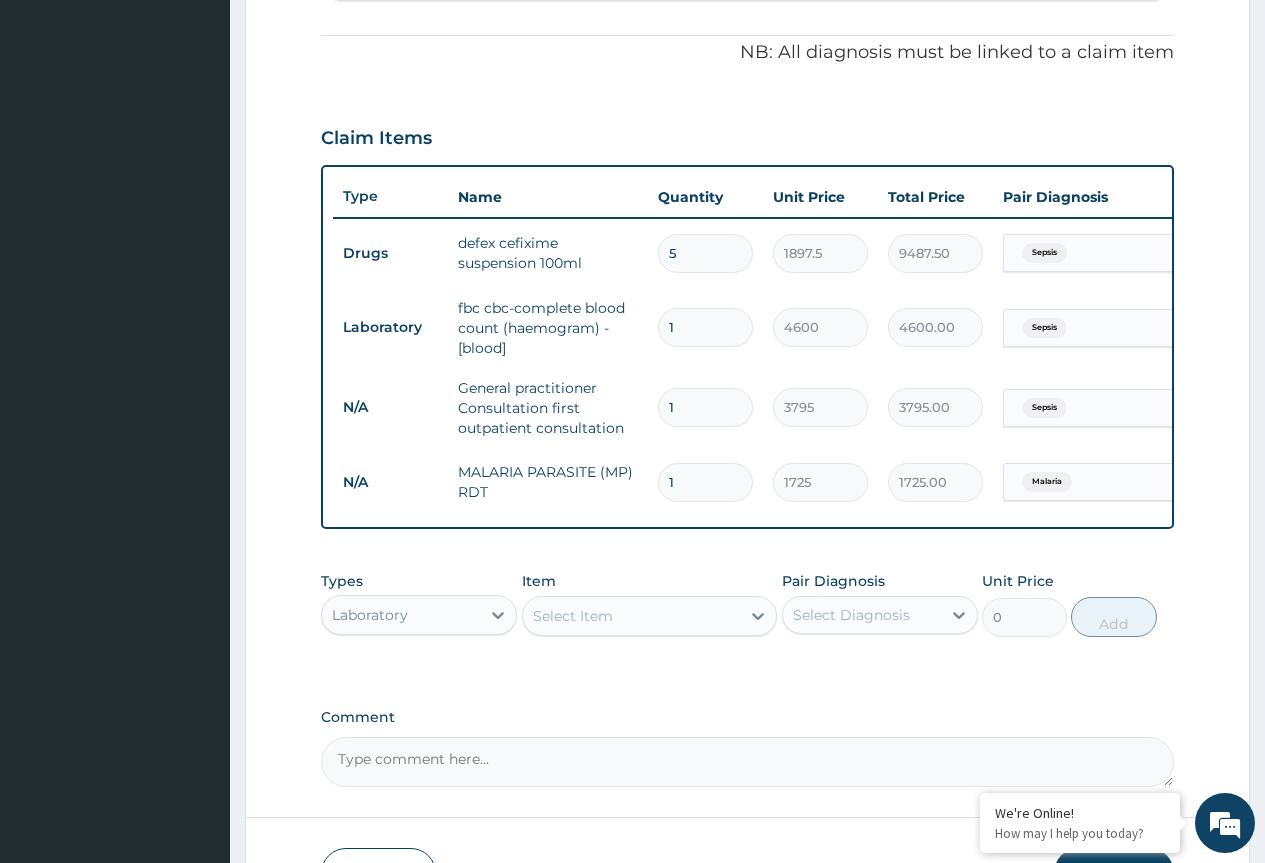 click on "Laboratory" at bounding box center (401, 615) 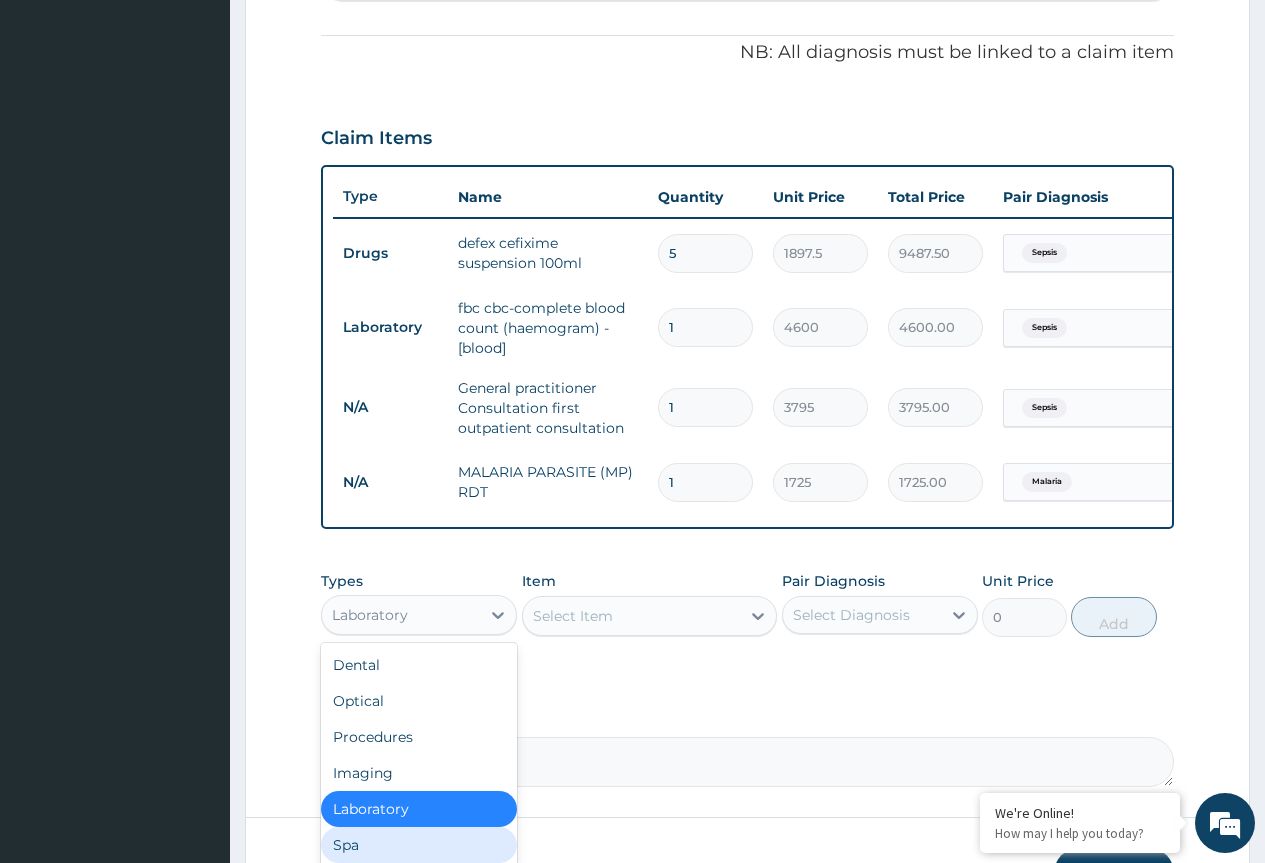 scroll, scrollTop: 68, scrollLeft: 0, axis: vertical 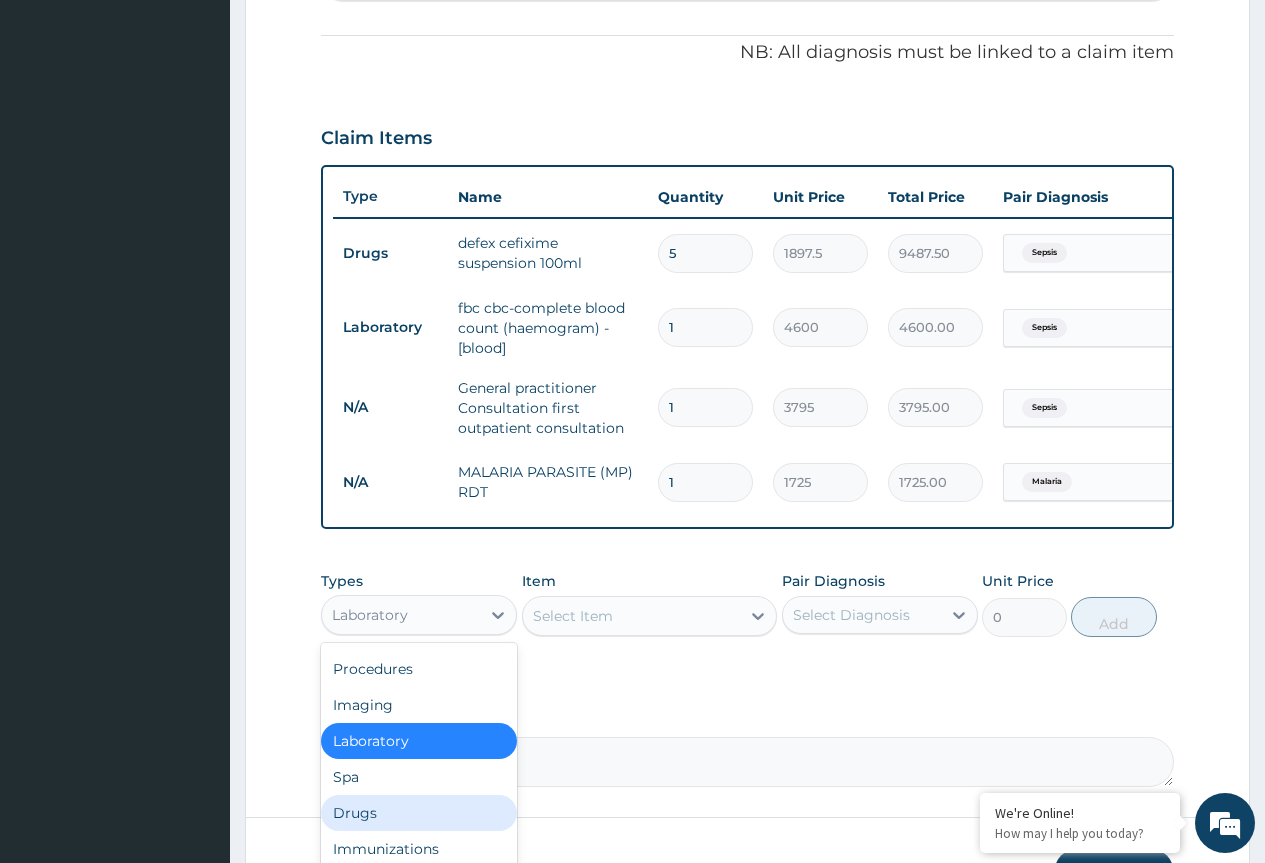 click on "Drugs" at bounding box center (419, 813) 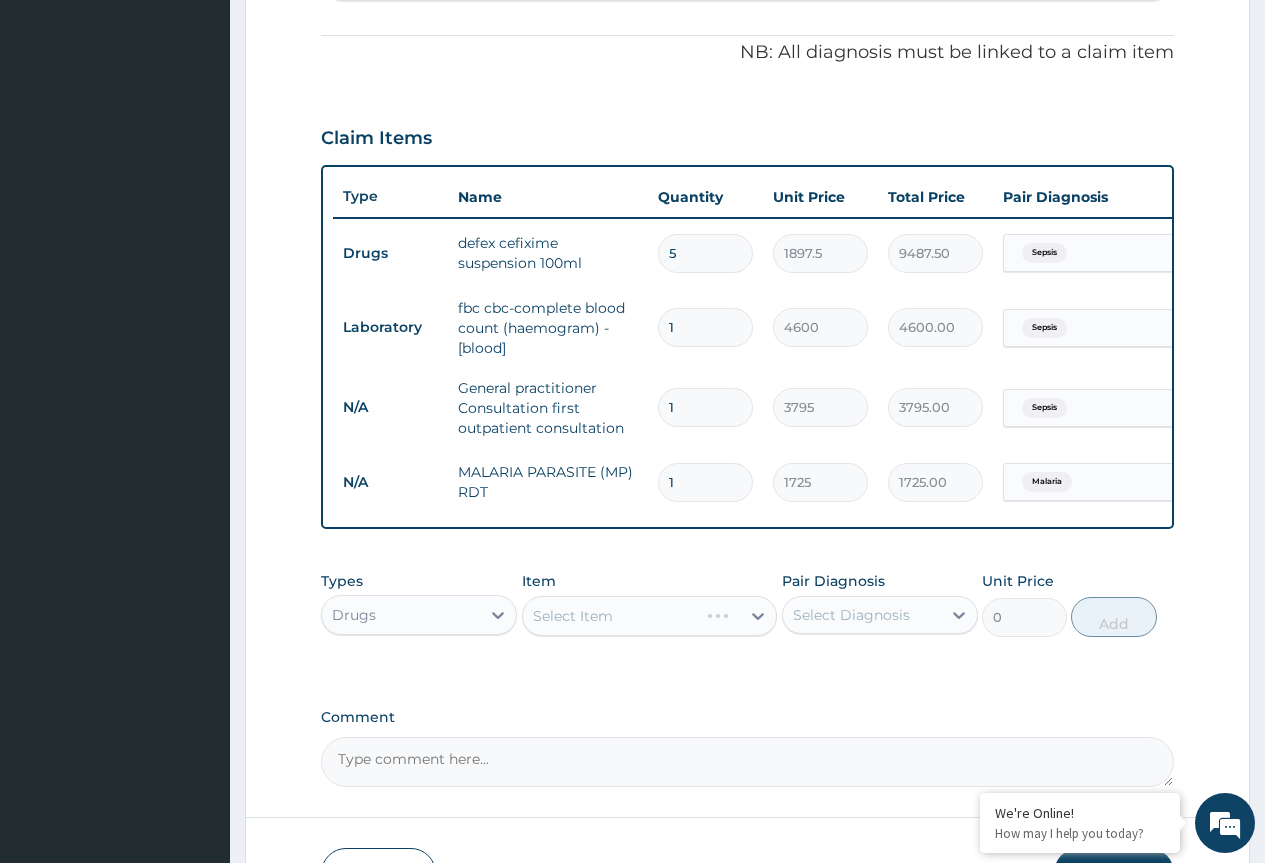 click on "Select Item" at bounding box center (650, 616) 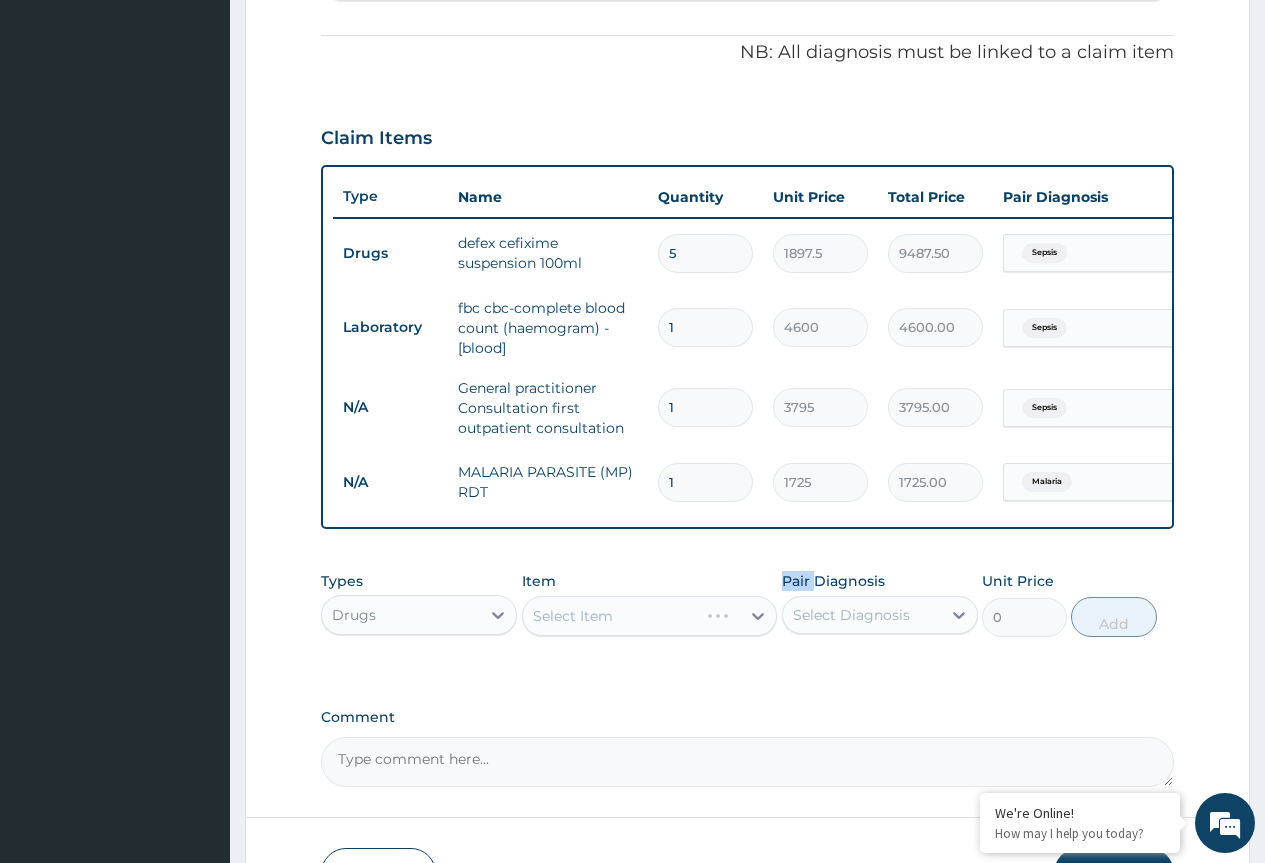 click on "Select Item" at bounding box center [650, 616] 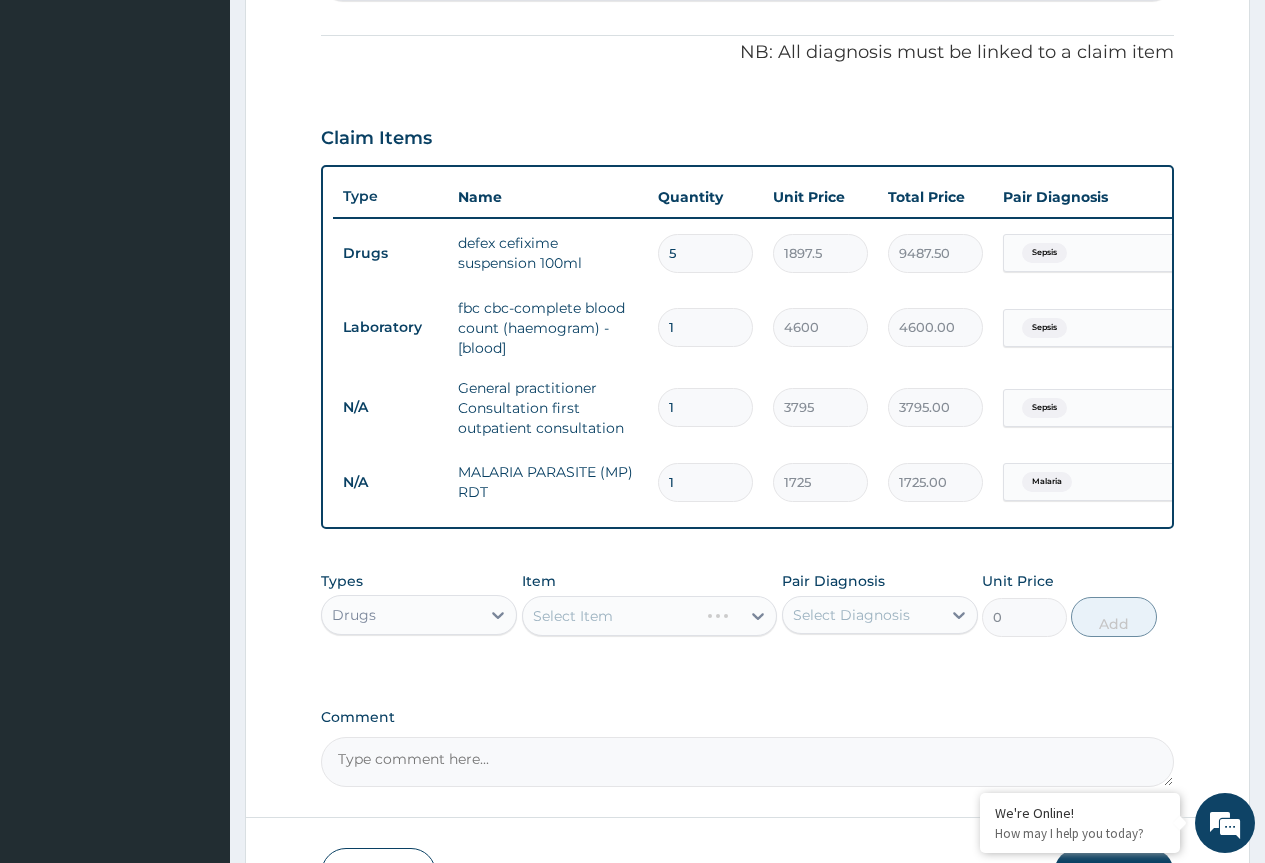 click on "Select Item" at bounding box center [650, 616] 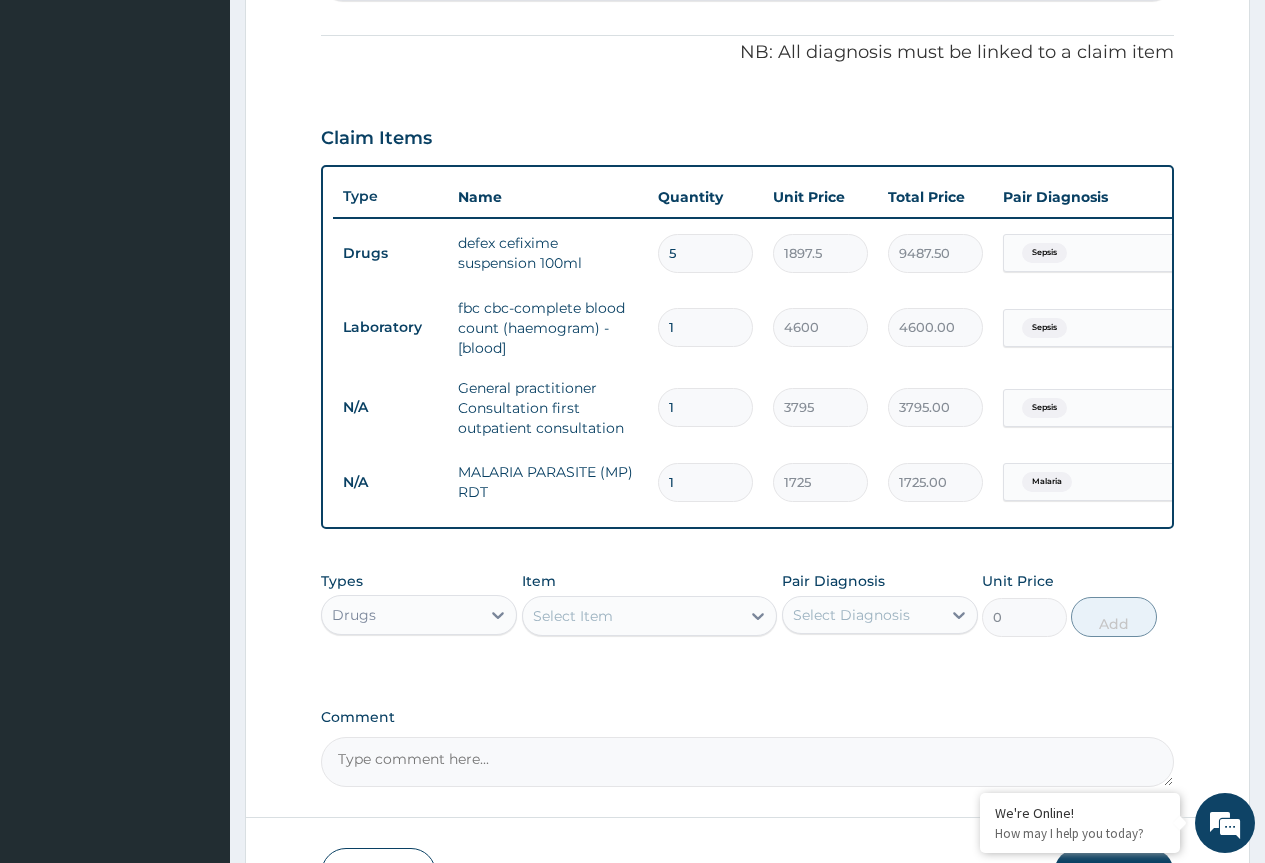 click on "Select Item" at bounding box center (632, 616) 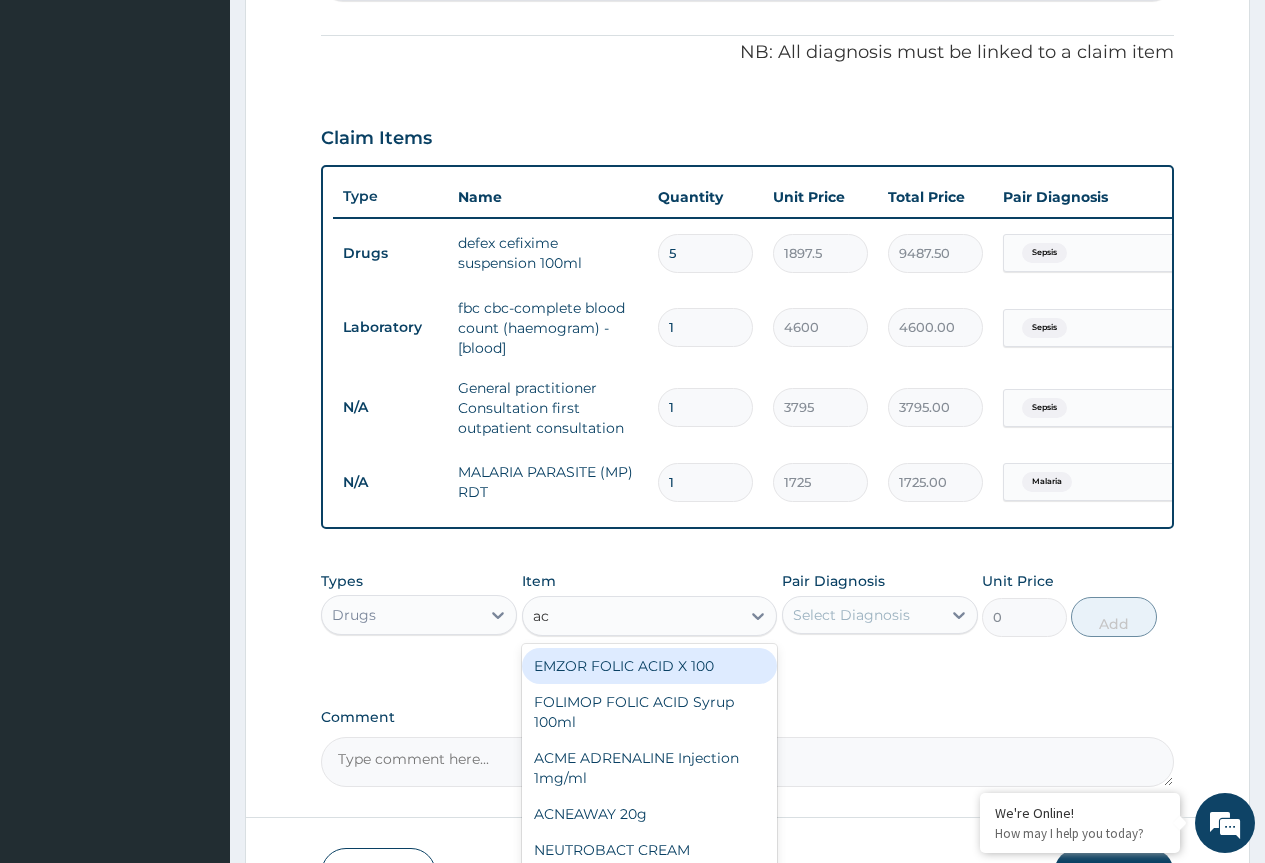 type on "act" 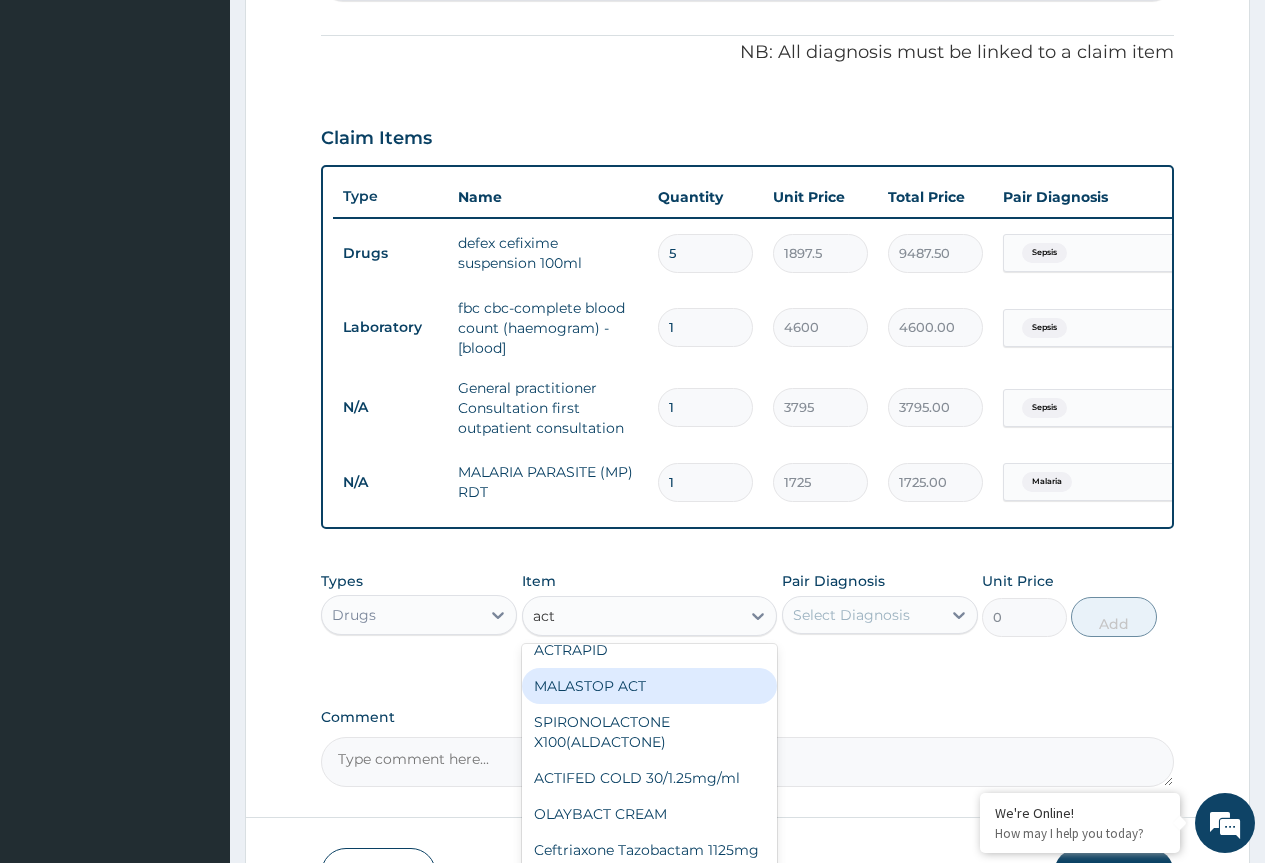 scroll, scrollTop: 108, scrollLeft: 0, axis: vertical 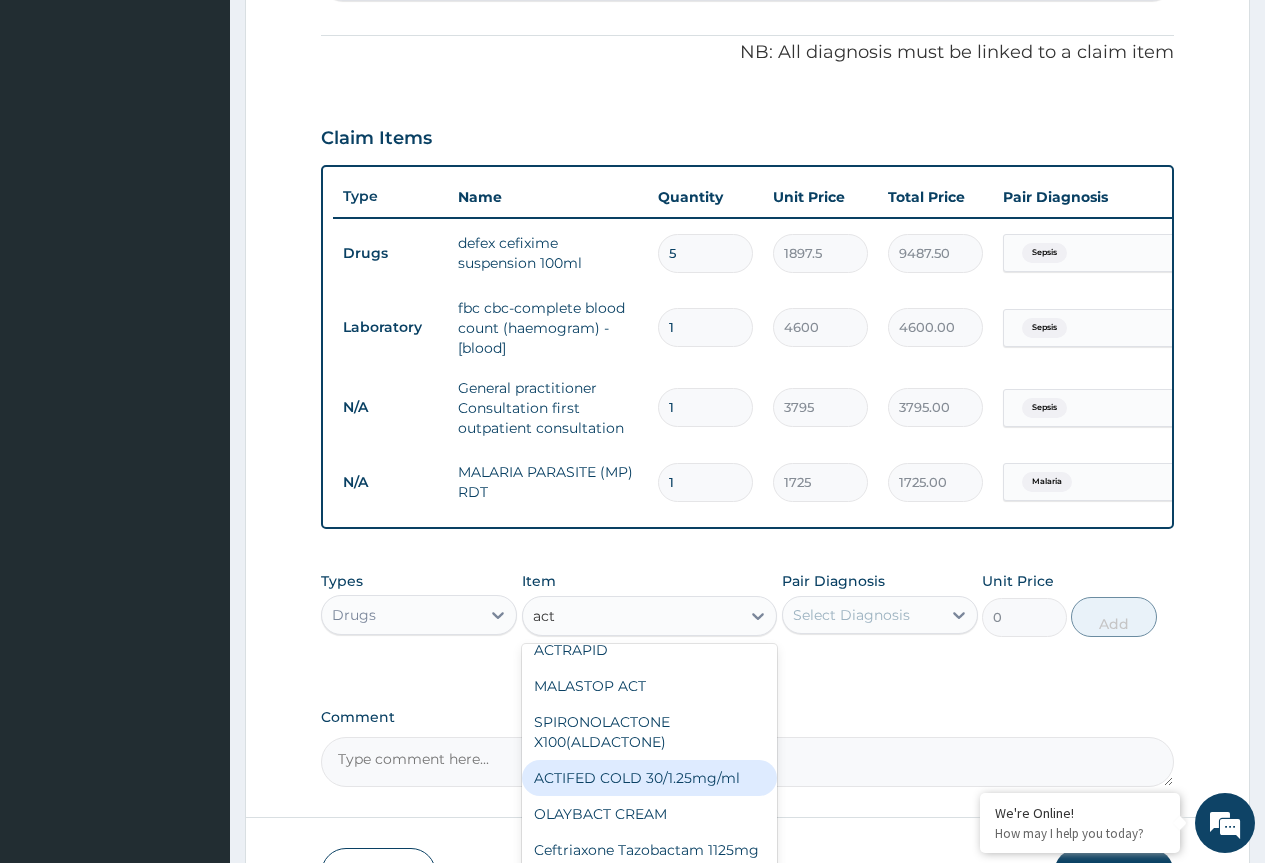 click on "ACTIFED COLD 30/1.25mg/ml" at bounding box center (650, 778) 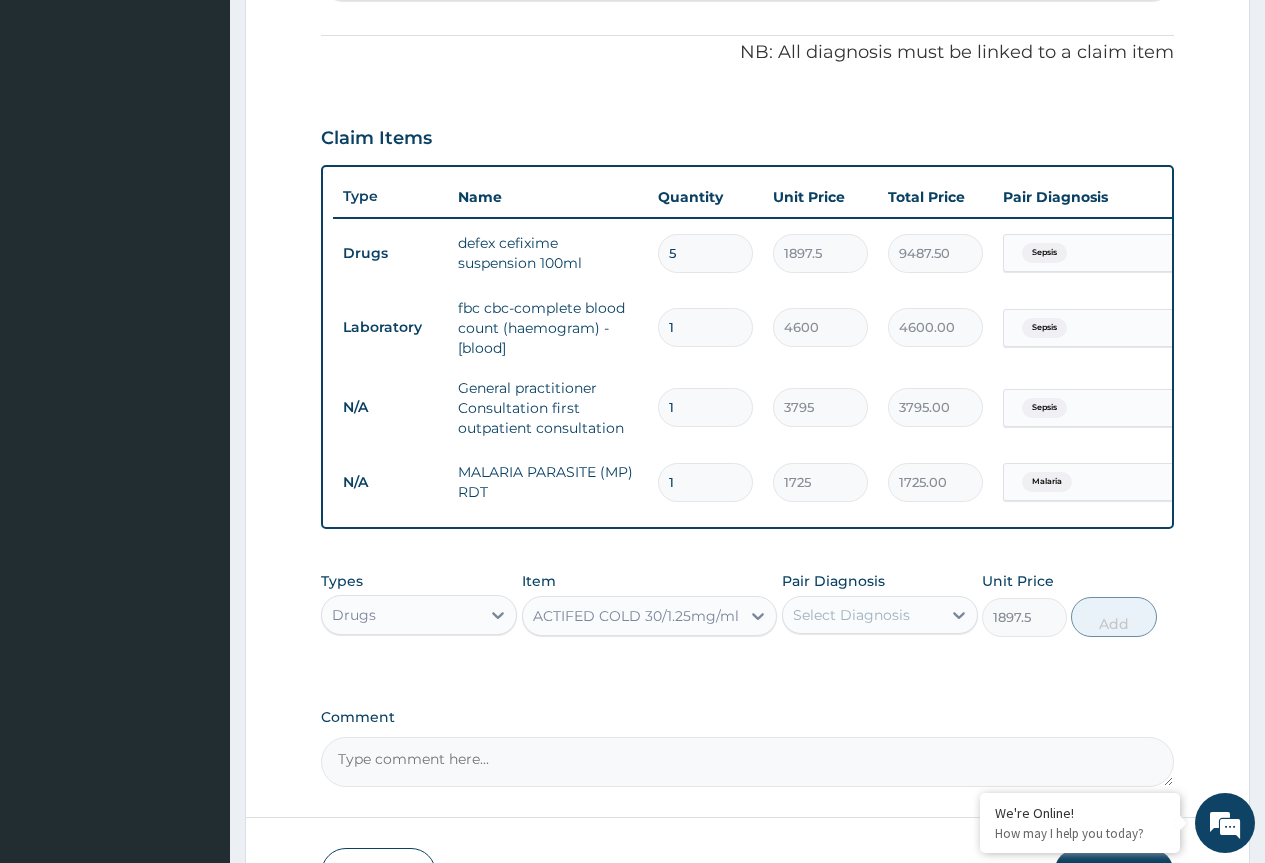 click on "Select Diagnosis" at bounding box center (851, 615) 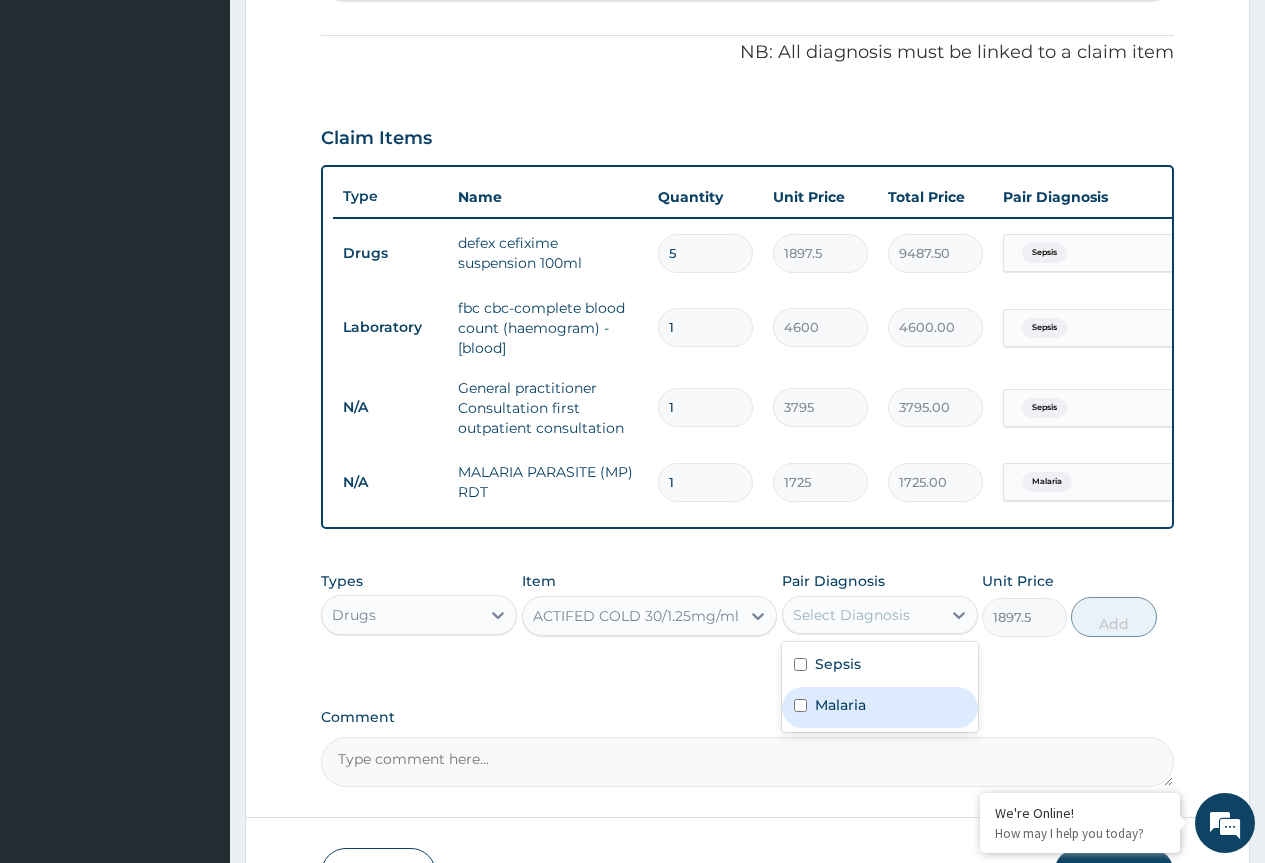 click on "Malaria" at bounding box center (840, 705) 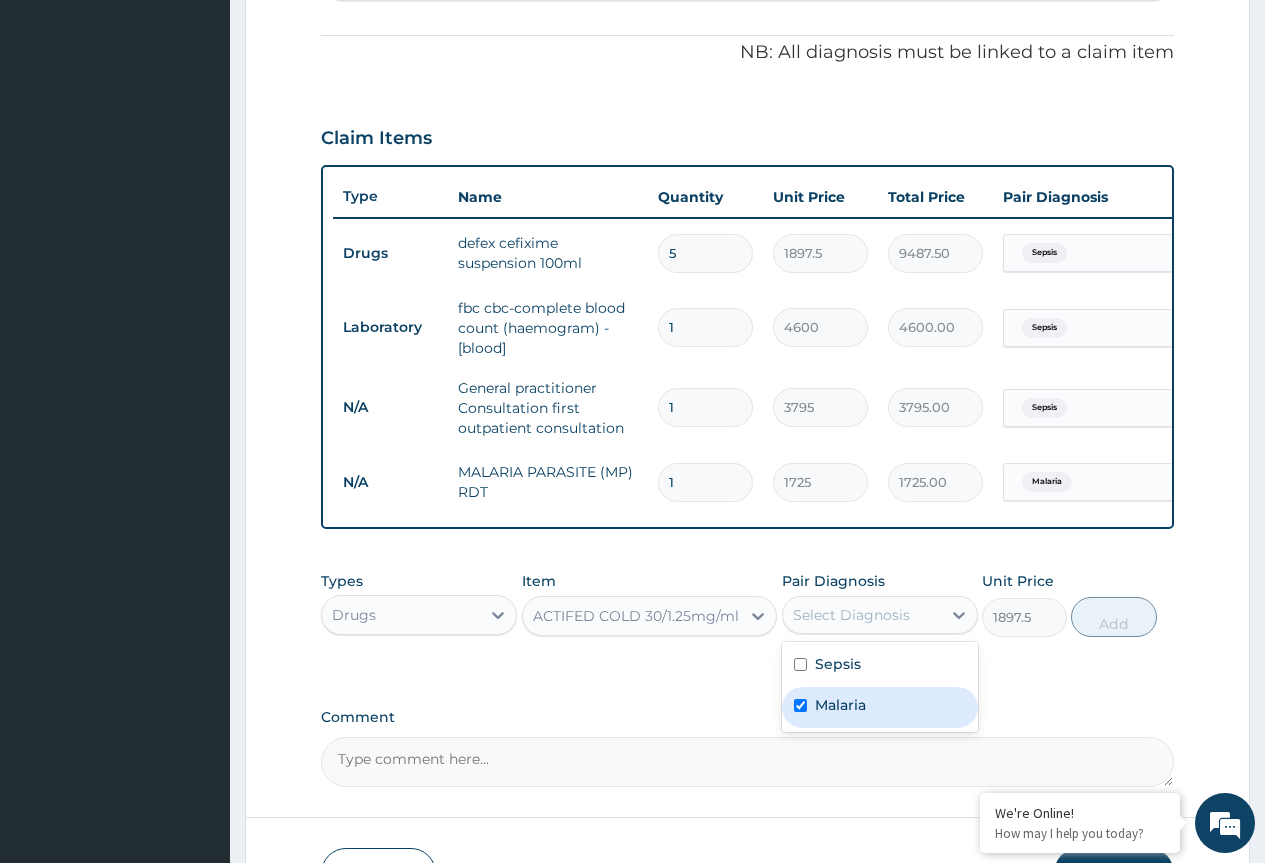 checkbox on "true" 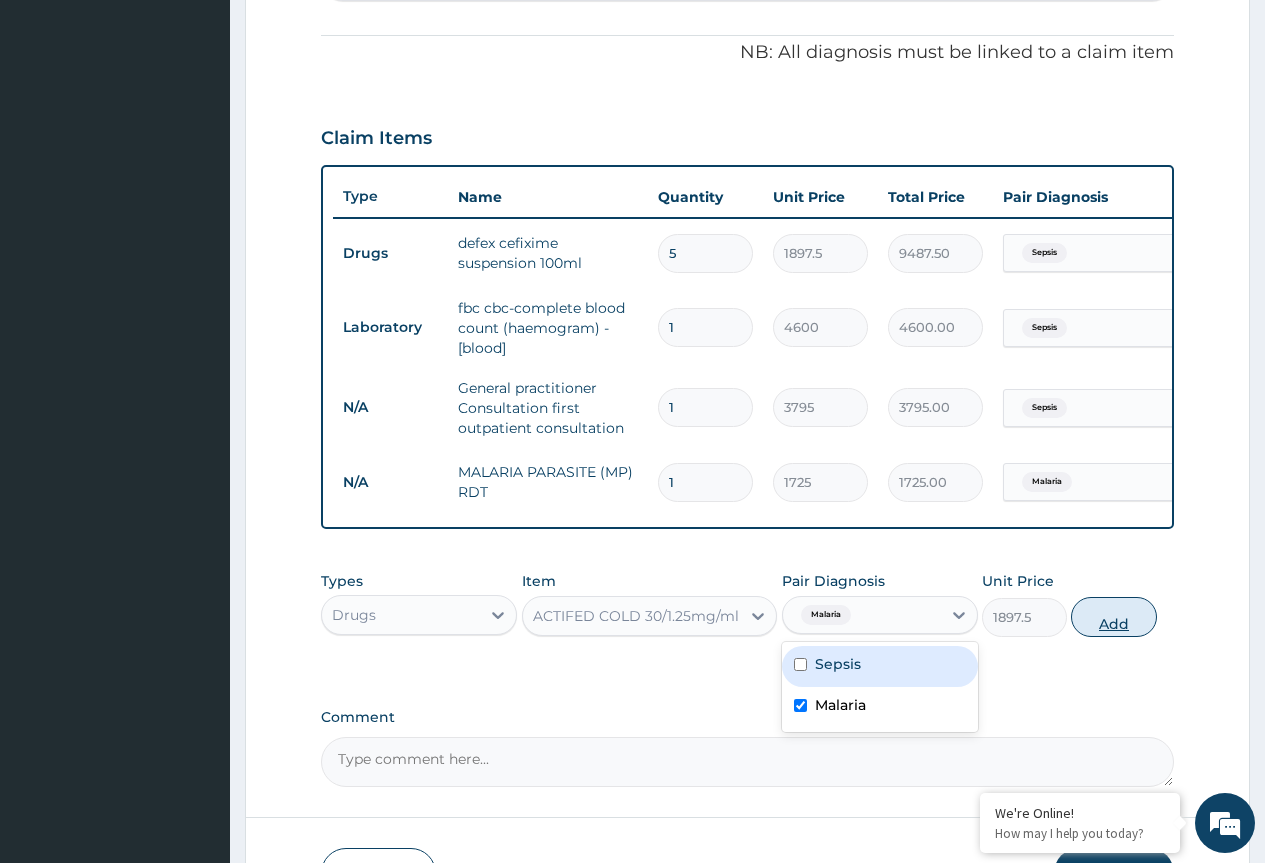 click on "Add" at bounding box center (1113, 617) 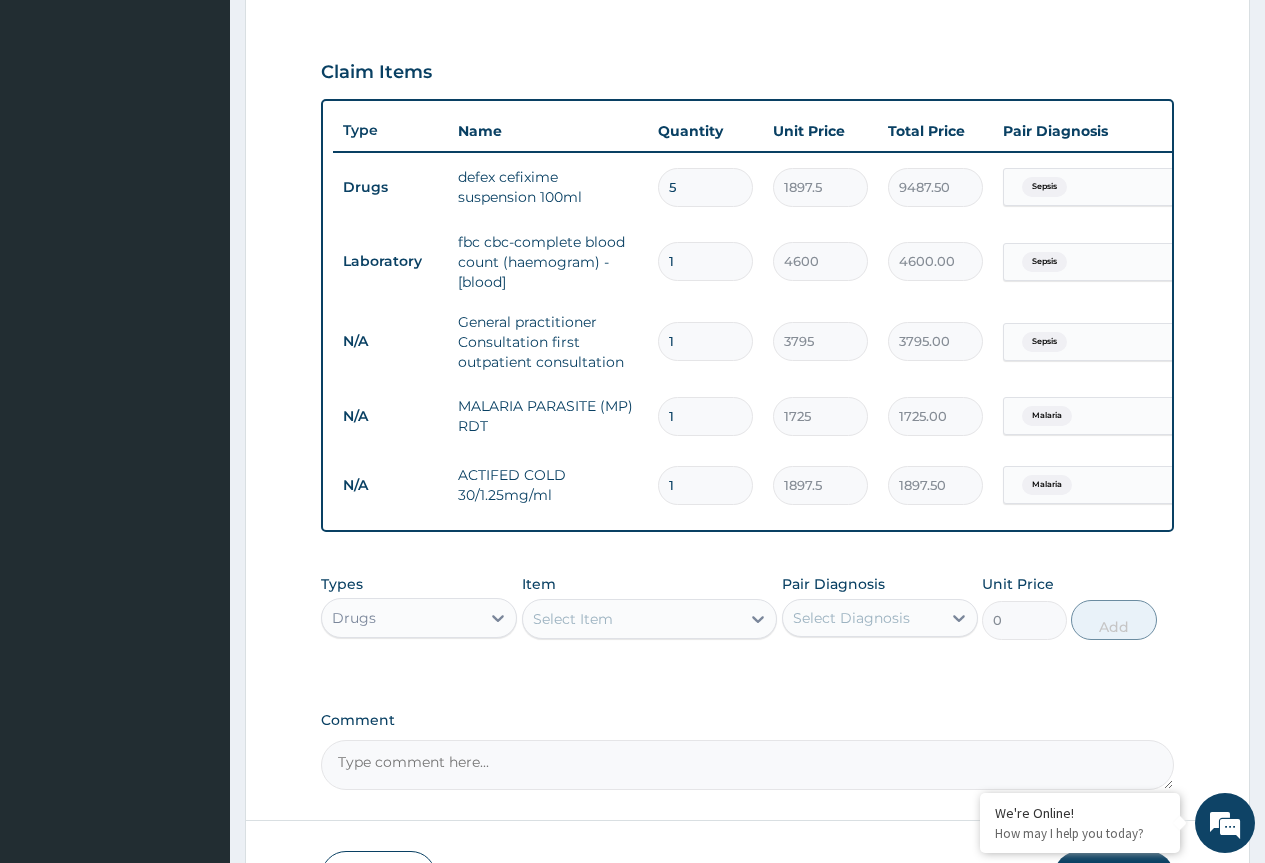 scroll, scrollTop: 679, scrollLeft: 0, axis: vertical 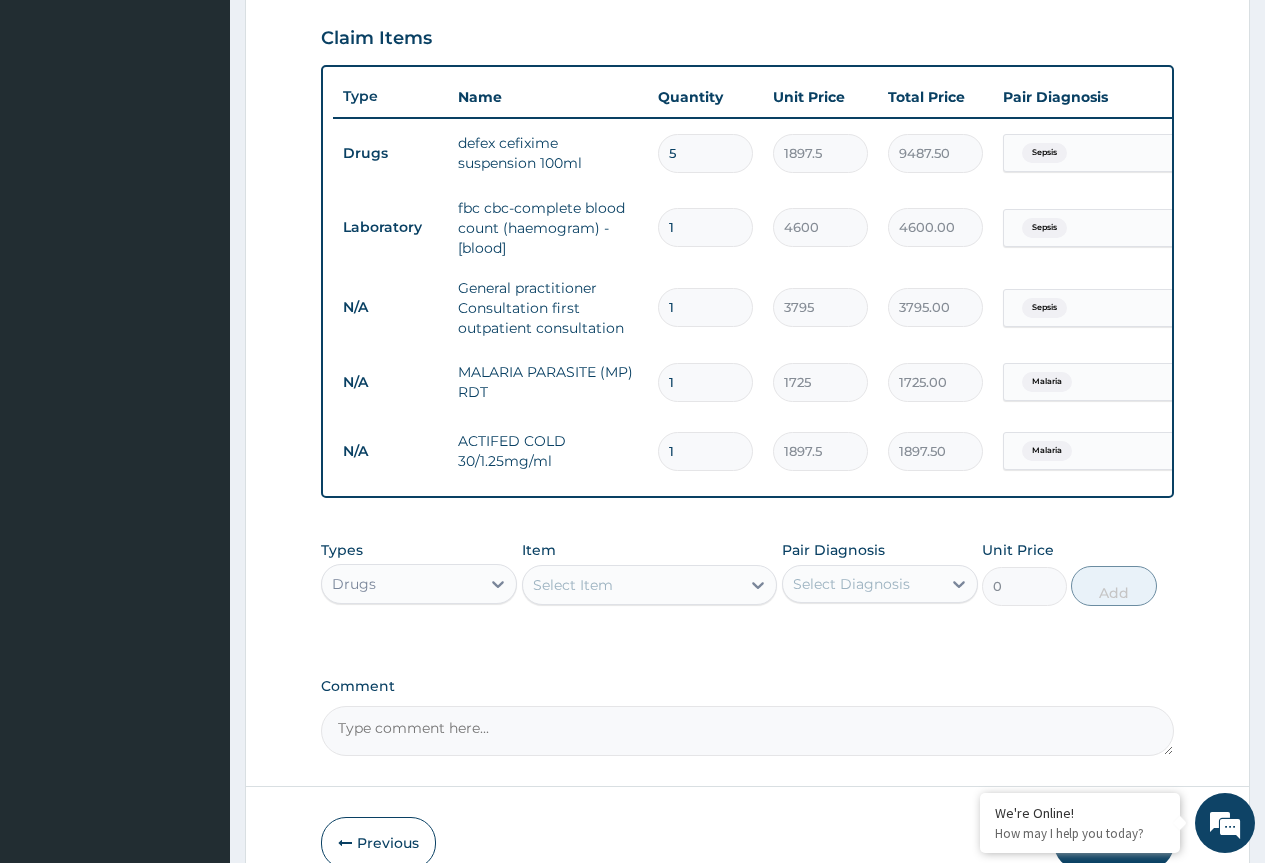 click on "Select Item" at bounding box center (632, 585) 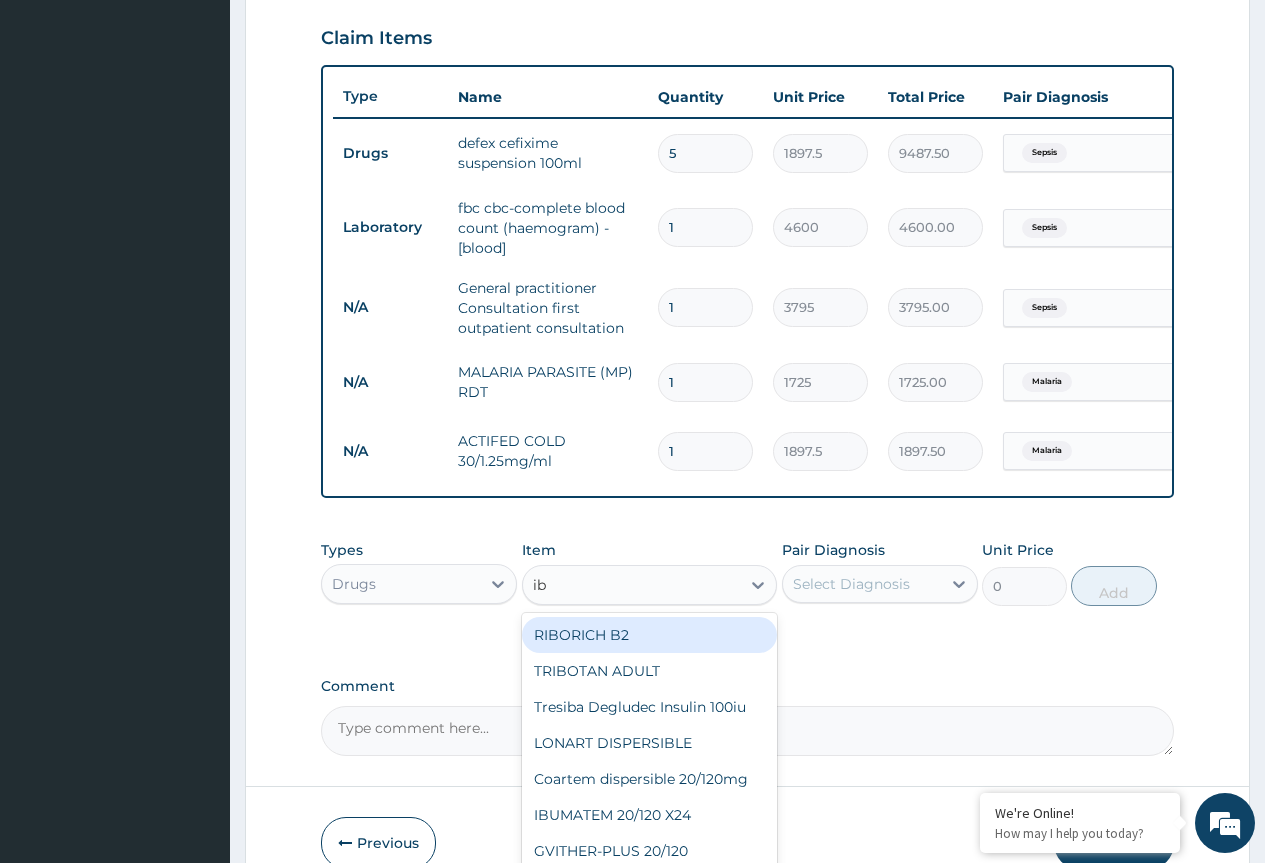 type on "ibu" 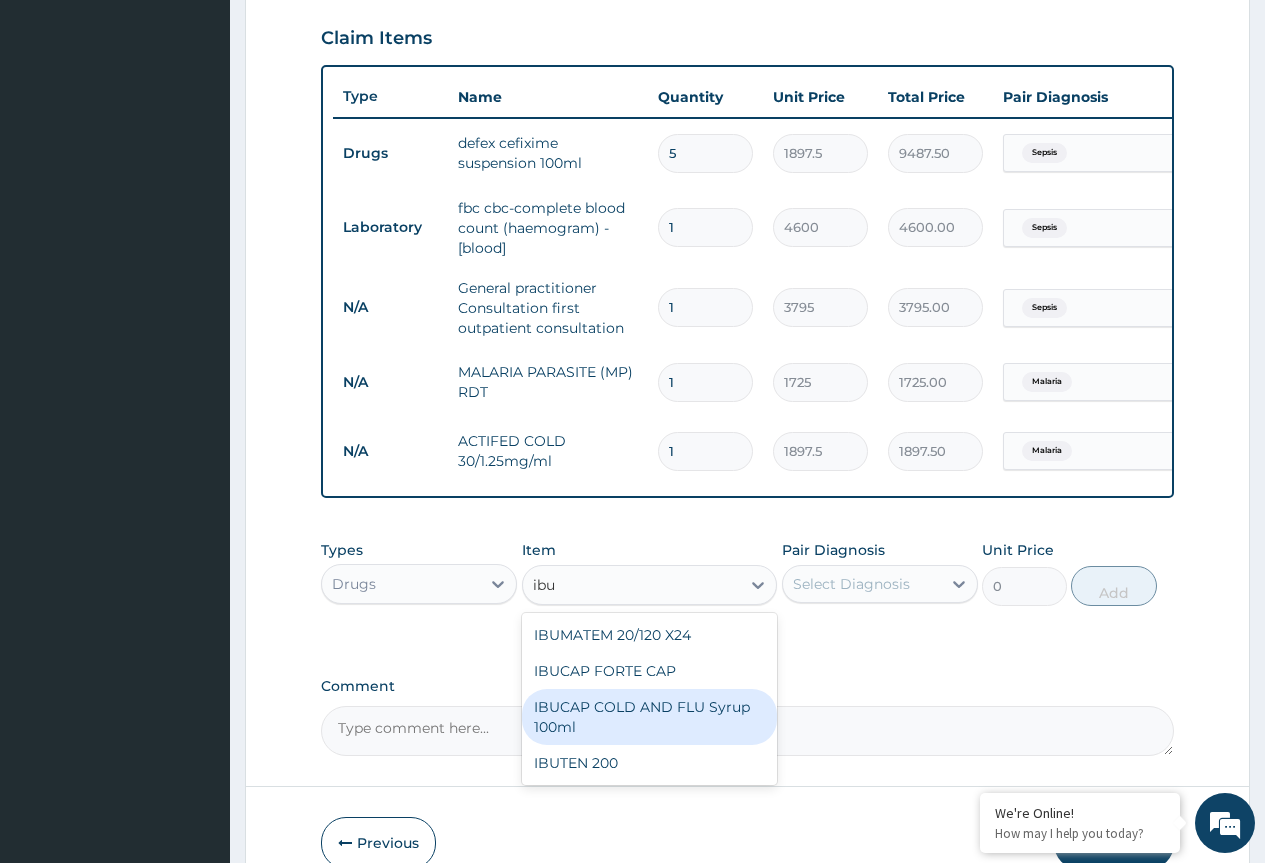 click on "IBUCAP COLD AND FLU Syrup 100ml" at bounding box center (650, 717) 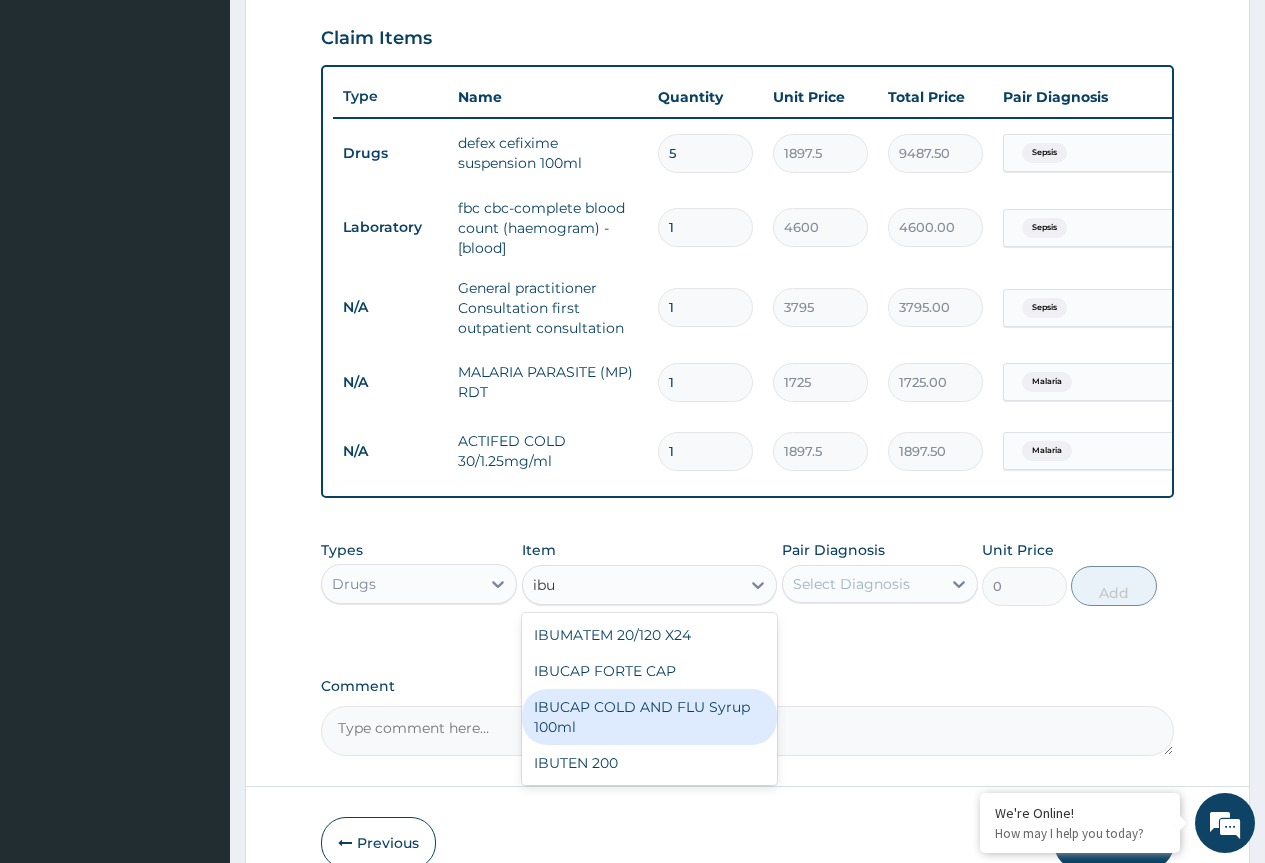 type 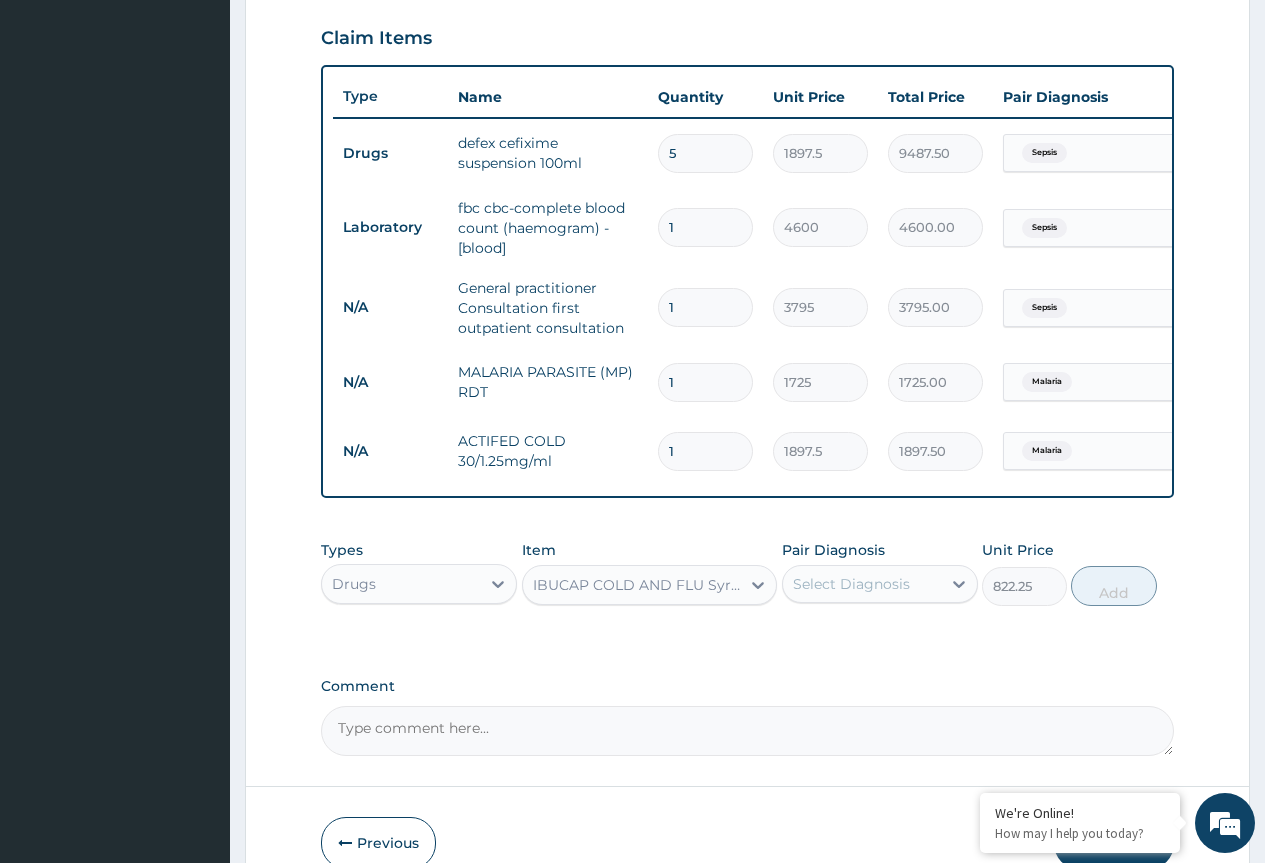 click on "Select Diagnosis" at bounding box center [851, 584] 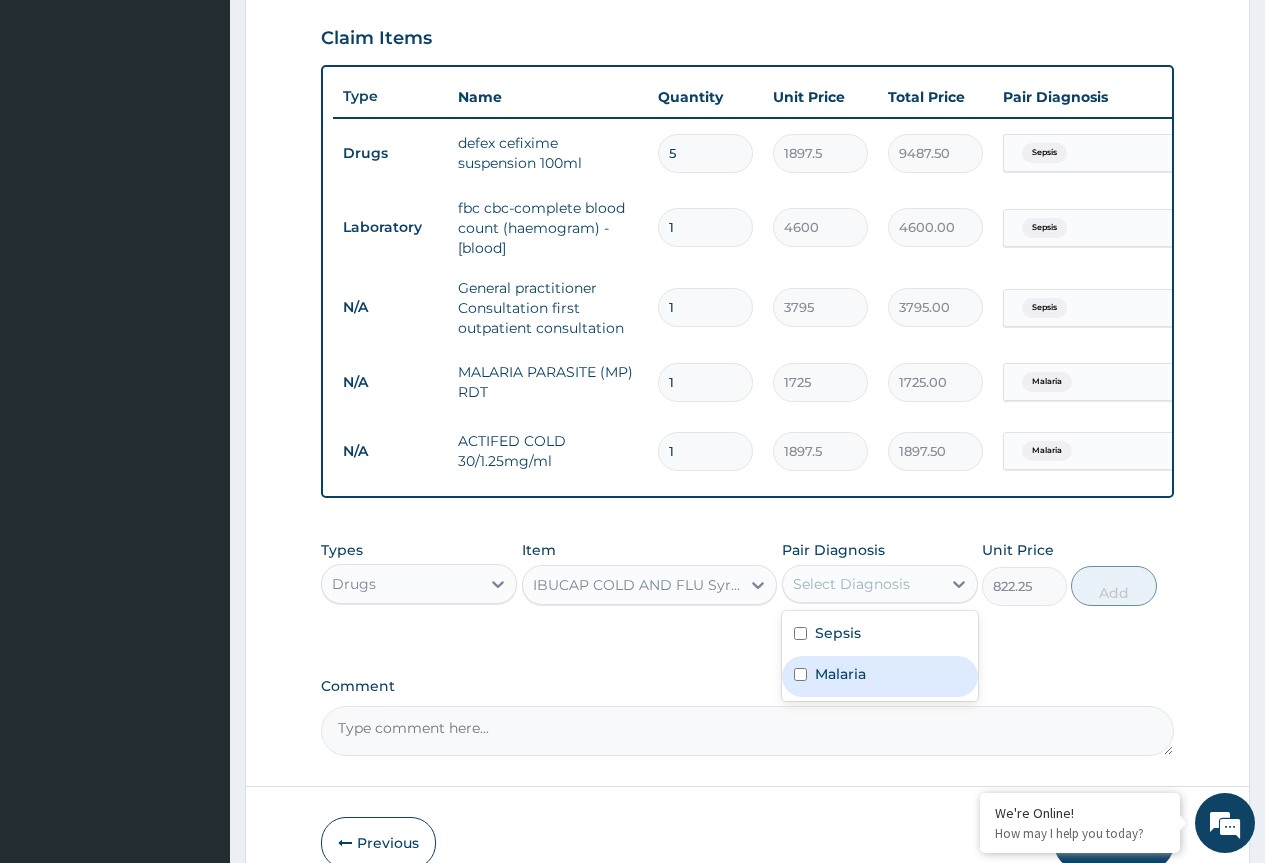 click on "Malaria" at bounding box center [840, 674] 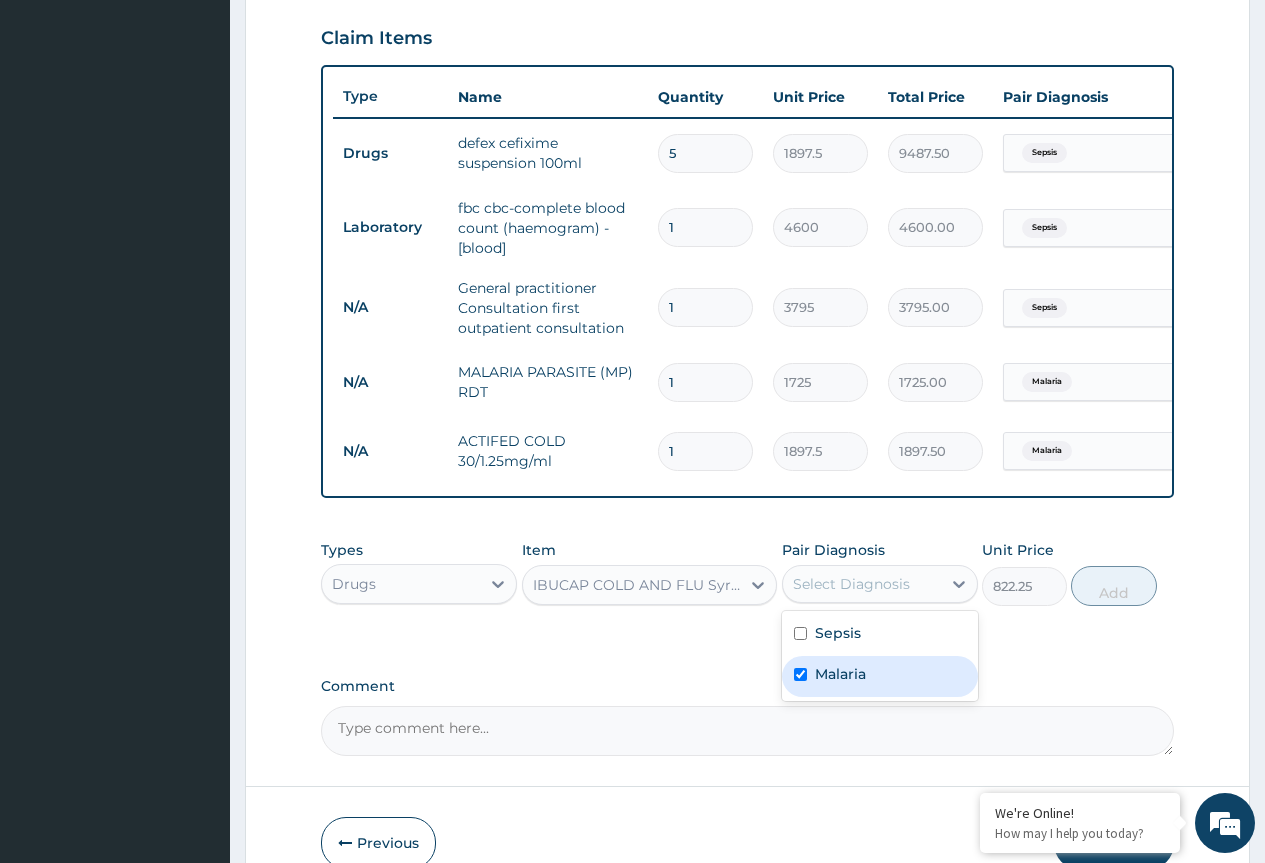 checkbox on "true" 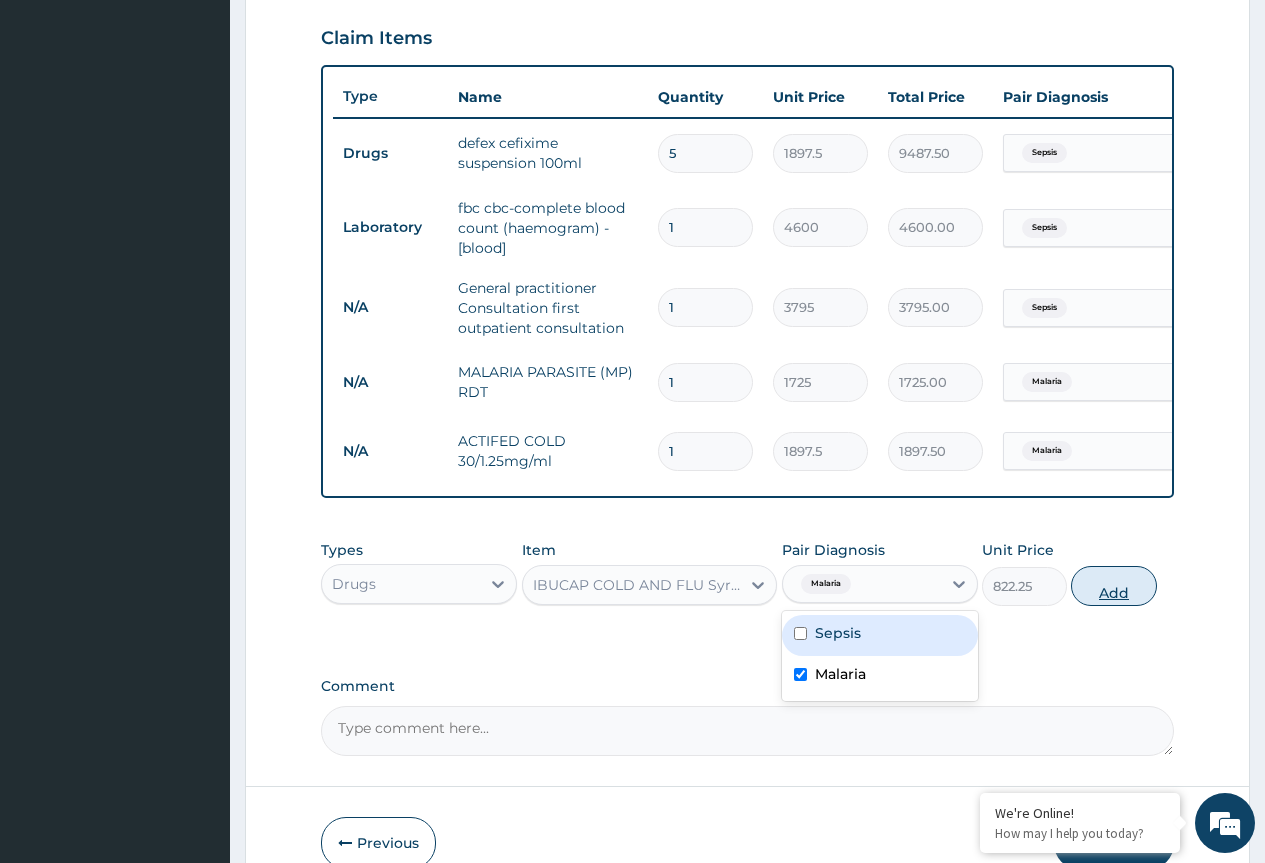 click on "Add" at bounding box center (1113, 586) 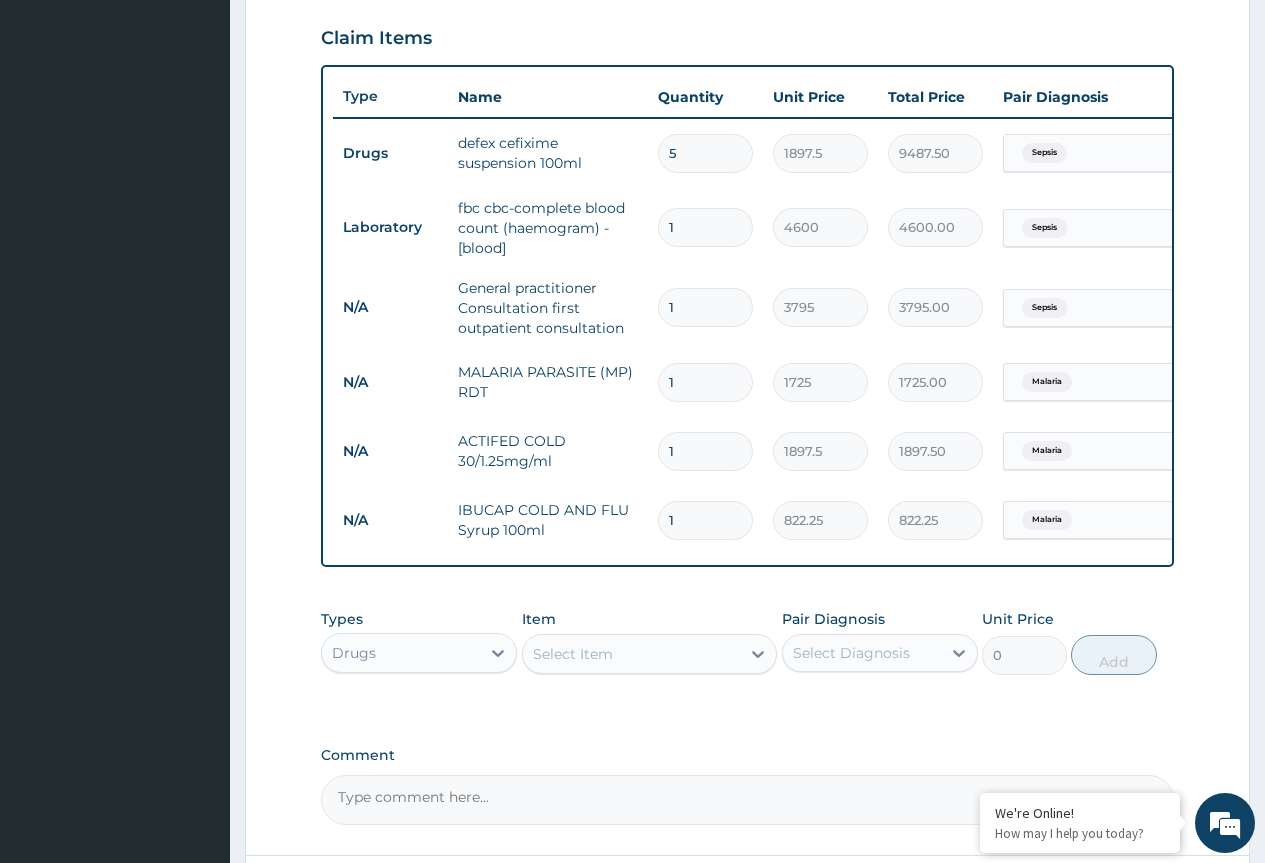 click on "Select Item" at bounding box center [632, 654] 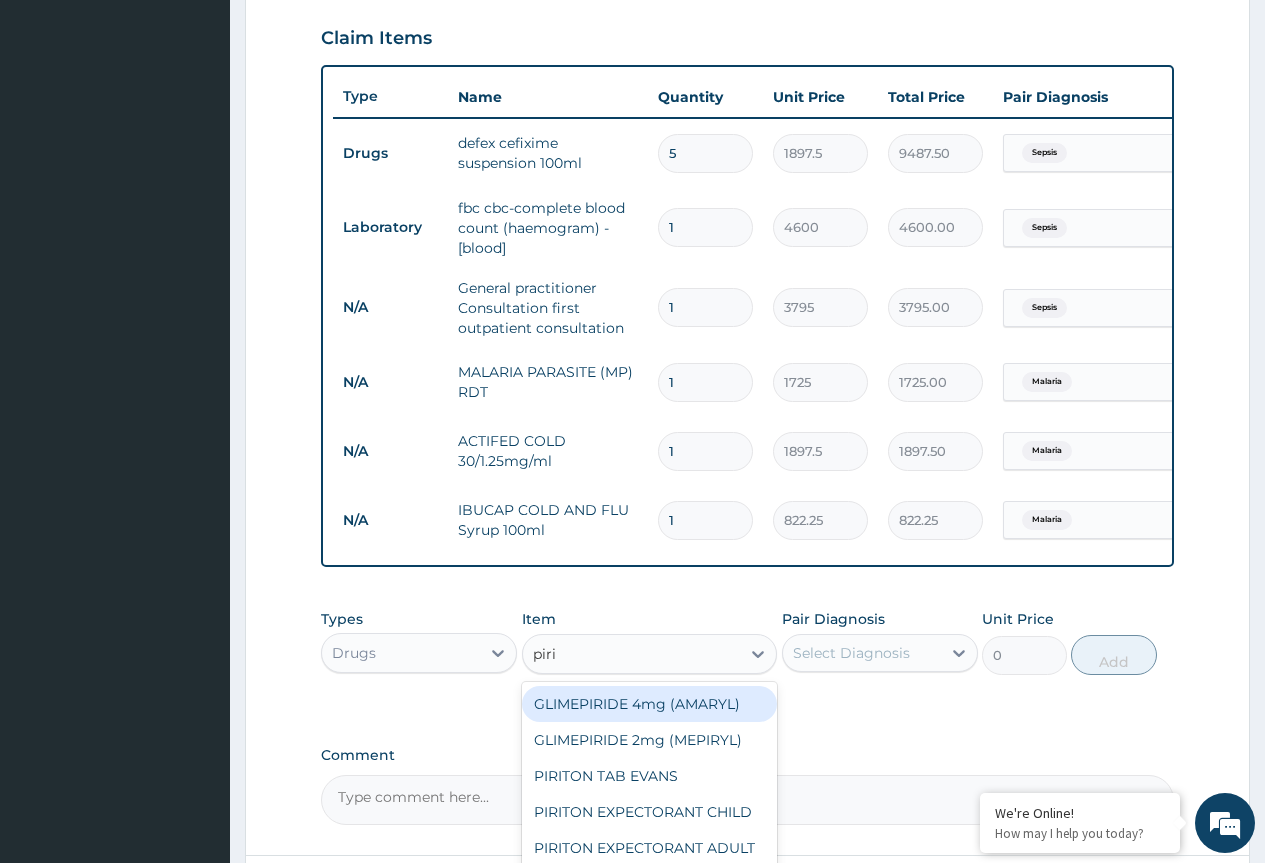 type on "pirit" 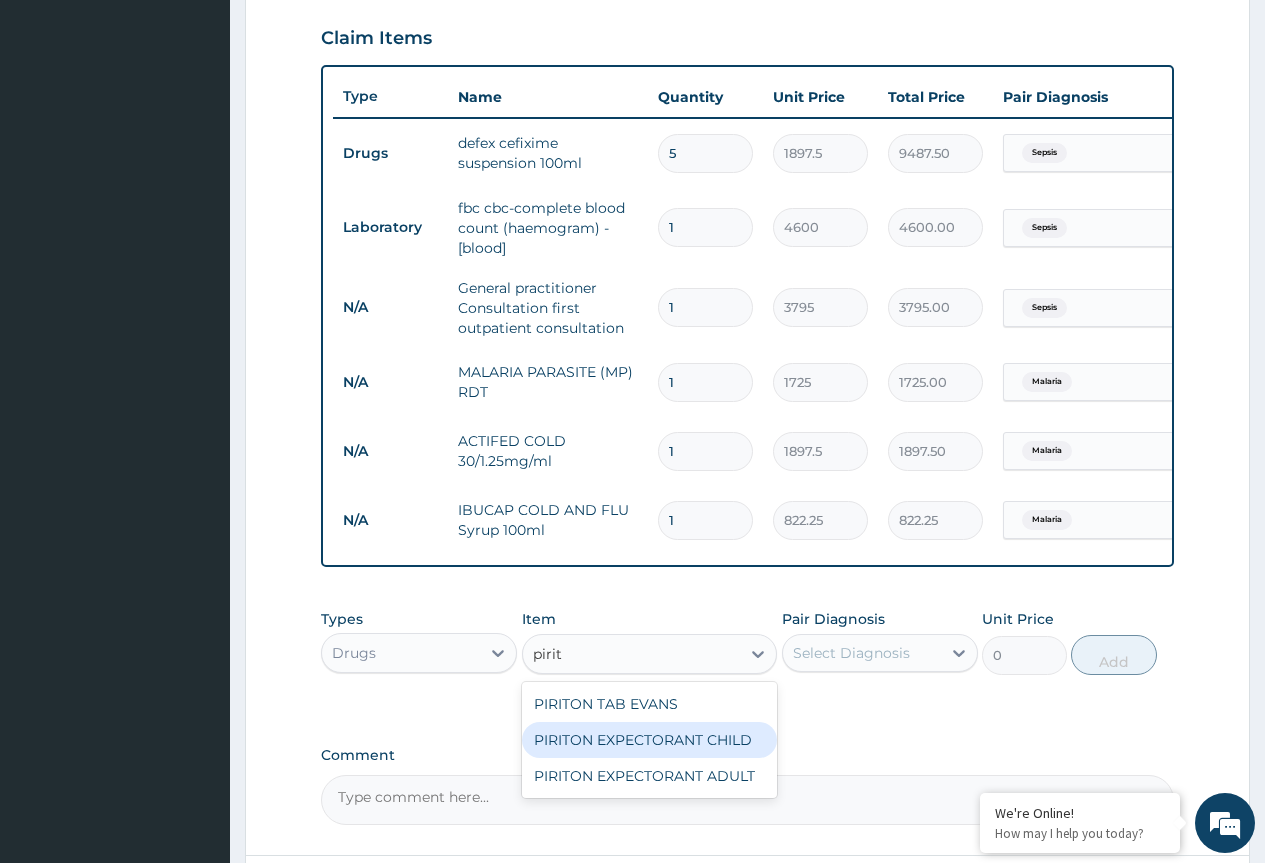 click on "PIRITON EXPECTORANT CHILD" at bounding box center [650, 740] 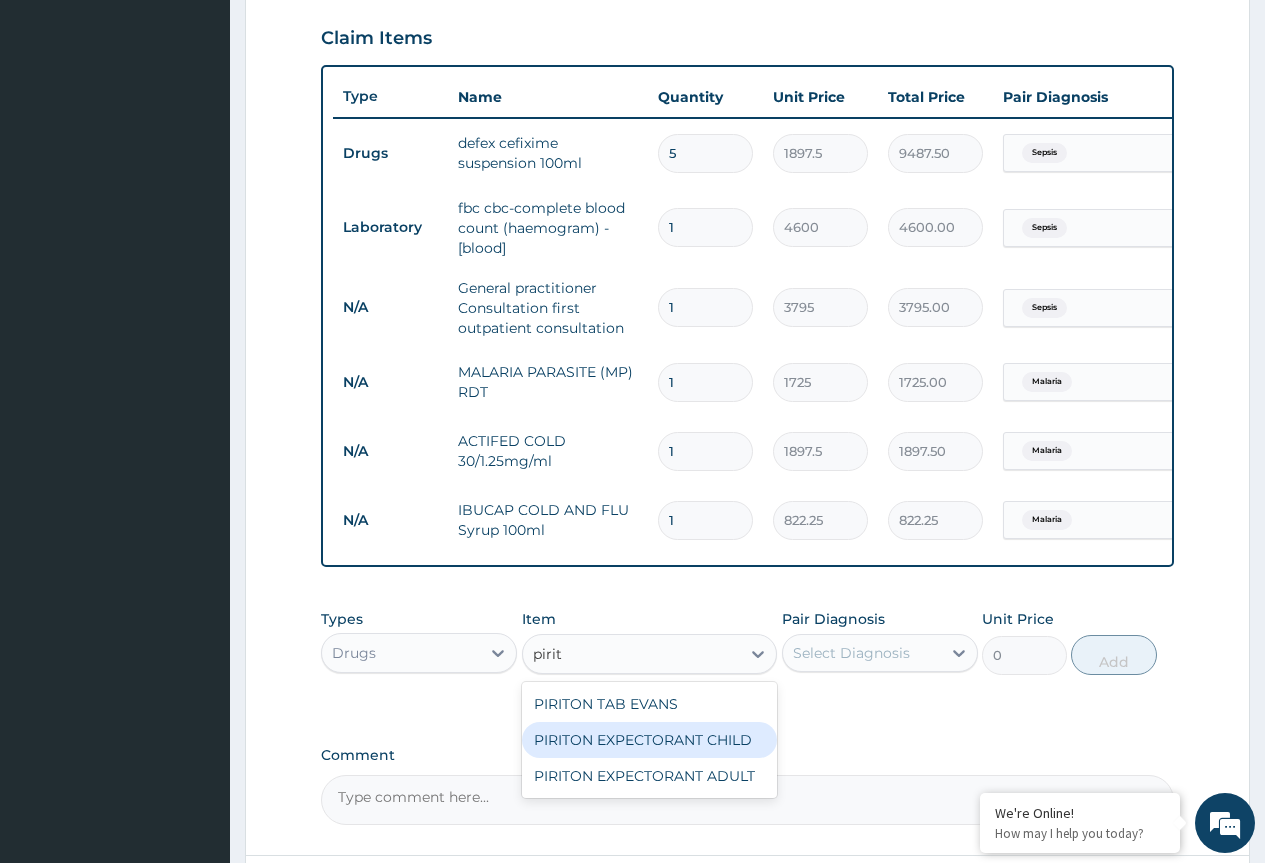 type 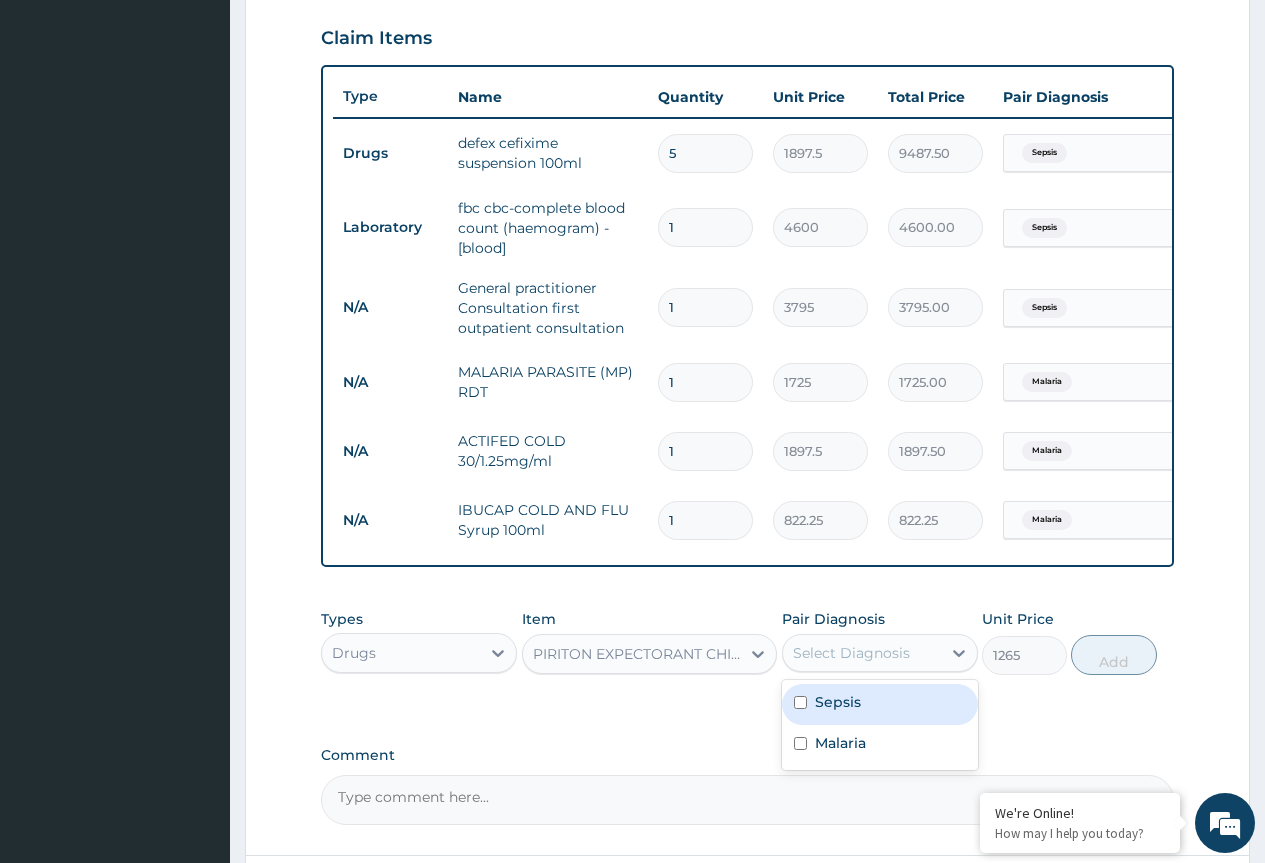 click on "Select Diagnosis" at bounding box center (851, 653) 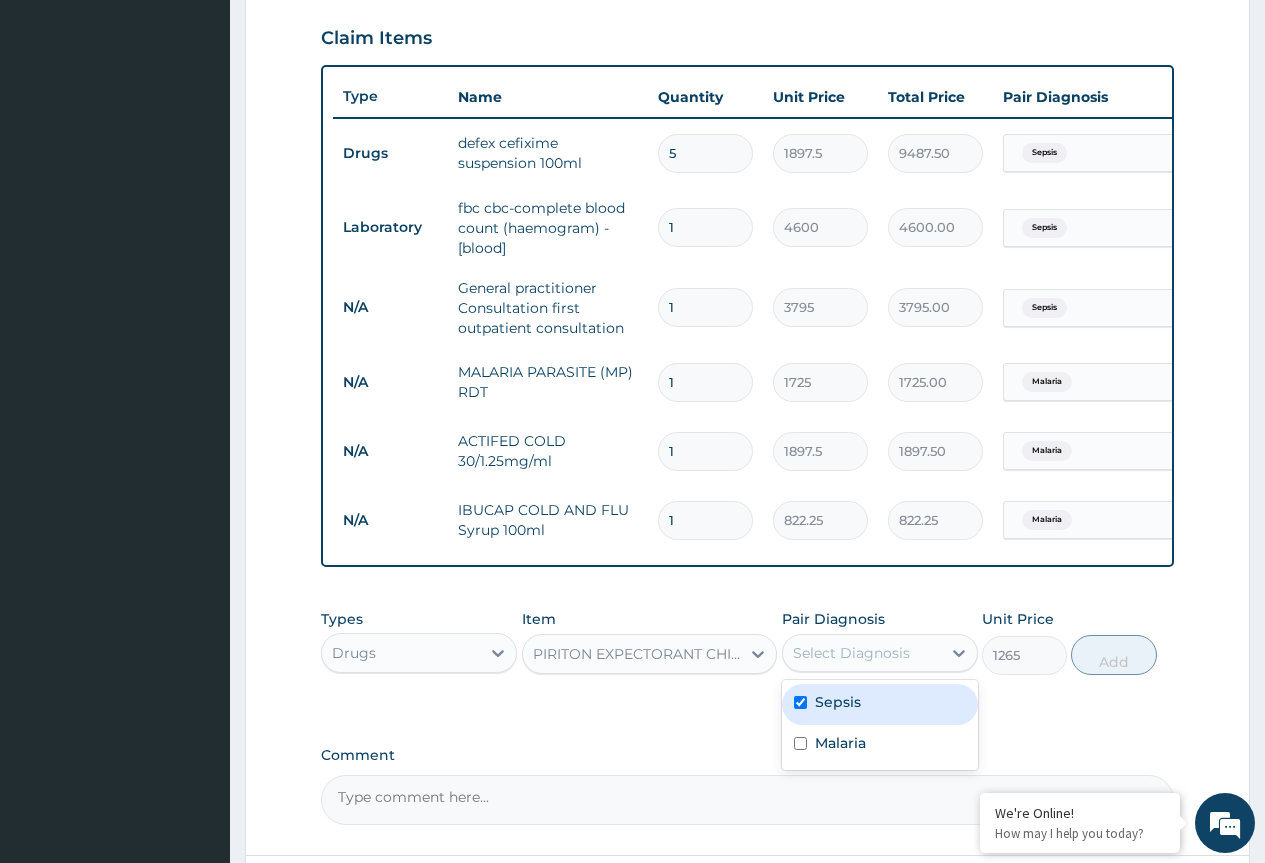 checkbox on "true" 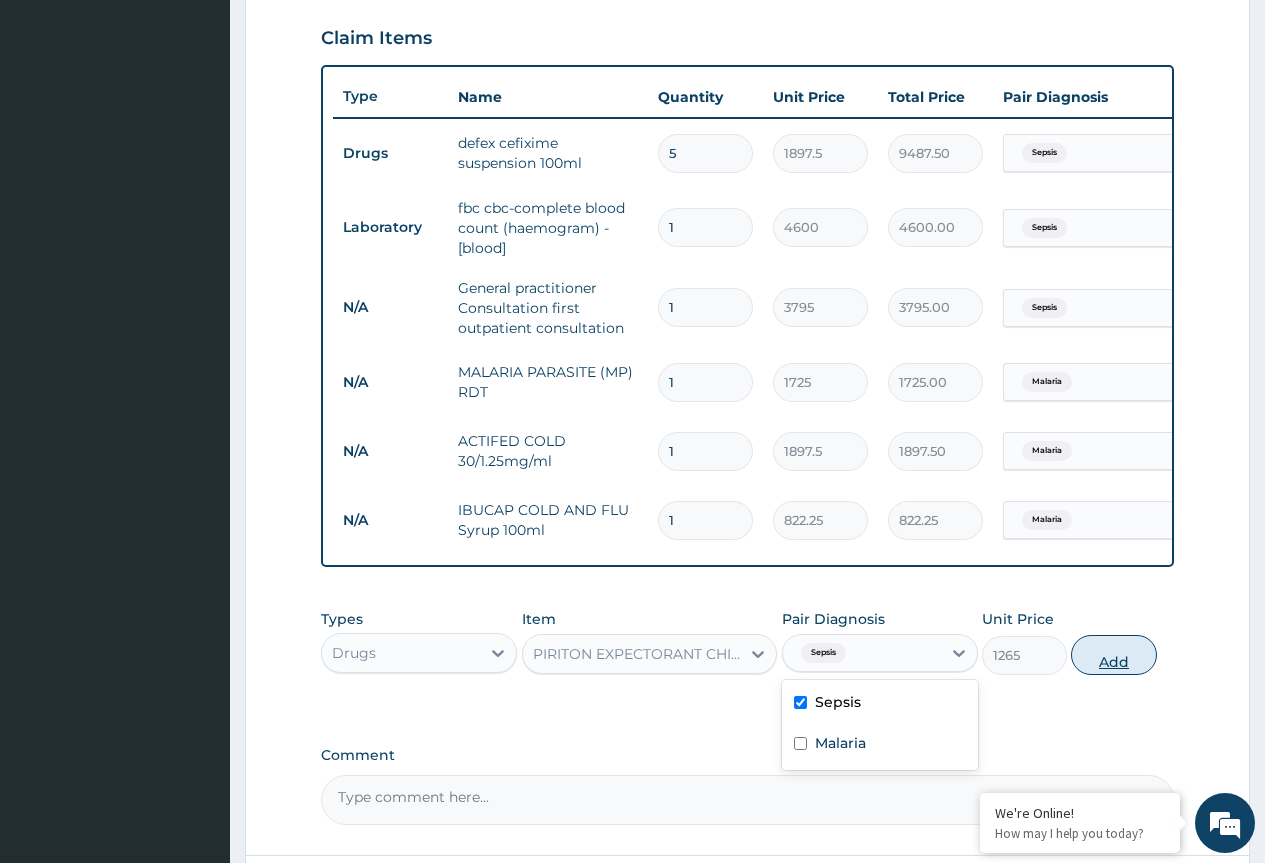 click on "Add" at bounding box center [1113, 655] 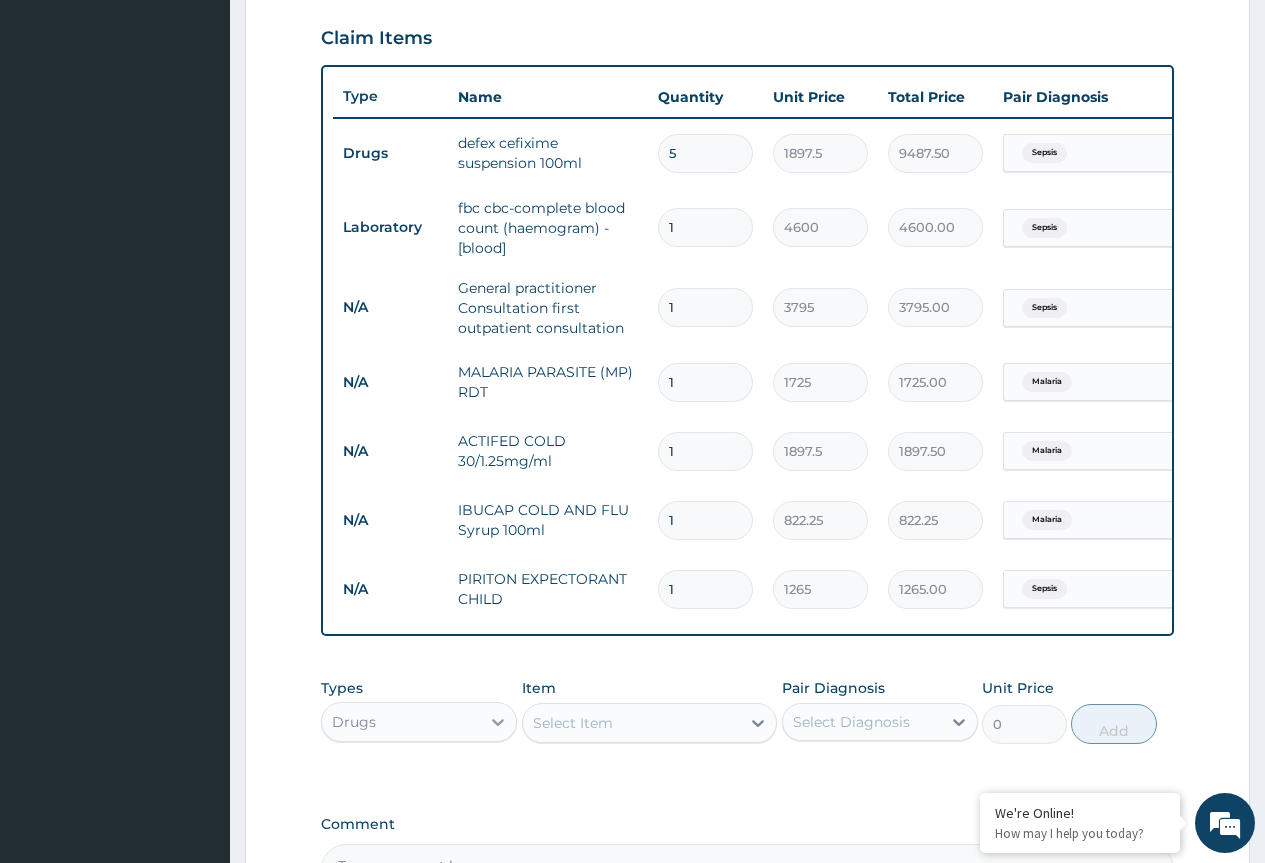 click at bounding box center (498, 722) 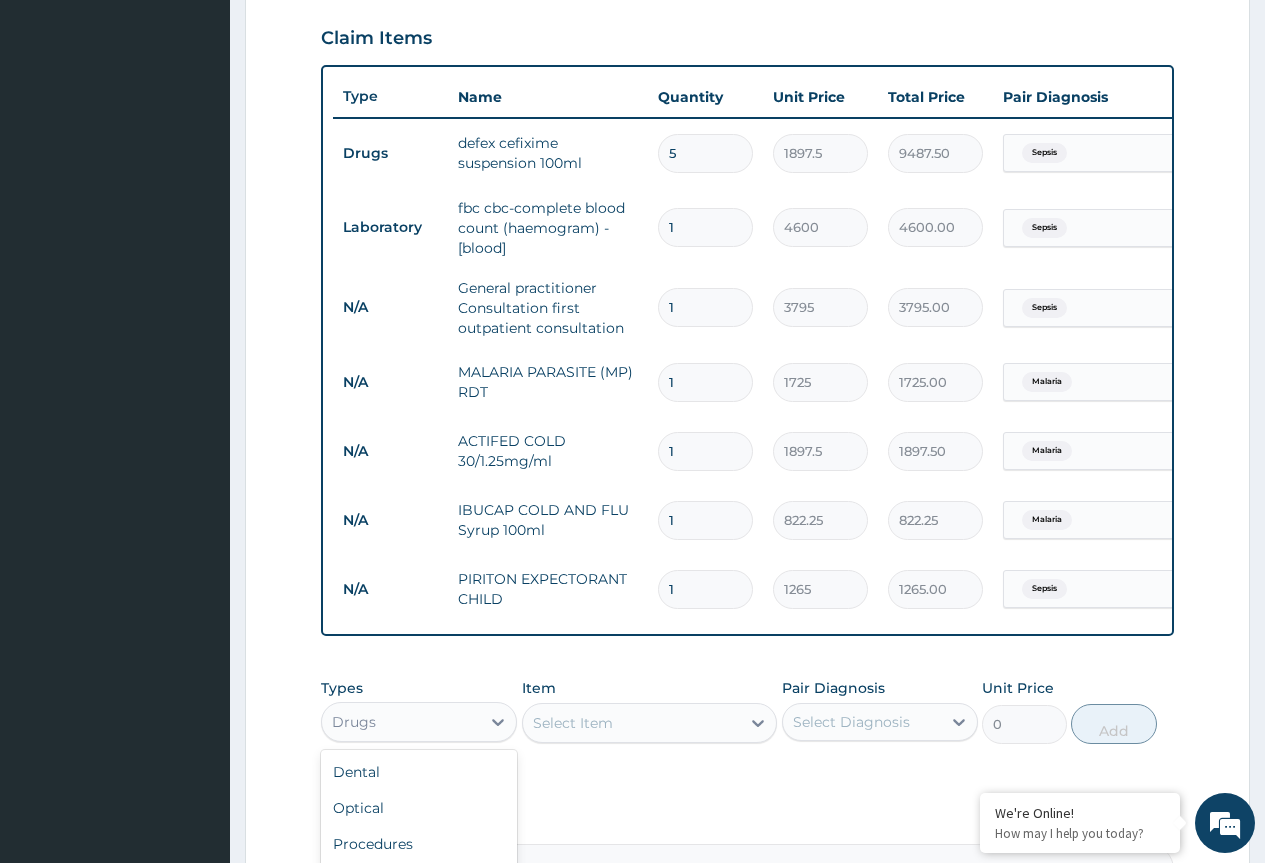 click on "Select Item" at bounding box center [573, 723] 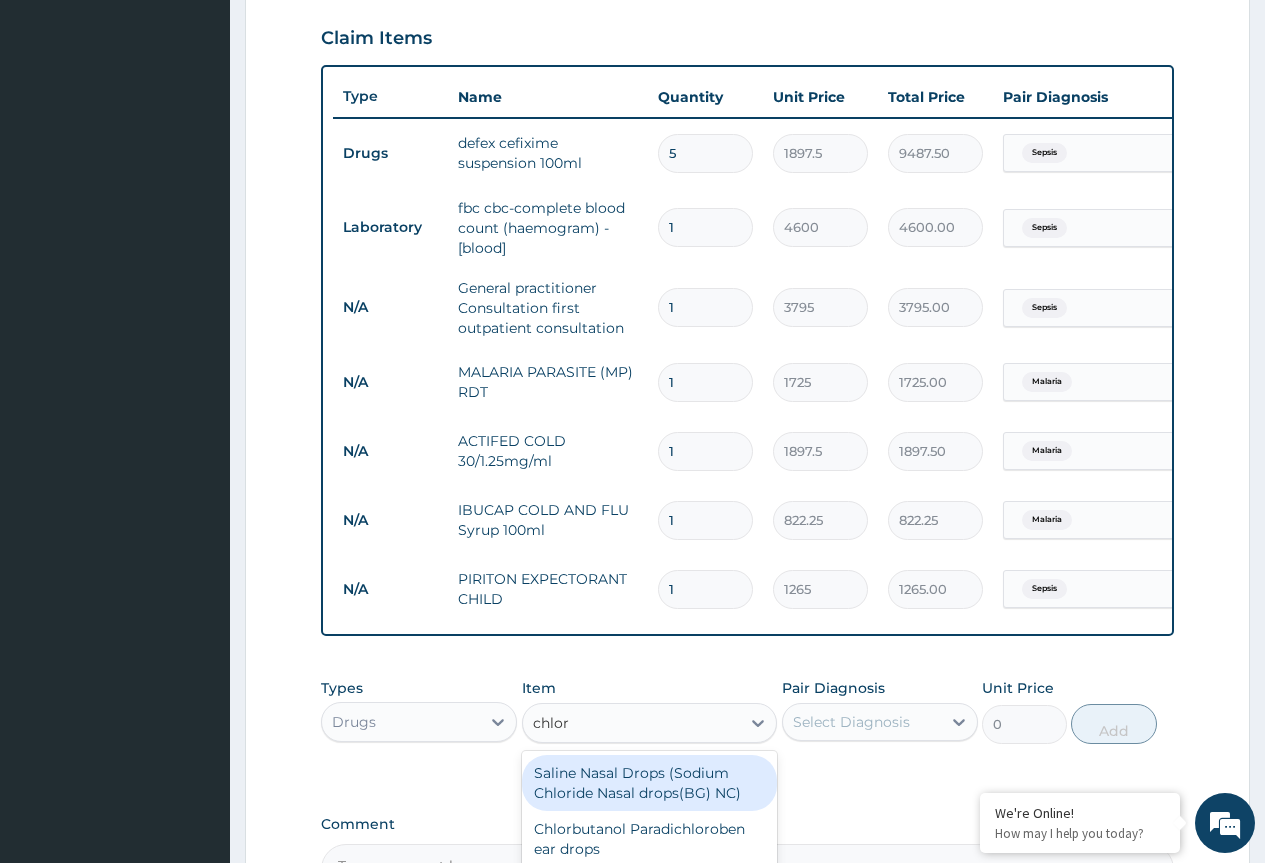 type on "chloro" 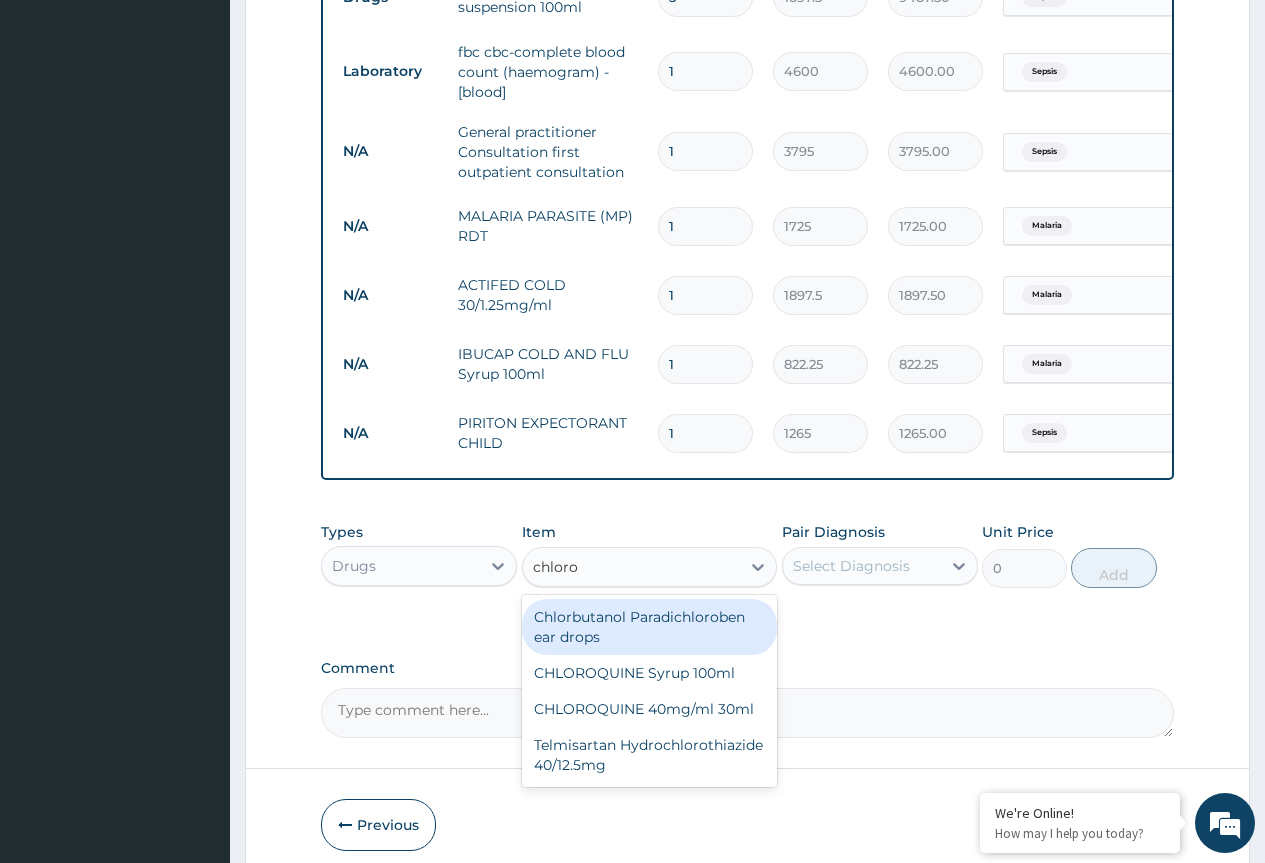 scroll, scrollTop: 935, scrollLeft: 0, axis: vertical 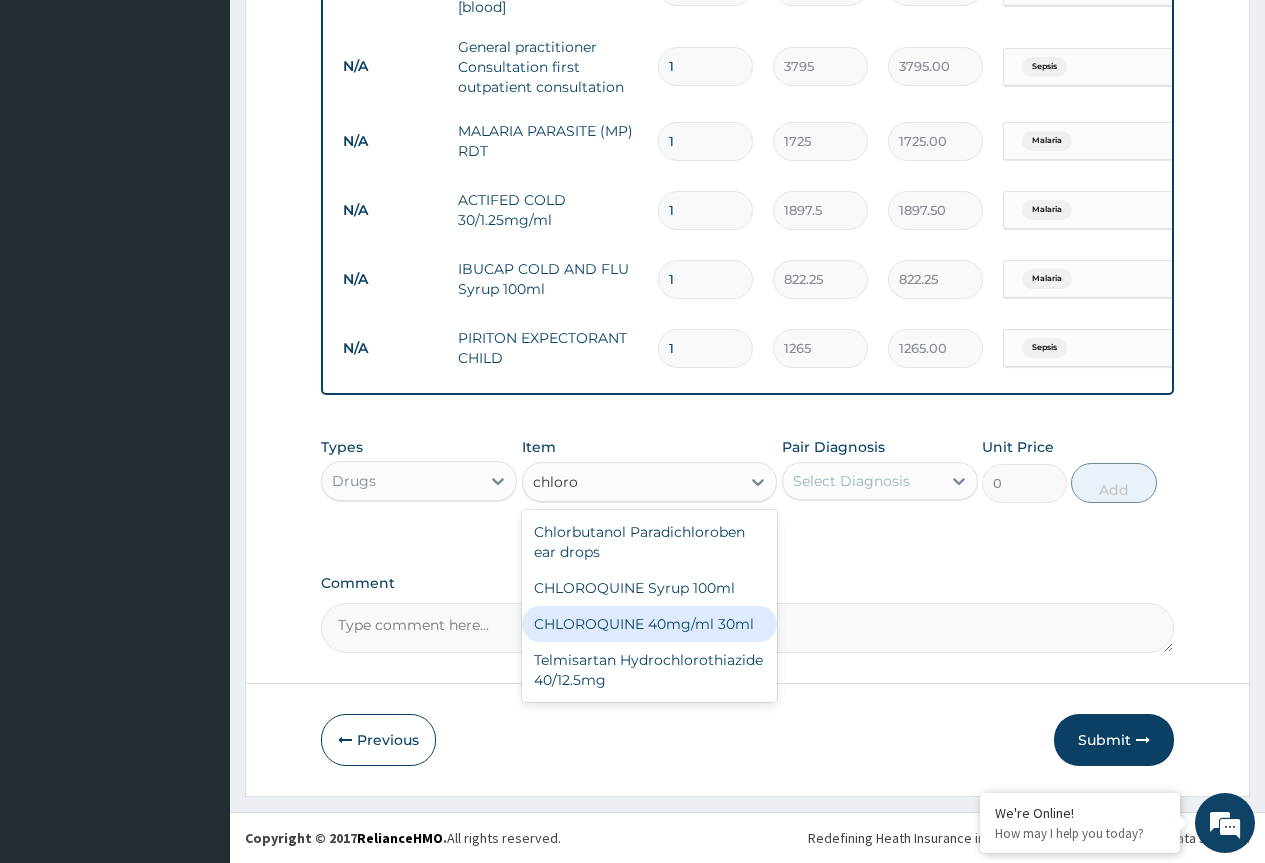 click on "CHLOROQUINE 40mg/ml 30ml" at bounding box center [650, 624] 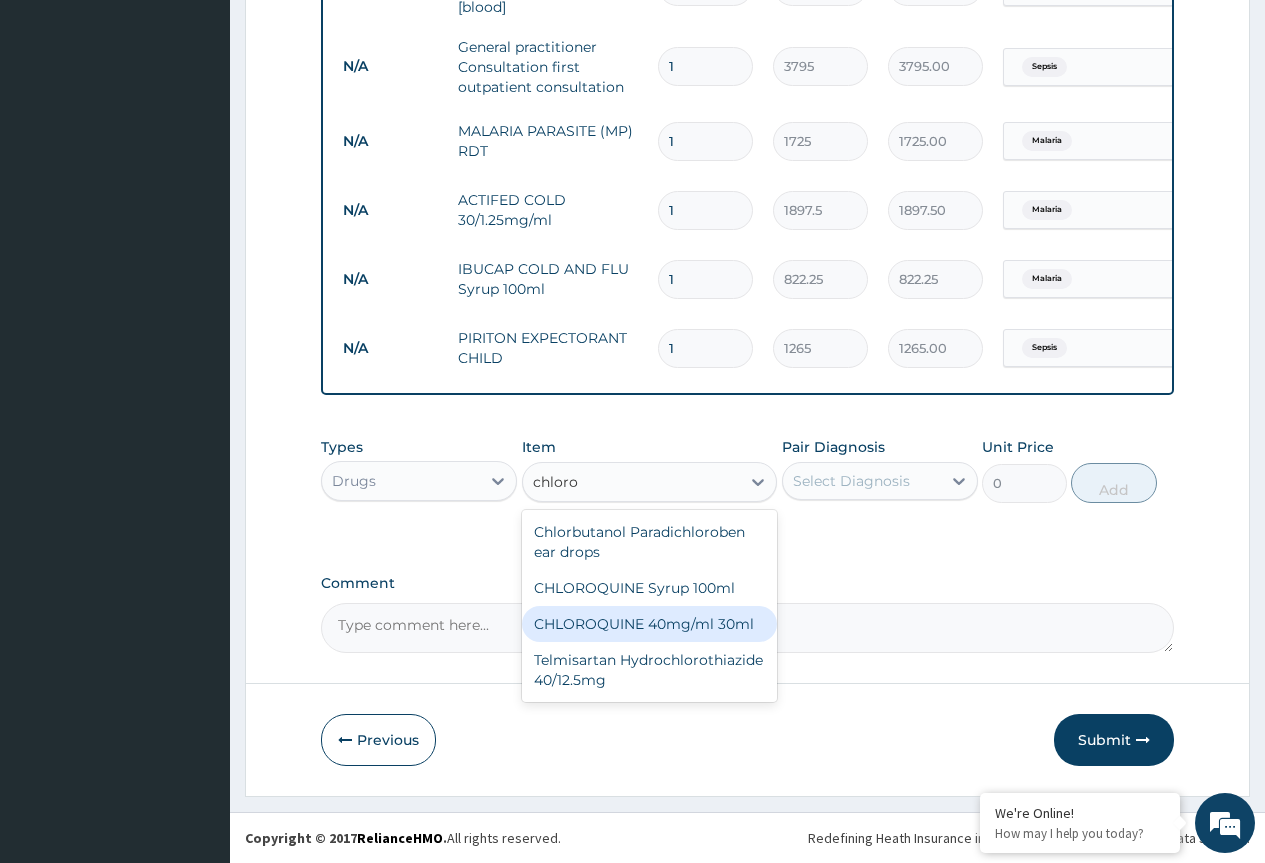type 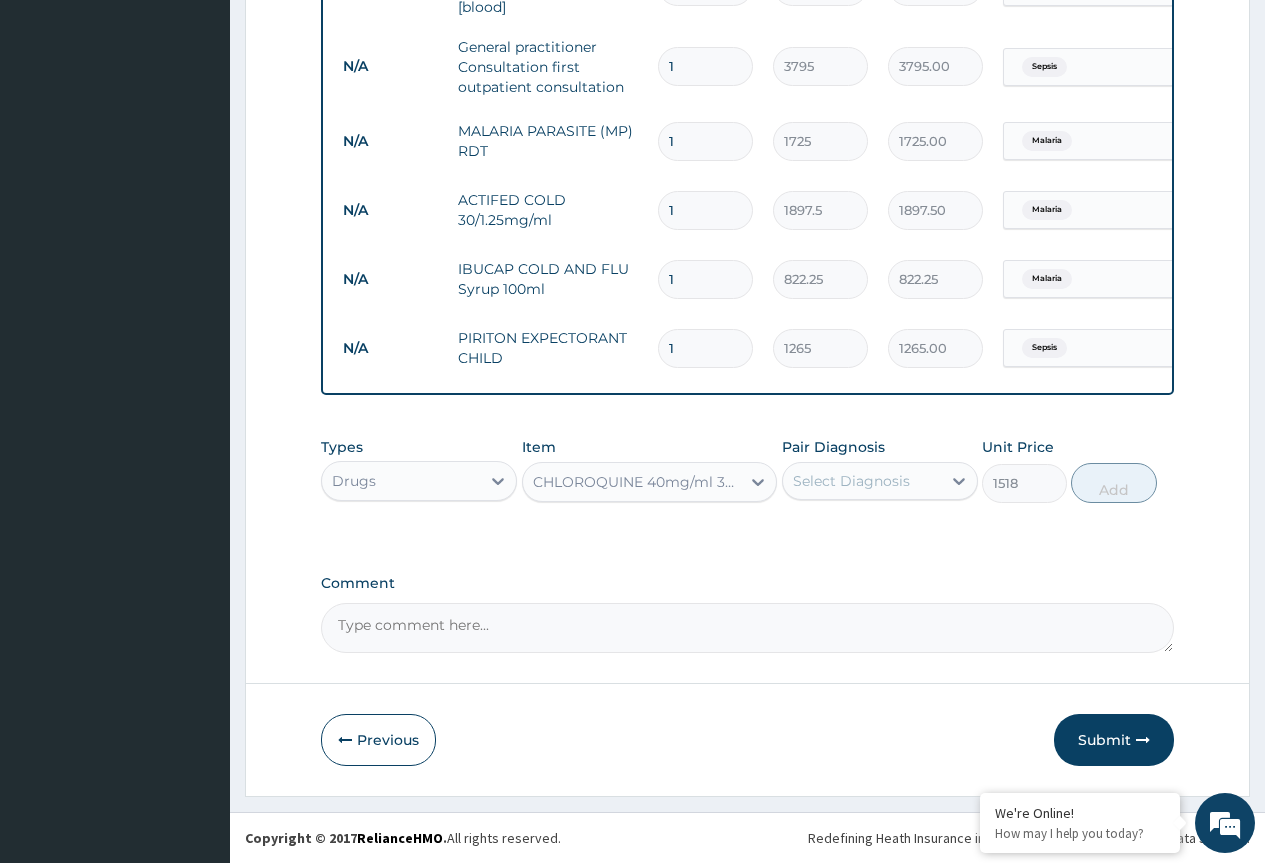 click on "Select Diagnosis" at bounding box center [862, 481] 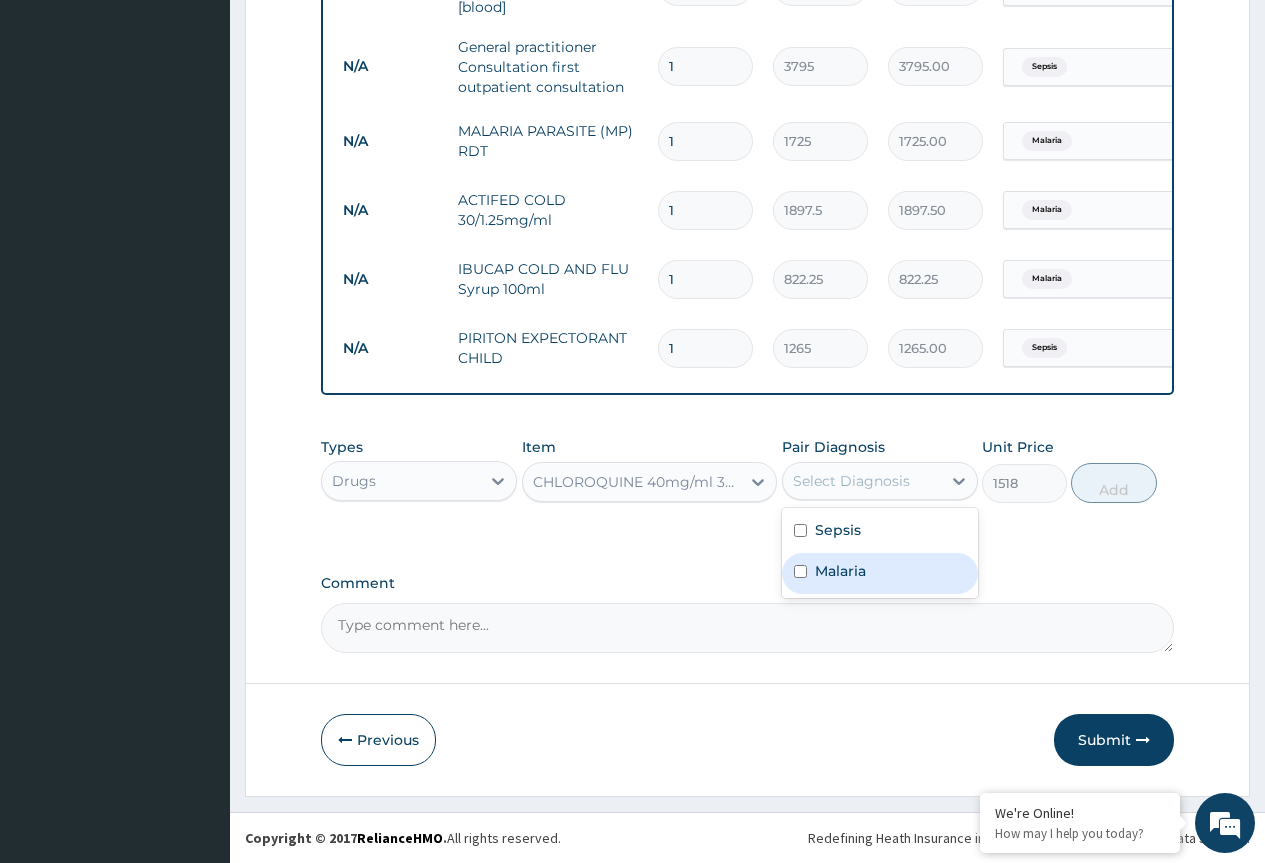 click on "Malaria" at bounding box center [840, 571] 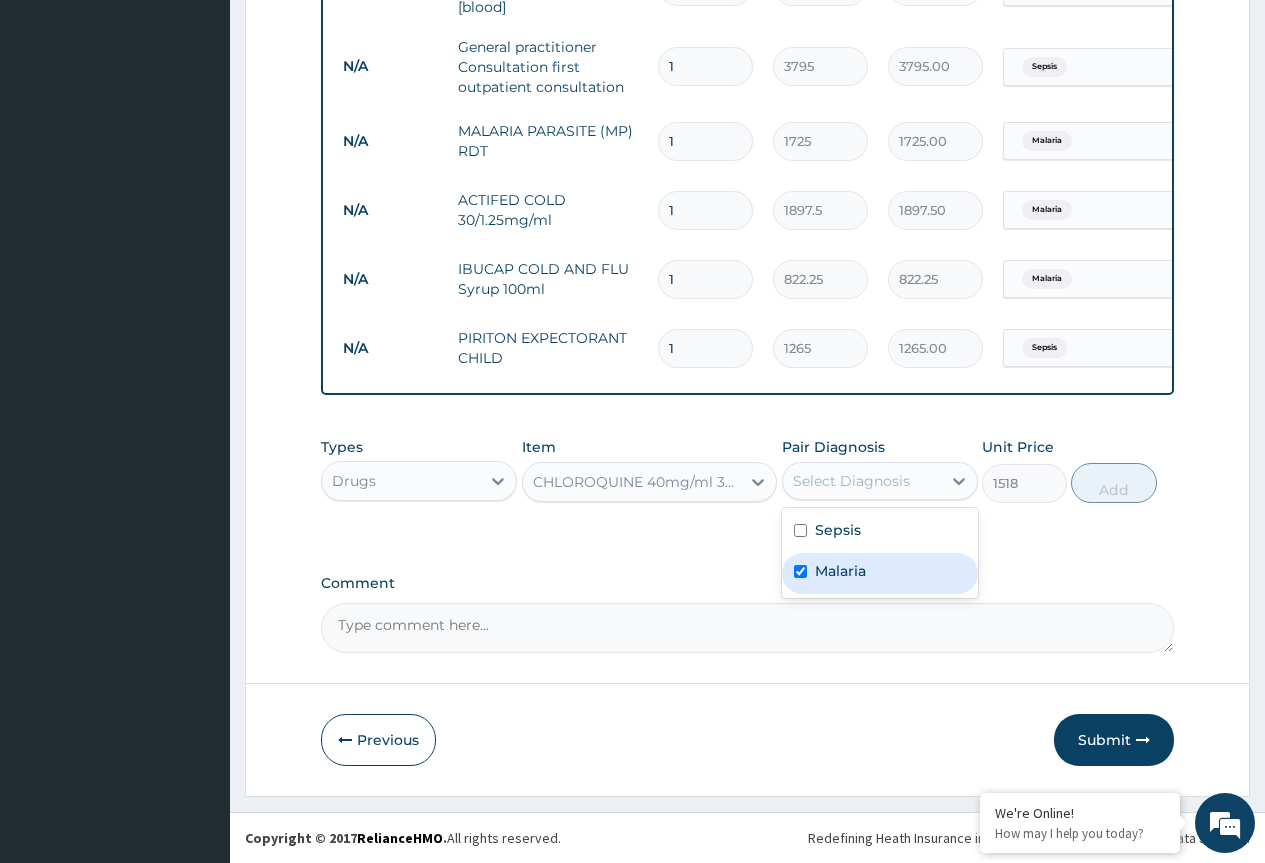 checkbox on "true" 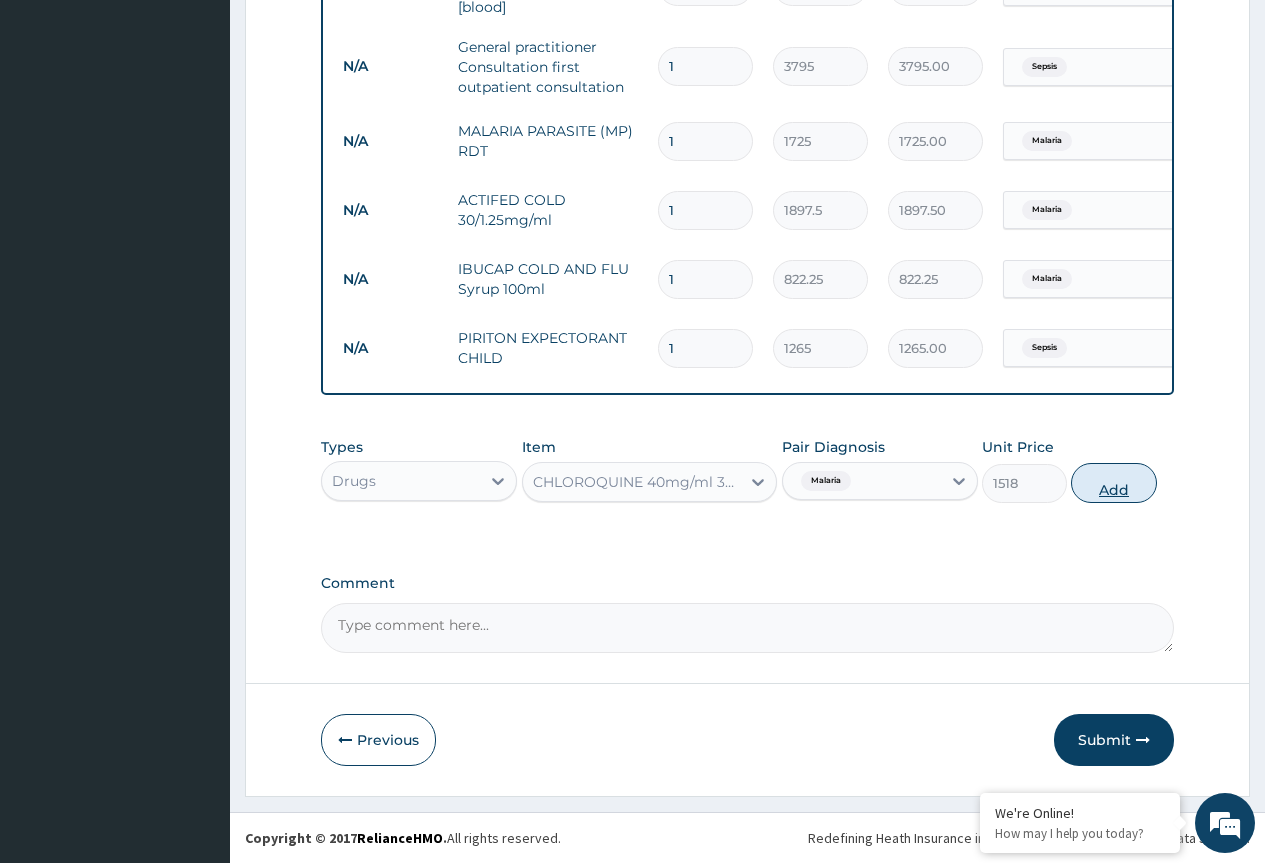 click on "Add" at bounding box center (1113, 483) 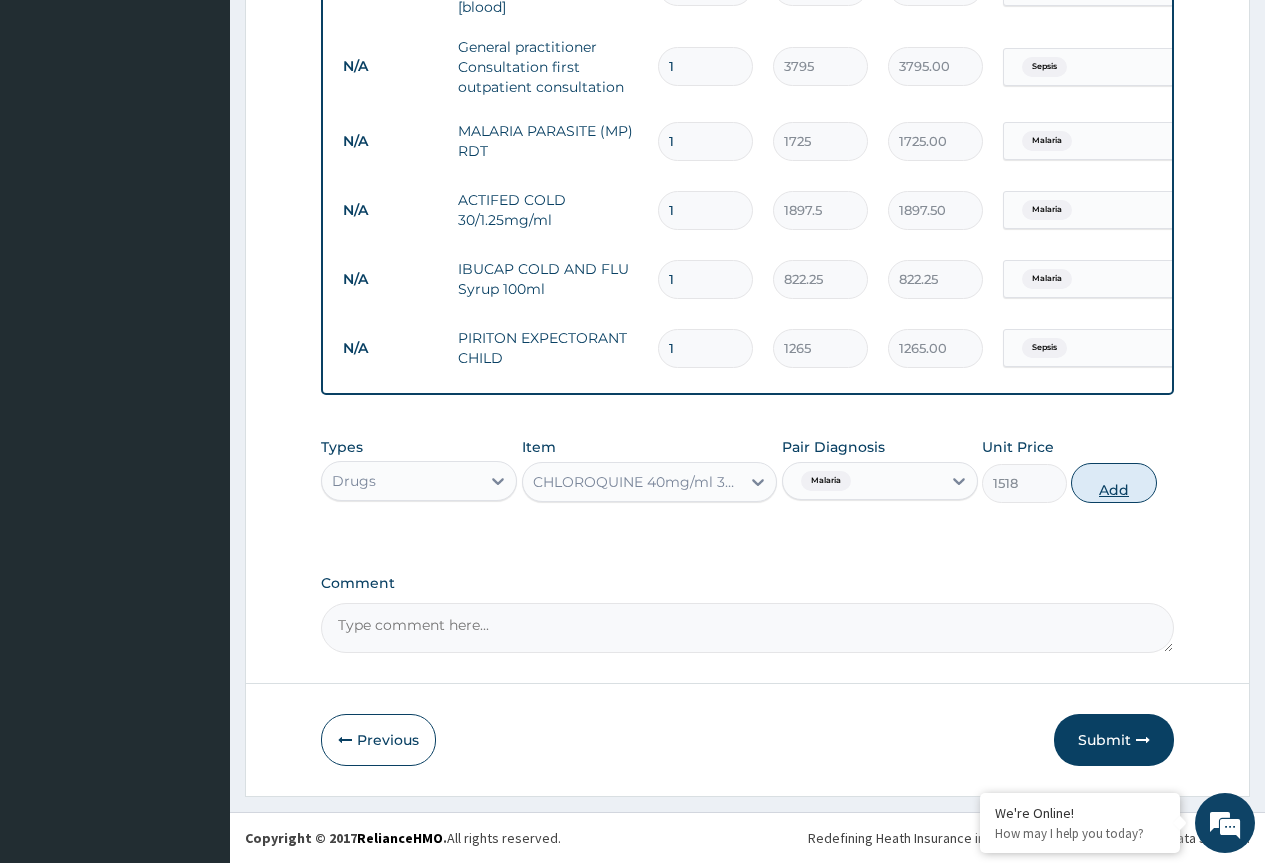 type on "0" 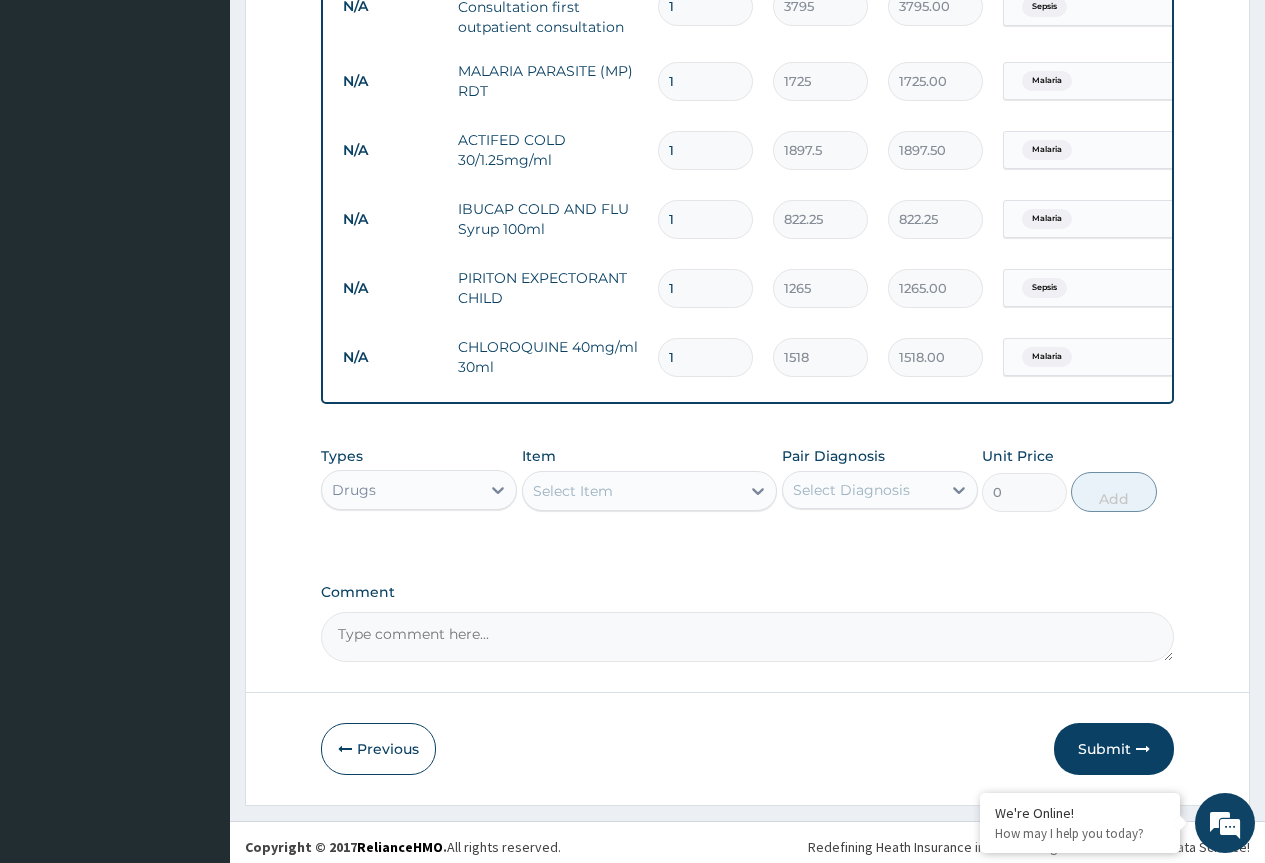 scroll, scrollTop: 1004, scrollLeft: 0, axis: vertical 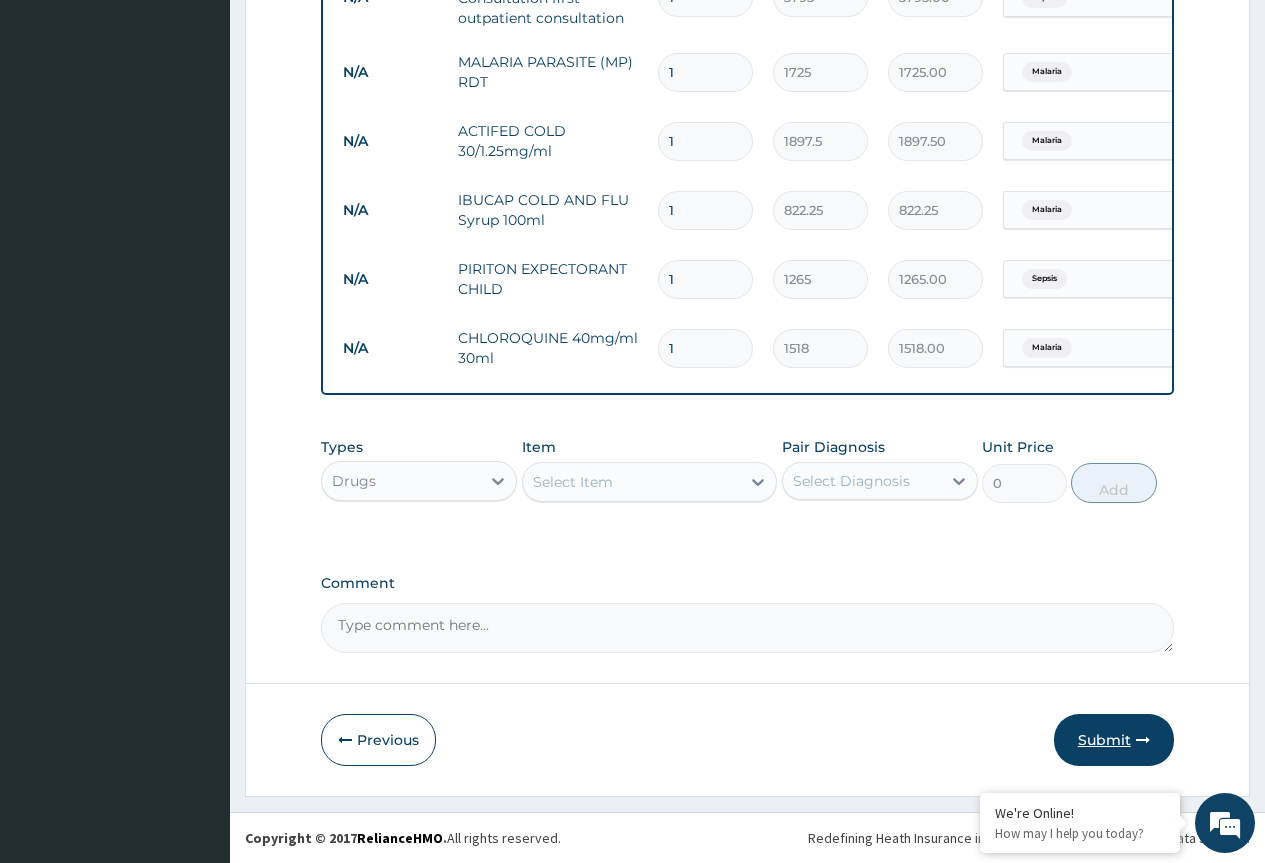 click on "Submit" at bounding box center (1114, 740) 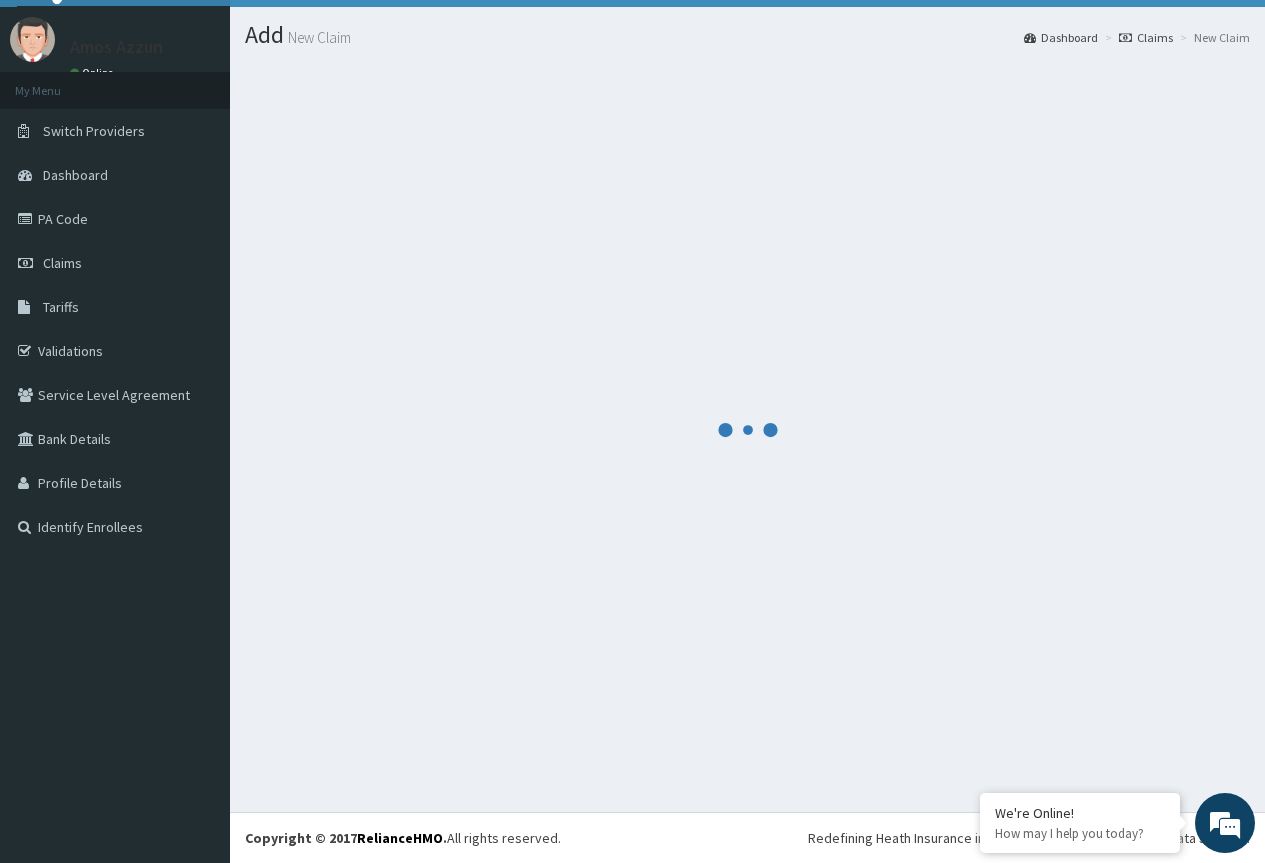scroll, scrollTop: 43, scrollLeft: 0, axis: vertical 